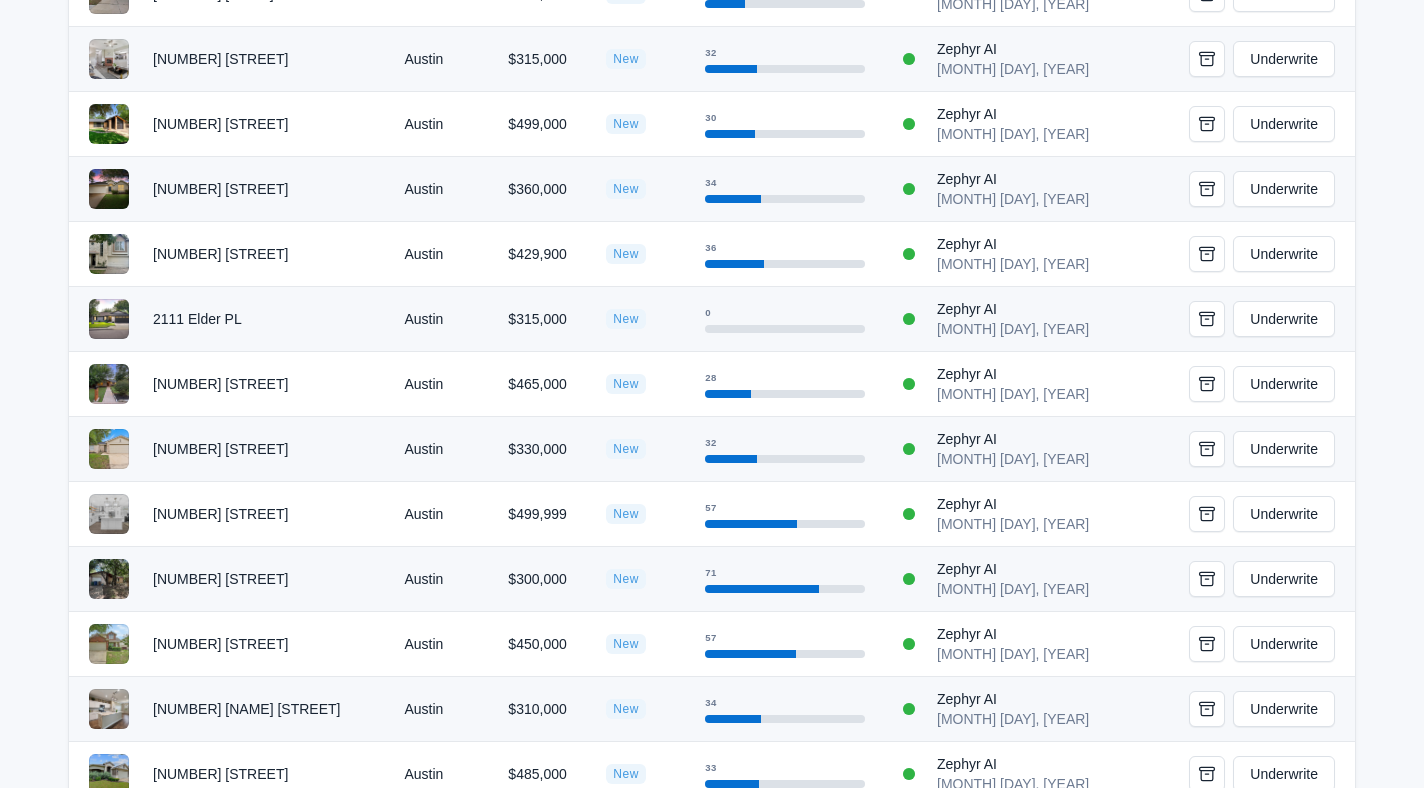 scroll, scrollTop: 796, scrollLeft: 0, axis: vertical 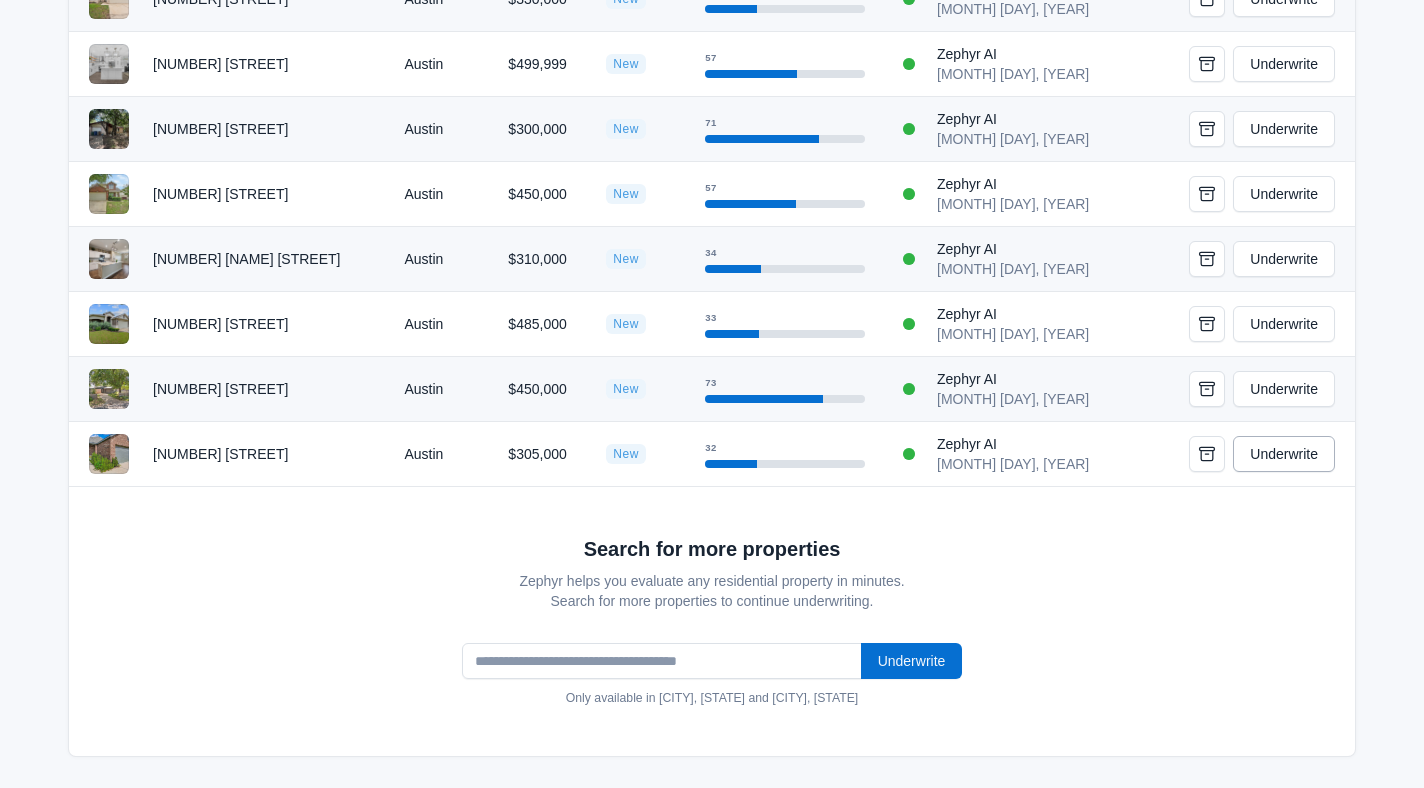 click on "Underwrite" at bounding box center [1284, 454] 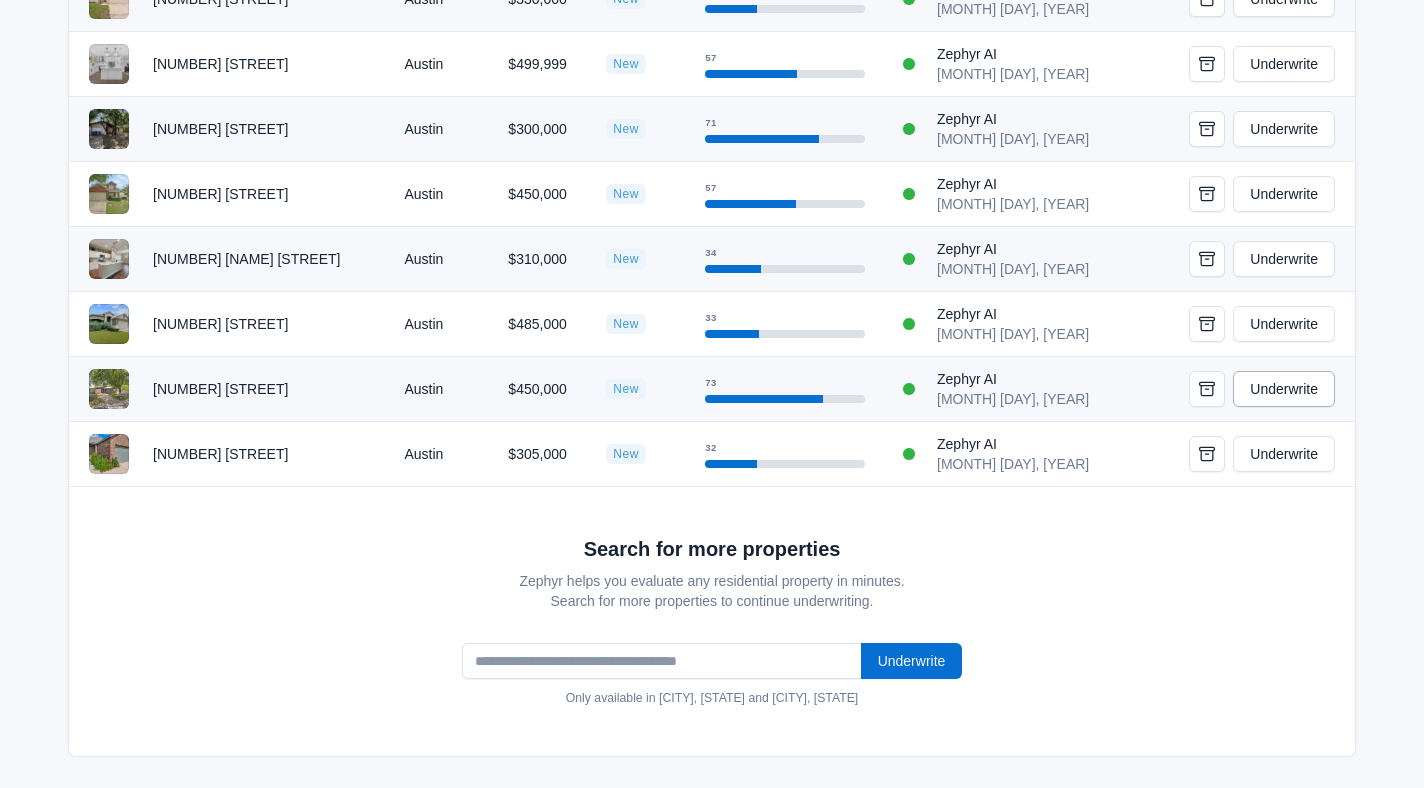 click on "Underwrite" at bounding box center (1284, 389) 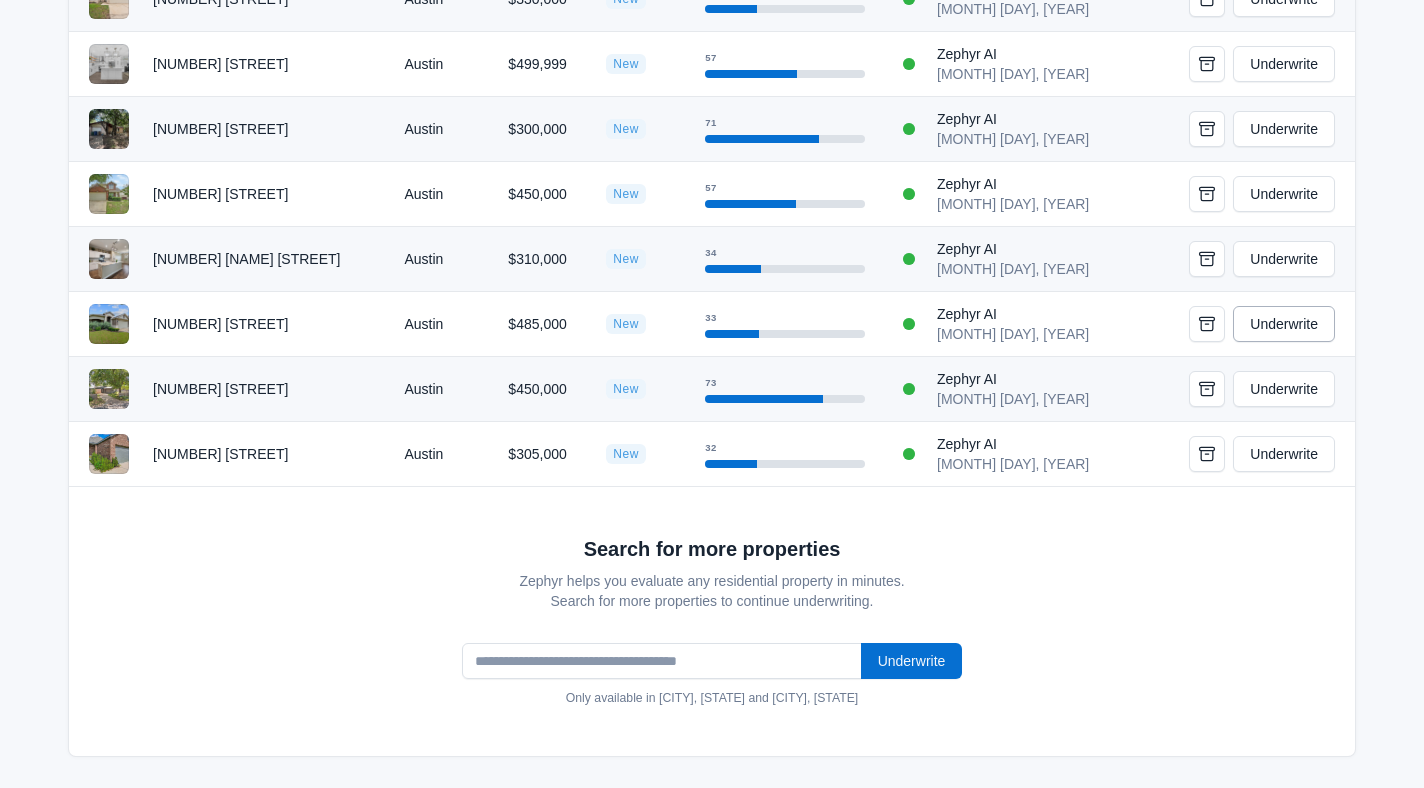 click on "Underwrite" at bounding box center (1284, 324) 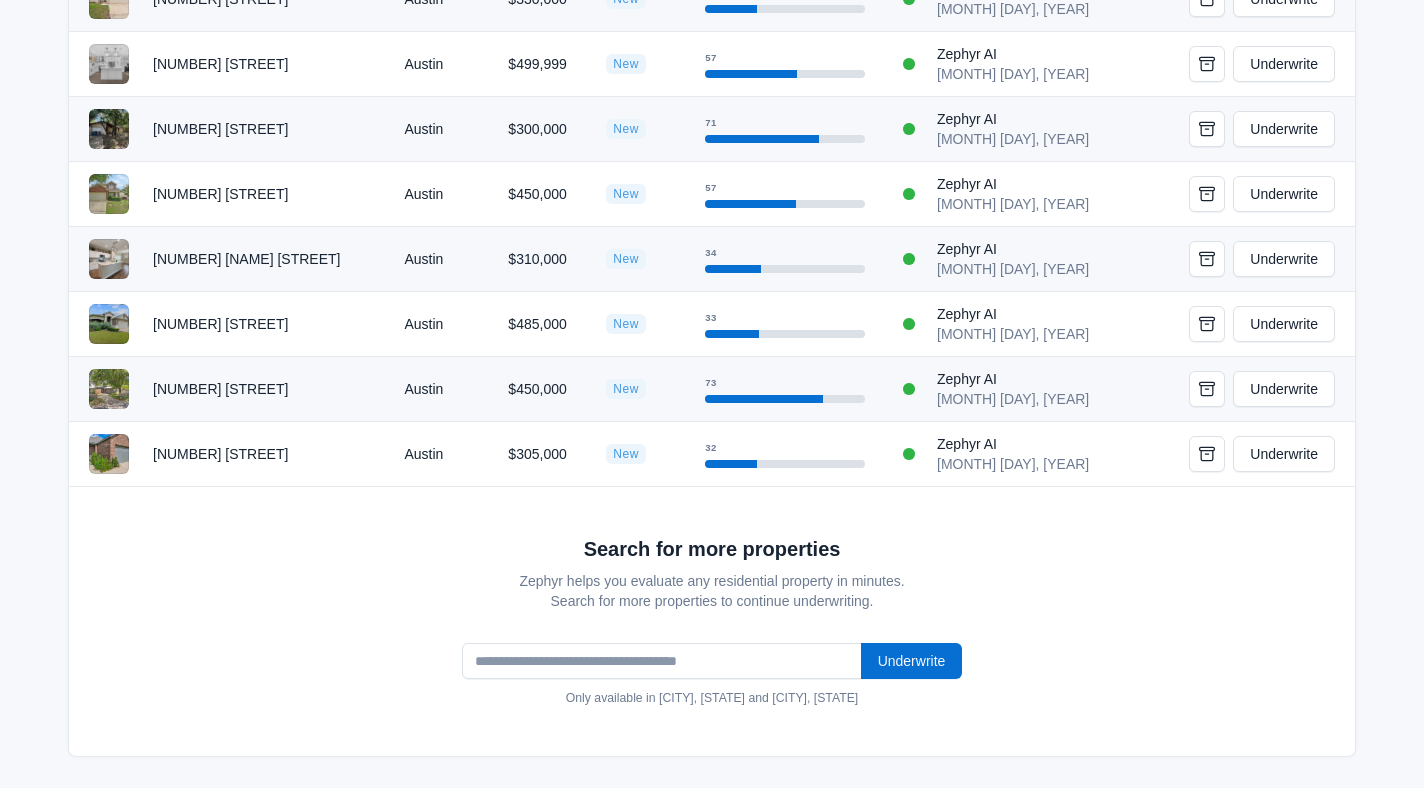 scroll, scrollTop: 0, scrollLeft: 0, axis: both 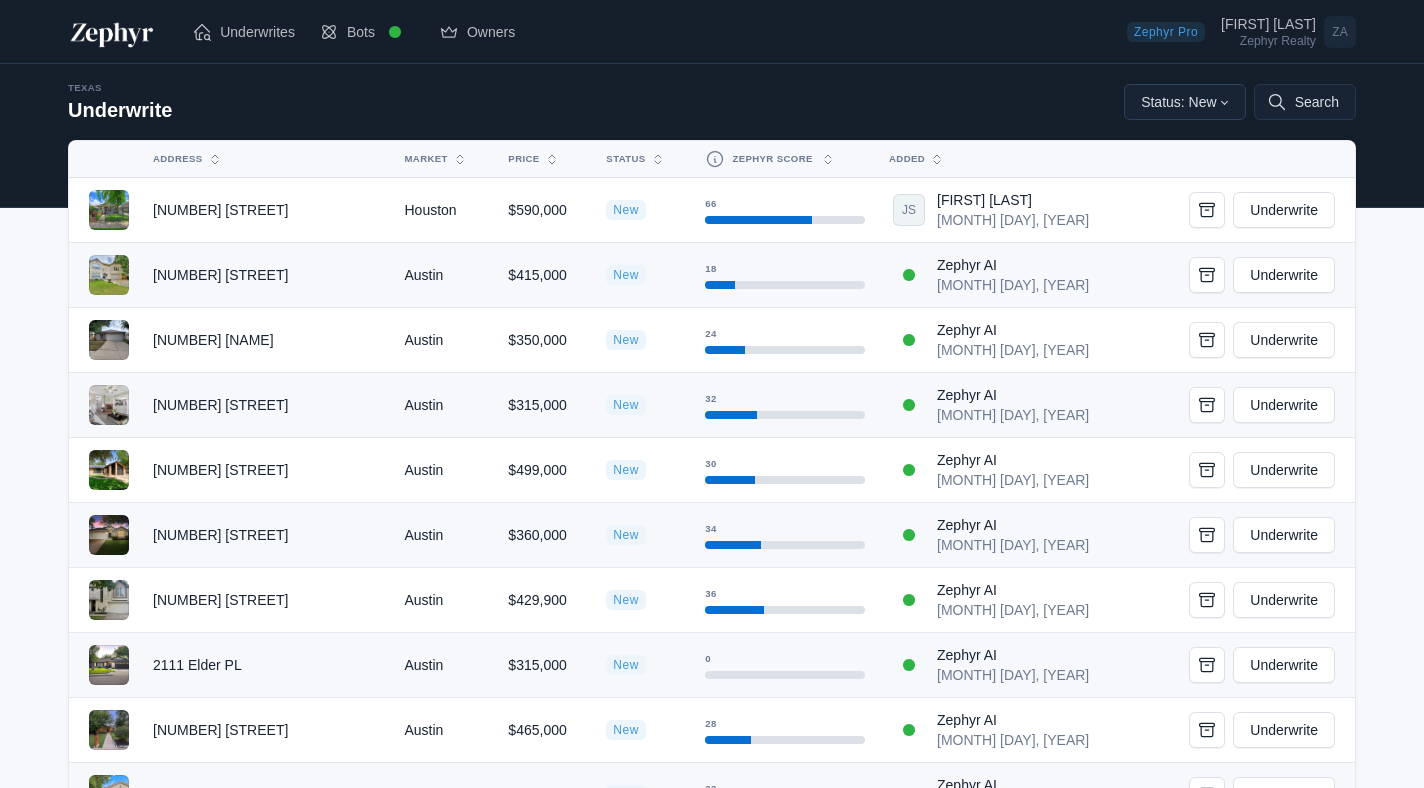 click on "Status: New" at bounding box center (1185, 102) 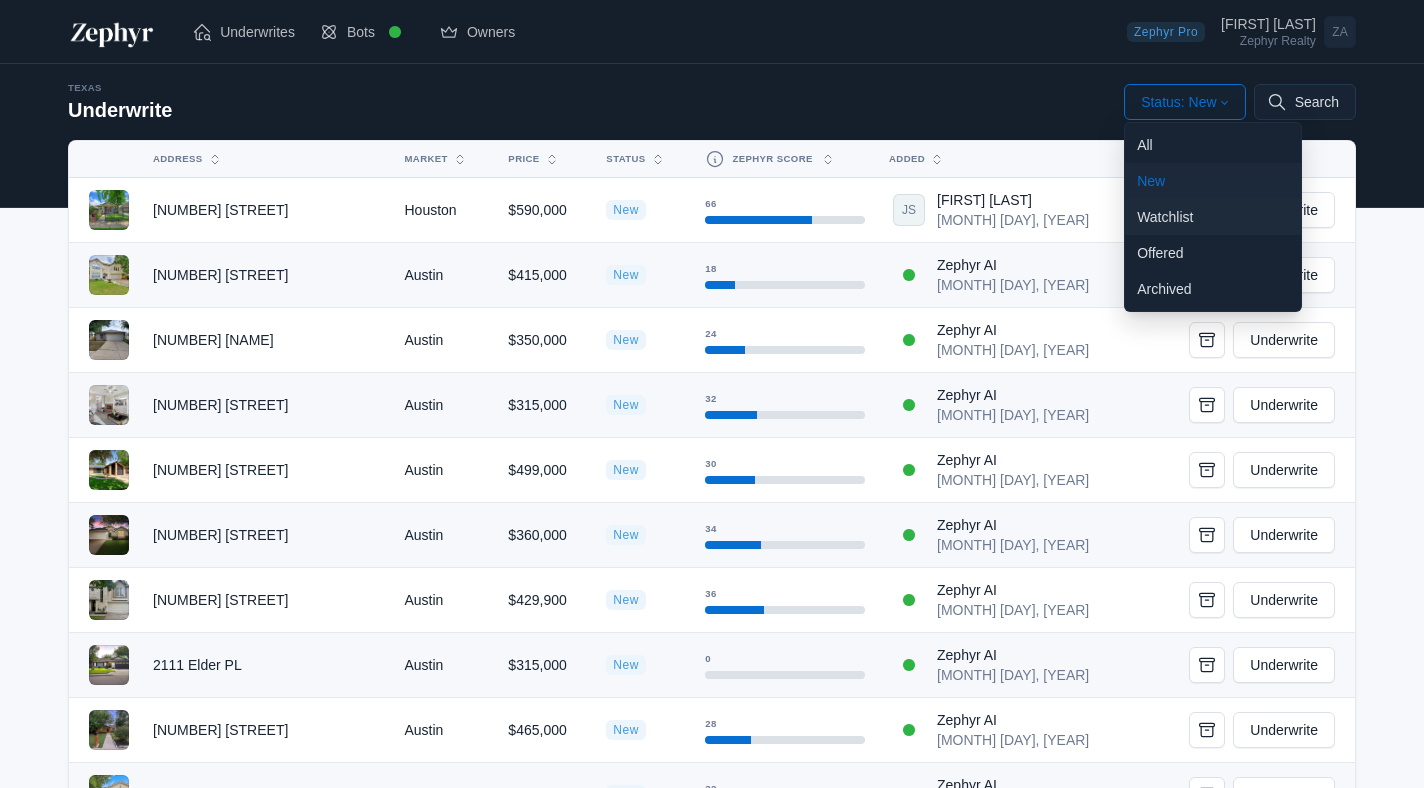 click on "Watchlist" at bounding box center (1213, 217) 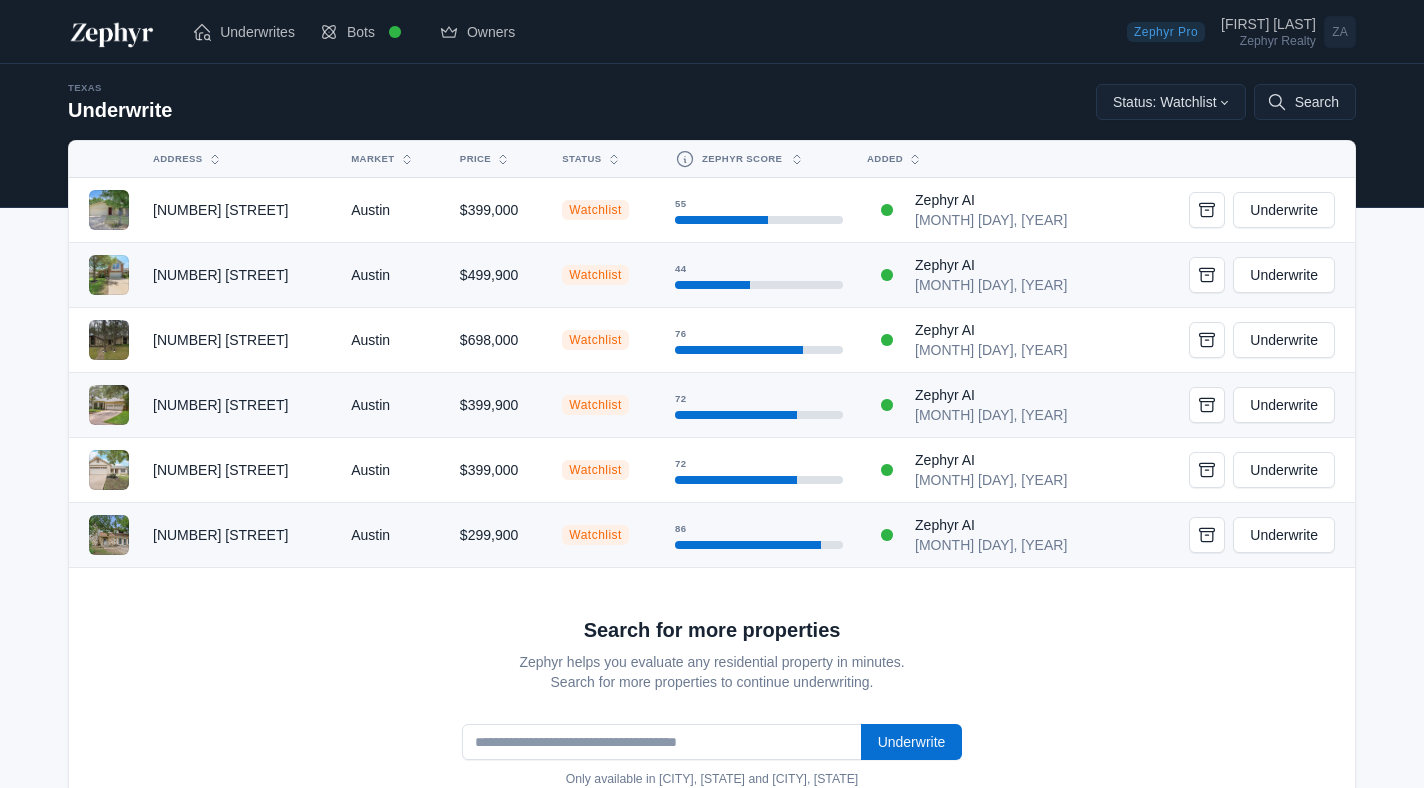 scroll, scrollTop: 81, scrollLeft: 0, axis: vertical 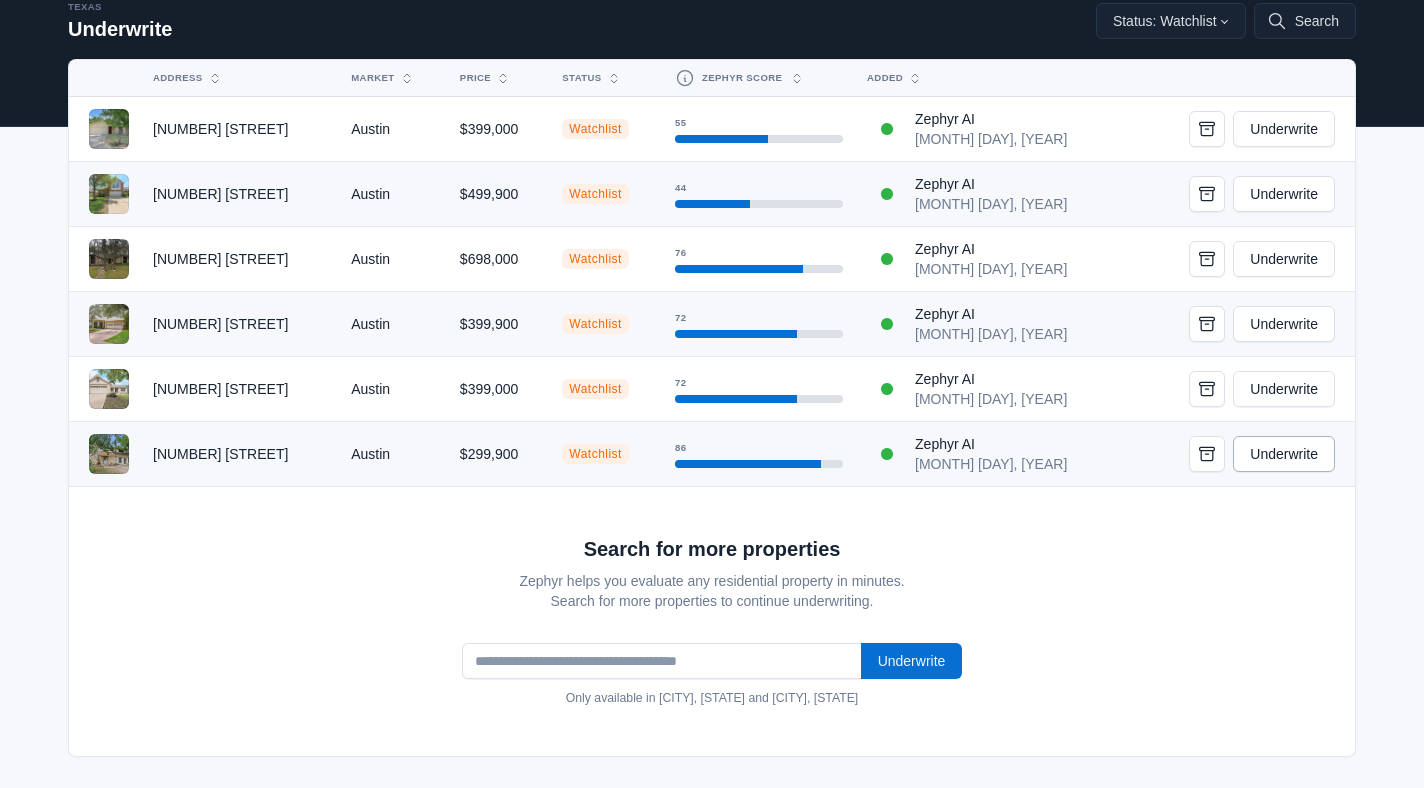 click on "Underwrite" at bounding box center (1284, 454) 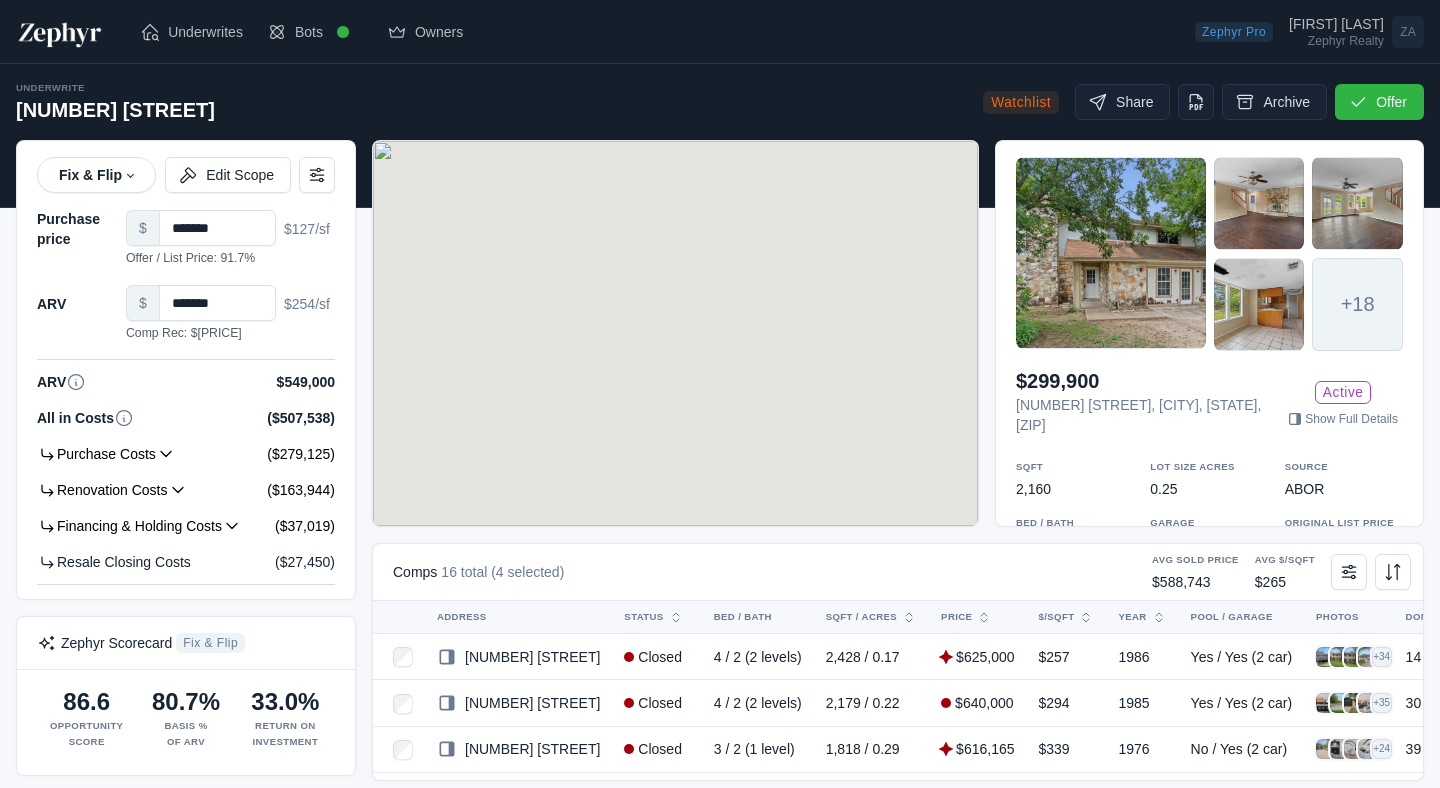 scroll, scrollTop: 0, scrollLeft: 0, axis: both 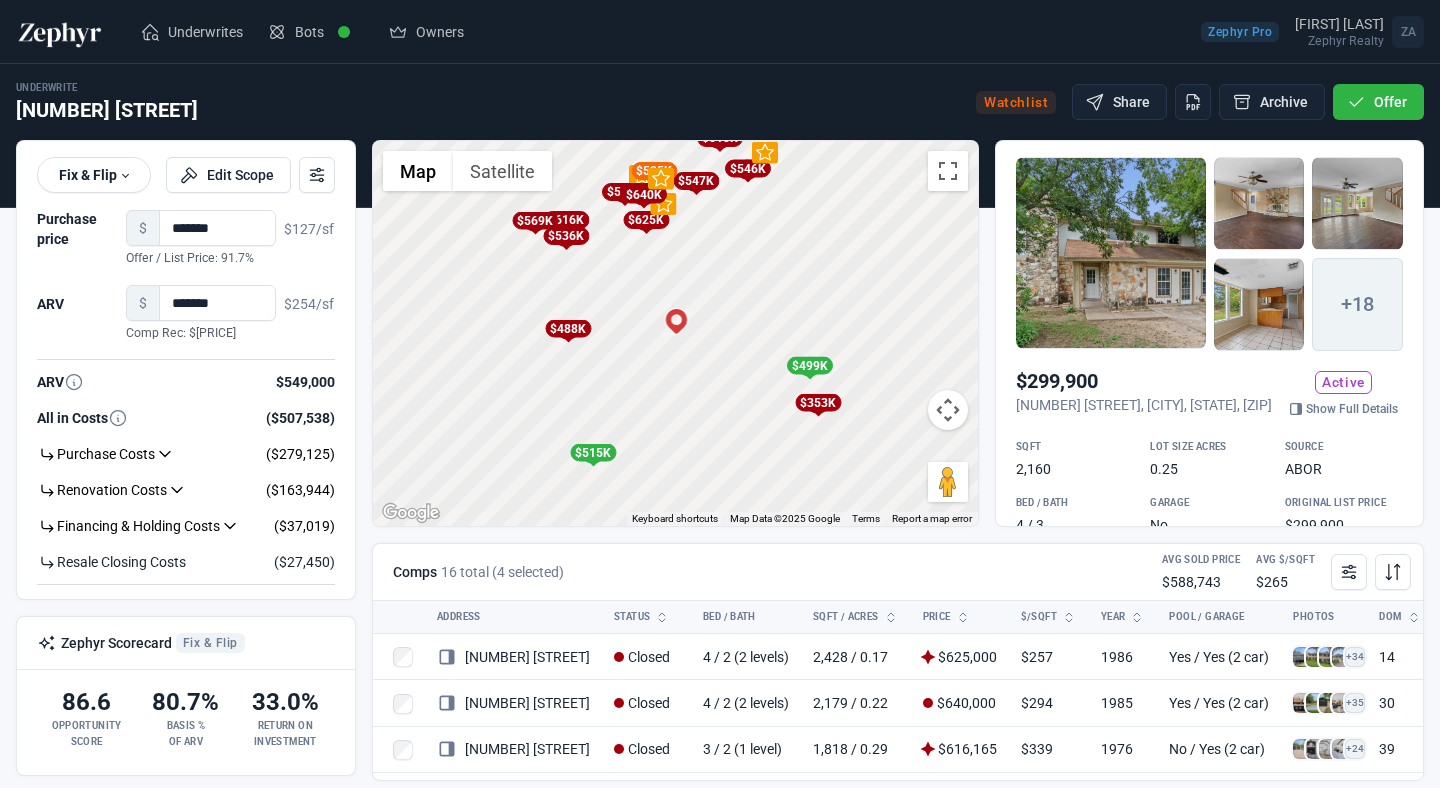 click at bounding box center (1111, 253) 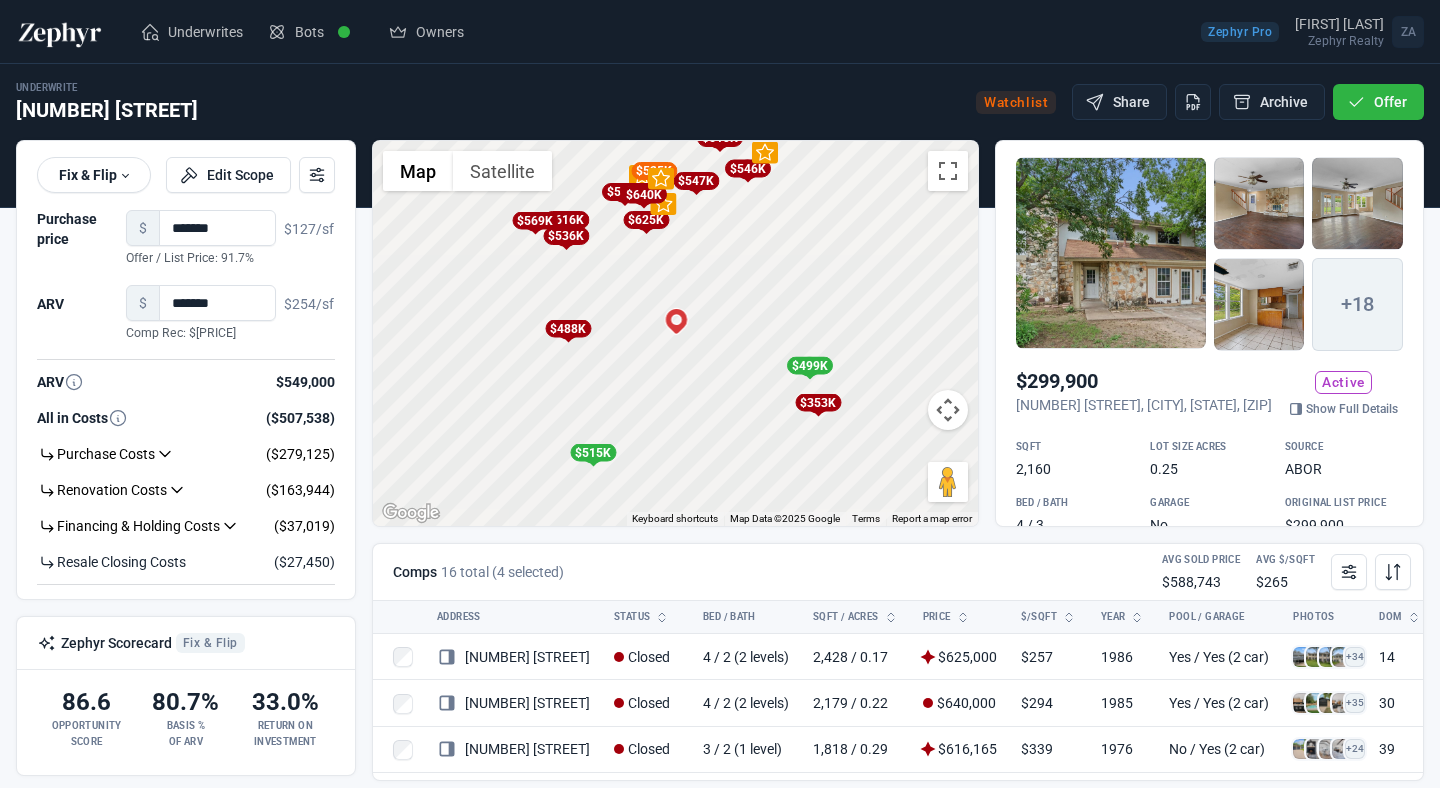 drag, startPoint x: 1053, startPoint y: 485, endPoint x: 1017, endPoint y: 479, distance: 36.496574 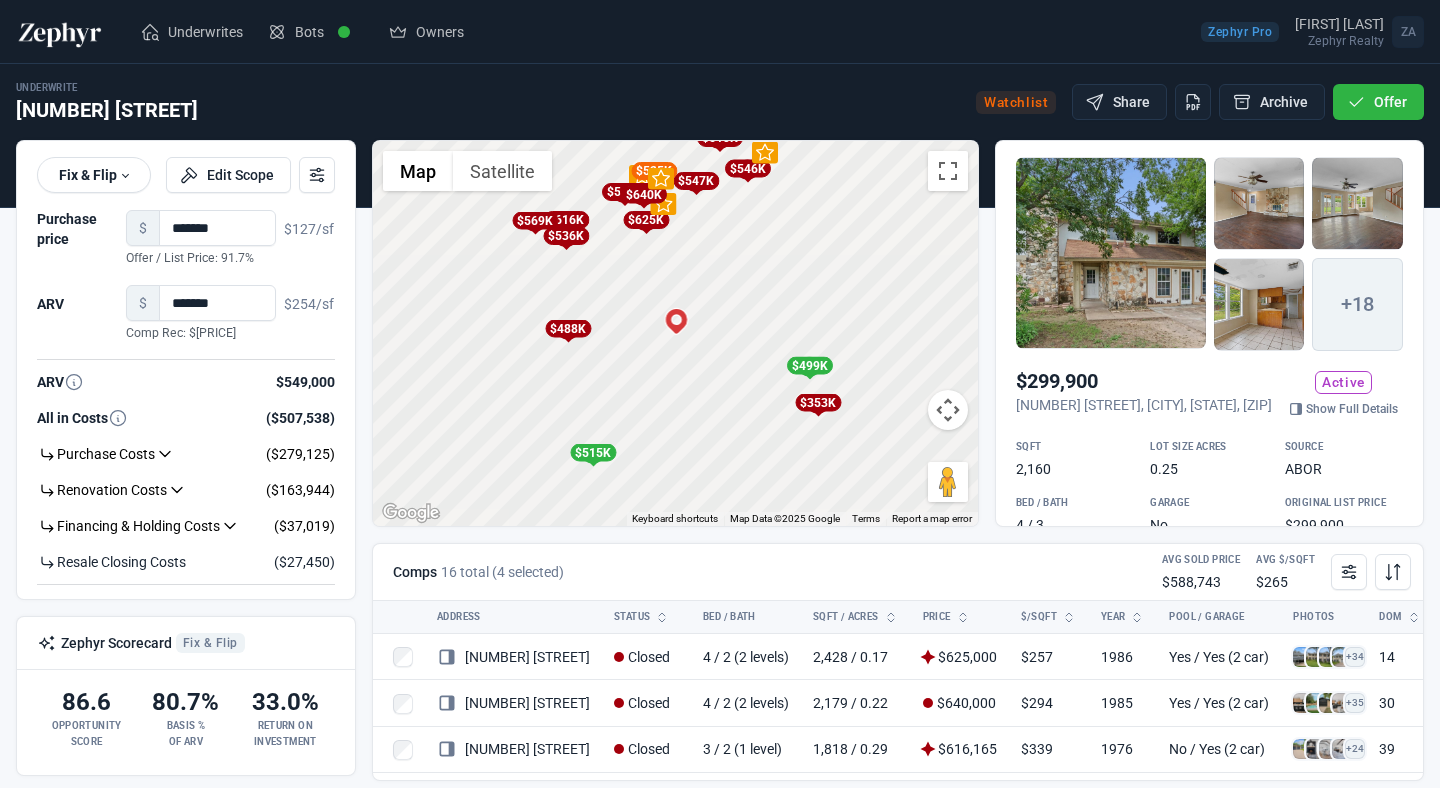 drag, startPoint x: 1051, startPoint y: 483, endPoint x: 1019, endPoint y: 483, distance: 32 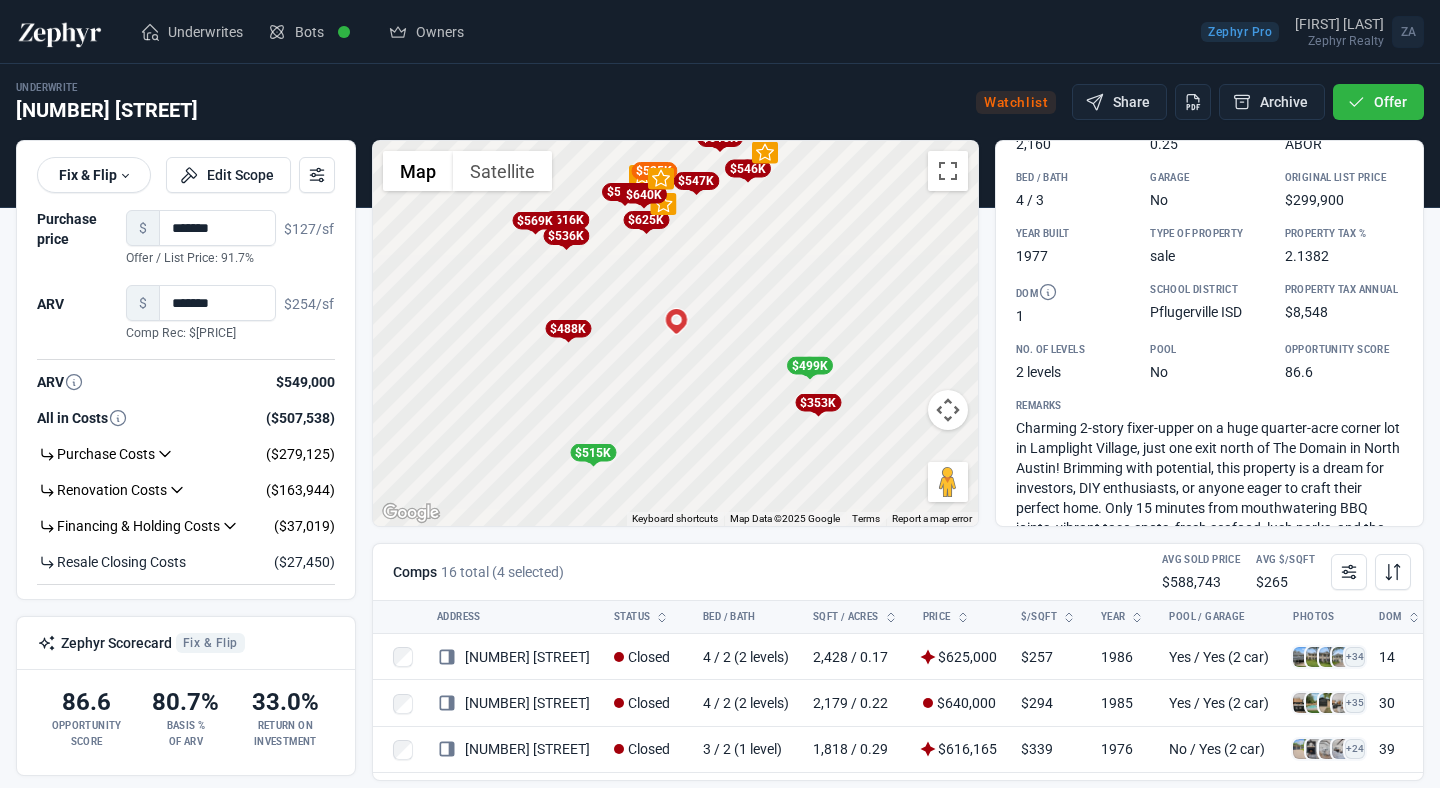 scroll, scrollTop: 324, scrollLeft: 0, axis: vertical 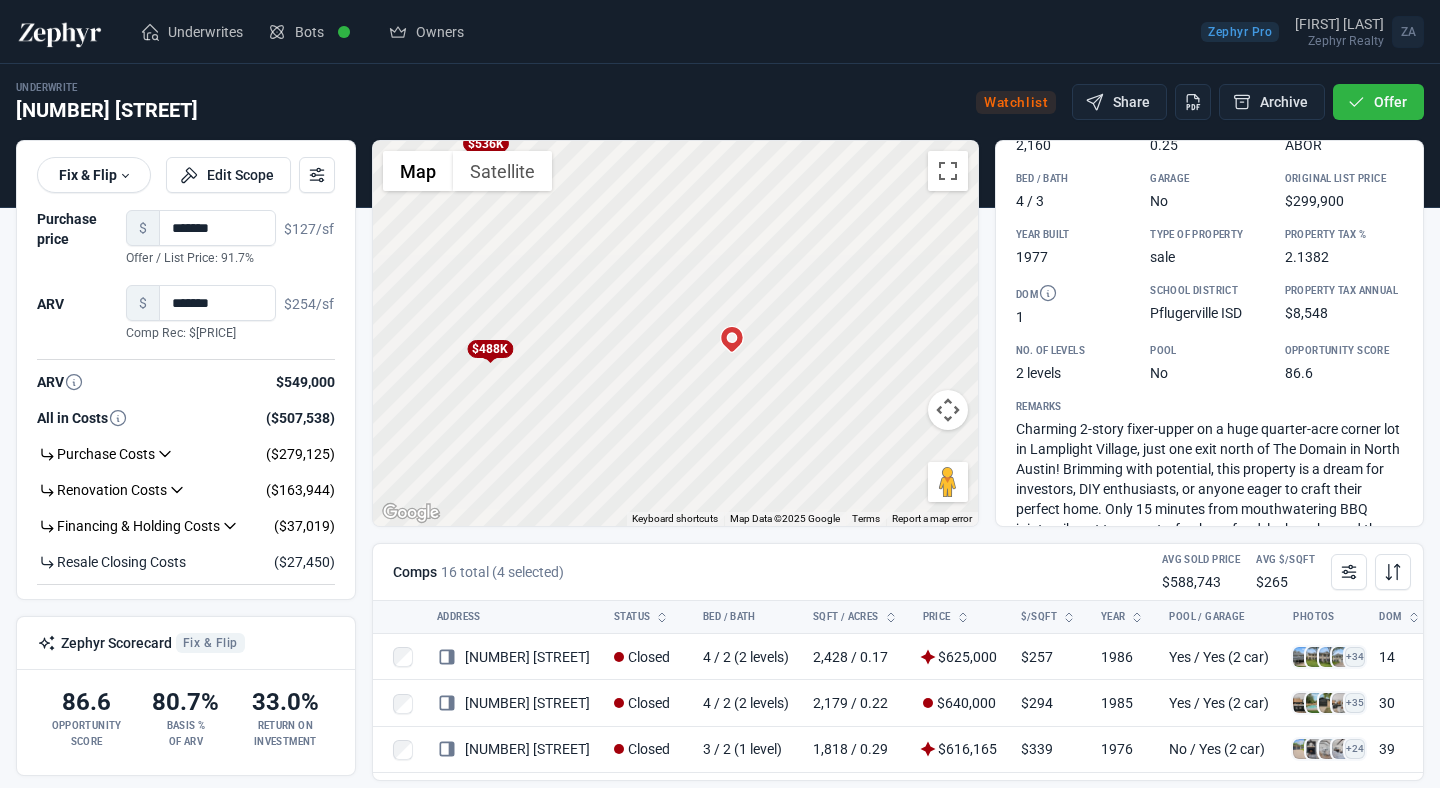 drag, startPoint x: 789, startPoint y: 408, endPoint x: 753, endPoint y: 368, distance: 53.814495 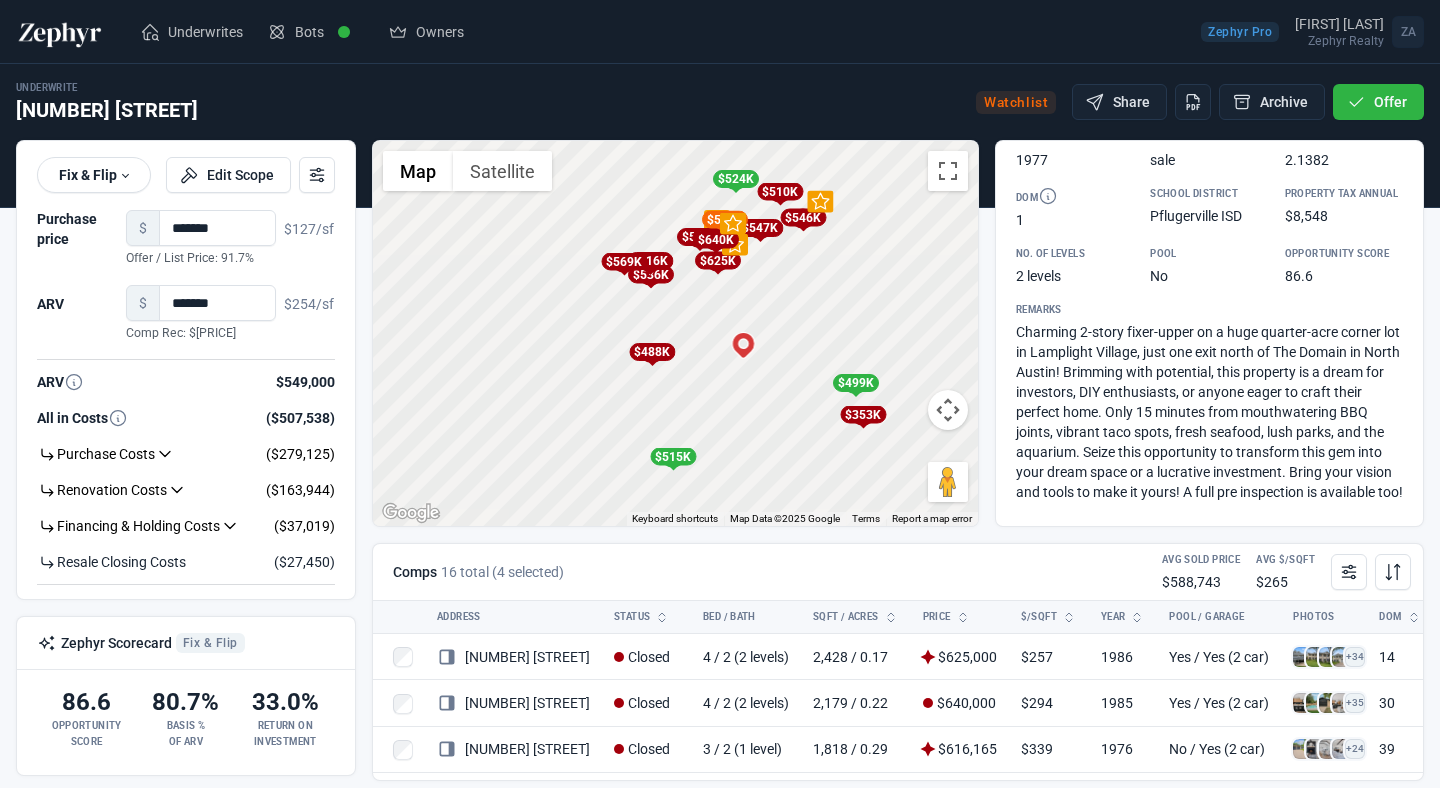 scroll, scrollTop: 440, scrollLeft: 0, axis: vertical 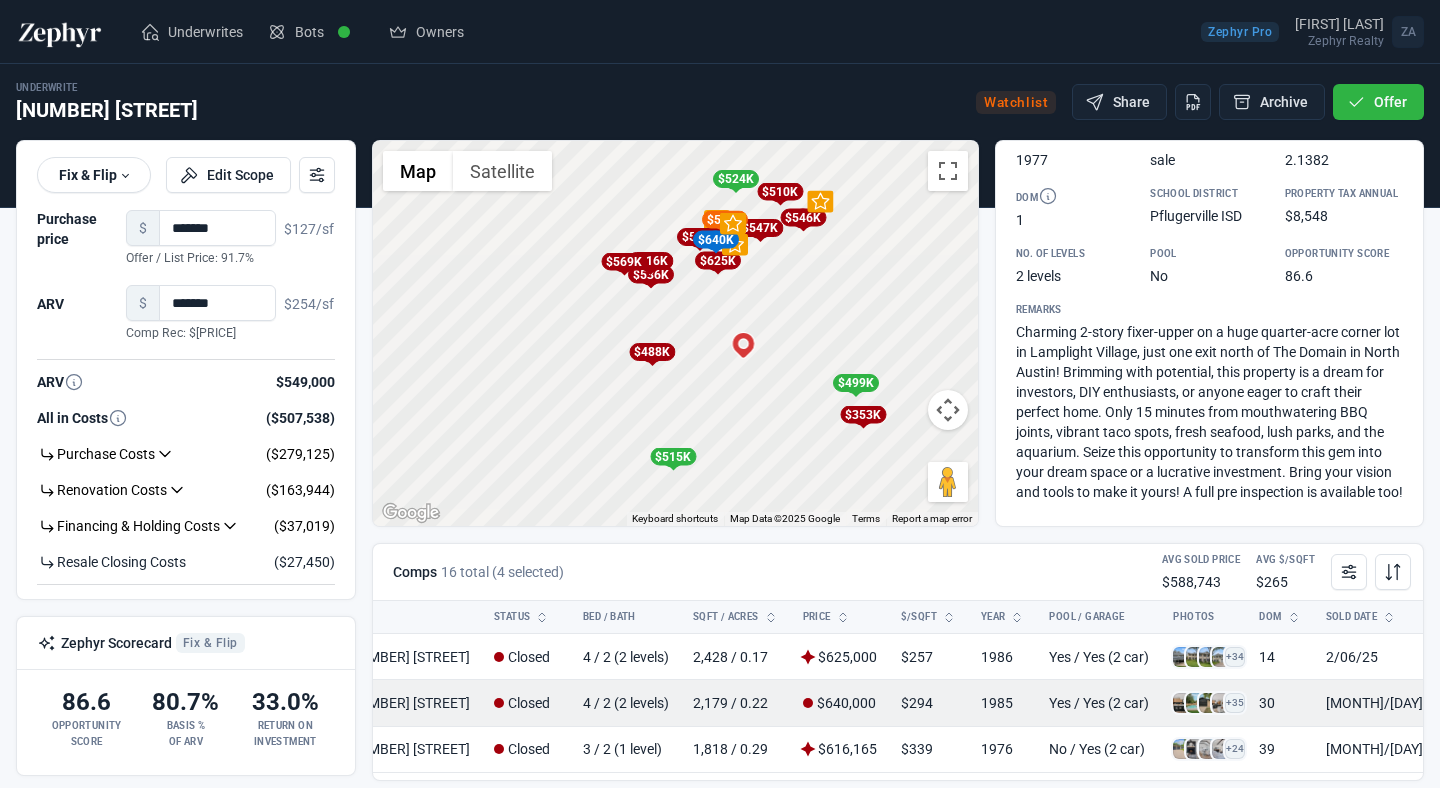 click at bounding box center (1183, 703) 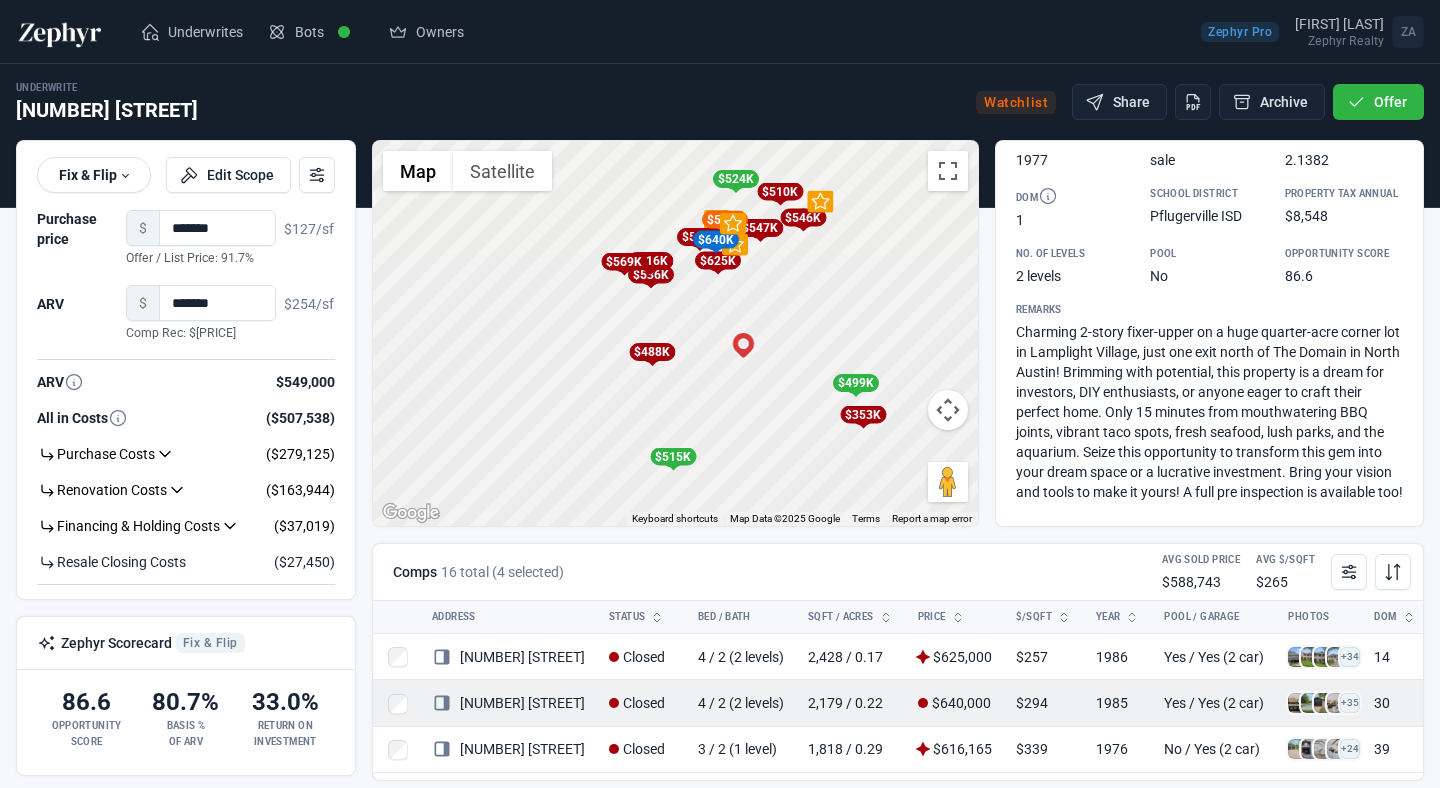 scroll, scrollTop: 0, scrollLeft: 0, axis: both 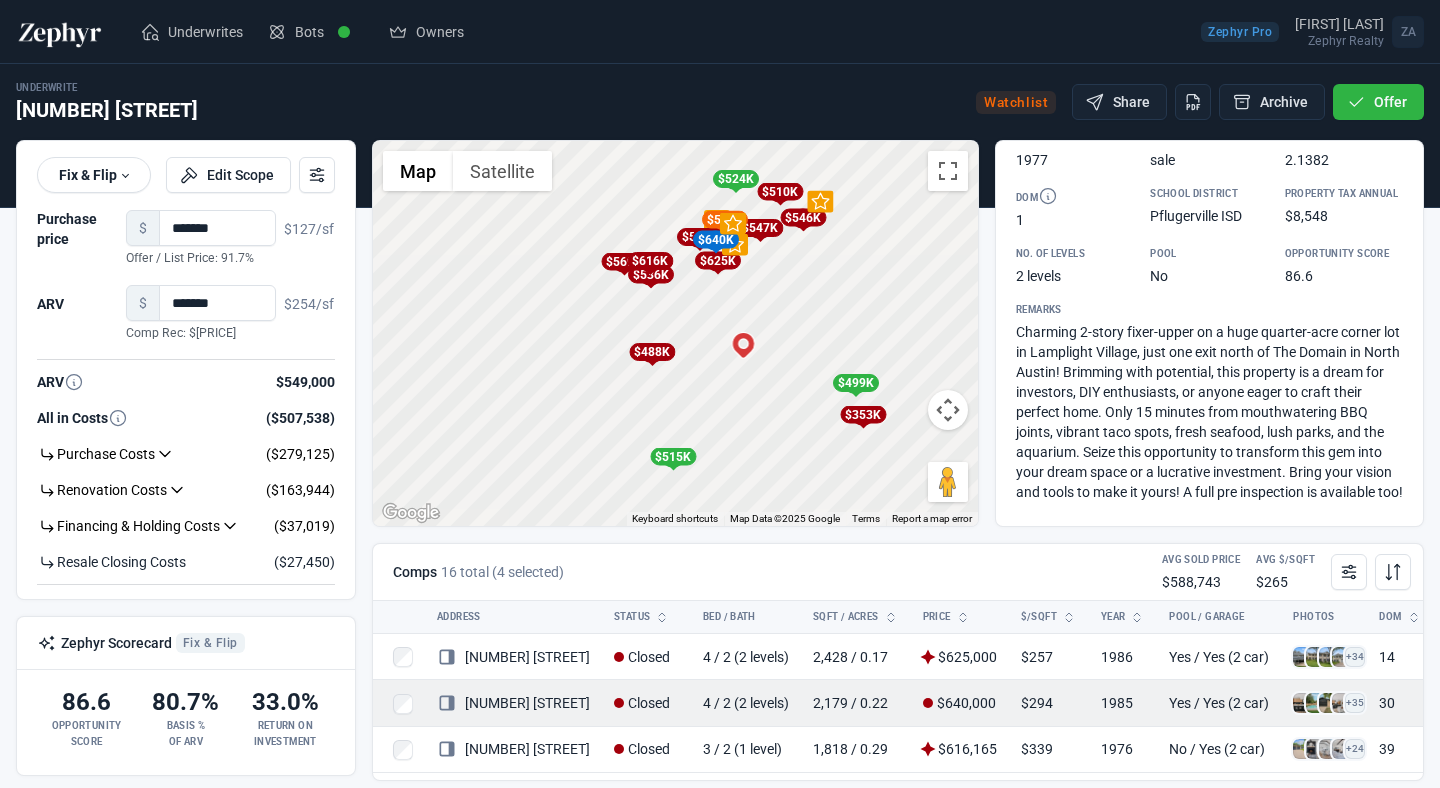 click 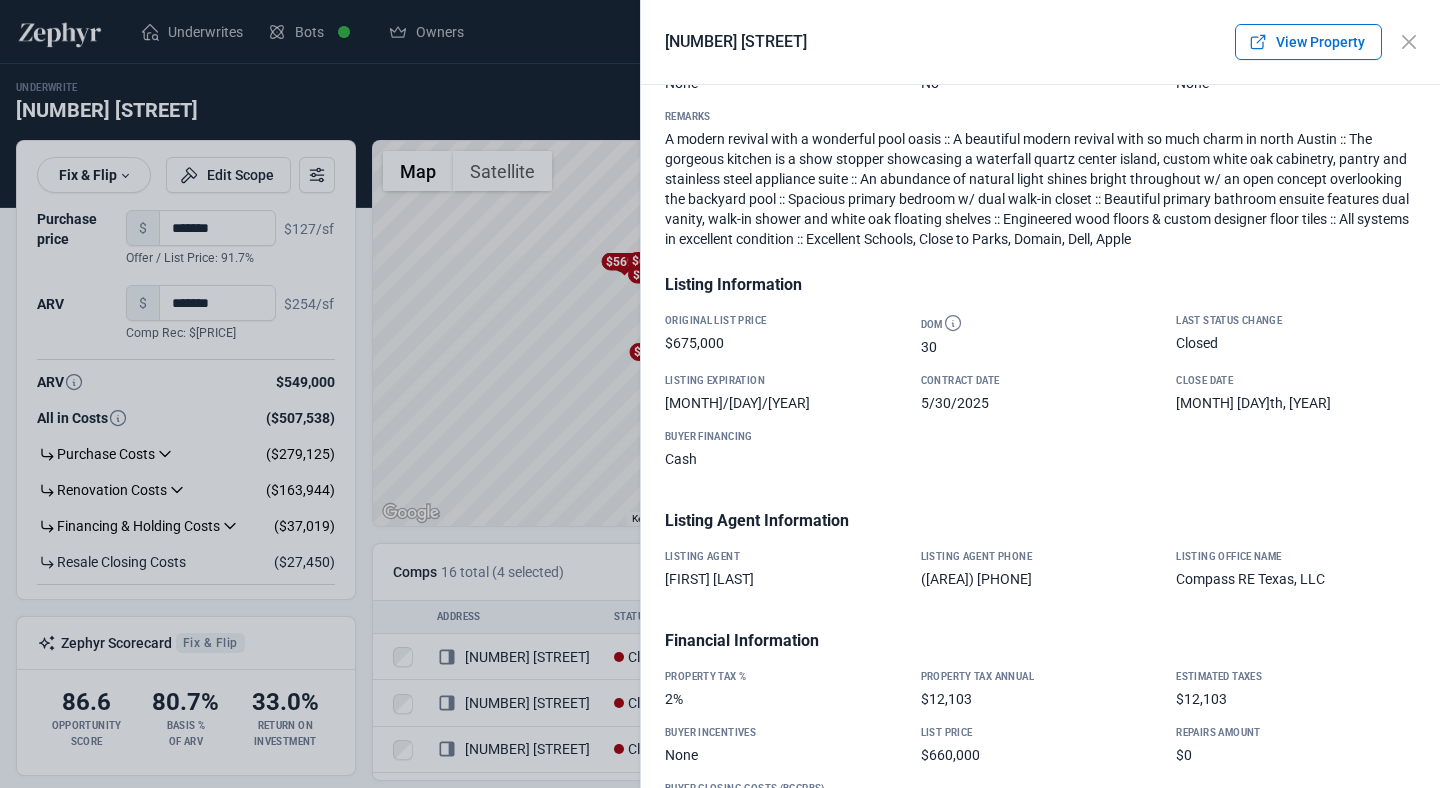 scroll, scrollTop: 0, scrollLeft: 0, axis: both 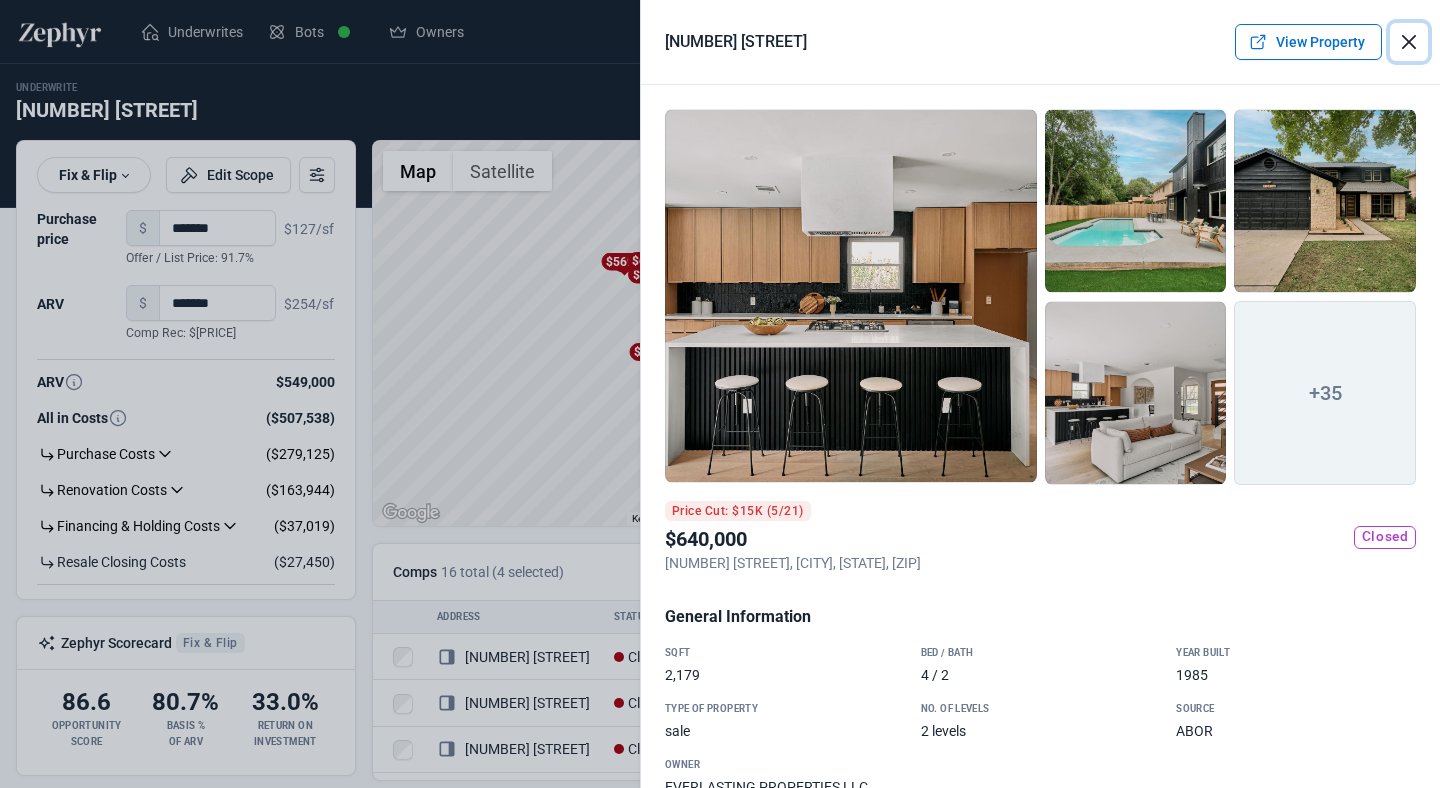click at bounding box center [1409, 42] 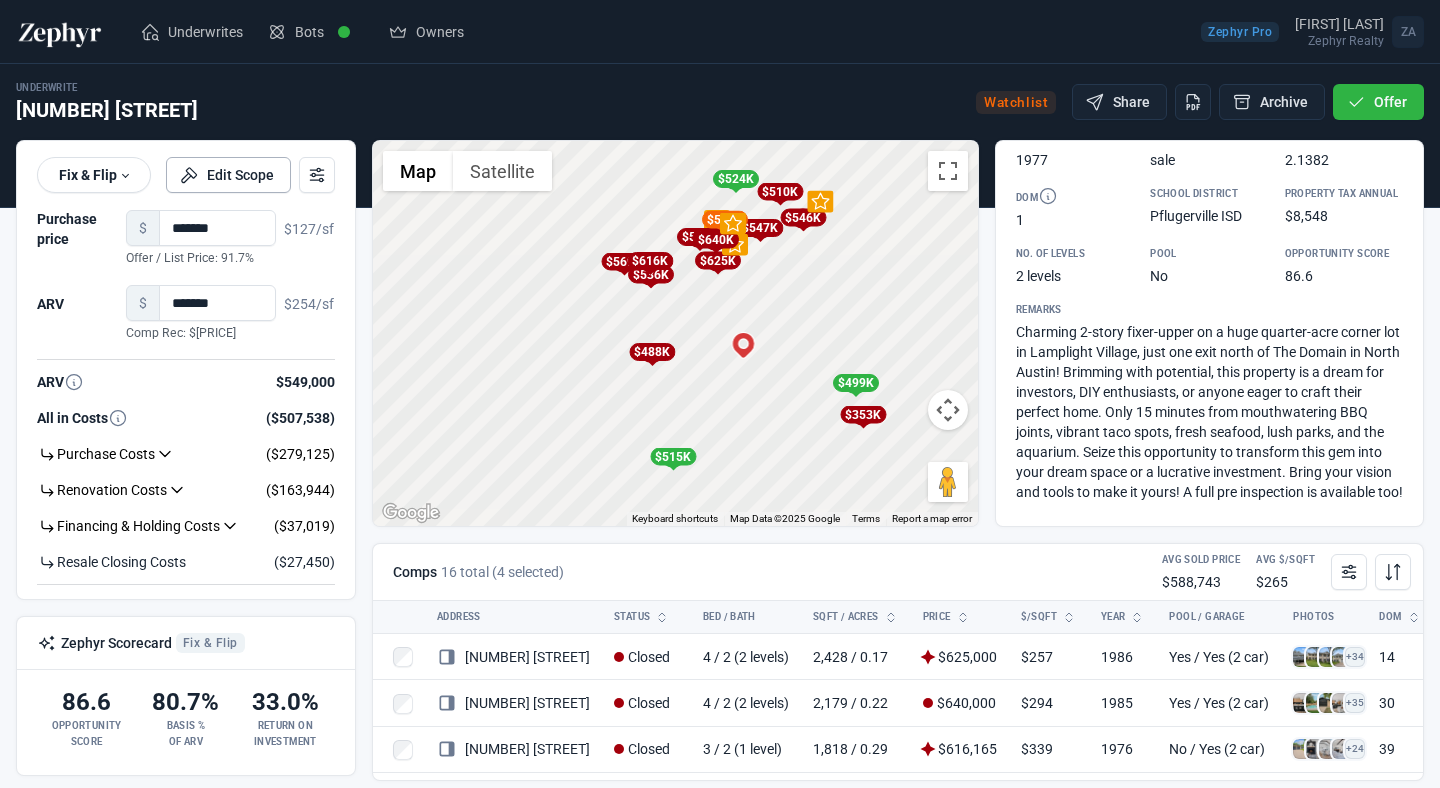 click on "Edit Scope" at bounding box center (228, 175) 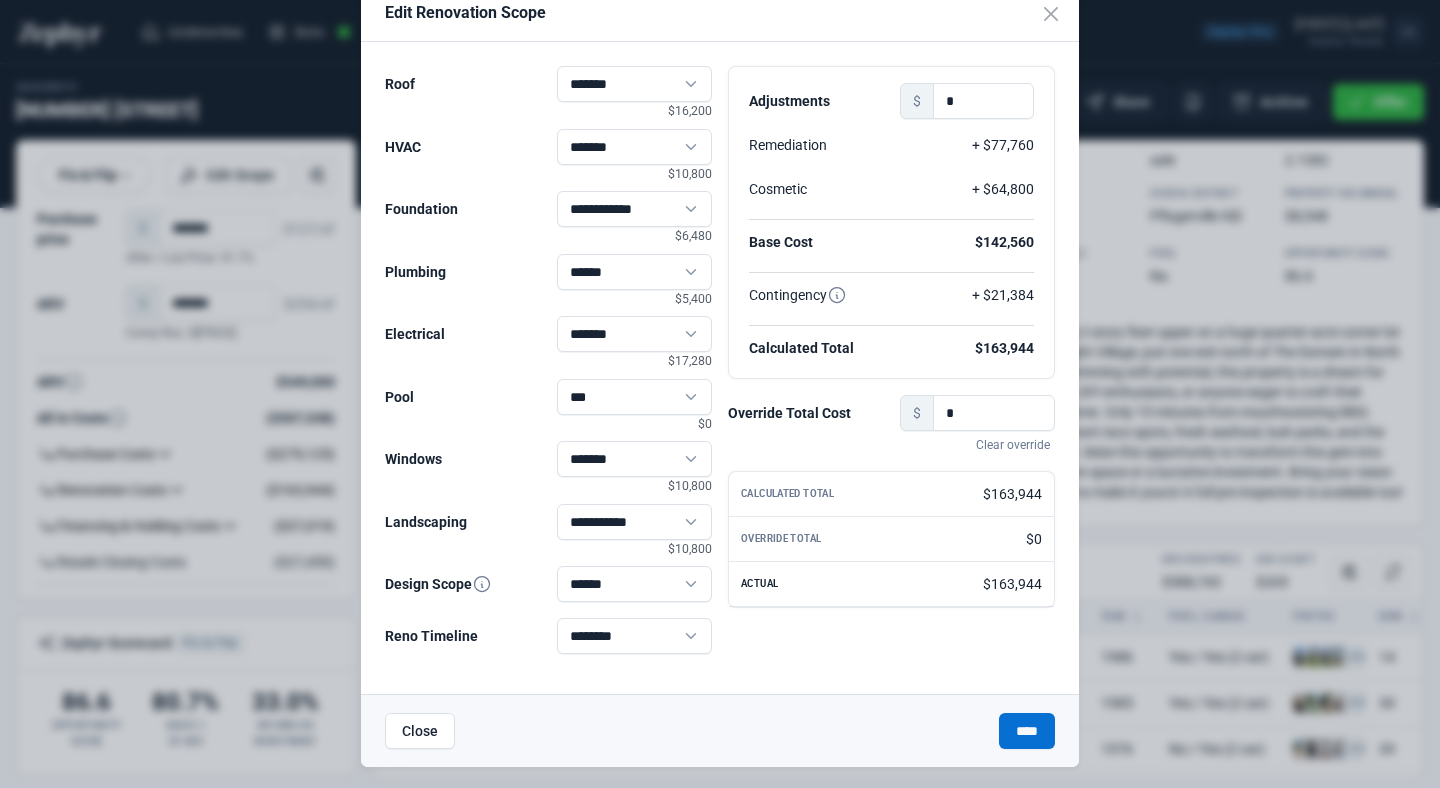 scroll, scrollTop: 51, scrollLeft: 0, axis: vertical 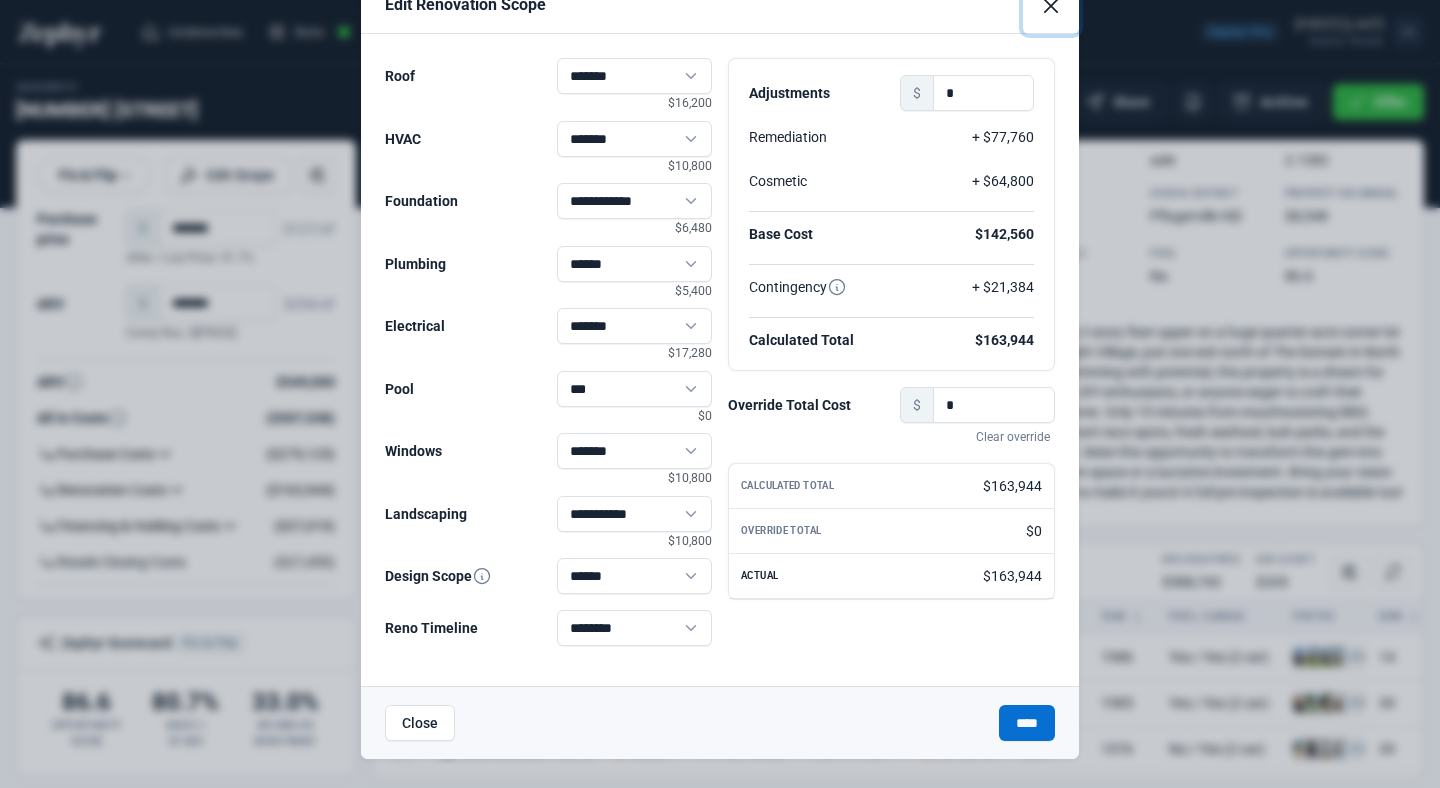 click at bounding box center (1051, 6) 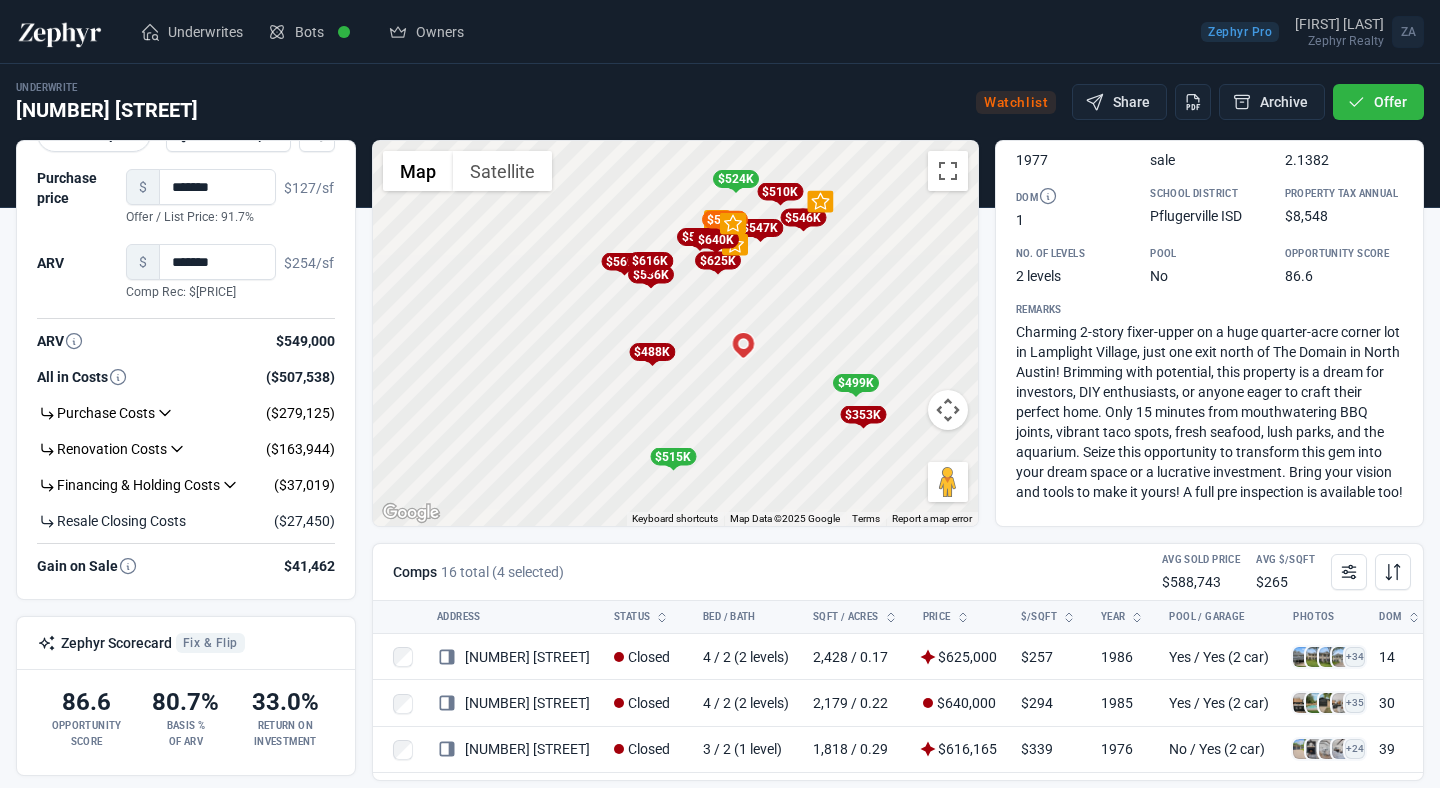 scroll, scrollTop: 0, scrollLeft: 0, axis: both 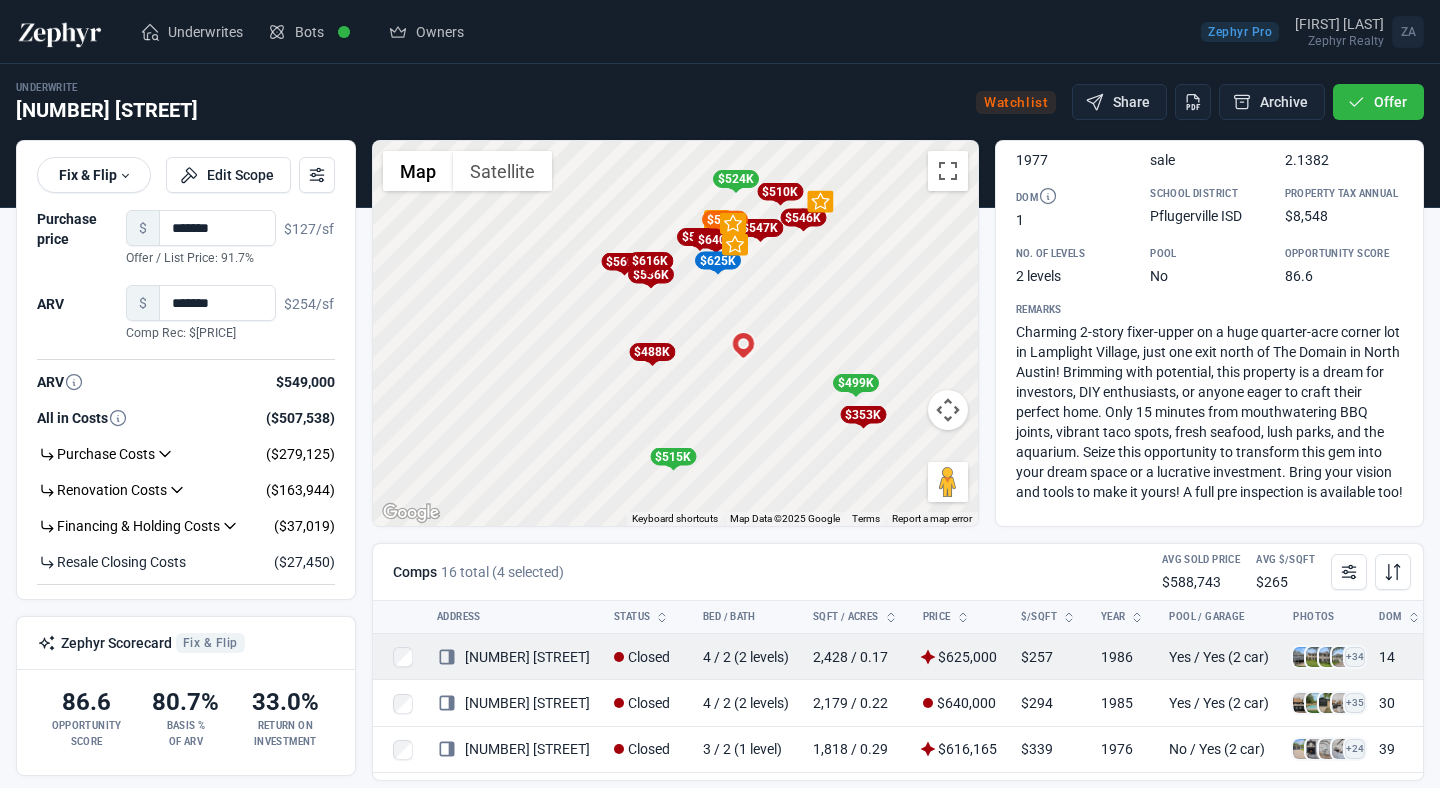click at bounding box center [1303, 657] 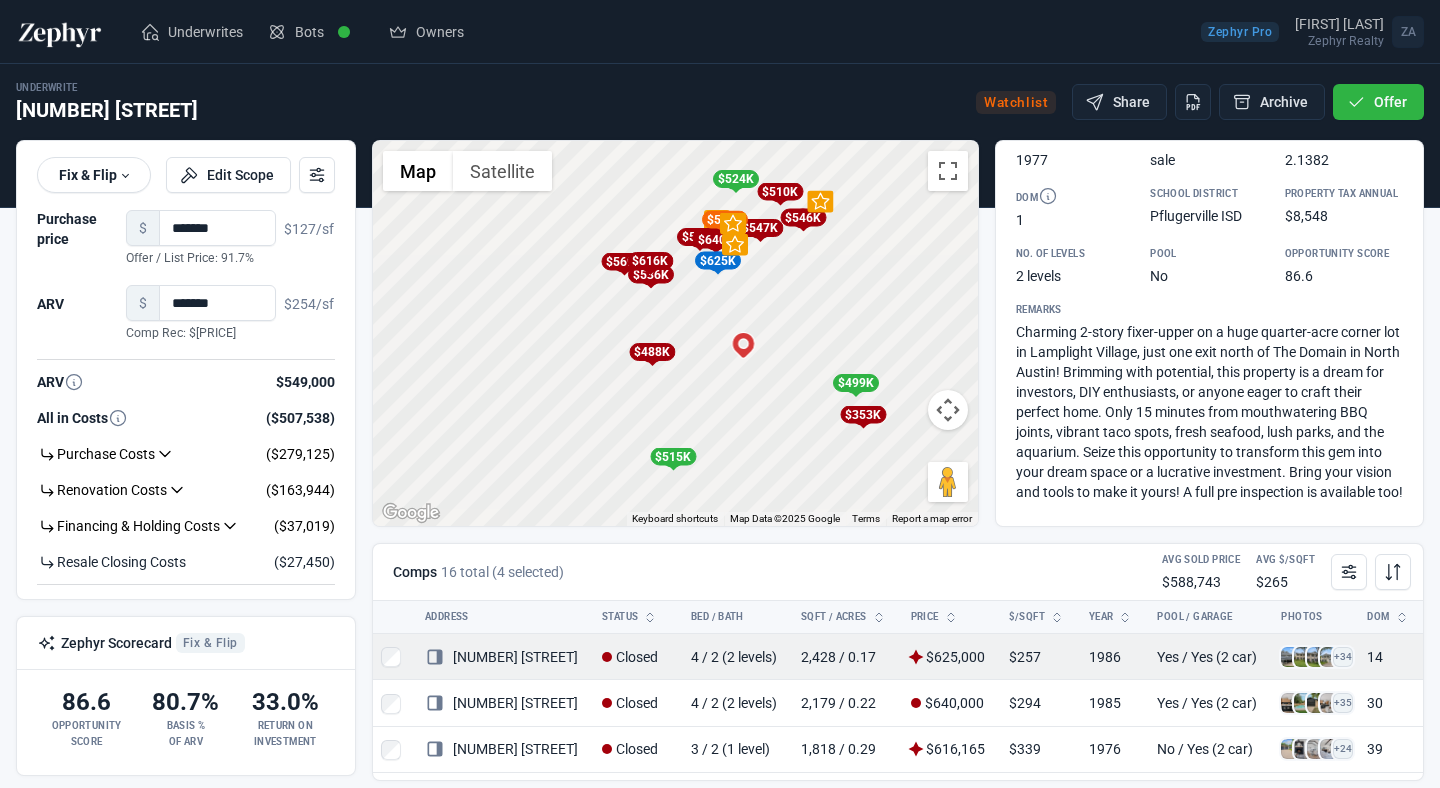 scroll, scrollTop: 0, scrollLeft: 0, axis: both 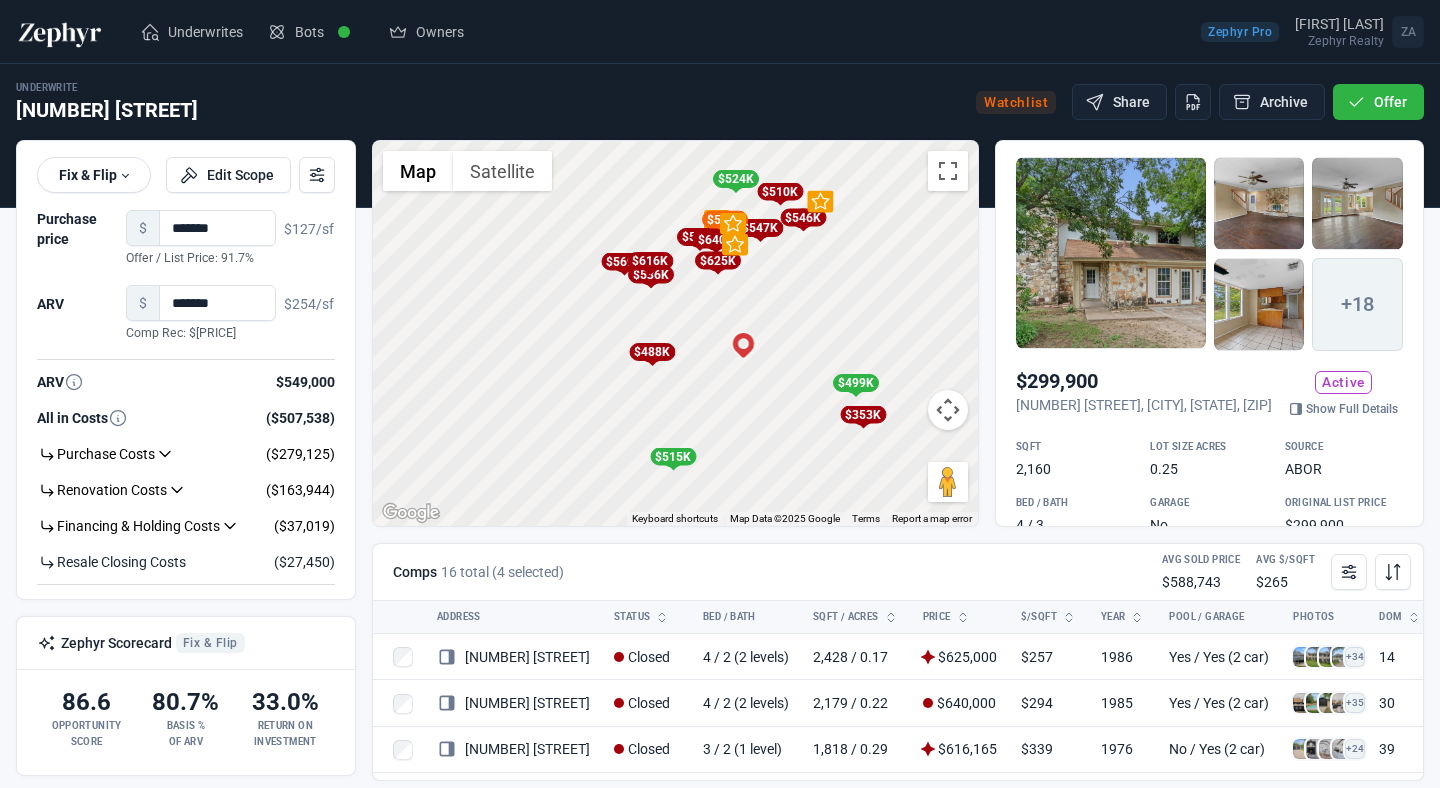 click at bounding box center [1111, 253] 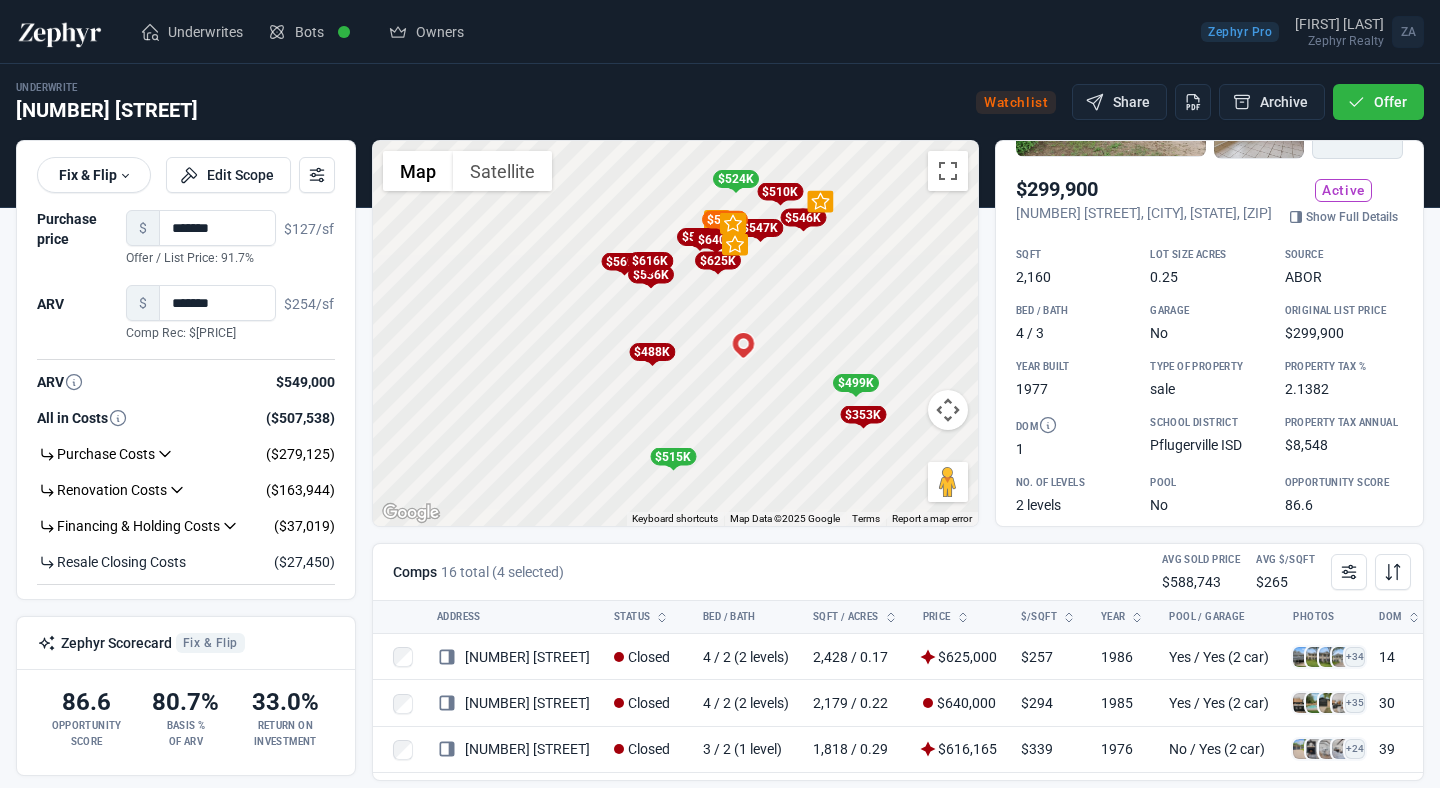 scroll, scrollTop: 170, scrollLeft: 0, axis: vertical 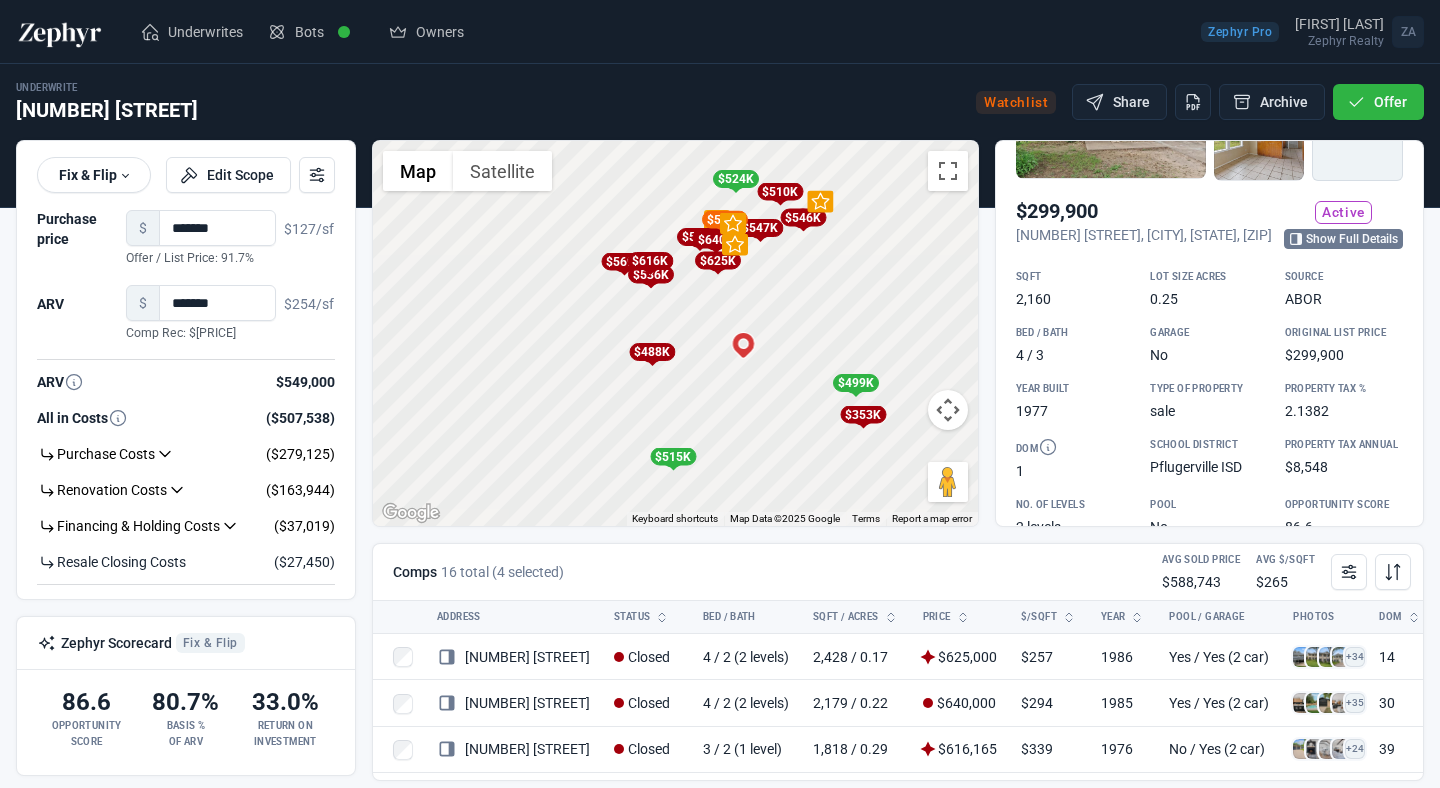click on "Show Full Details" at bounding box center (1343, 239) 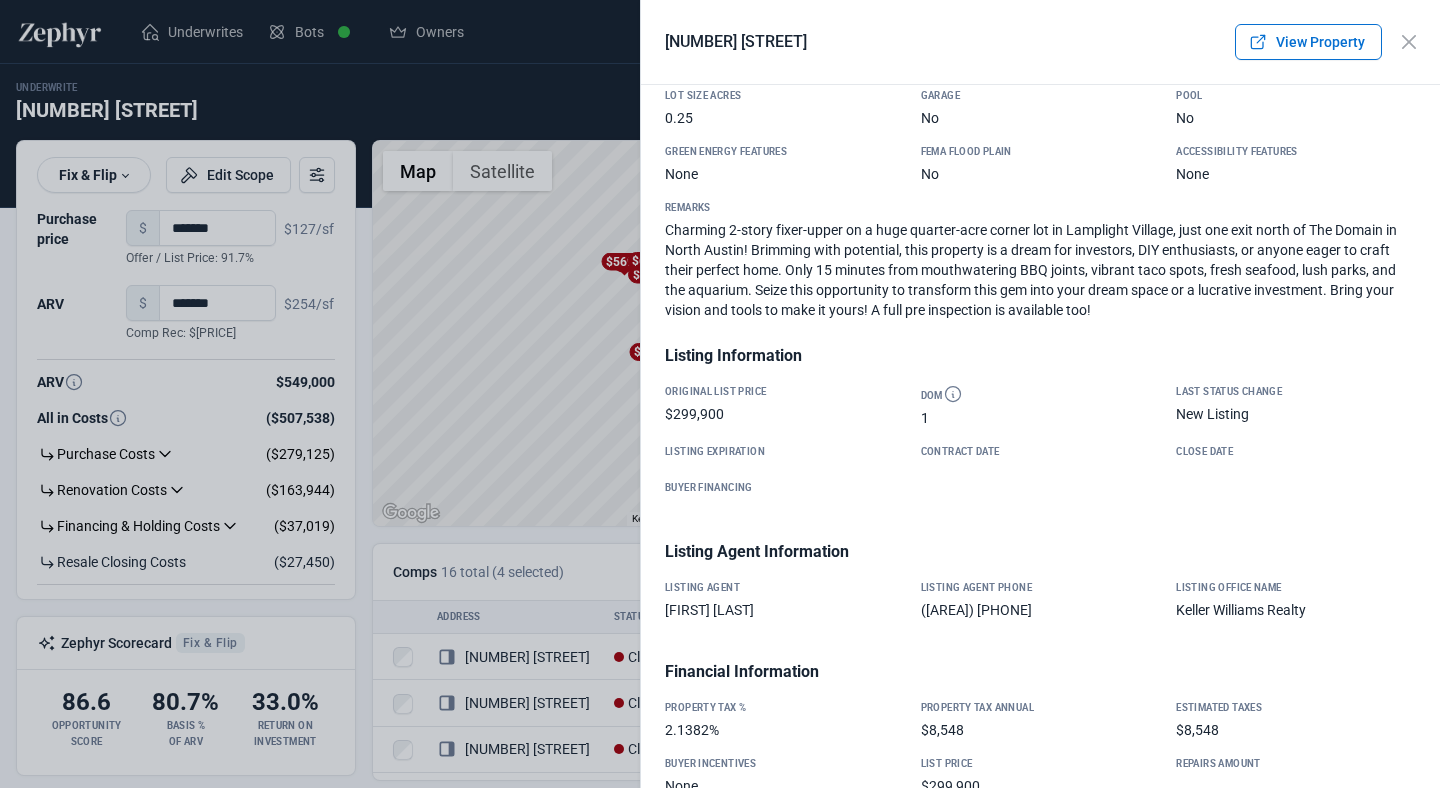 scroll, scrollTop: 787, scrollLeft: 0, axis: vertical 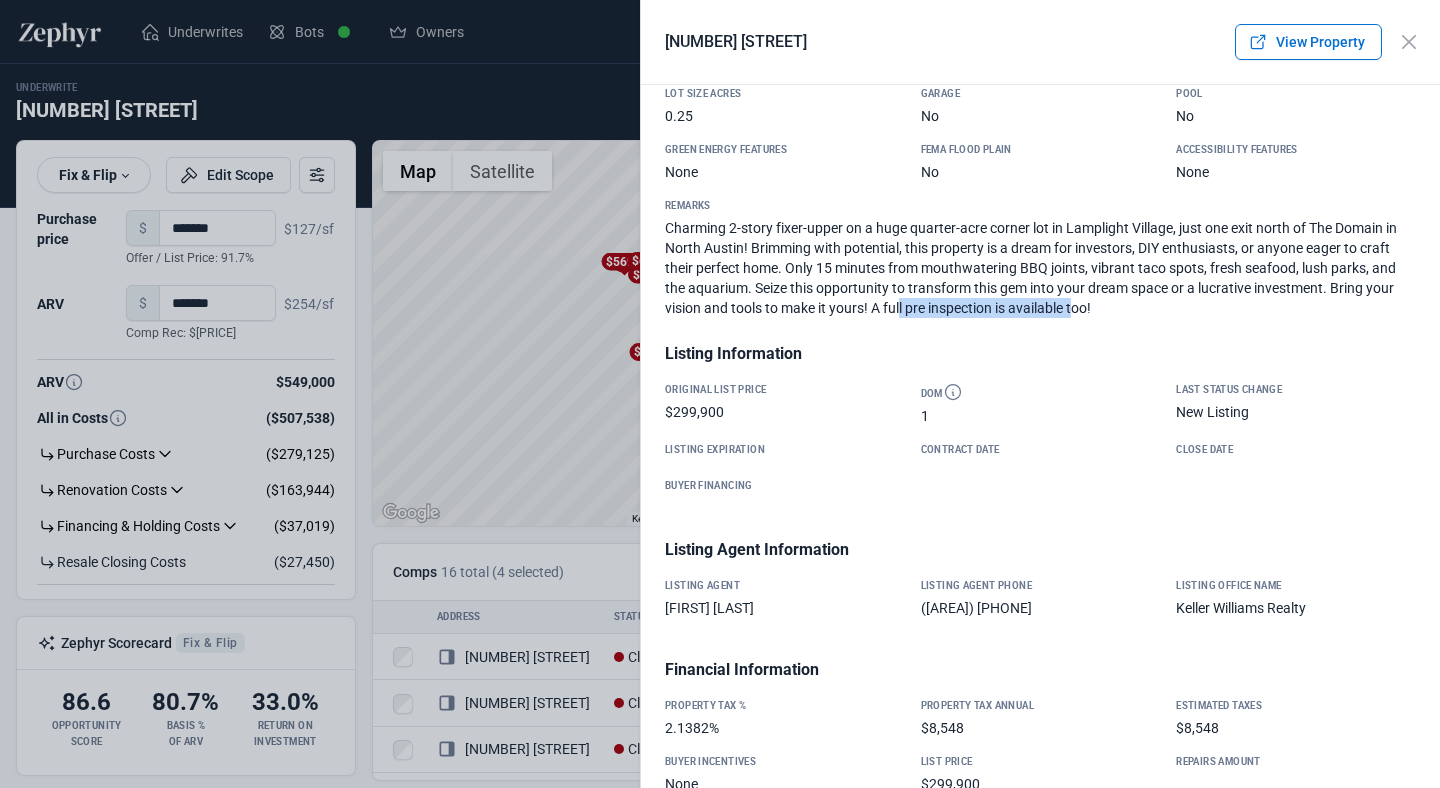 drag, startPoint x: 1116, startPoint y: 276, endPoint x: 1297, endPoint y: 276, distance: 181 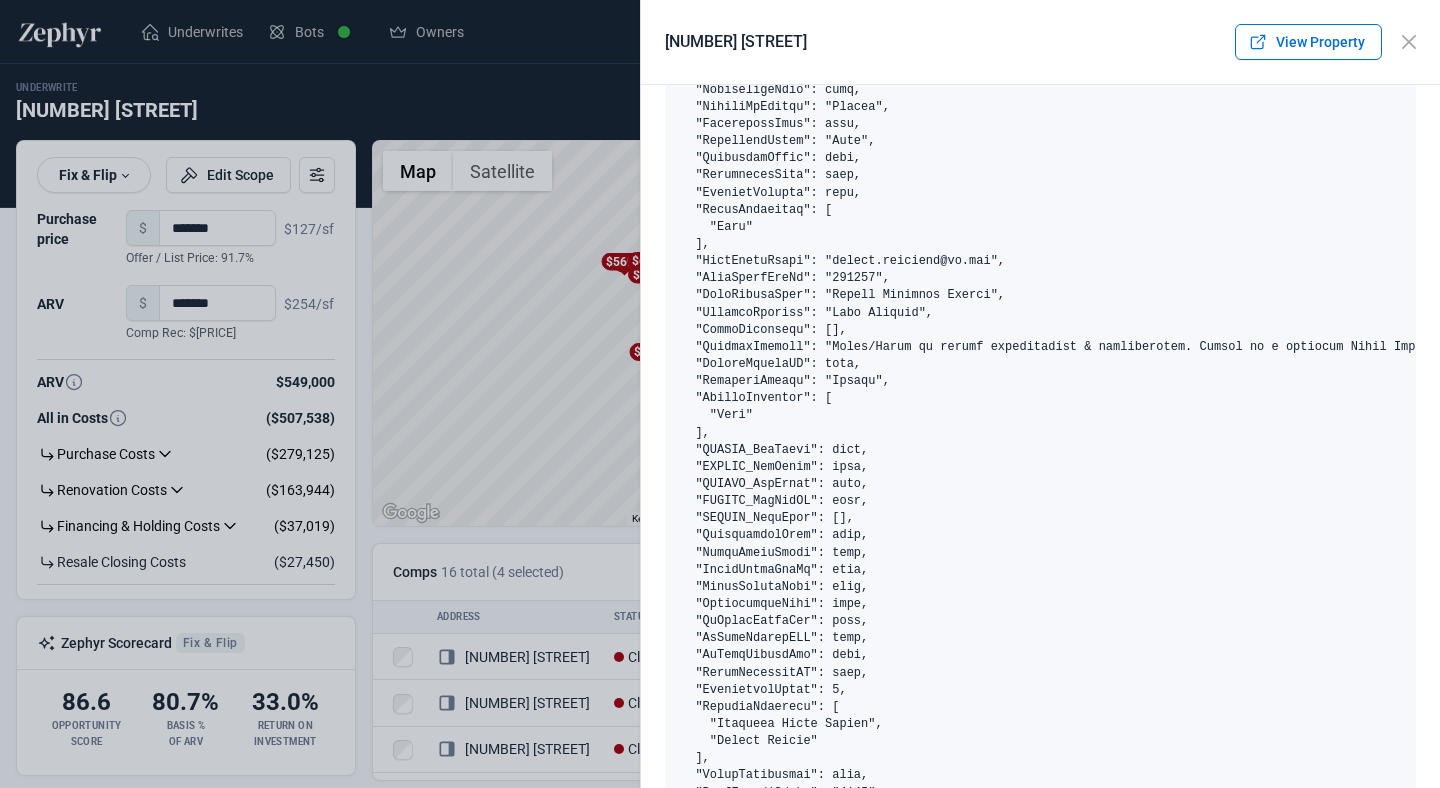 scroll, scrollTop: 5620, scrollLeft: 0, axis: vertical 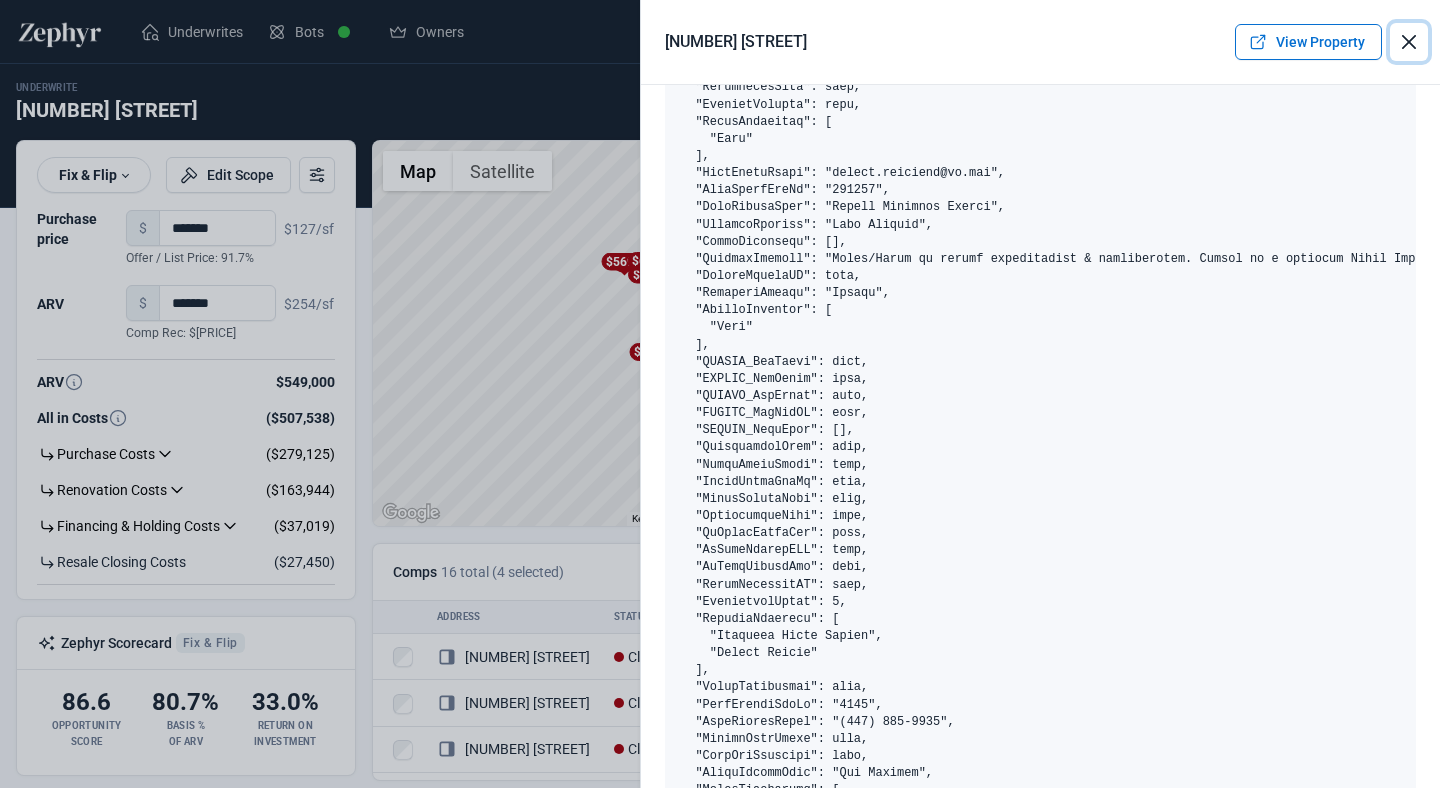 click at bounding box center [1409, 42] 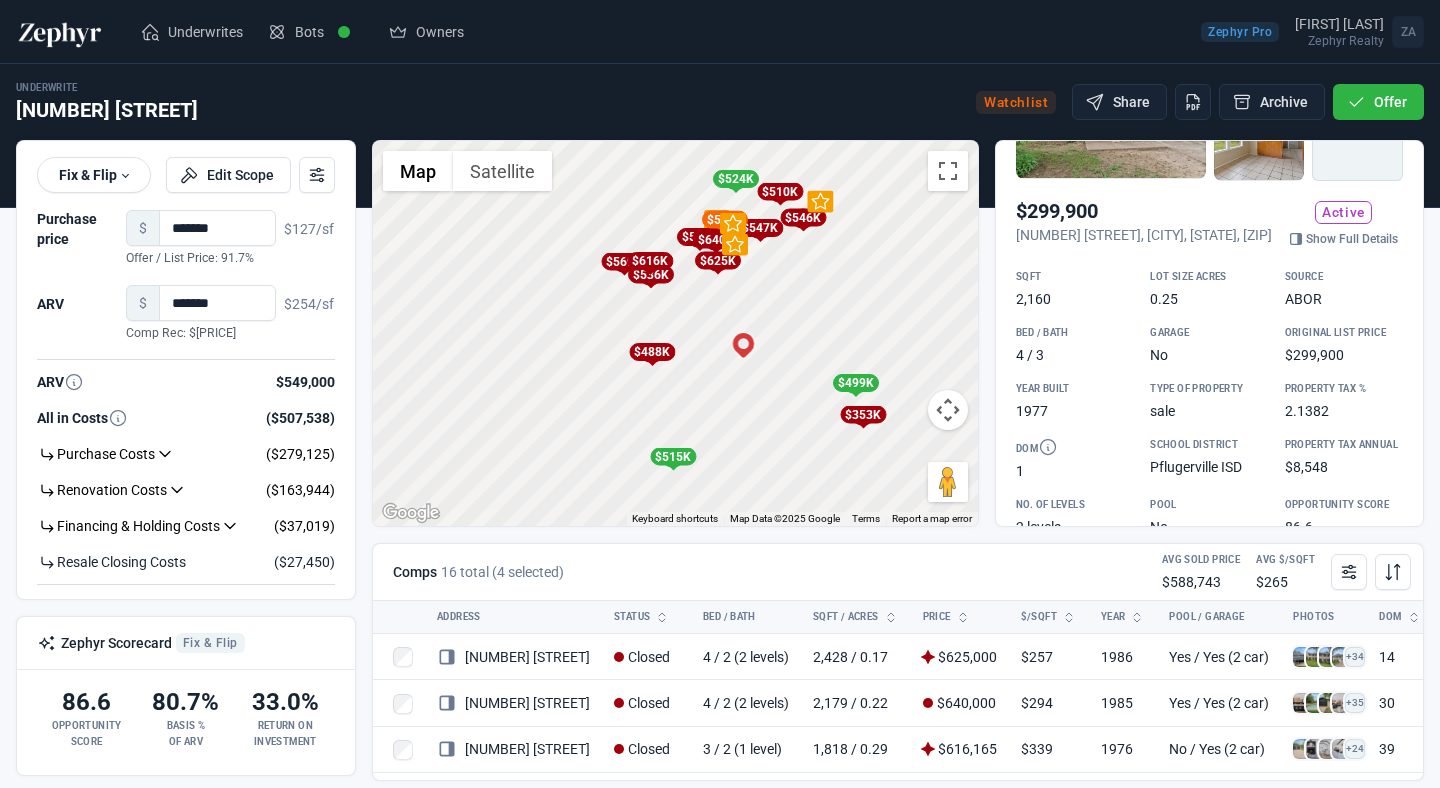 scroll, scrollTop: 0, scrollLeft: 0, axis: both 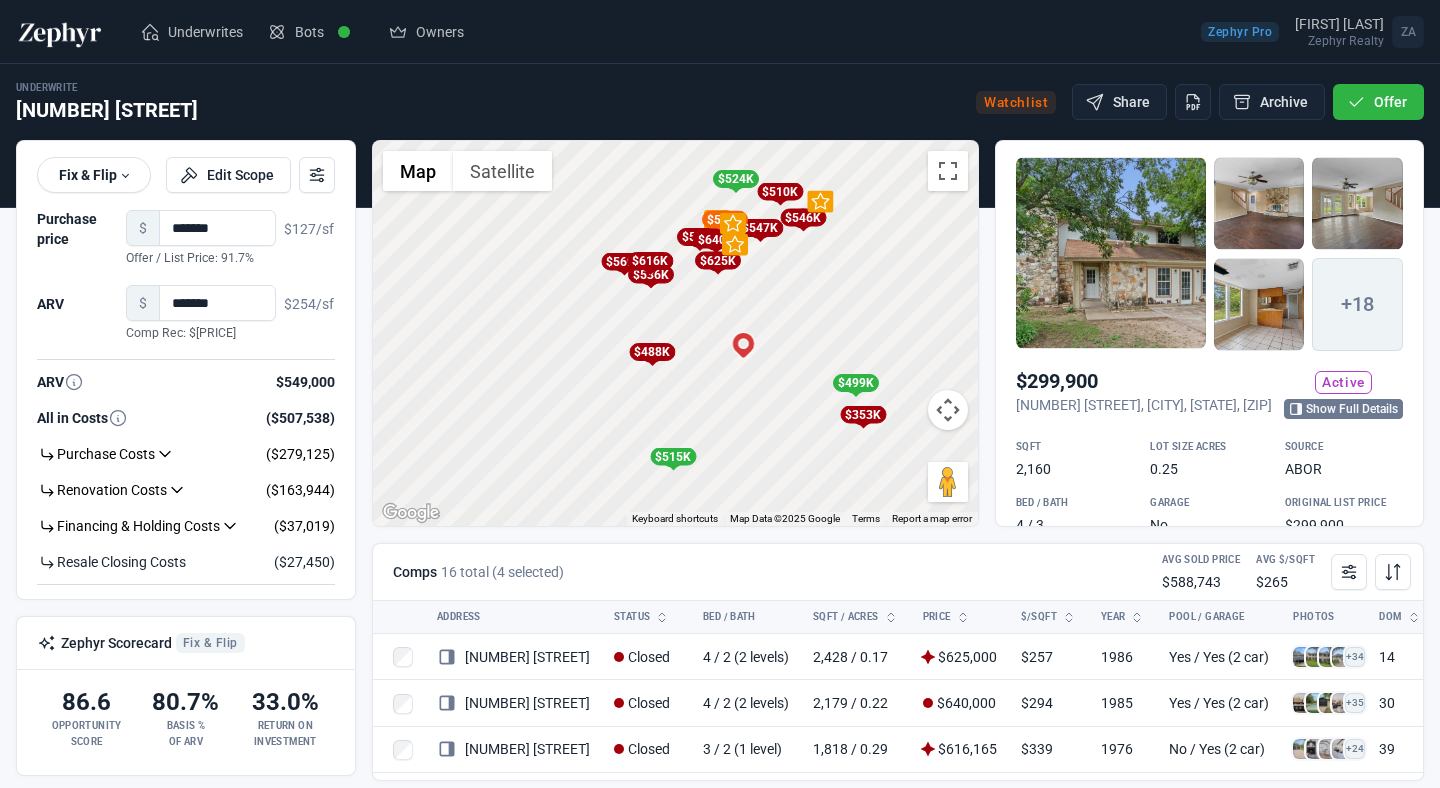click on "Show Full Details" at bounding box center [1343, 409] 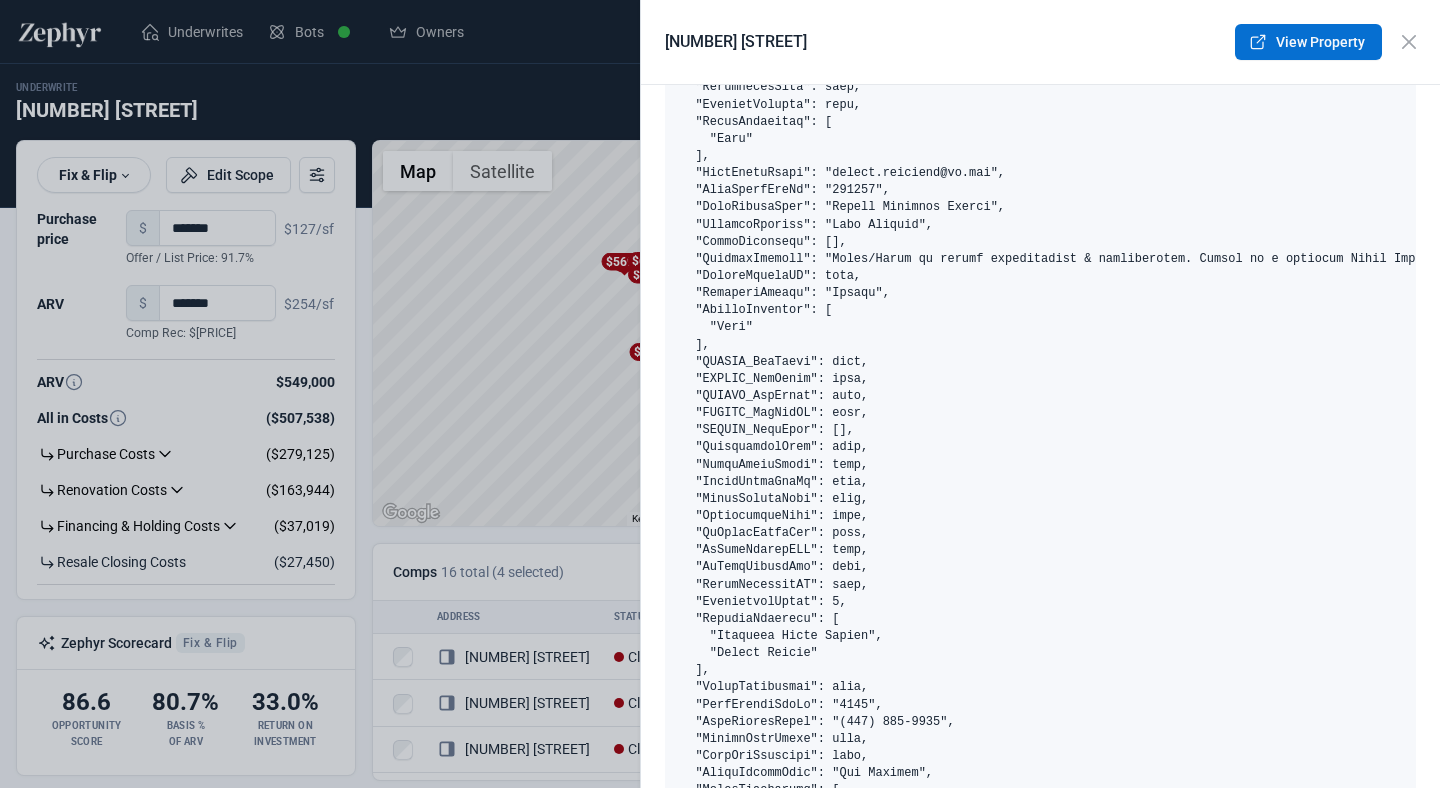 click on "View Property" at bounding box center [1308, 42] 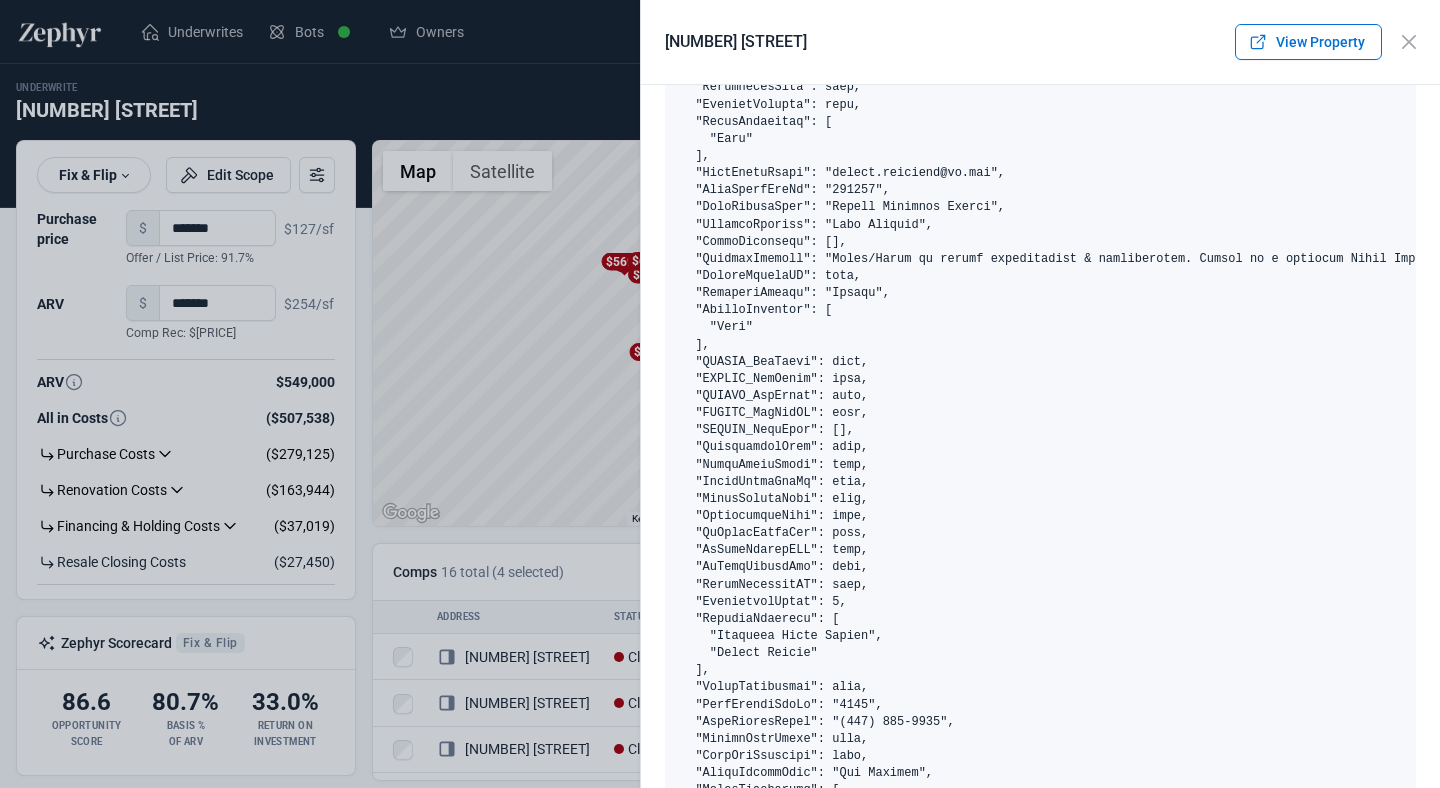 click at bounding box center (720, 394) 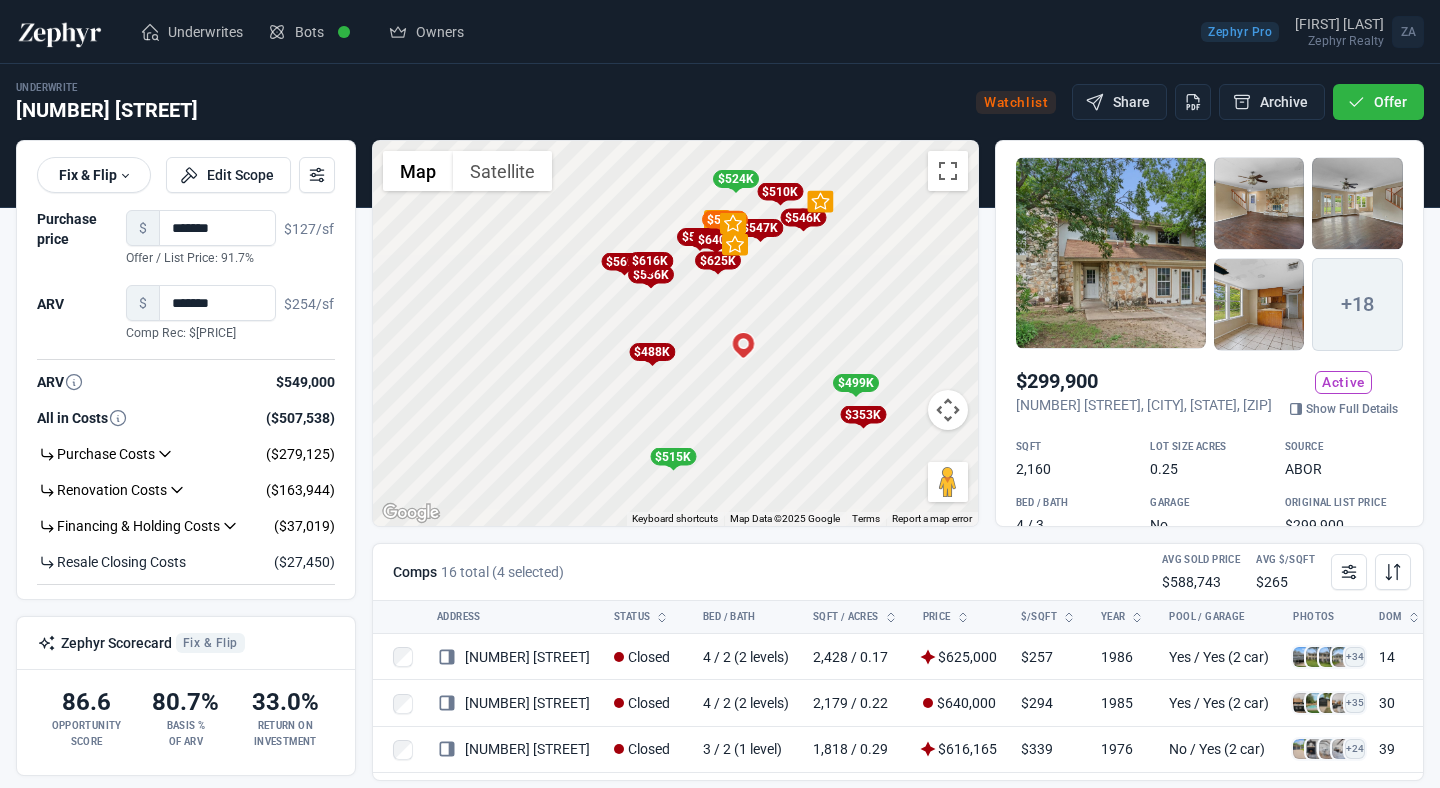 scroll, scrollTop: 41, scrollLeft: 0, axis: vertical 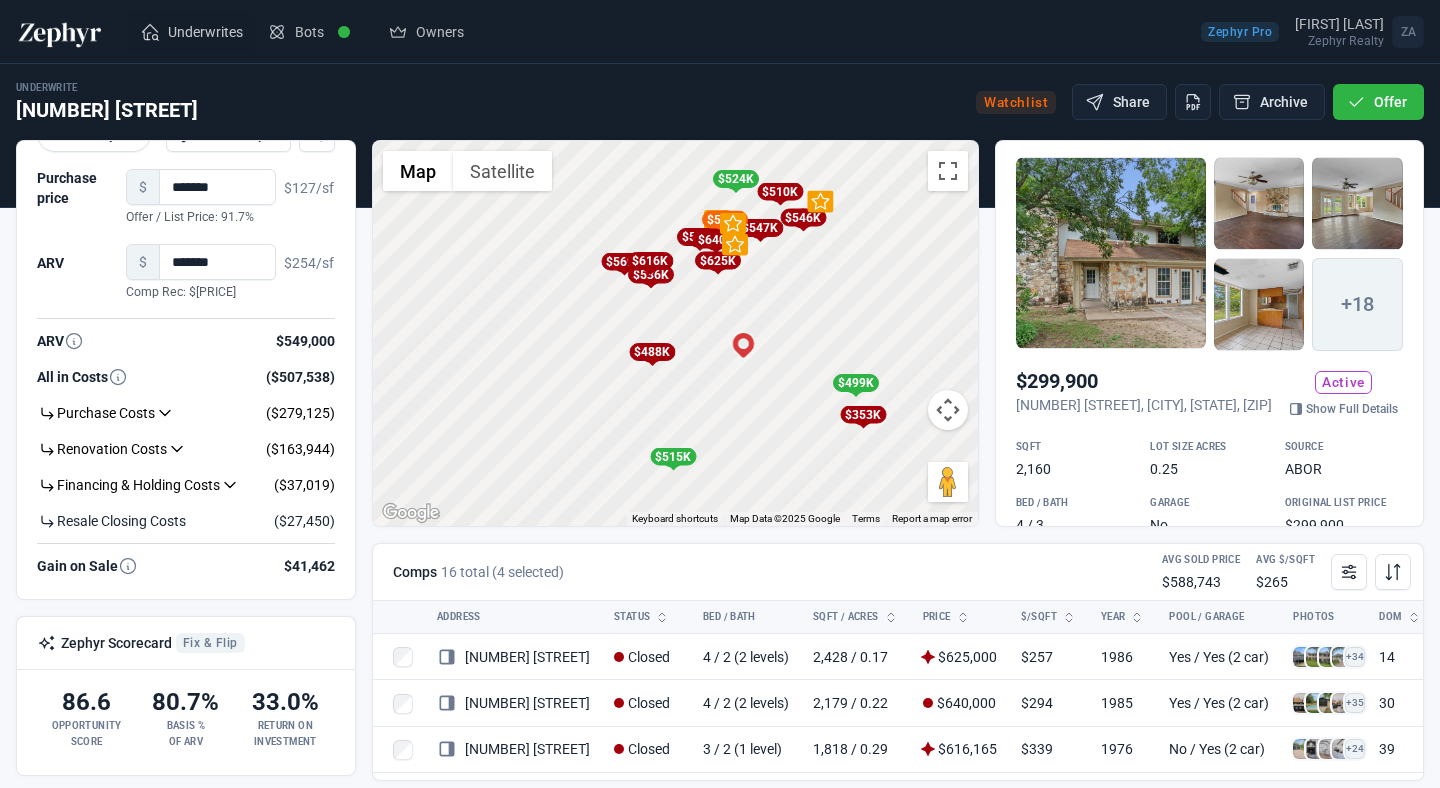click on "Underwrites" at bounding box center (205, 32) 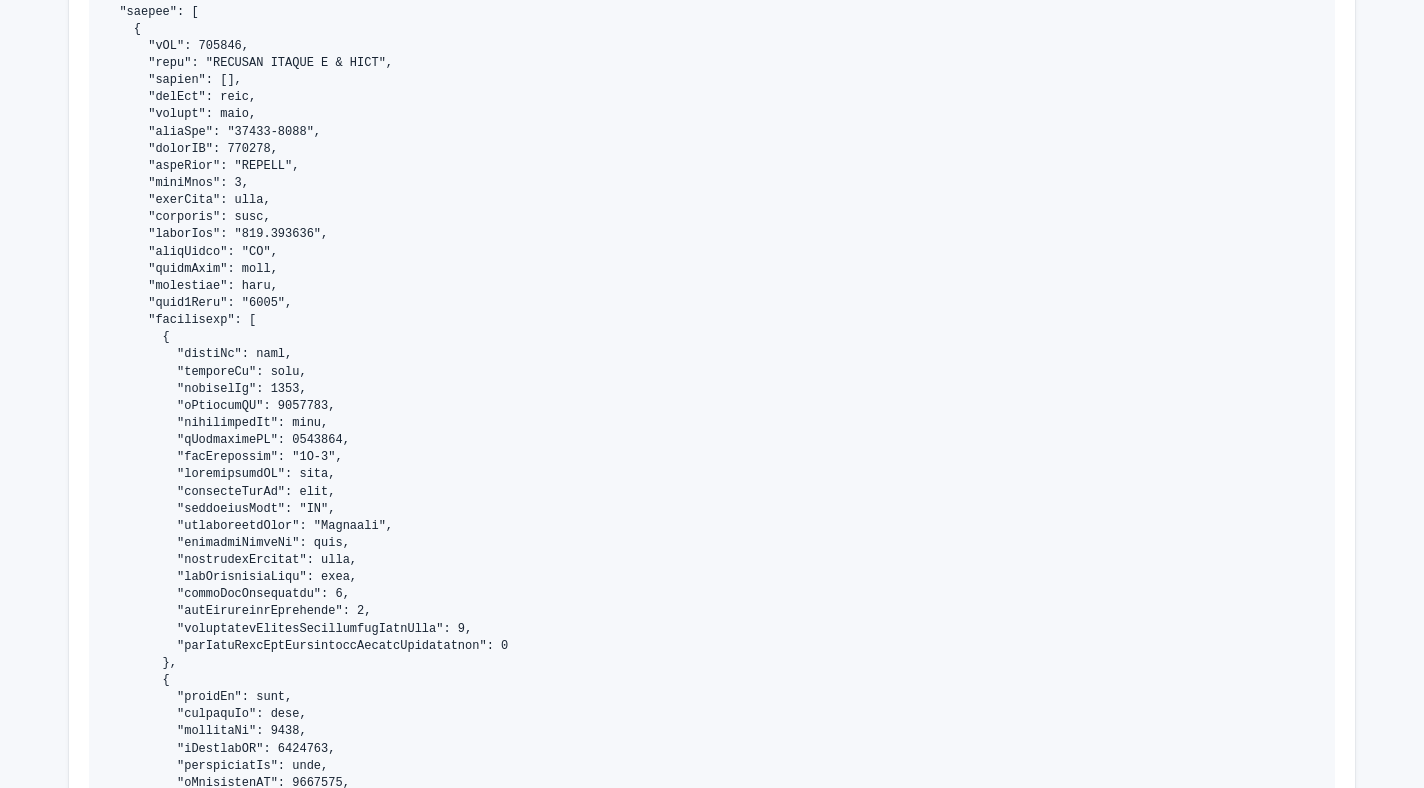 scroll, scrollTop: 1674, scrollLeft: 0, axis: vertical 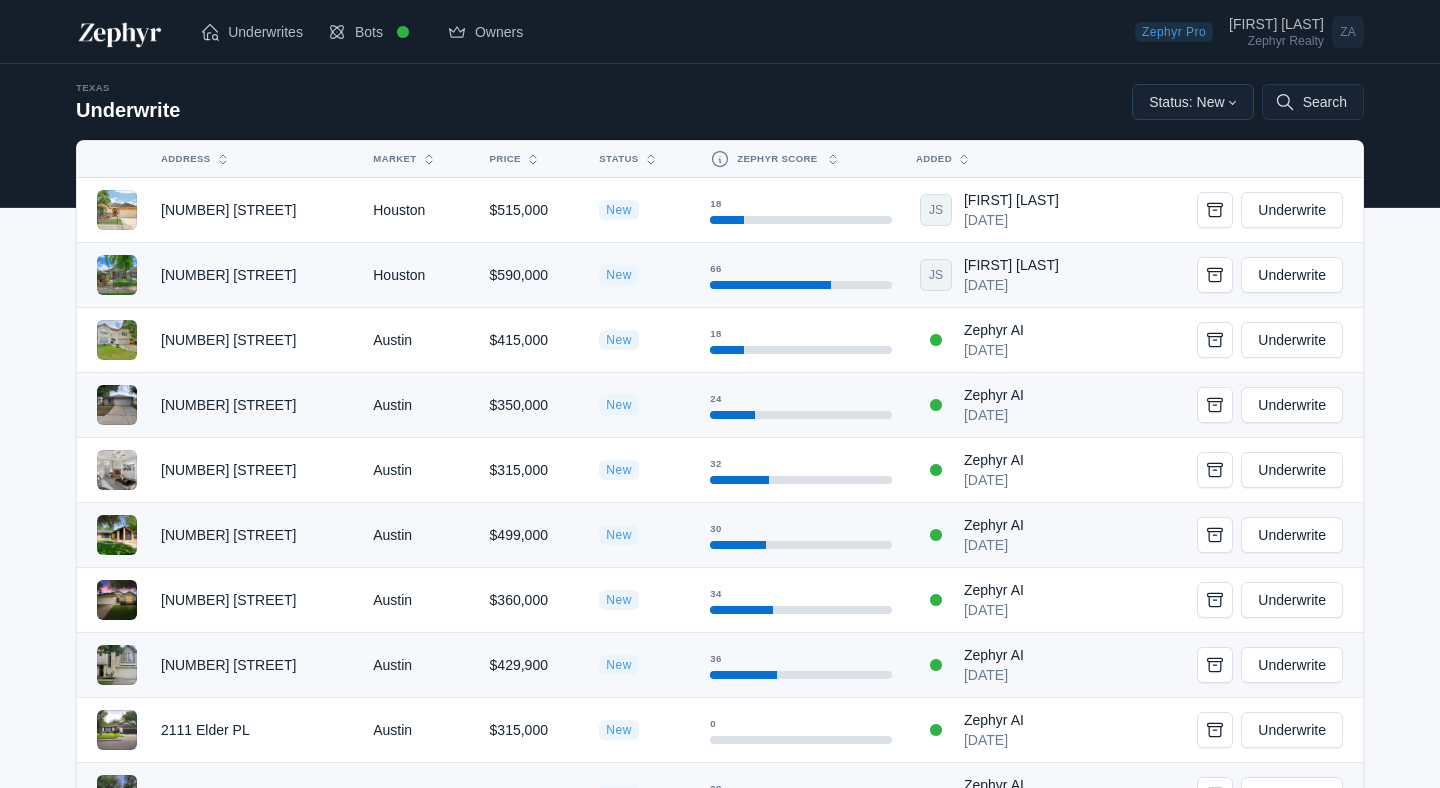 click on "Status: New" at bounding box center [1193, 102] 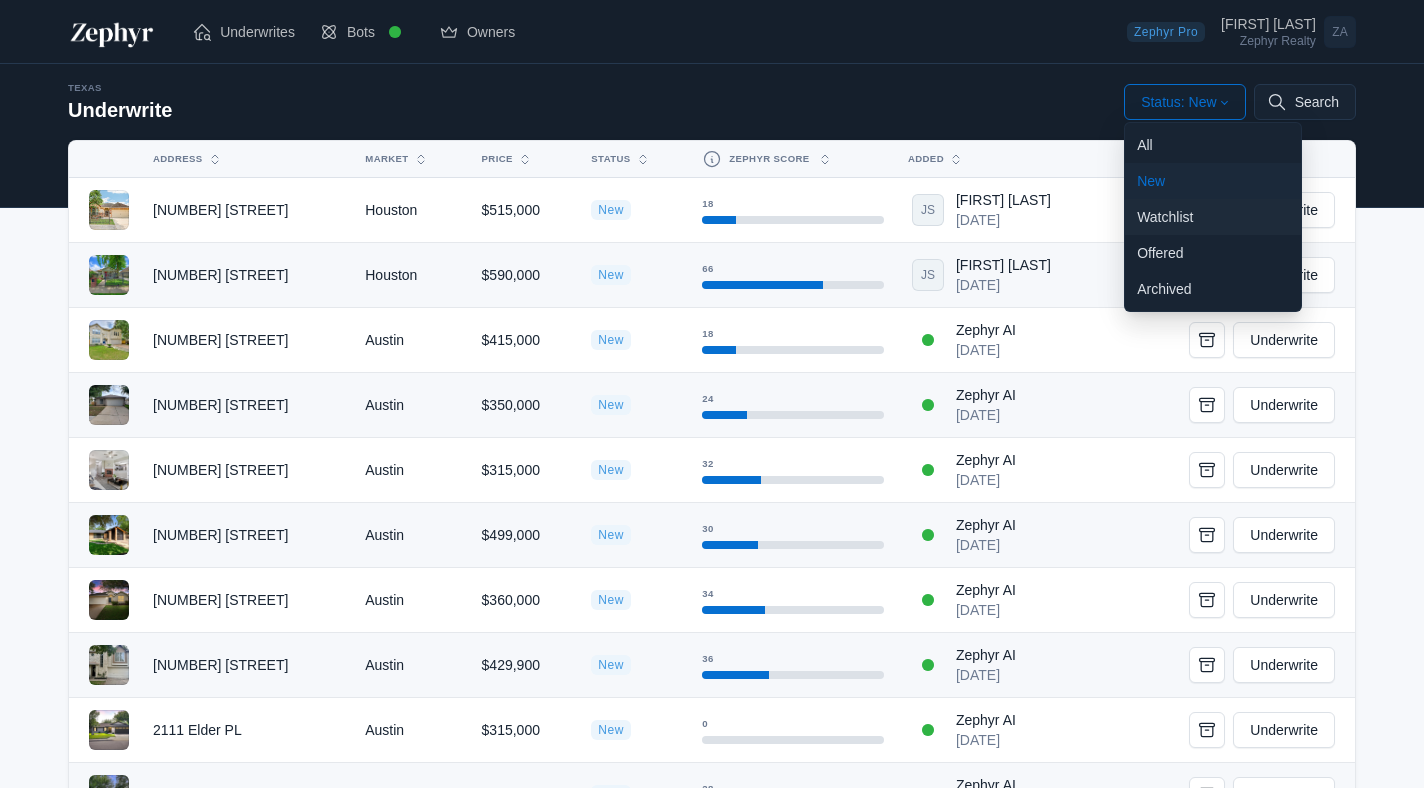 click on "Watchlist" at bounding box center [1213, 217] 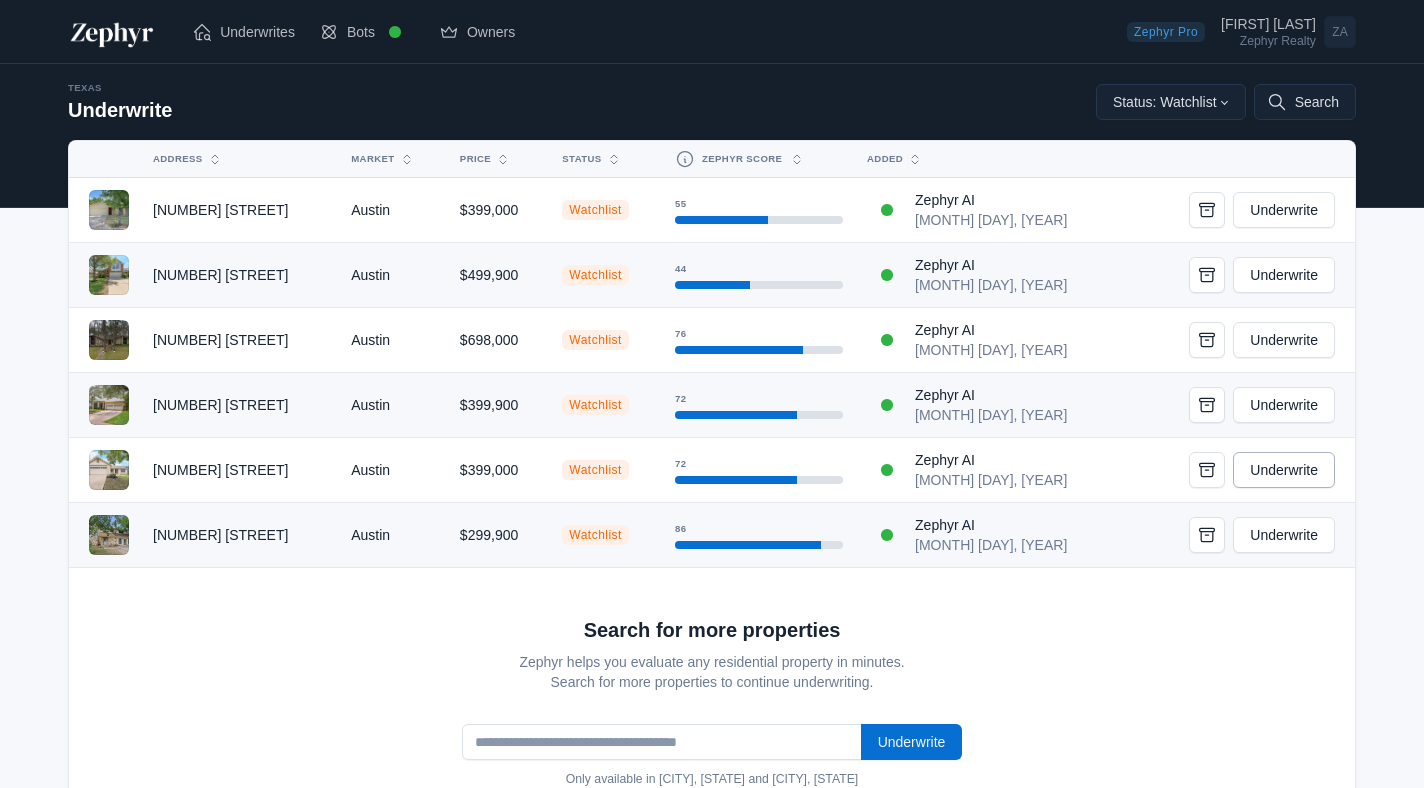 click on "Underwrite" 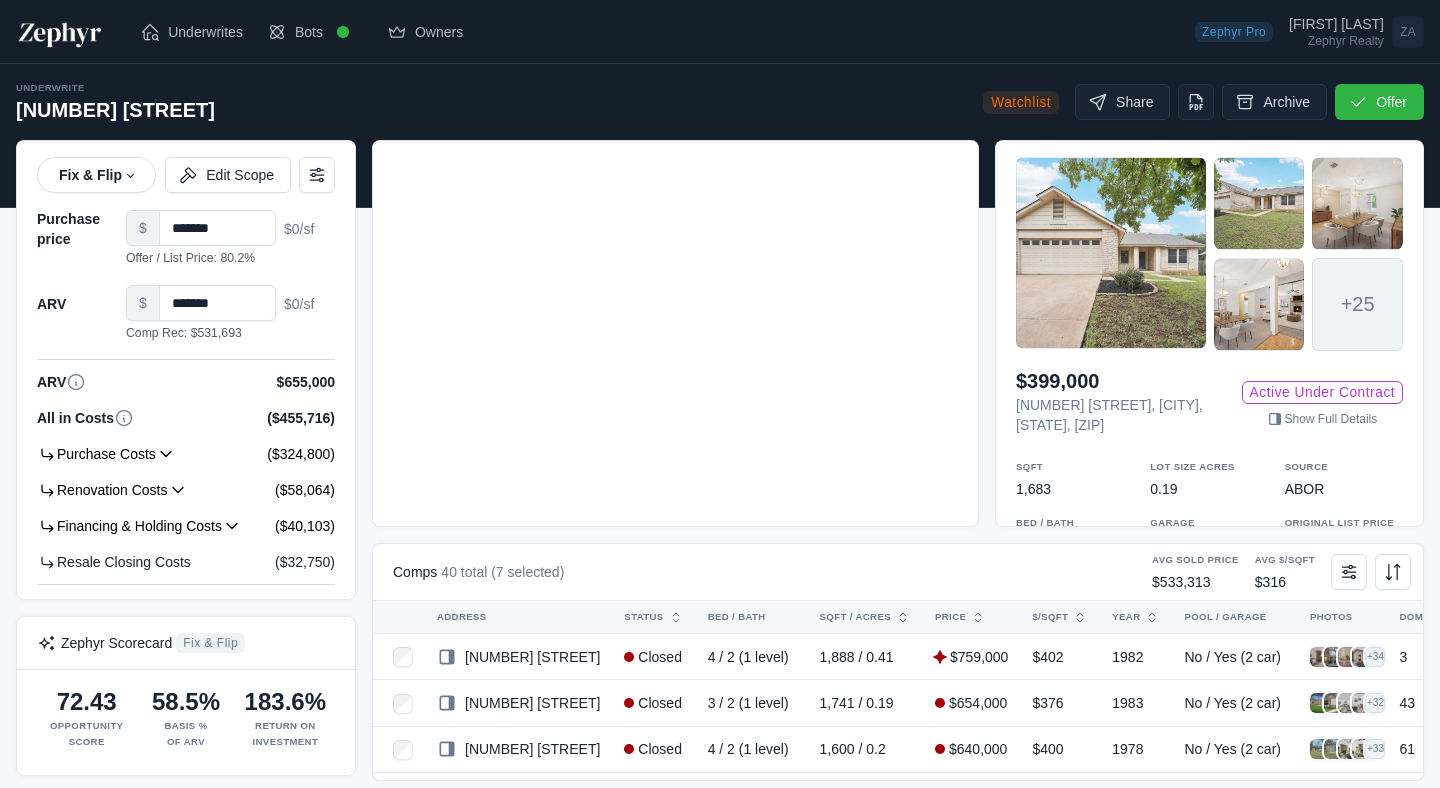 scroll, scrollTop: 0, scrollLeft: 0, axis: both 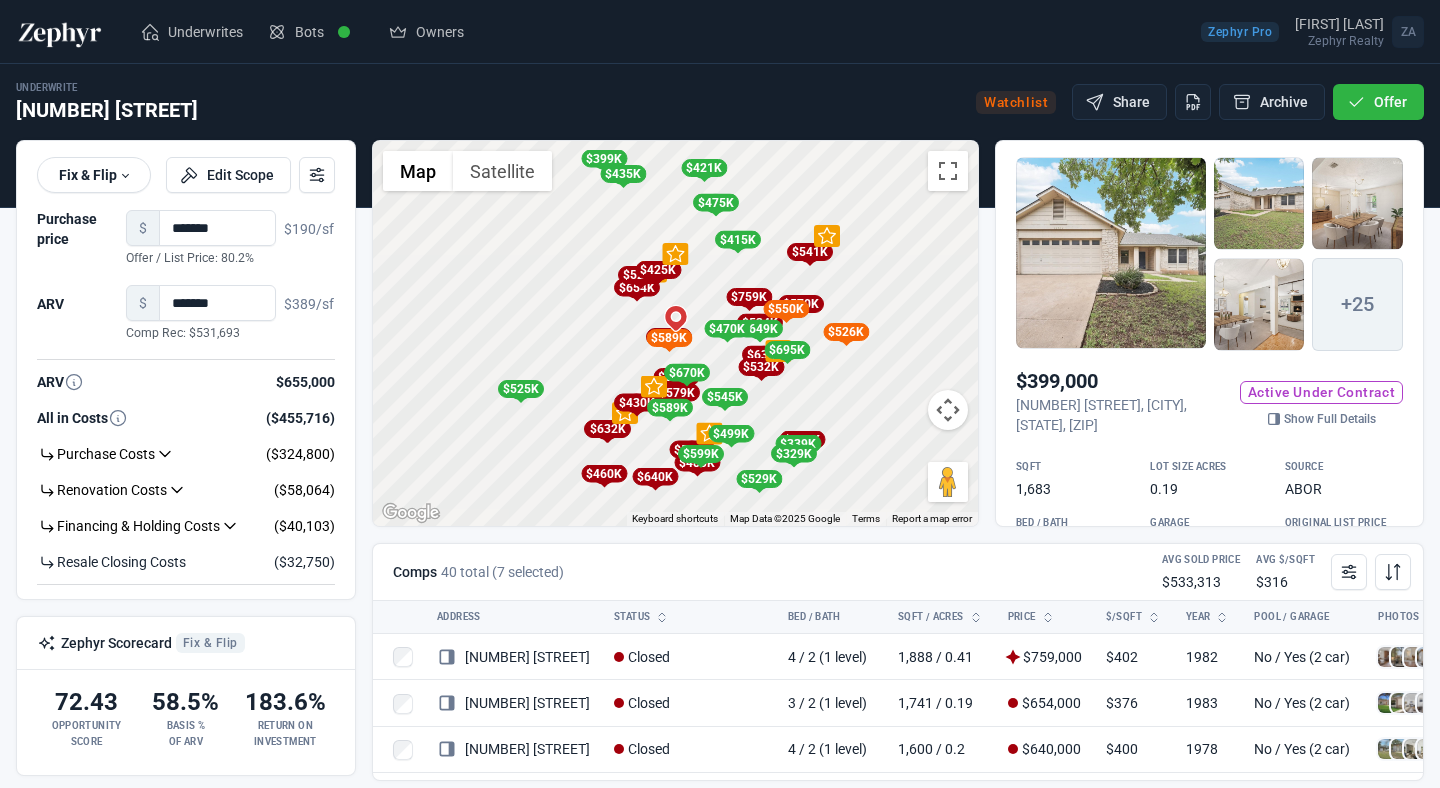 click at bounding box center (1111, 253) 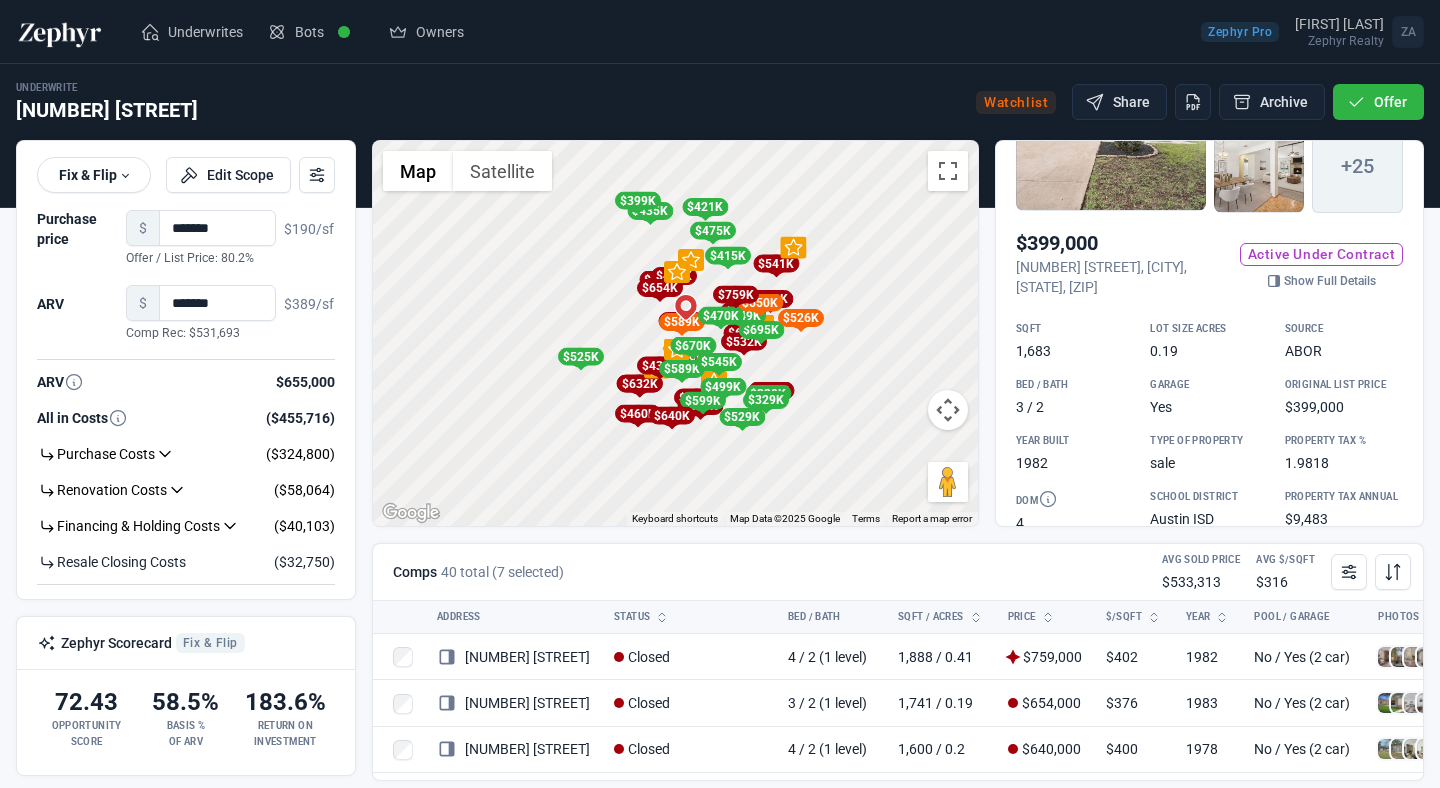 scroll, scrollTop: 0, scrollLeft: 0, axis: both 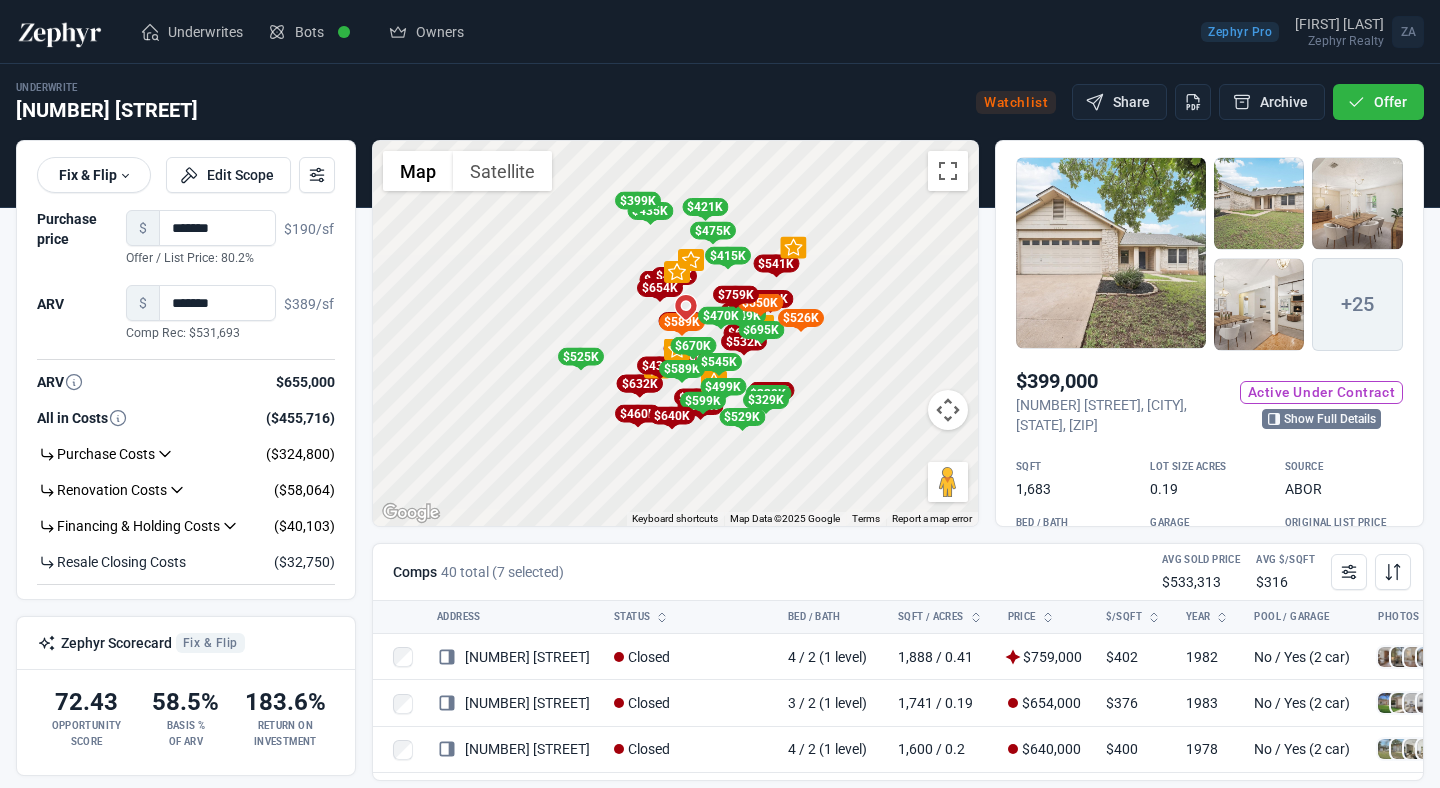click on "Show Full Details" at bounding box center (1321, 419) 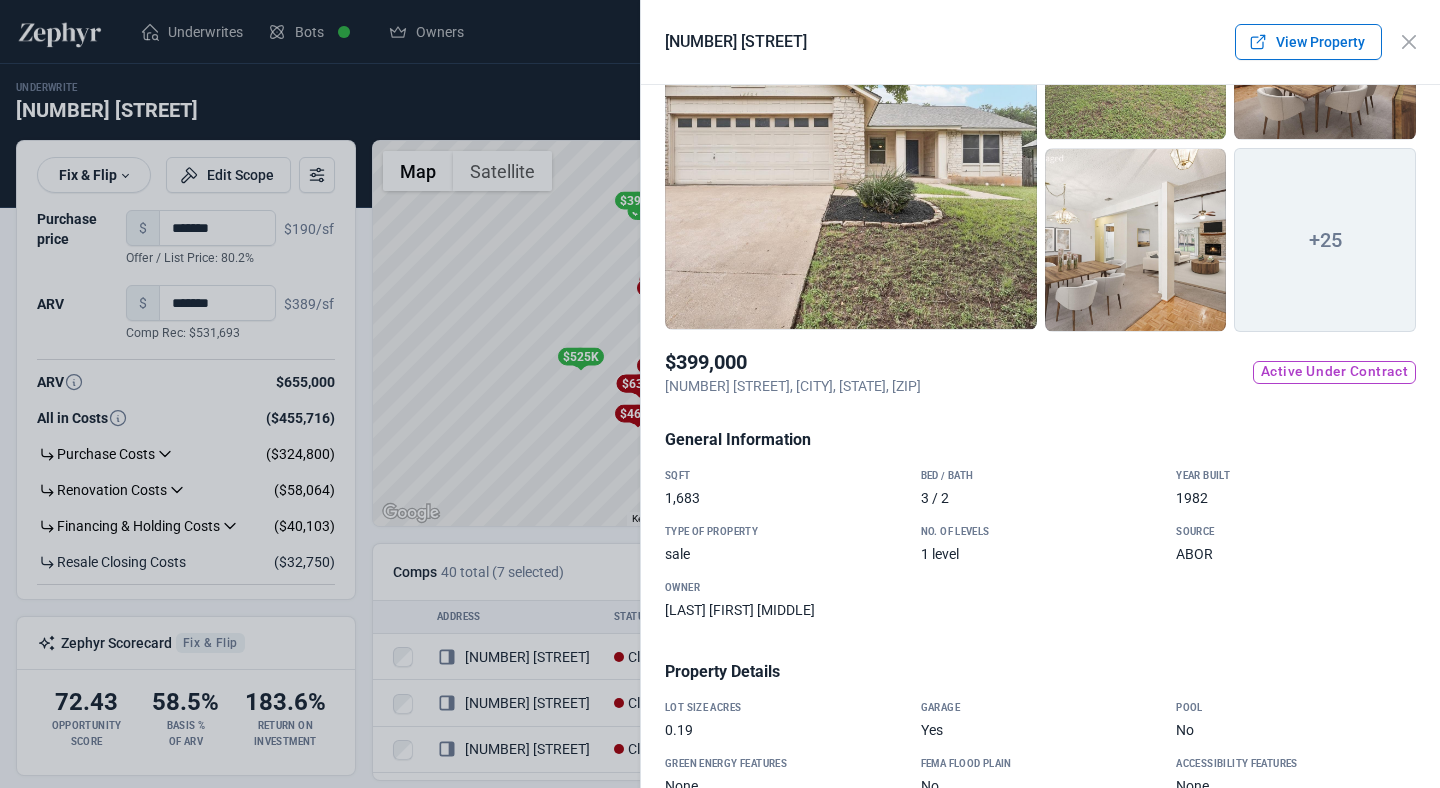 scroll, scrollTop: 0, scrollLeft: 0, axis: both 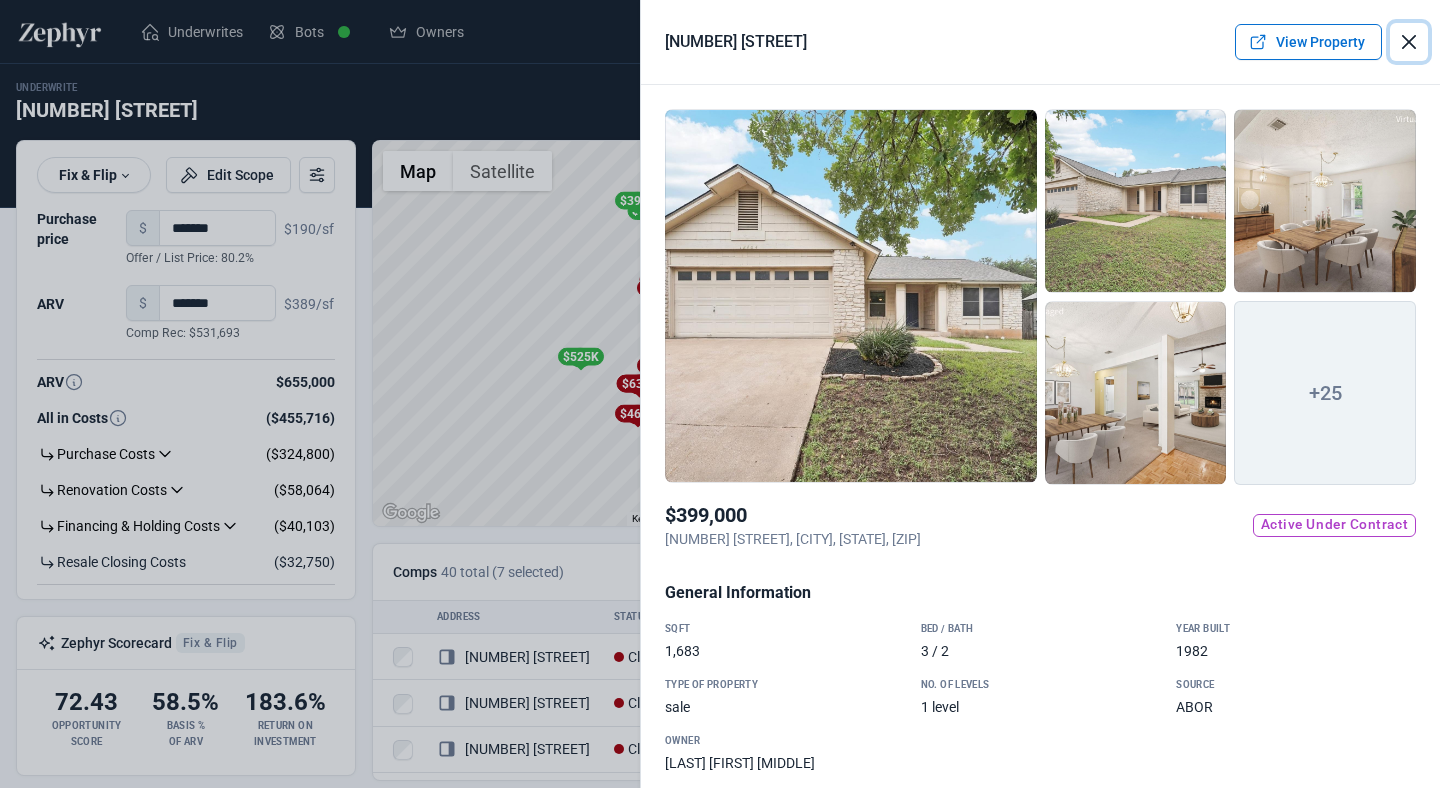 click at bounding box center (1409, 42) 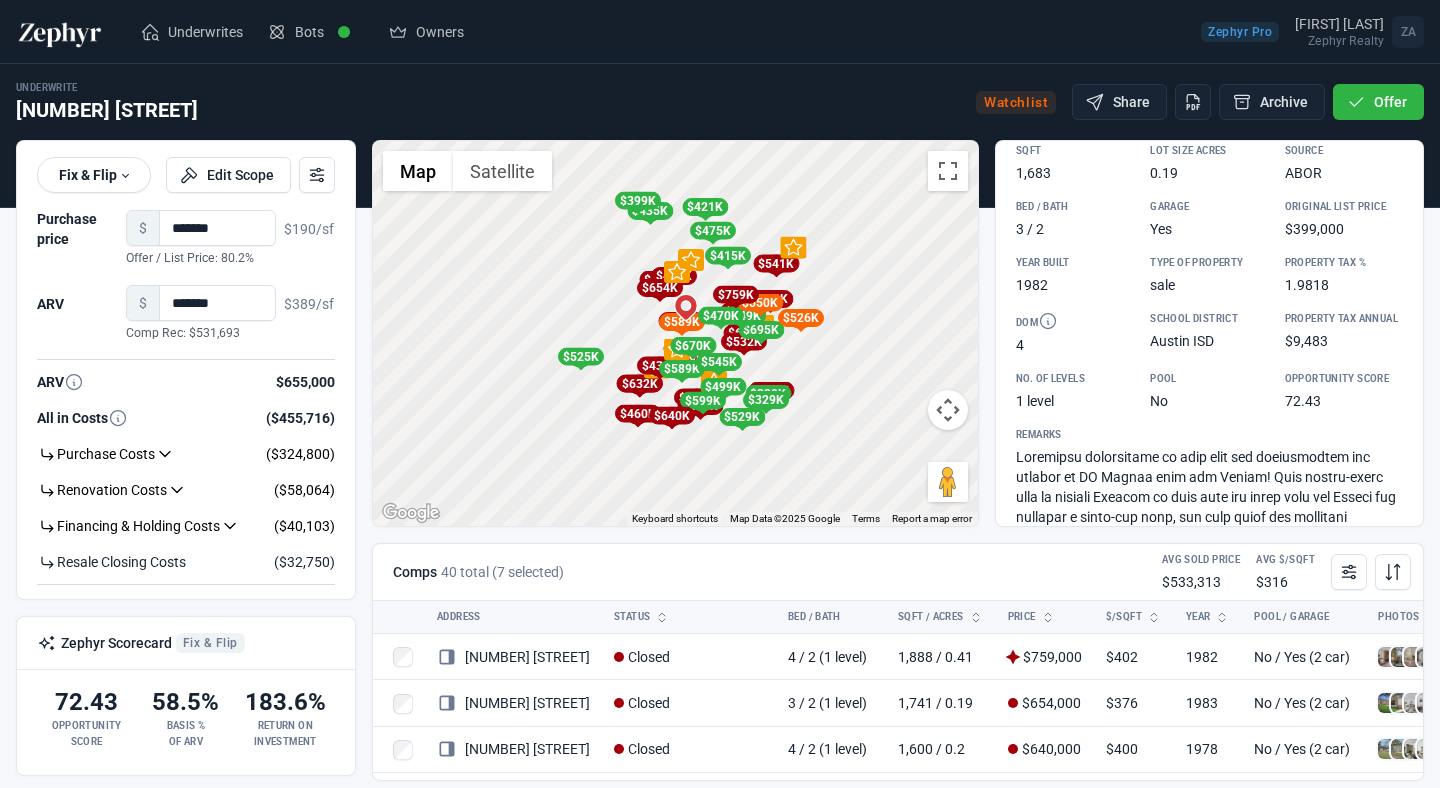 scroll, scrollTop: 0, scrollLeft: 0, axis: both 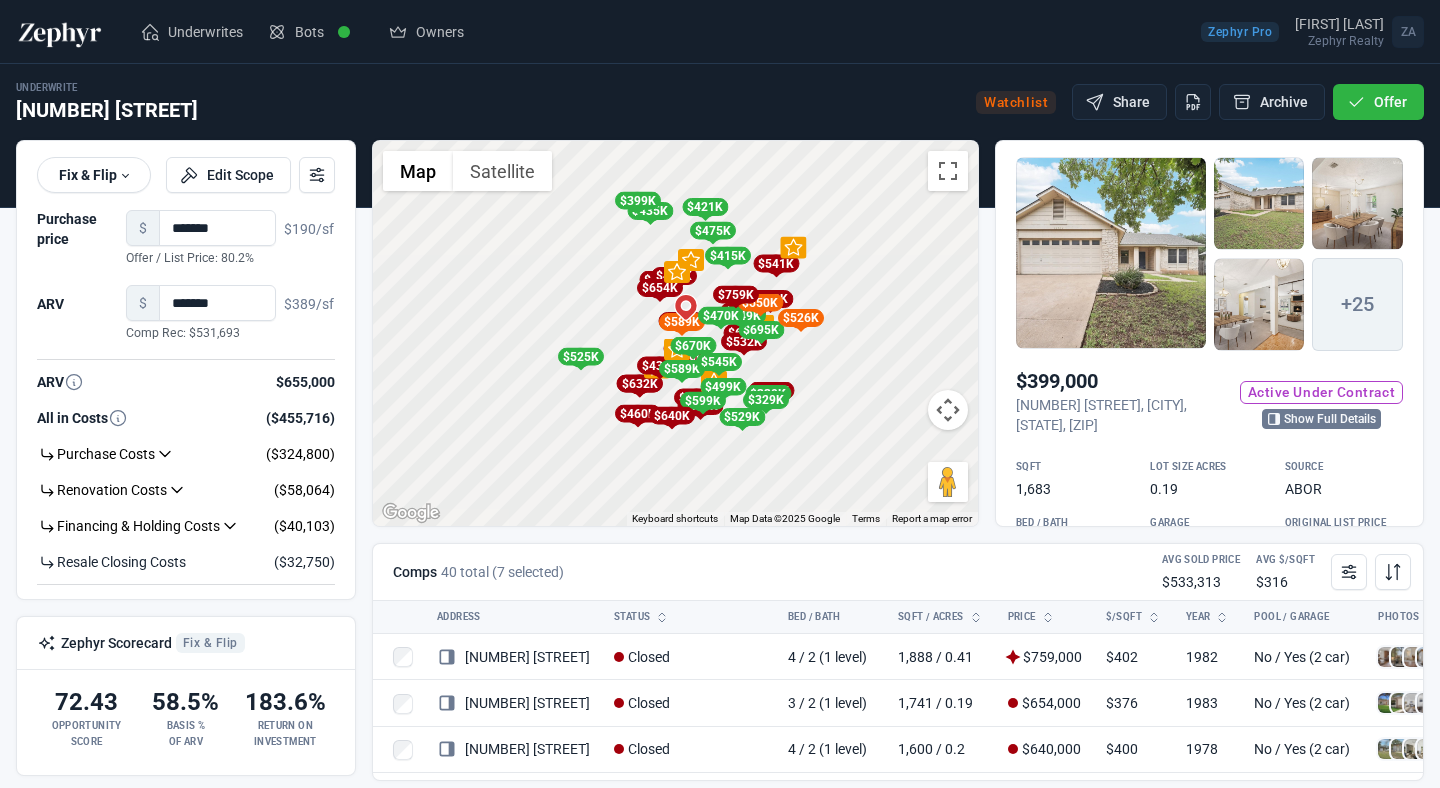 click on "Show Full Details" at bounding box center (1321, 419) 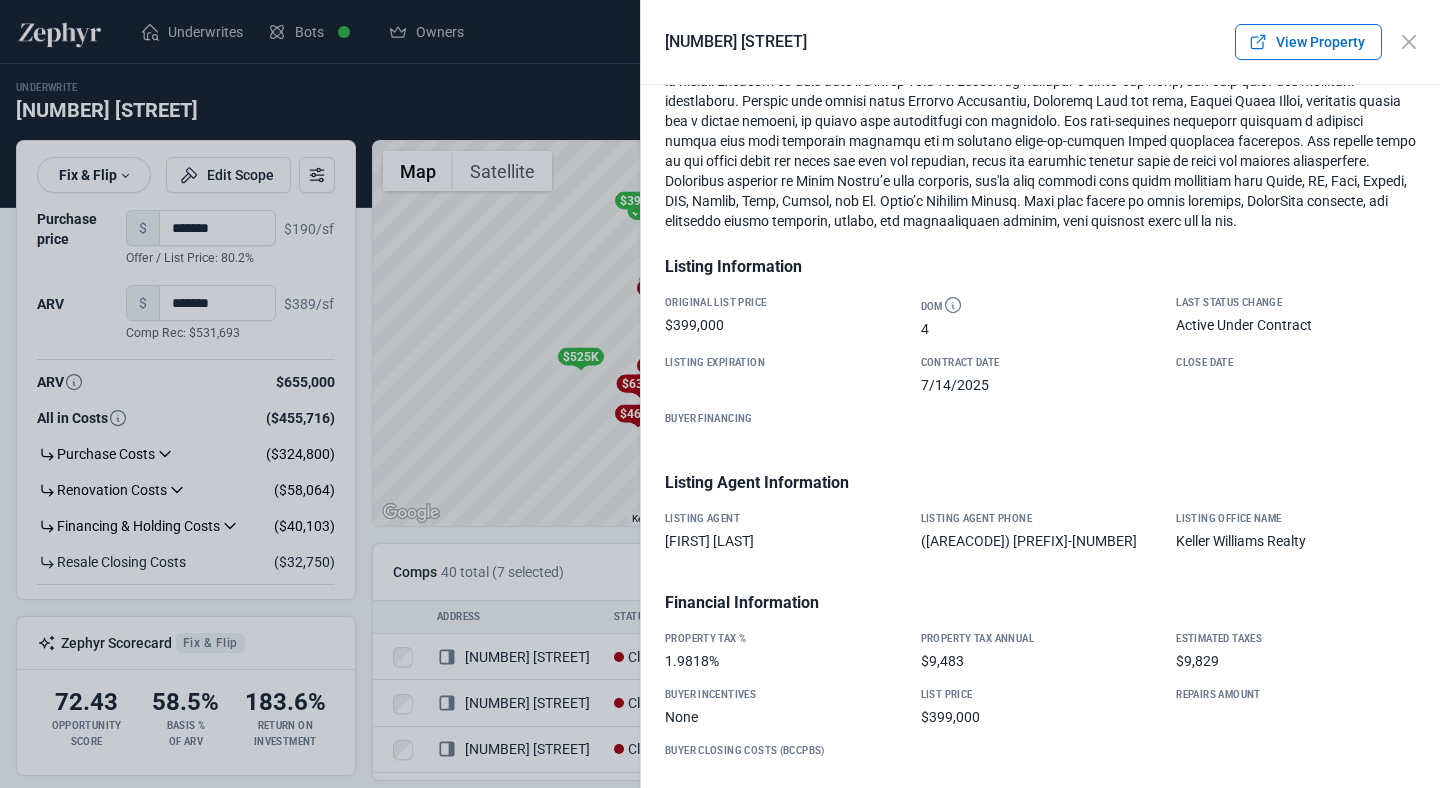 scroll, scrollTop: 1028, scrollLeft: 0, axis: vertical 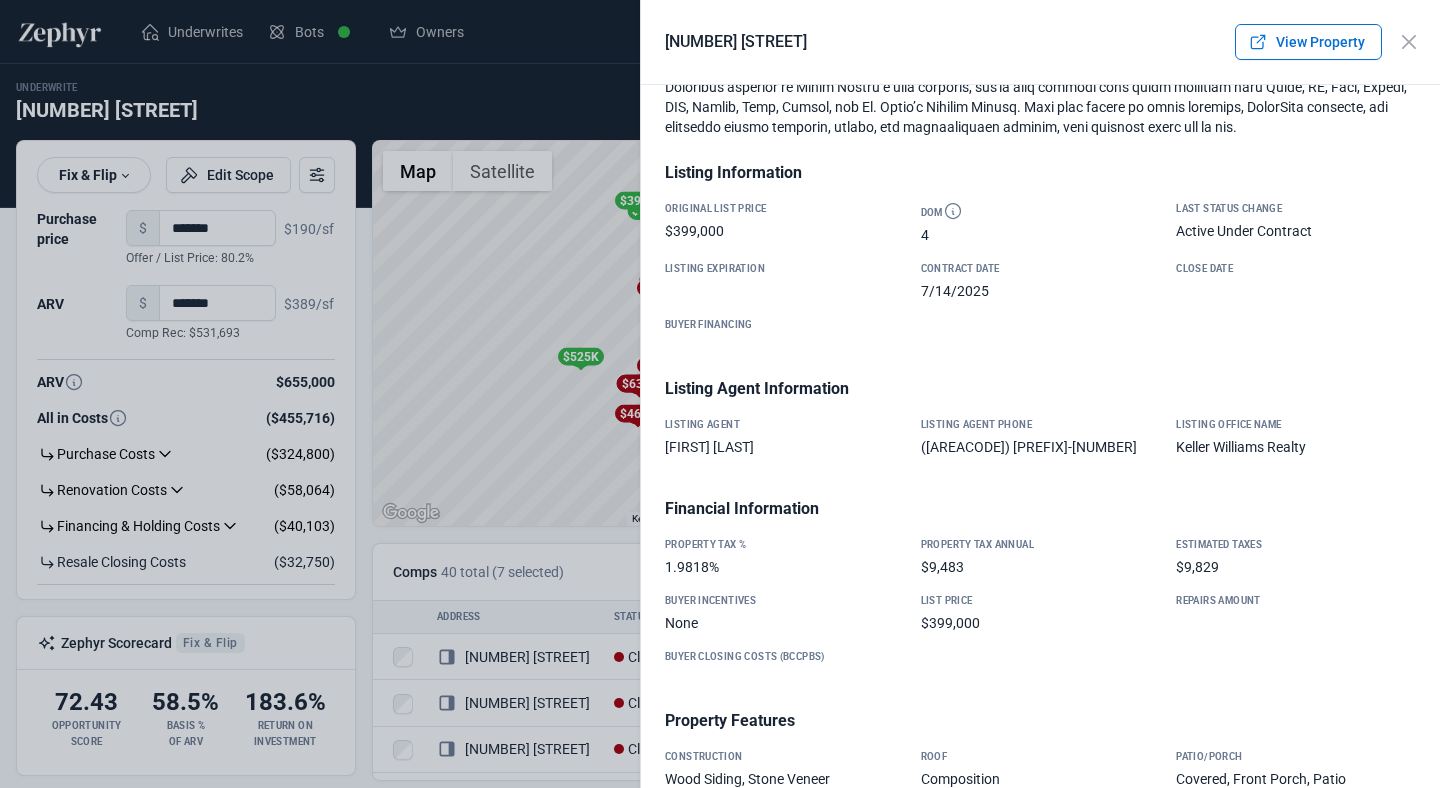 click on "Listing Expiration" at bounding box center (785, 281) 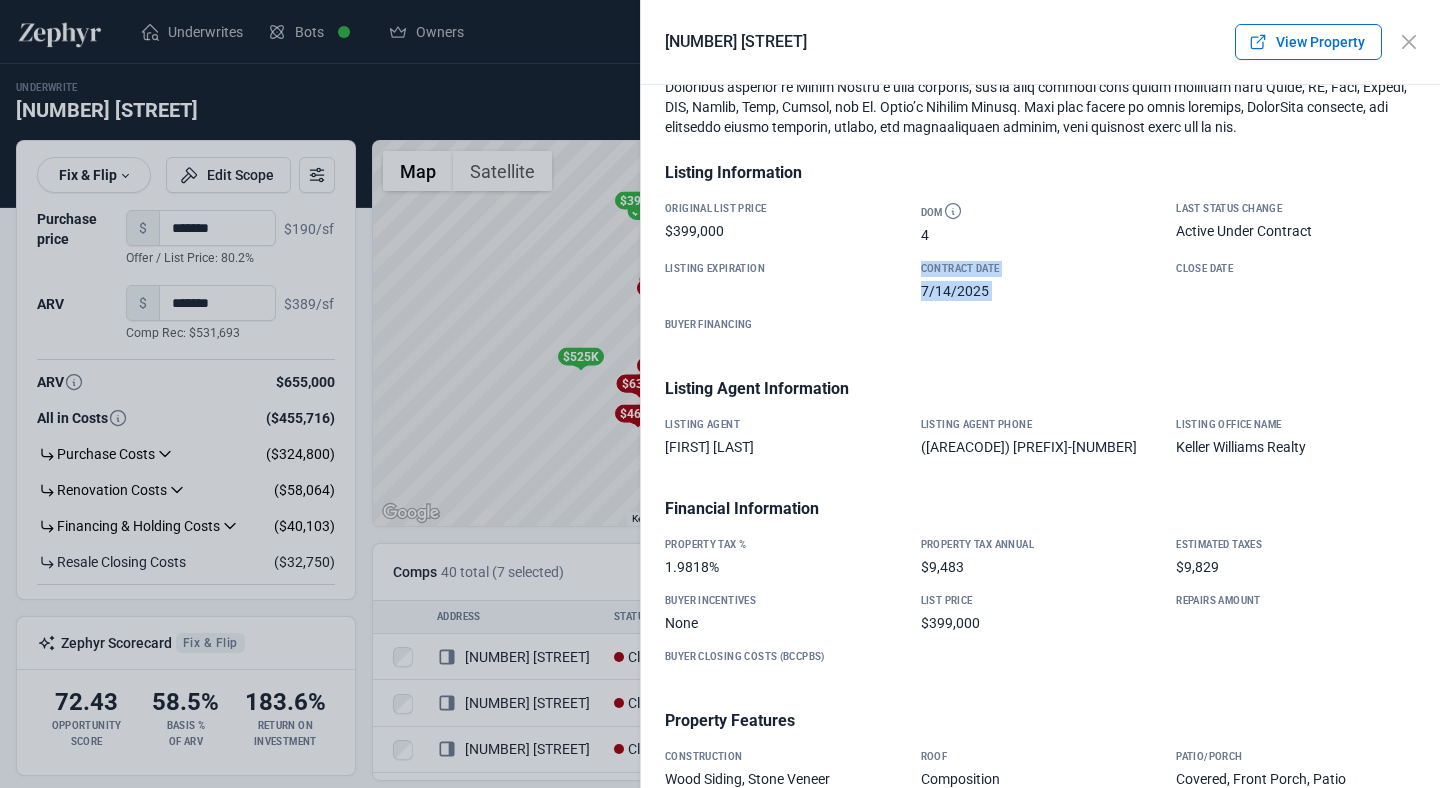 drag, startPoint x: 902, startPoint y: 301, endPoint x: 993, endPoint y: 299, distance: 91.02197 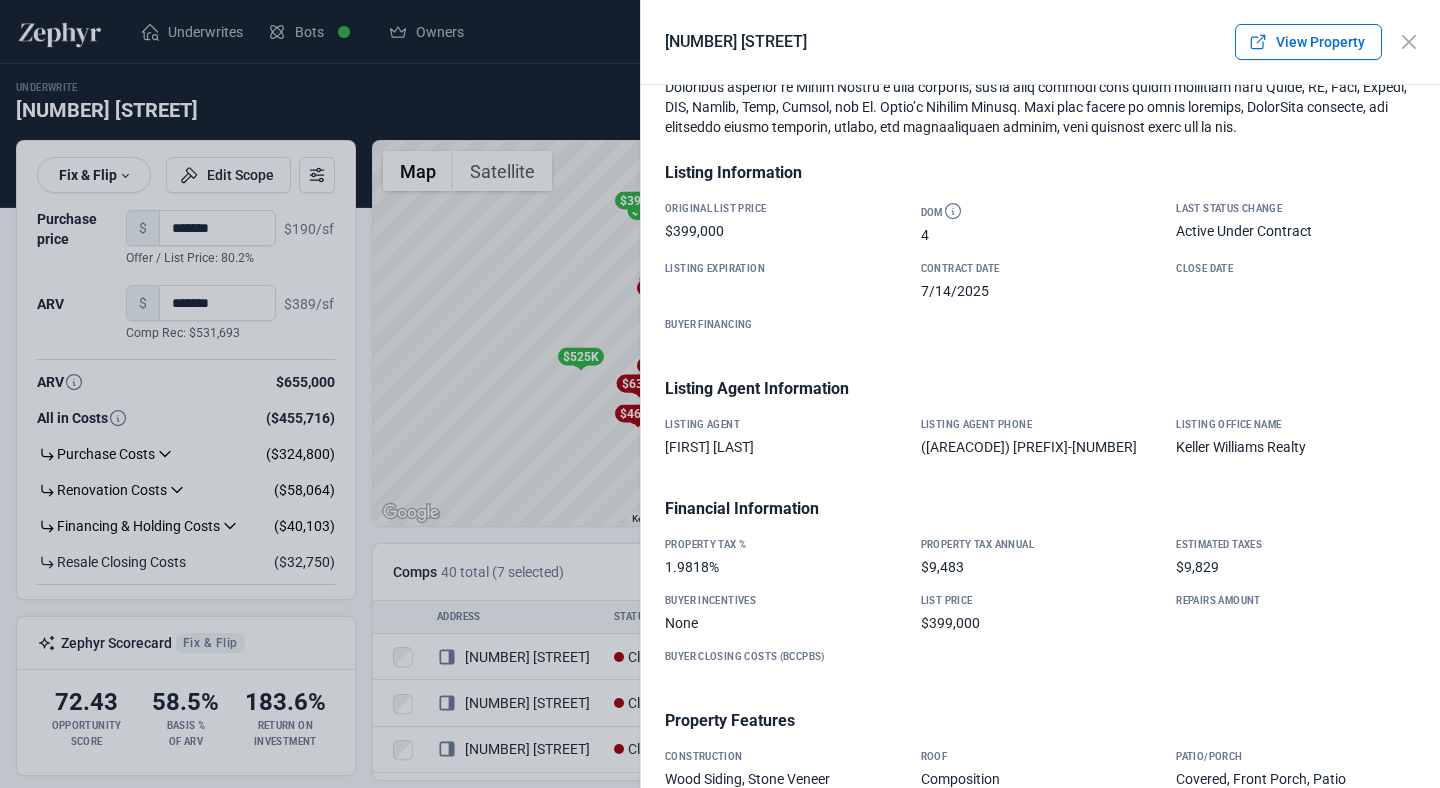 click on "7/14/2025" at bounding box center [1041, 291] 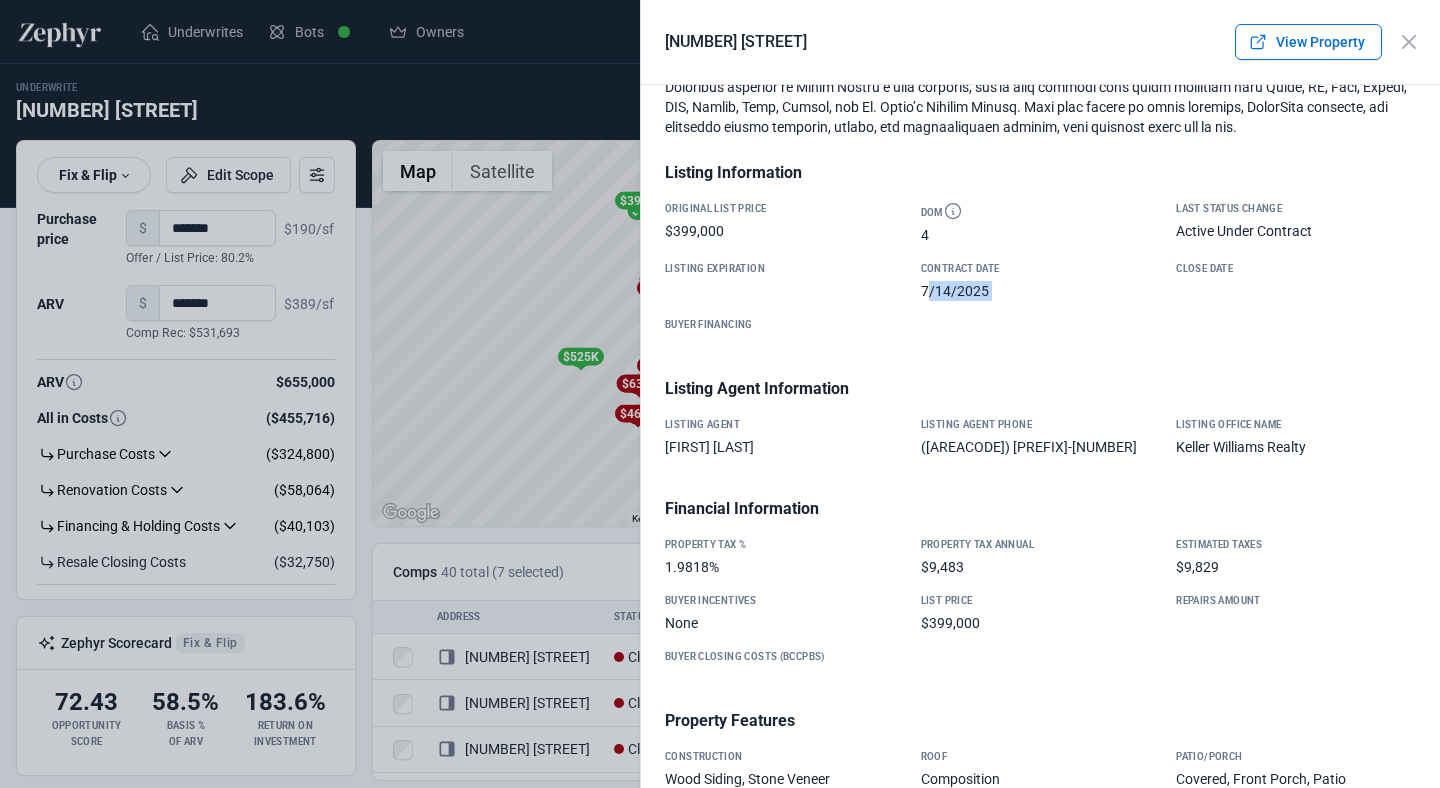 click on "7/14/2025" at bounding box center [1041, 291] 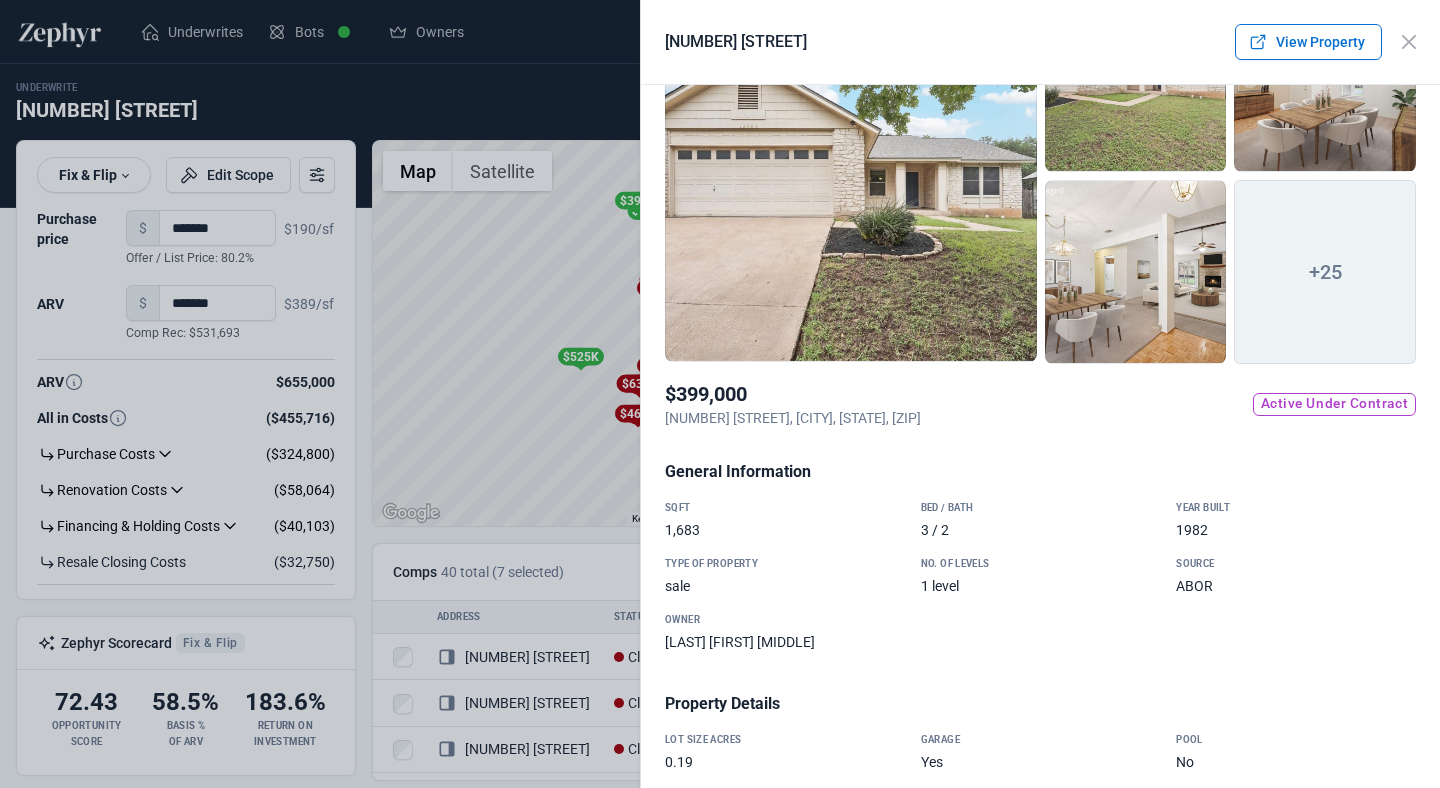 scroll, scrollTop: 0, scrollLeft: 0, axis: both 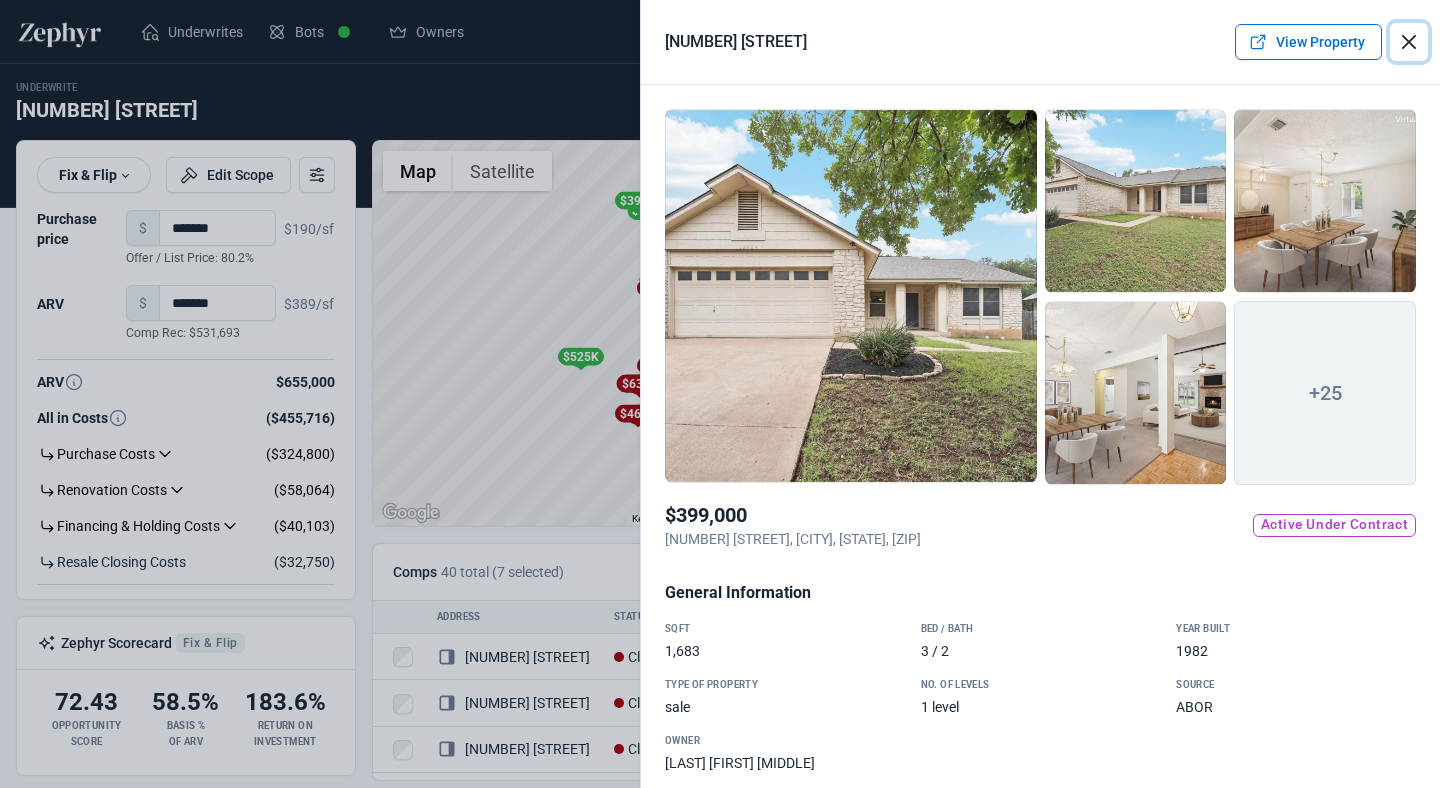 click at bounding box center (1409, 42) 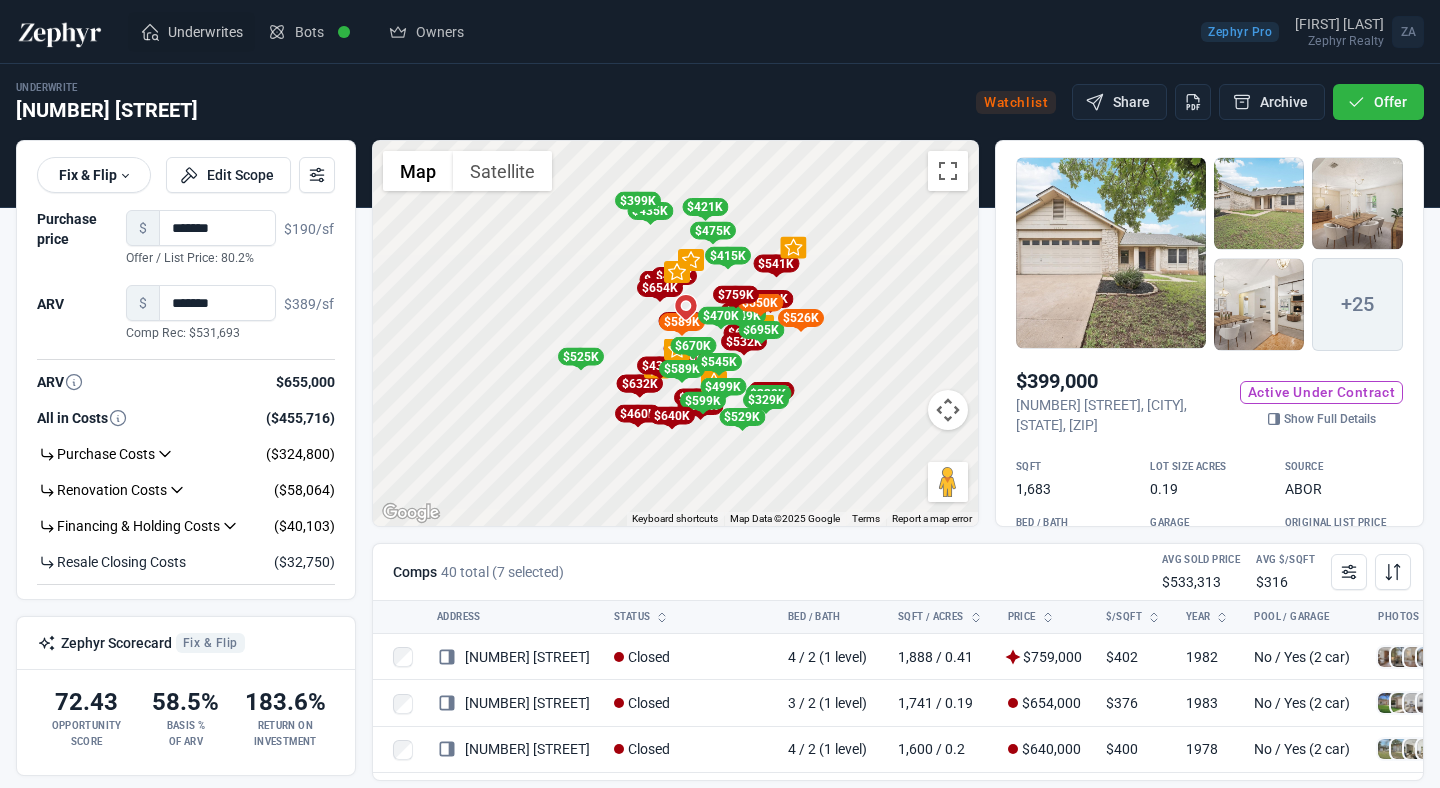 click on "Underwrites" at bounding box center [205, 32] 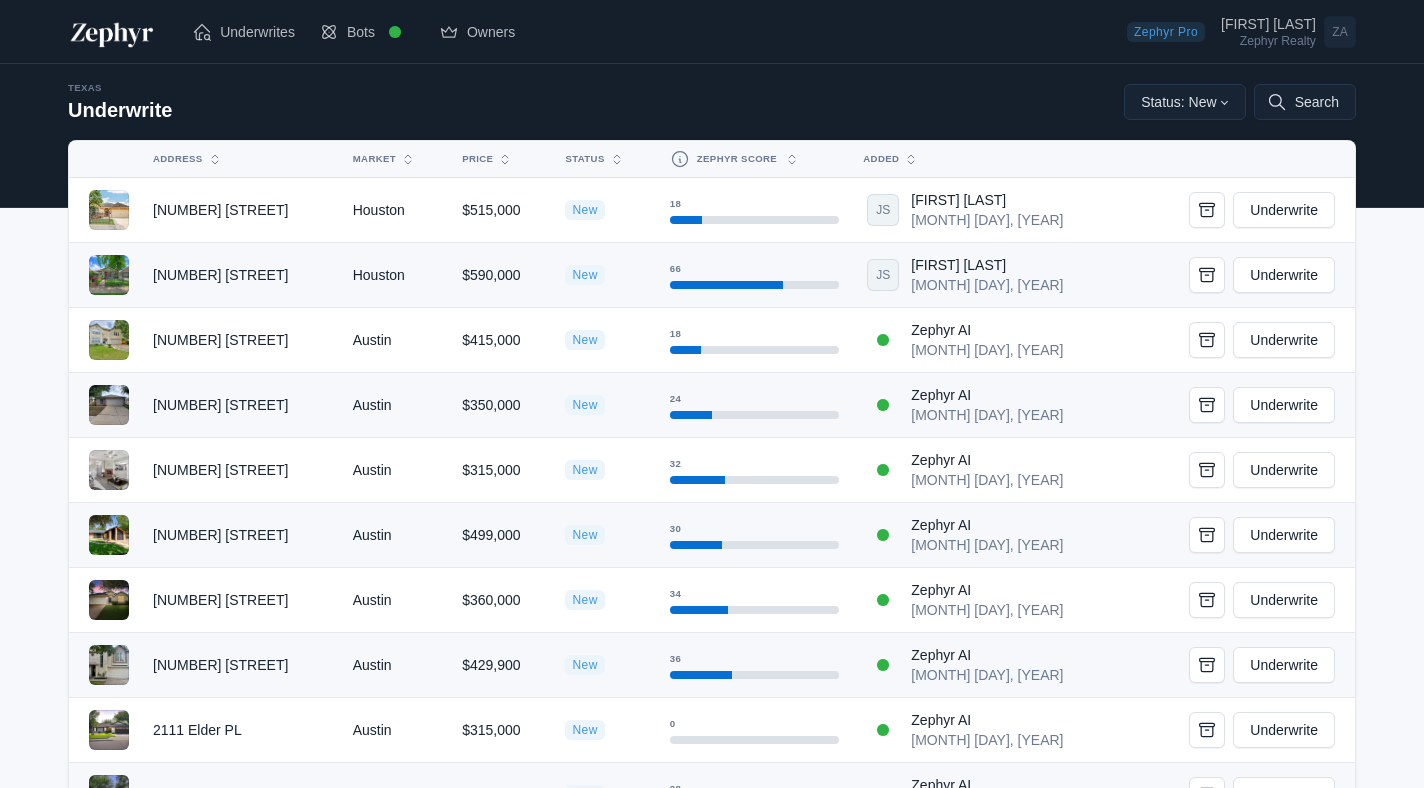 scroll, scrollTop: 0, scrollLeft: 0, axis: both 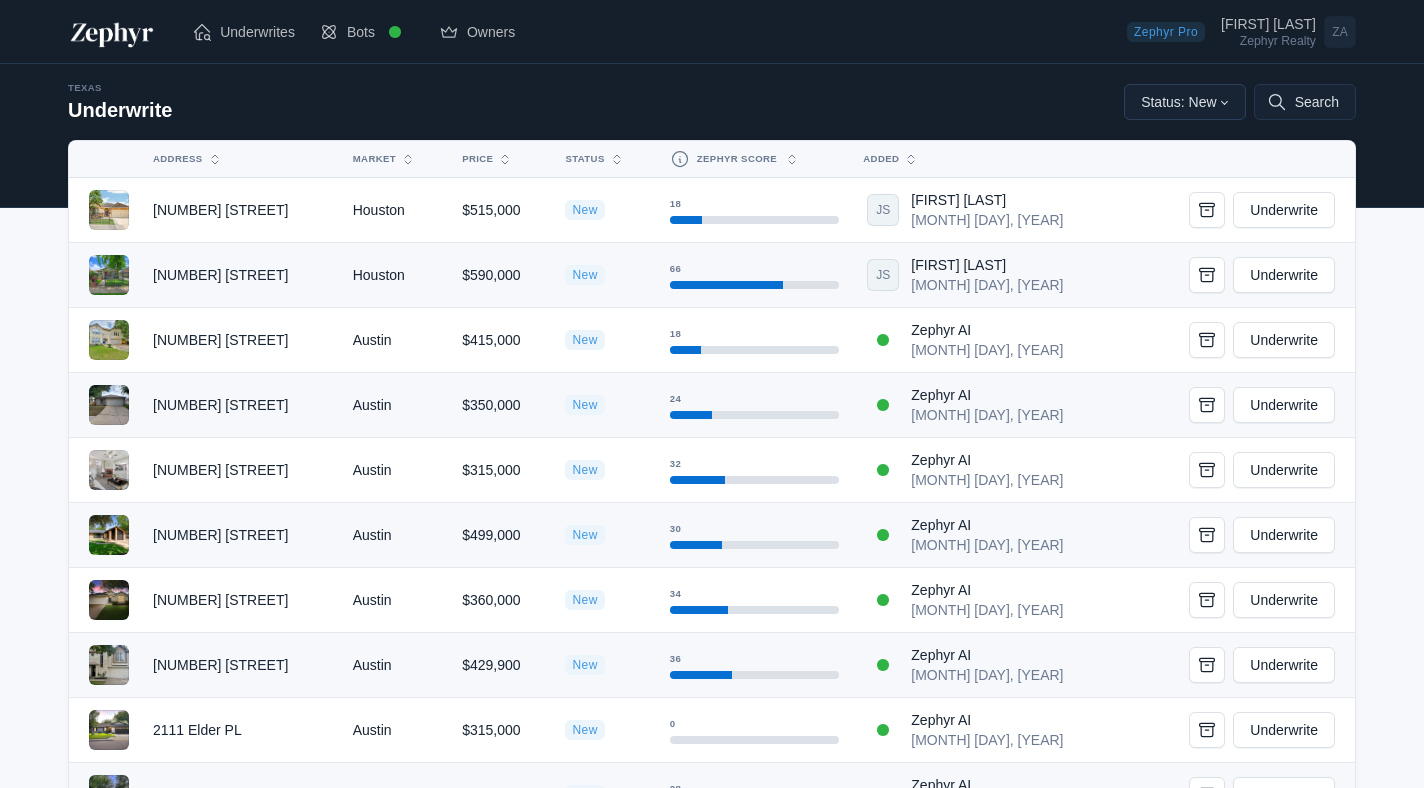 click on "Status: New" at bounding box center [1185, 102] 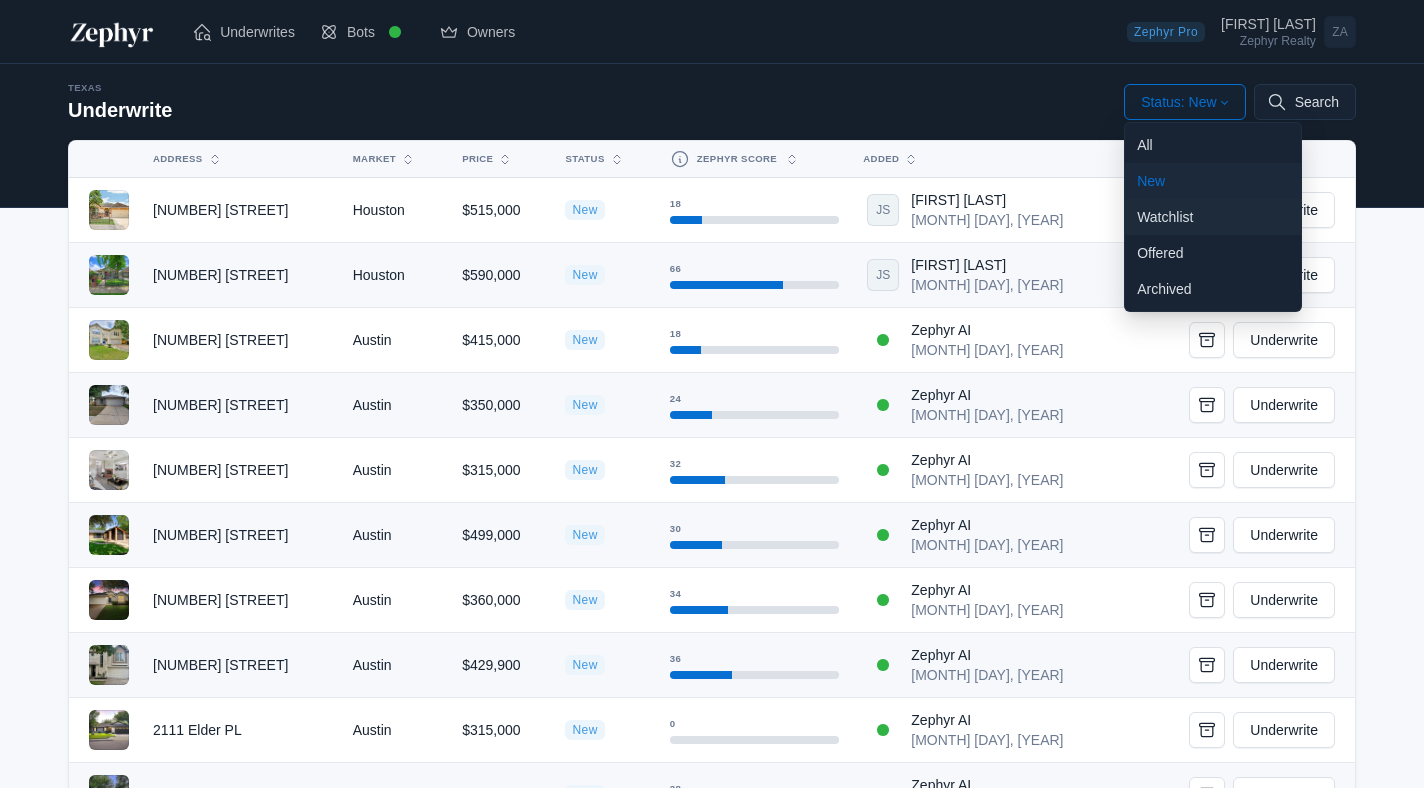 click on "Watchlist" at bounding box center (1213, 217) 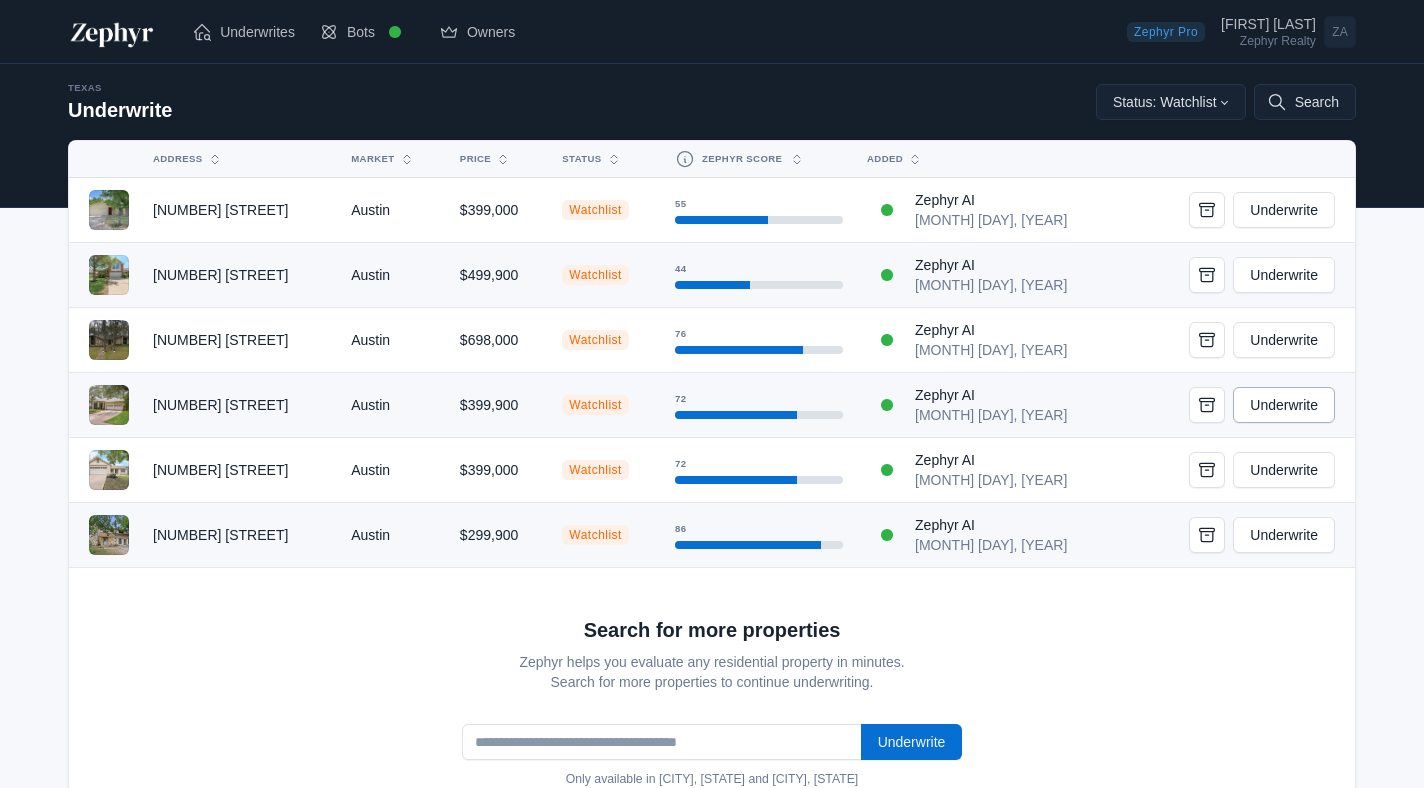 click on "Underwrite" at bounding box center [1284, 405] 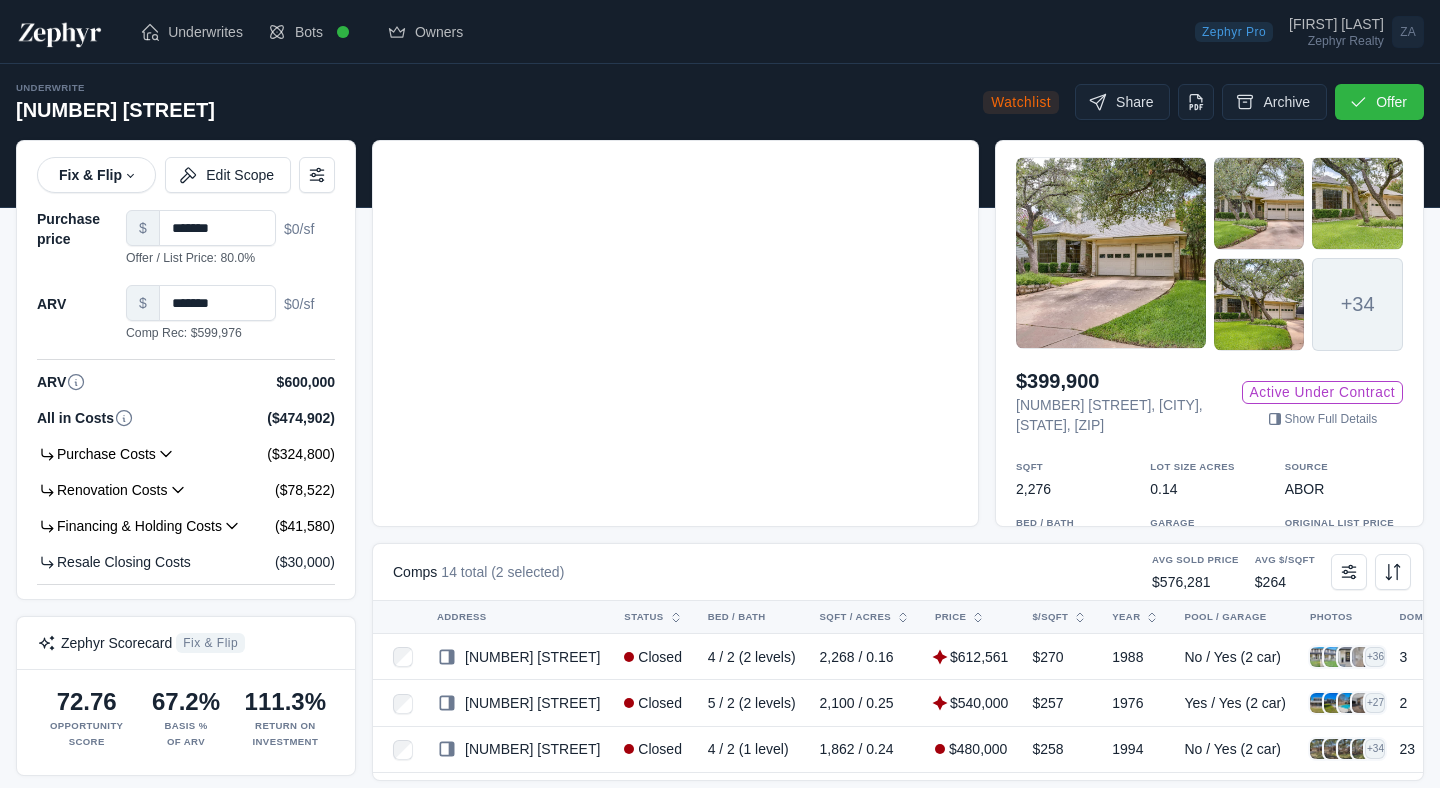 scroll, scrollTop: 0, scrollLeft: 0, axis: both 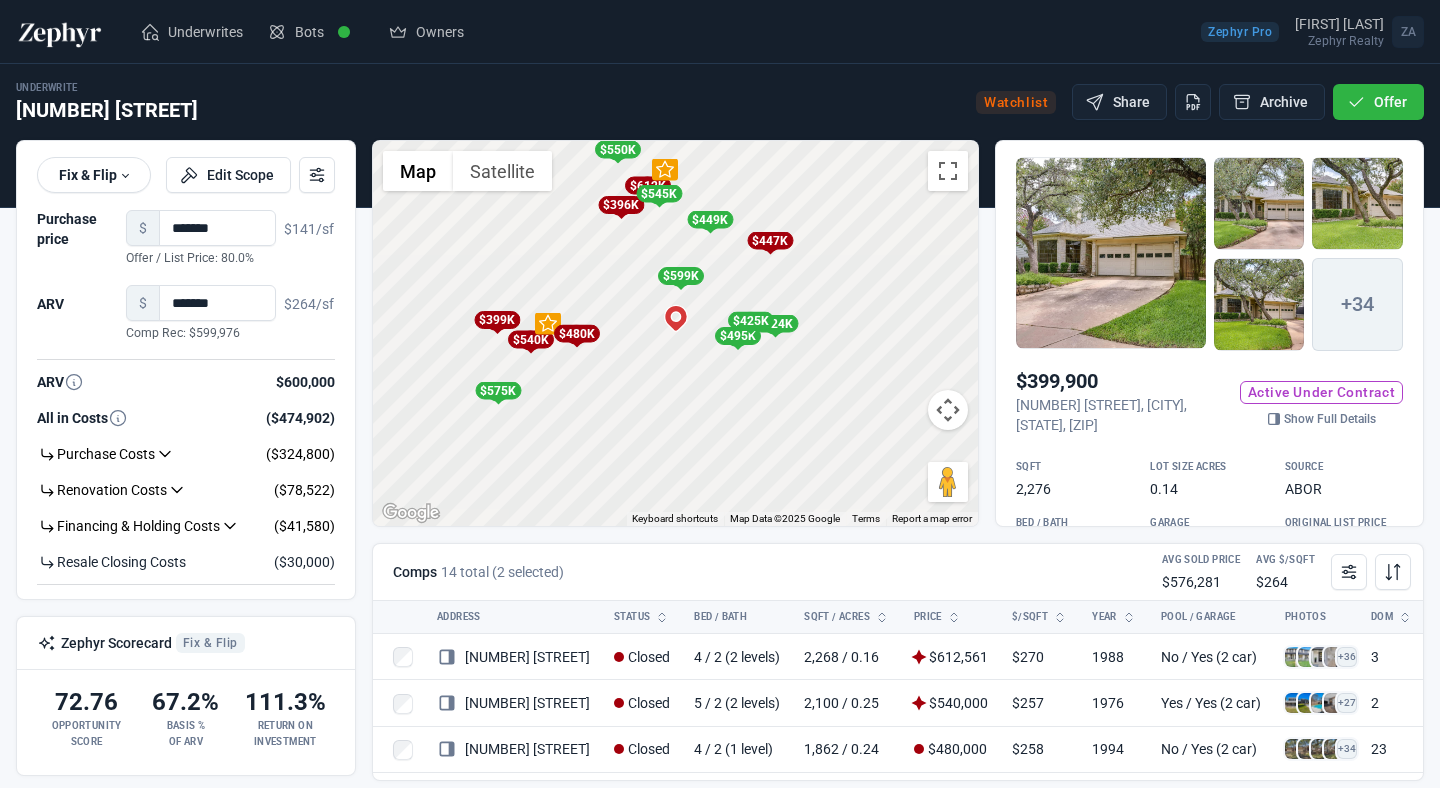 click at bounding box center [1111, 253] 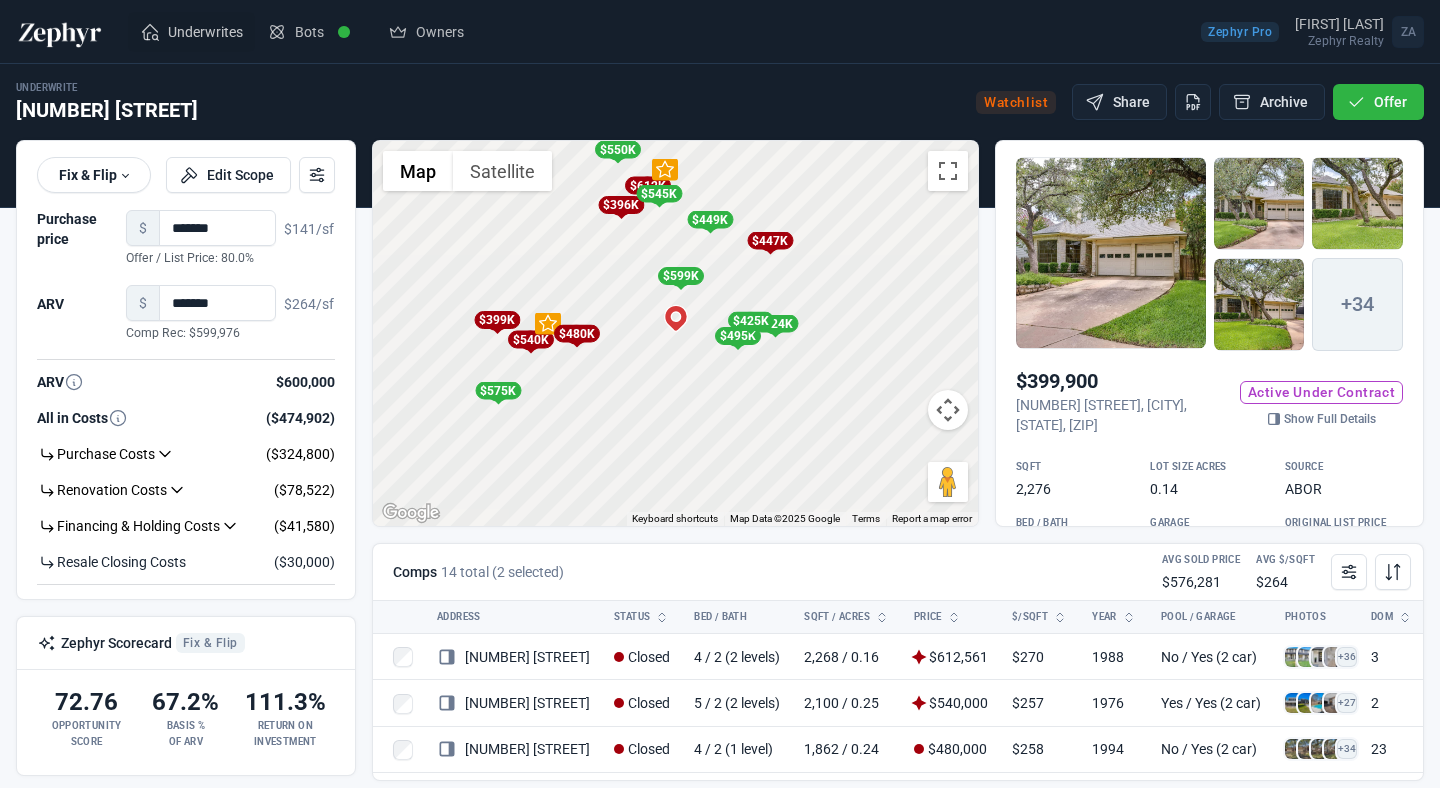 click on "Underwrites" at bounding box center [205, 32] 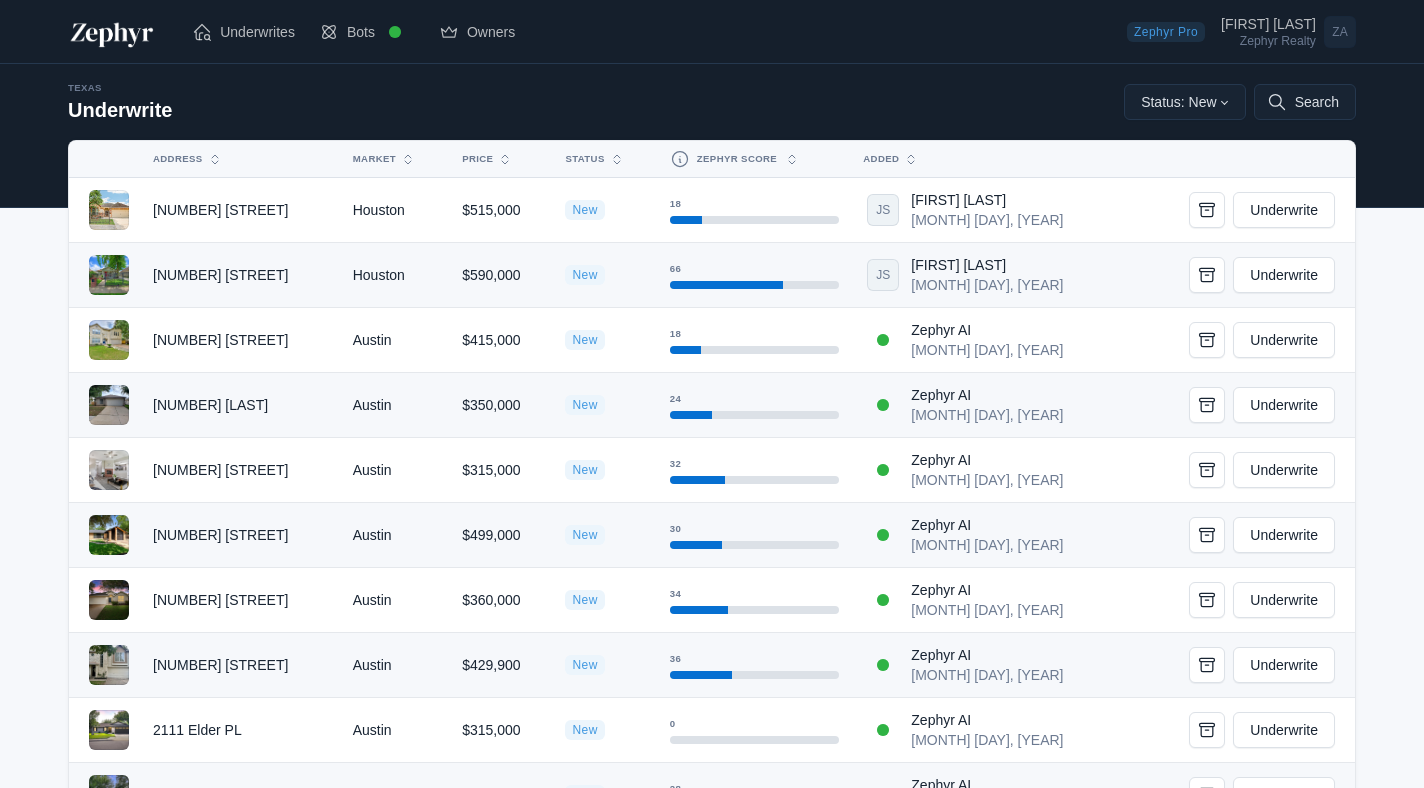 scroll, scrollTop: 0, scrollLeft: 0, axis: both 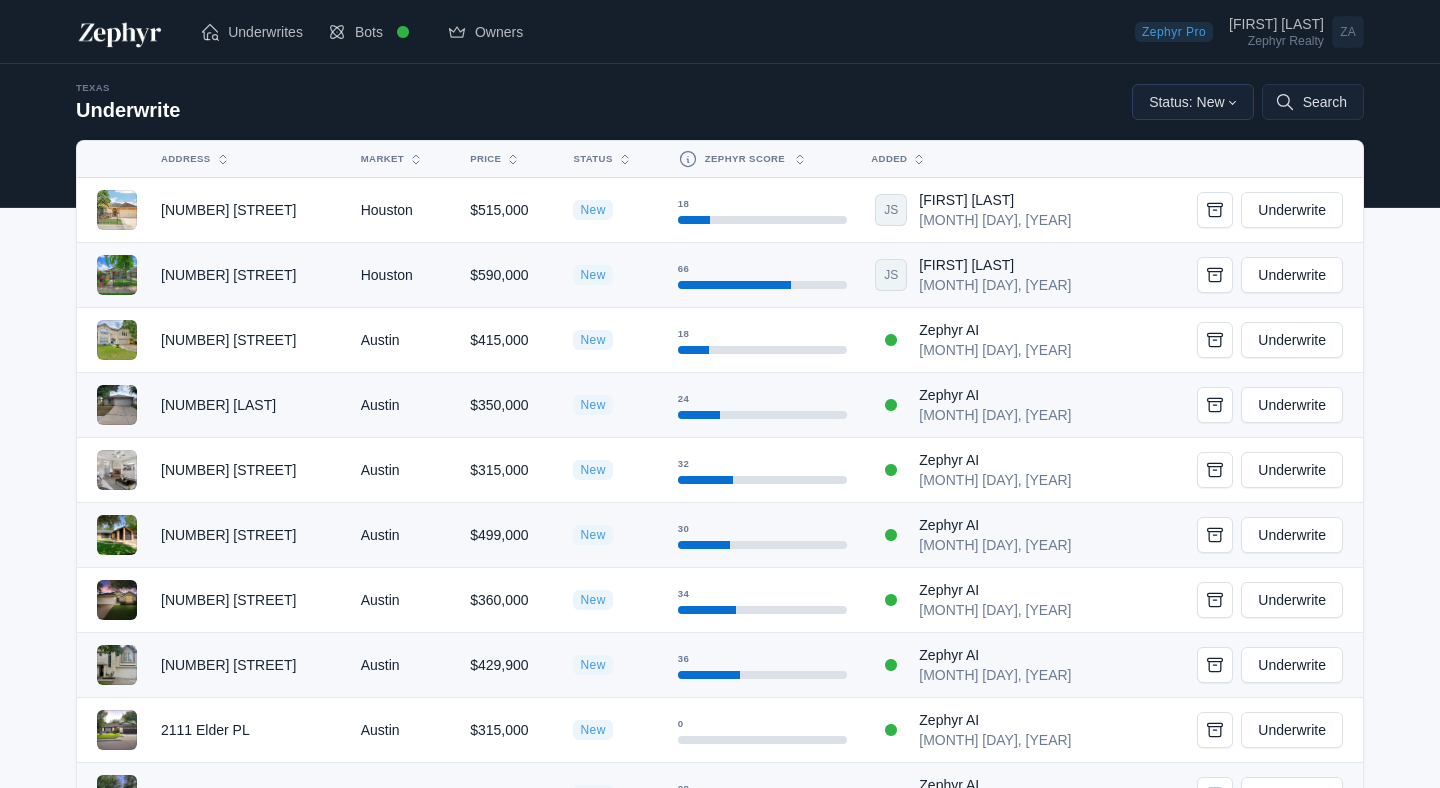click on "Status: New" at bounding box center (1193, 102) 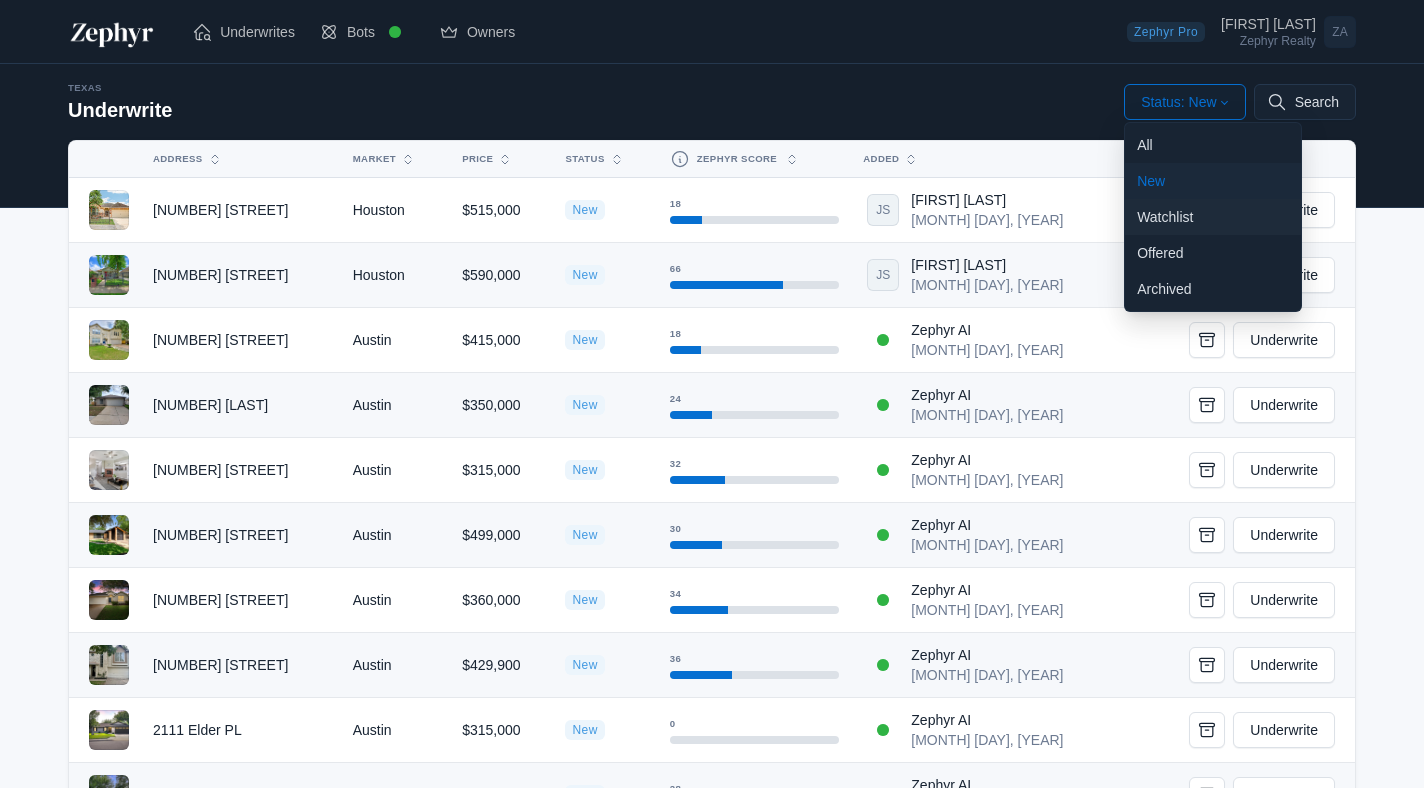 click on "Watchlist" at bounding box center (1213, 217) 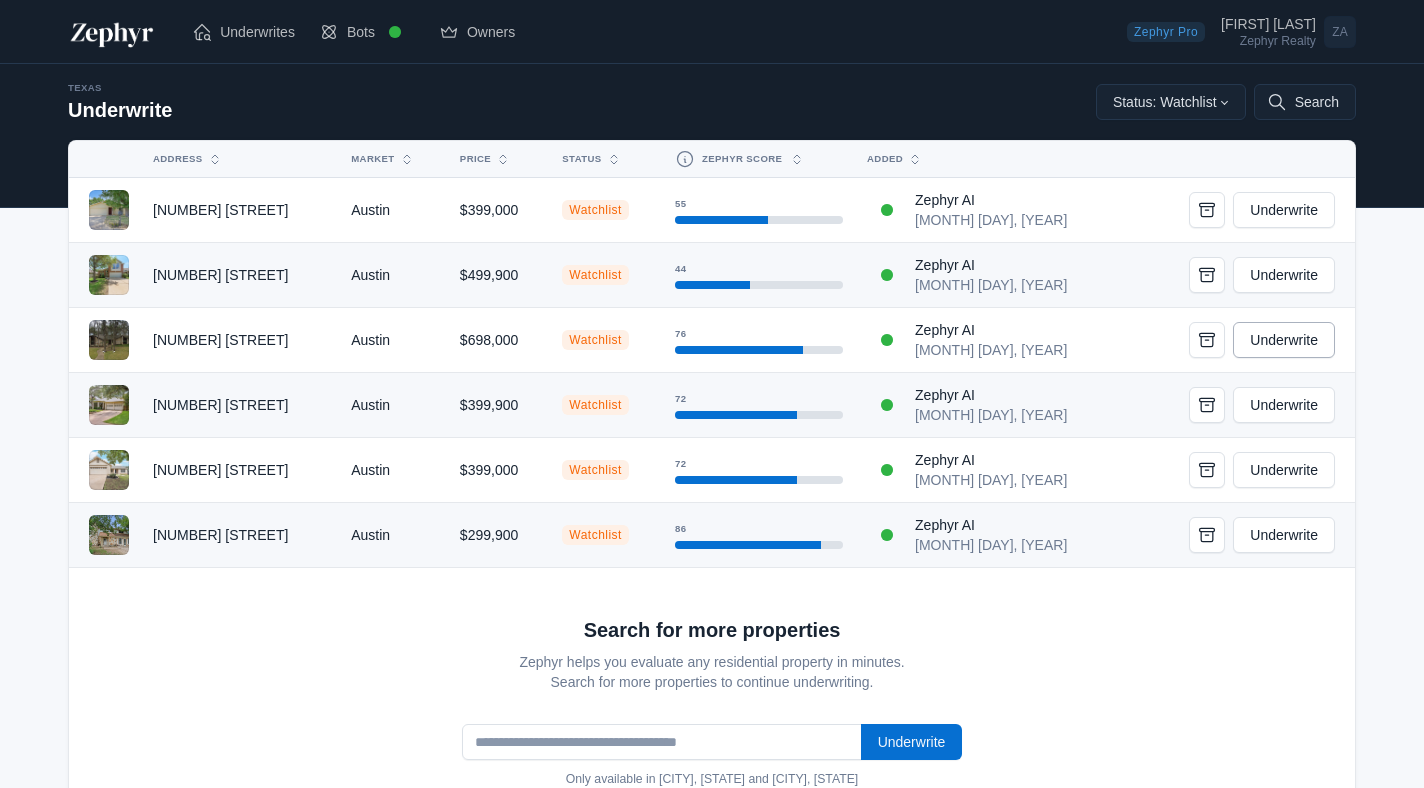click on "Underwrite" at bounding box center [1284, 340] 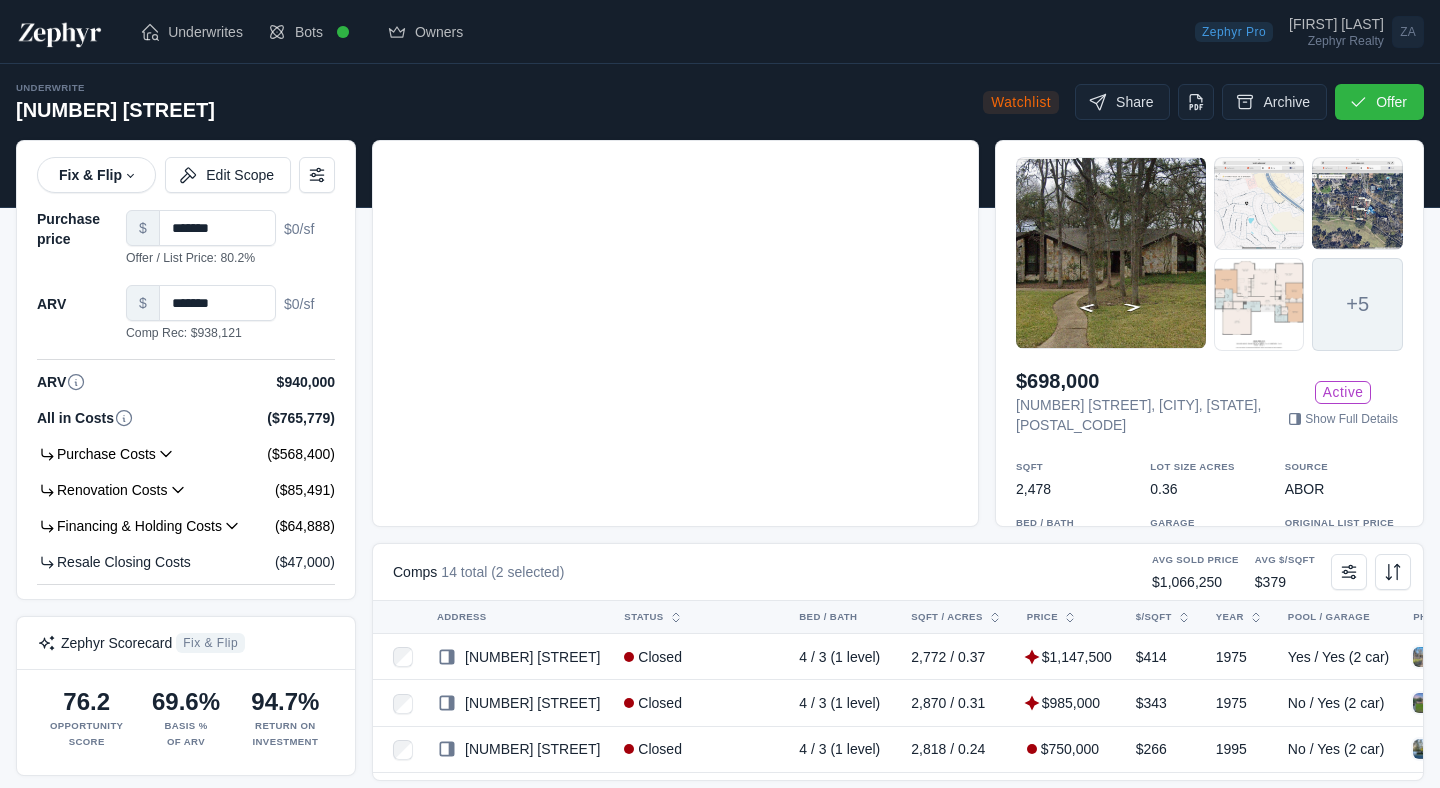 scroll, scrollTop: 0, scrollLeft: 0, axis: both 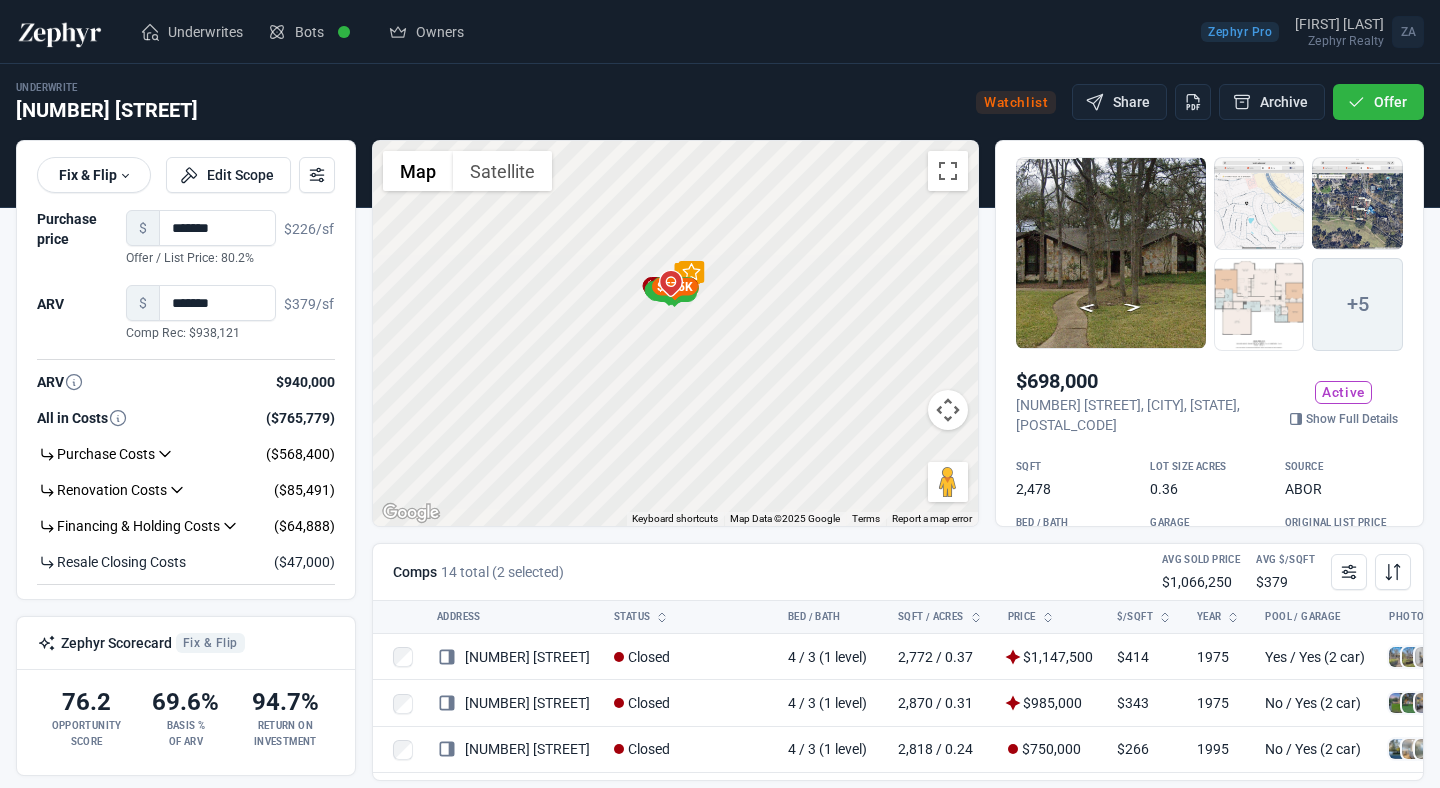 drag, startPoint x: 688, startPoint y: 491, endPoint x: 701, endPoint y: 331, distance: 160.52725 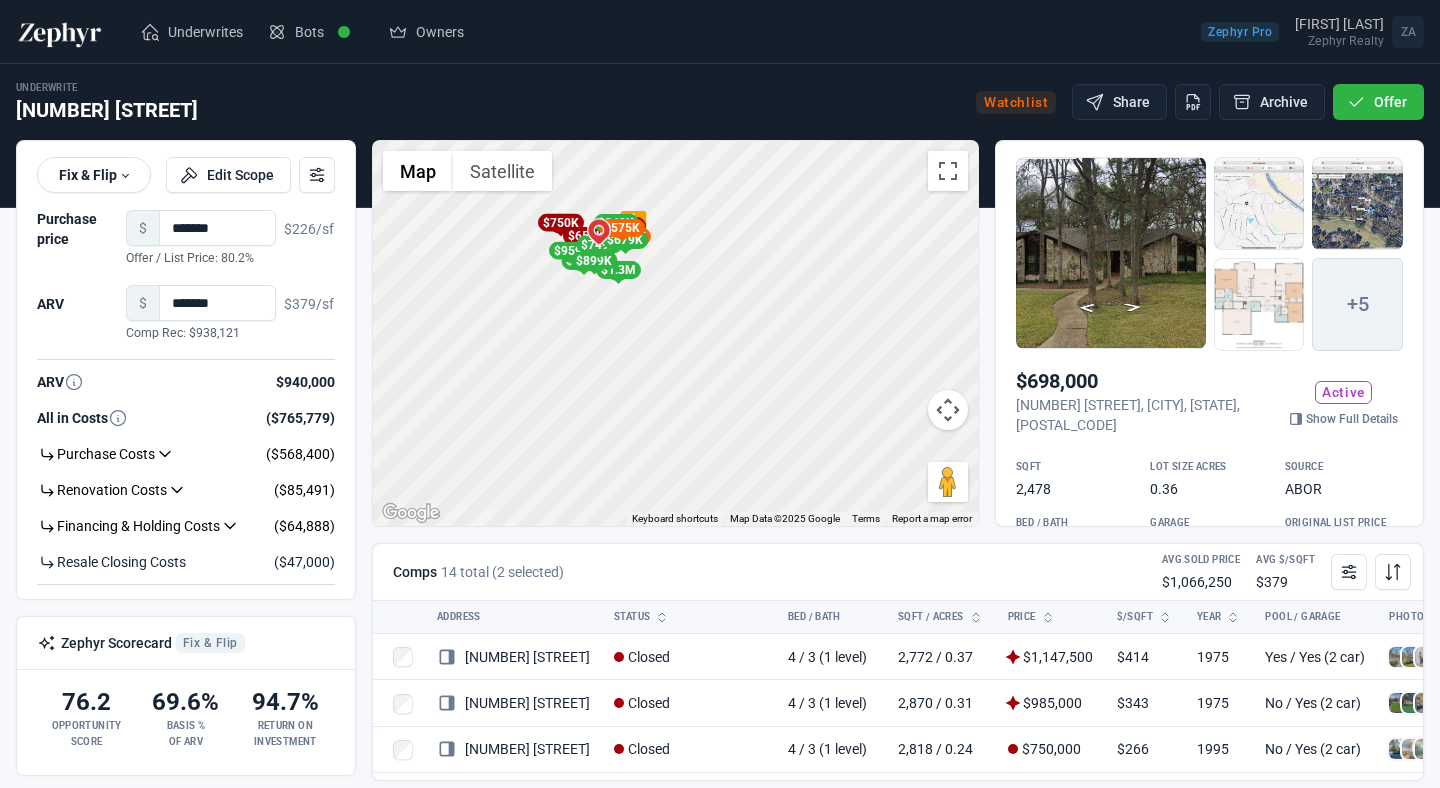 click at bounding box center (1111, 253) 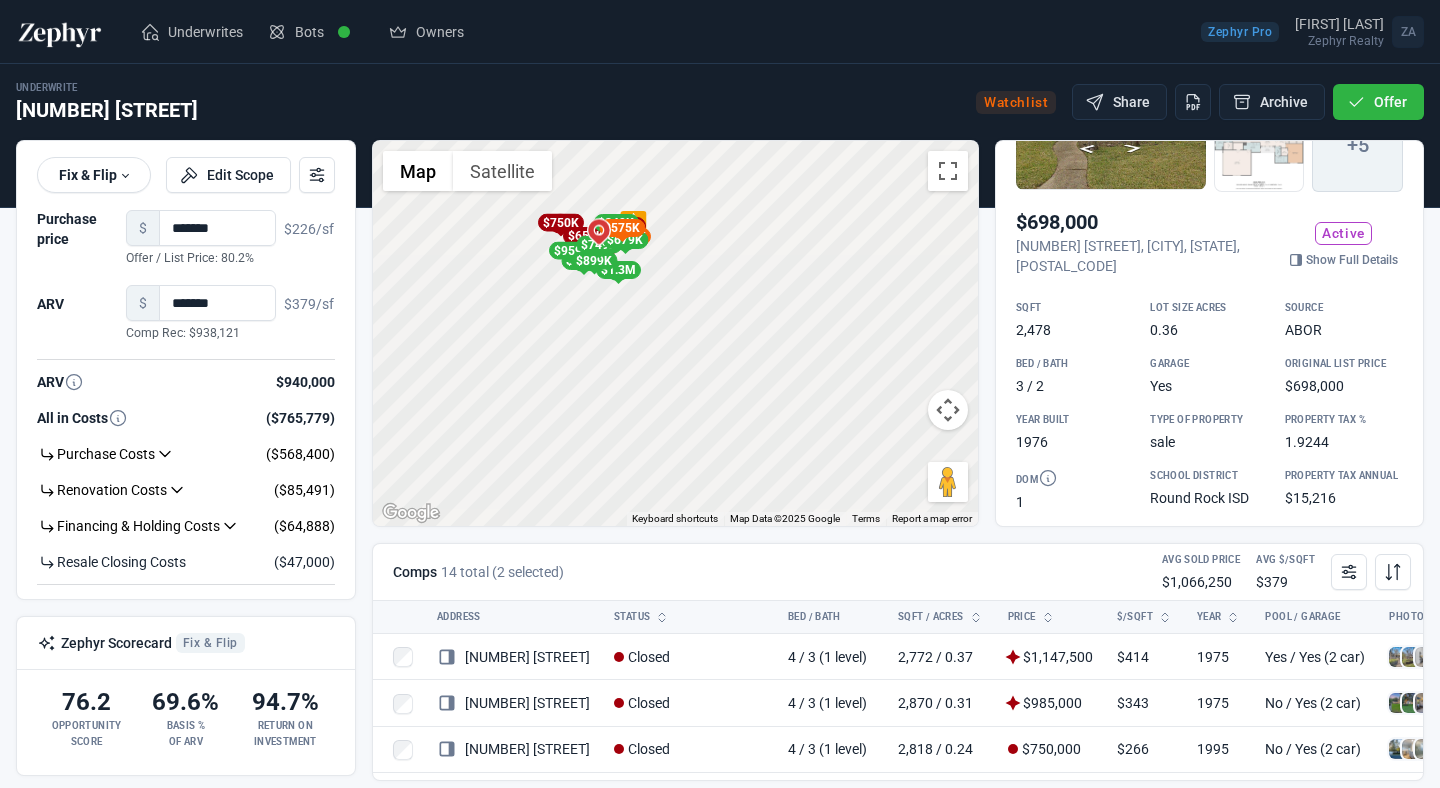 scroll, scrollTop: 157, scrollLeft: 0, axis: vertical 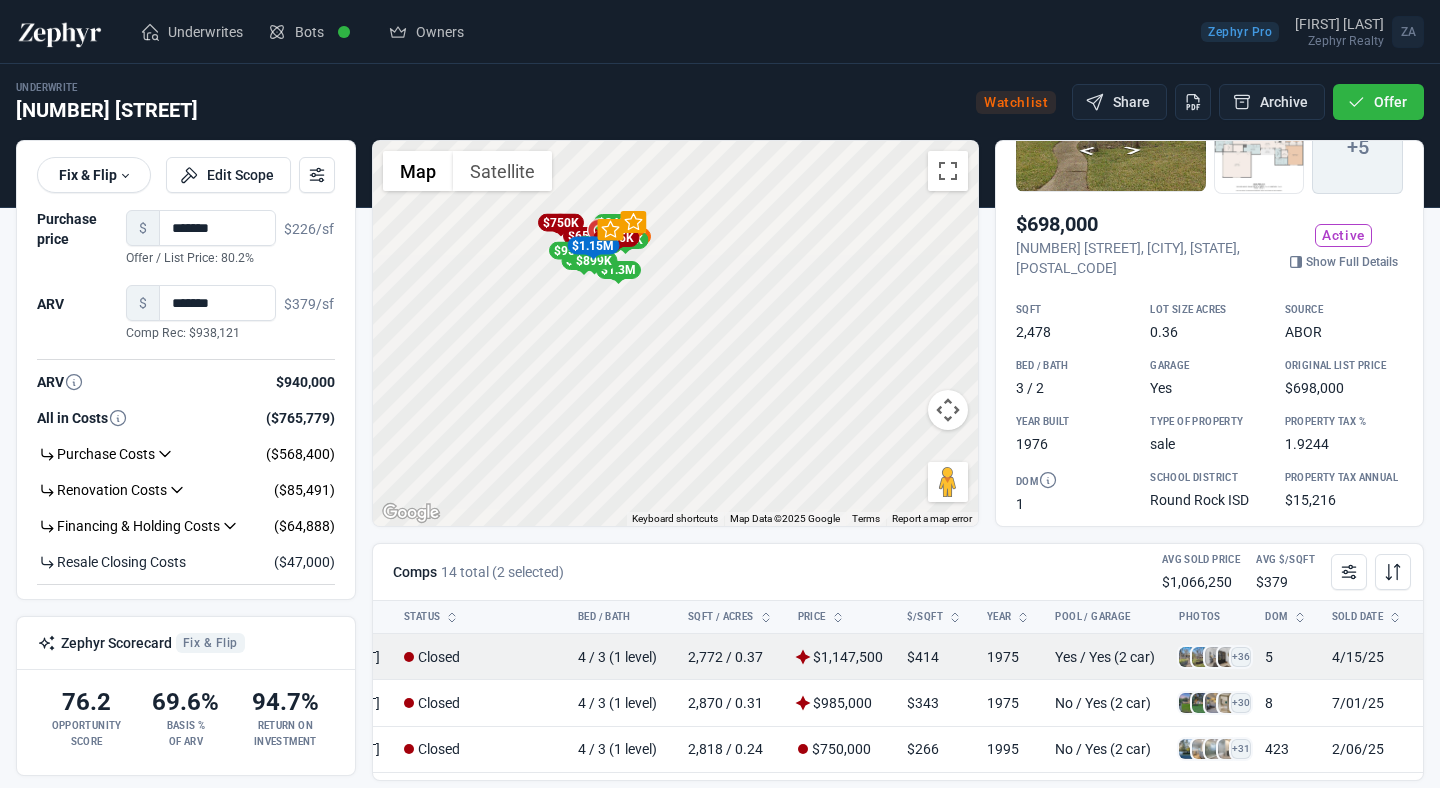 click at bounding box center (1189, 657) 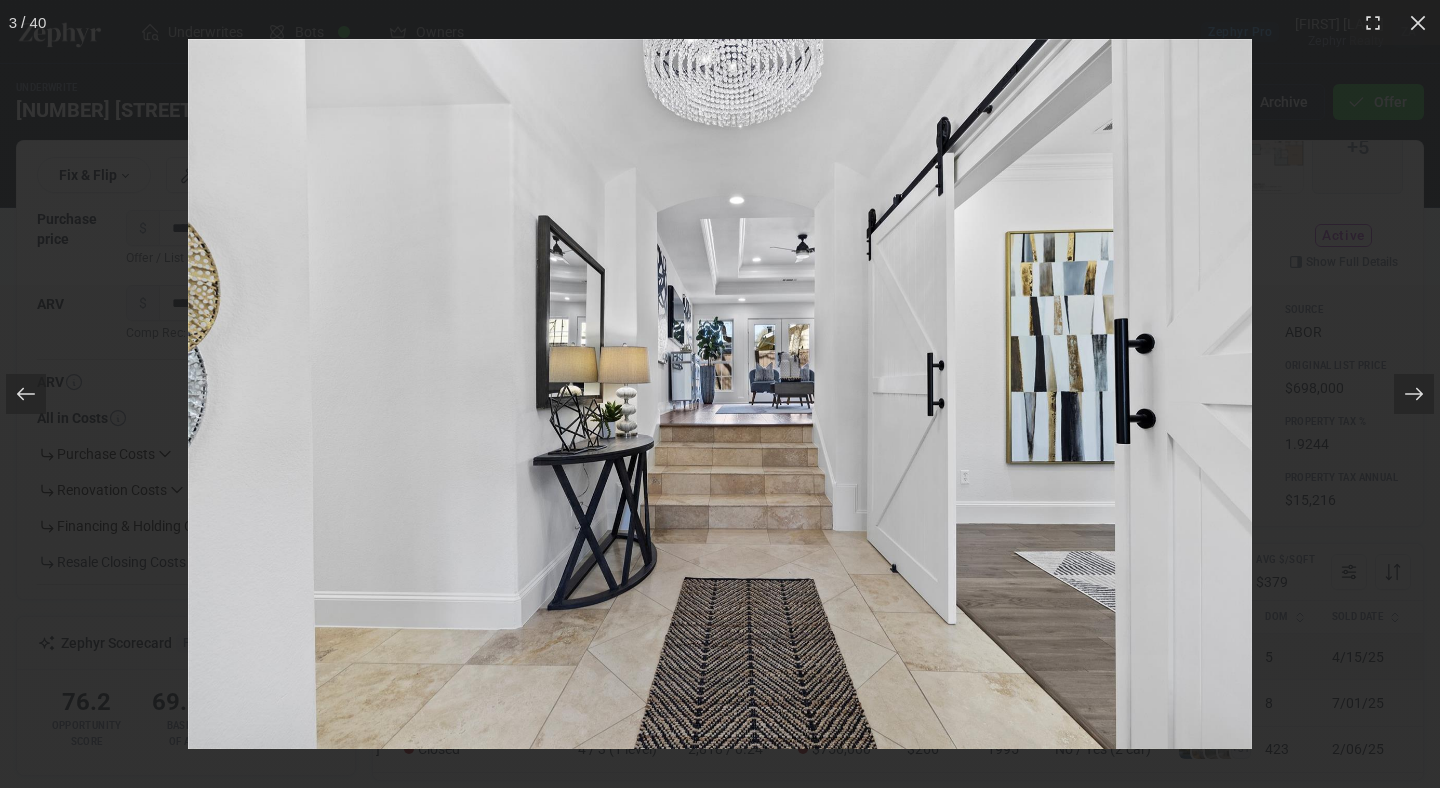 scroll, scrollTop: 0, scrollLeft: 319, axis: horizontal 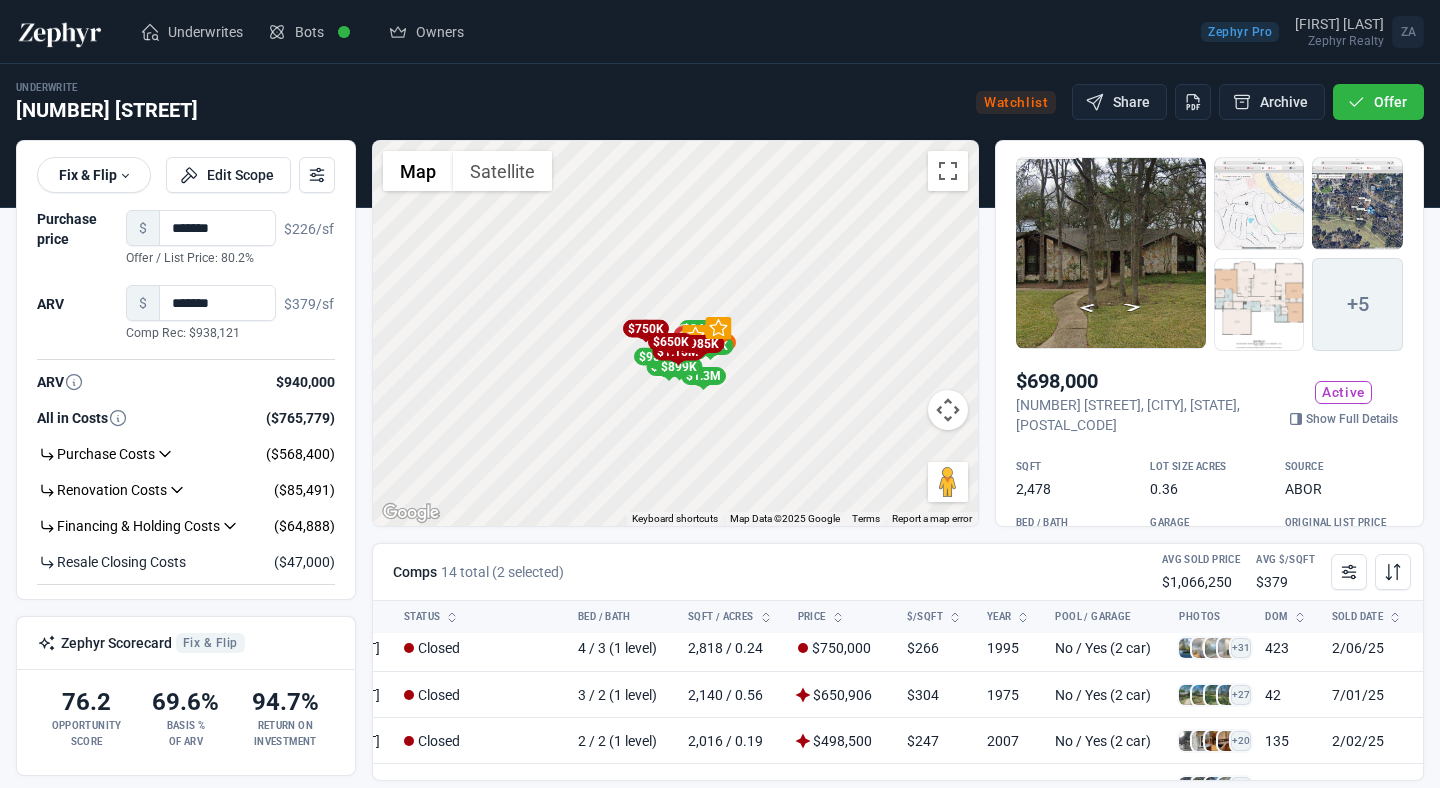 drag, startPoint x: 562, startPoint y: 296, endPoint x: 654, endPoint y: 419, distance: 153.60013 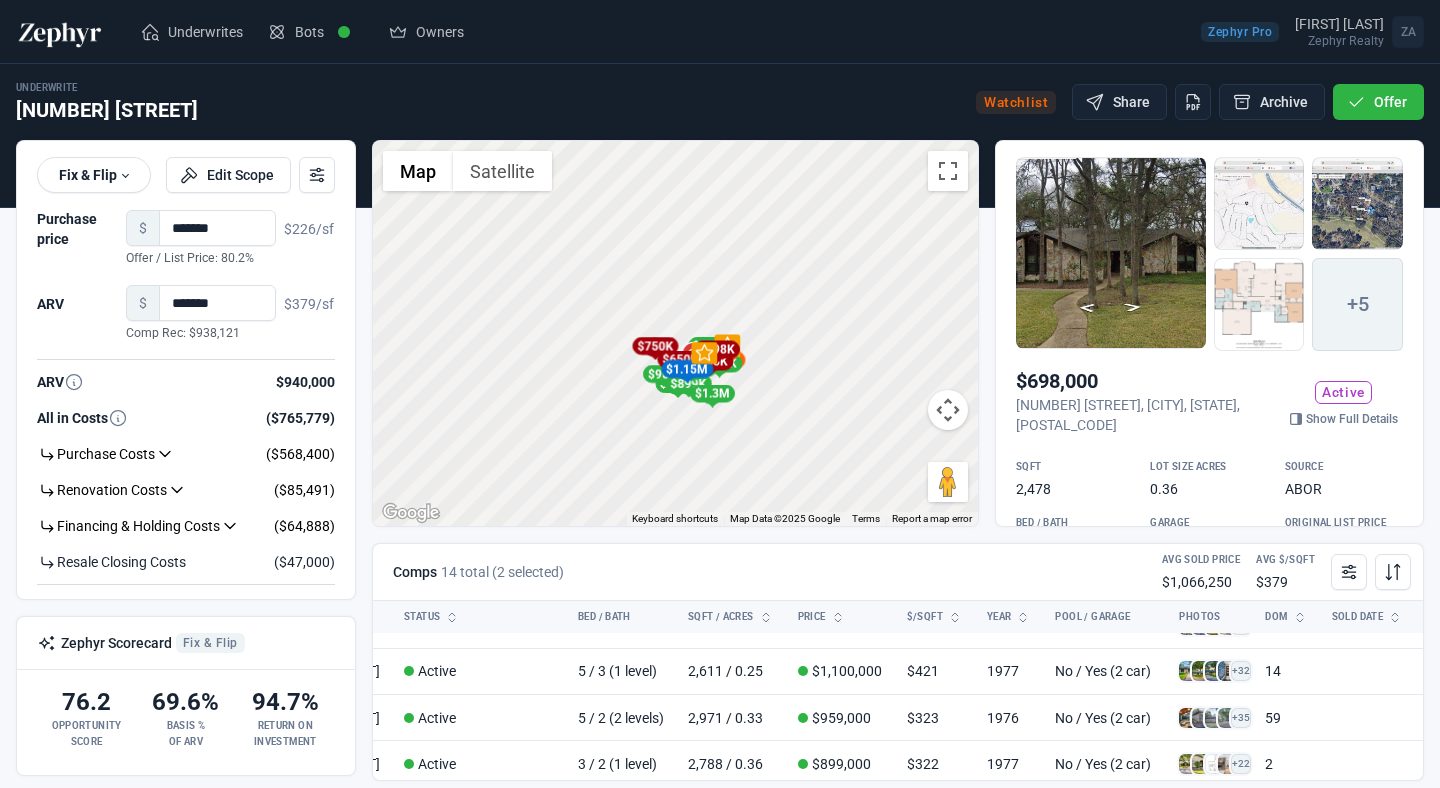 scroll, scrollTop: 274, scrollLeft: 319, axis: both 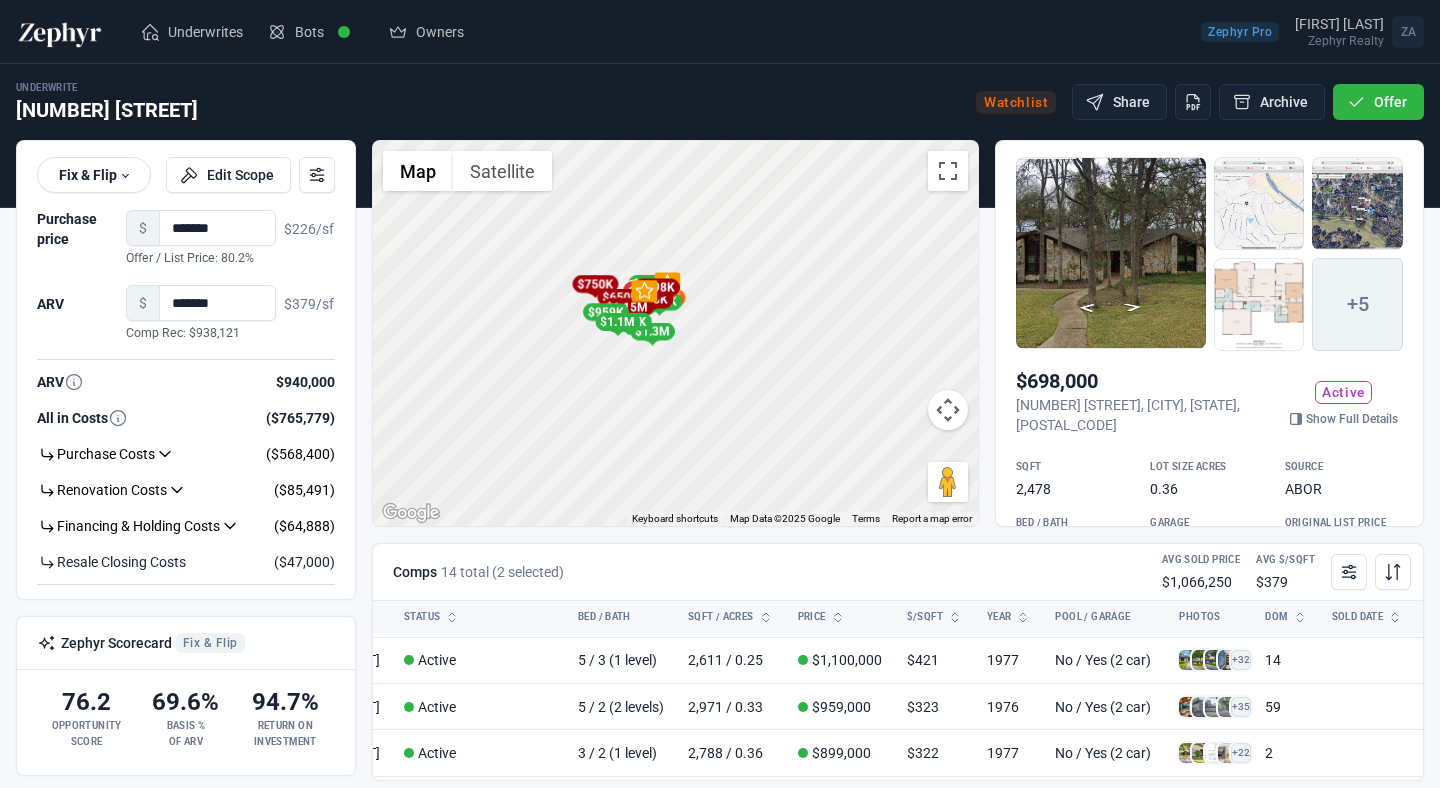 drag, startPoint x: 765, startPoint y: 375, endPoint x: 700, endPoint y: 312, distance: 90.52071 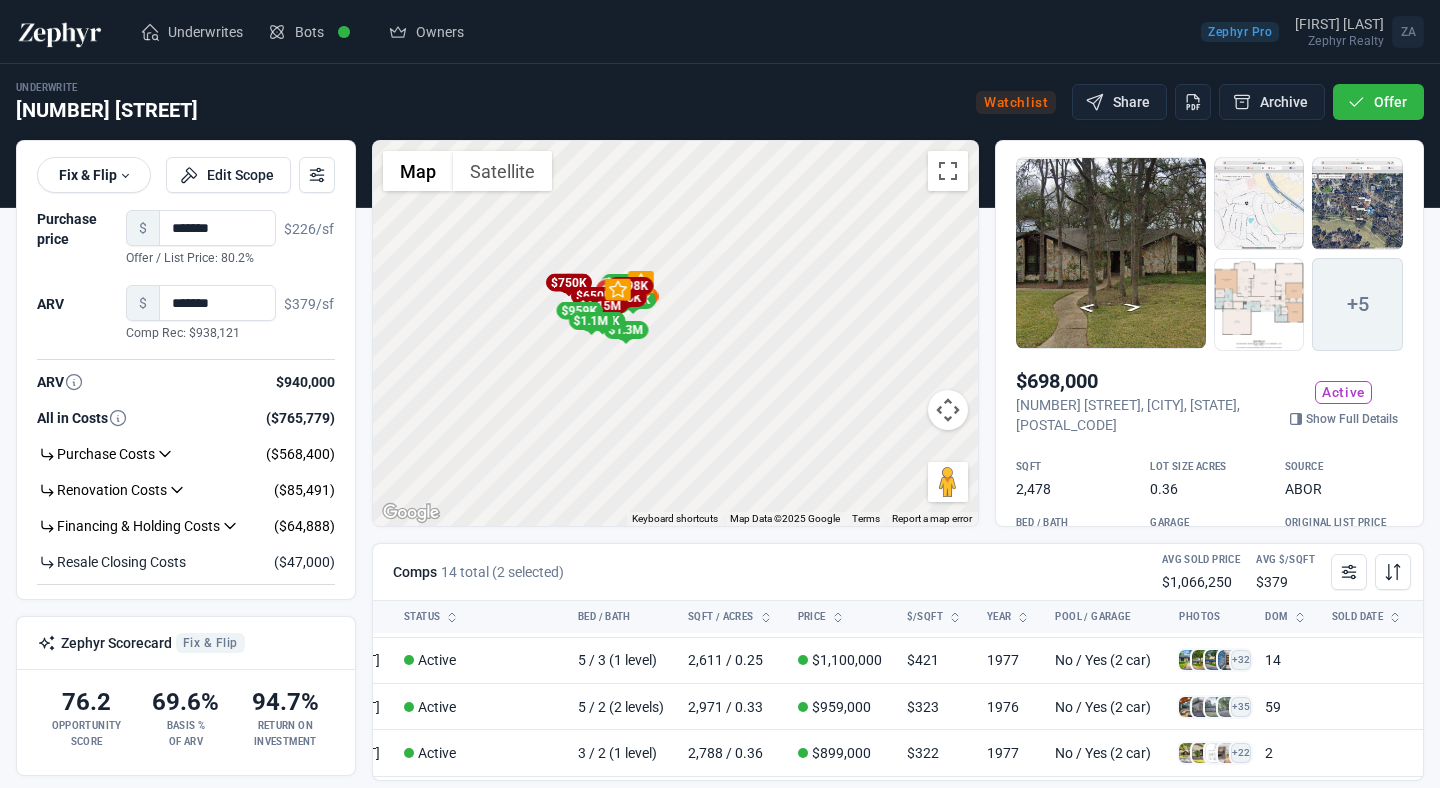 drag, startPoint x: 703, startPoint y: 324, endPoint x: 519, endPoint y: 216, distance: 213.35417 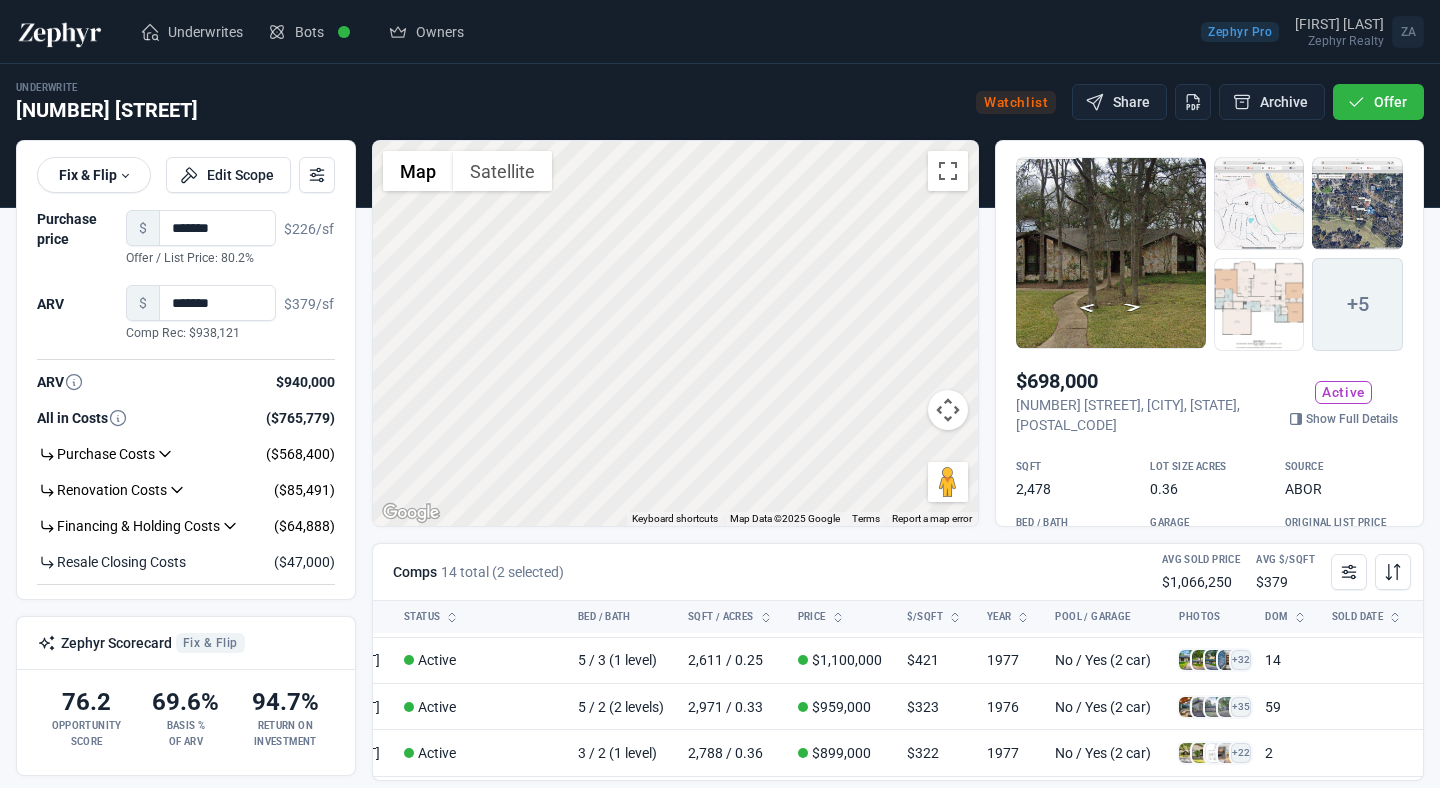 drag, startPoint x: 760, startPoint y: 400, endPoint x: 602, endPoint y: 247, distance: 219.93863 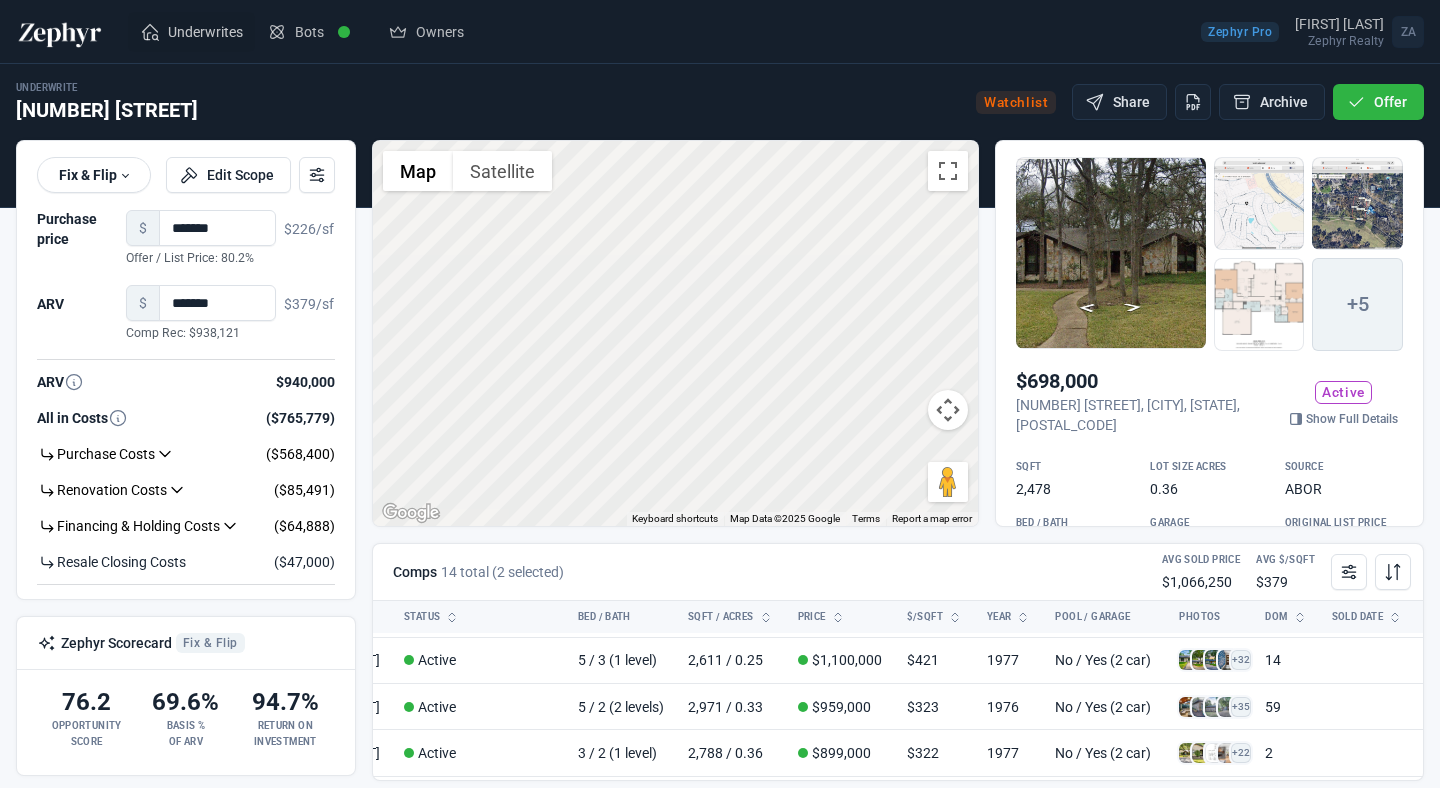 click on "Underwrites" at bounding box center (191, 32) 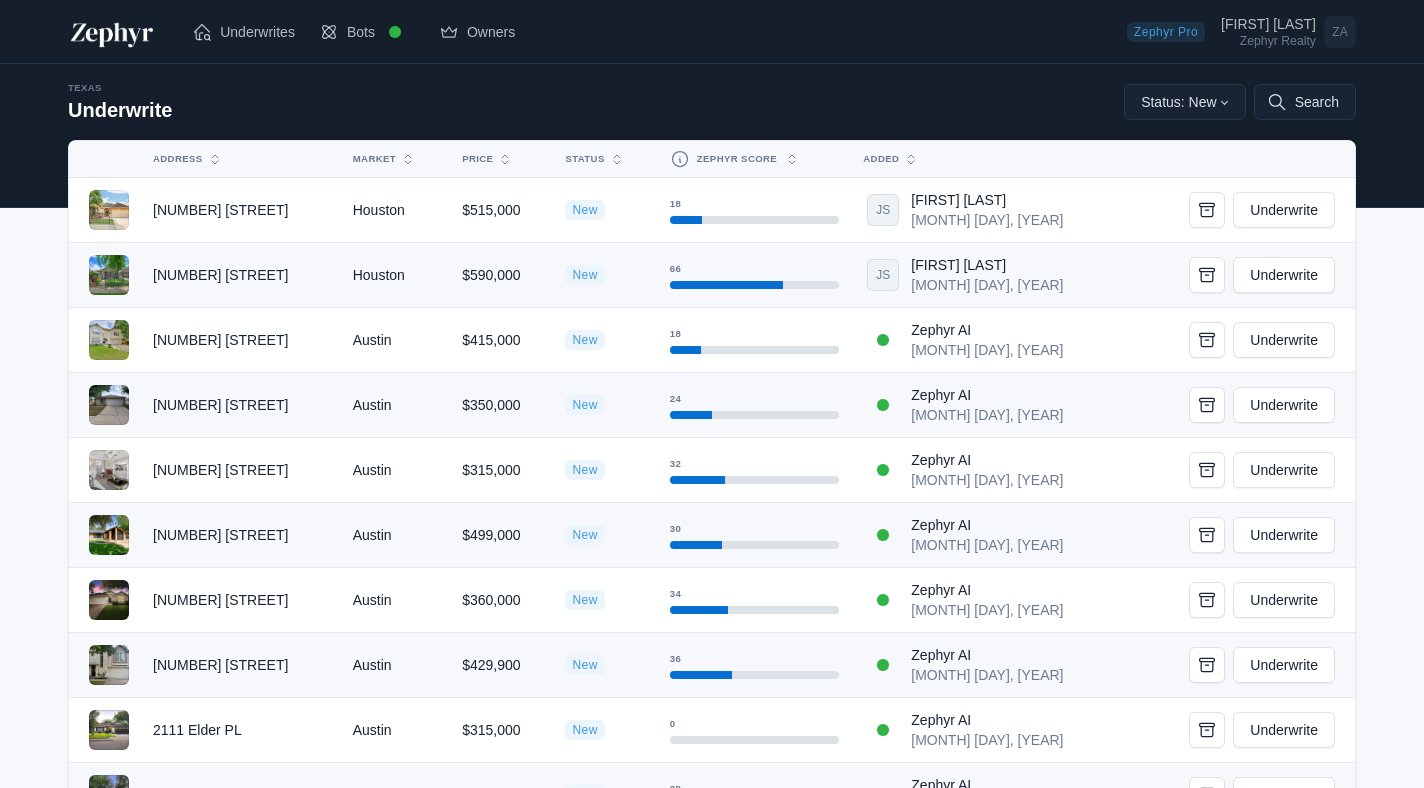 scroll, scrollTop: 0, scrollLeft: 0, axis: both 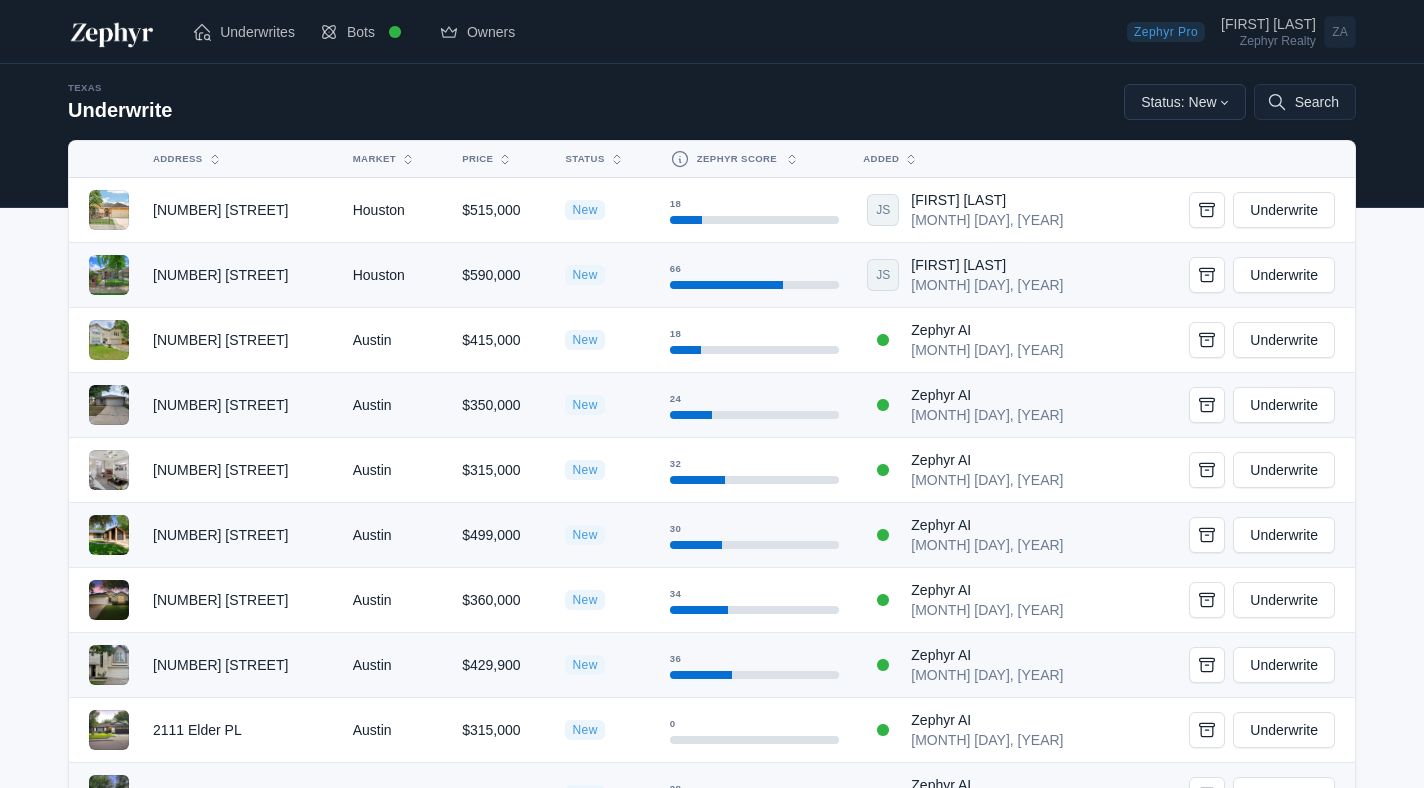 click on "Status: New" at bounding box center [1185, 102] 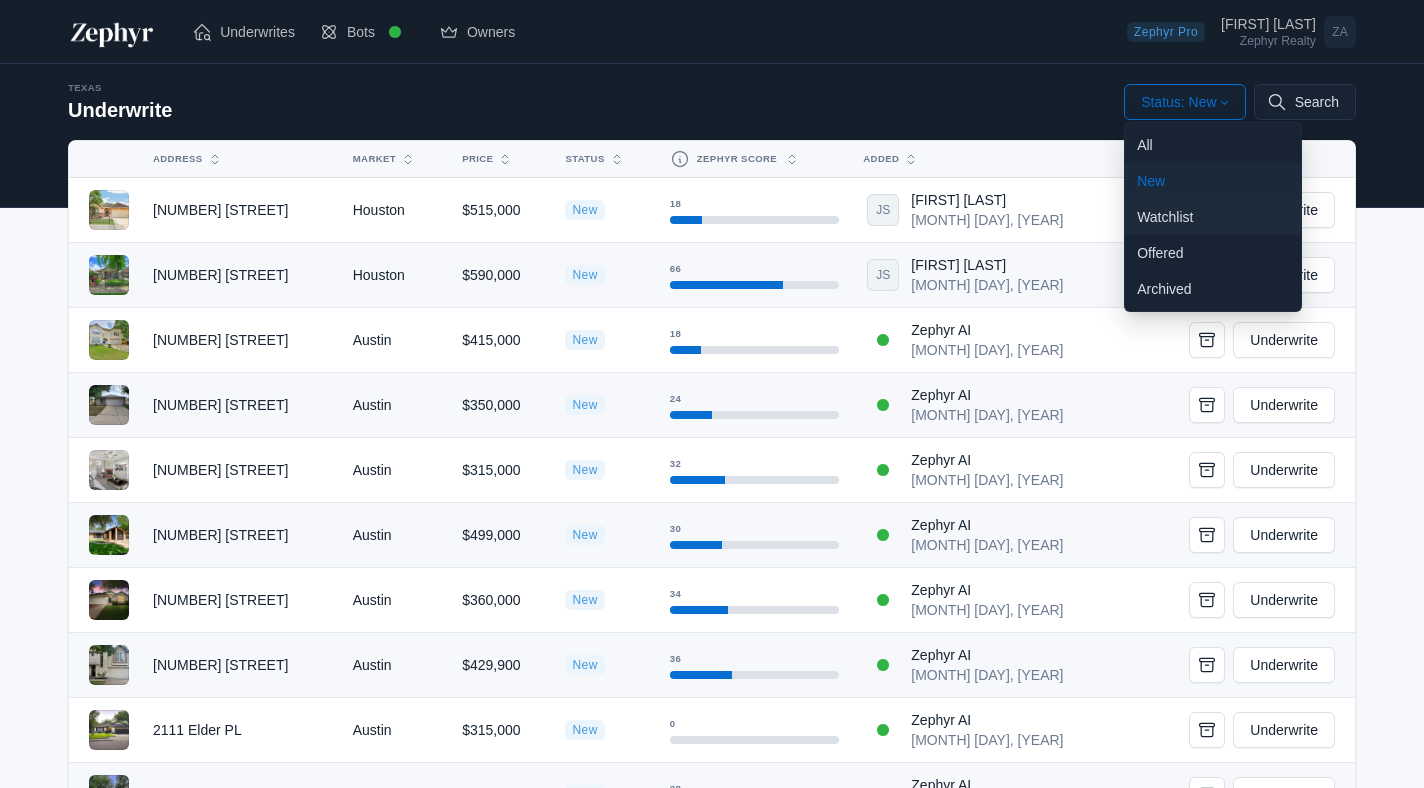 click on "Watchlist" at bounding box center [1213, 217] 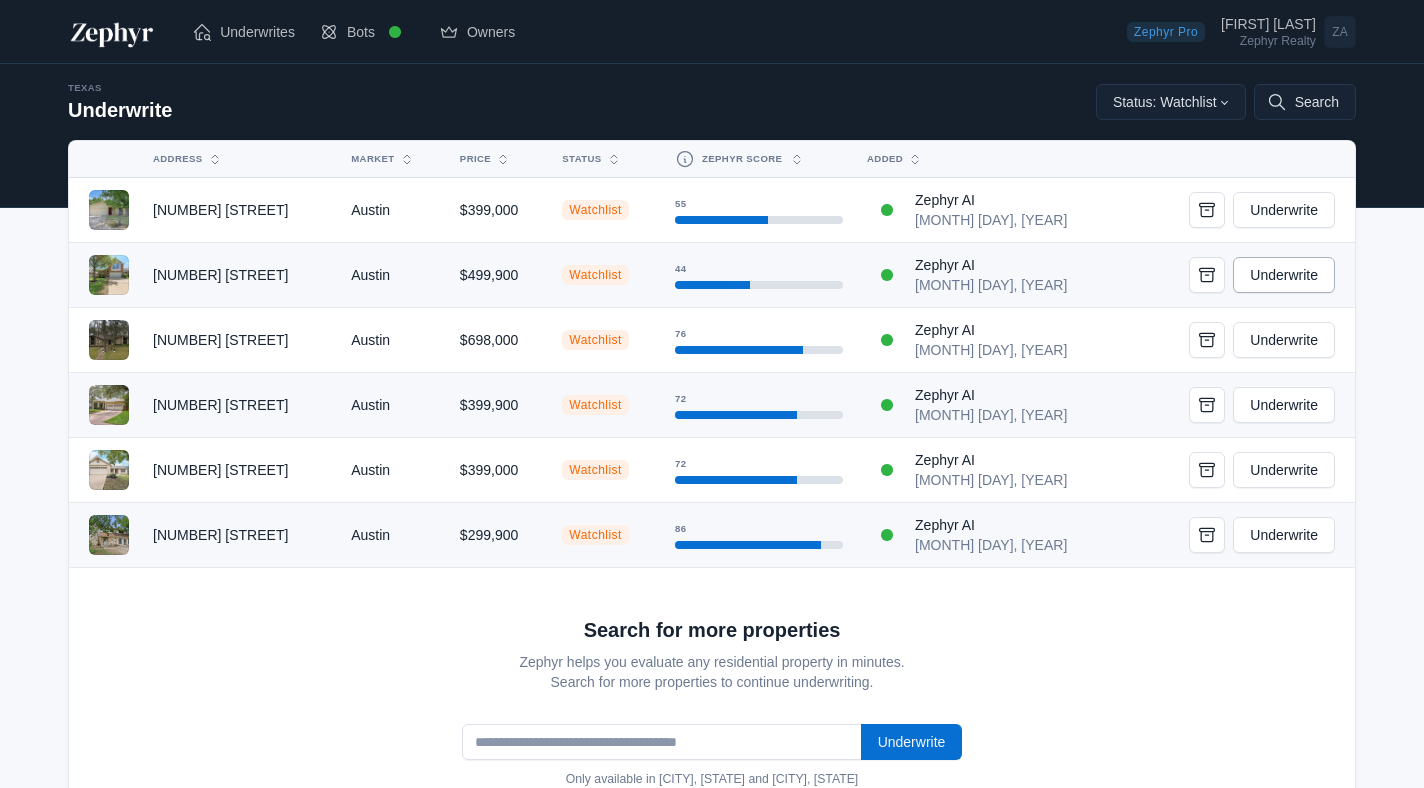 click on "Underwrite" at bounding box center [1284, 275] 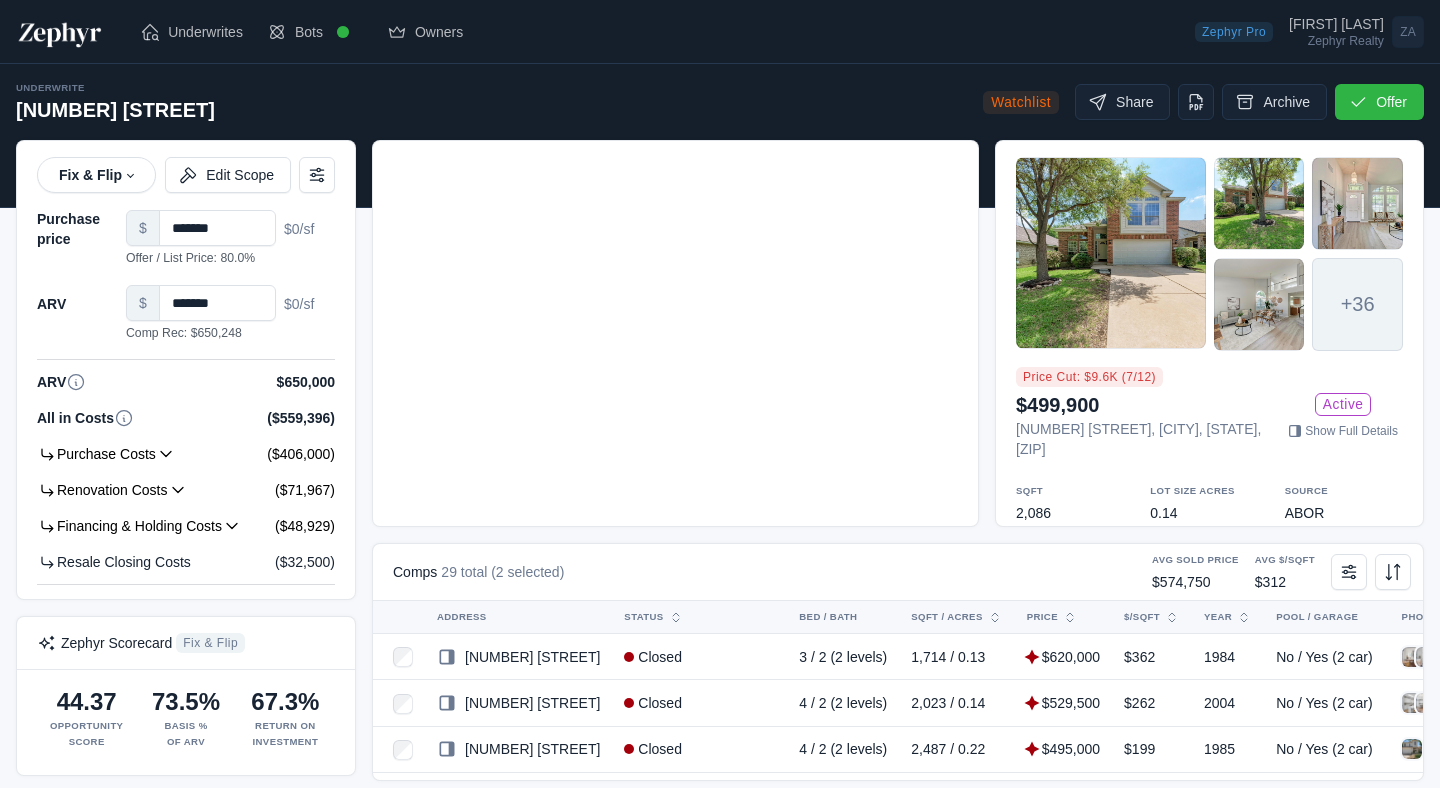 scroll, scrollTop: 0, scrollLeft: 0, axis: both 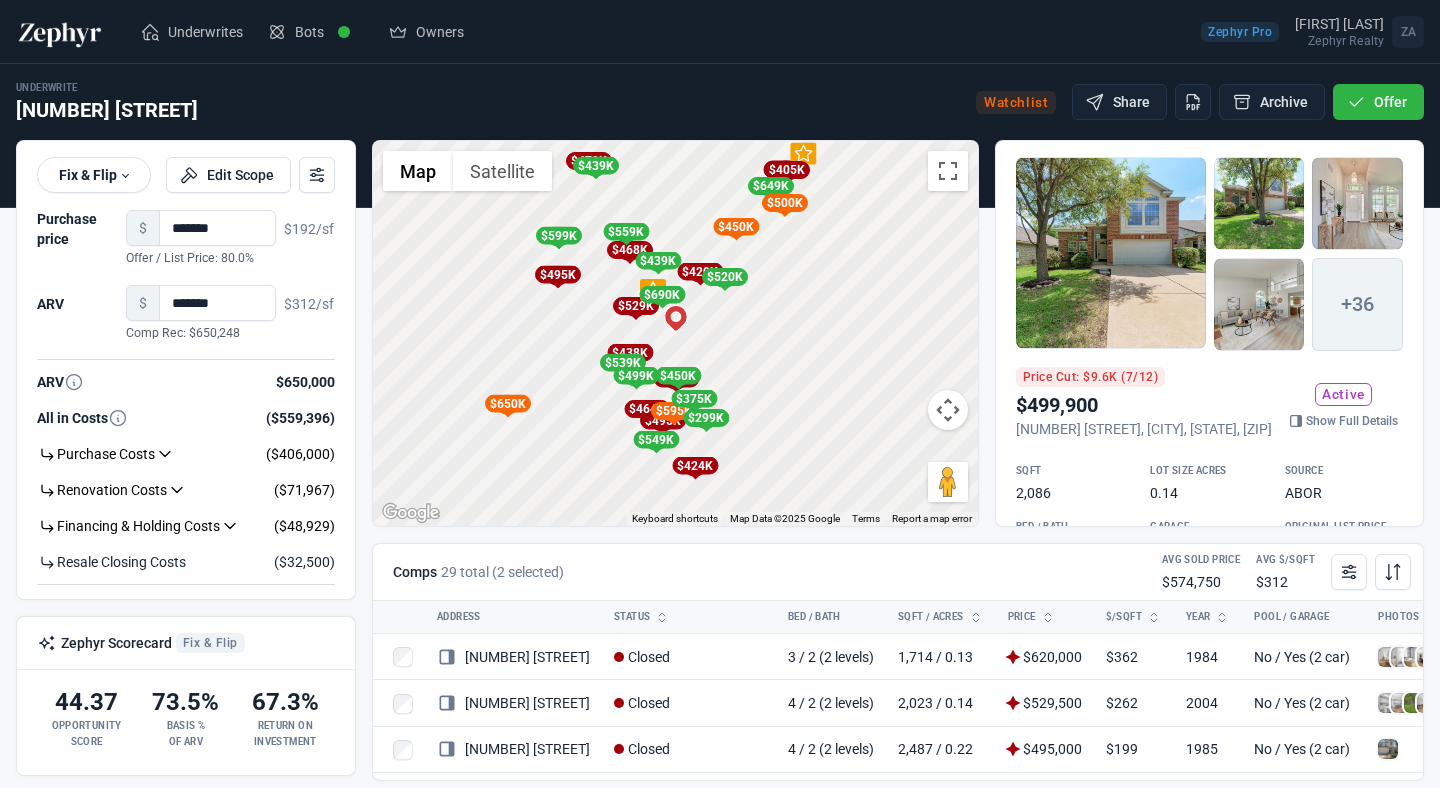click at bounding box center (1111, 253) 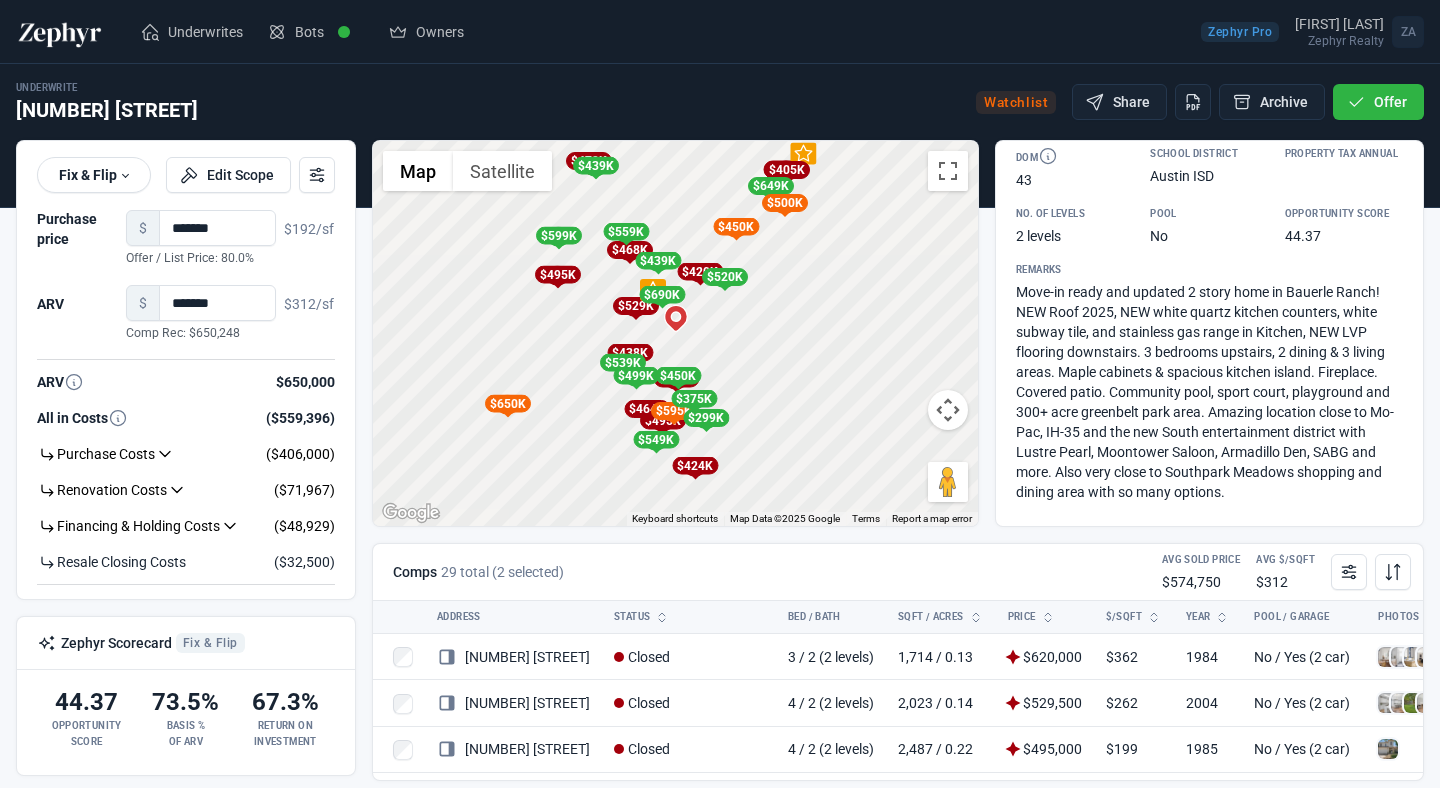 scroll, scrollTop: 512, scrollLeft: 0, axis: vertical 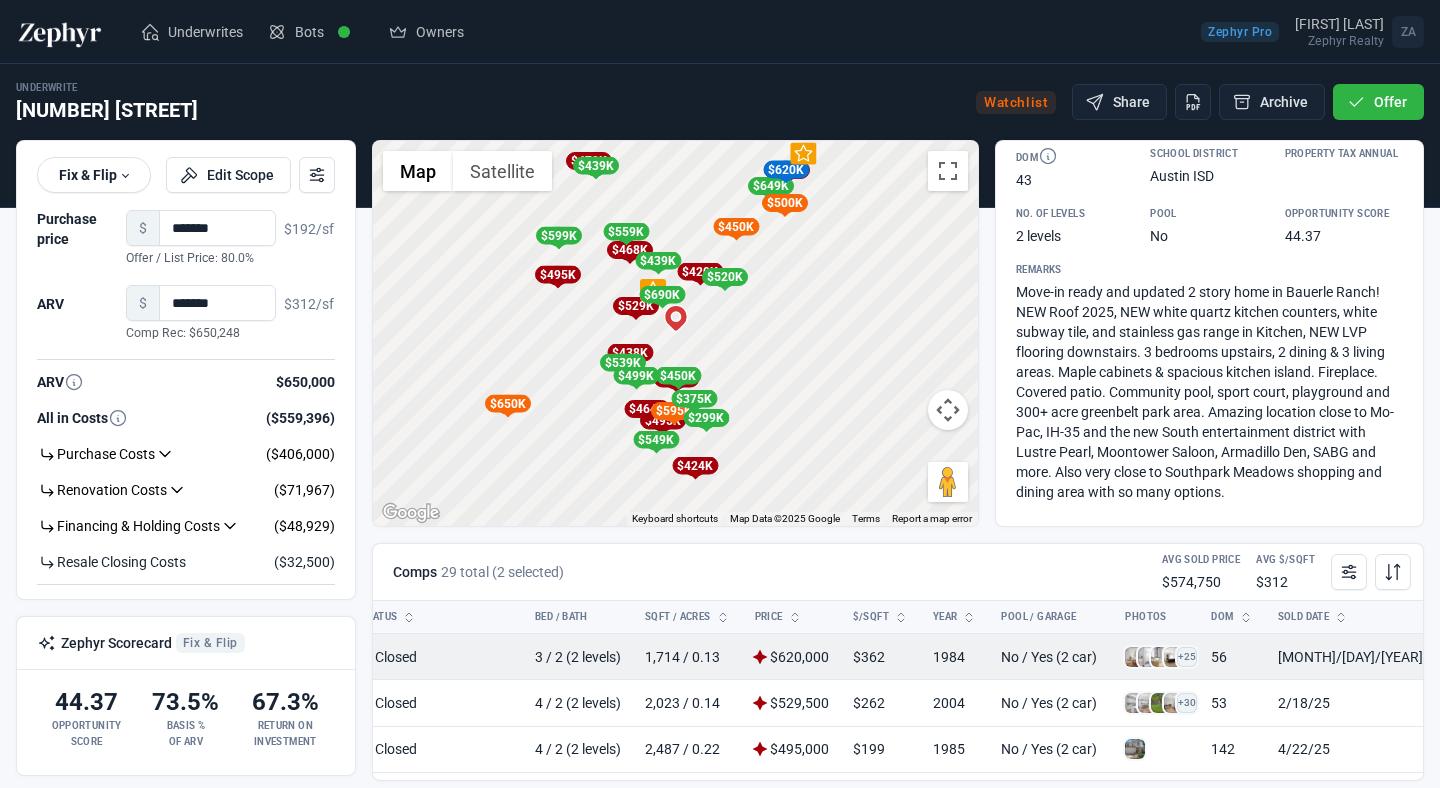 click at bounding box center (1135, 657) 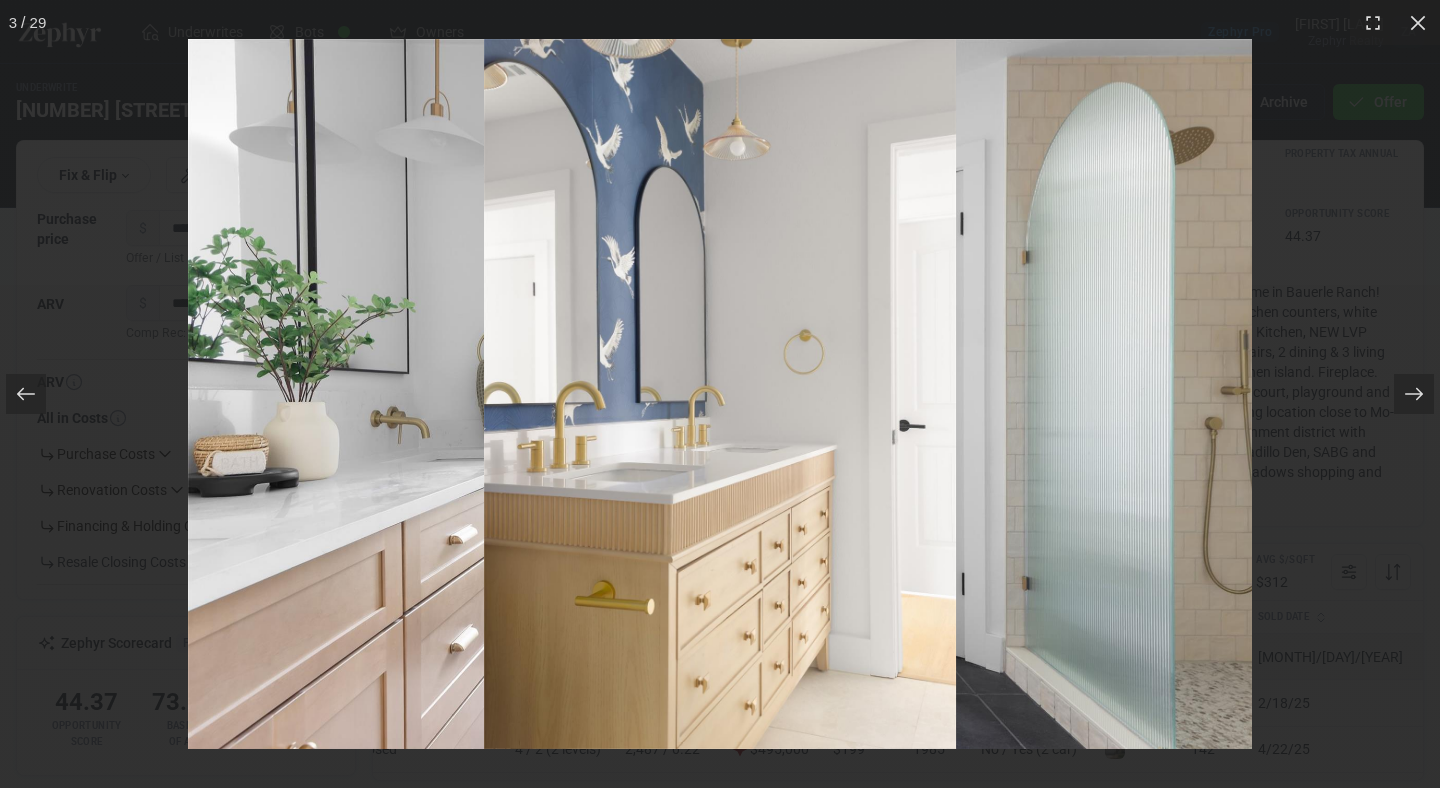 scroll, scrollTop: 0, scrollLeft: 303, axis: horizontal 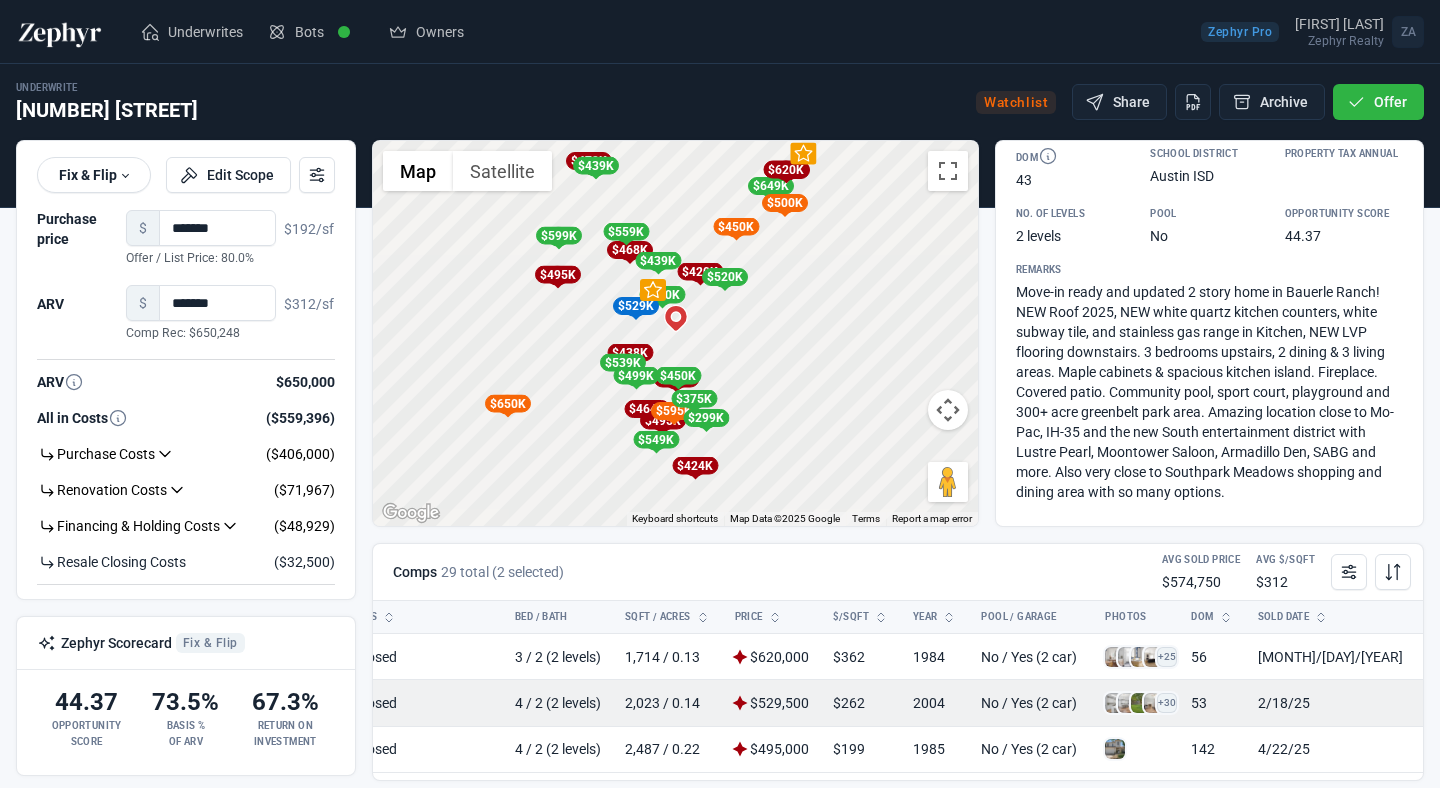 click at bounding box center (1115, 703) 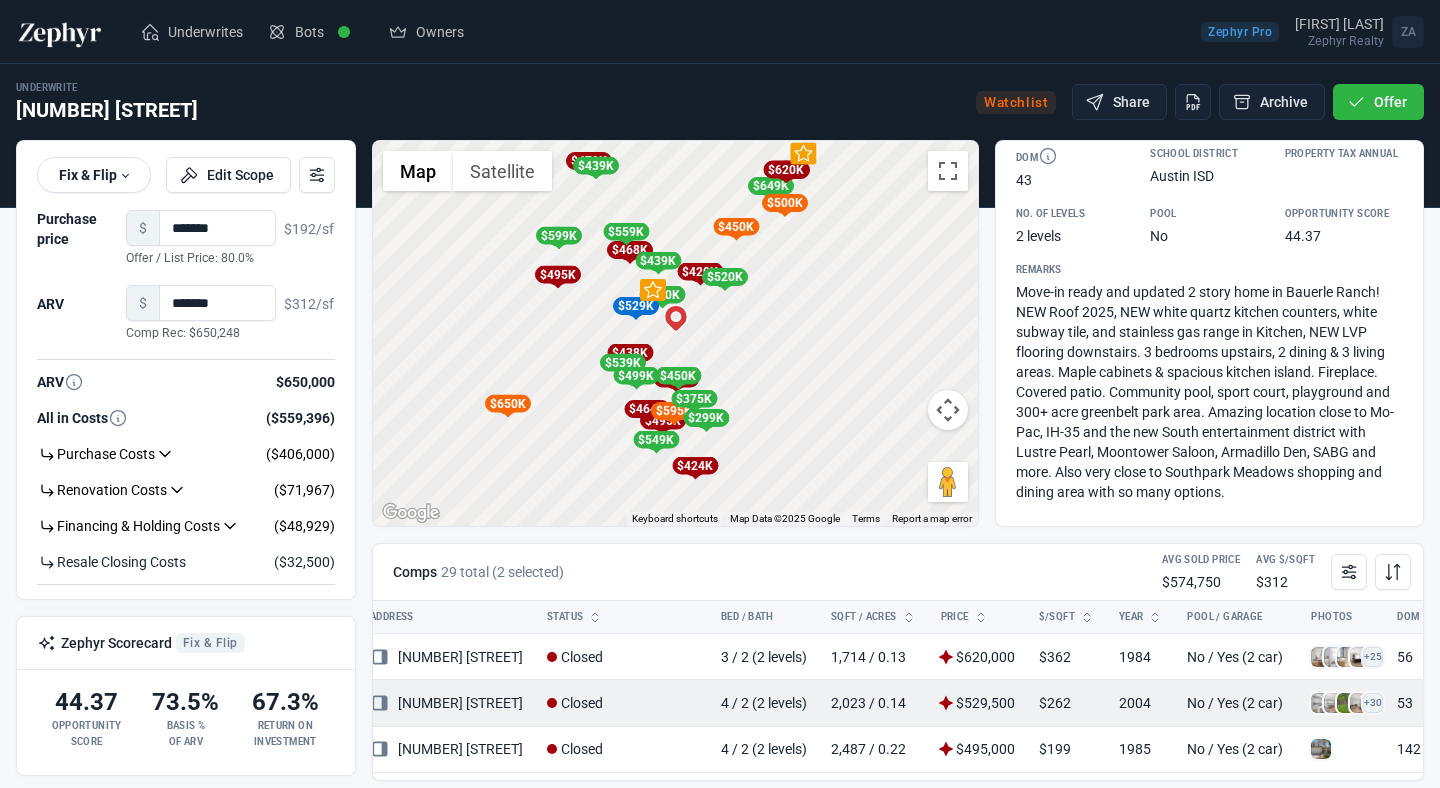 scroll, scrollTop: 0, scrollLeft: 64, axis: horizontal 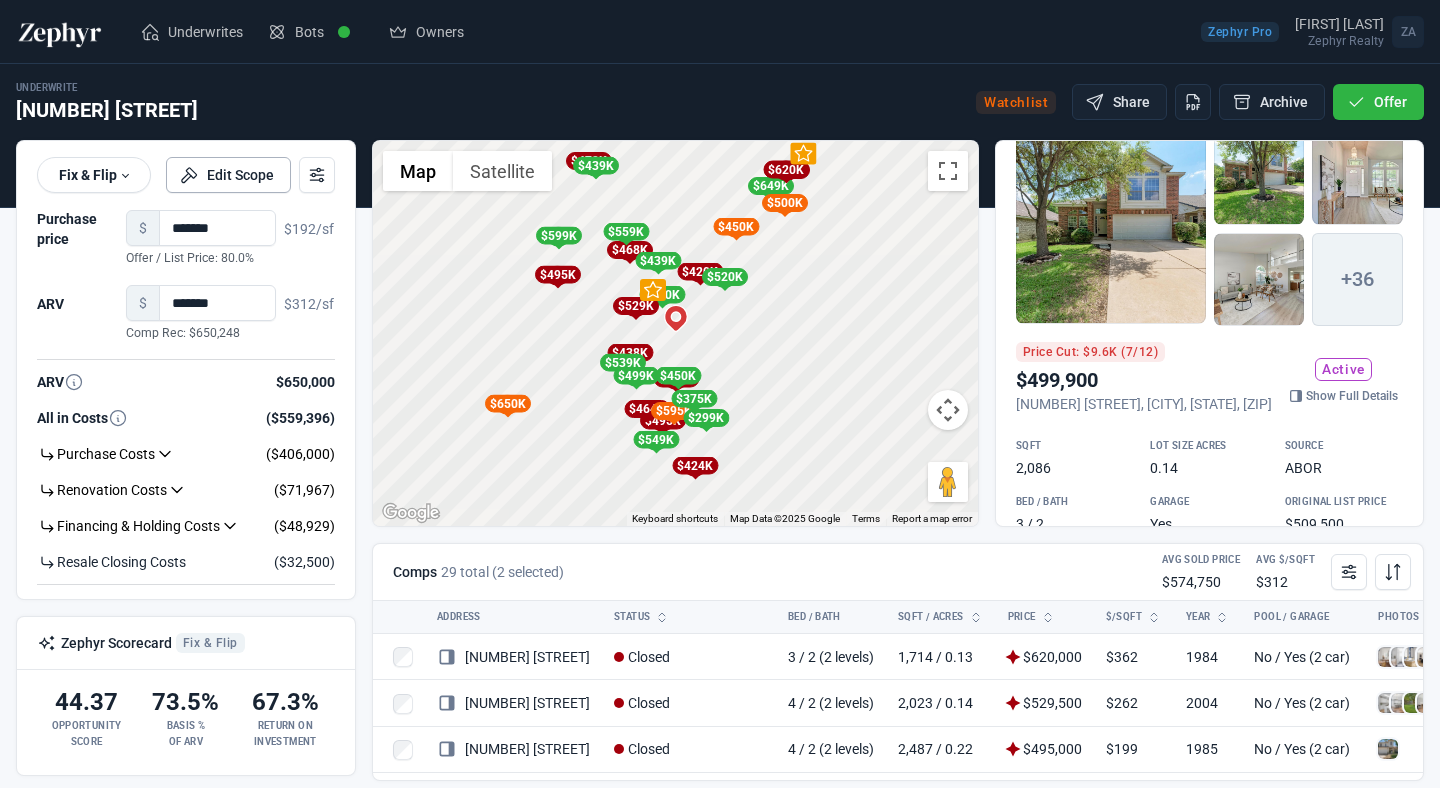 click on "Edit Scope" at bounding box center (228, 175) 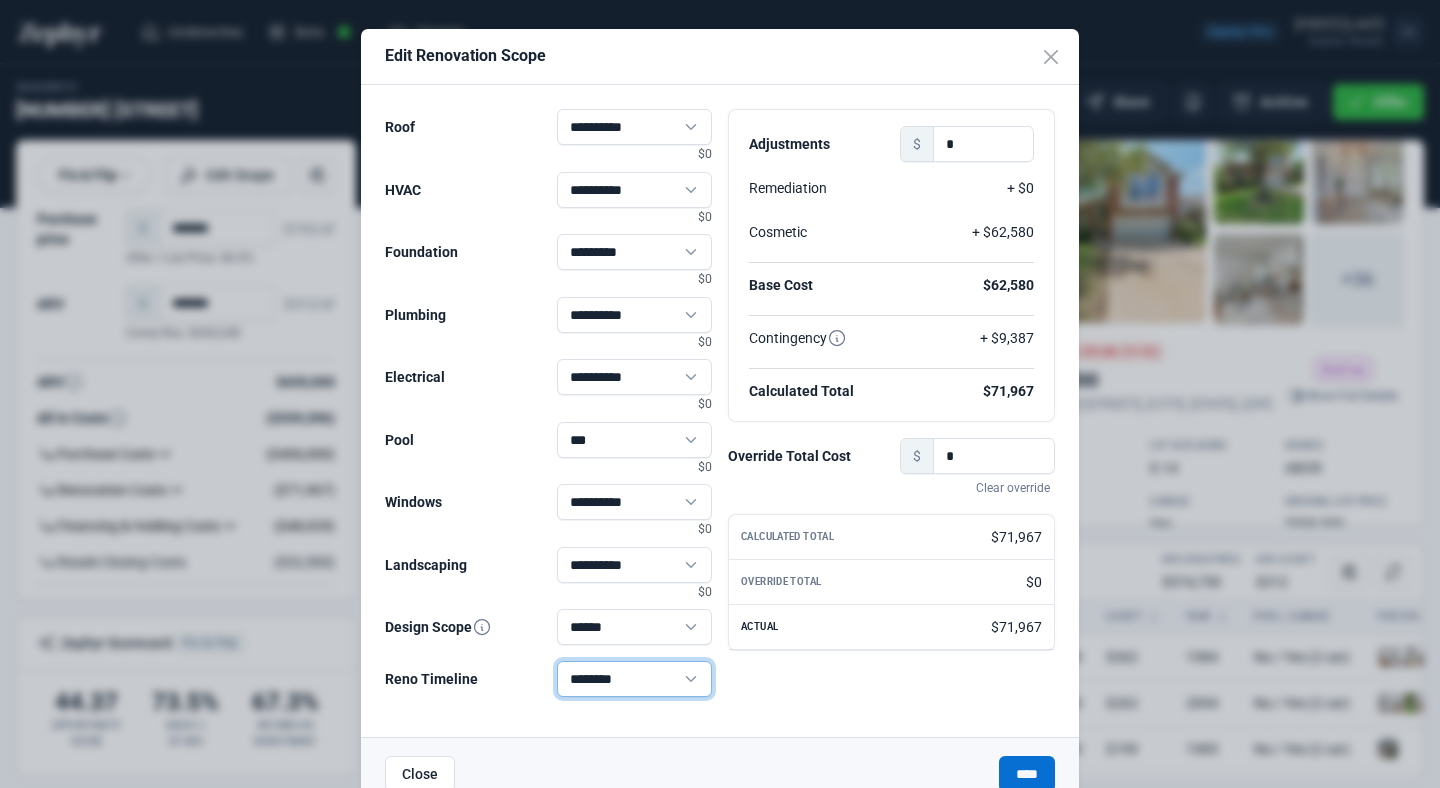 click on "********
********
********
********
********
********
********
********
*********
*********
*********" at bounding box center (635, 679) 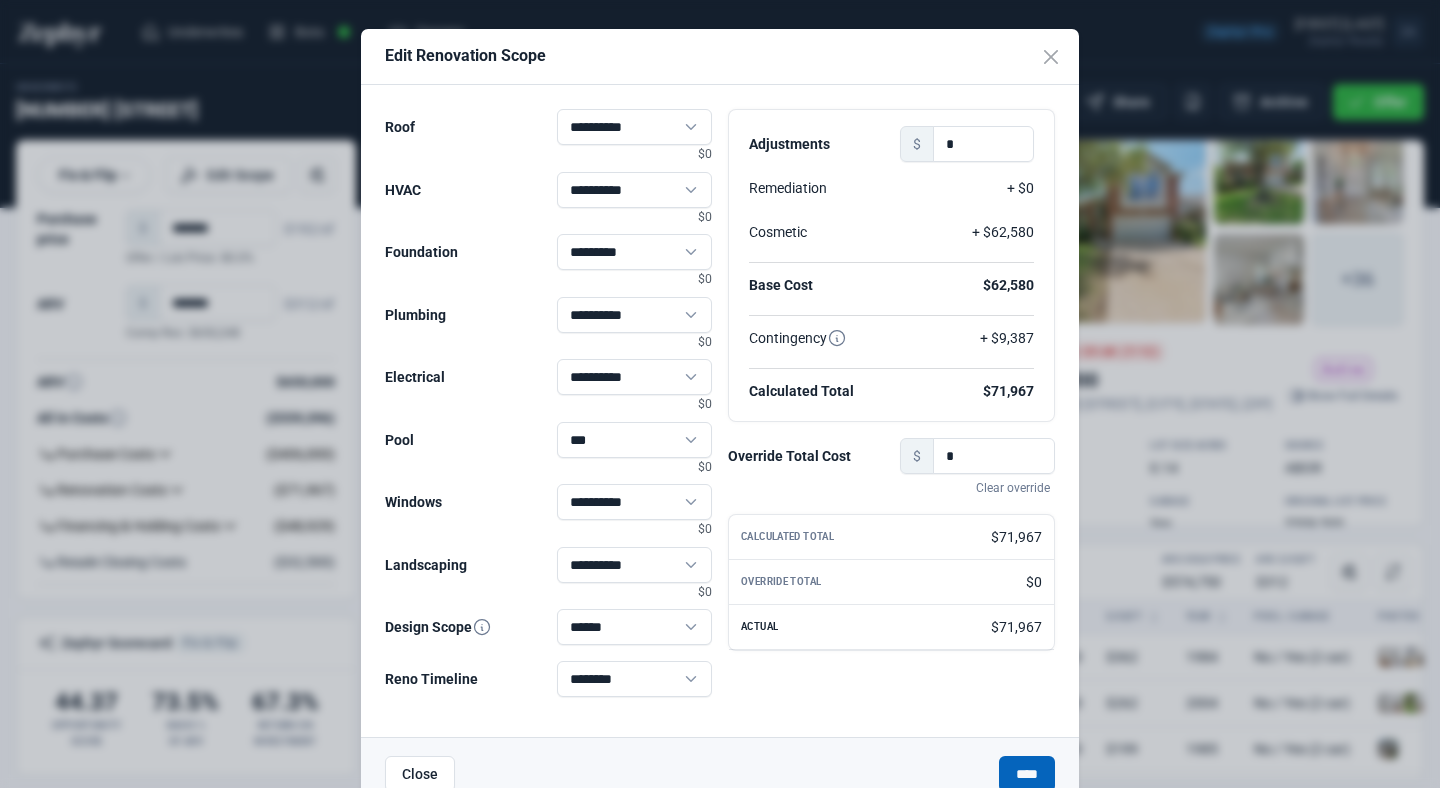 click on "****" at bounding box center (1027, 774) 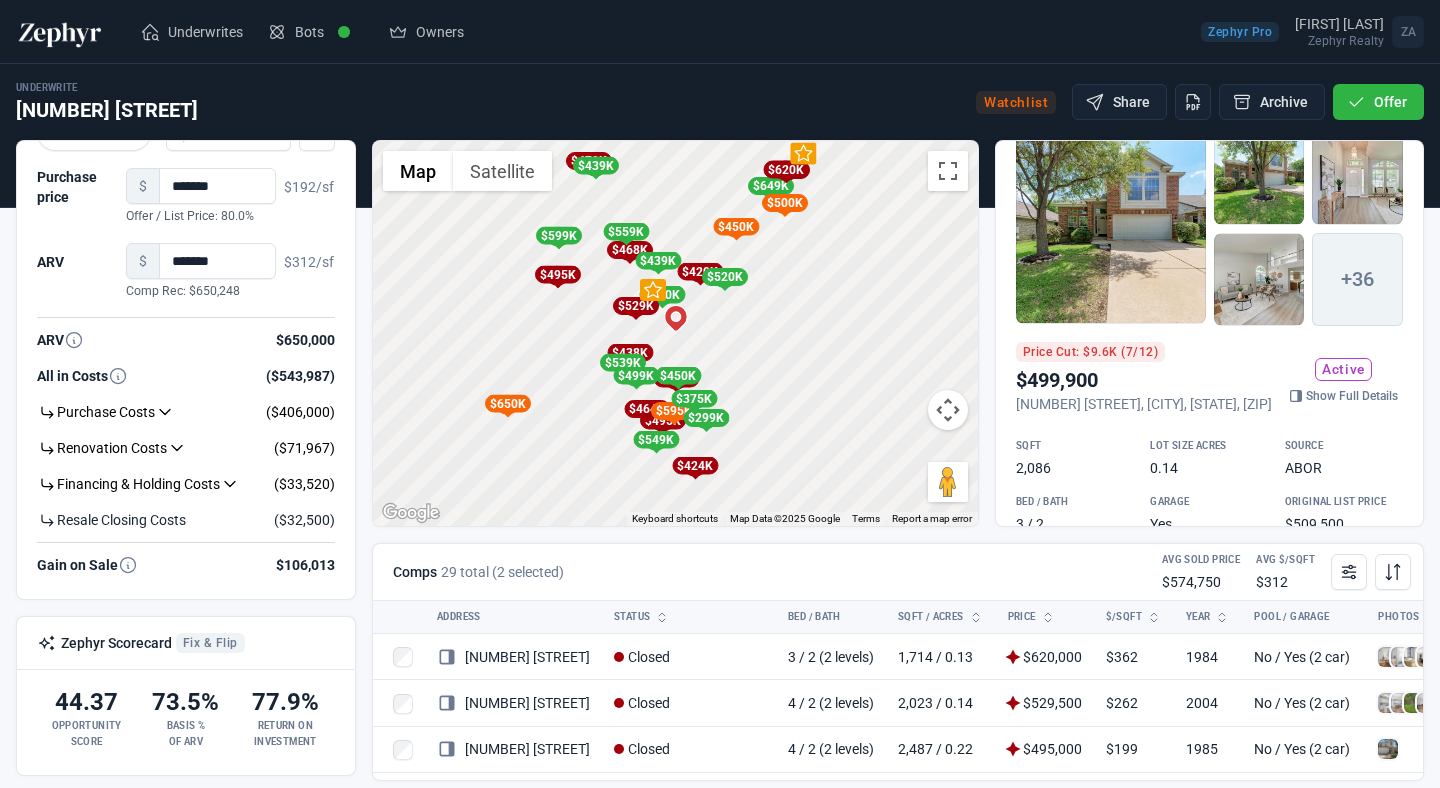 scroll, scrollTop: 0, scrollLeft: 0, axis: both 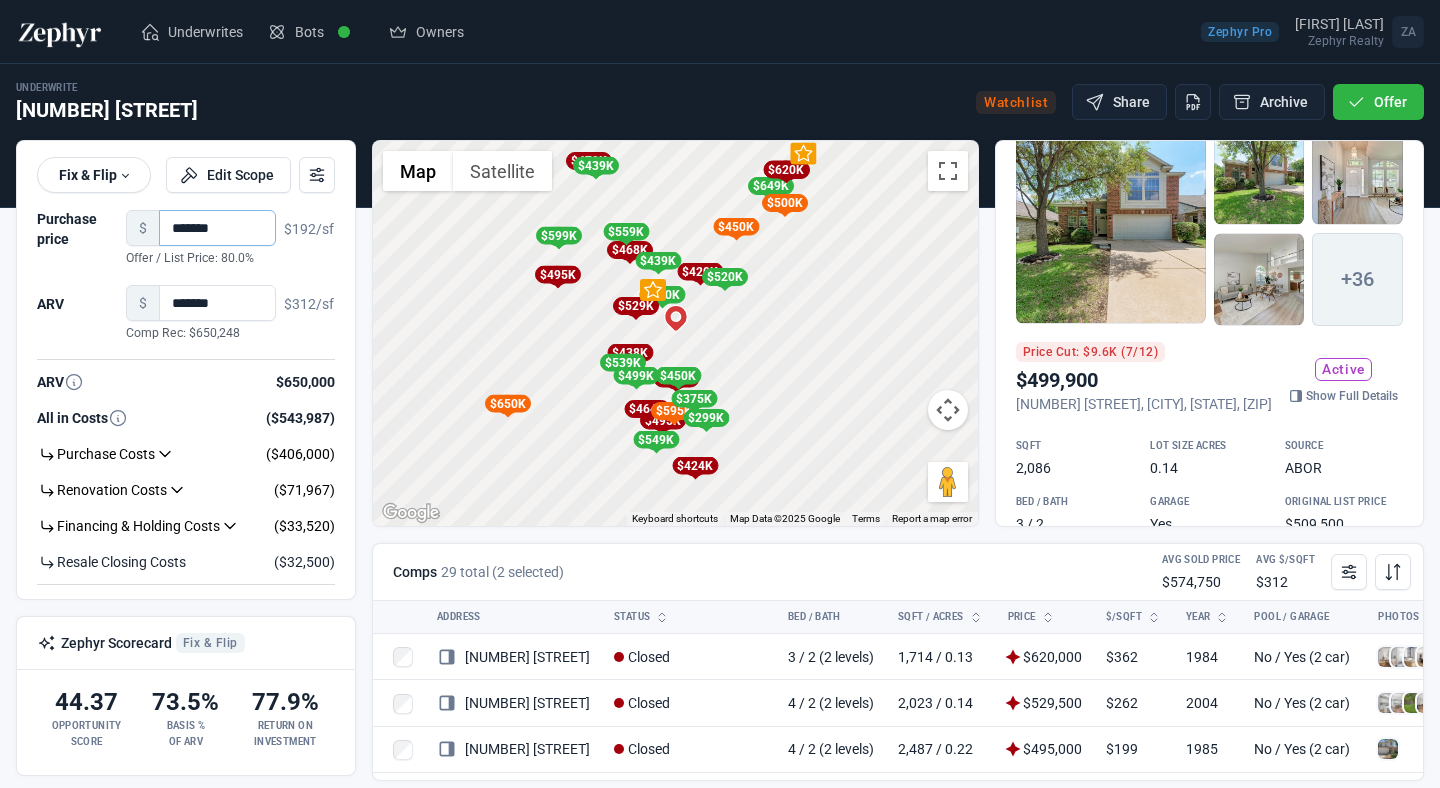 click on "*******" at bounding box center [217, 228] 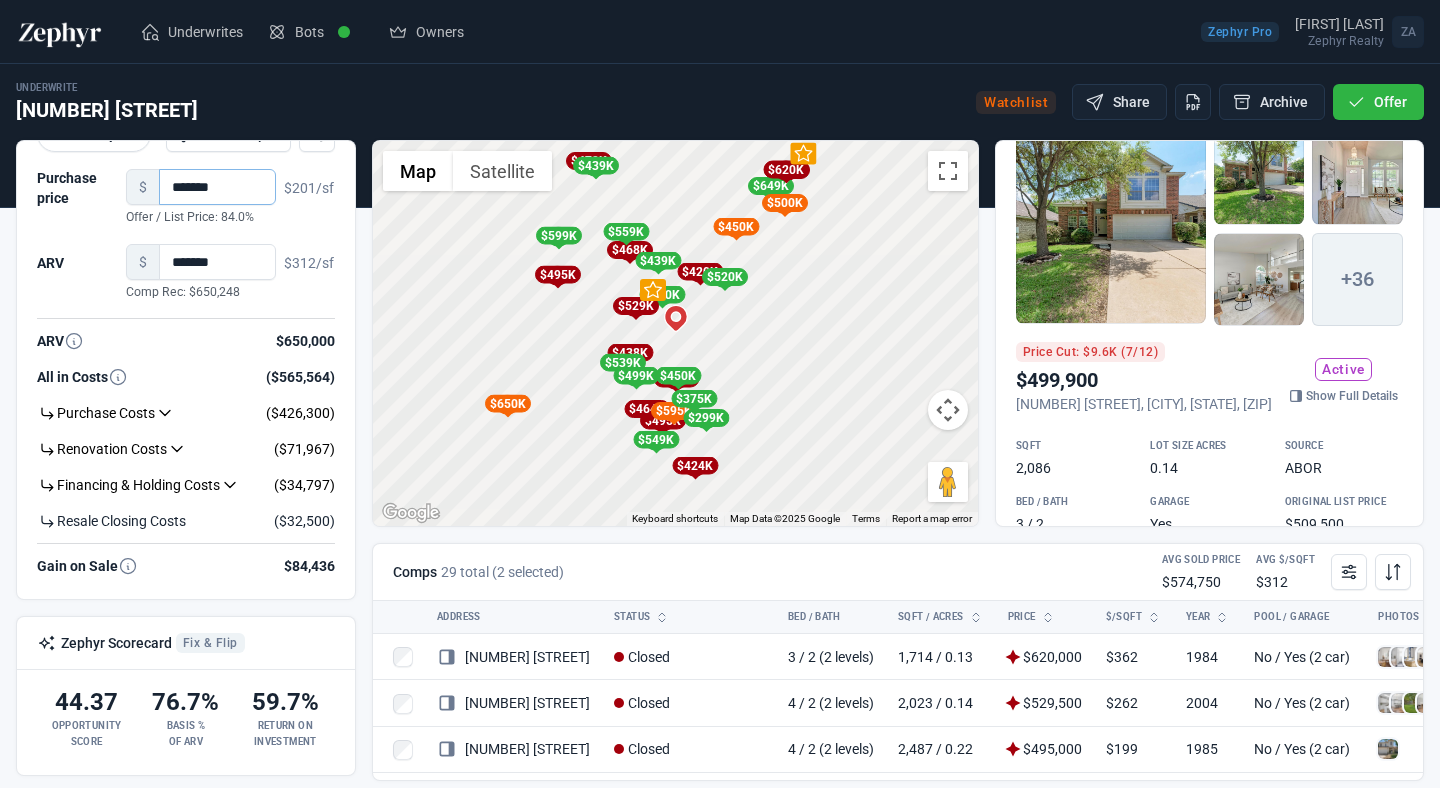 scroll, scrollTop: 0, scrollLeft: 0, axis: both 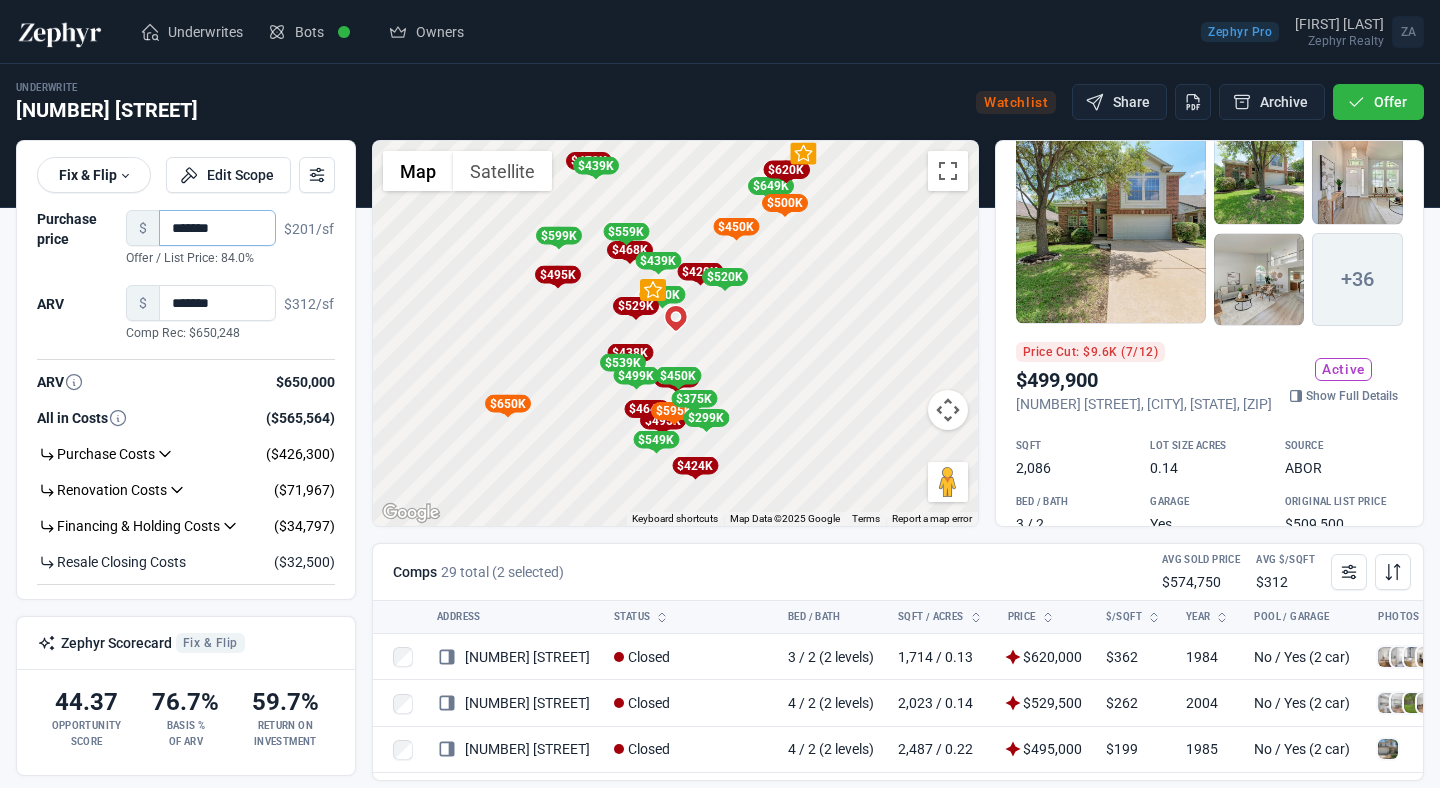 type on "*******" 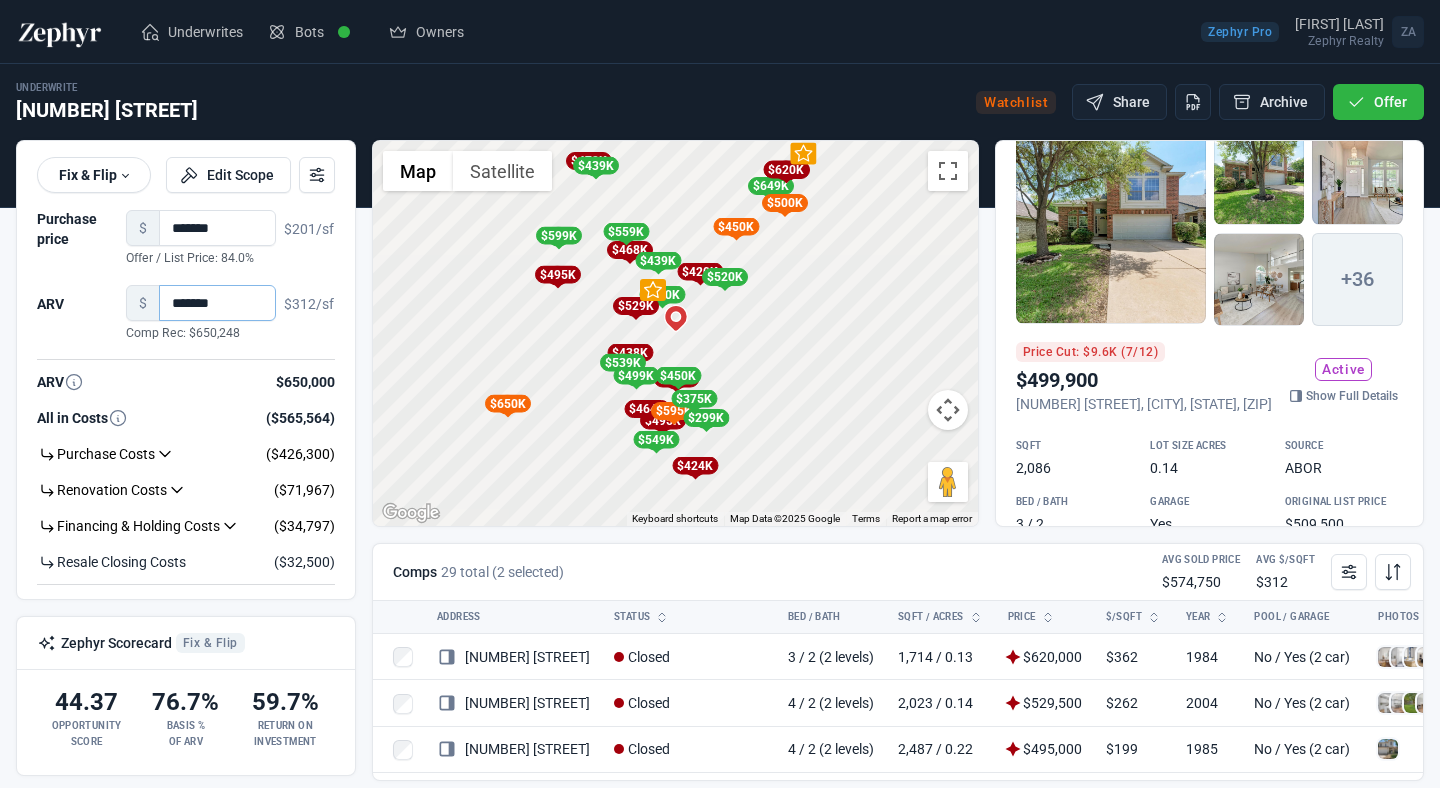 click on "*******" at bounding box center [217, 303] 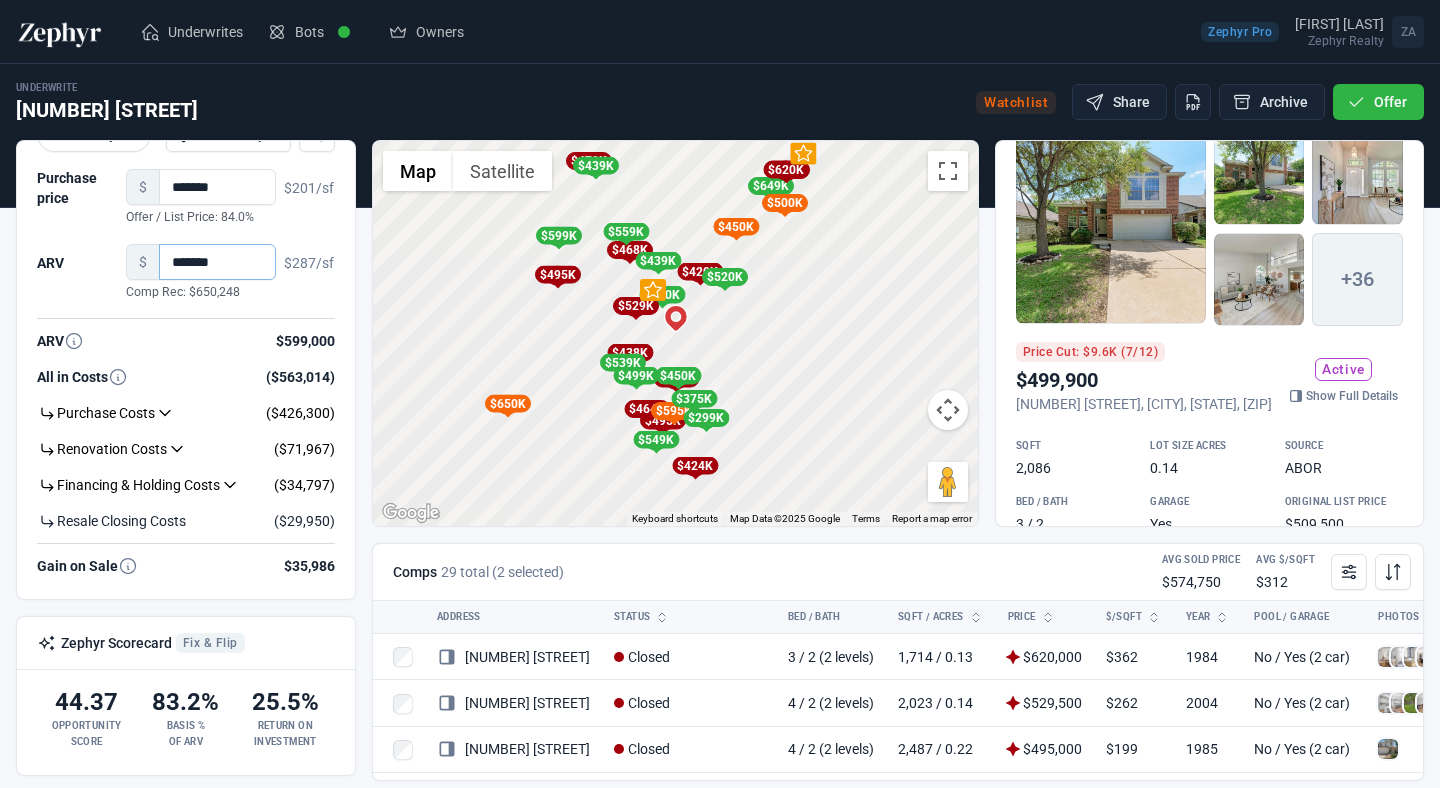scroll, scrollTop: 0, scrollLeft: 0, axis: both 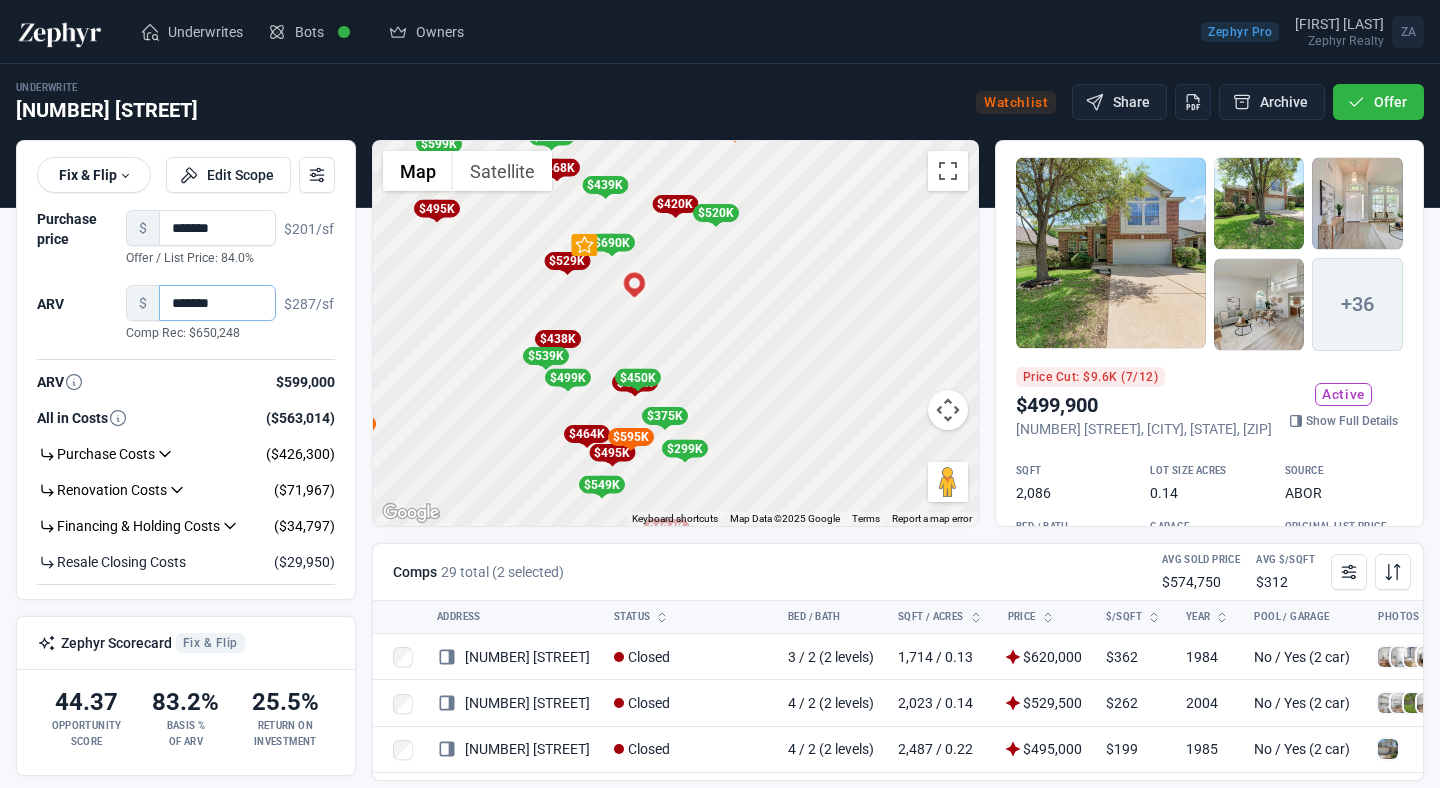 type on "*******" 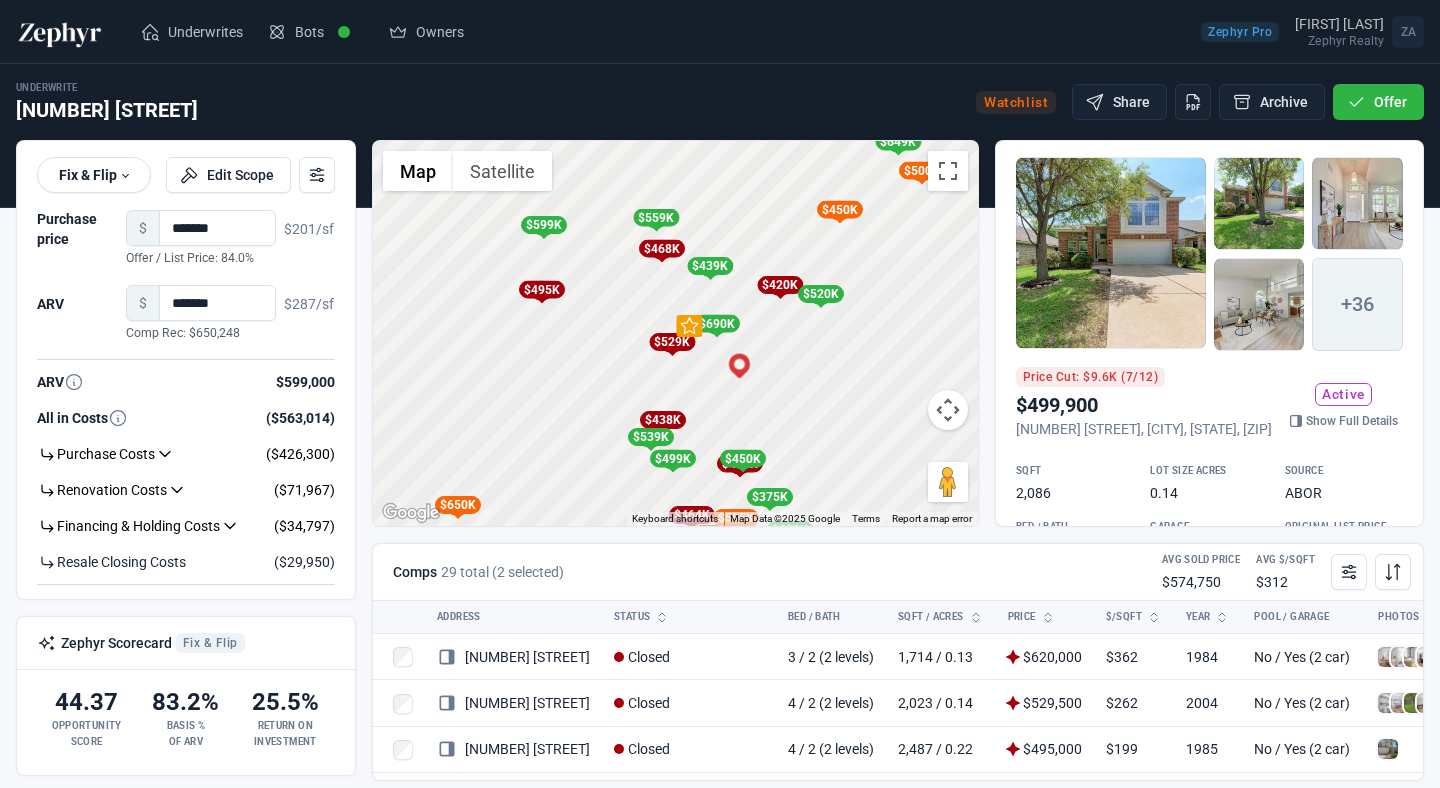 drag, startPoint x: 639, startPoint y: 317, endPoint x: 745, endPoint y: 399, distance: 134.01492 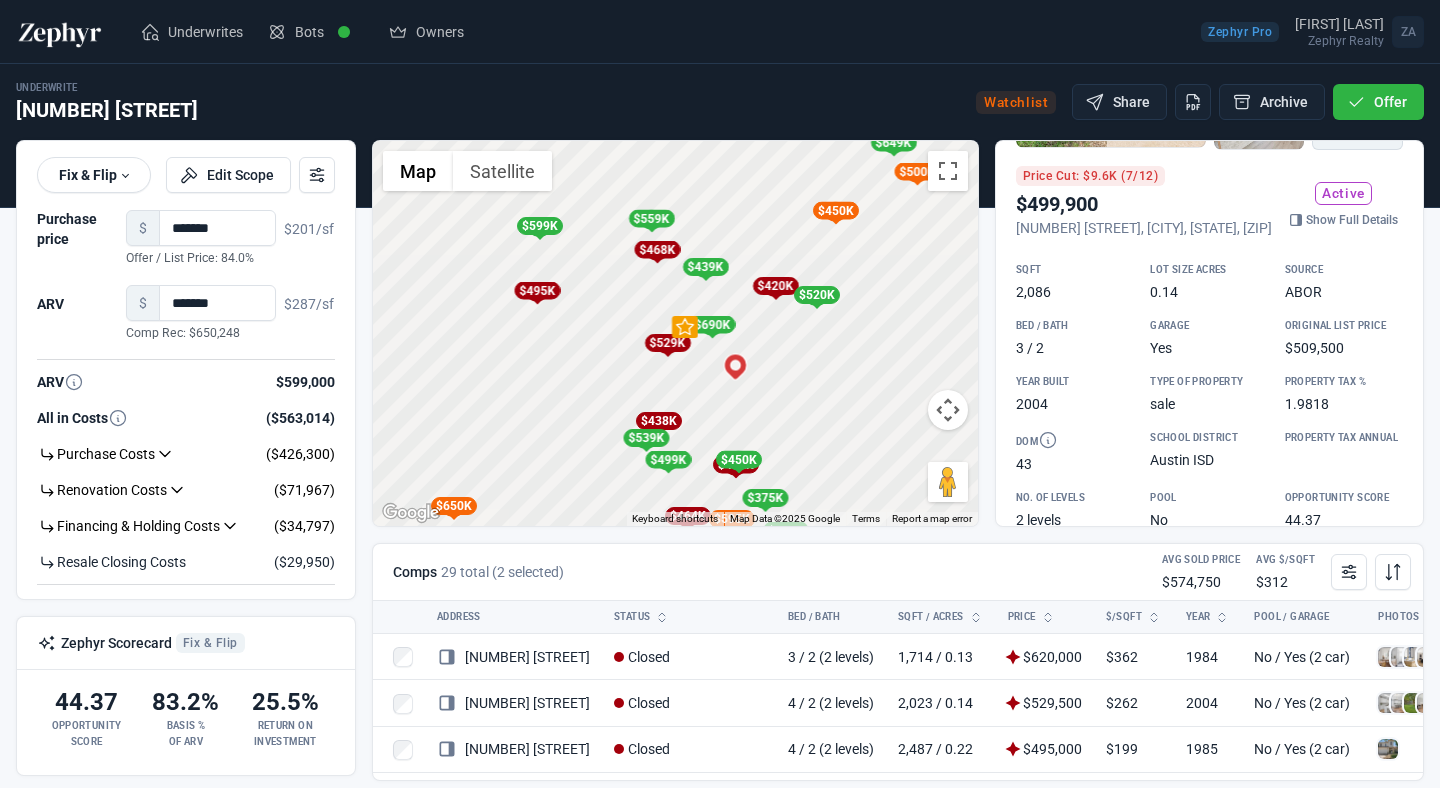 scroll, scrollTop: 197, scrollLeft: 0, axis: vertical 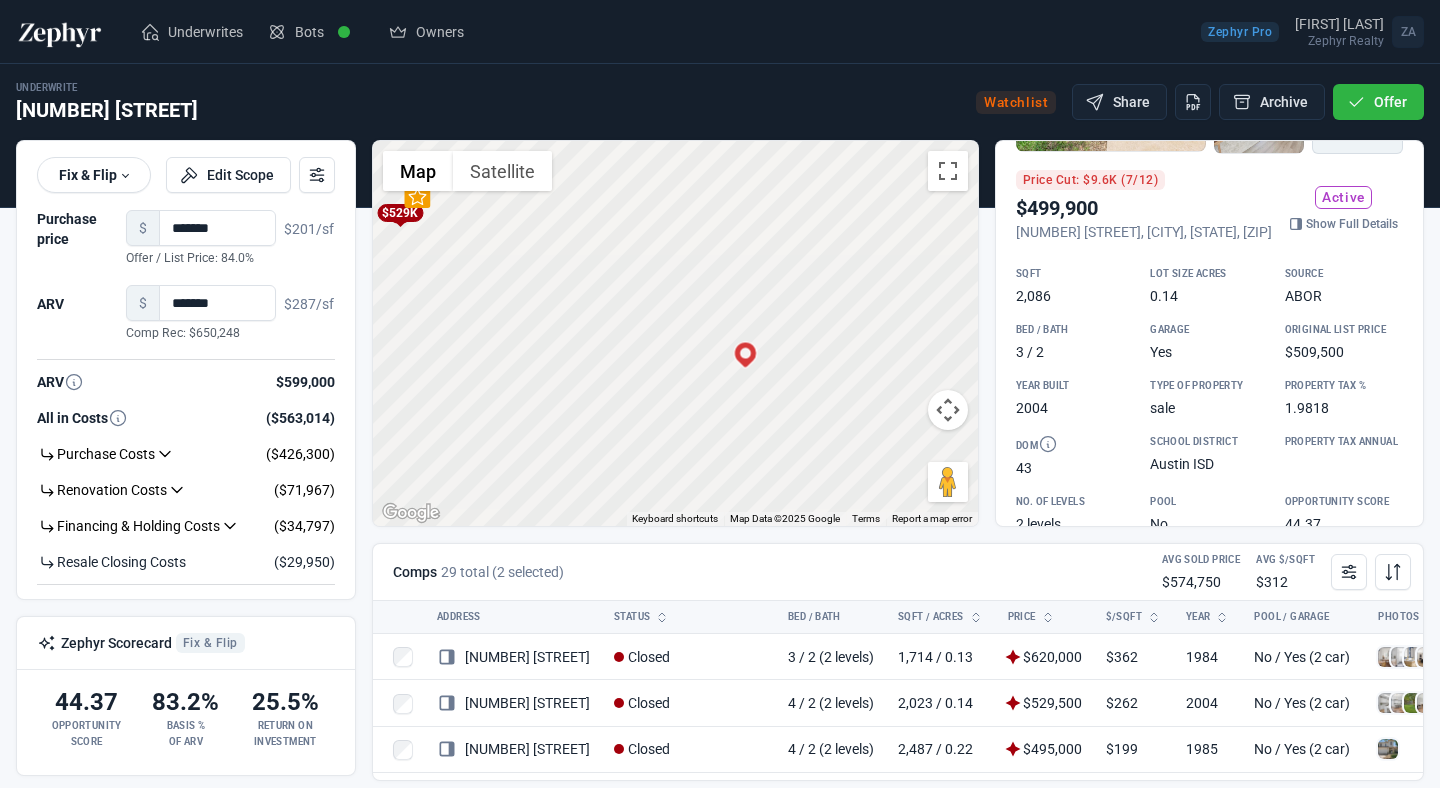 drag, startPoint x: 670, startPoint y: 322, endPoint x: 744, endPoint y: 433, distance: 133.4054 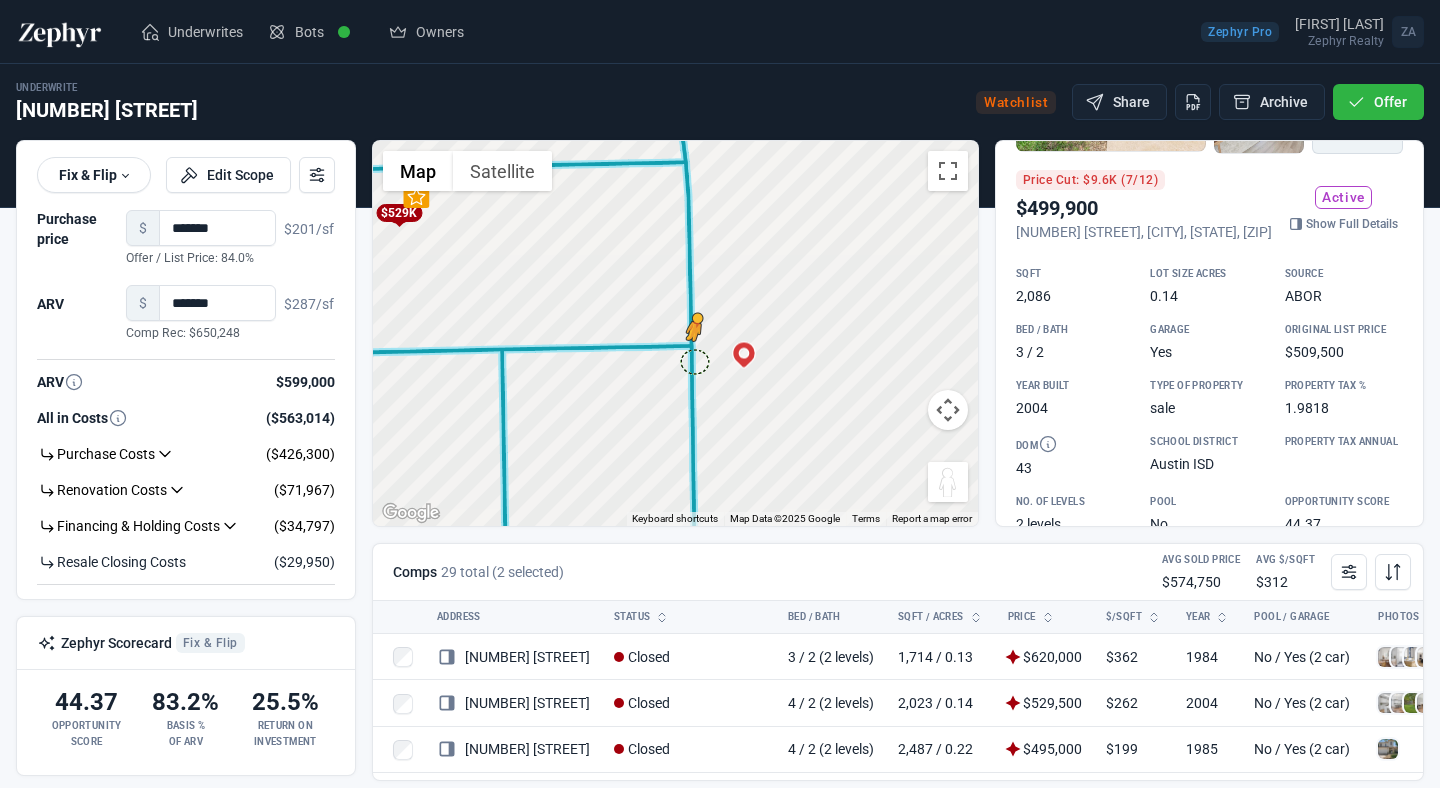 drag, startPoint x: 963, startPoint y: 477, endPoint x: 695, endPoint y: 359, distance: 292.8276 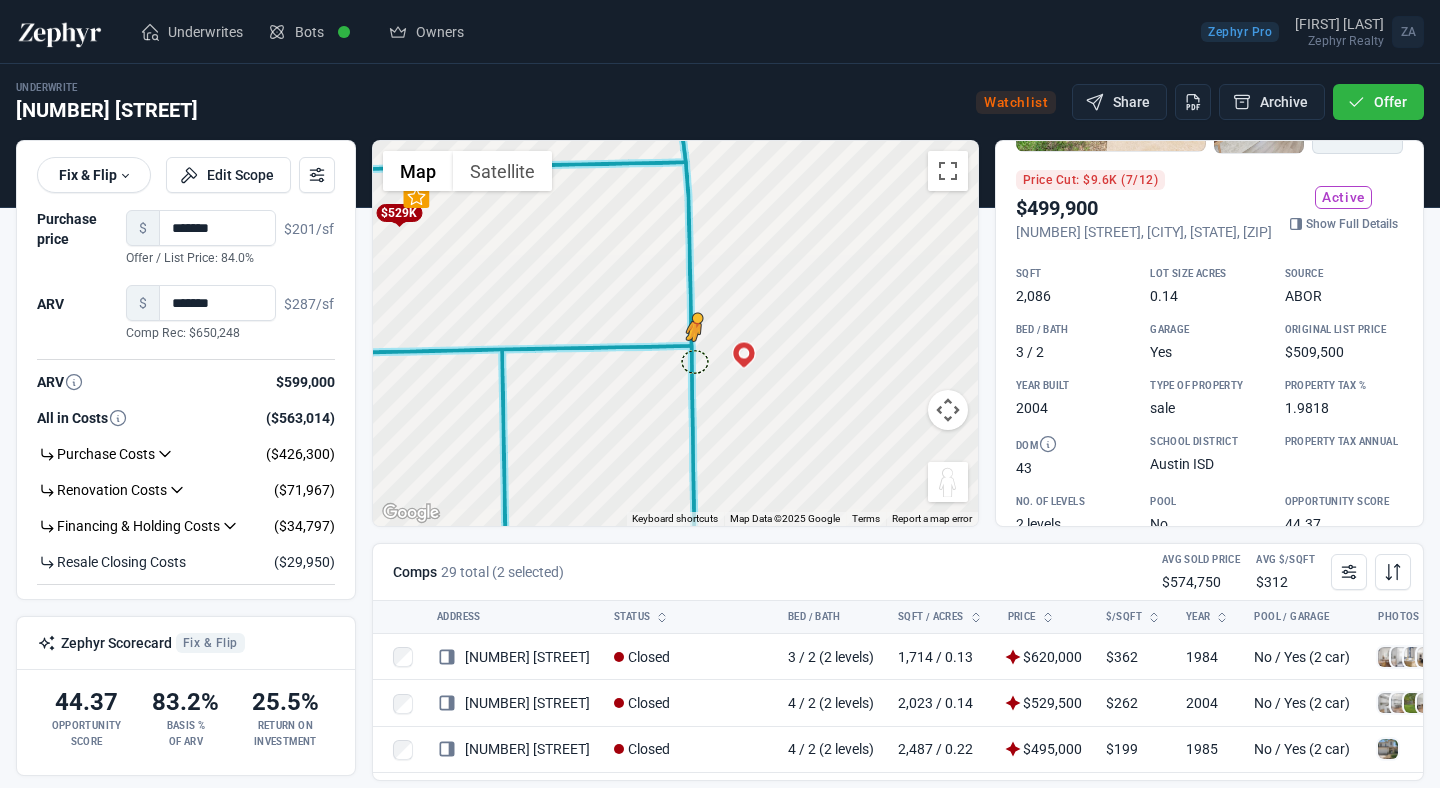 click on "To activate drag with keyboard, press Alt + Enter. Once in keyboard drag state, use the arrow keys to move the marker. To complete the drag, press the Enter key. To cancel, press Escape.
$529K
$492K
$438K
$420K
$690K
$539K
$520K
$499K
$450K
$439K
$375K
$620K
$479K
$405K" at bounding box center (675, 333) 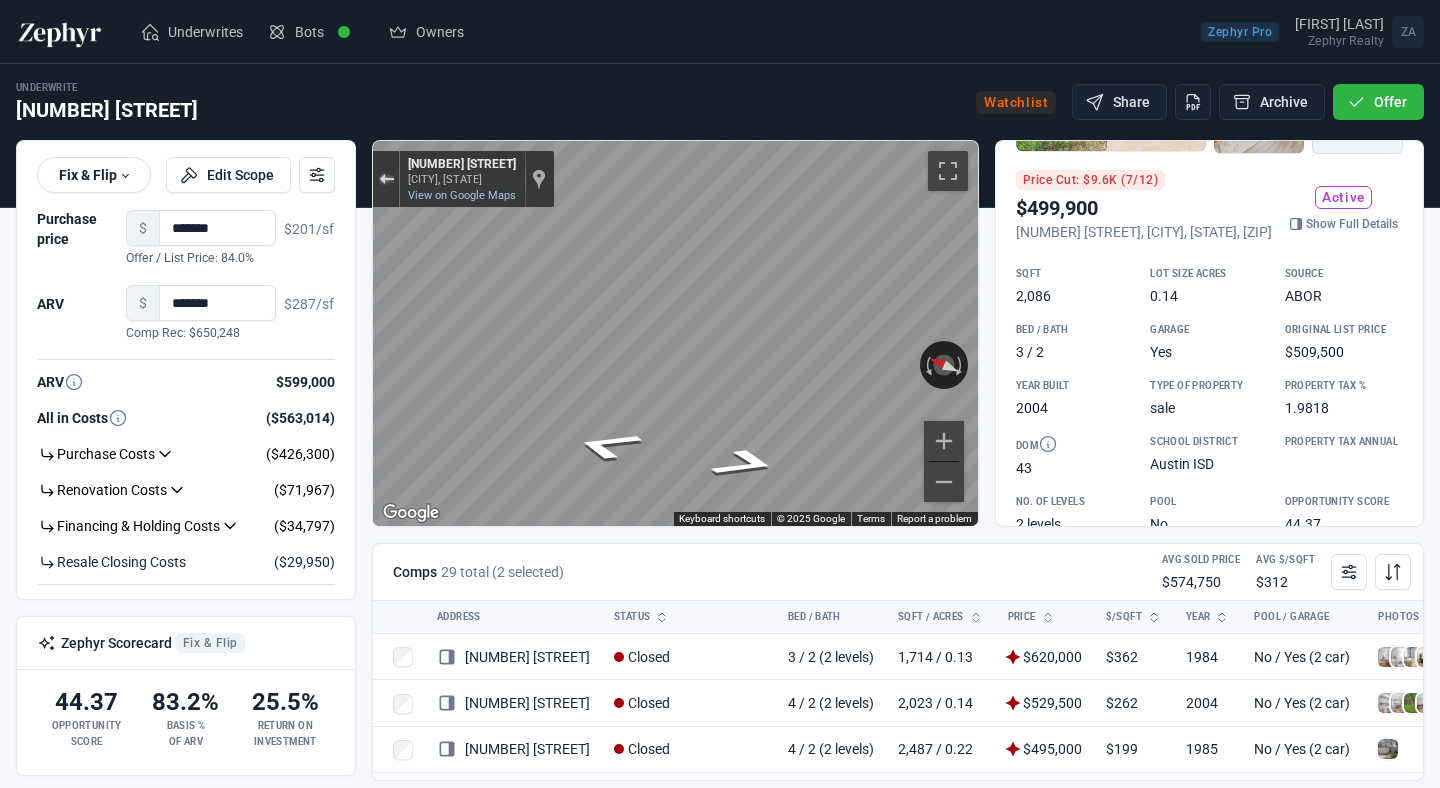 click at bounding box center (386, 179) 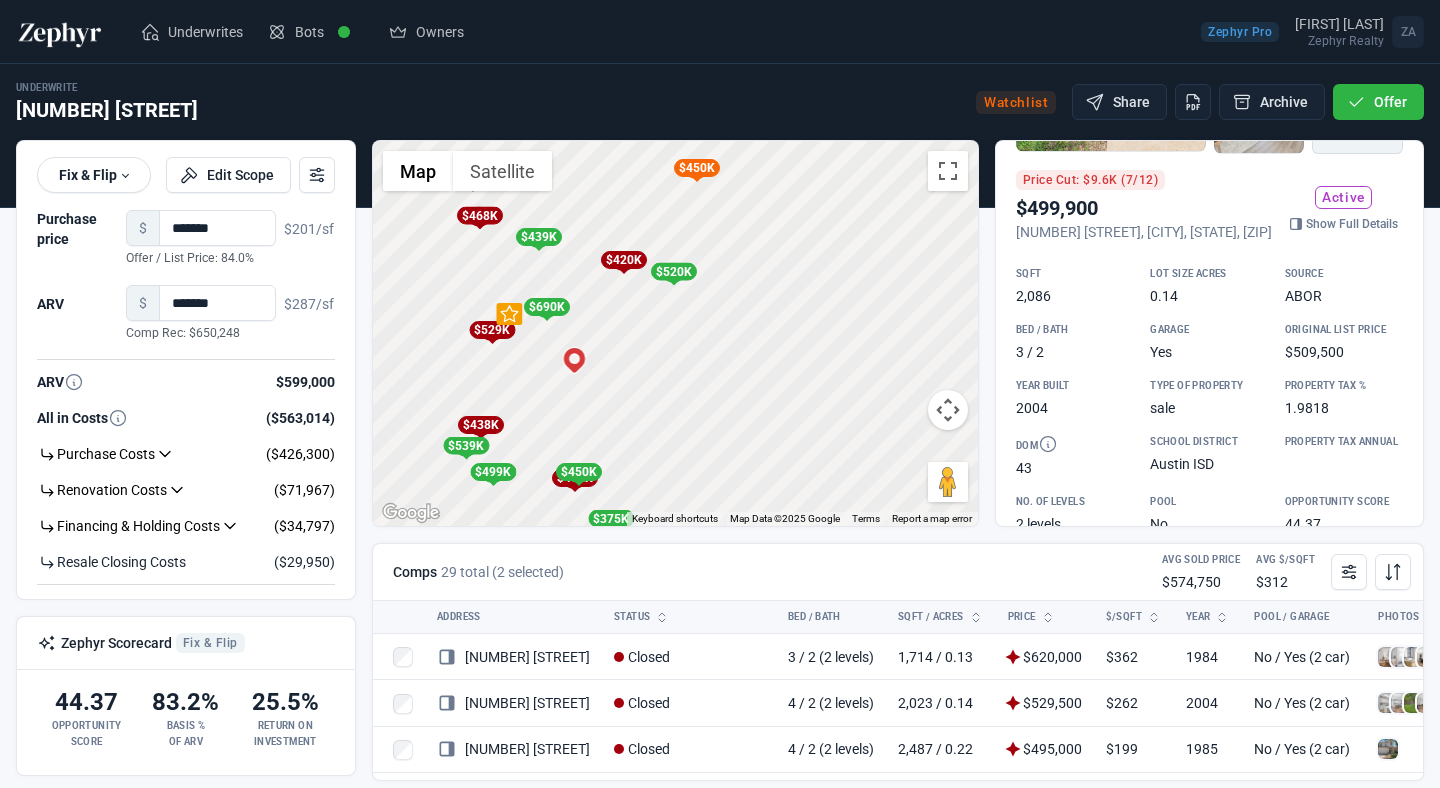 click on "$690K" at bounding box center (546, 307) 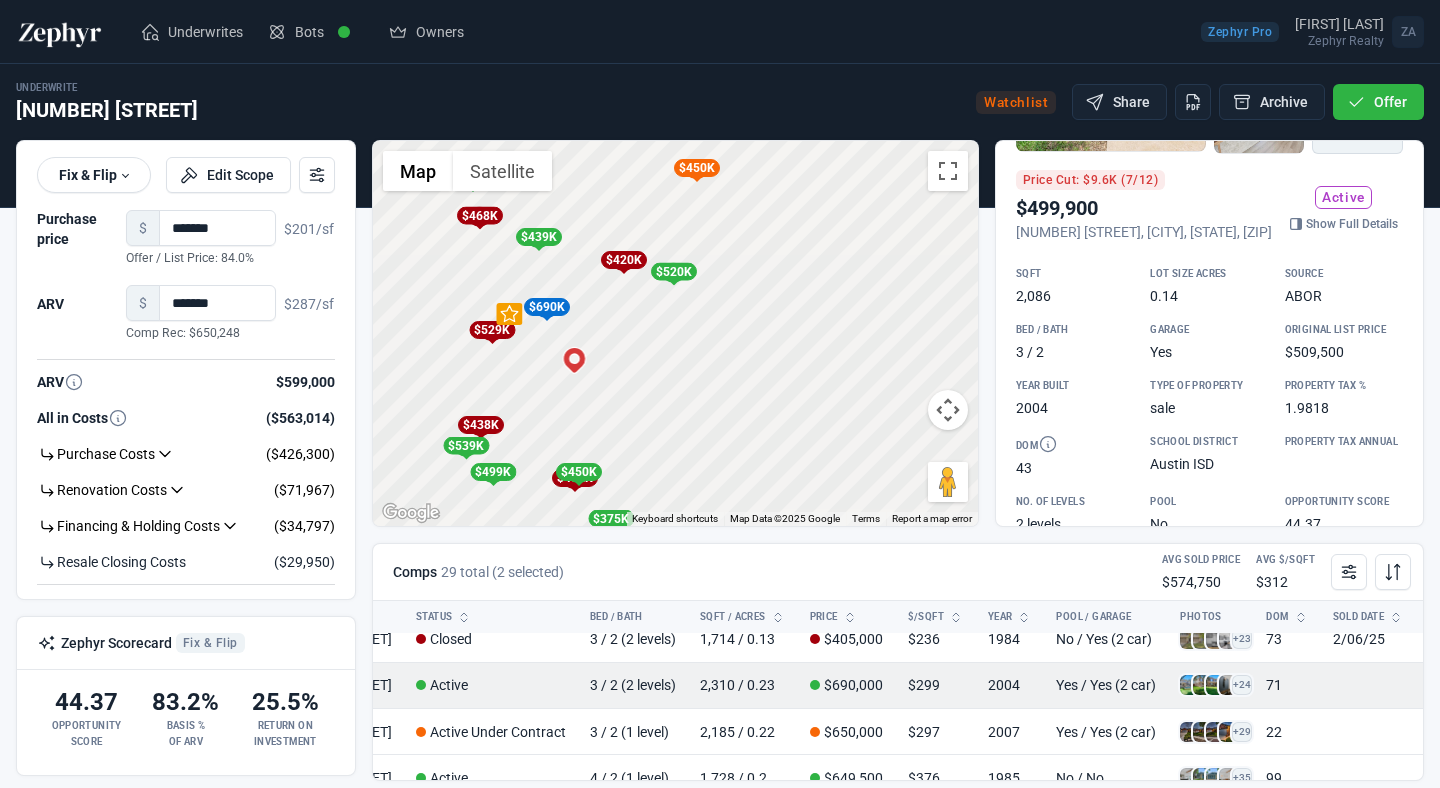 scroll, scrollTop: 527, scrollLeft: 226, axis: both 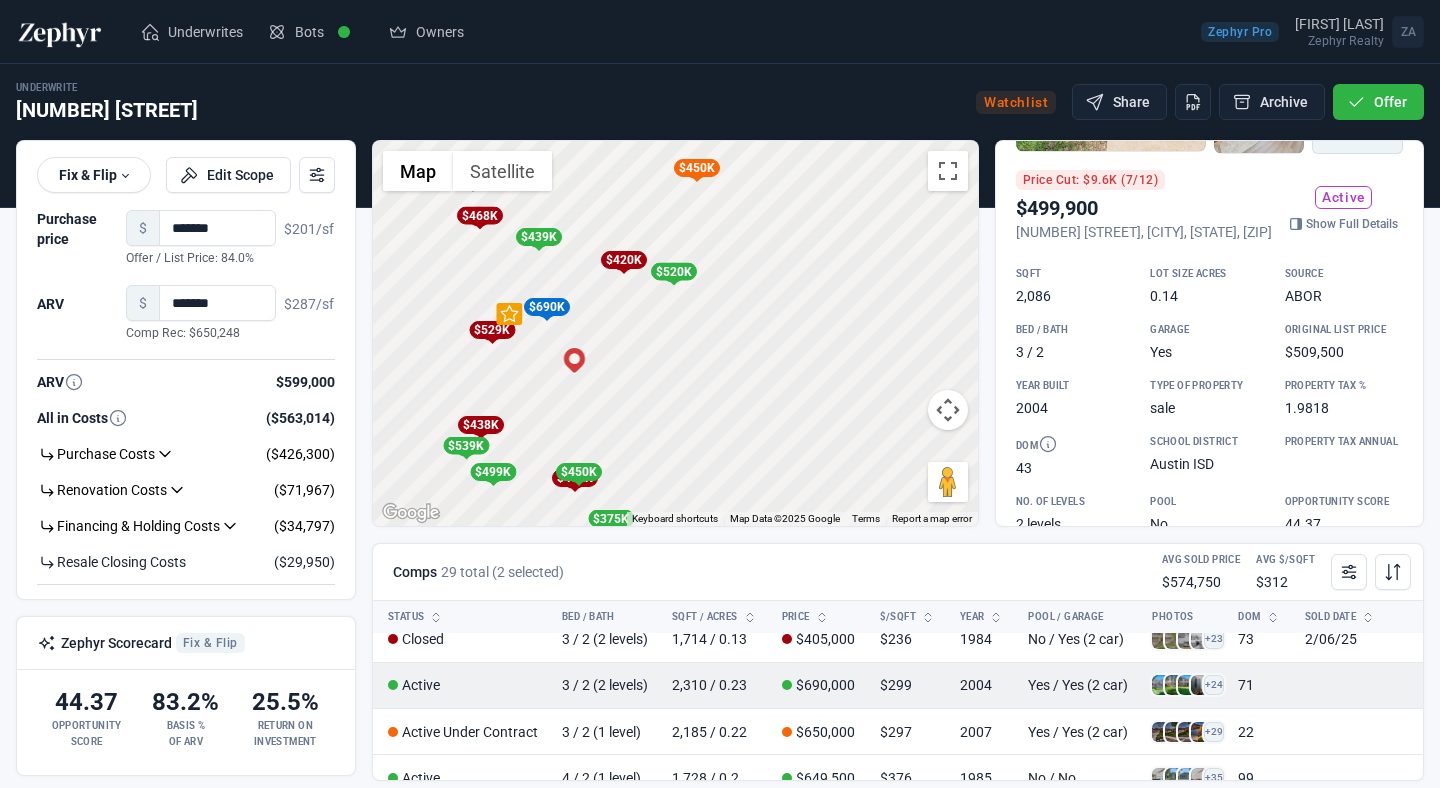 click at bounding box center [1162, 685] 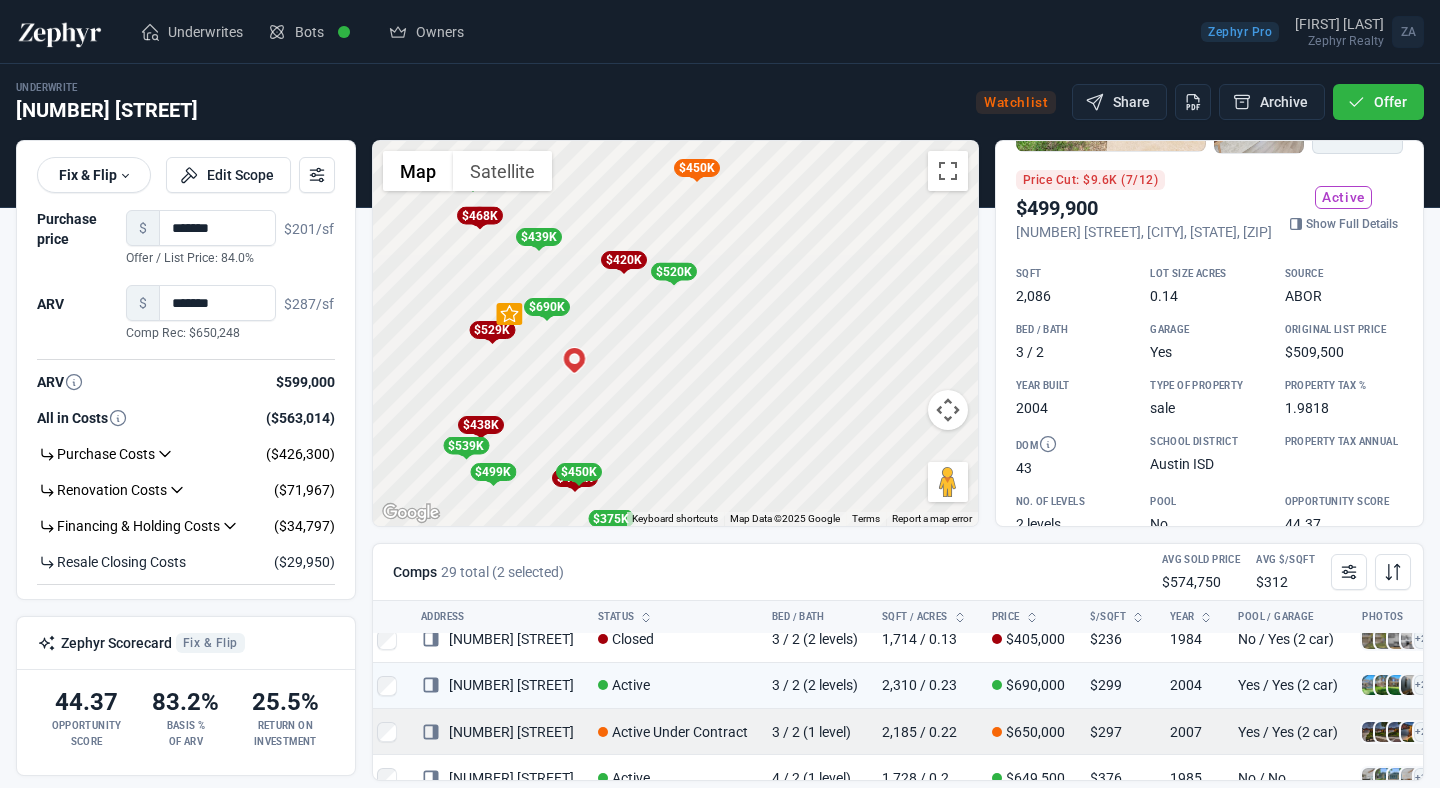 scroll, scrollTop: 526, scrollLeft: 303, axis: both 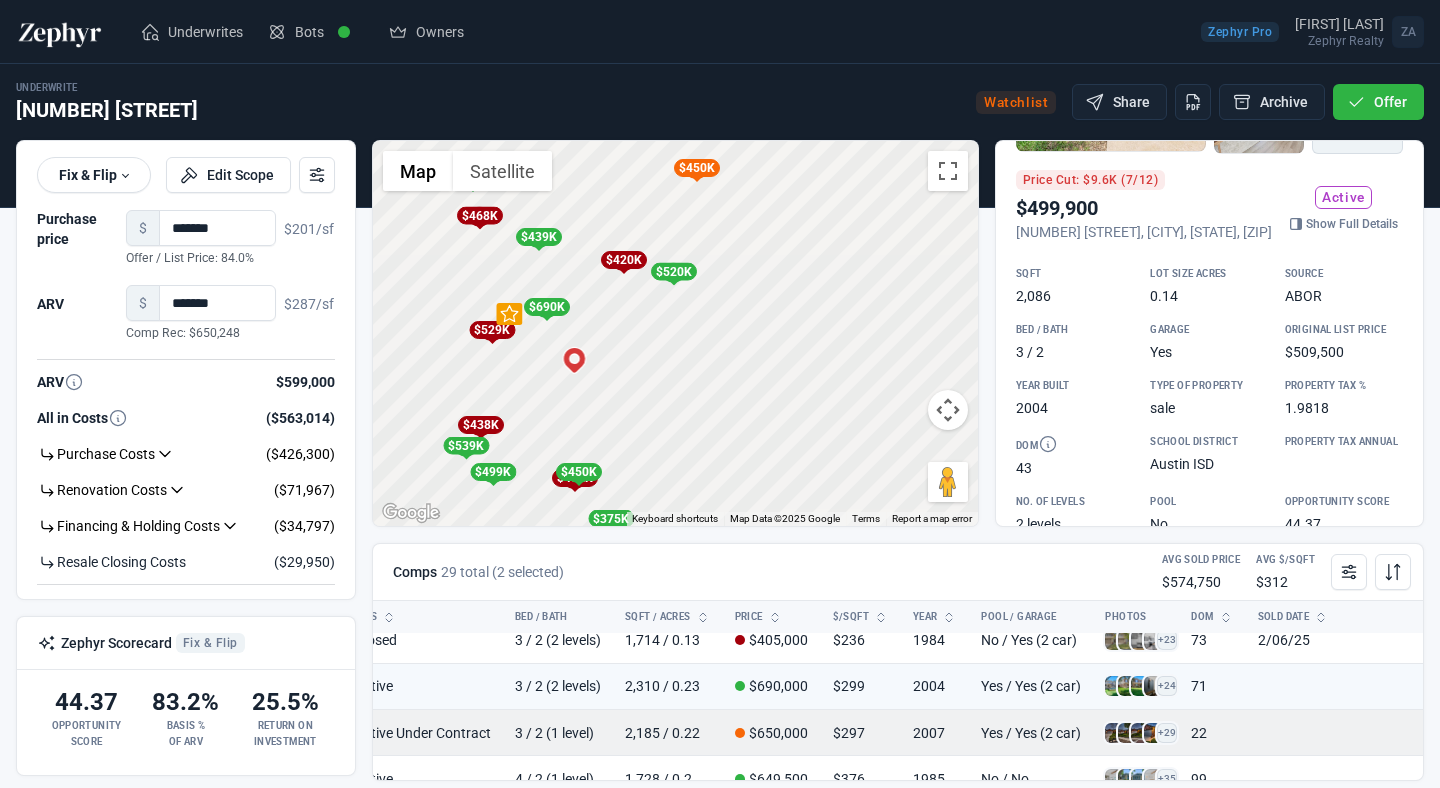 click at bounding box center [1115, 733] 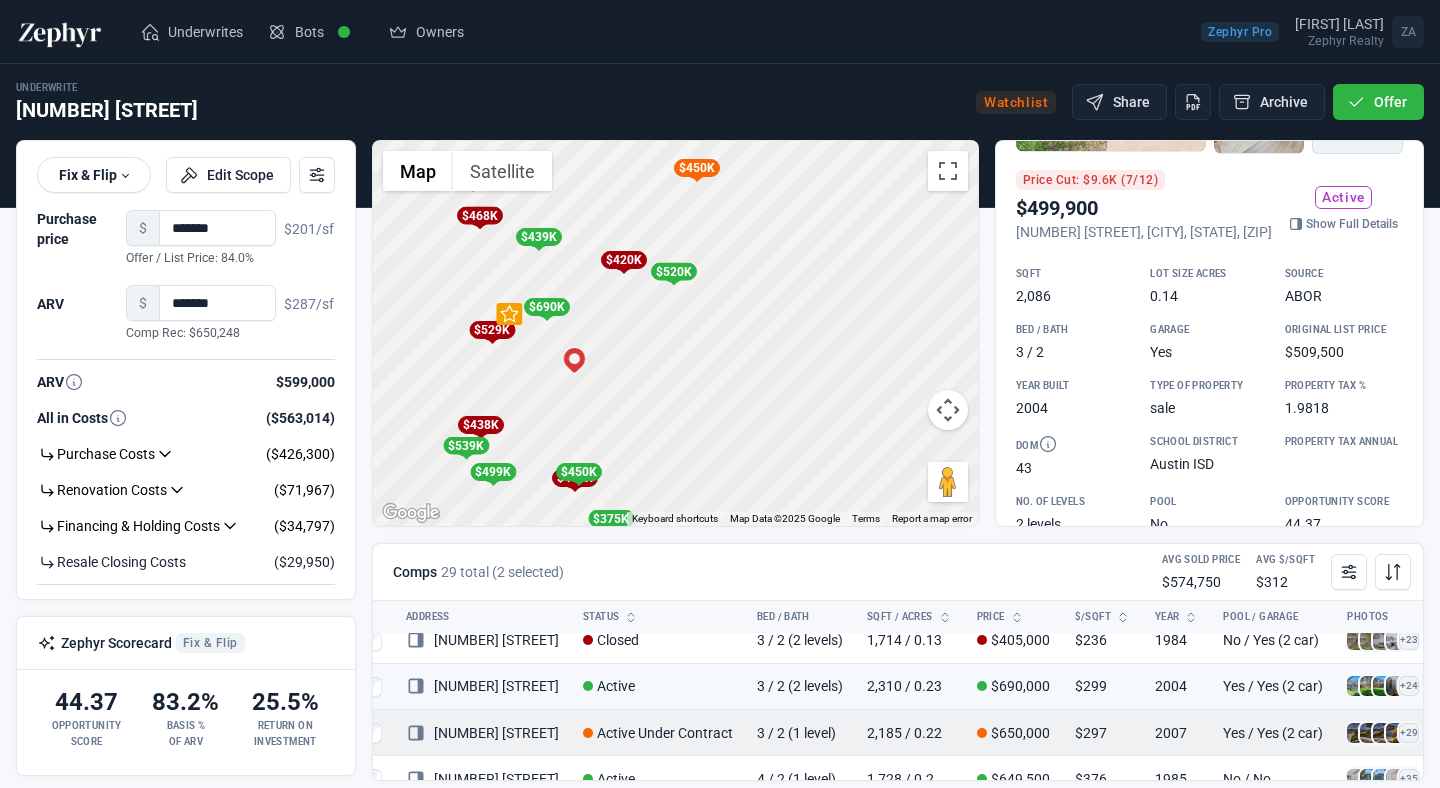 scroll, scrollTop: 526, scrollLeft: 0, axis: vertical 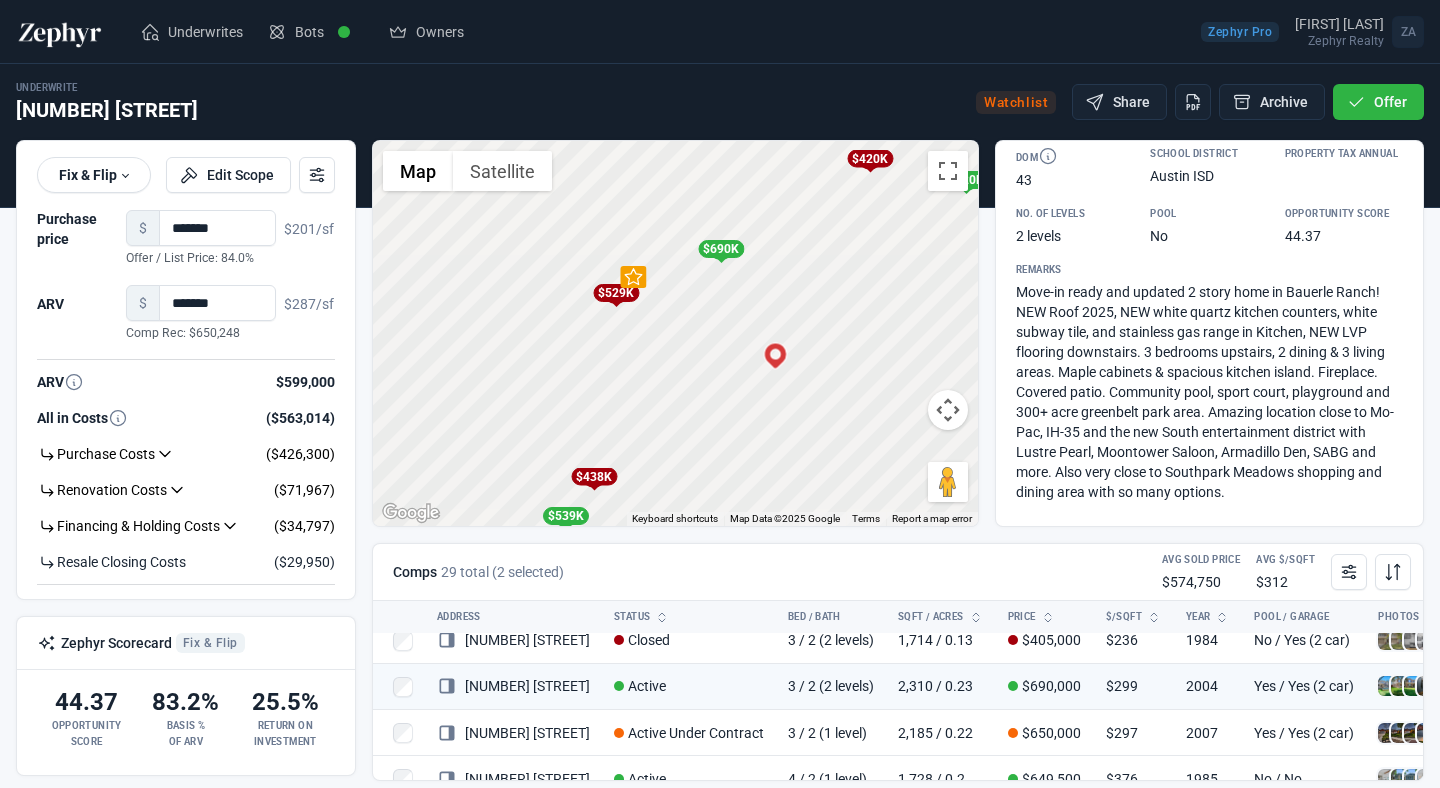 drag, startPoint x: 555, startPoint y: 375, endPoint x: 802, endPoint y: 373, distance: 247.0081 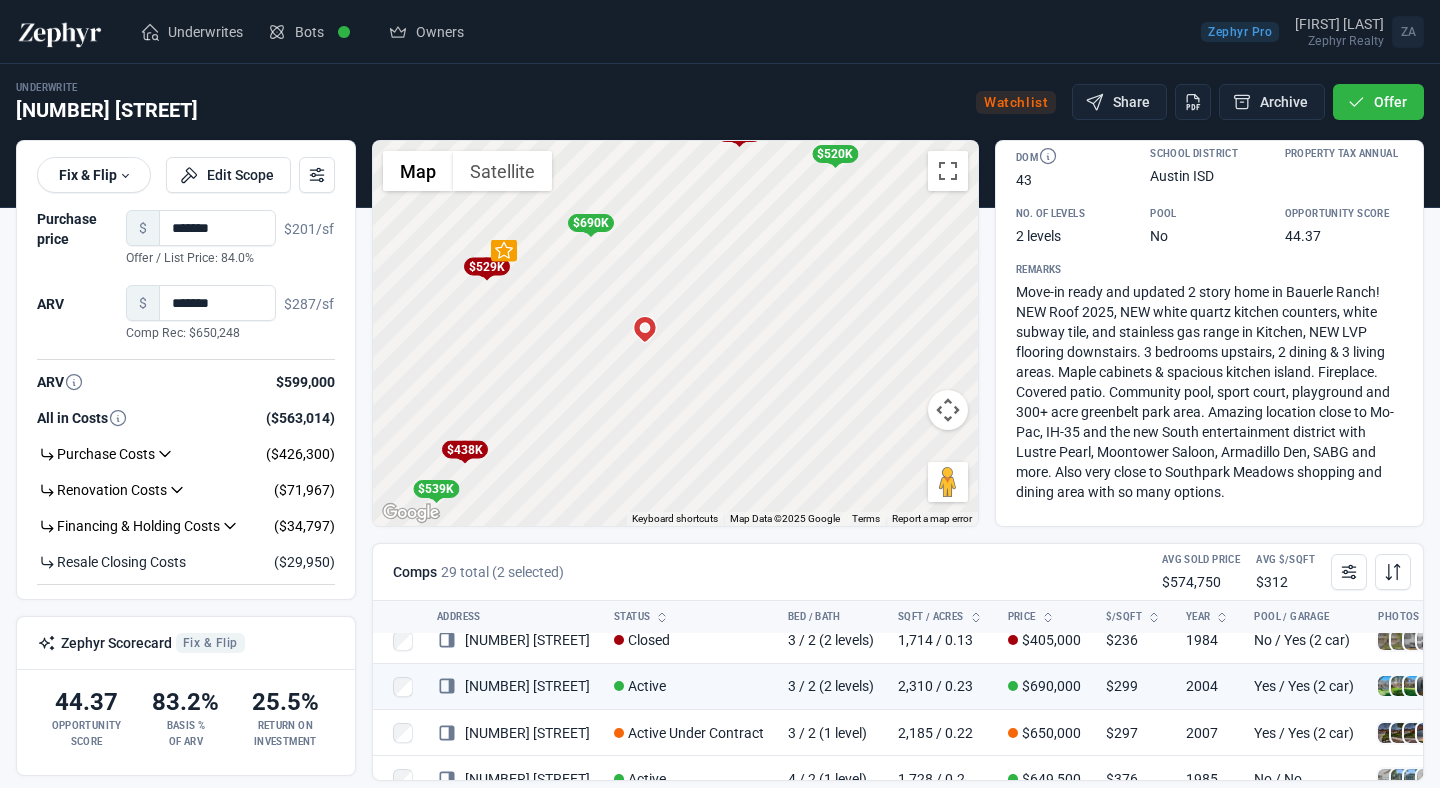 drag, startPoint x: 862, startPoint y: 357, endPoint x: 728, endPoint y: 332, distance: 136.31215 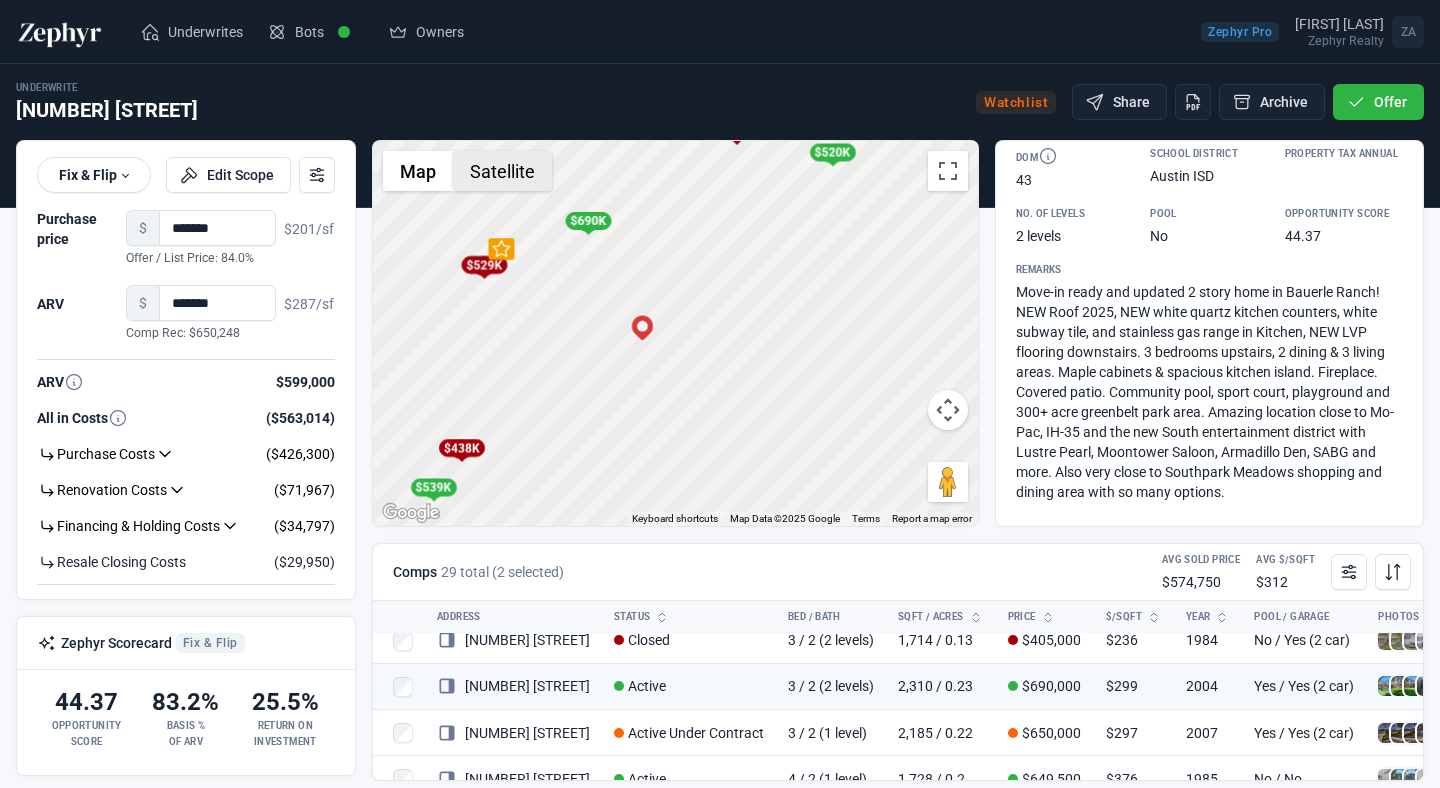 click on "Satellite" at bounding box center (502, 171) 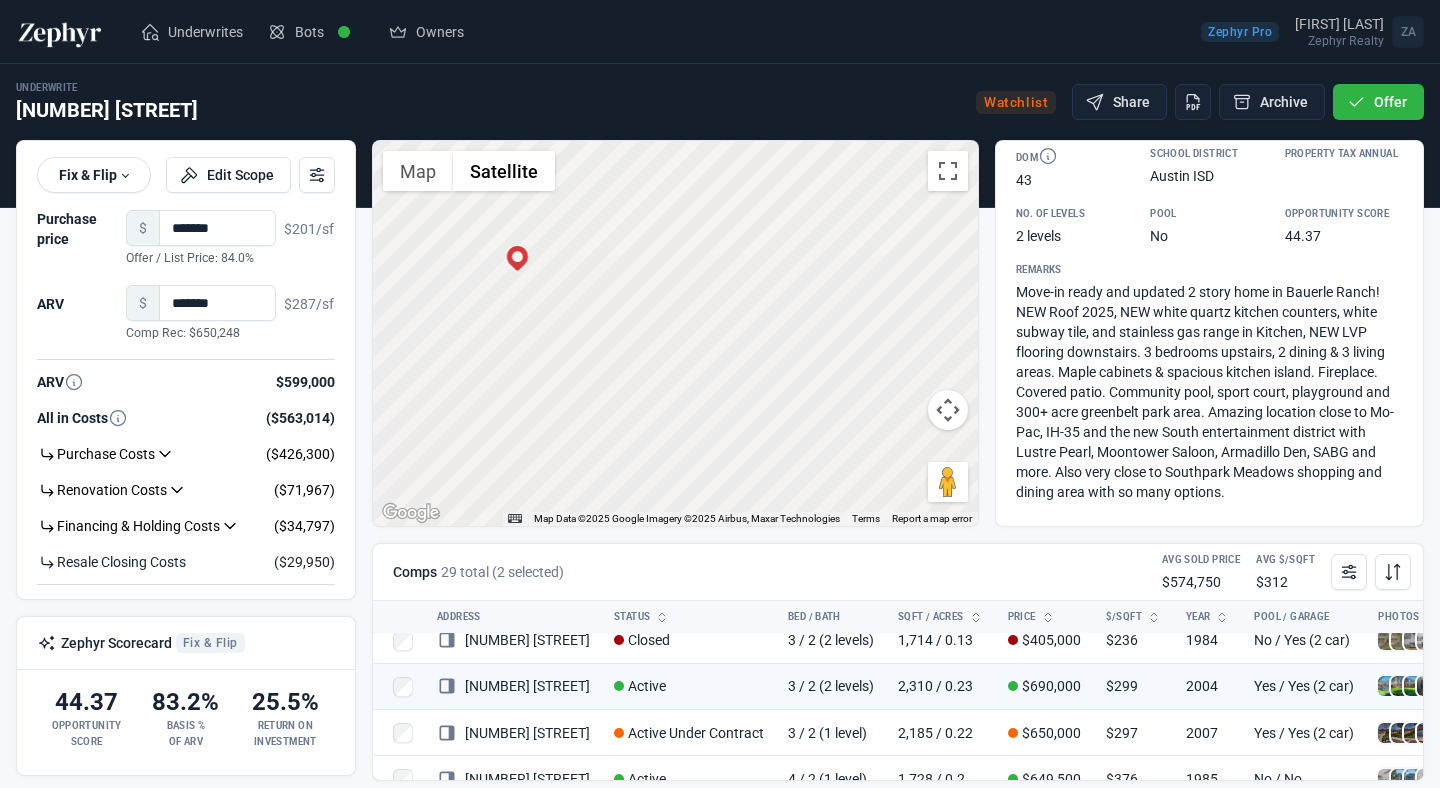drag, startPoint x: 771, startPoint y: 264, endPoint x: 731, endPoint y: 196, distance: 78.892334 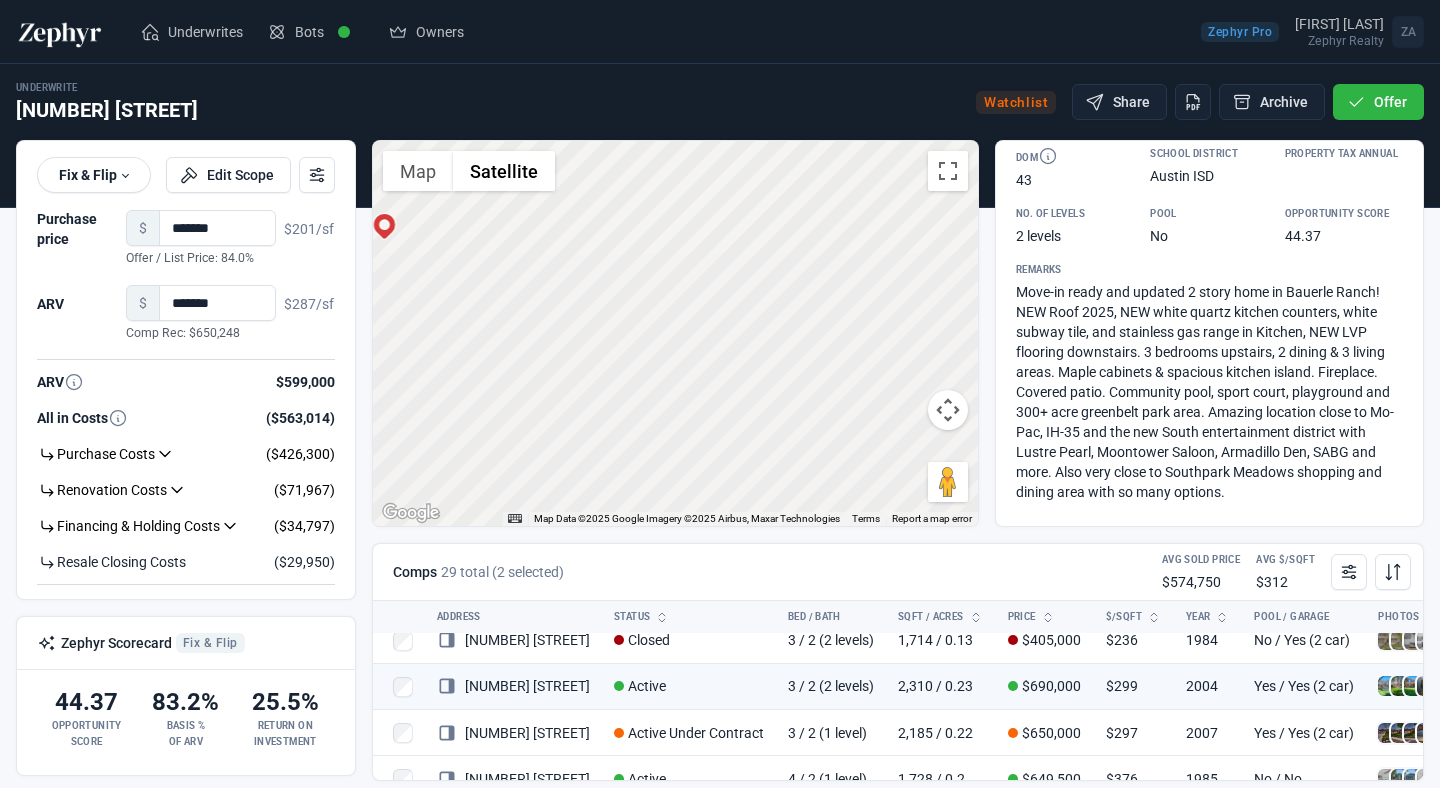 drag, startPoint x: 699, startPoint y: 385, endPoint x: 564, endPoint y: 349, distance: 139.71758 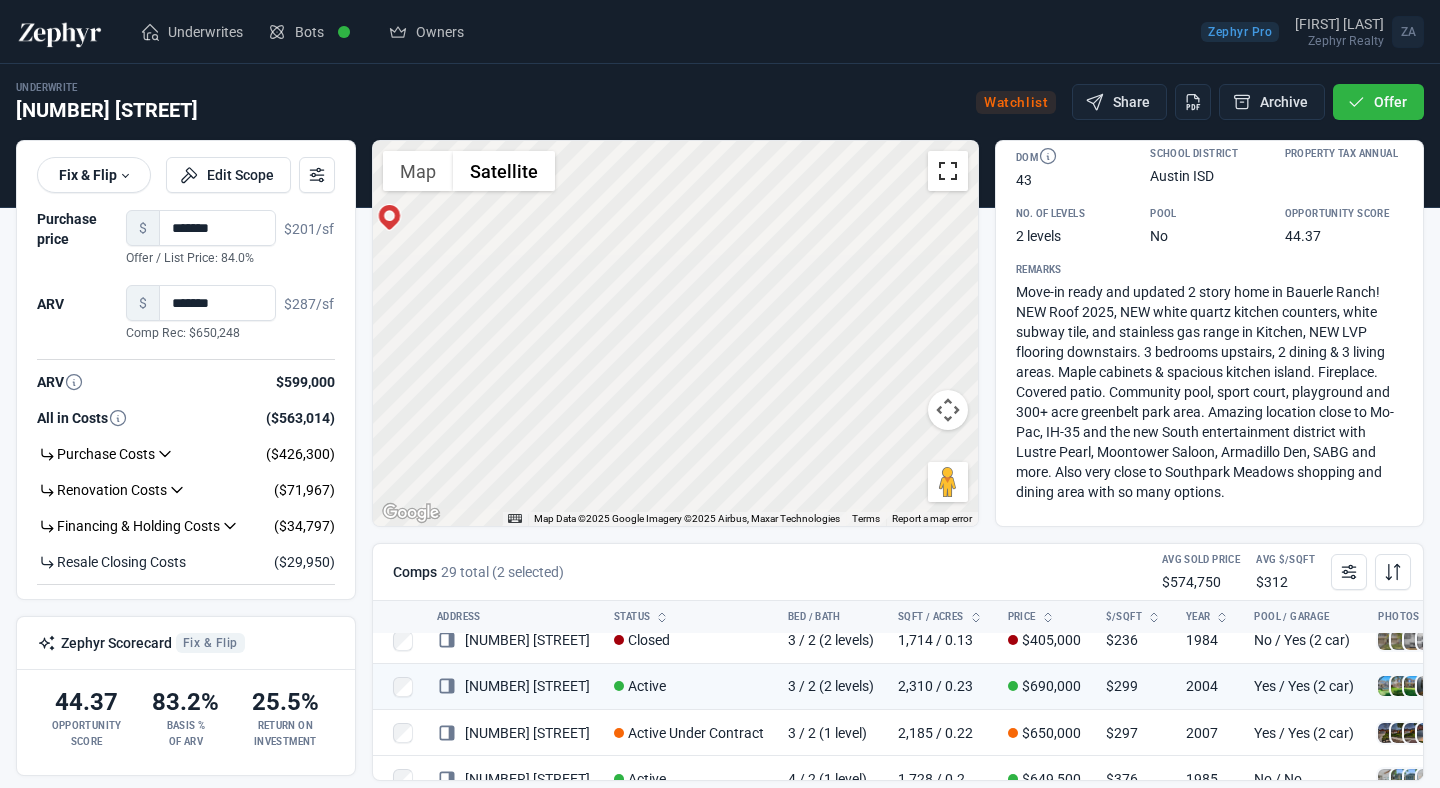 click at bounding box center (948, 171) 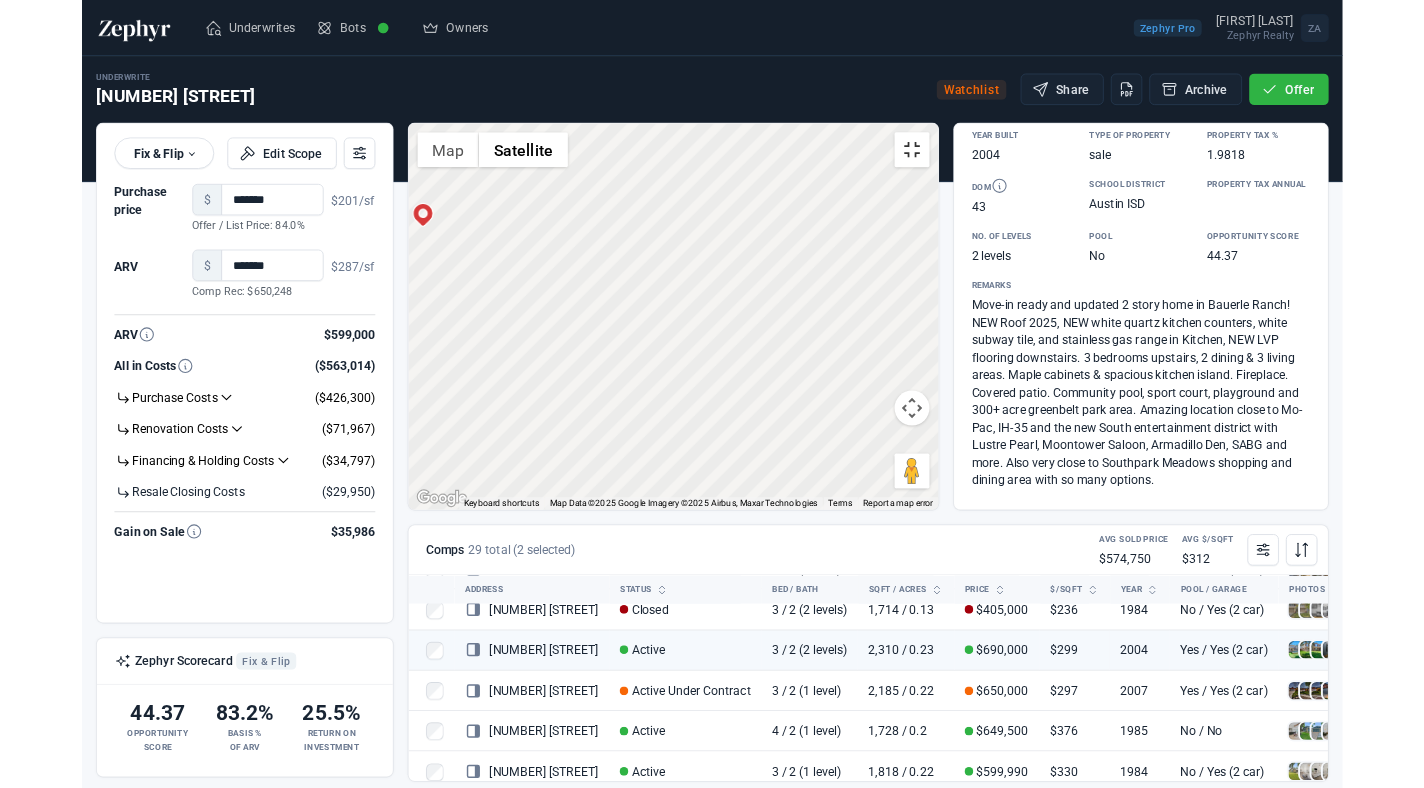 scroll, scrollTop: 456, scrollLeft: 0, axis: vertical 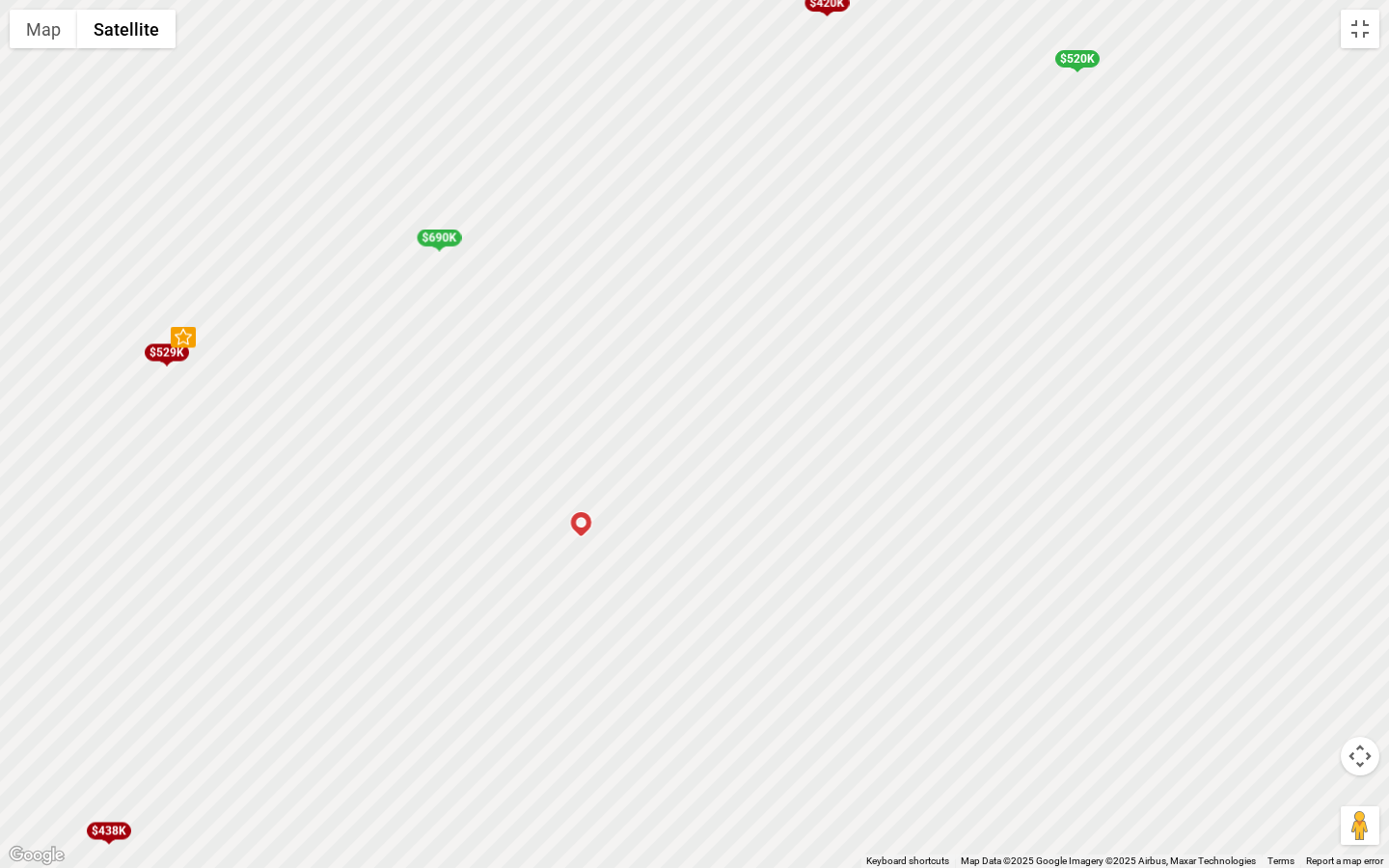 drag, startPoint x: 478, startPoint y: 356, endPoint x: 646, endPoint y: 565, distance: 268.15108 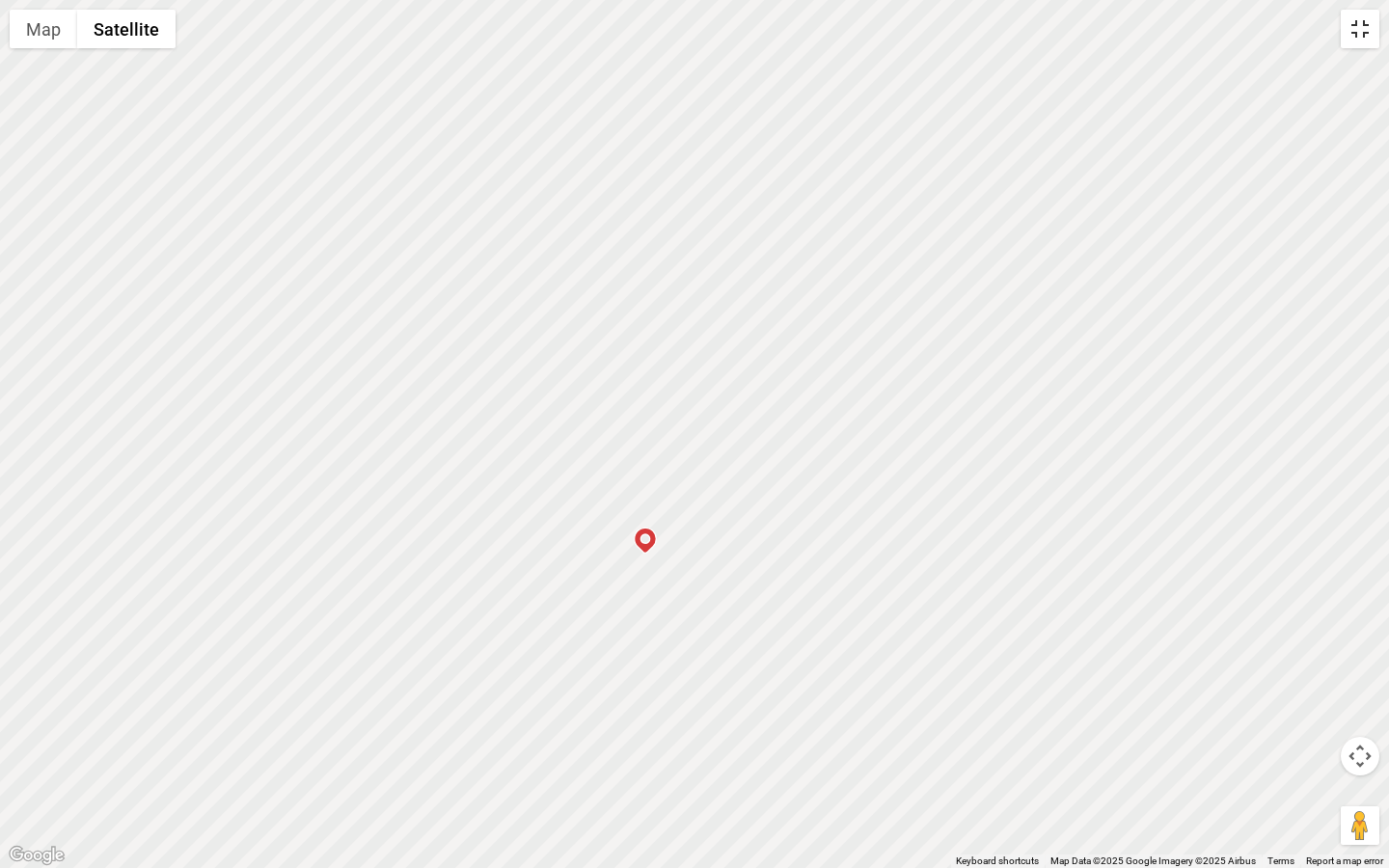 click at bounding box center [1360, 29] 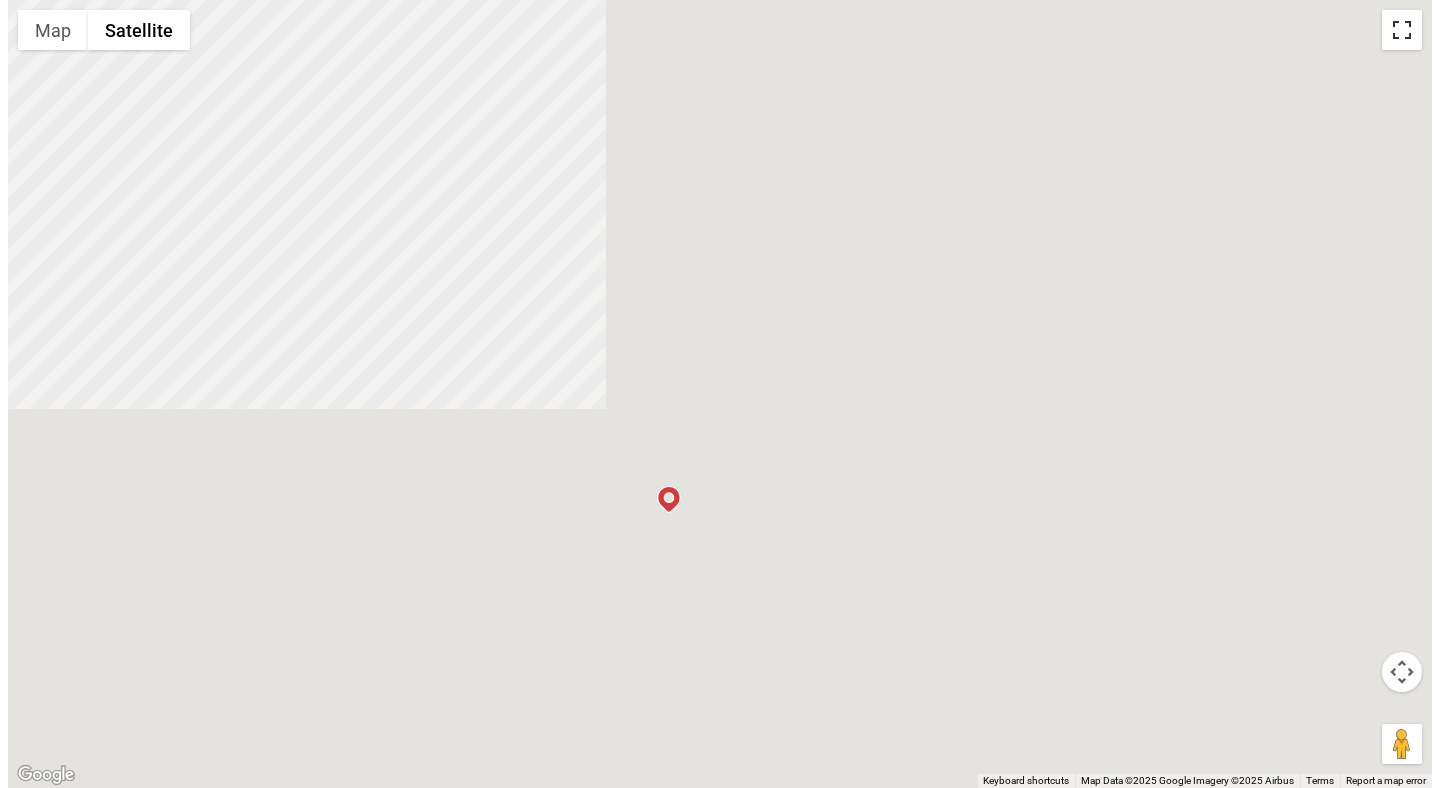 scroll, scrollTop: 470, scrollLeft: 0, axis: vertical 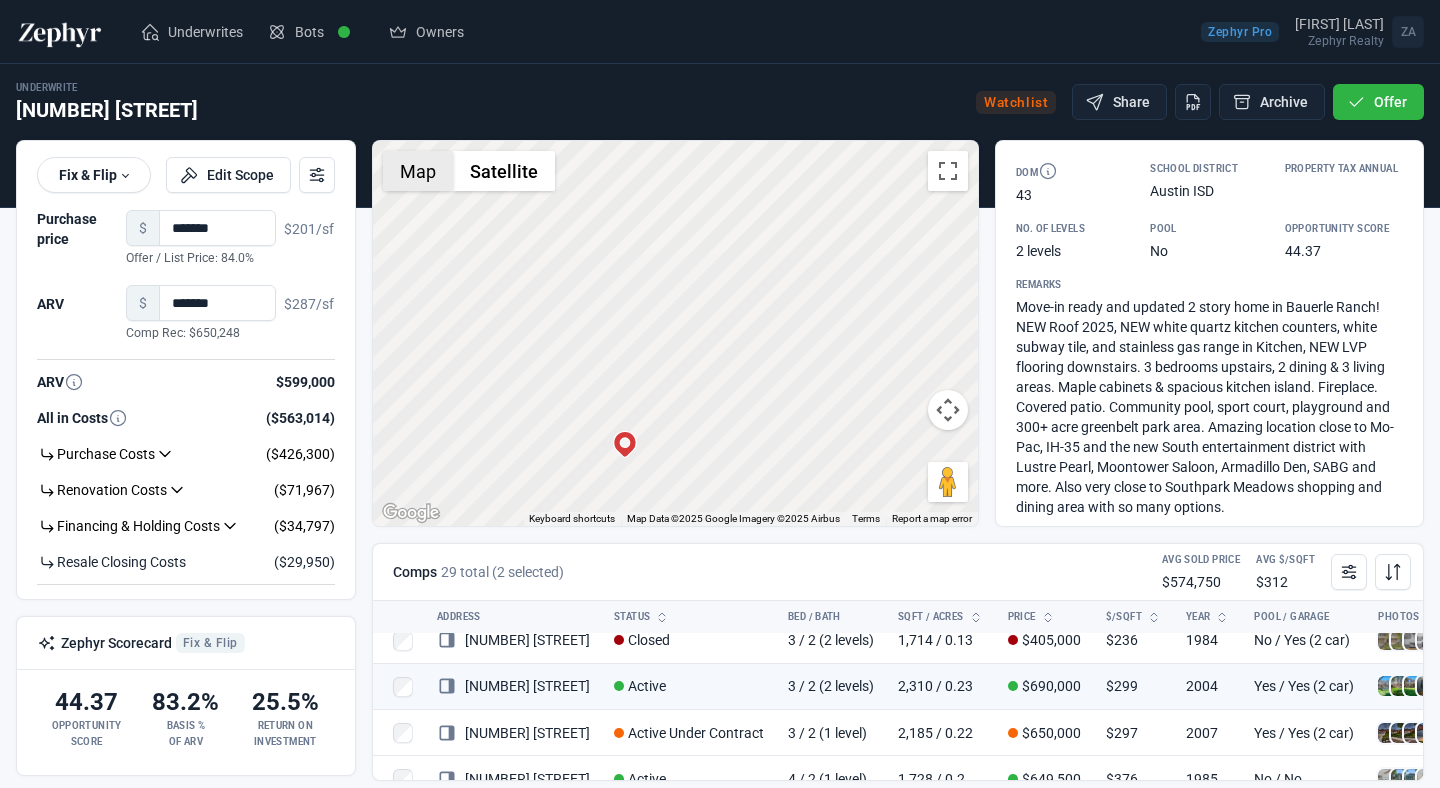 click on "Map" at bounding box center [418, 171] 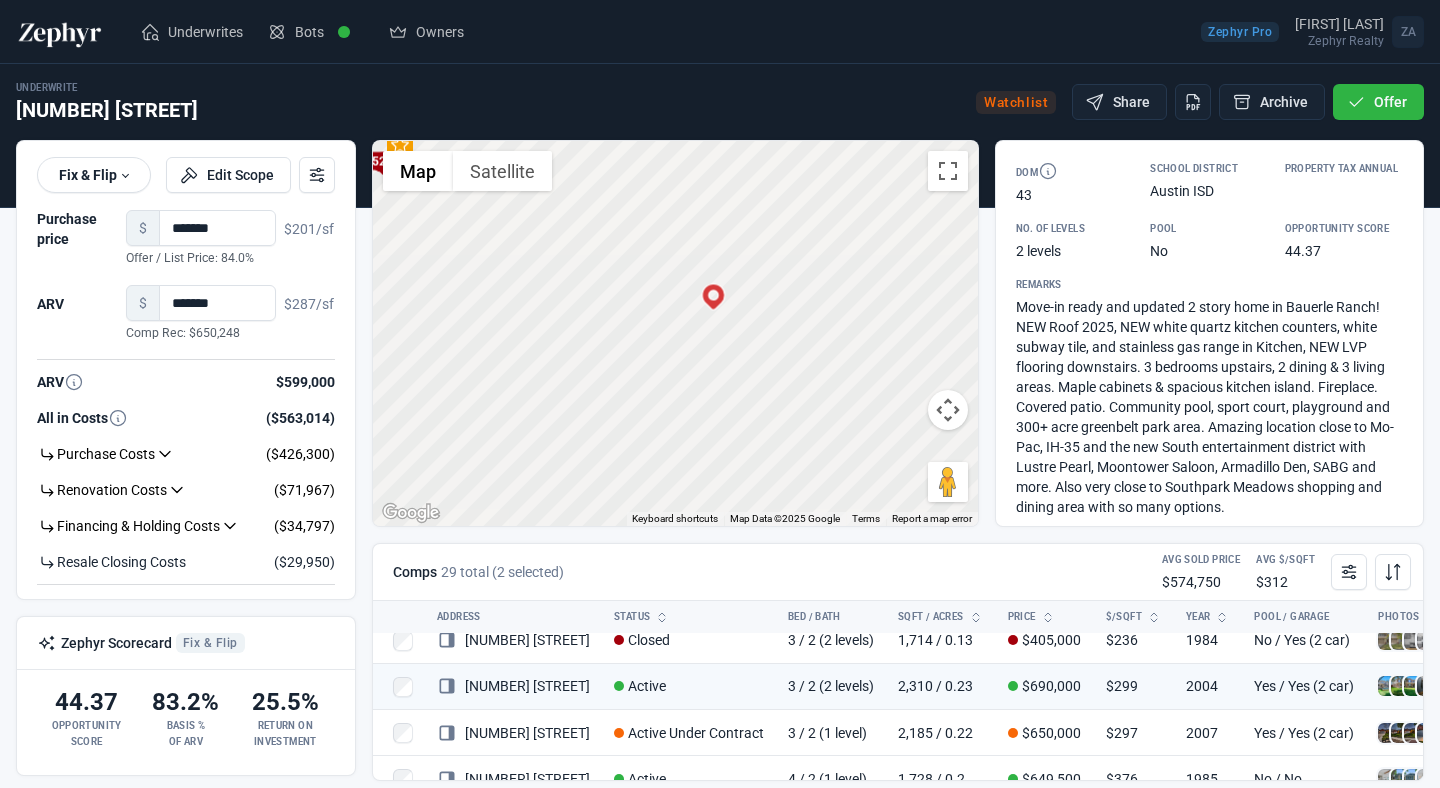 drag, startPoint x: 614, startPoint y: 448, endPoint x: 702, endPoint y: 338, distance: 140.86873 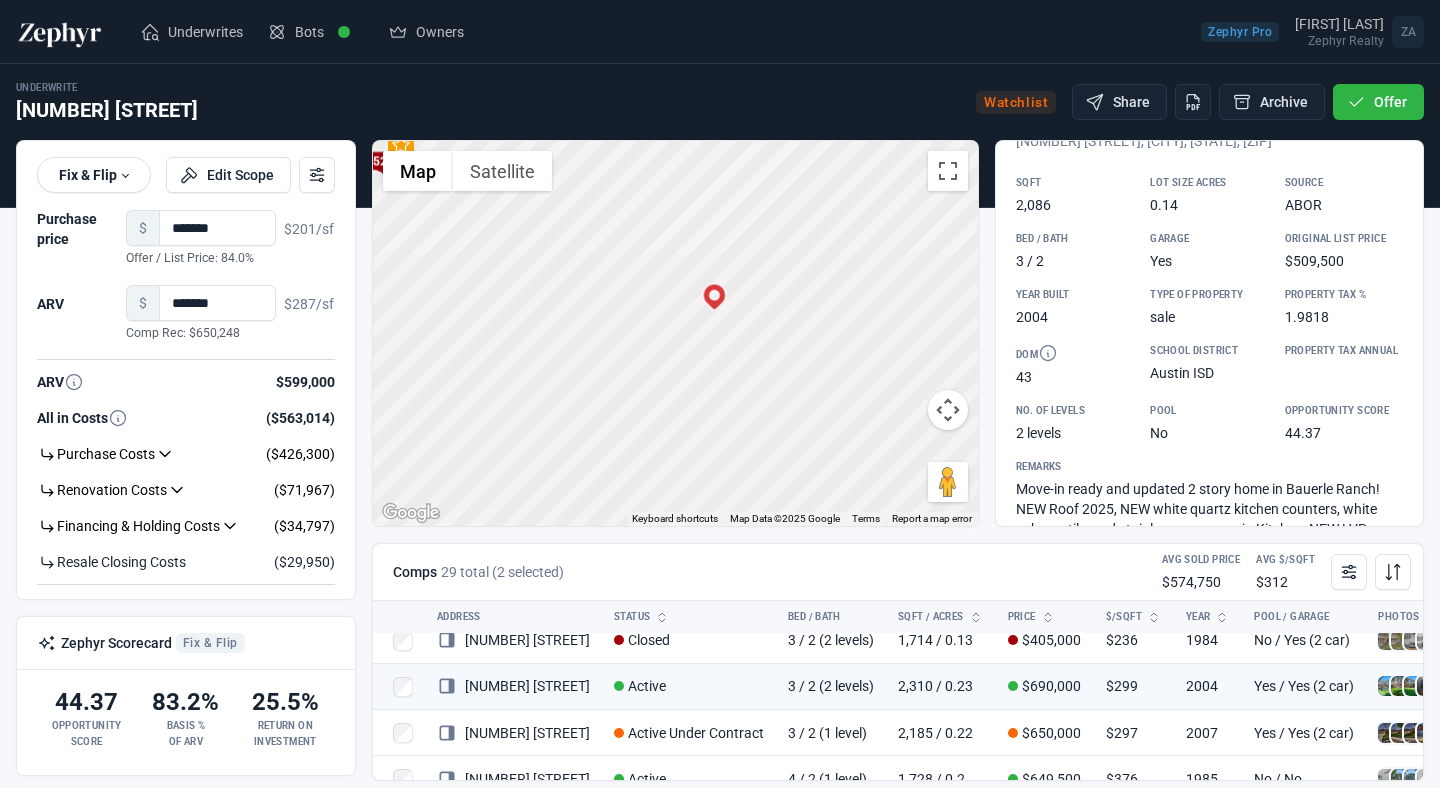 scroll, scrollTop: 0, scrollLeft: 0, axis: both 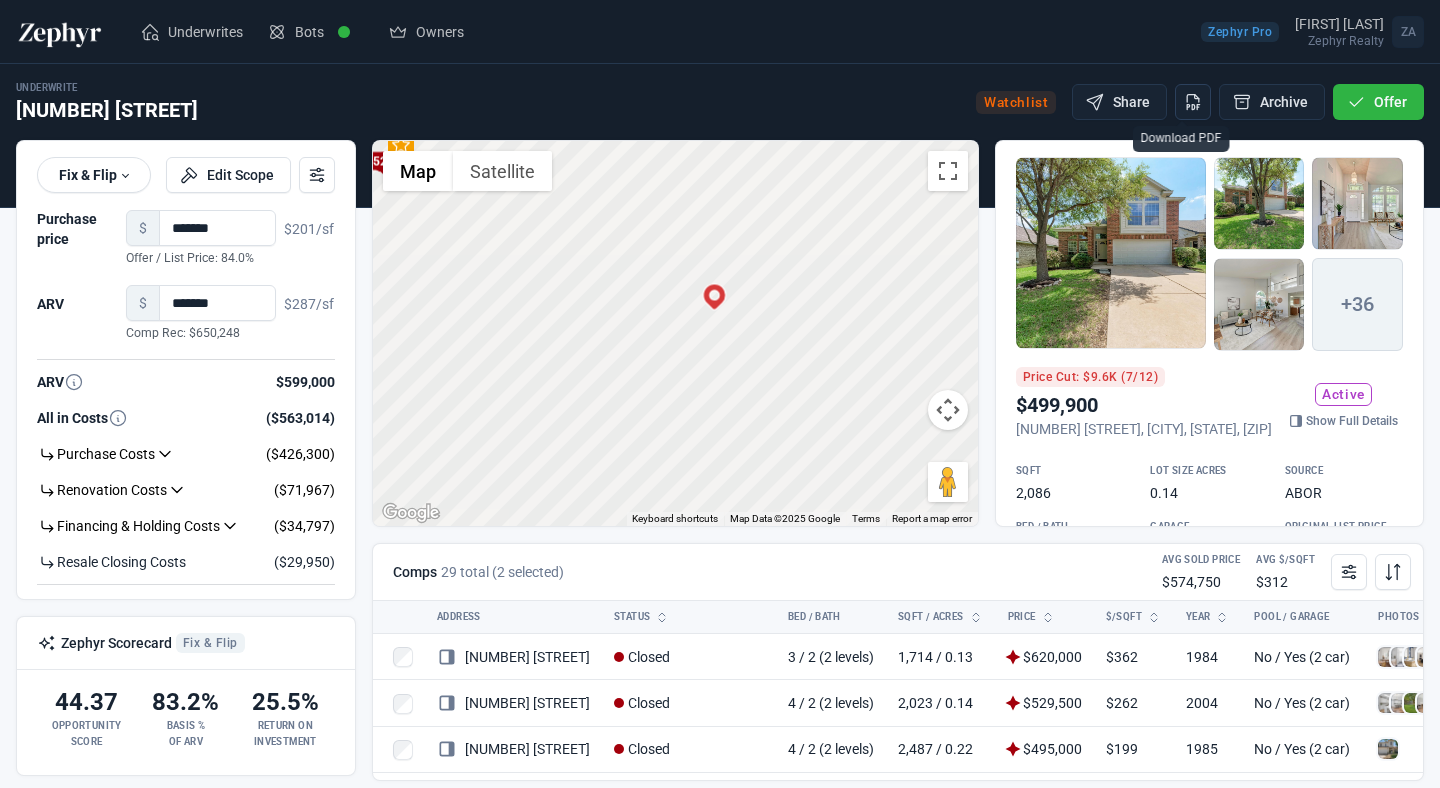 click 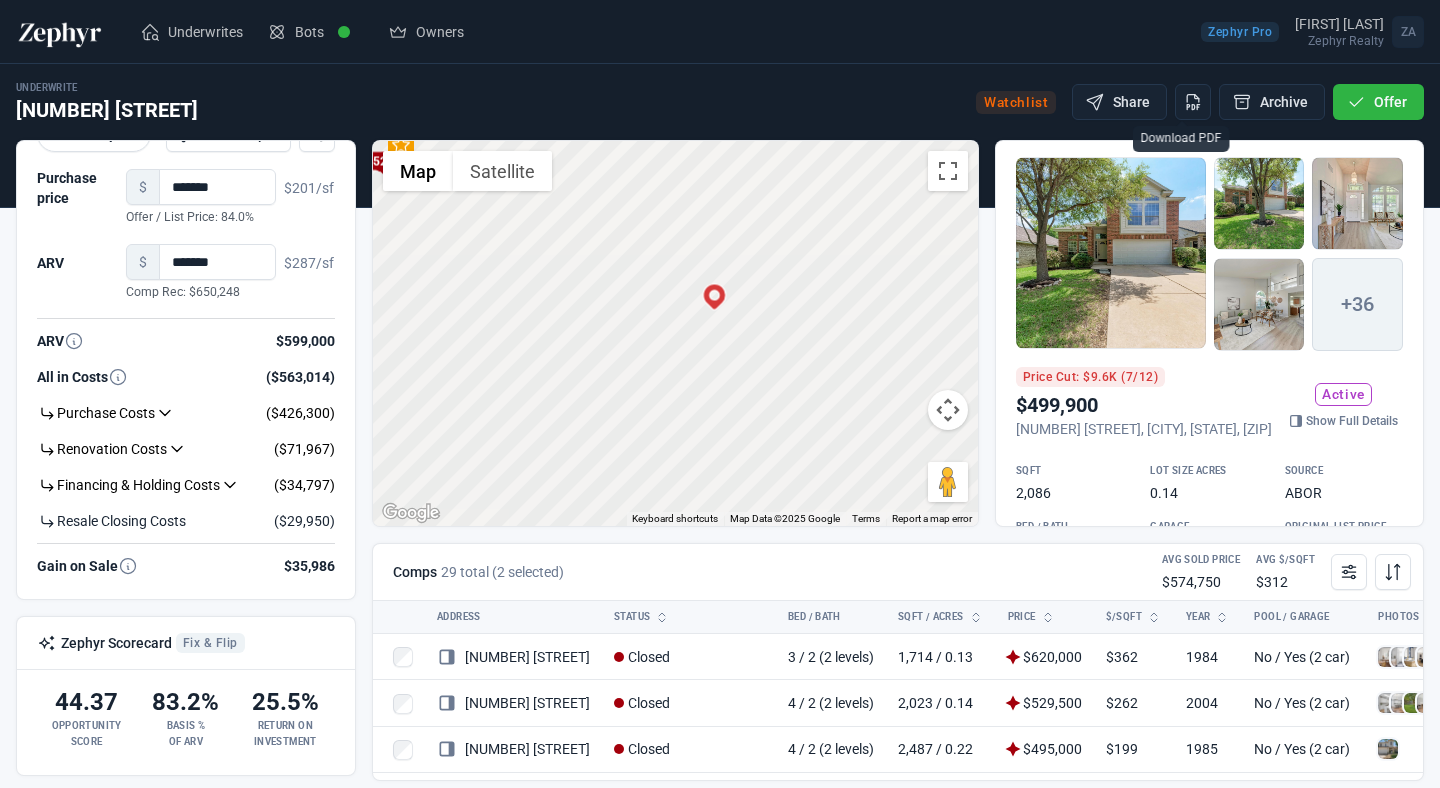 scroll, scrollTop: 0, scrollLeft: 0, axis: both 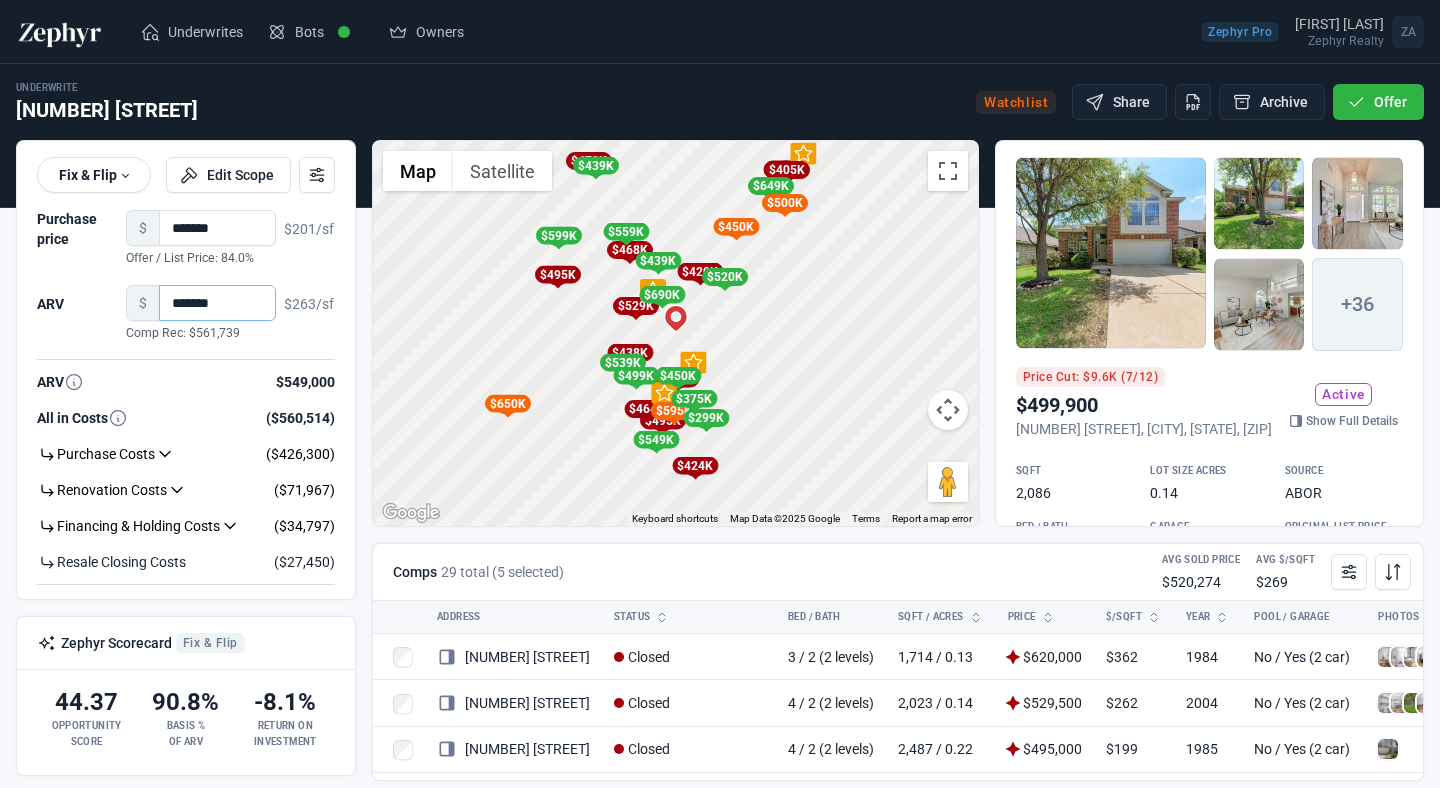 click on "*******" at bounding box center [217, 303] 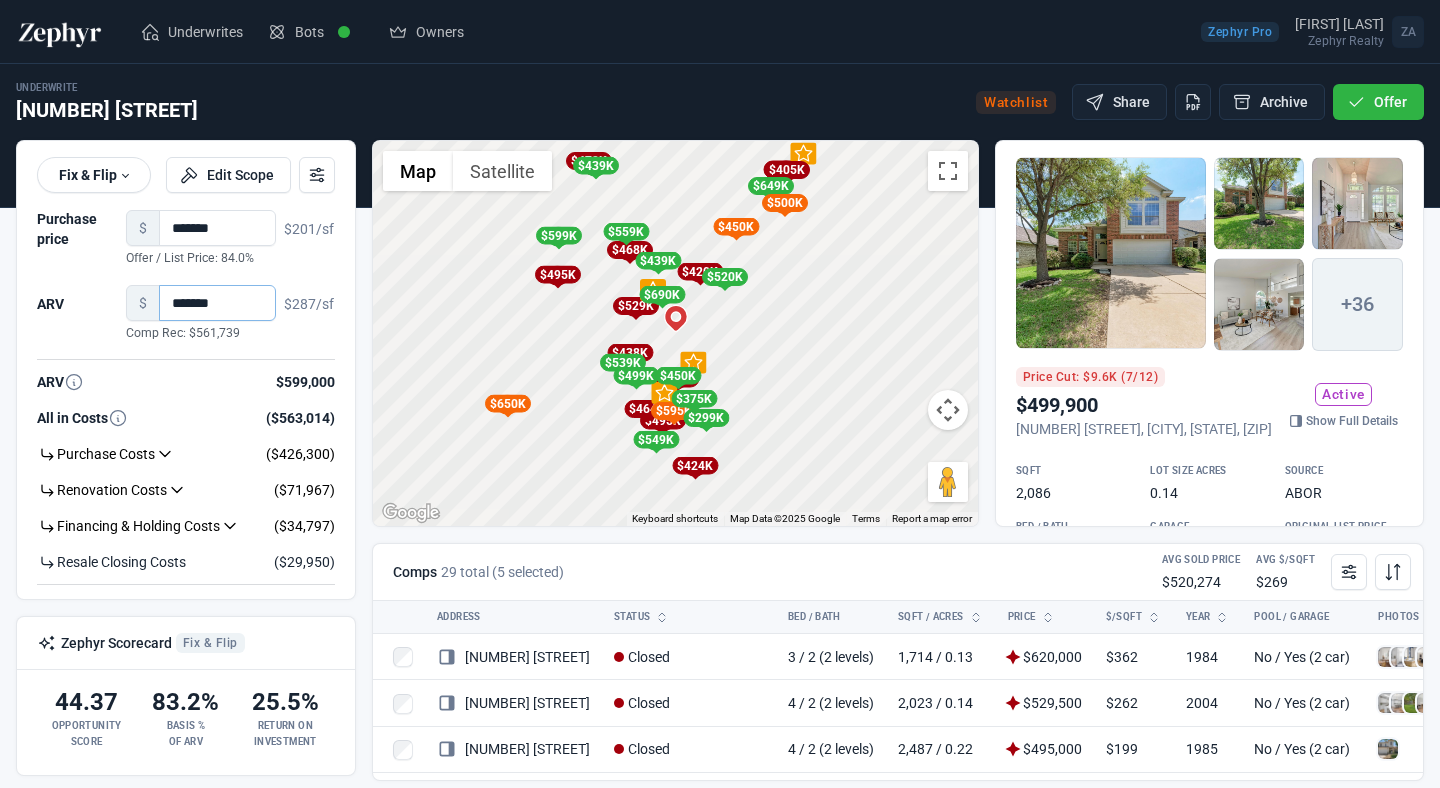 type on "*******" 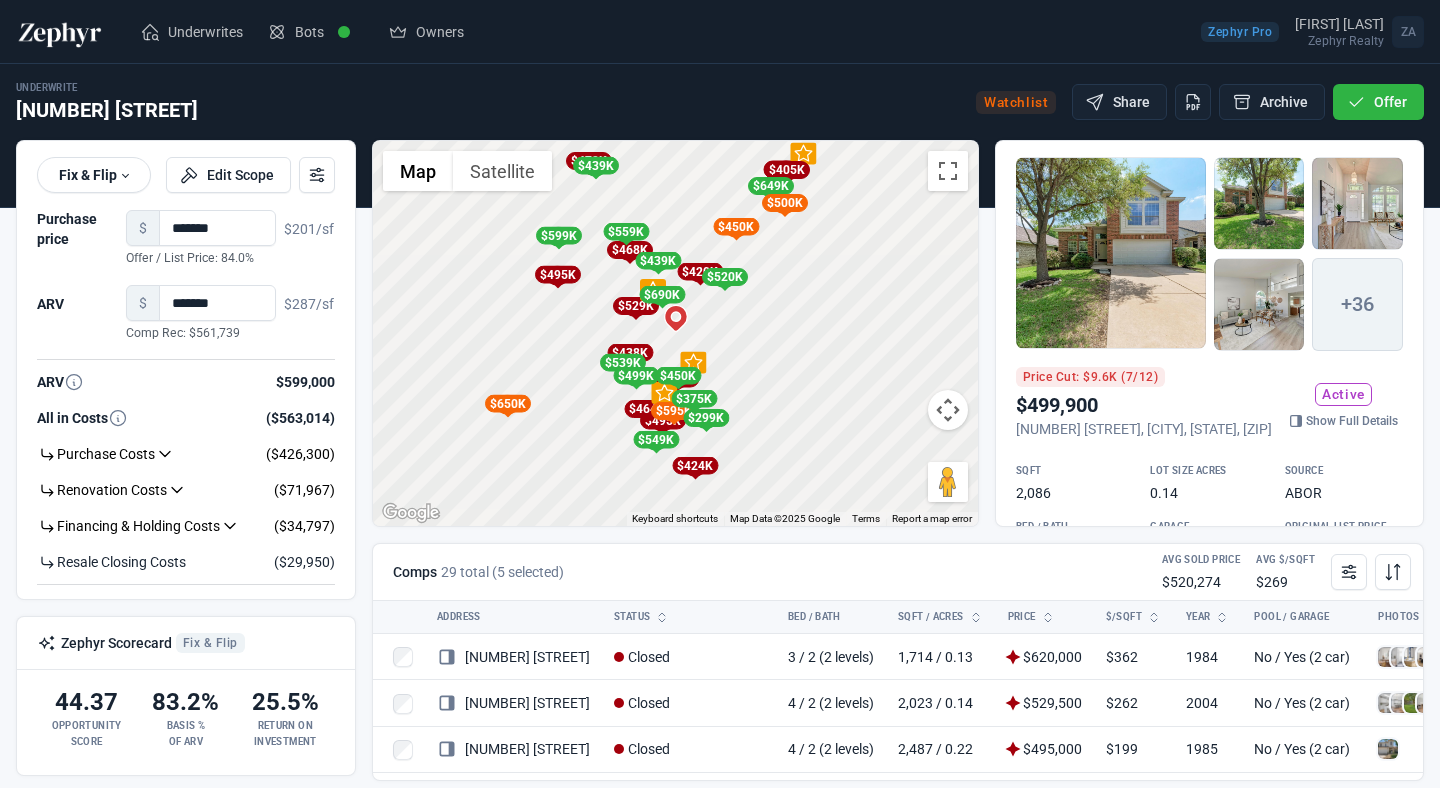 click on "******
Fix & Flip
Fix & Flip
Long Term Rental
Edit Scope
Purchase price
$
*******
Offer / List Price: 84.0%
$201/sf
ARV
$
*******
Comp Rec: $561,739
$287/sf
ARV
$599,000
All in Costs
($563,014)
Purchase Costs
($426,300)
Purchase Price
($420,000)
Purchase Closing Costs
($6,300)
Renovation Costs
($71,967)
Remediation Costs
($0)
Cosmetic Costs
($62,580)
Adjustments Costs
($0)
Contingency Costs
($9,387)
Financing & Holding Costs
($34,797)
Financing Costs
($28,558)
Holding Costs
($6,240)" at bounding box center (186, 370) 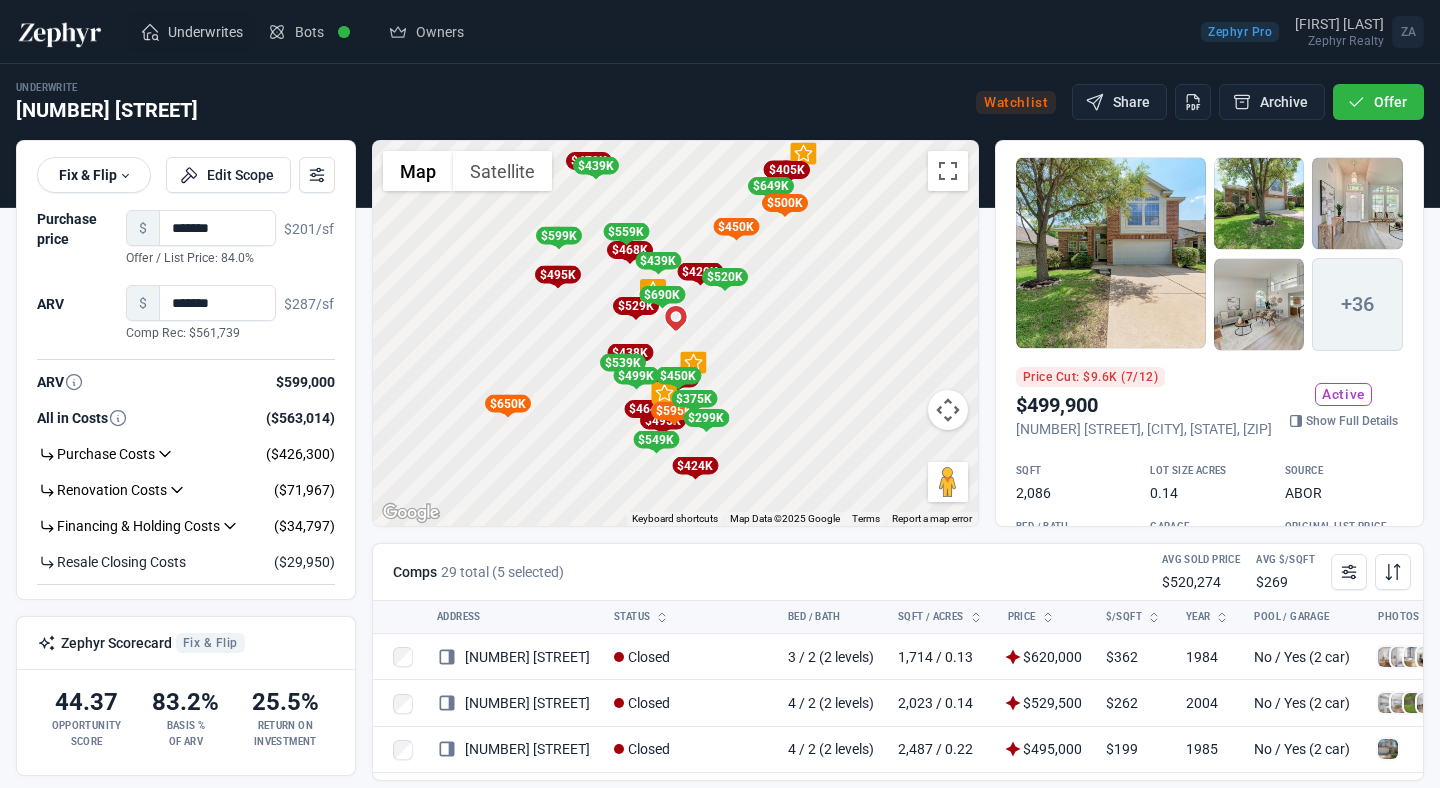 click on "Underwrites" at bounding box center (205, 32) 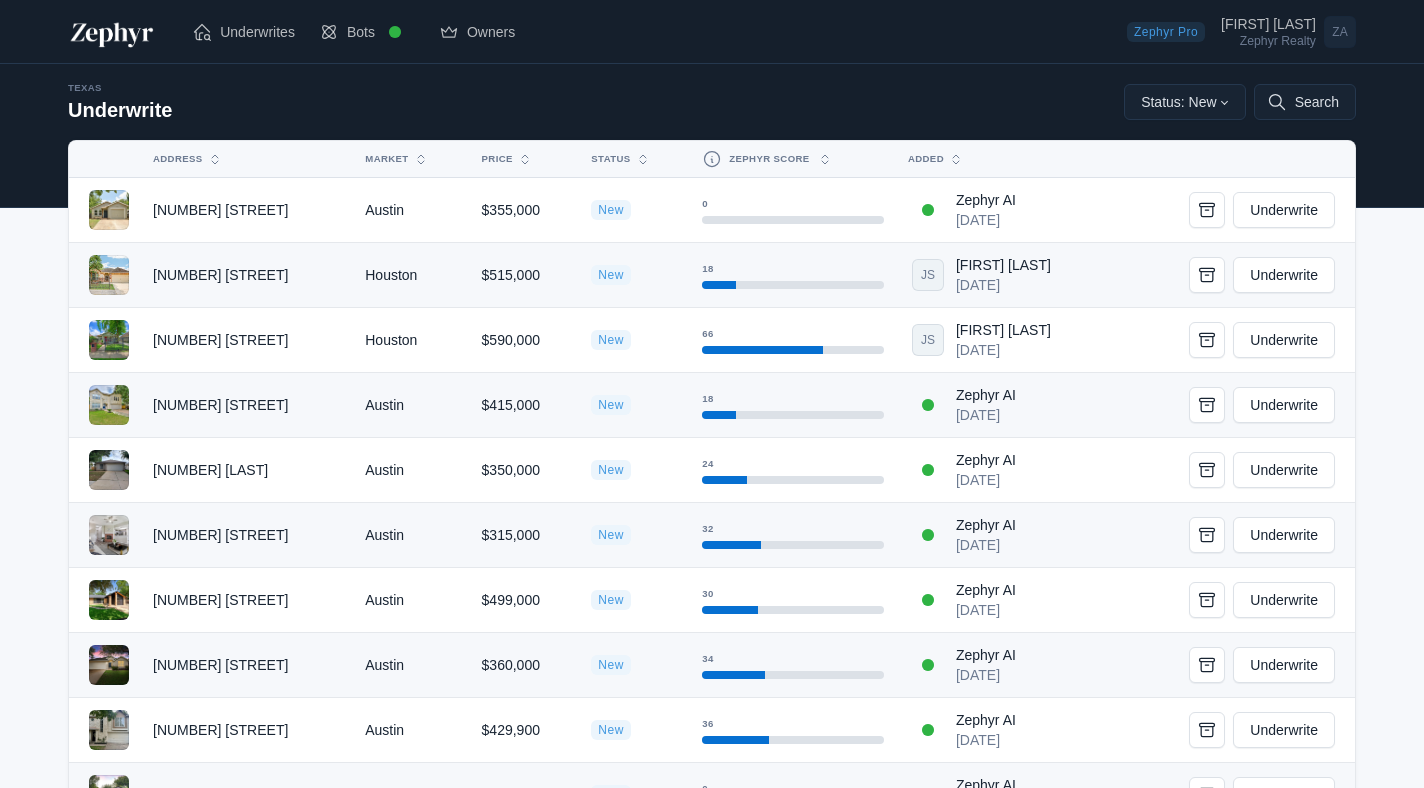 scroll, scrollTop: 0, scrollLeft: 0, axis: both 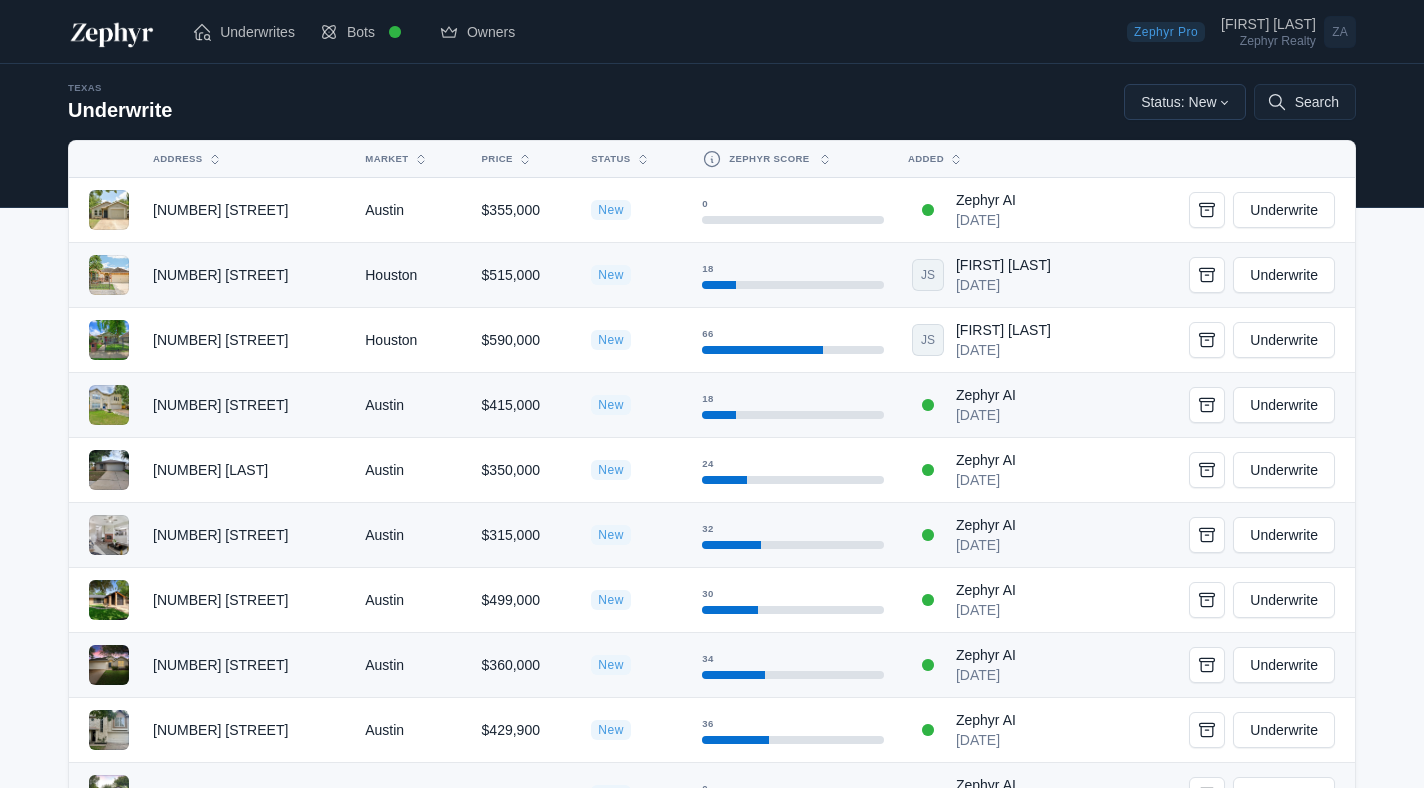 click on "Status: New" at bounding box center (1185, 102) 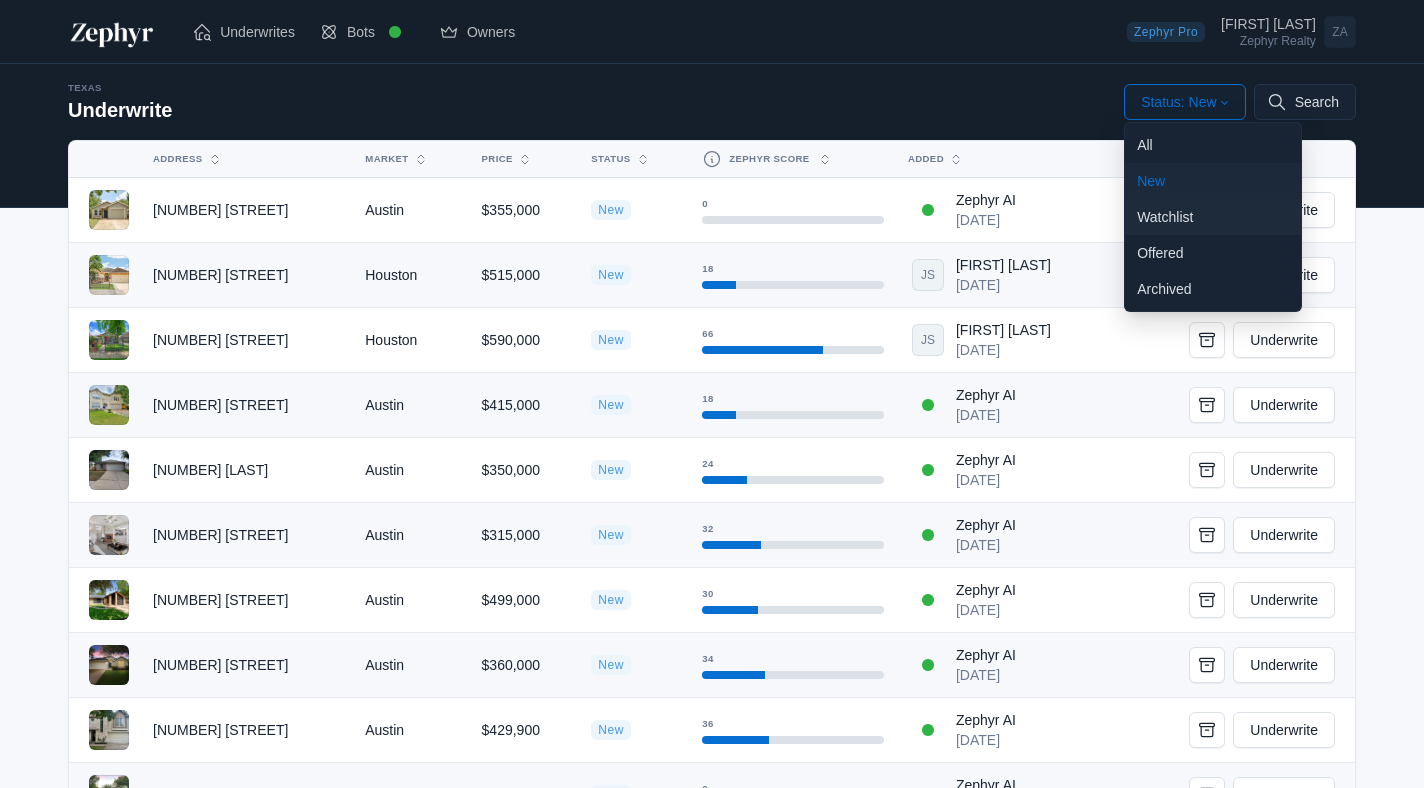 click on "Watchlist" at bounding box center [1213, 217] 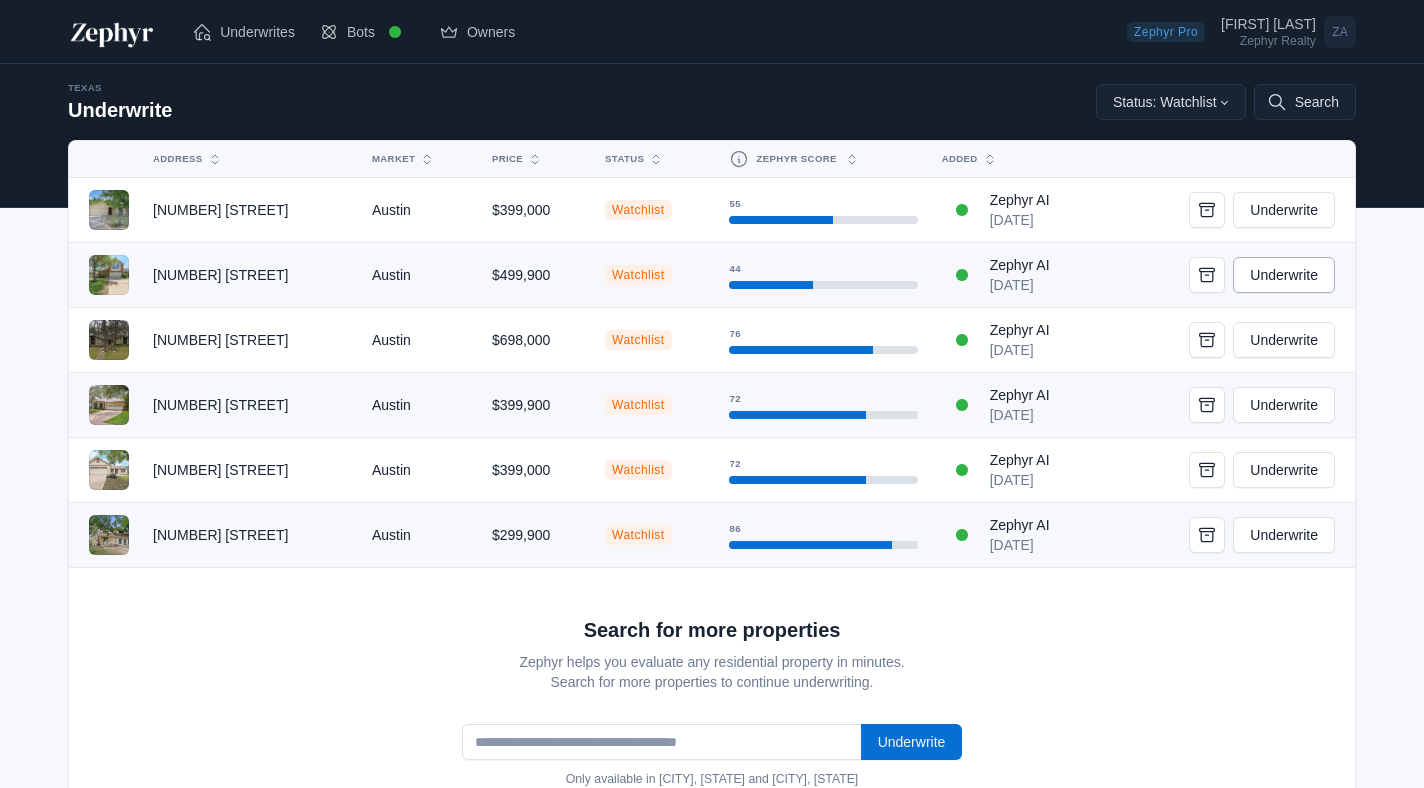 click on "Underwrite" at bounding box center (1284, 275) 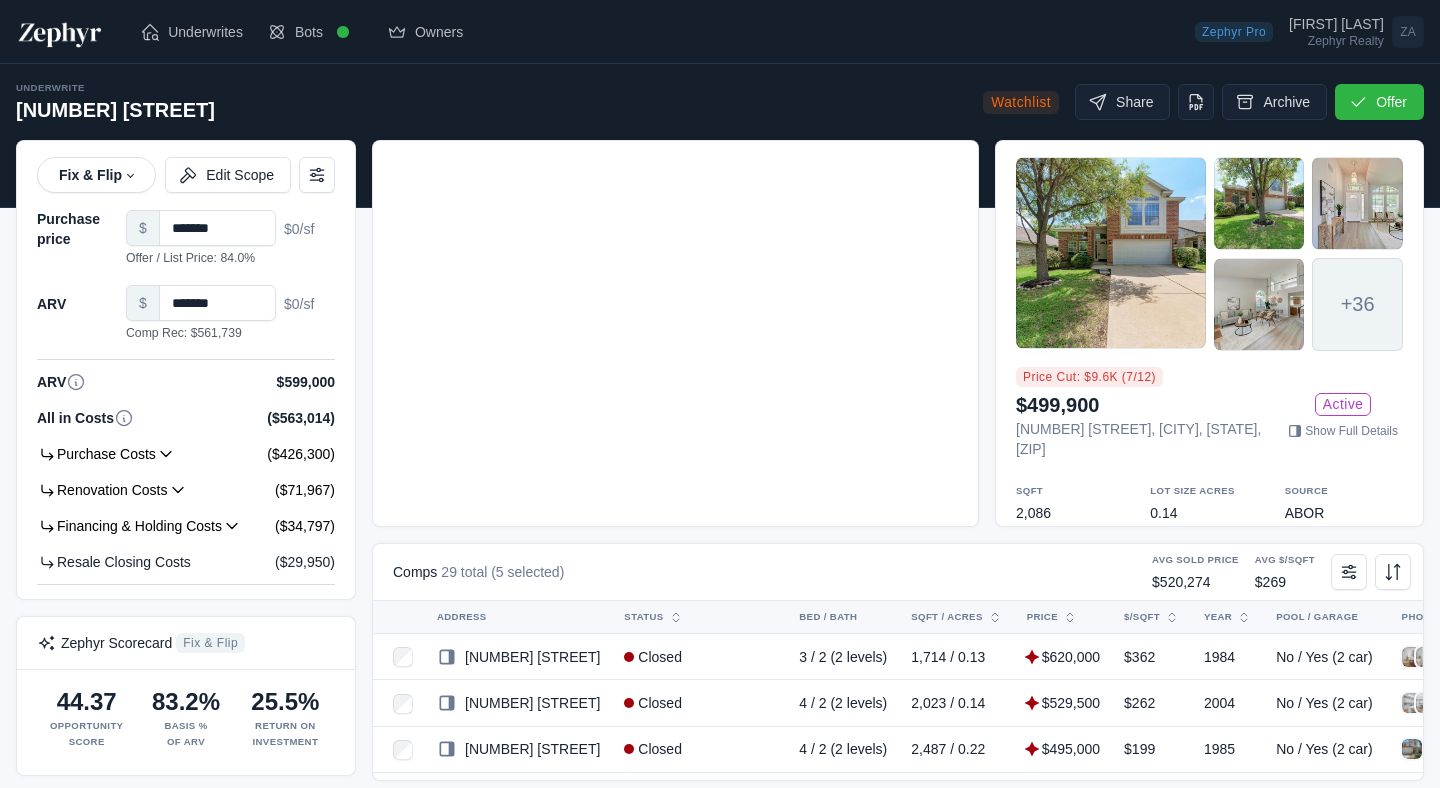 scroll, scrollTop: 0, scrollLeft: 0, axis: both 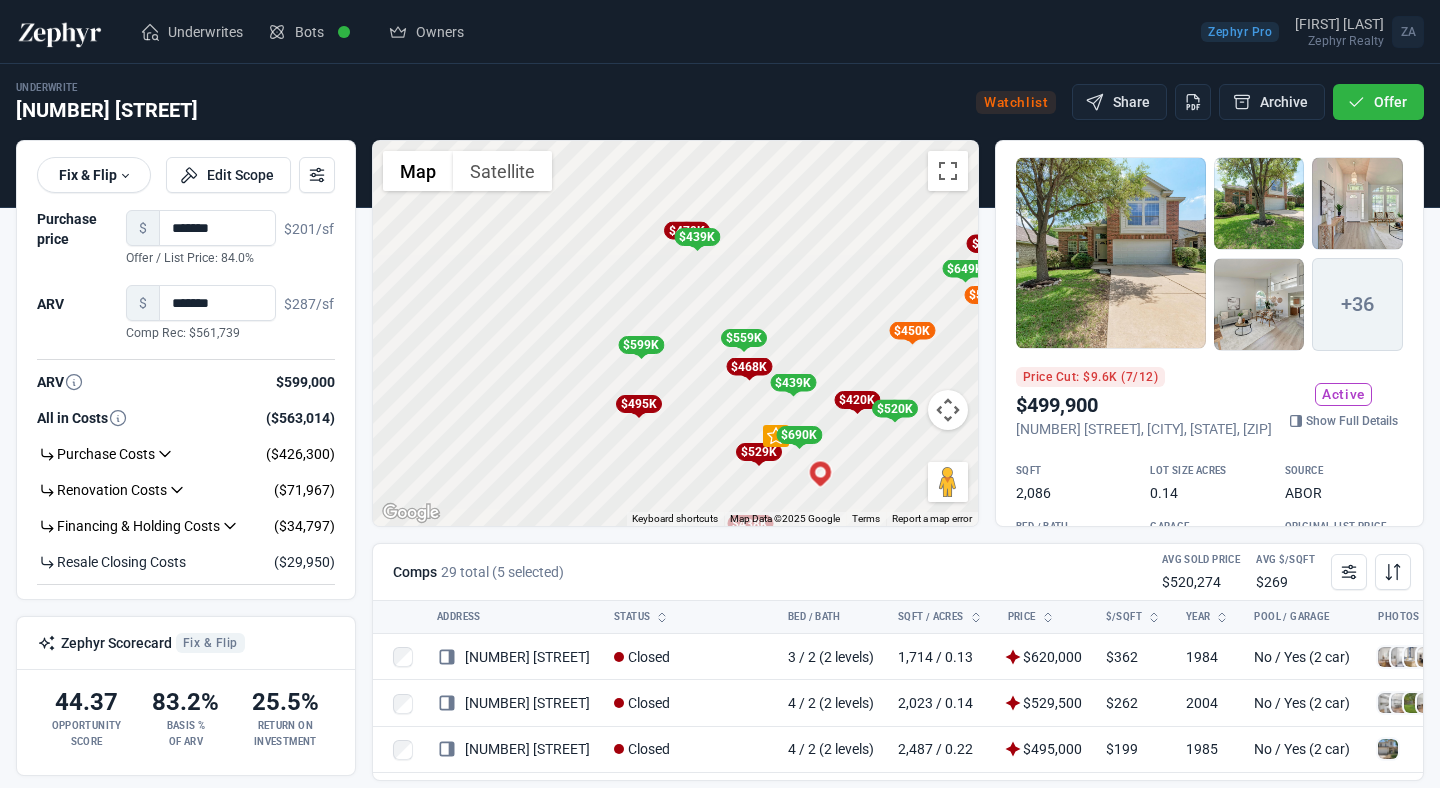 drag, startPoint x: 510, startPoint y: 254, endPoint x: 654, endPoint y: 420, distance: 219.75441 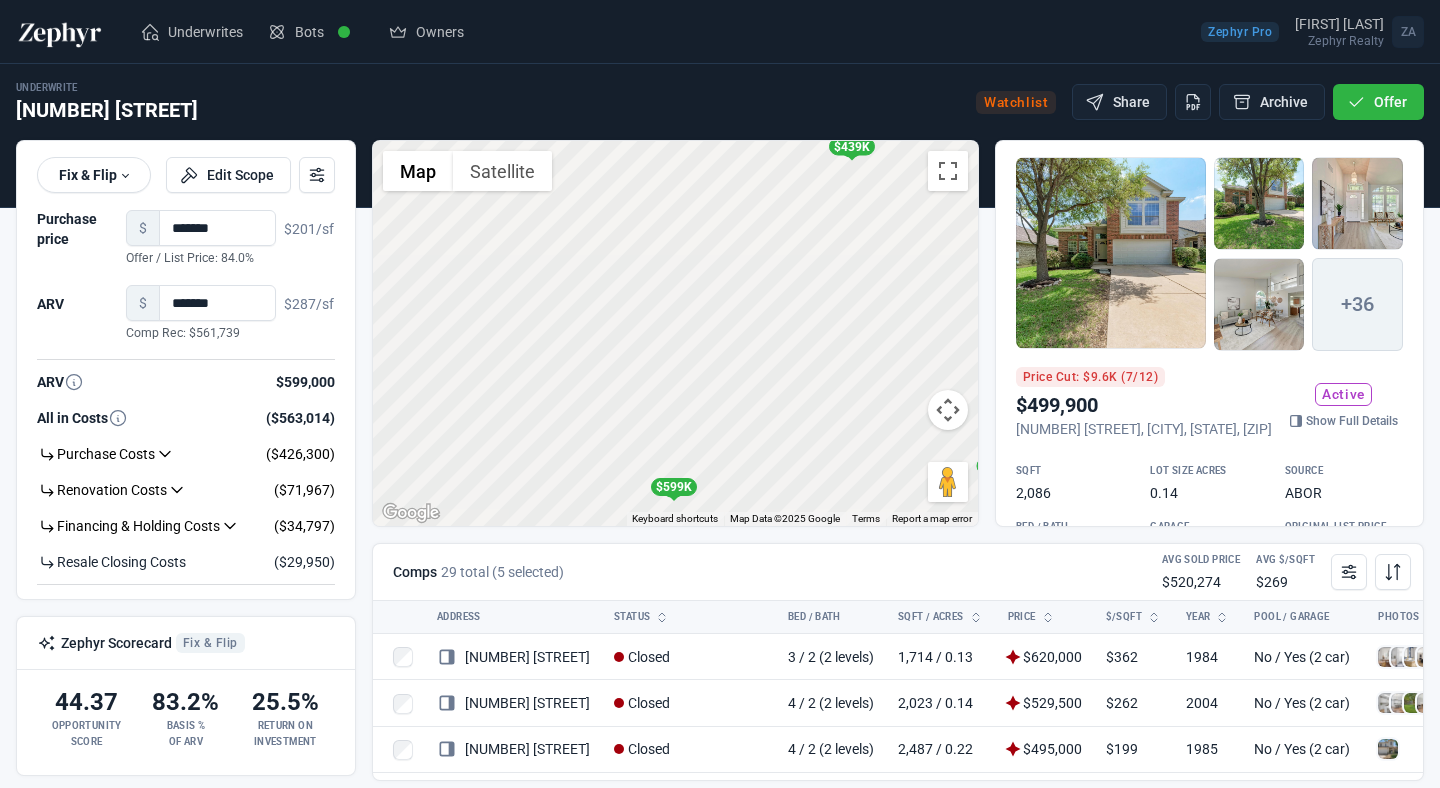 drag, startPoint x: 605, startPoint y: 247, endPoint x: 623, endPoint y: 368, distance: 122.33152 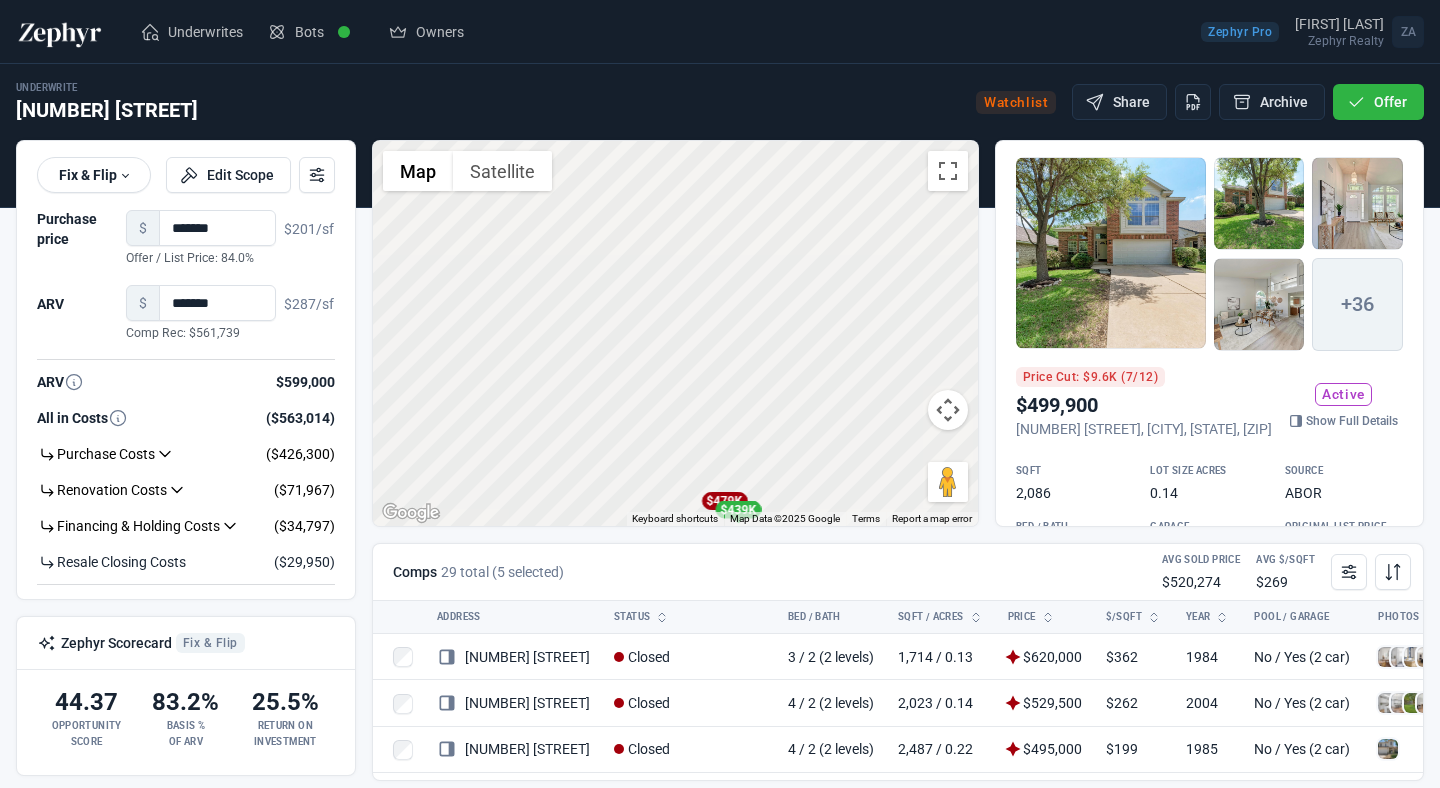 drag, startPoint x: 617, startPoint y: 252, endPoint x: 638, endPoint y: 475, distance: 223.9866 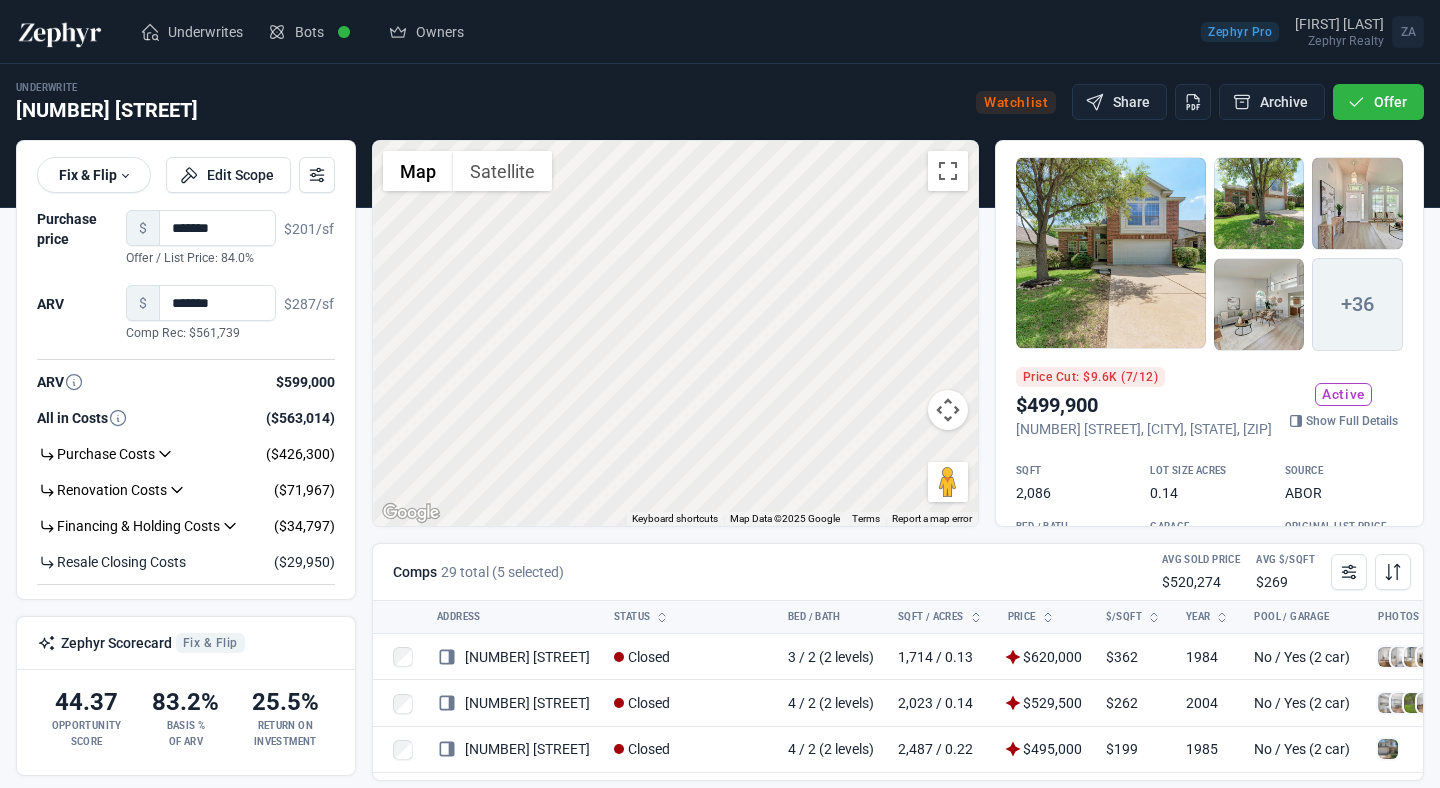 drag, startPoint x: 521, startPoint y: 336, endPoint x: 619, endPoint y: 361, distance: 101.13852 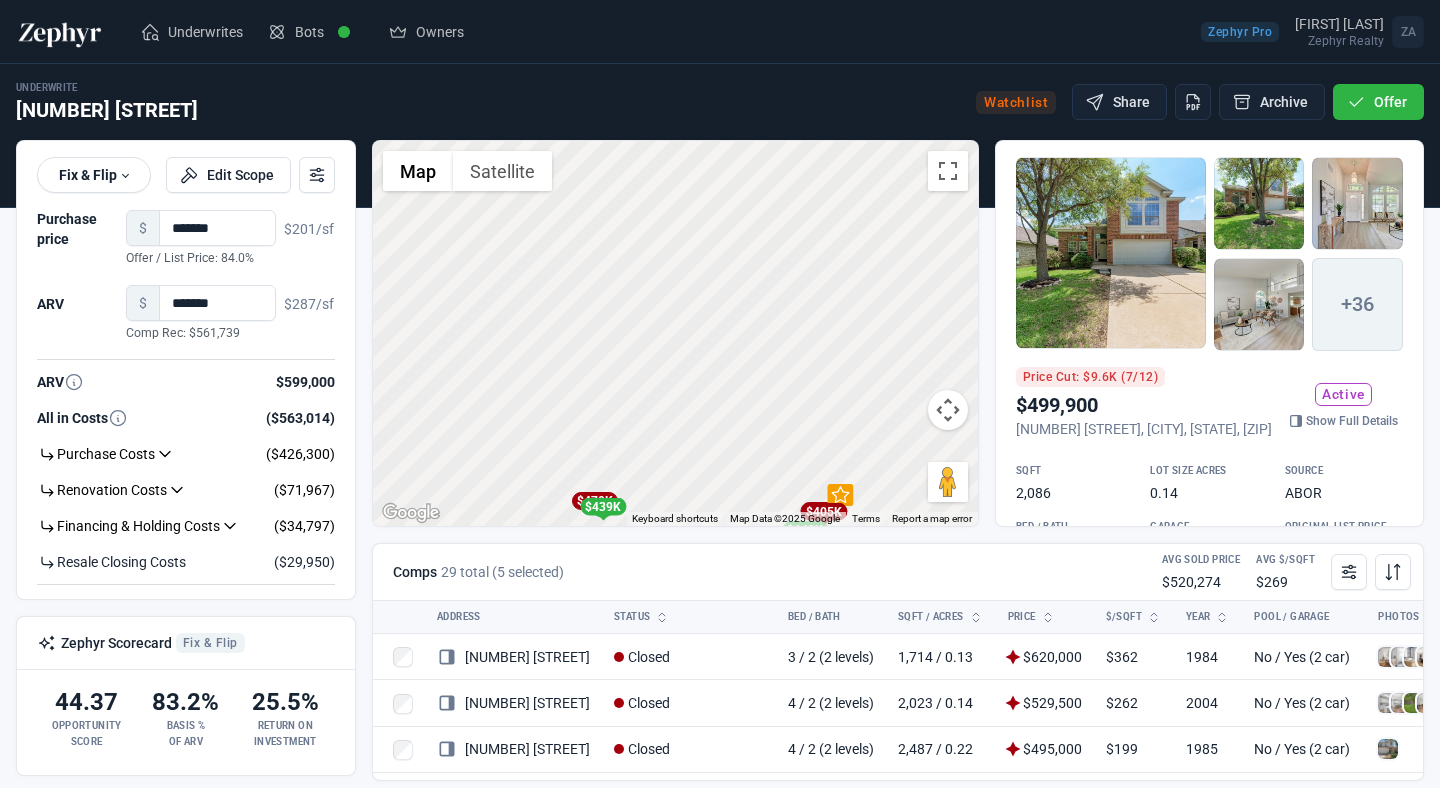 drag, startPoint x: 845, startPoint y: 427, endPoint x: 741, endPoint y: 276, distance: 183.3494 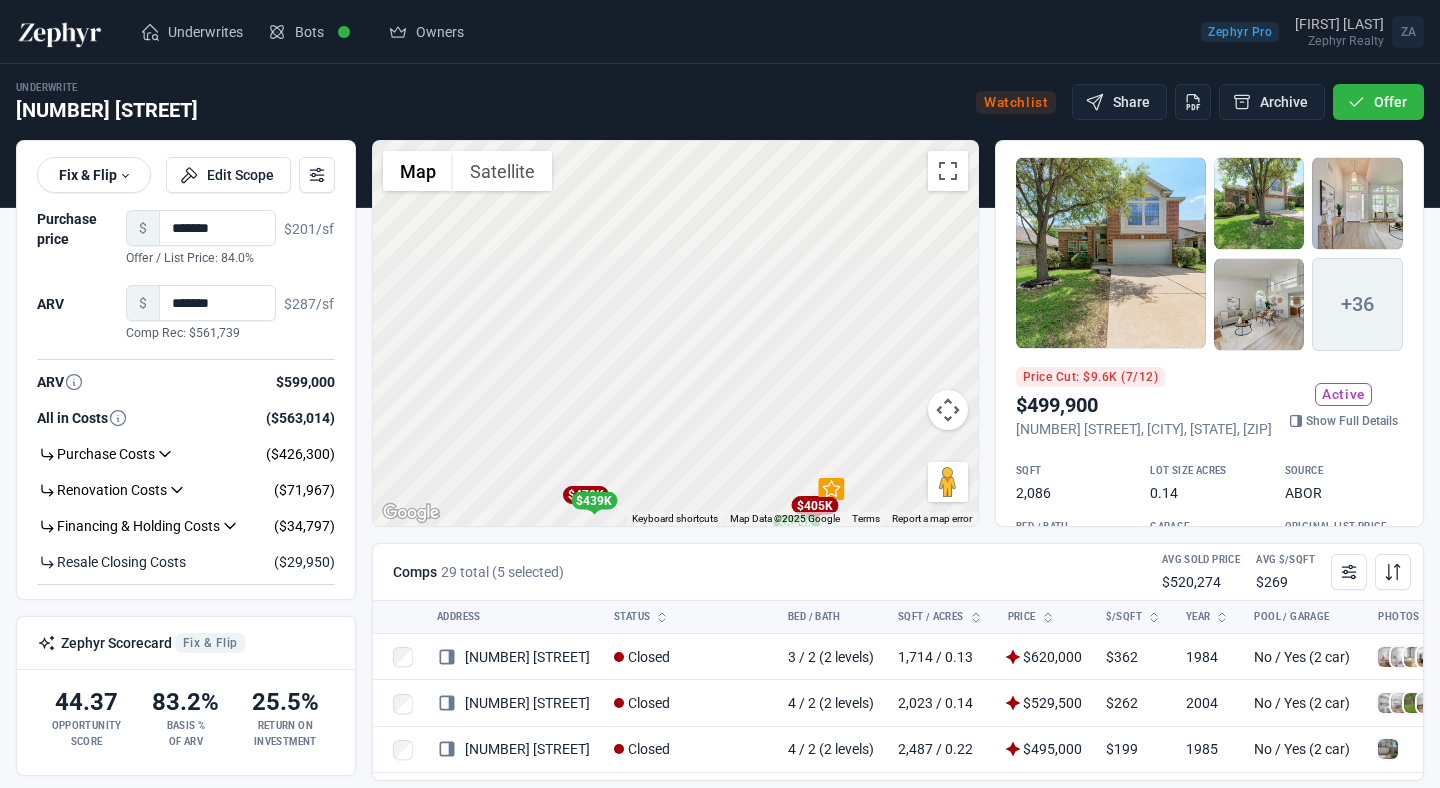 drag, startPoint x: 678, startPoint y: 387, endPoint x: 656, endPoint y: 419, distance: 38.832977 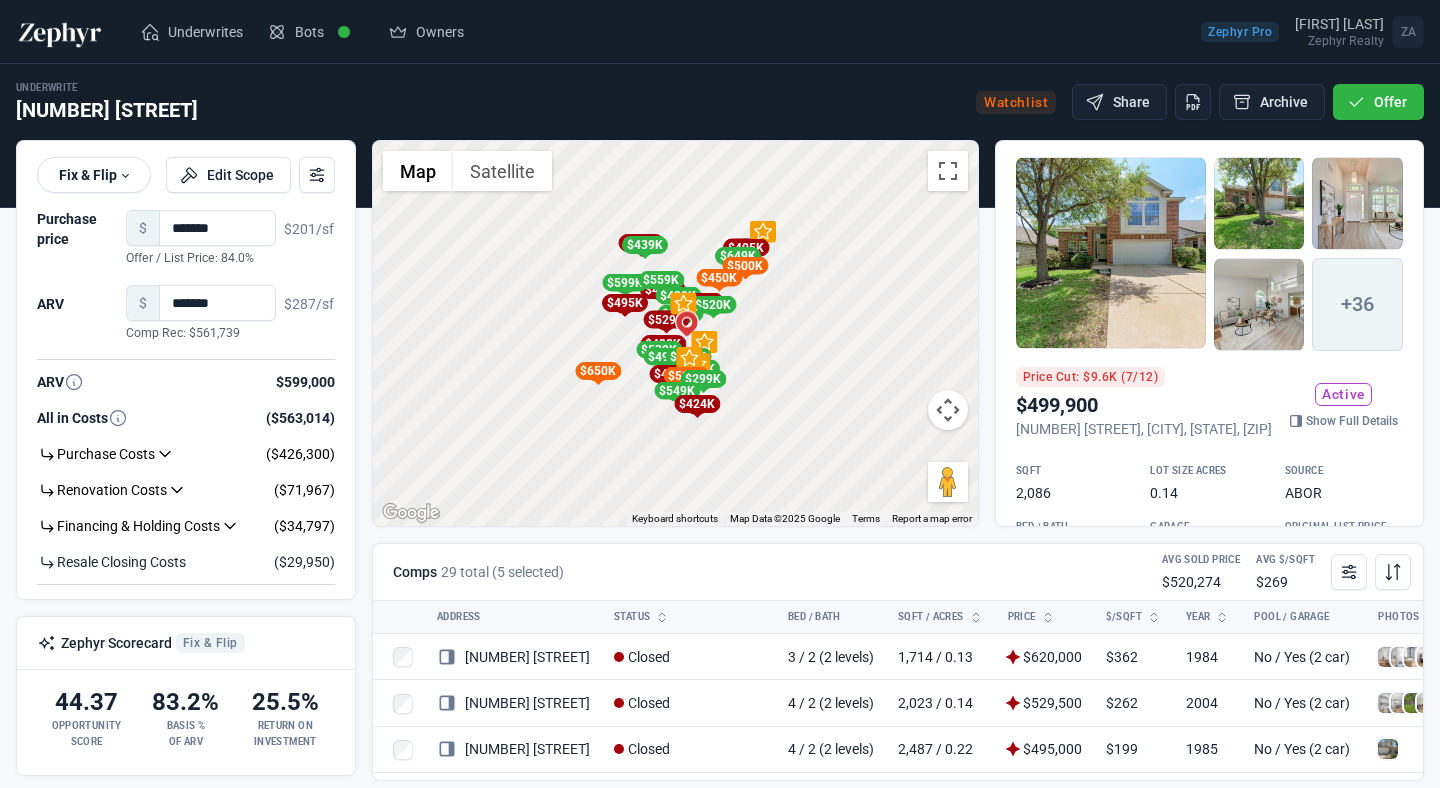drag, startPoint x: 651, startPoint y: 439, endPoint x: 656, endPoint y: 244, distance: 195.06409 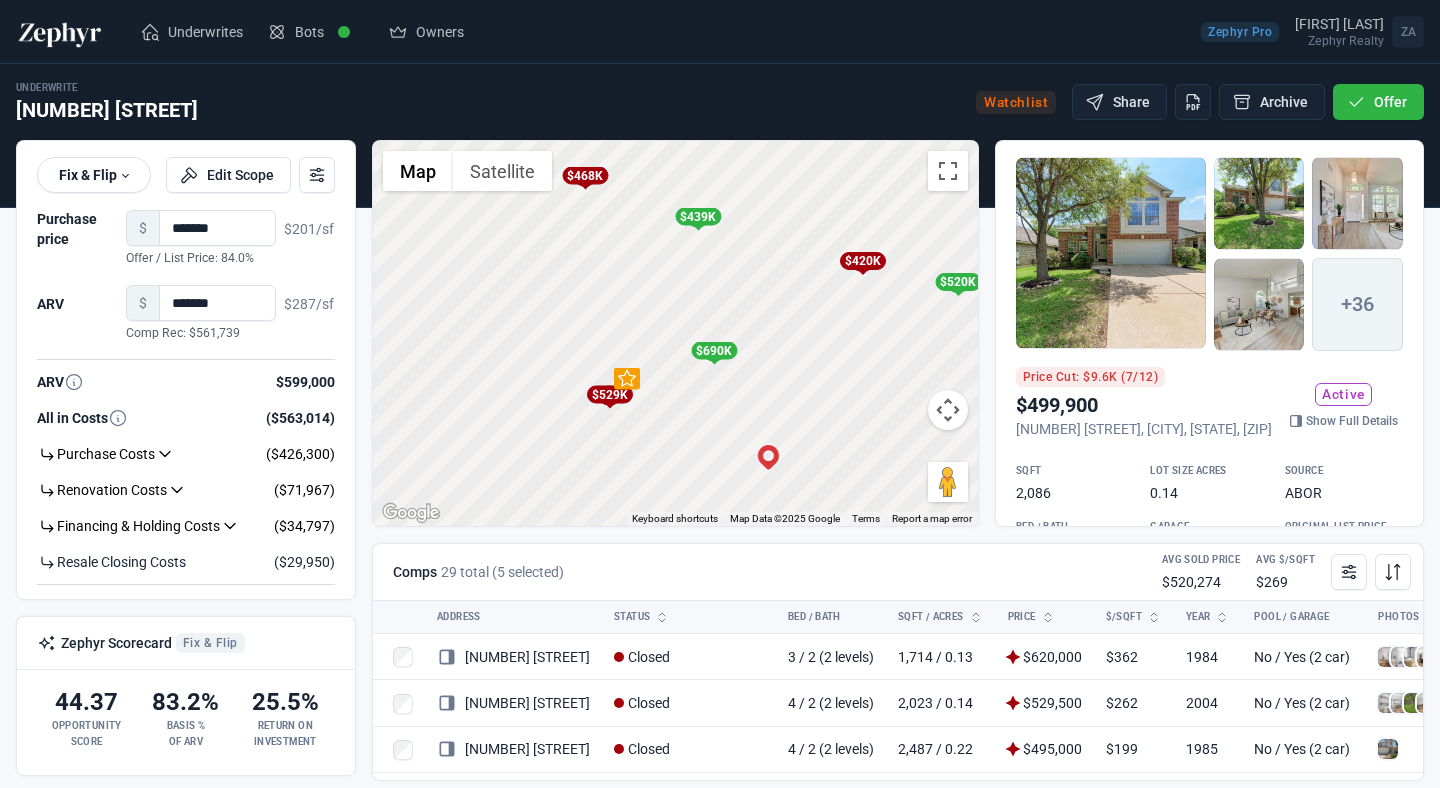 drag, startPoint x: 711, startPoint y: 396, endPoint x: 700, endPoint y: 315, distance: 81.7435 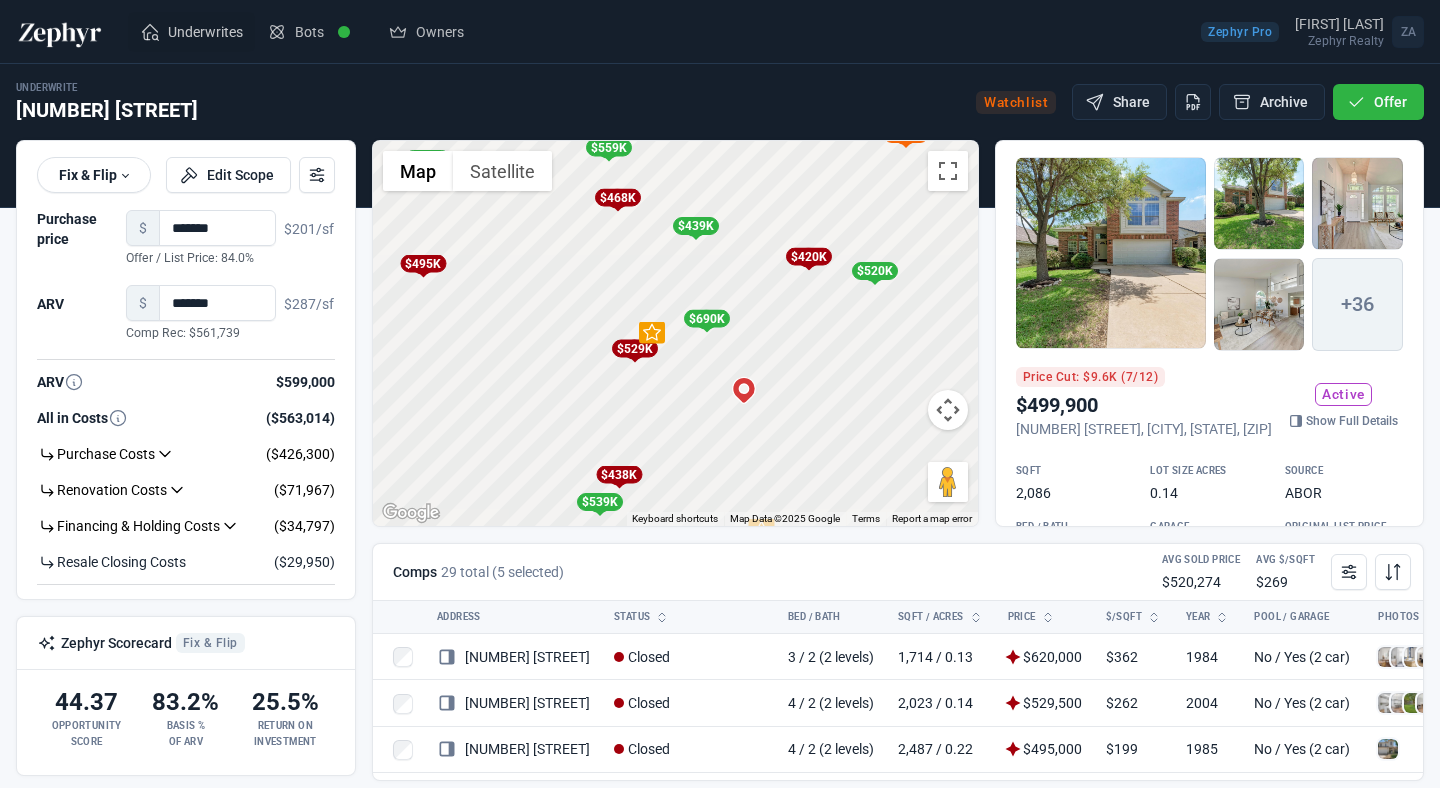 click on "Underwrites" at bounding box center (205, 32) 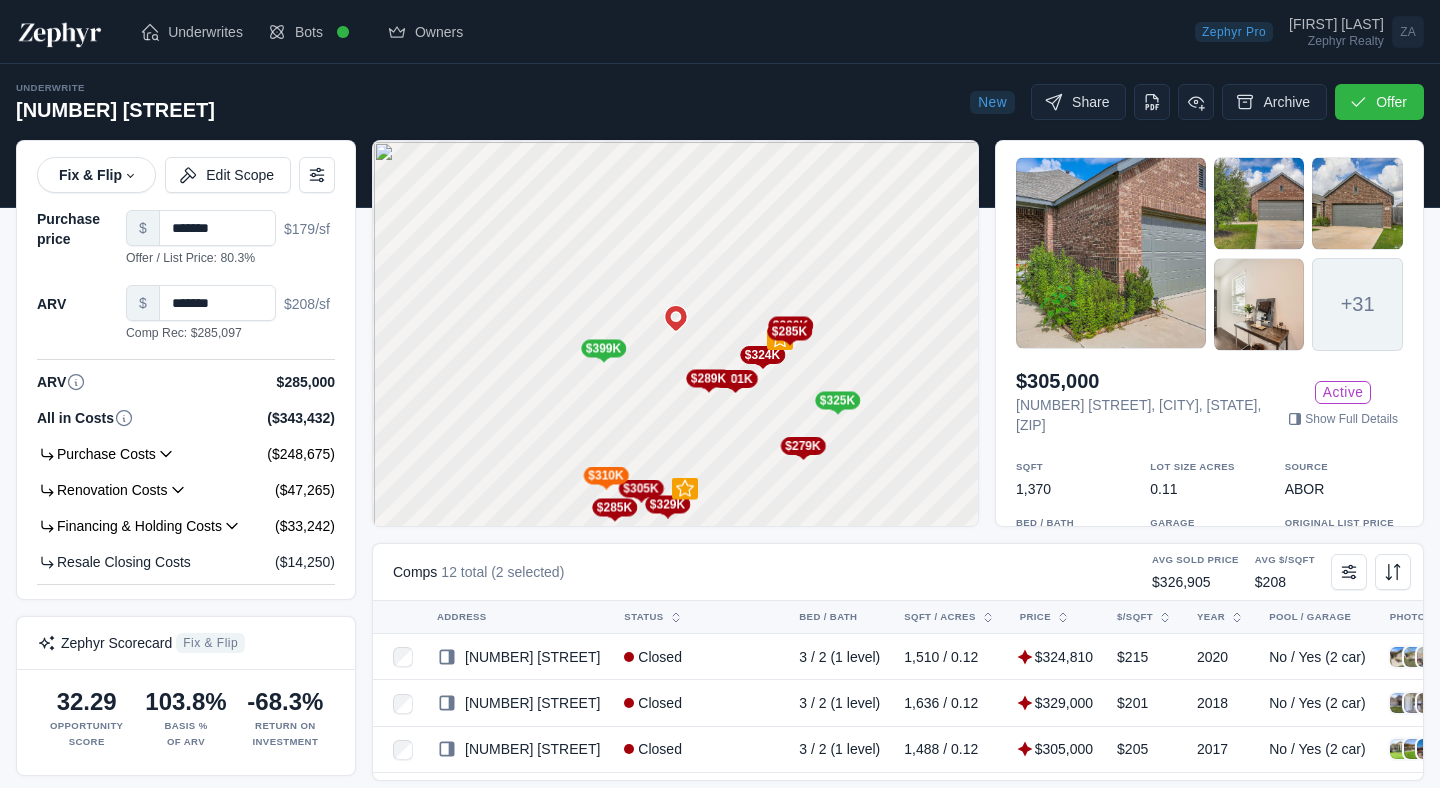 scroll, scrollTop: 0, scrollLeft: 0, axis: both 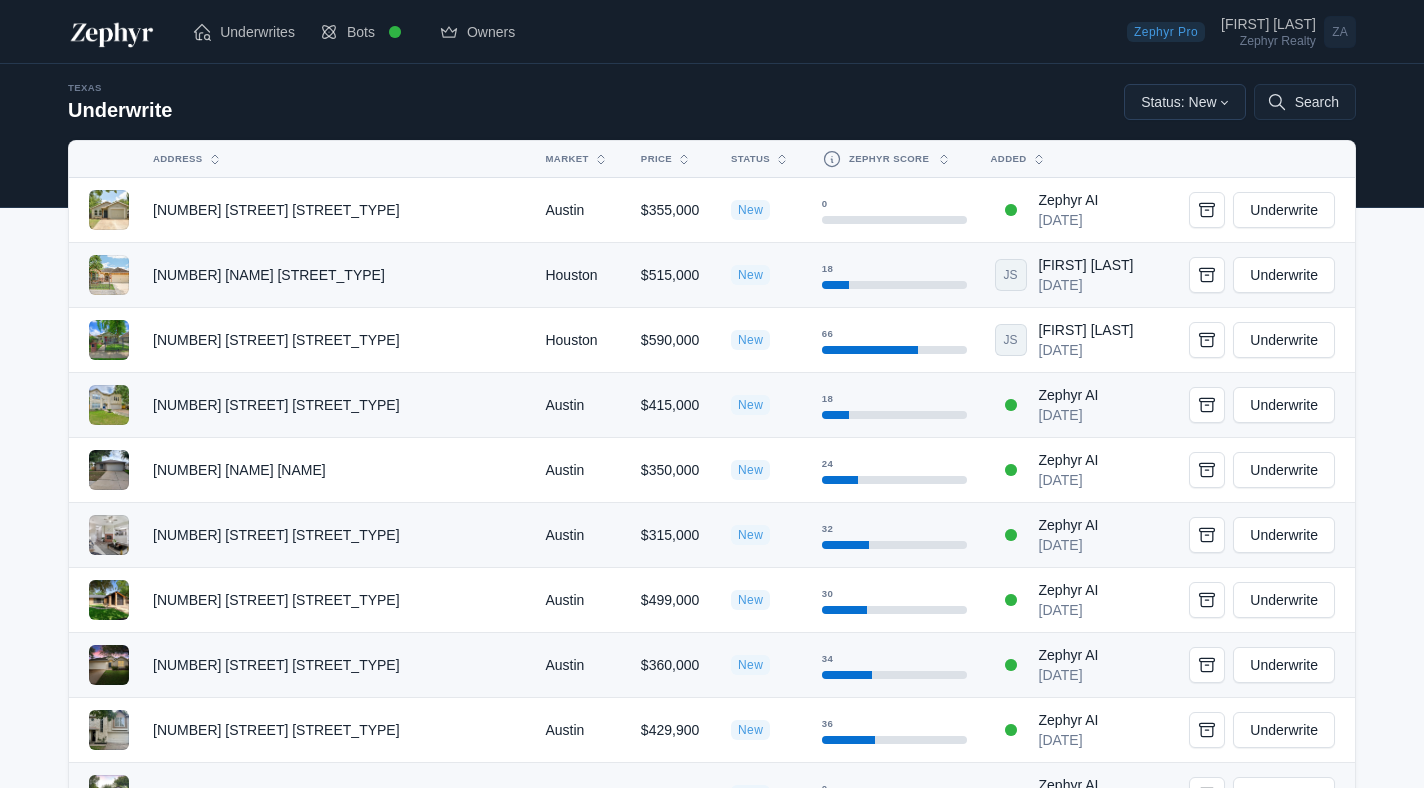 click on "Status: New" at bounding box center [1185, 102] 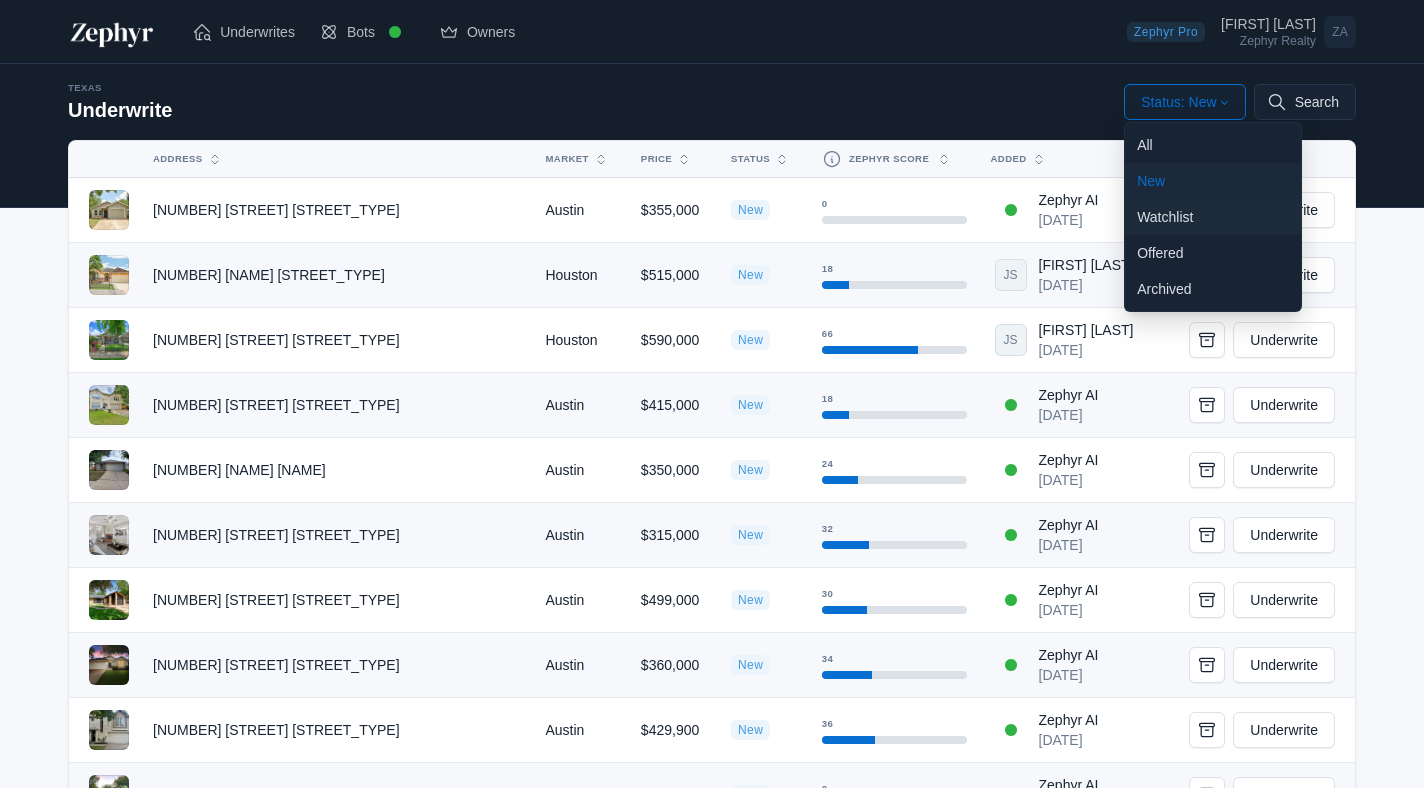 click on "Watchlist" at bounding box center (1213, 217) 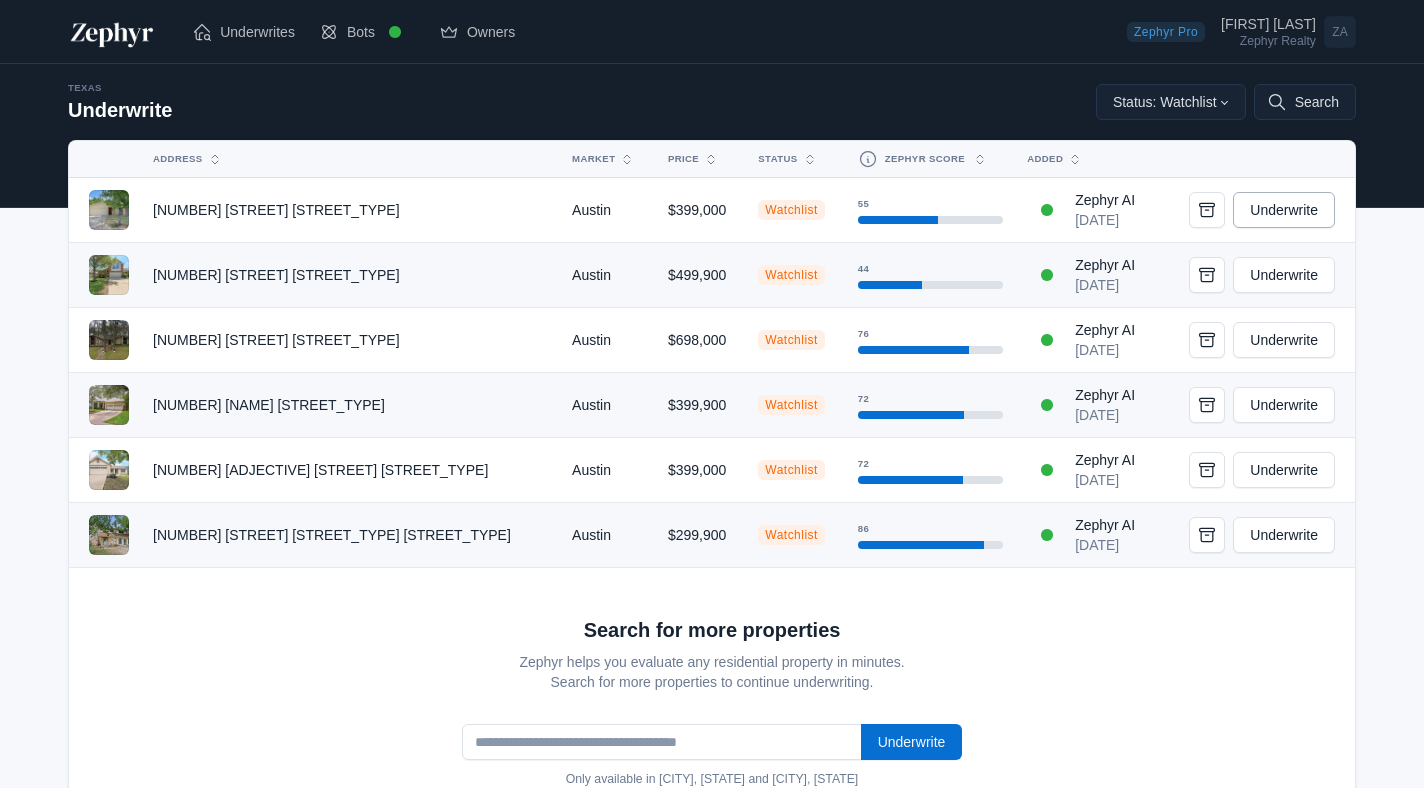 click on "Underwrite" at bounding box center [1284, 210] 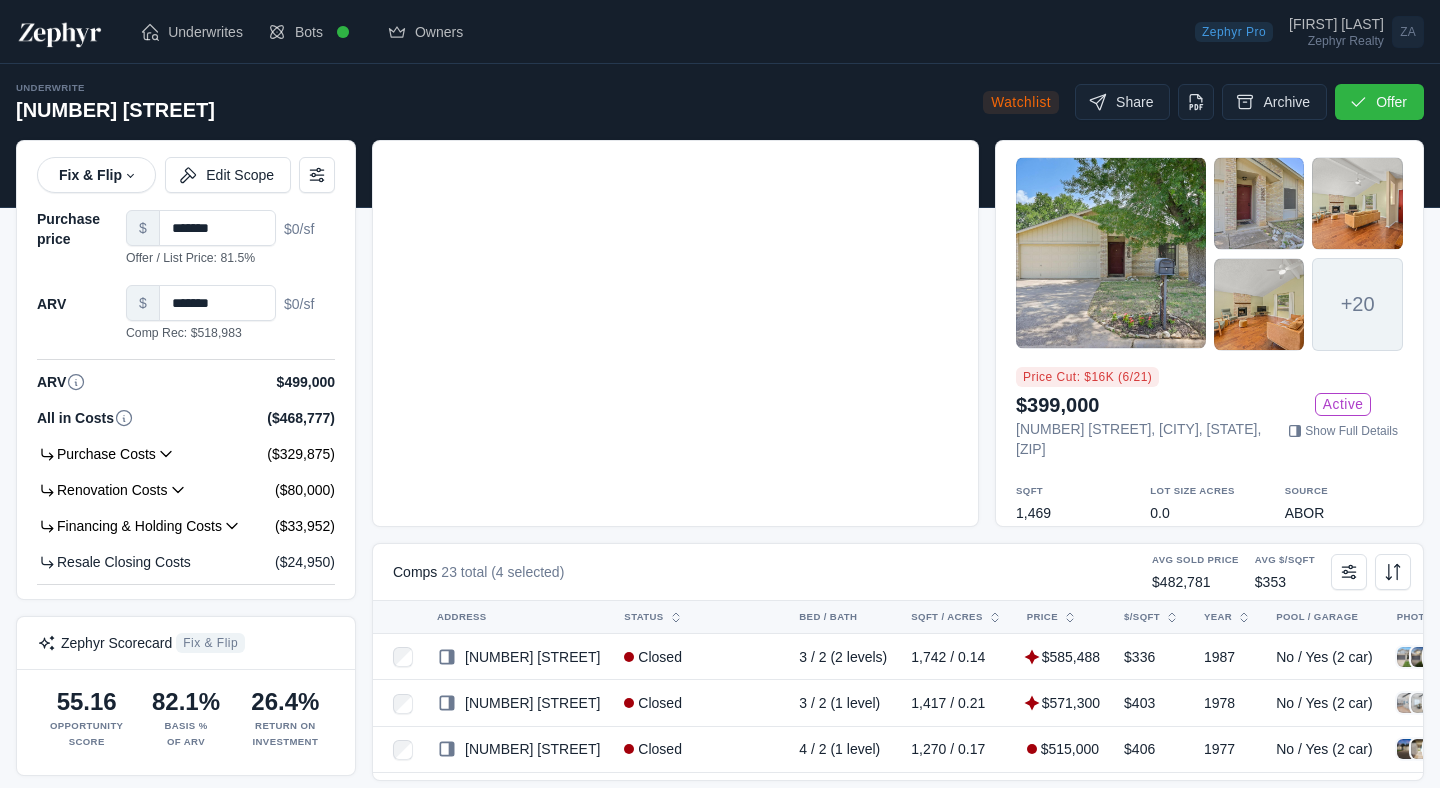 scroll, scrollTop: 0, scrollLeft: 0, axis: both 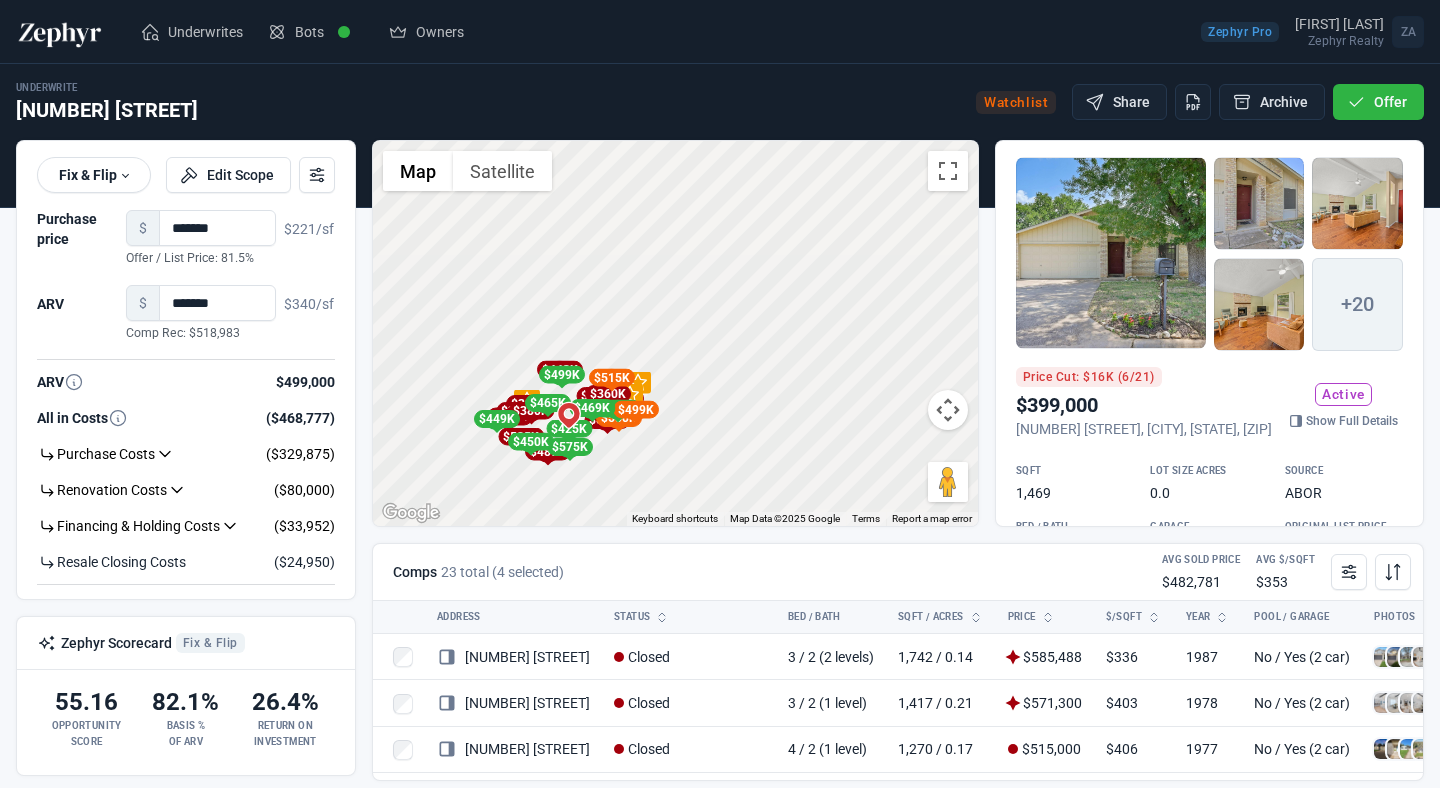 drag, startPoint x: 820, startPoint y: 199, endPoint x: 713, endPoint y: 336, distance: 173.83325 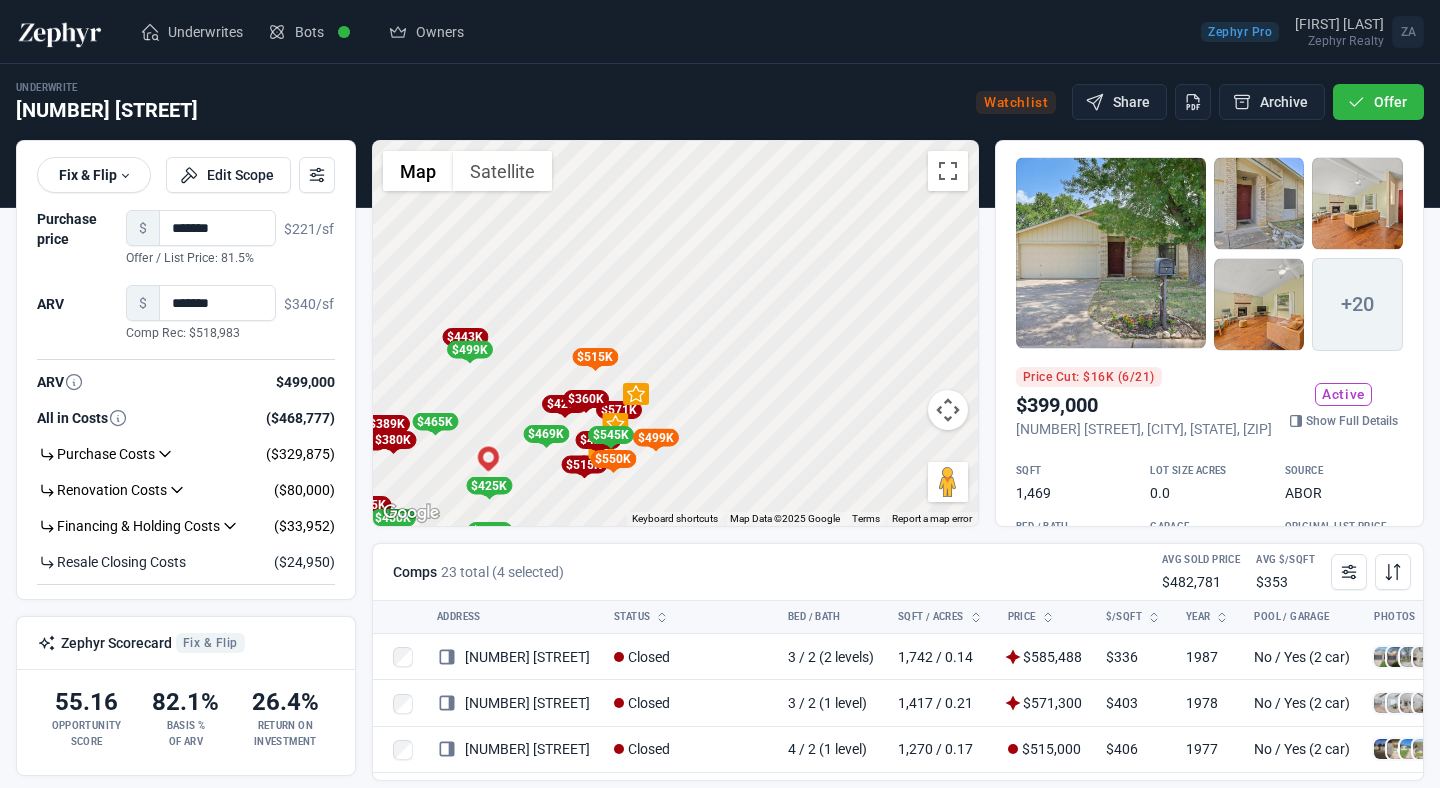 drag, startPoint x: 608, startPoint y: 375, endPoint x: 770, endPoint y: 261, distance: 198.09088 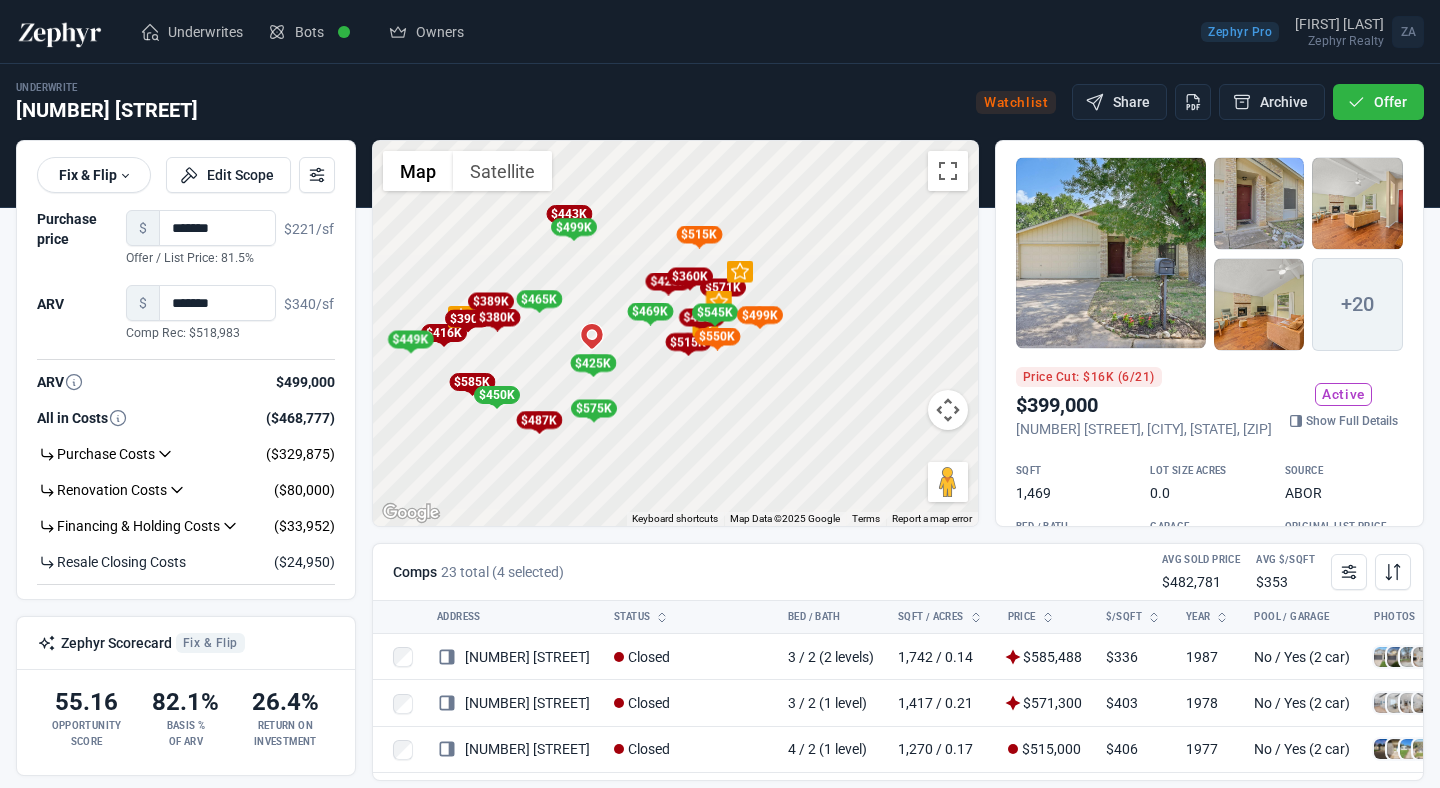 drag, startPoint x: 666, startPoint y: 369, endPoint x: 752, endPoint y: 255, distance: 142.80057 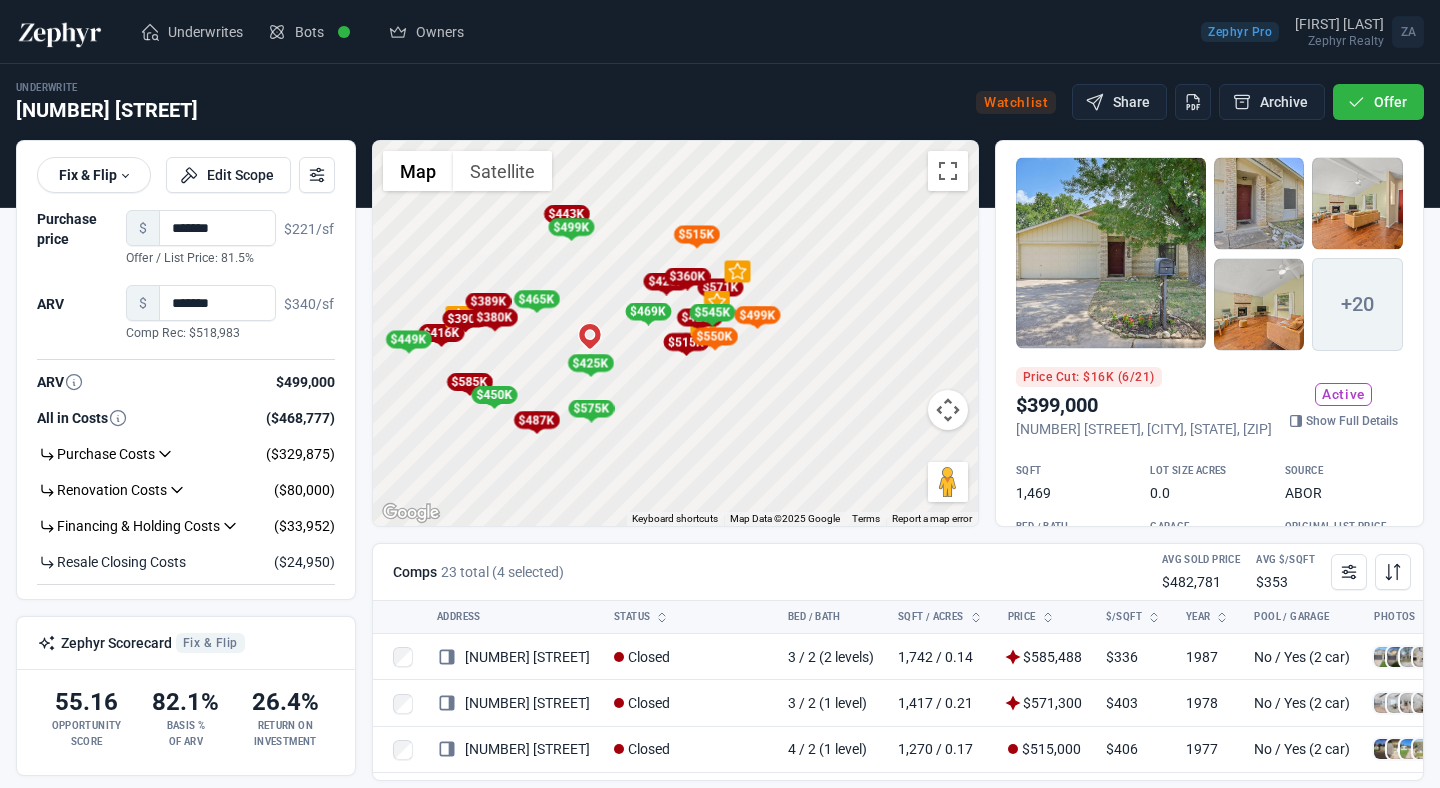 click at bounding box center (1111, 253) 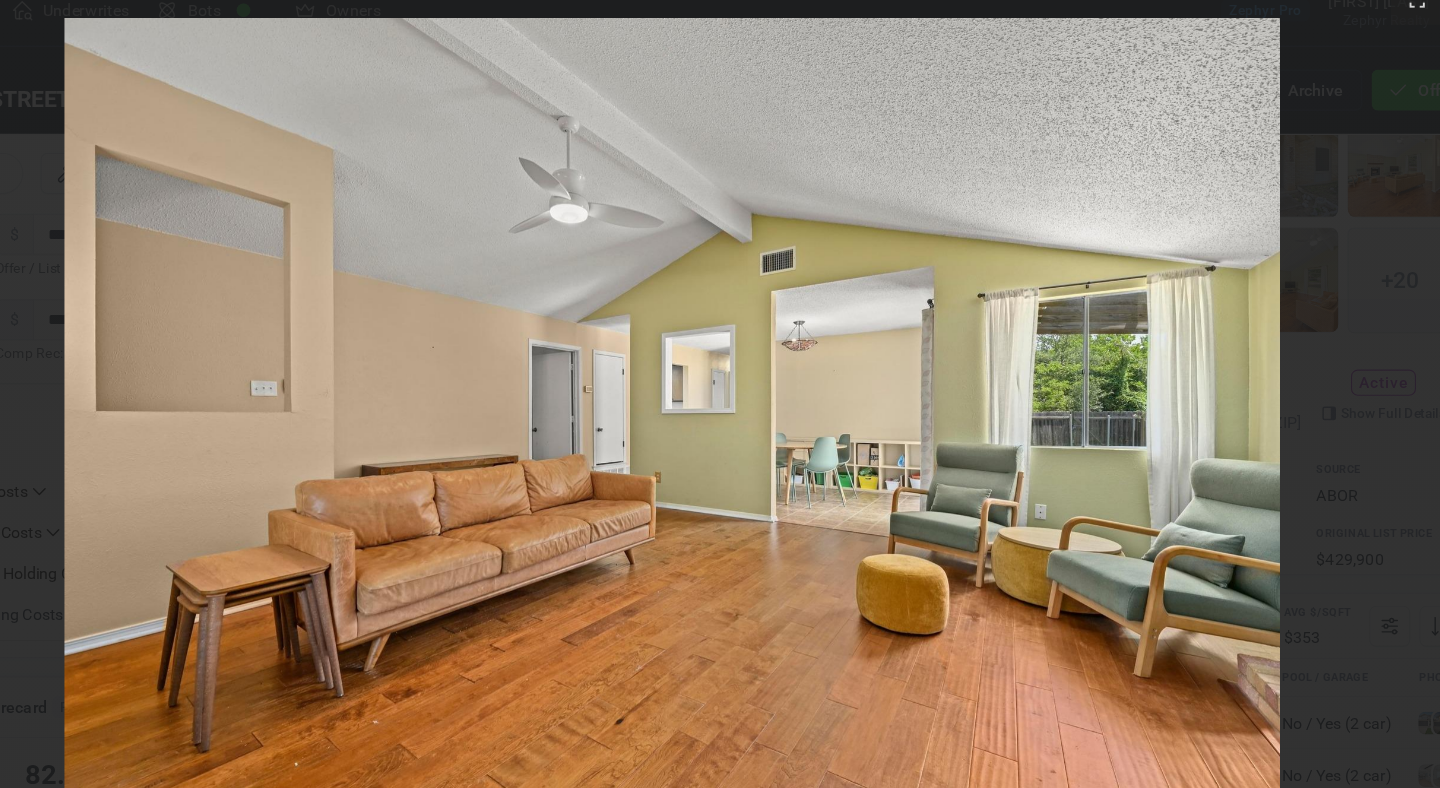 scroll, scrollTop: 40, scrollLeft: 0, axis: vertical 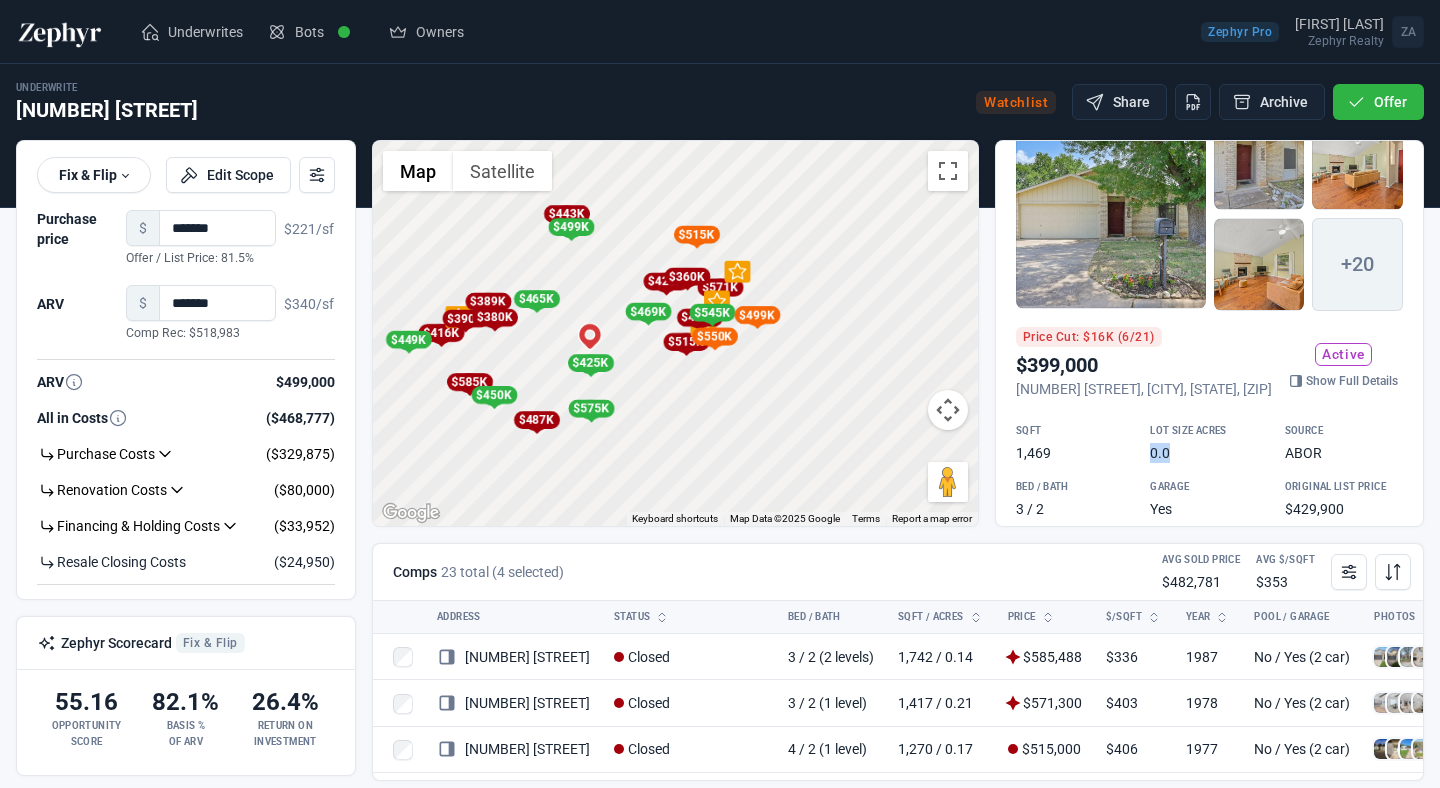 drag, startPoint x: 1169, startPoint y: 448, endPoint x: 1136, endPoint y: 447, distance: 33.01515 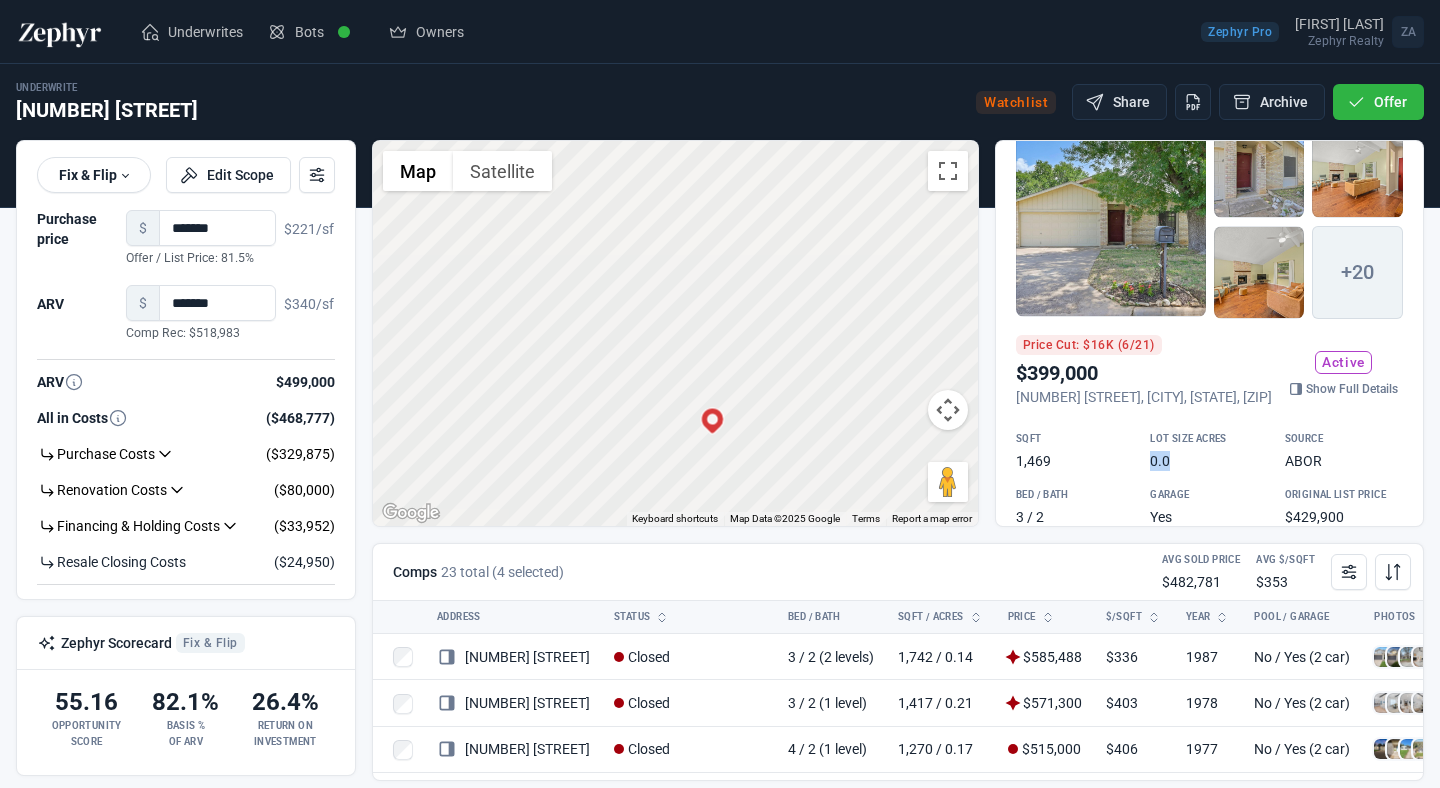 scroll, scrollTop: 0, scrollLeft: 0, axis: both 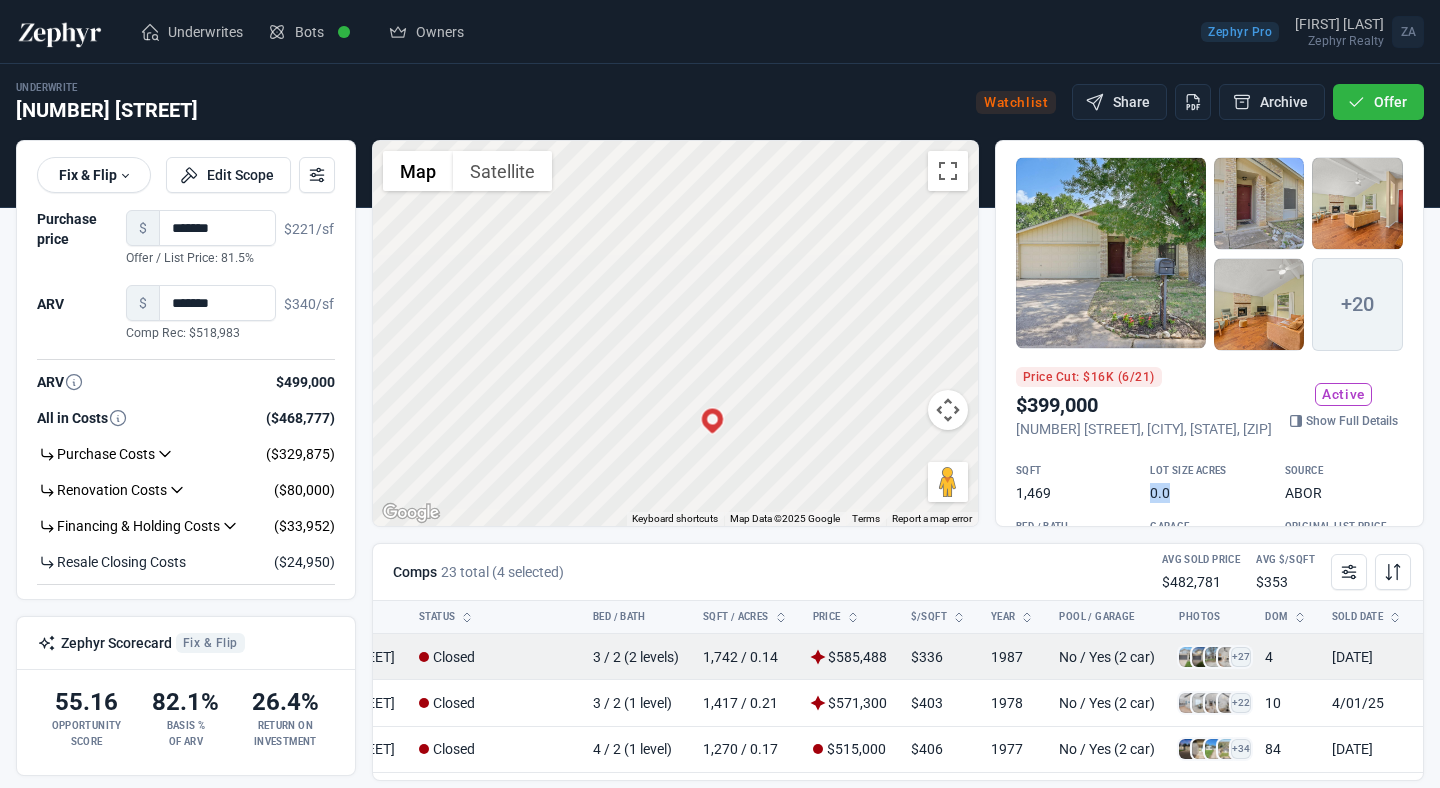 click at bounding box center [1189, 657] 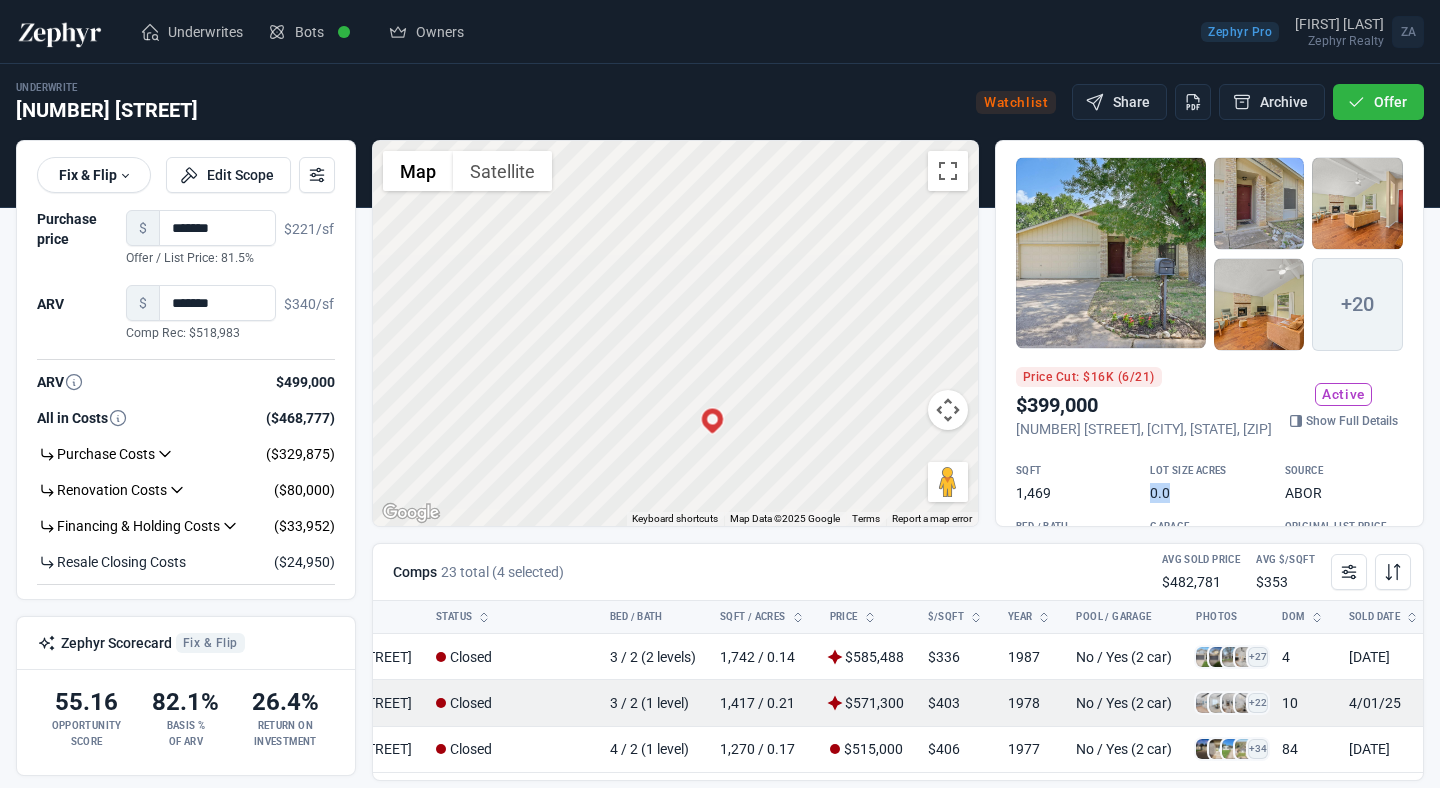 scroll, scrollTop: 0, scrollLeft: 207, axis: horizontal 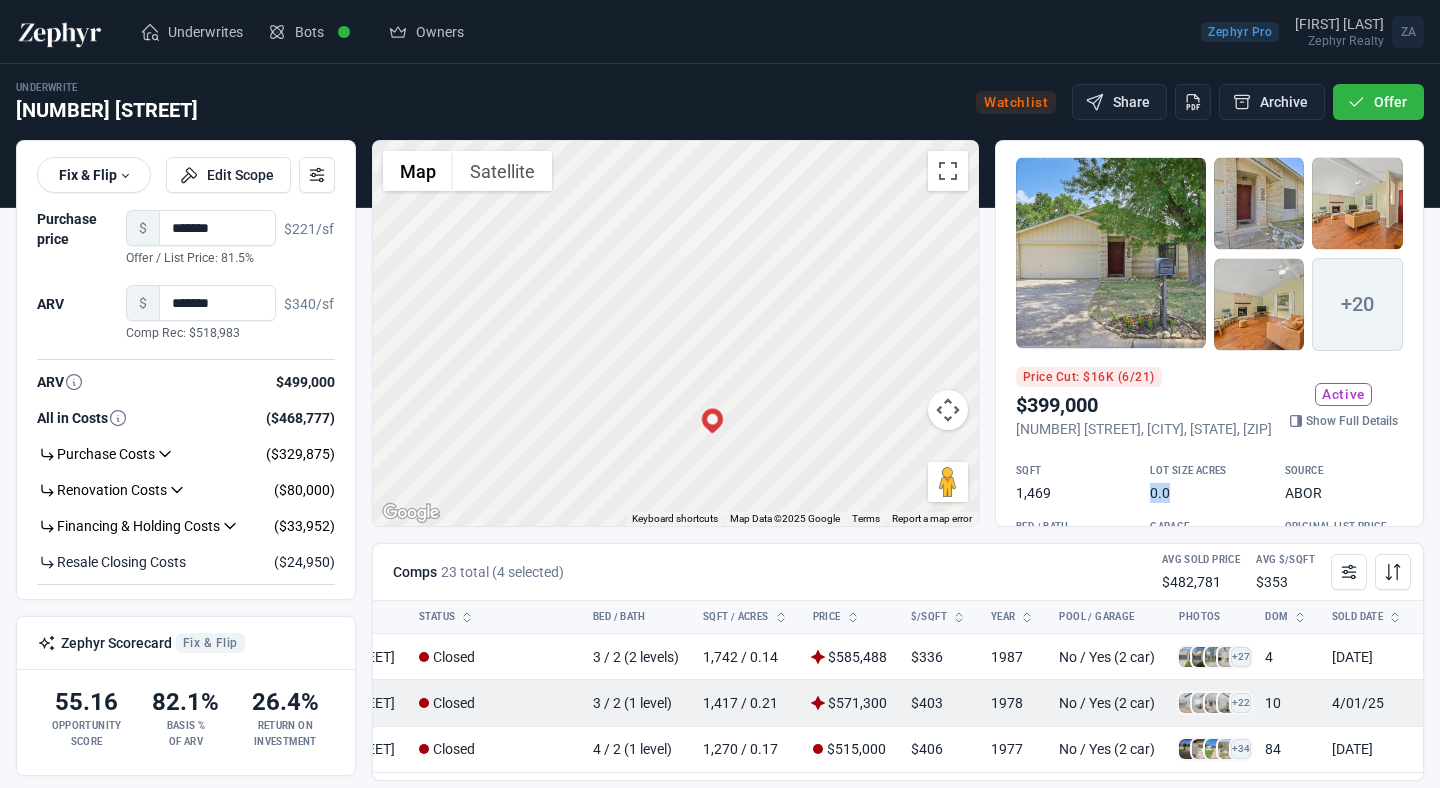 click at bounding box center (1189, 703) 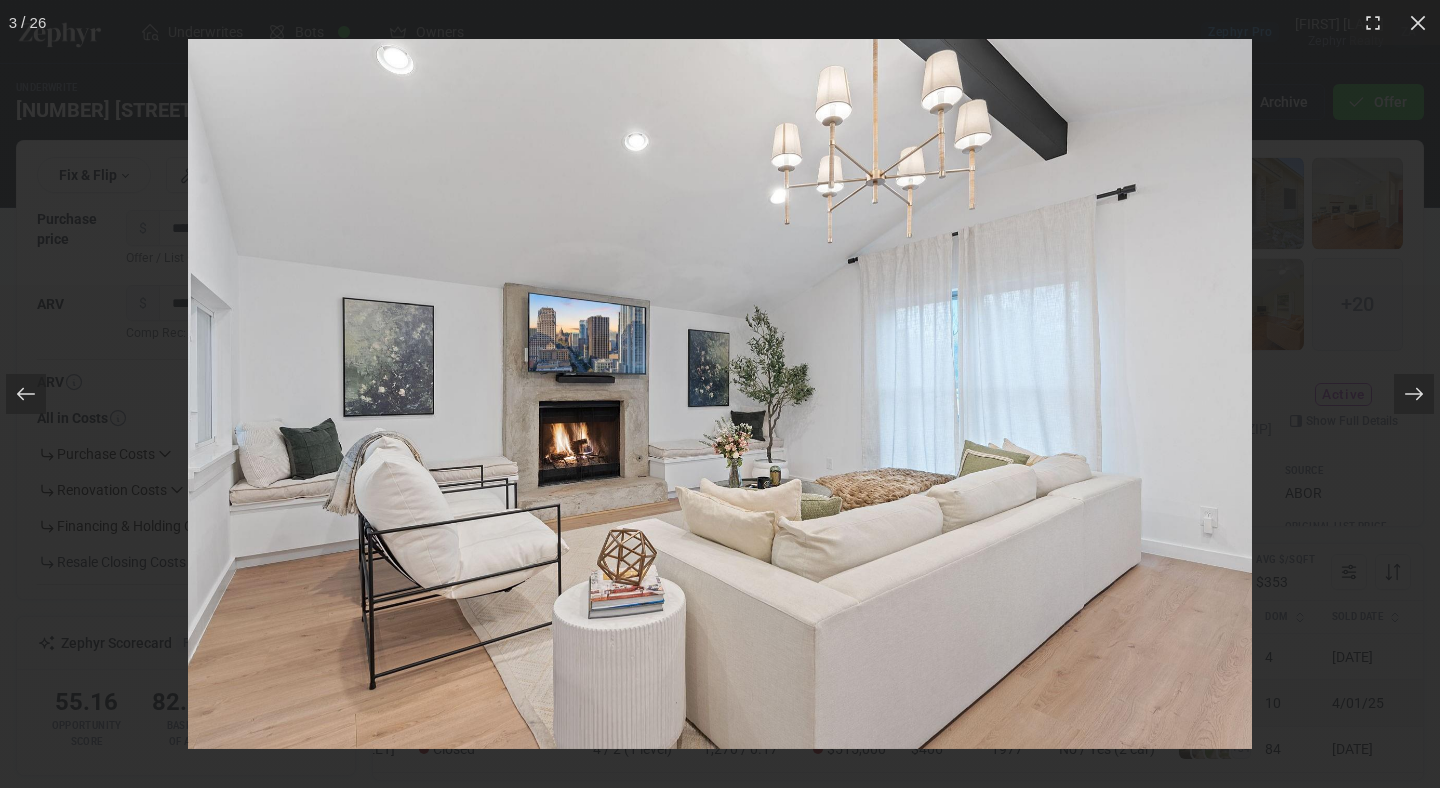 scroll, scrollTop: 0, scrollLeft: 298, axis: horizontal 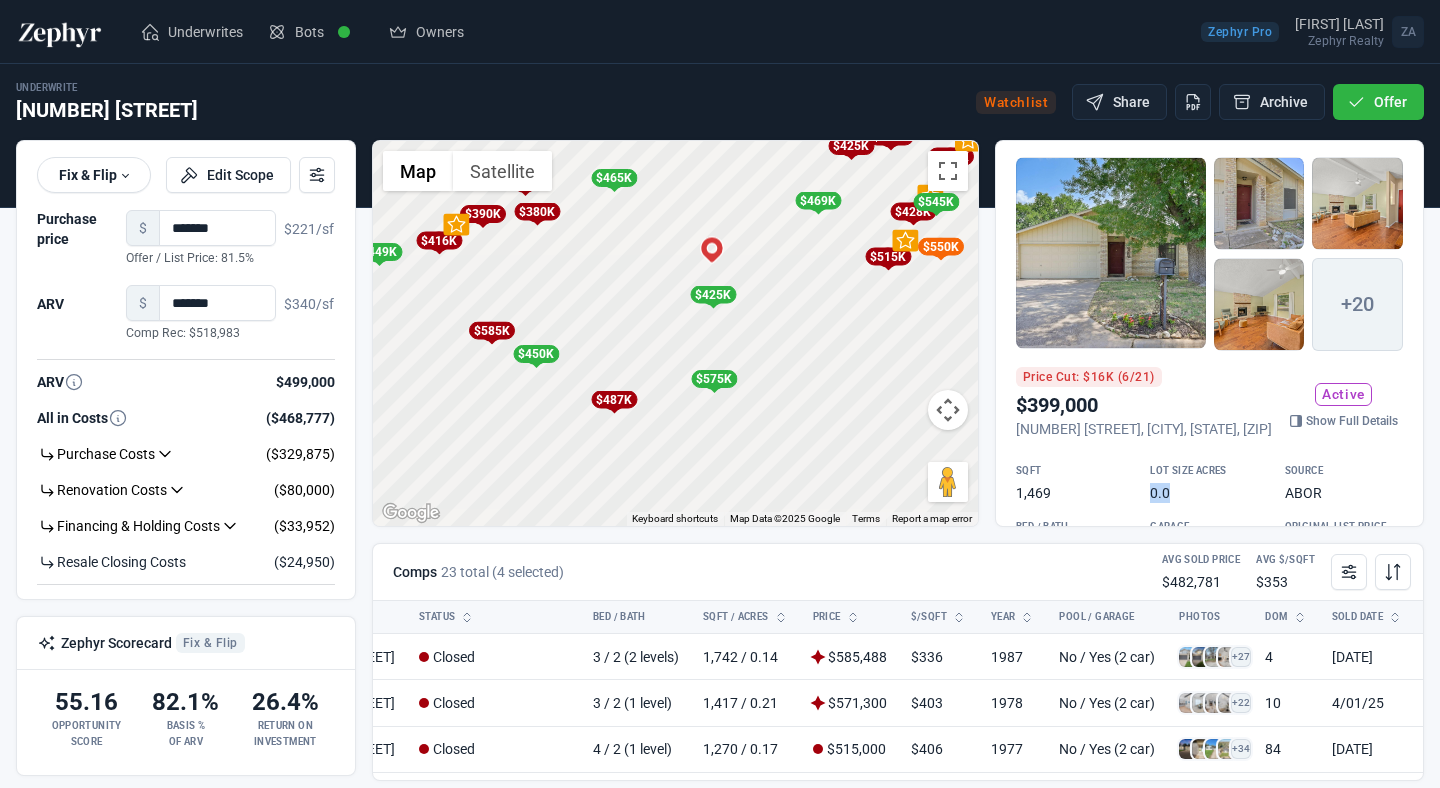 drag, startPoint x: 799, startPoint y: 436, endPoint x: 737, endPoint y: 255, distance: 191.32433 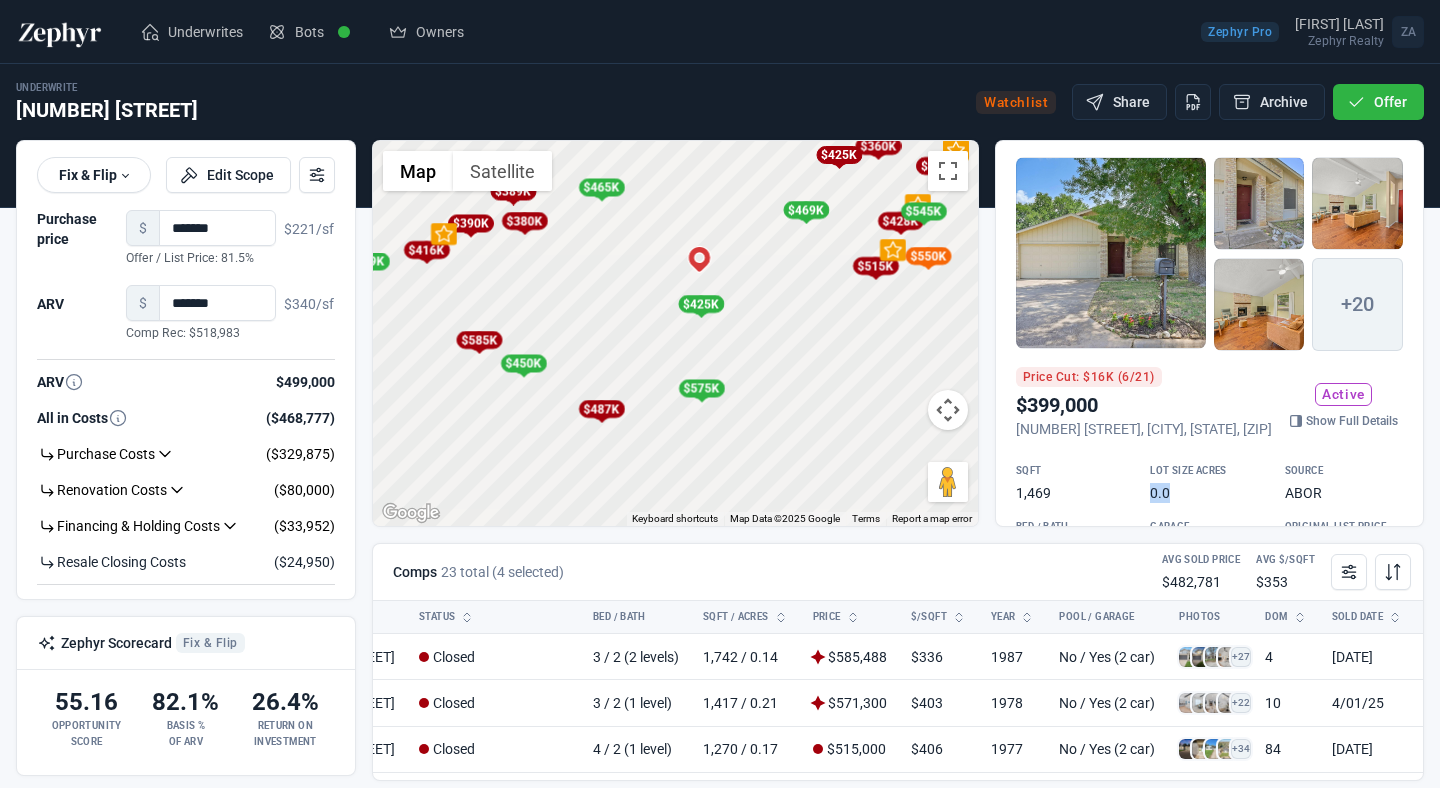 click on "$425K" at bounding box center [701, 304] 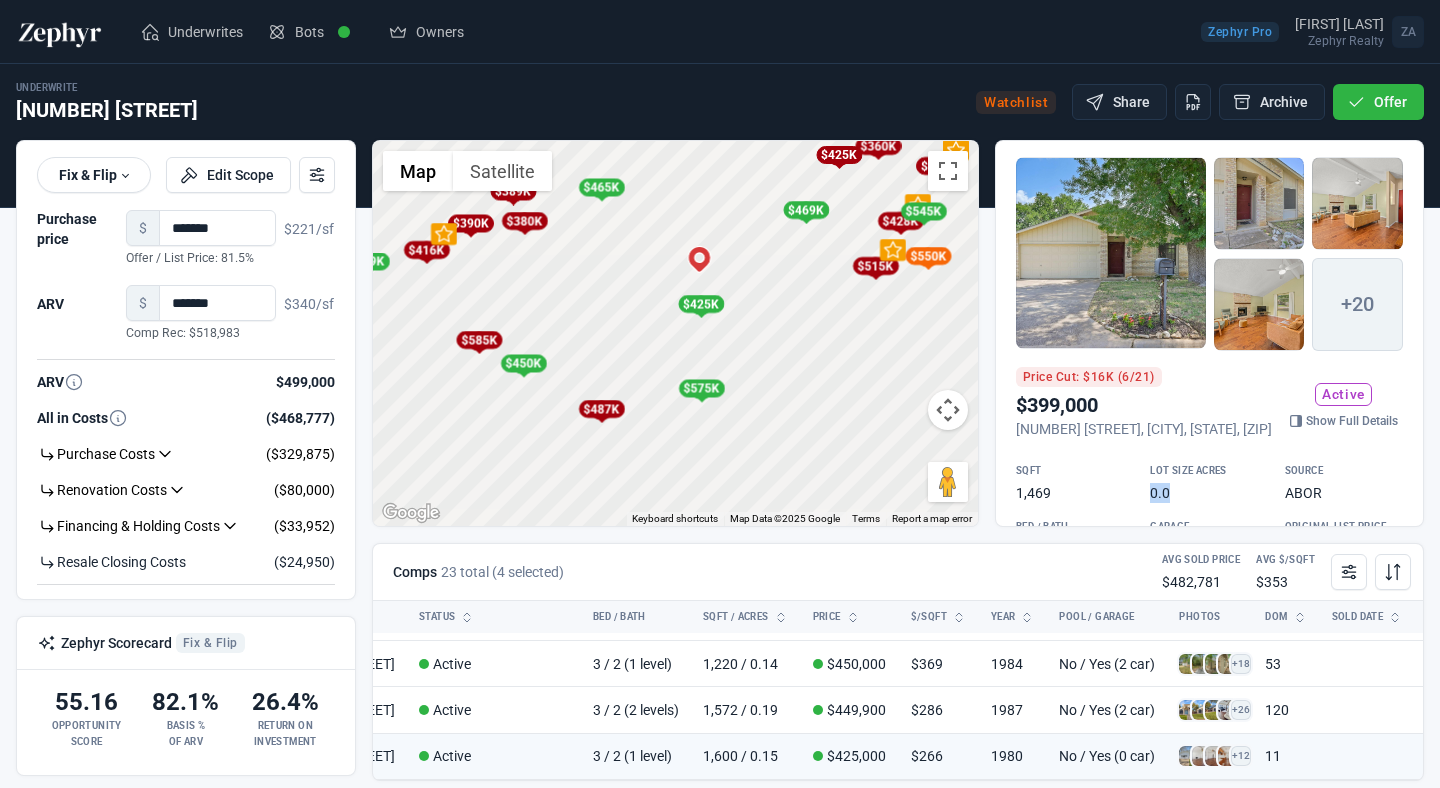scroll, scrollTop: 935, scrollLeft: 298, axis: both 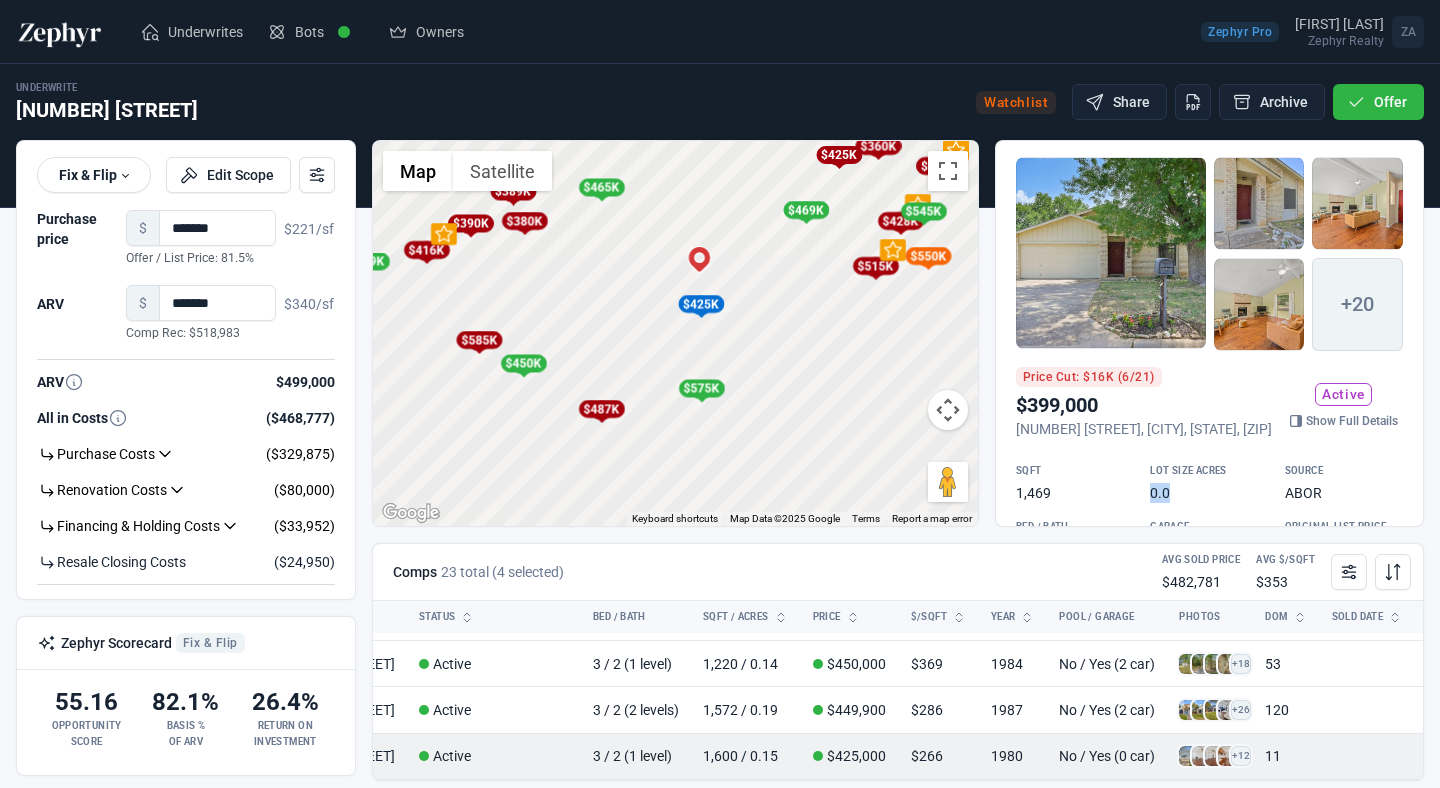 click at bounding box center [1189, 756] 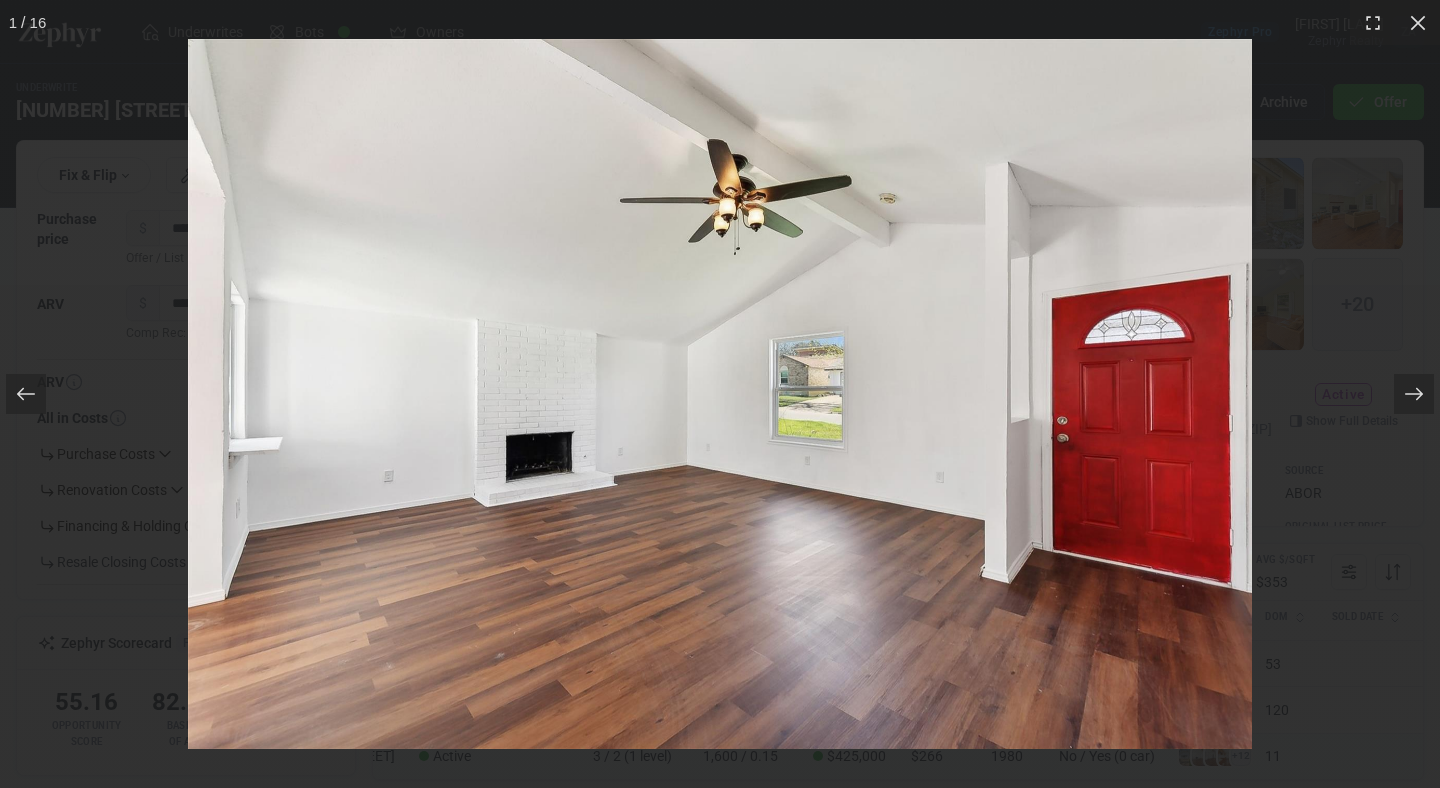 scroll, scrollTop: 935, scrollLeft: 218, axis: both 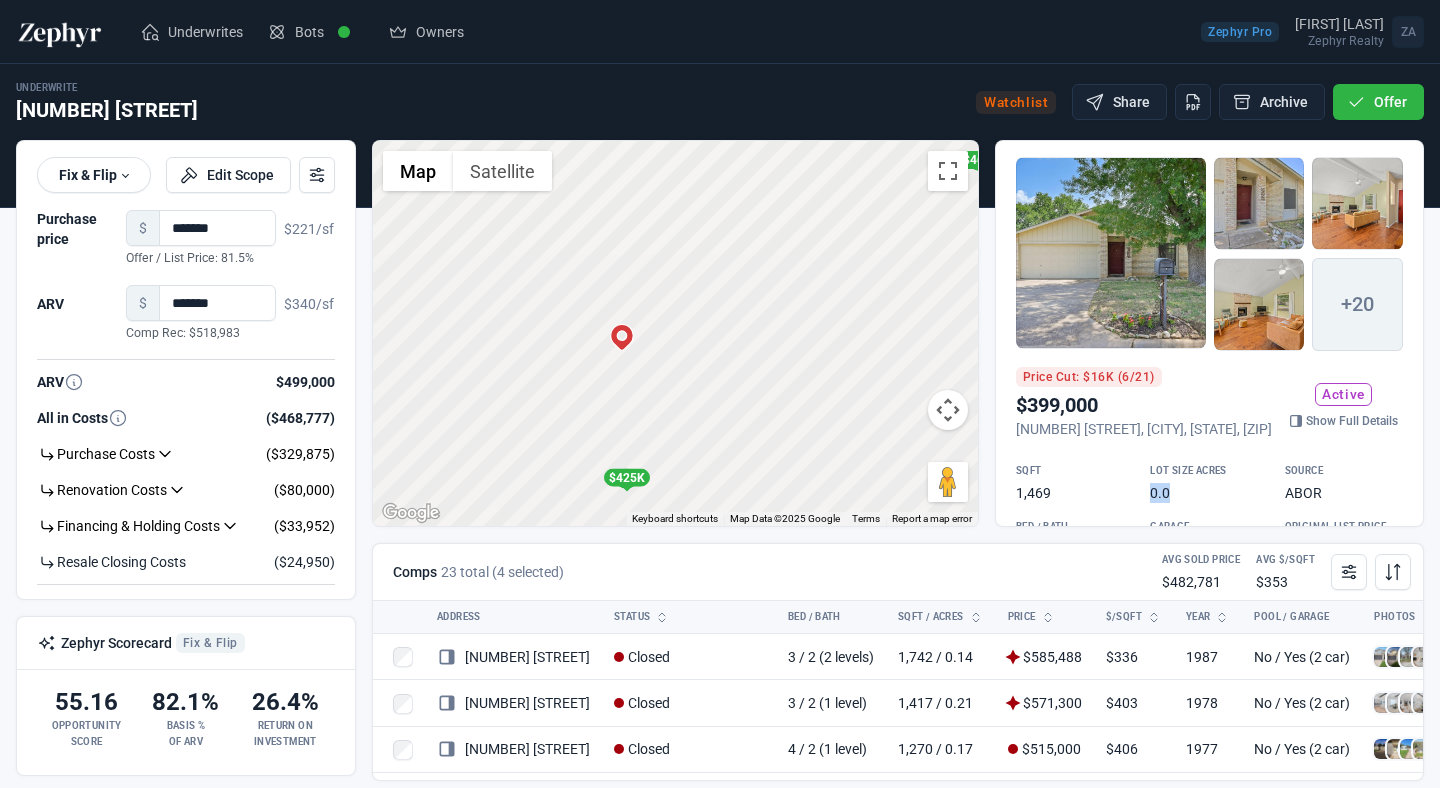 drag, startPoint x: 723, startPoint y: 275, endPoint x: 670, endPoint y: 372, distance: 110.535065 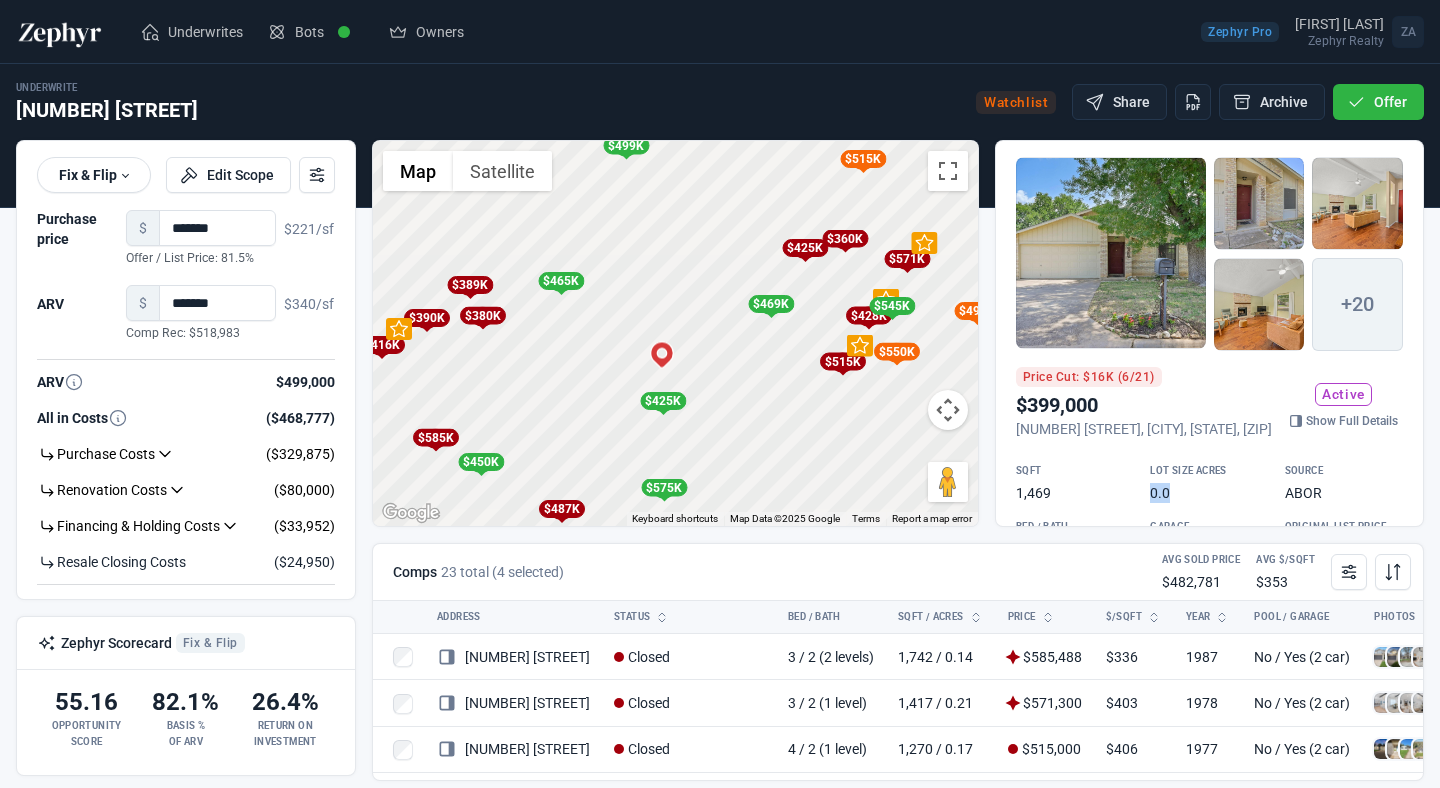 drag, startPoint x: 660, startPoint y: 352, endPoint x: 675, endPoint y: 368, distance: 21.931713 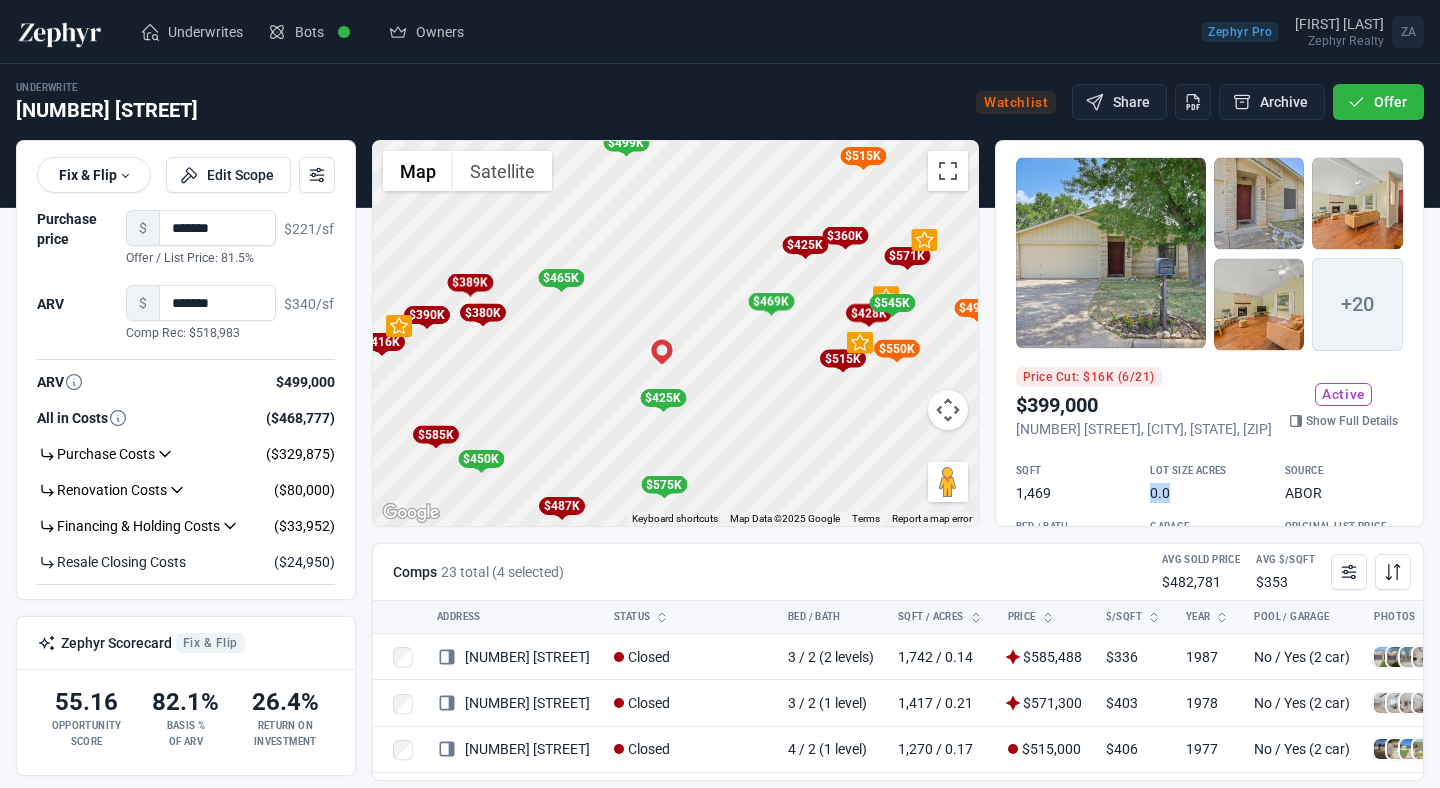 click on "$571K" at bounding box center [907, 256] 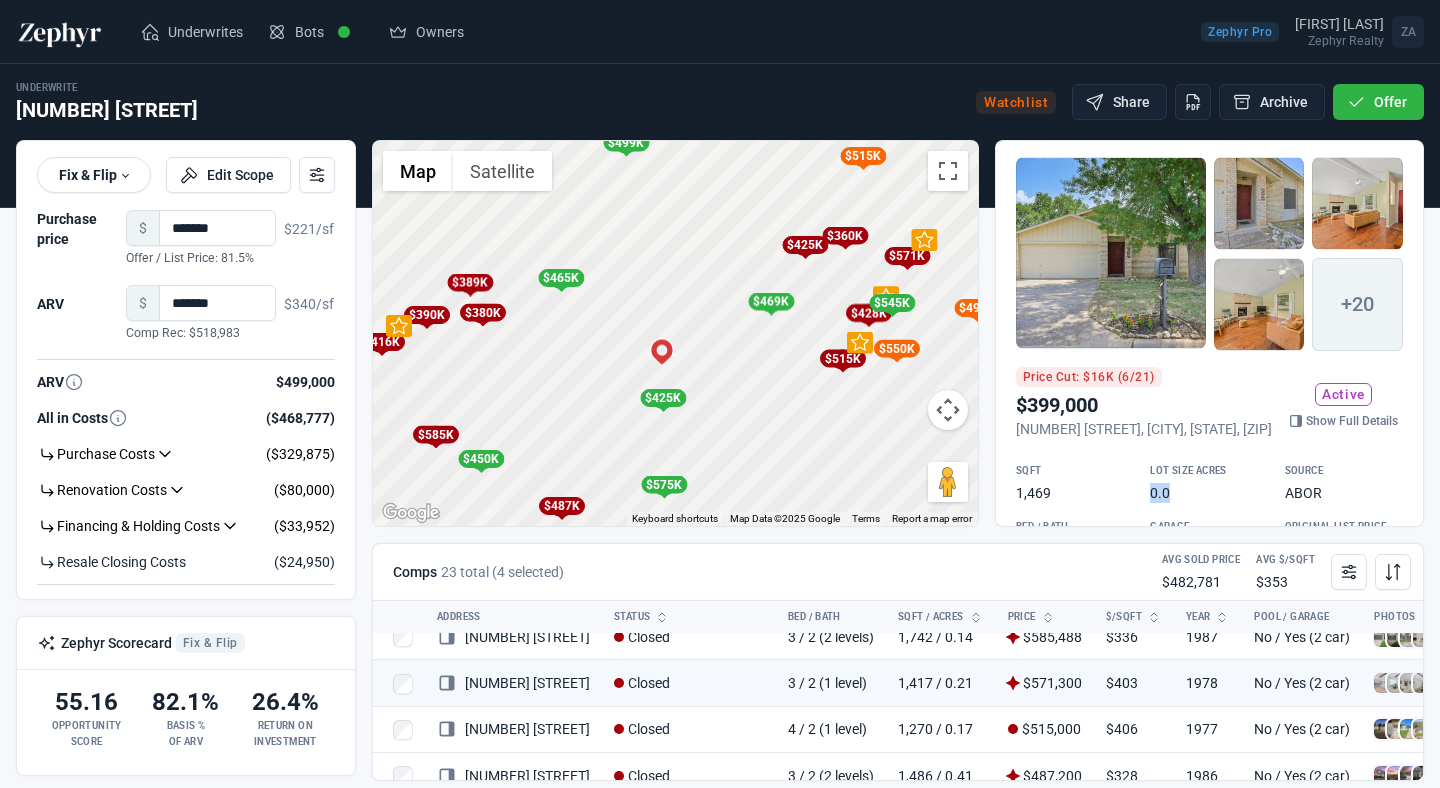 click on "$515K" at bounding box center (842, 358) 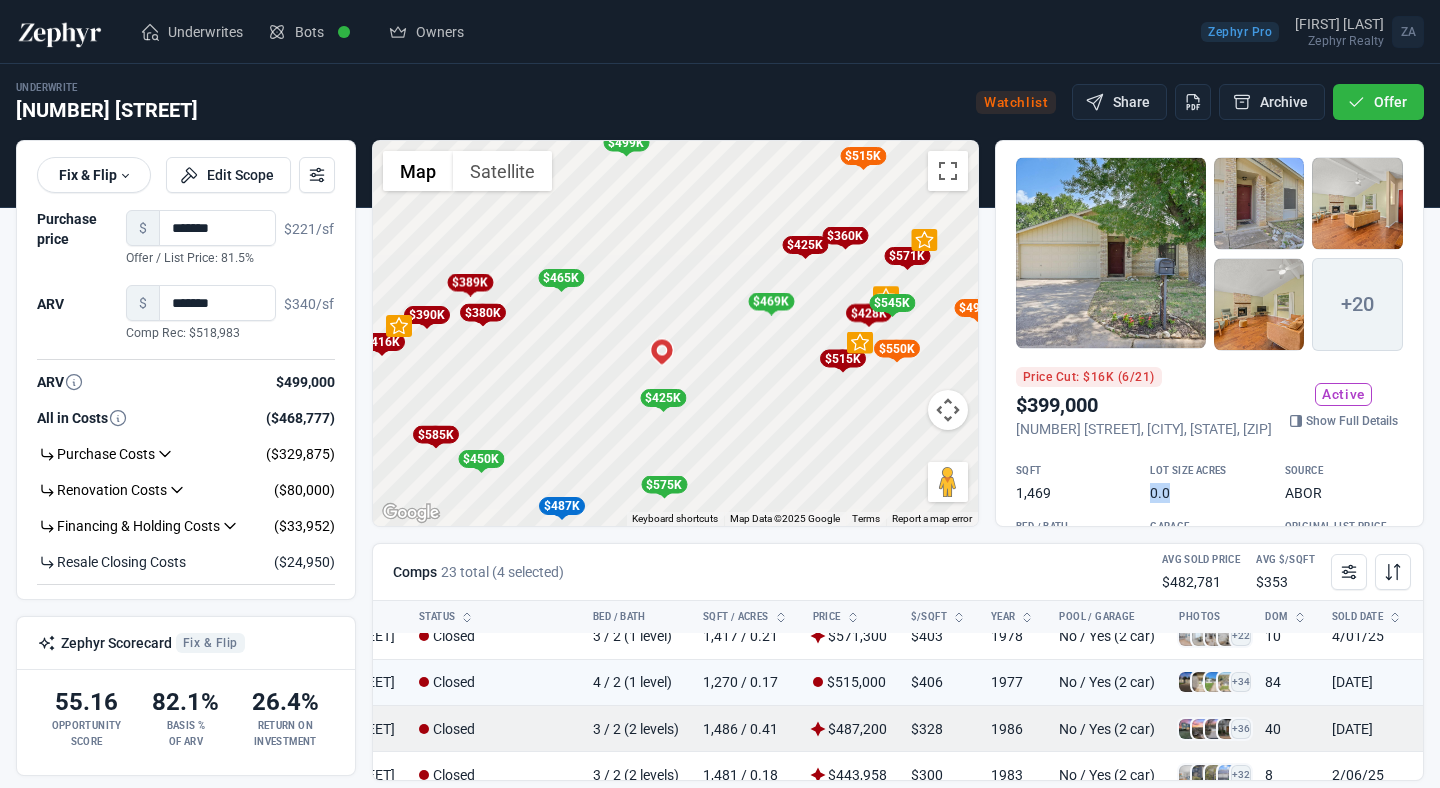 scroll, scrollTop: 67, scrollLeft: 199, axis: both 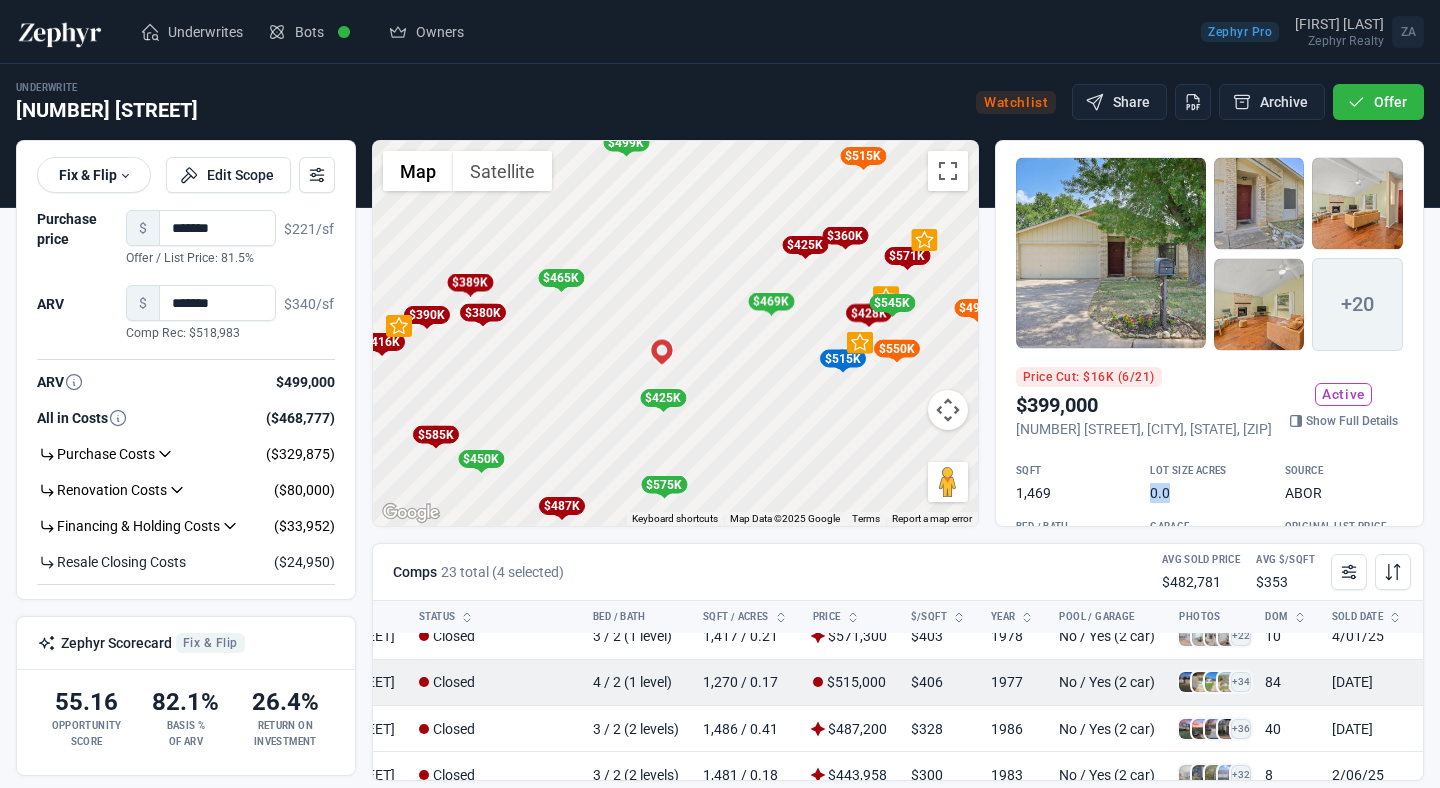 click at bounding box center (1189, 682) 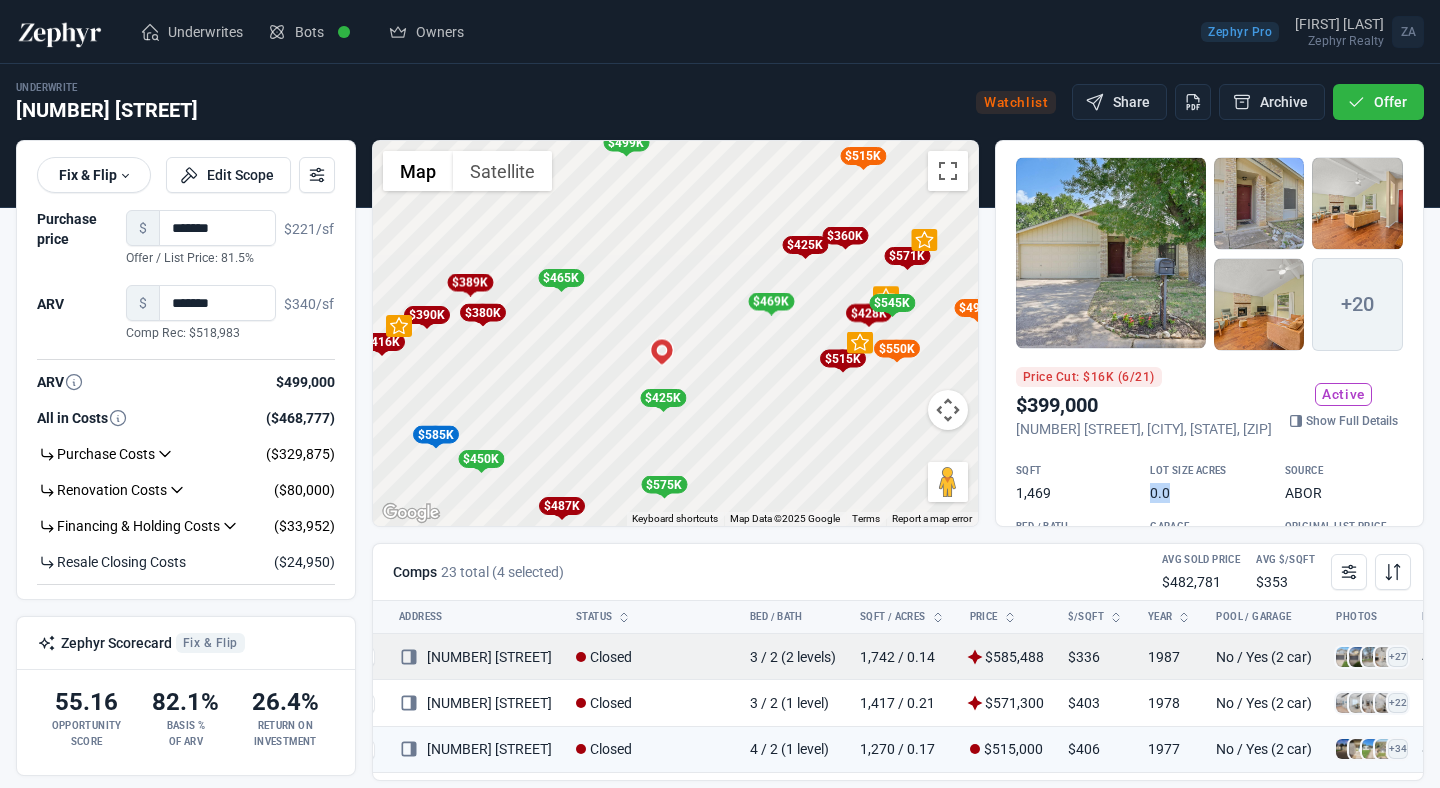 scroll, scrollTop: 0, scrollLeft: 43, axis: horizontal 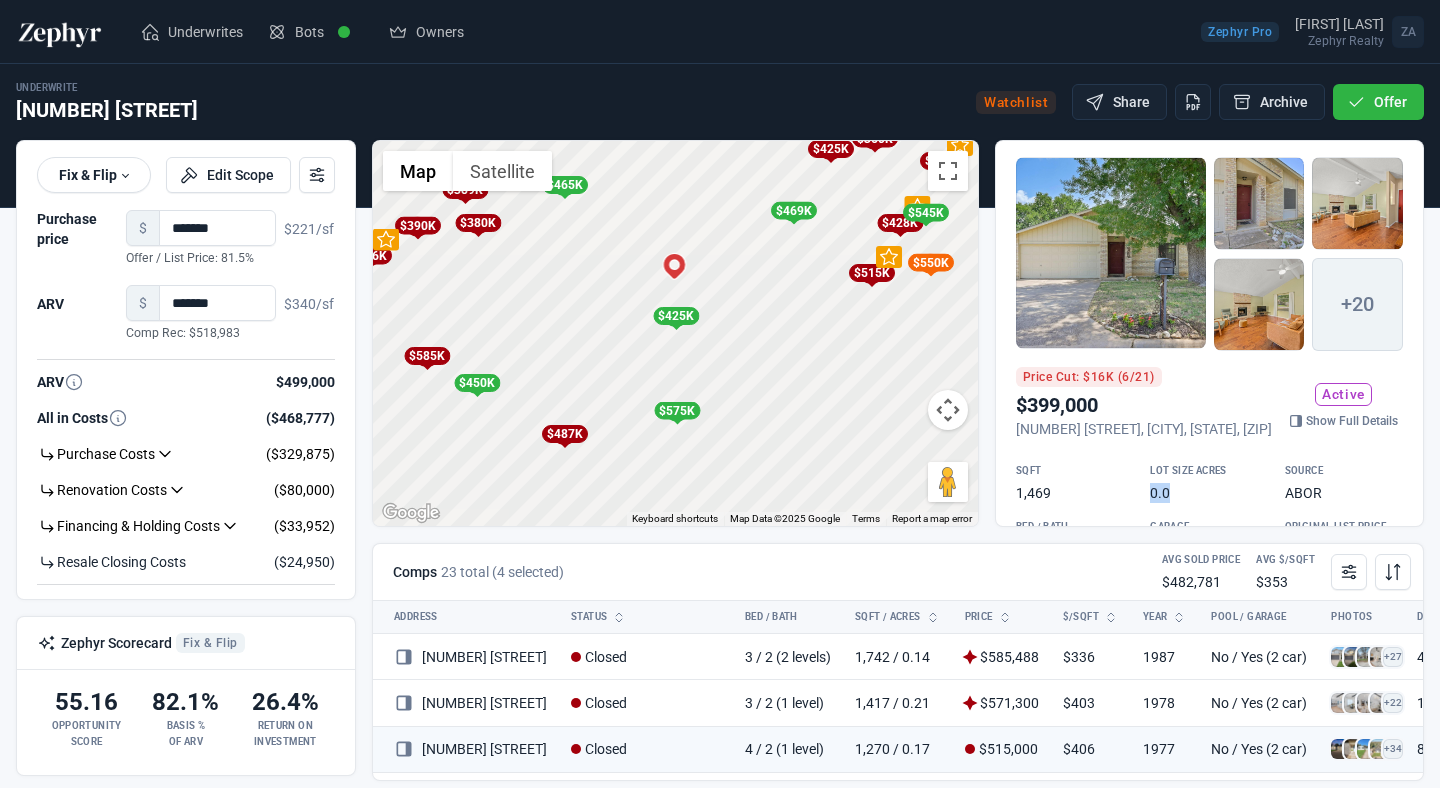 drag, startPoint x: 645, startPoint y: 420, endPoint x: 657, endPoint y: 333, distance: 87.823685 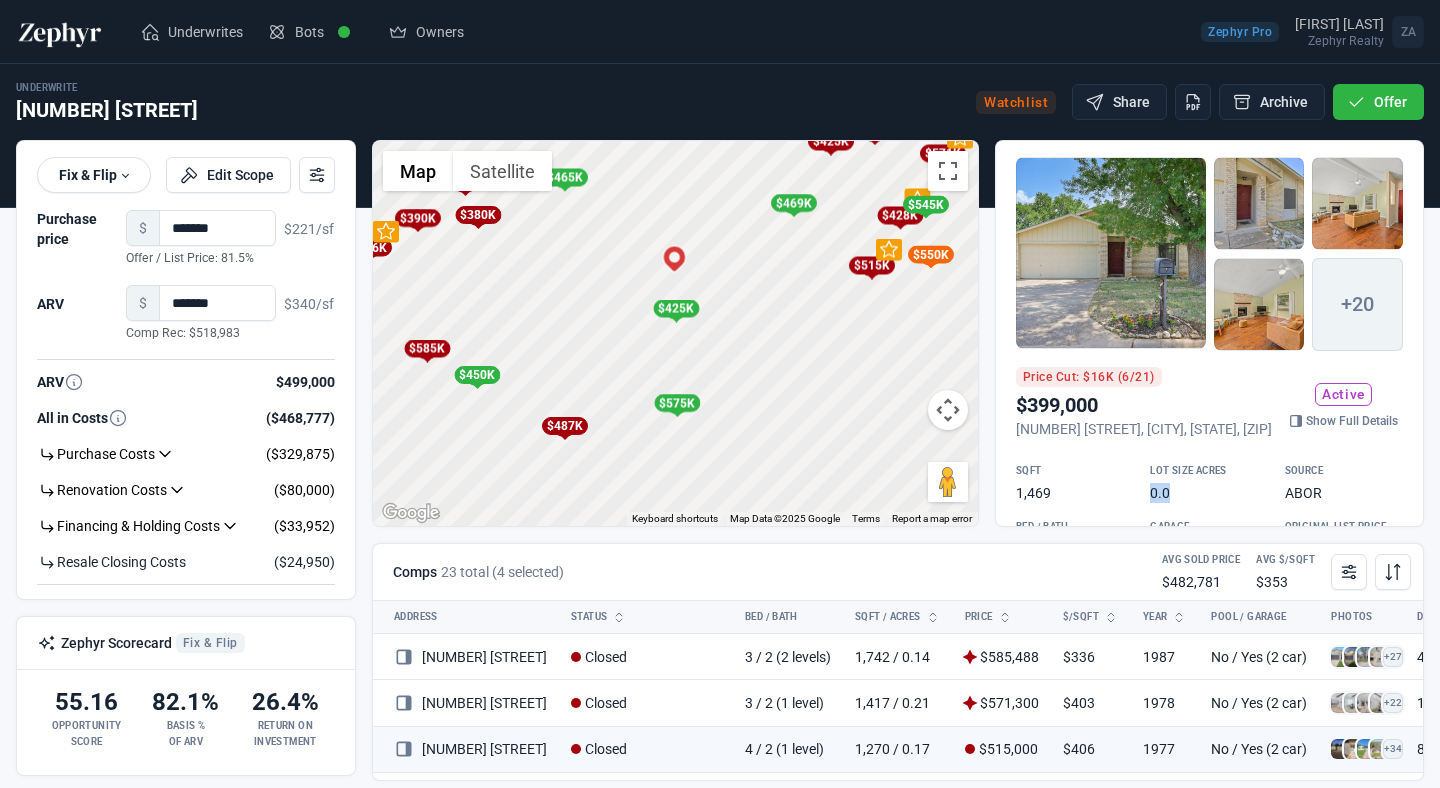 click on "$487K" at bounding box center [564, 426] 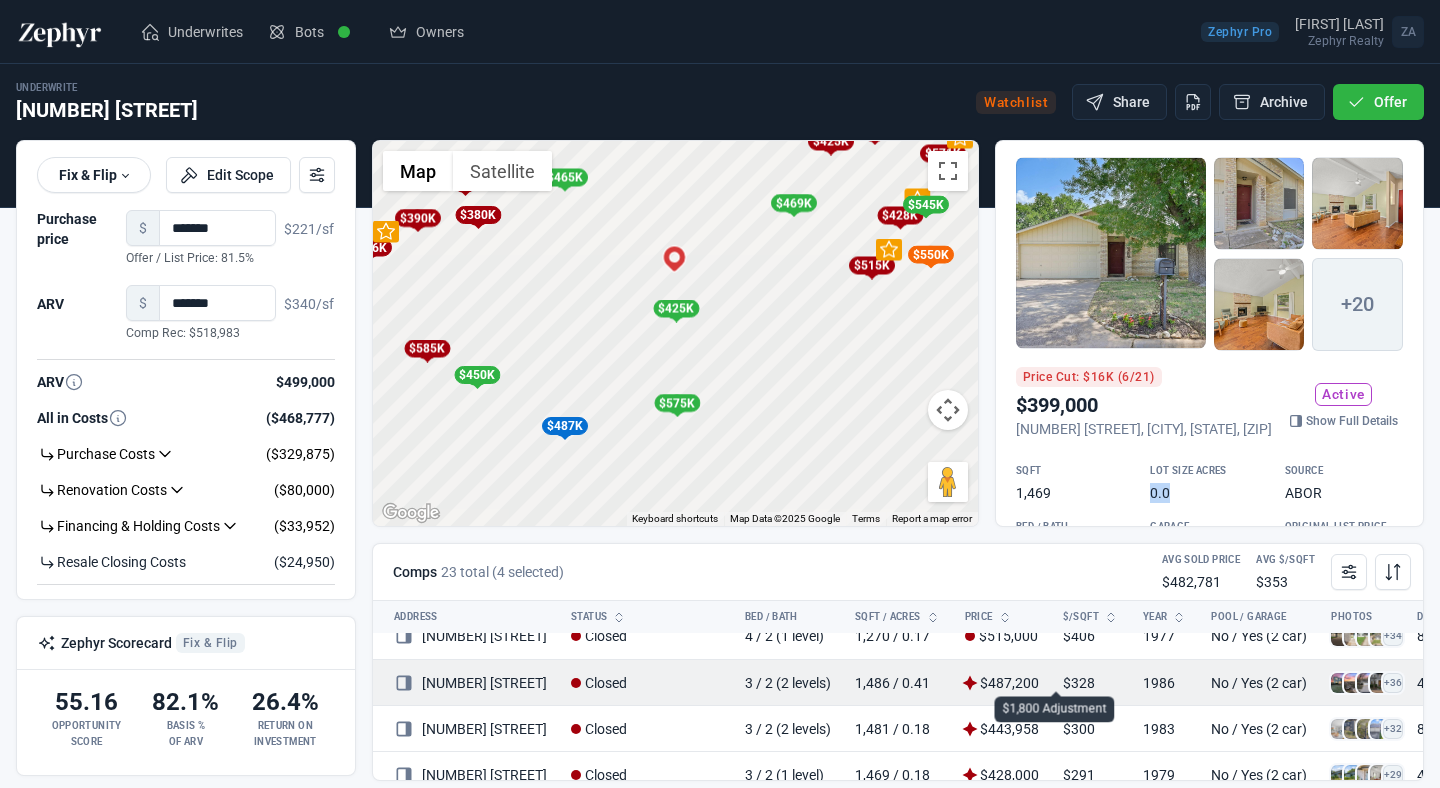 scroll, scrollTop: 113, scrollLeft: 298, axis: both 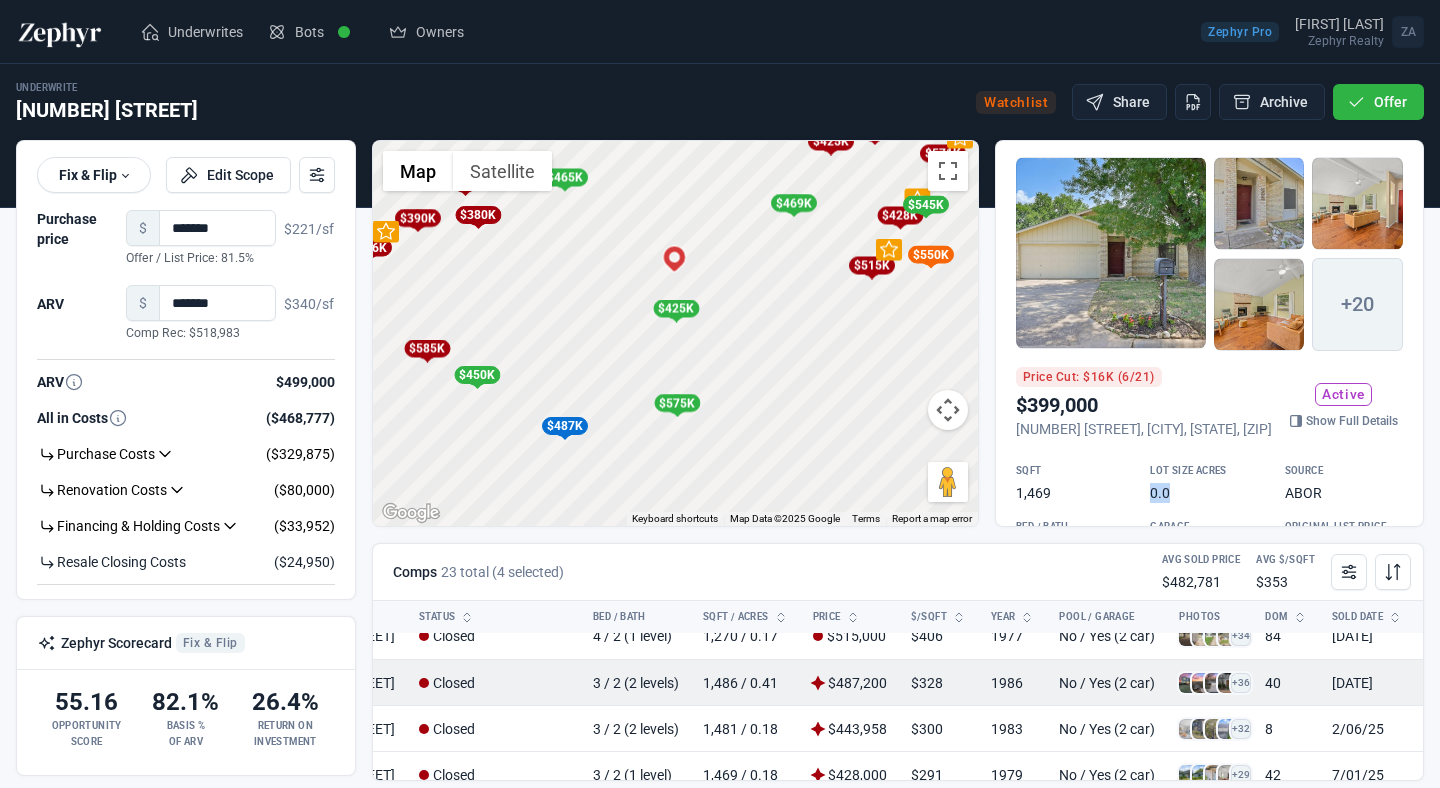 click at bounding box center [1189, 683] 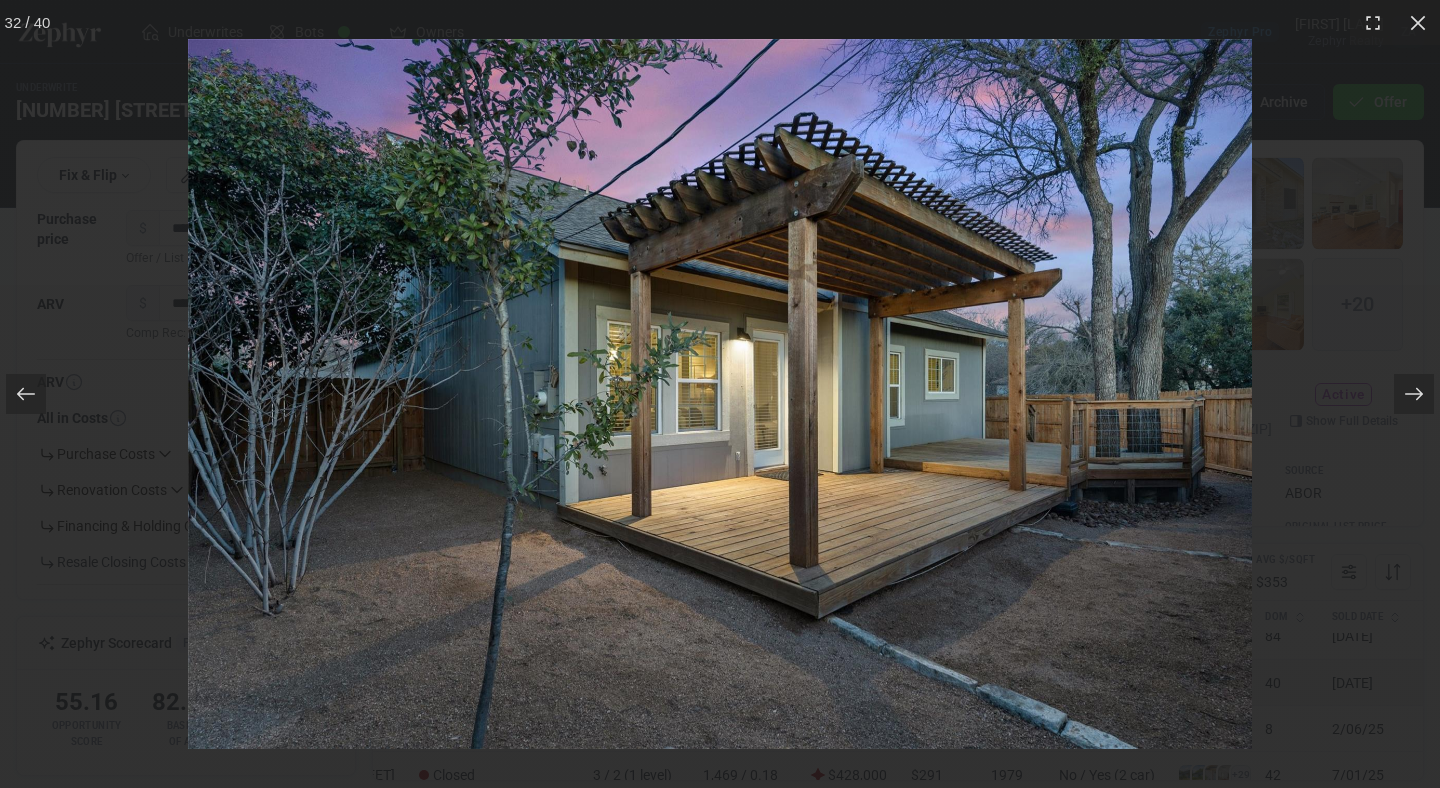 scroll, scrollTop: 113, scrollLeft: 298, axis: both 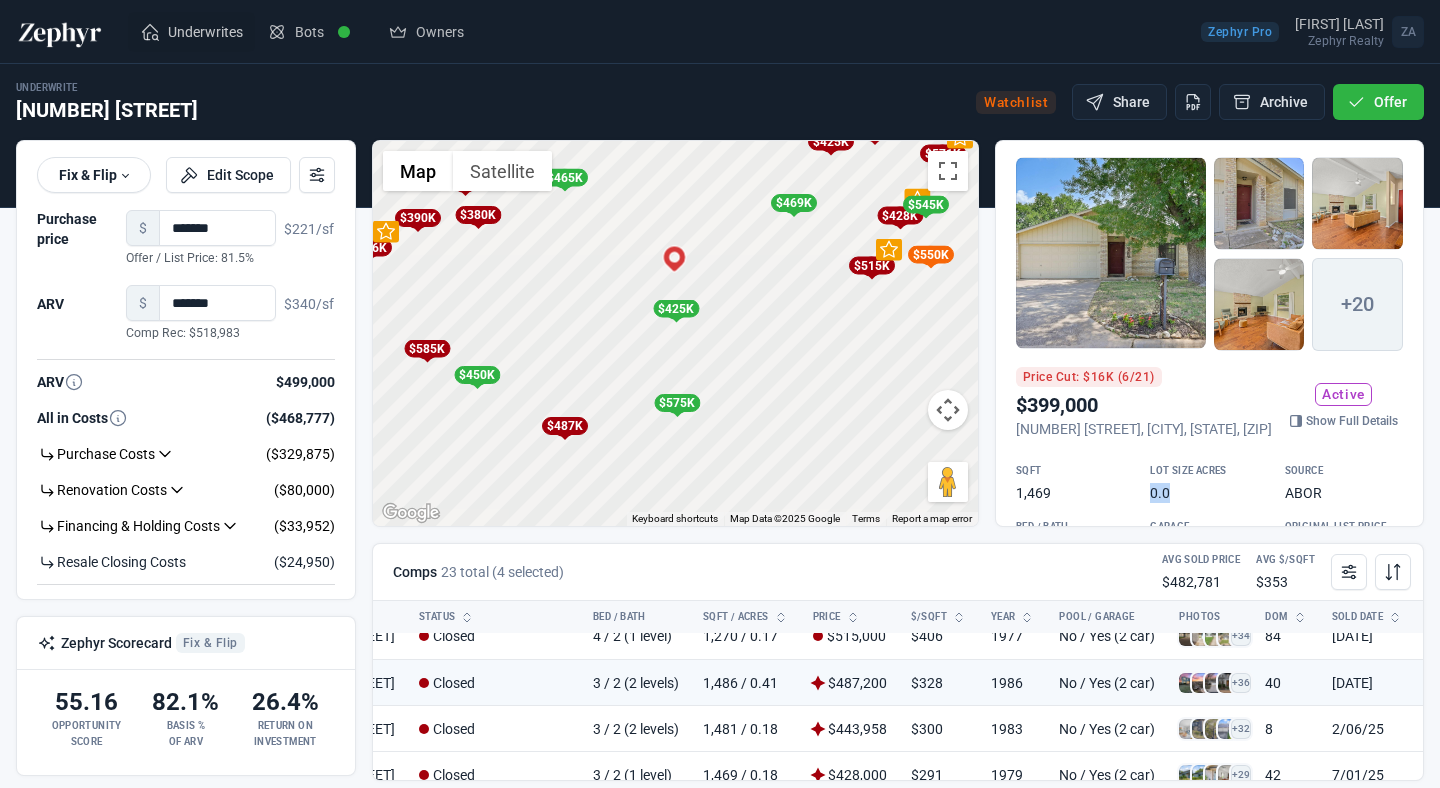 click on "Underwrites" at bounding box center [205, 32] 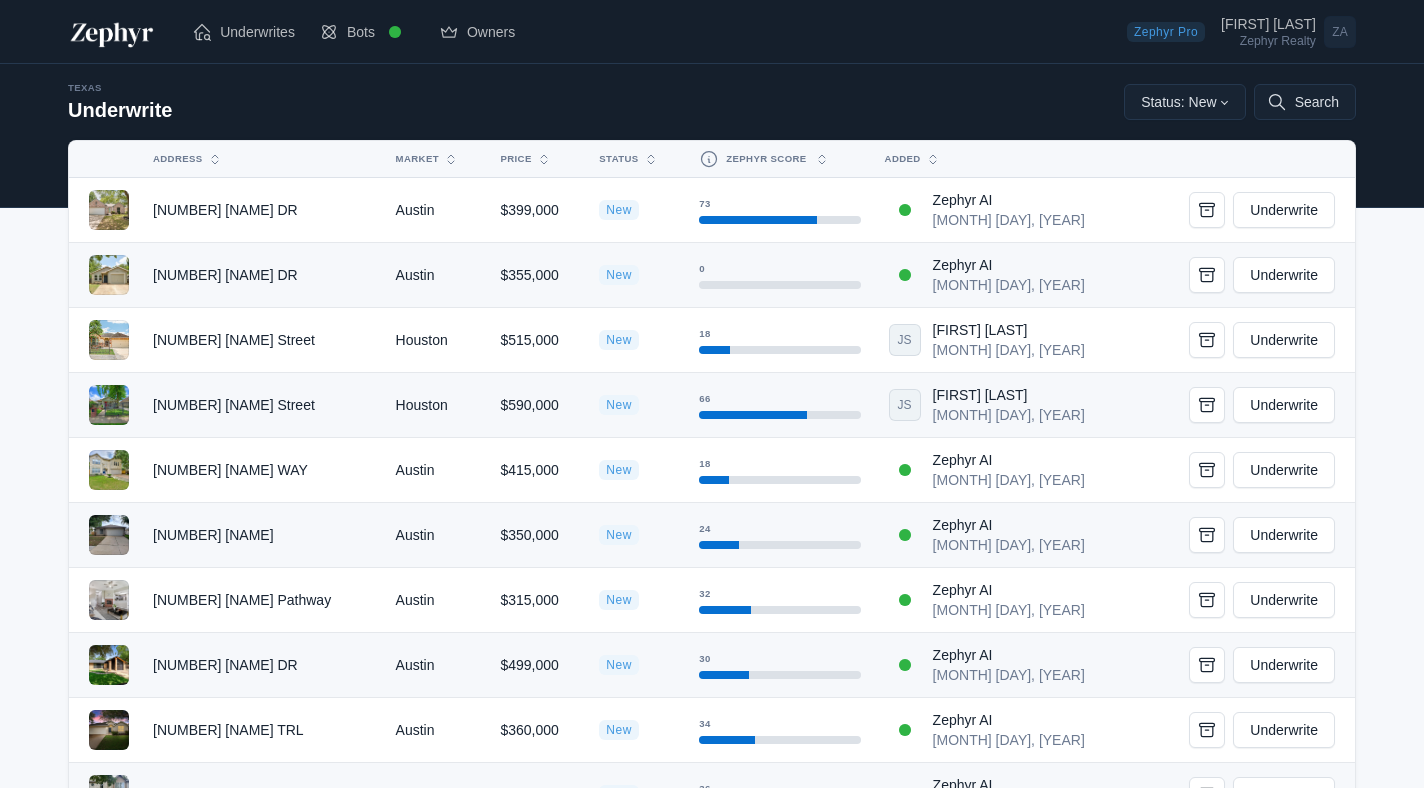 scroll, scrollTop: 0, scrollLeft: 0, axis: both 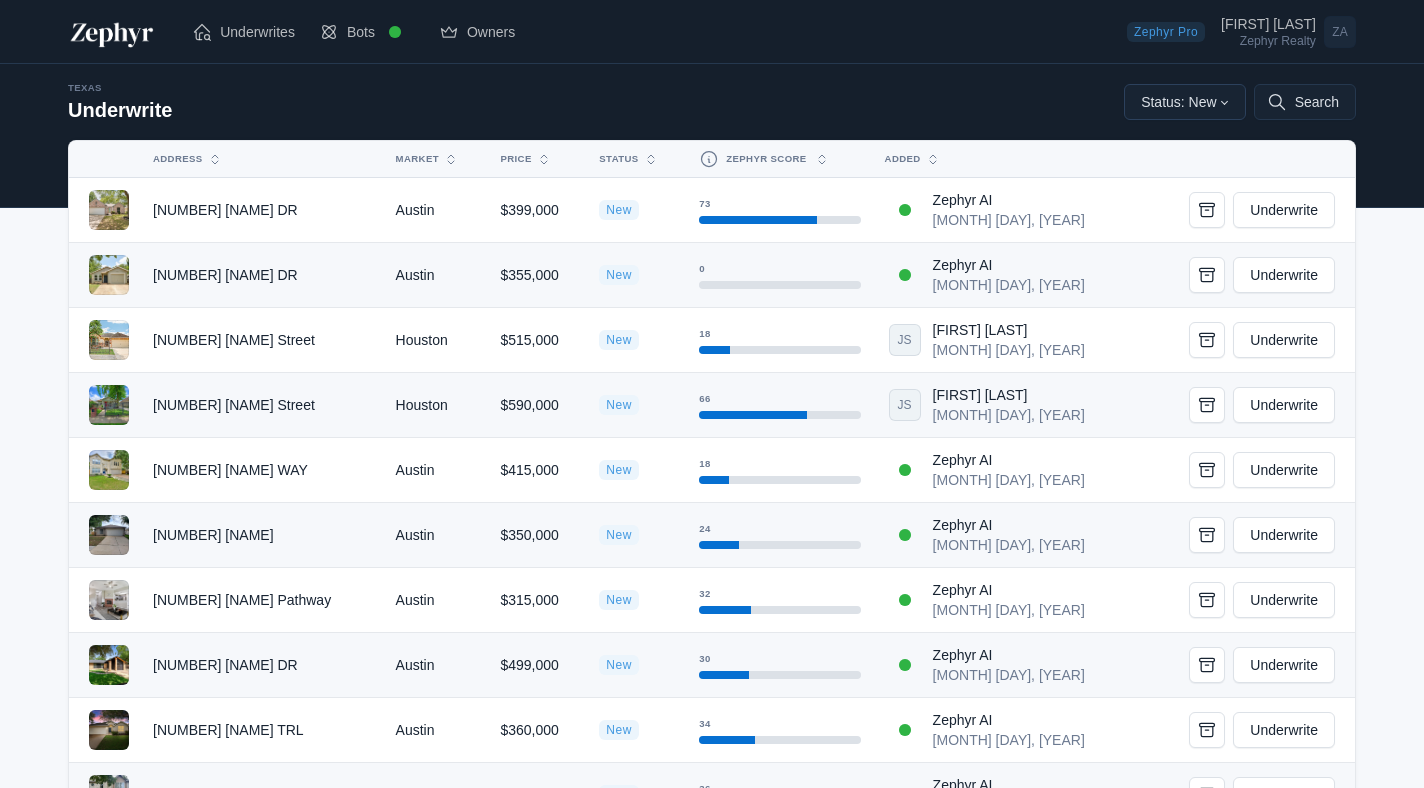 click on "Status: New" at bounding box center (1185, 102) 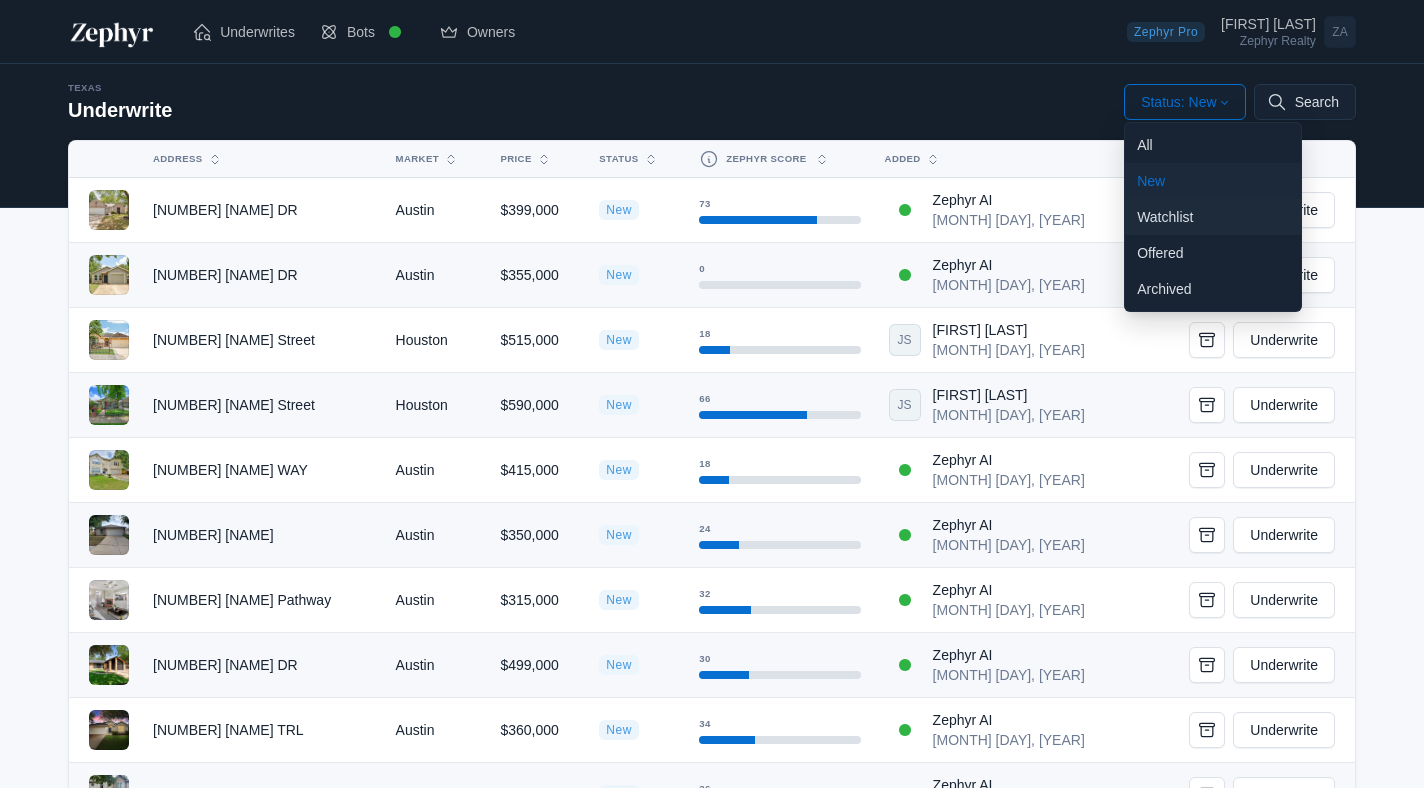 click on "Watchlist" at bounding box center (1213, 217) 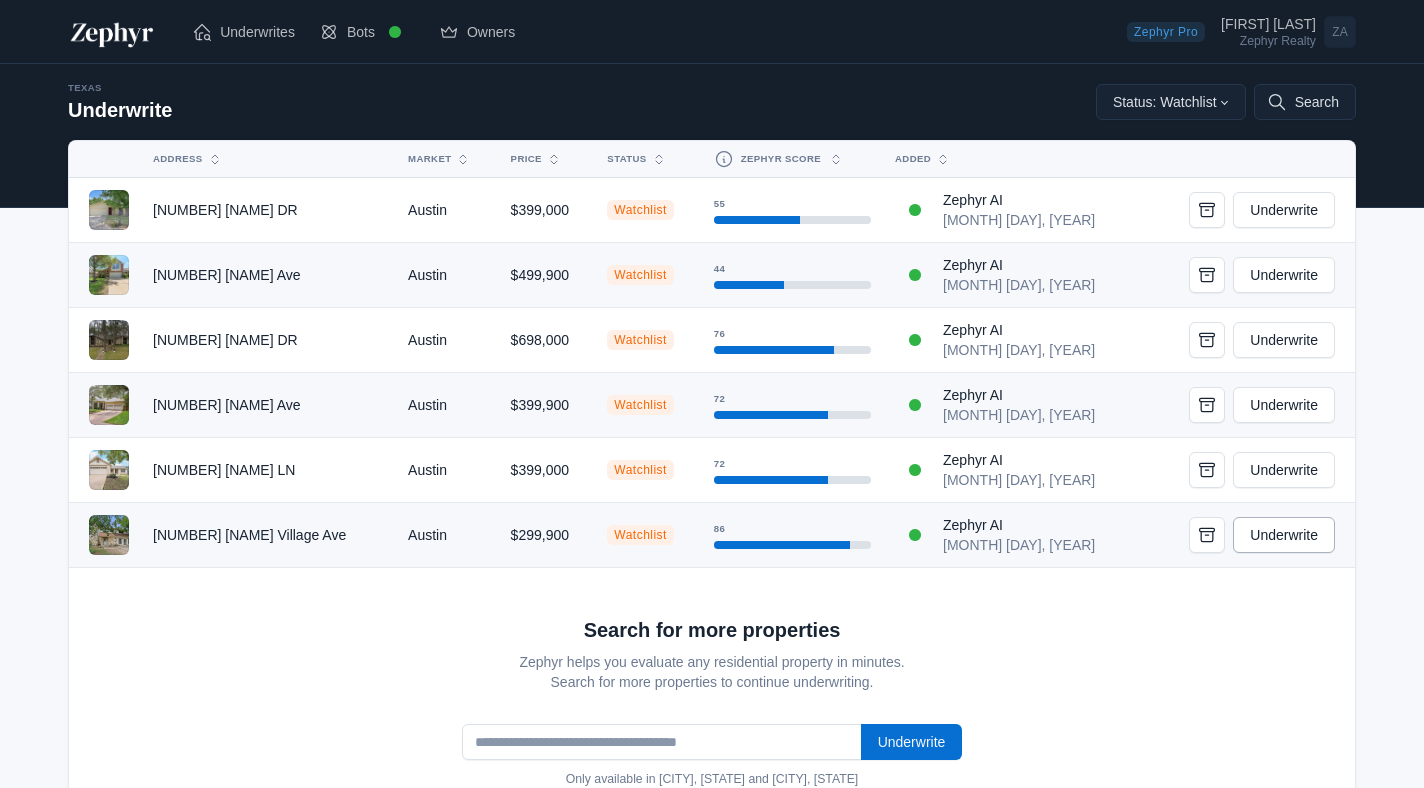click on "Underwrite" at bounding box center [1284, 535] 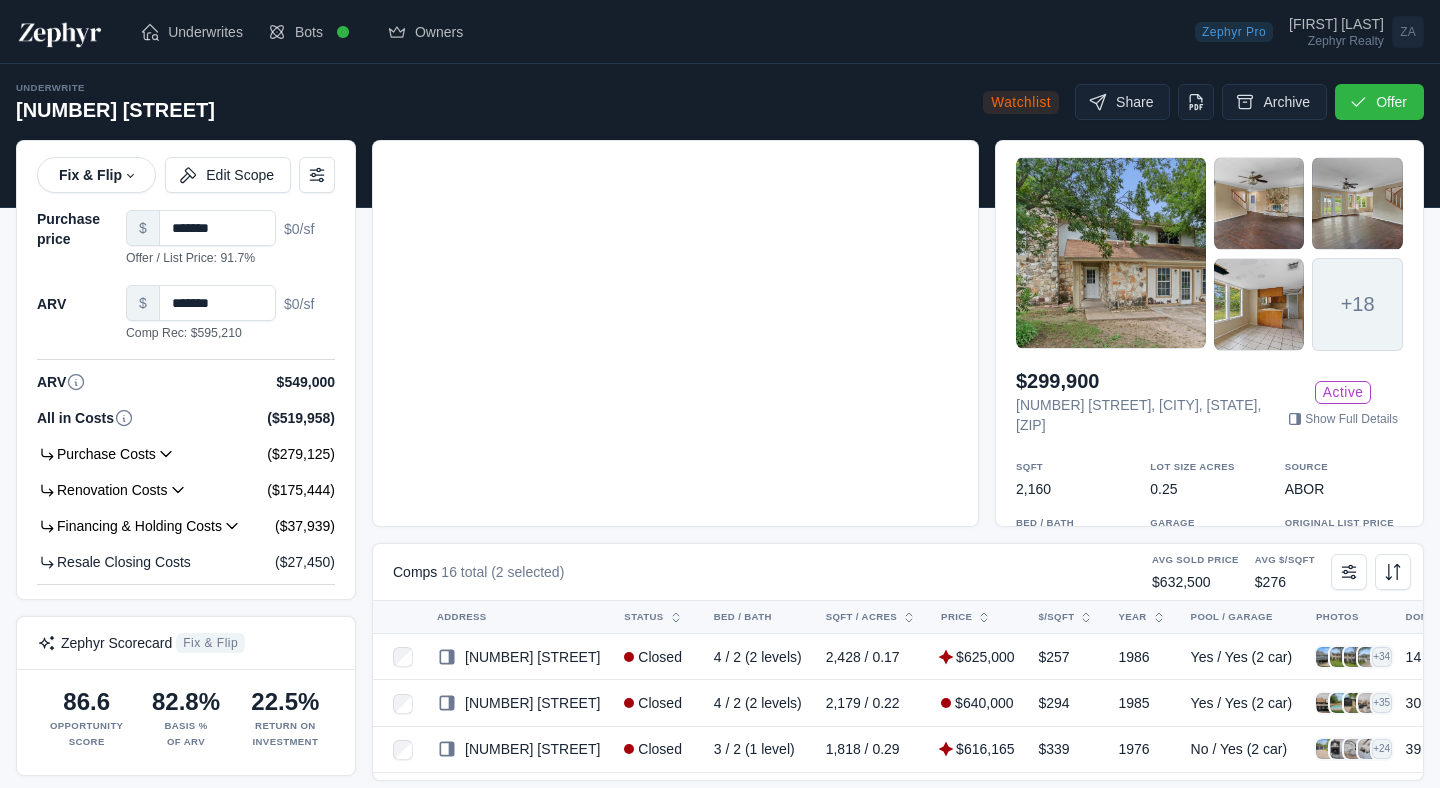 scroll, scrollTop: 0, scrollLeft: 0, axis: both 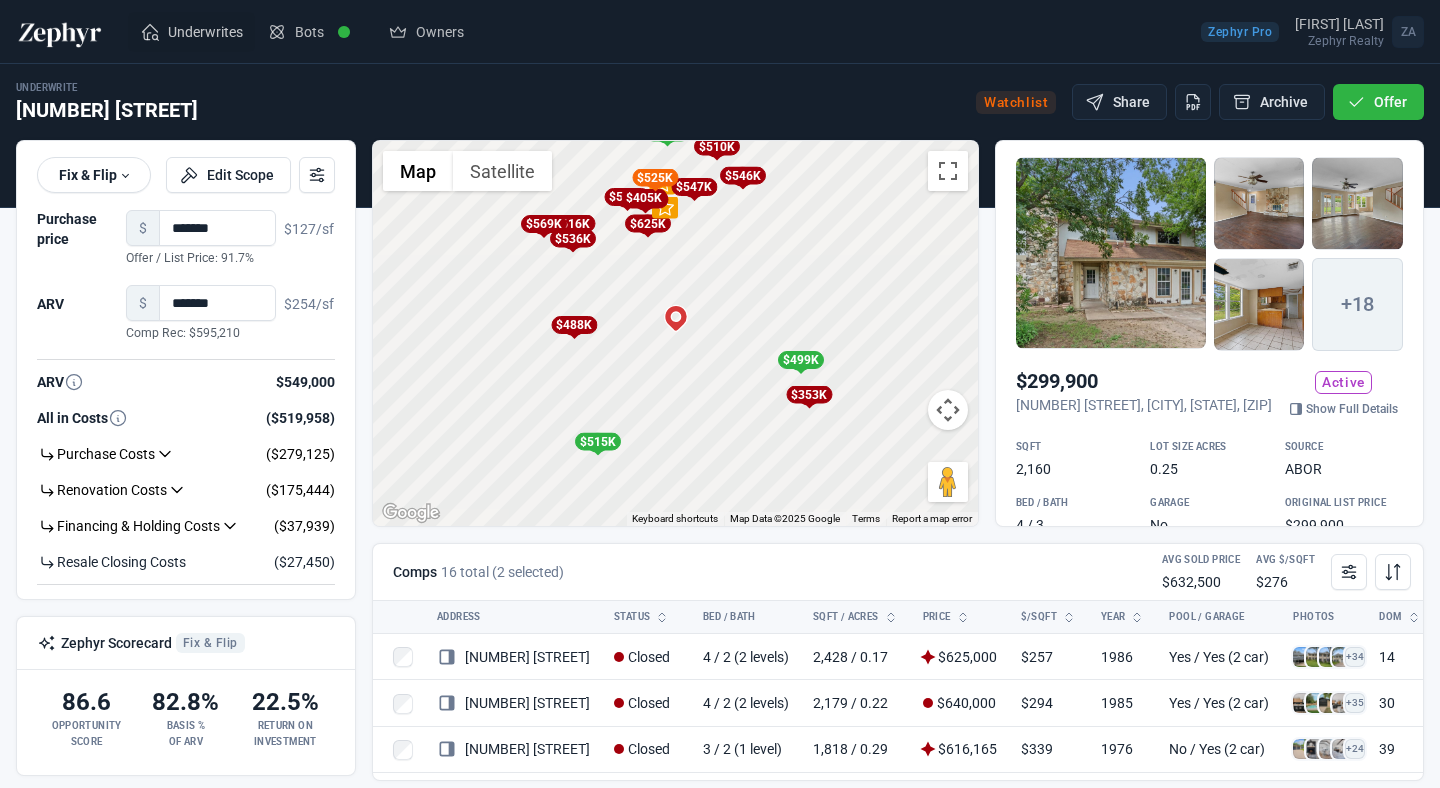 click on "Underwrites" at bounding box center (205, 32) 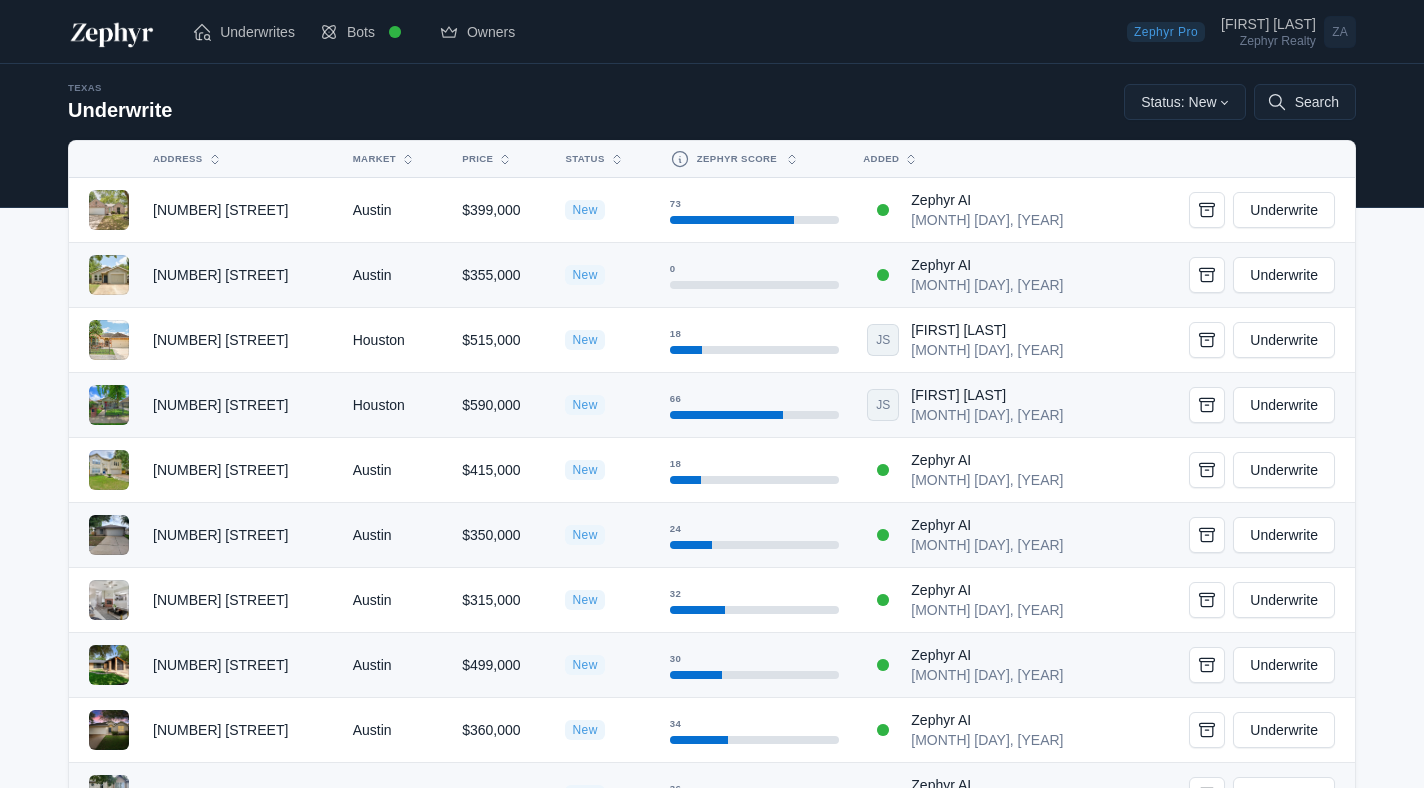 scroll, scrollTop: 0, scrollLeft: 0, axis: both 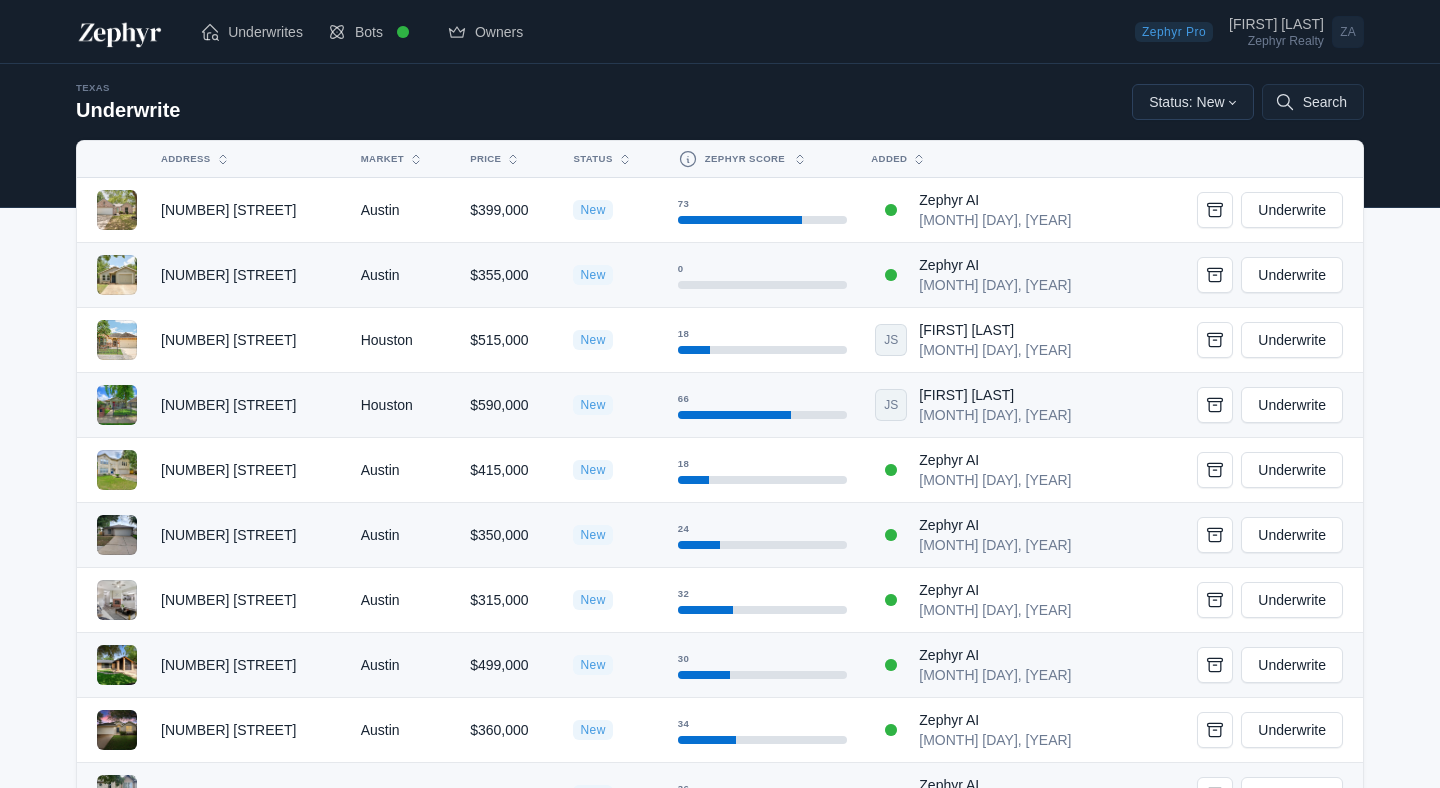click on "Status: New" at bounding box center (1193, 102) 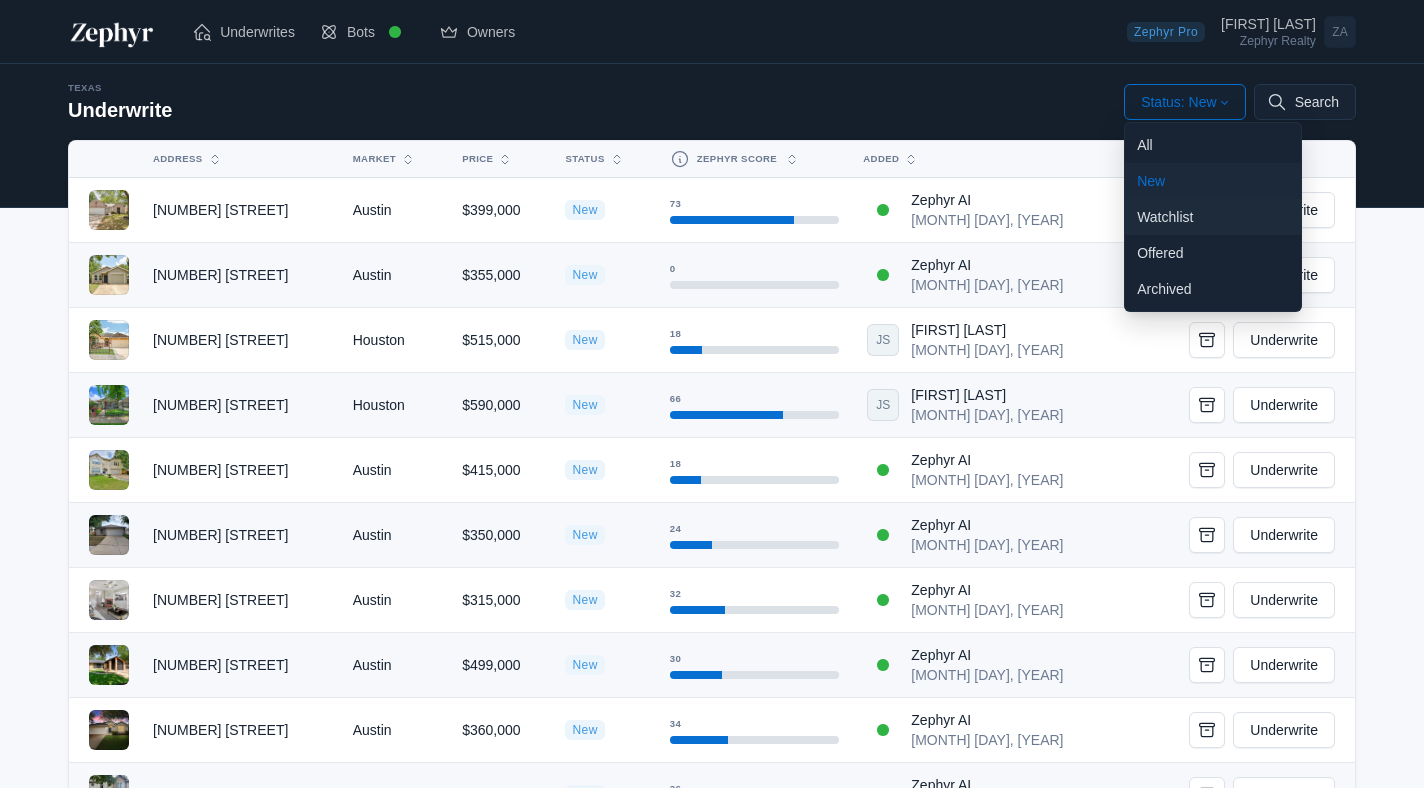 click on "Watchlist" at bounding box center (1213, 217) 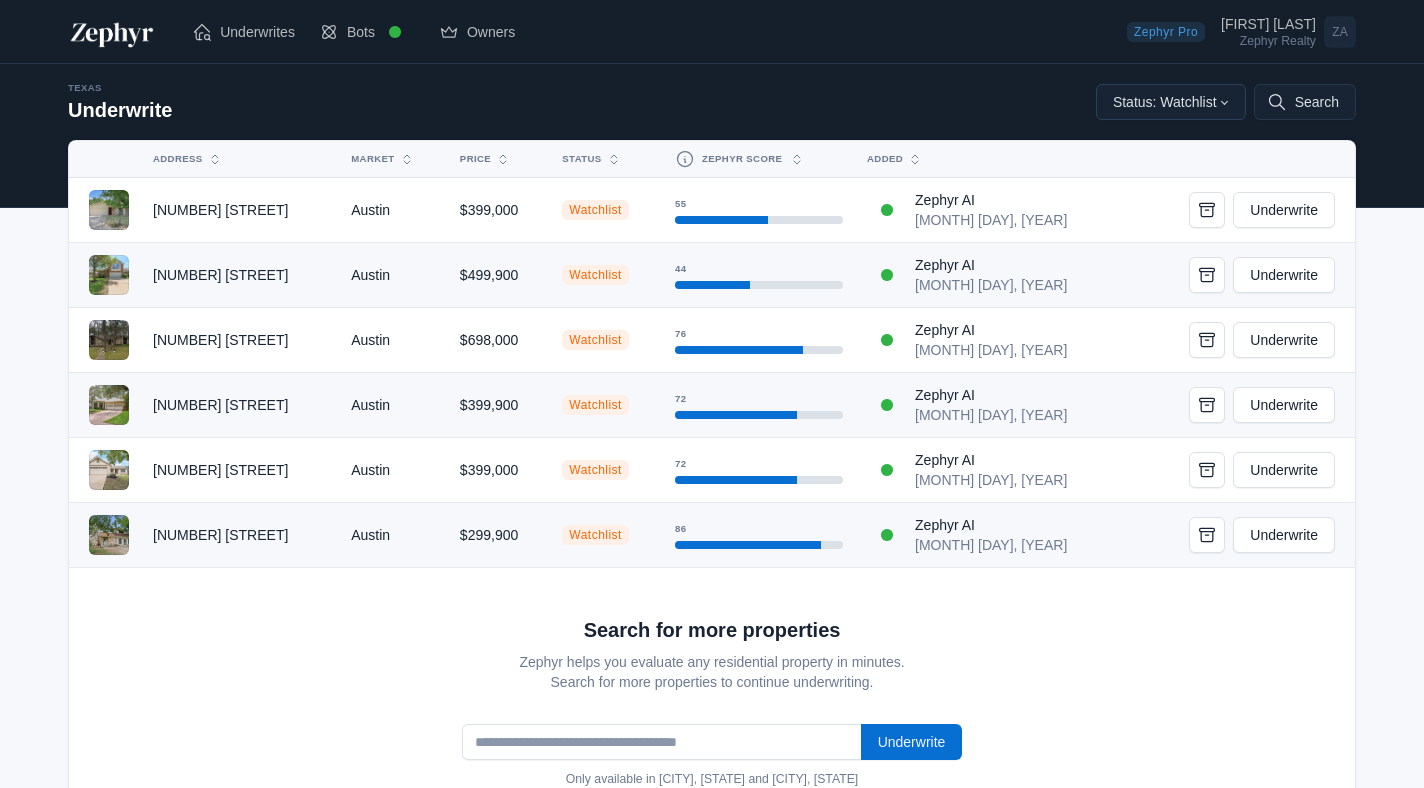 click on "Status: Watchlist" at bounding box center (1171, 102) 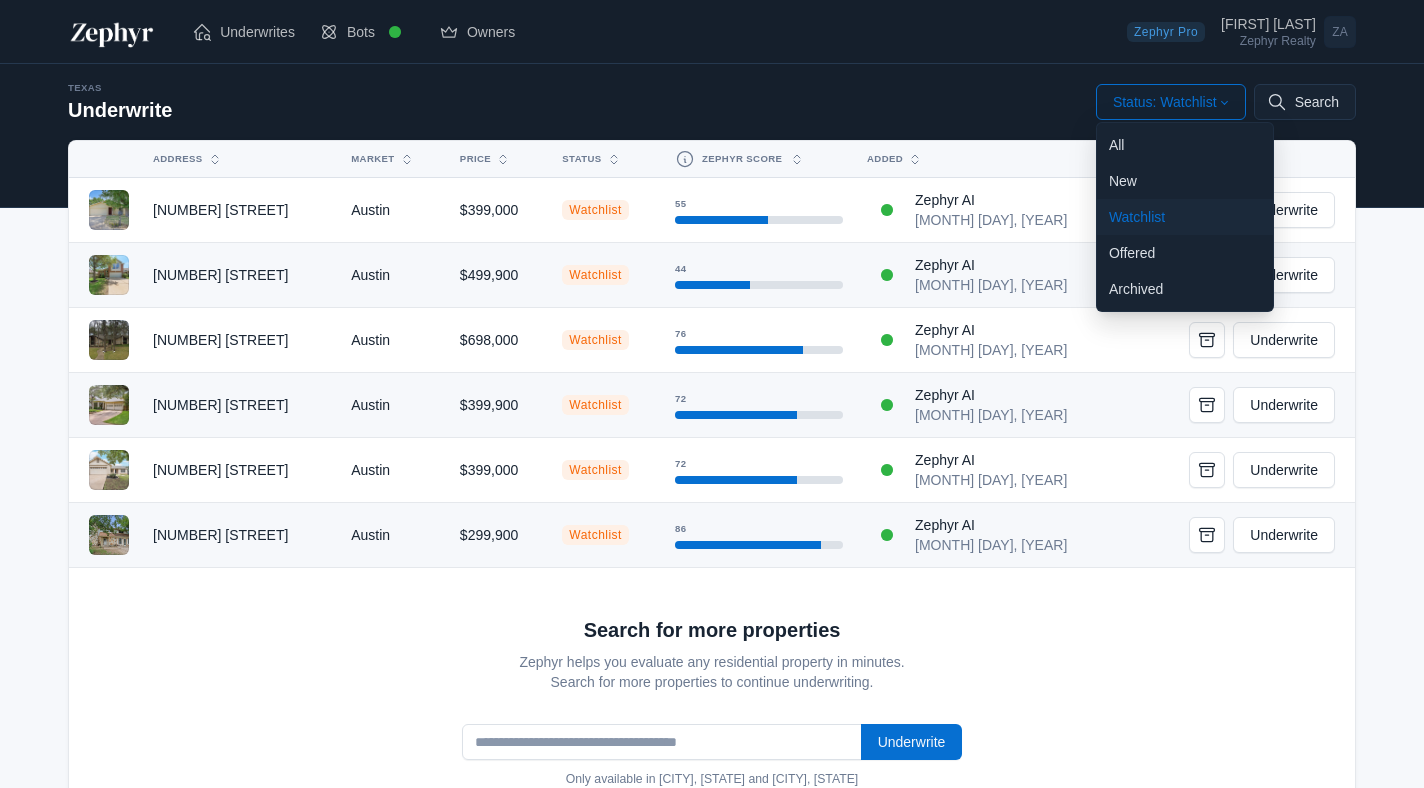 click on "Status: Watchlist" at bounding box center [1171, 102] 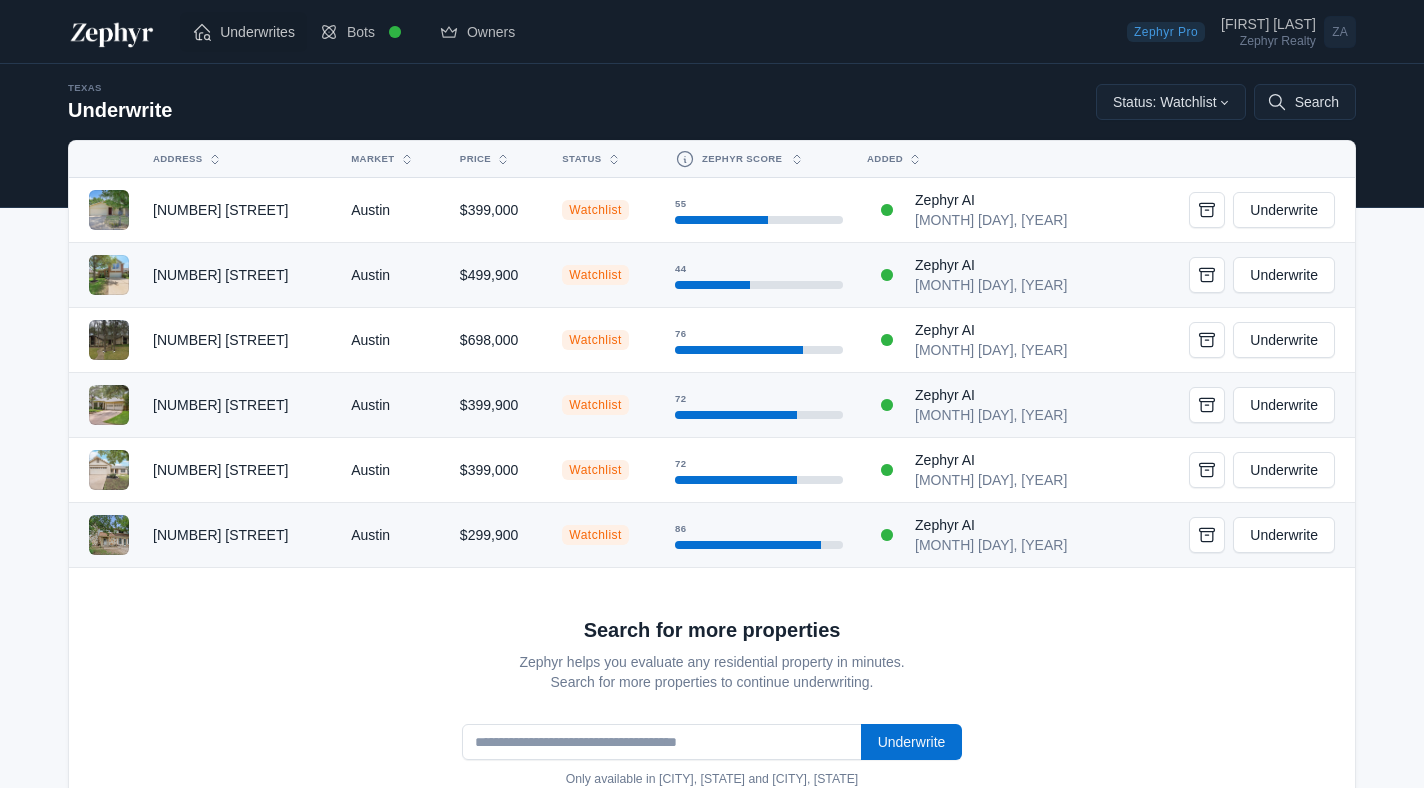 click on "Underwrites" at bounding box center [257, 32] 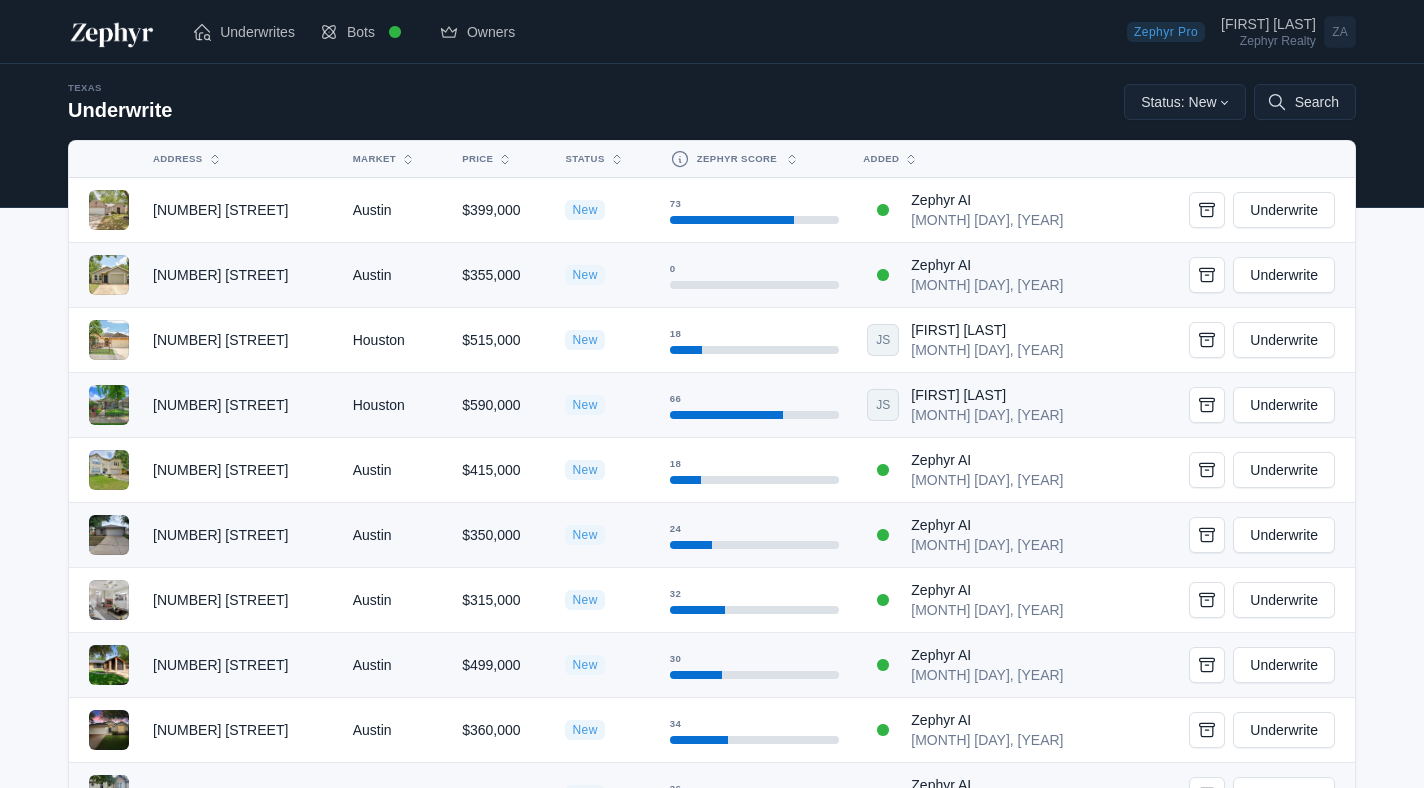 scroll, scrollTop: 0, scrollLeft: 0, axis: both 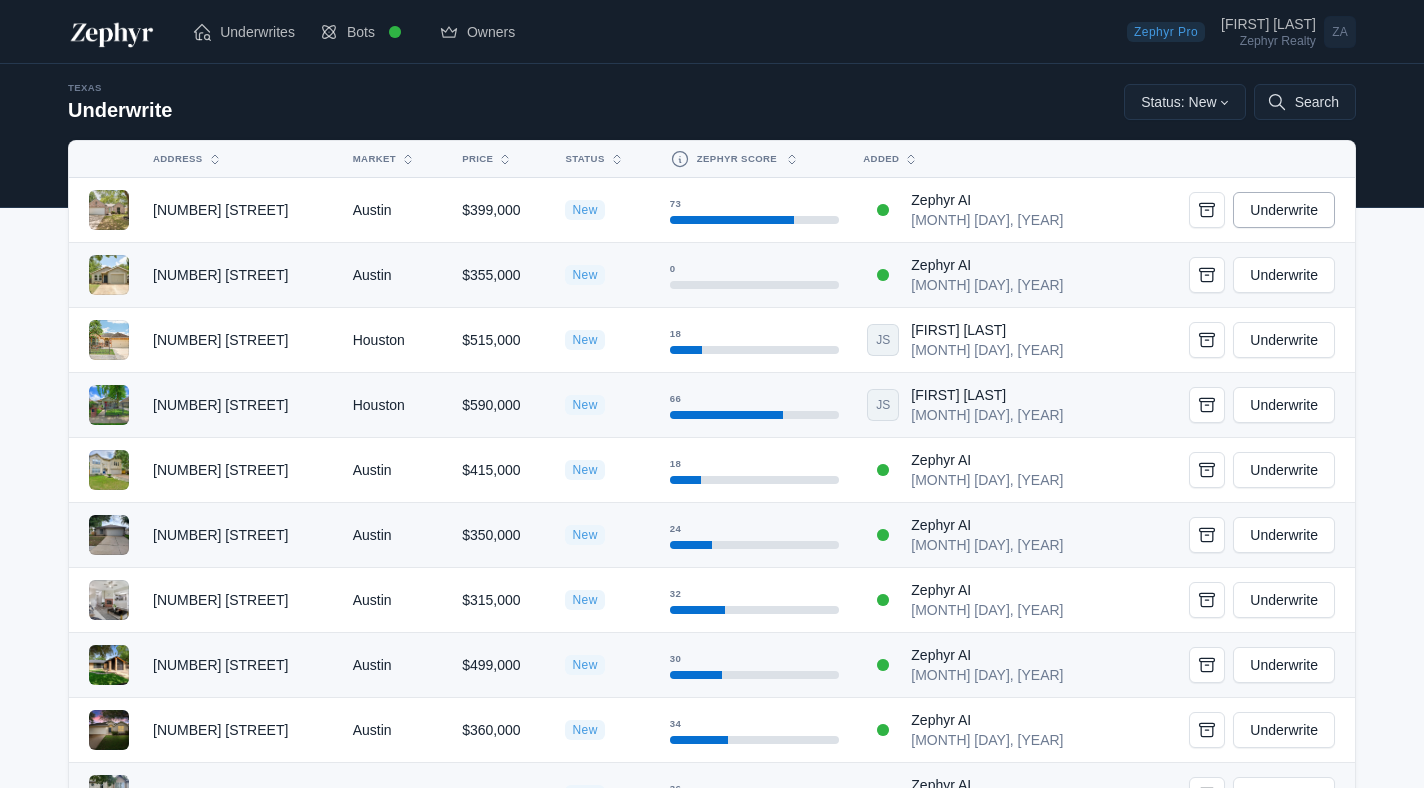 click on "Underwrite" at bounding box center (1284, 210) 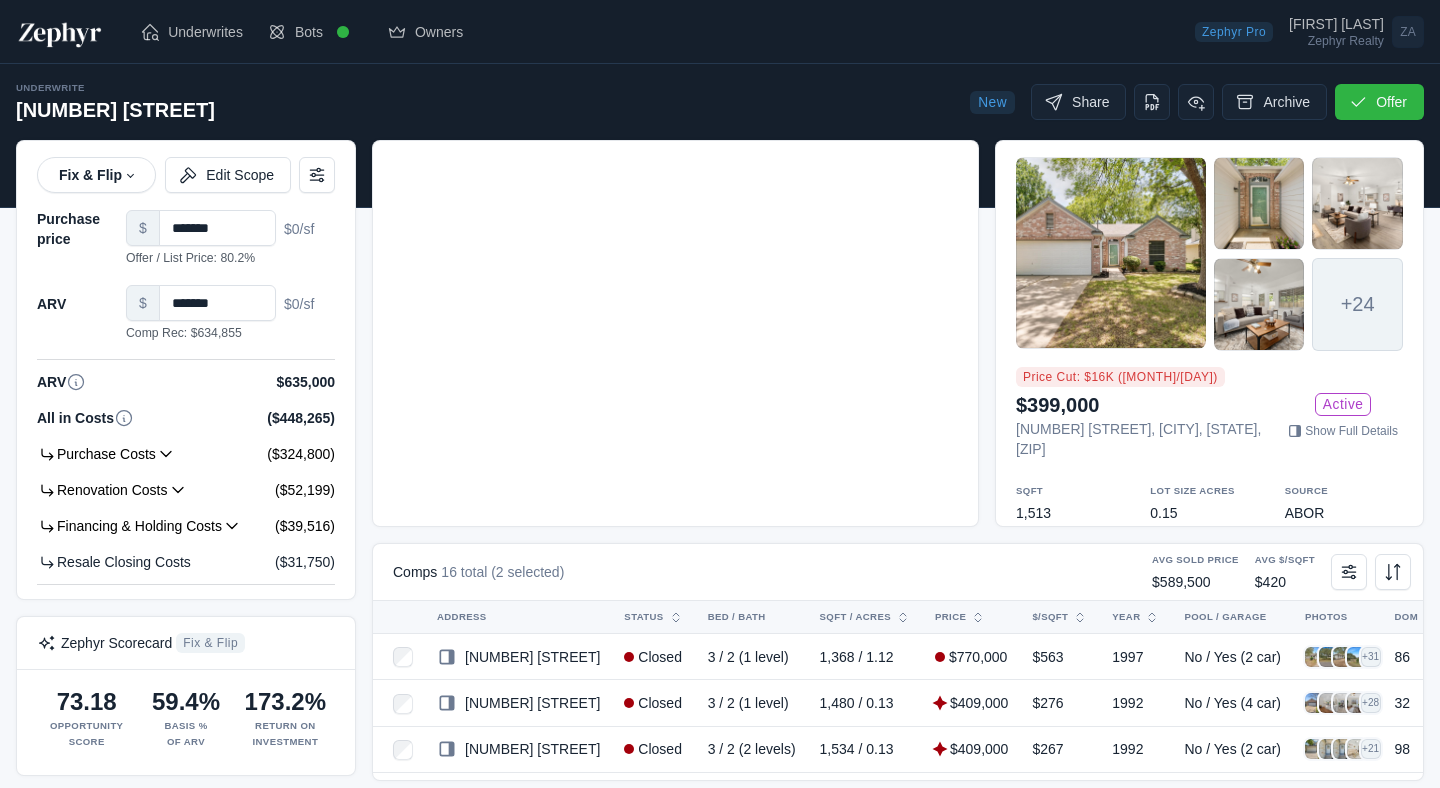 scroll, scrollTop: 0, scrollLeft: 0, axis: both 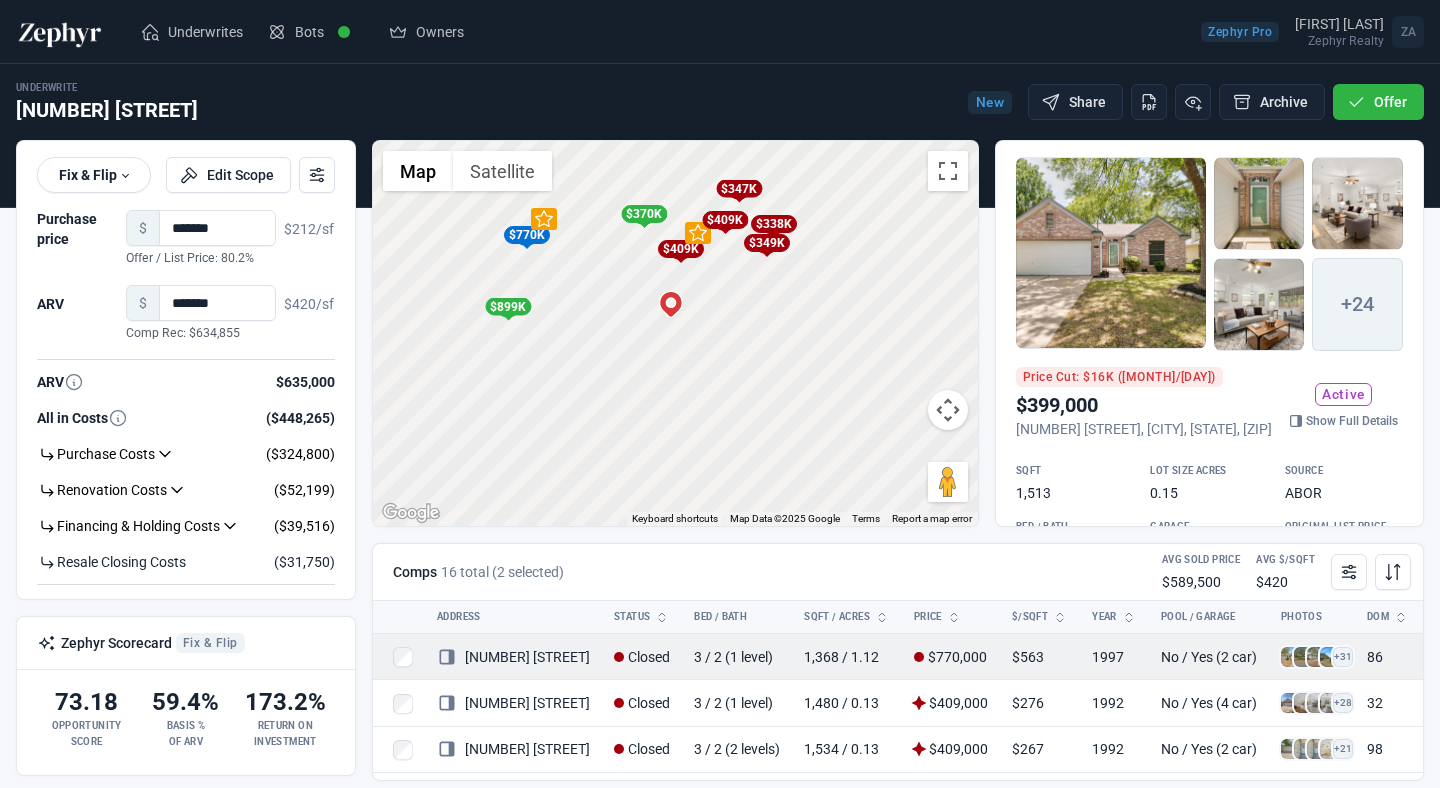 click at bounding box center [1291, 657] 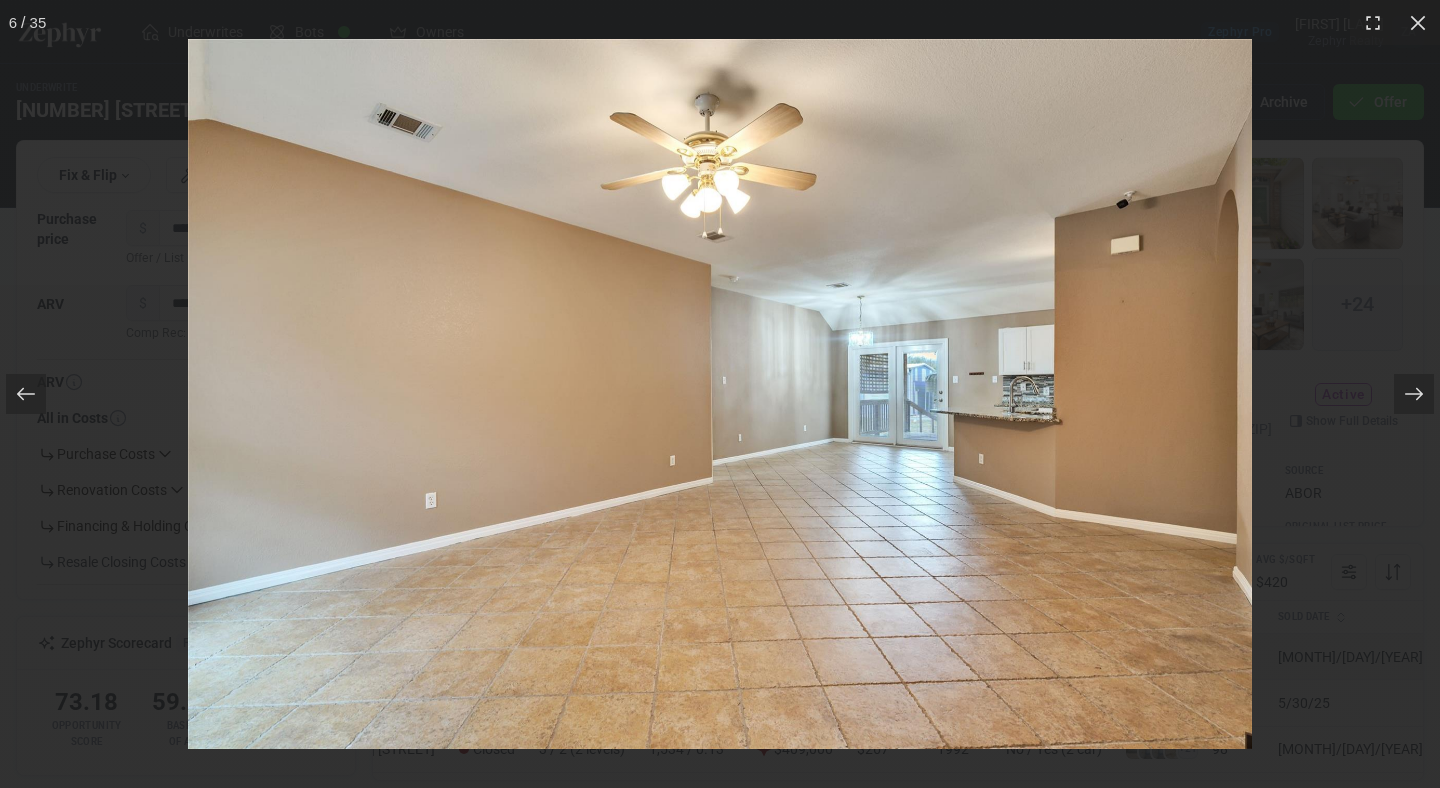 scroll, scrollTop: 0, scrollLeft: 160, axis: horizontal 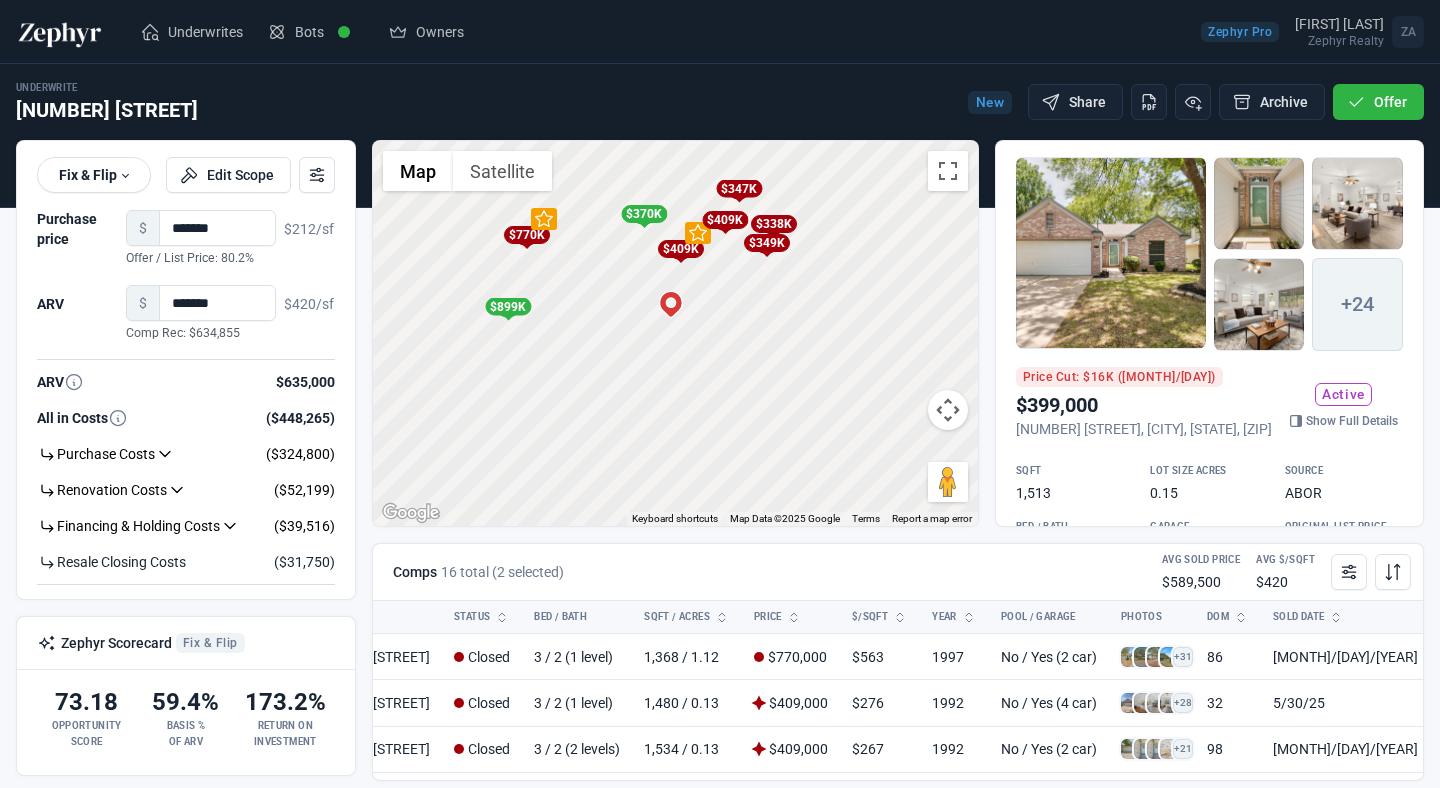 click at bounding box center (1111, 253) 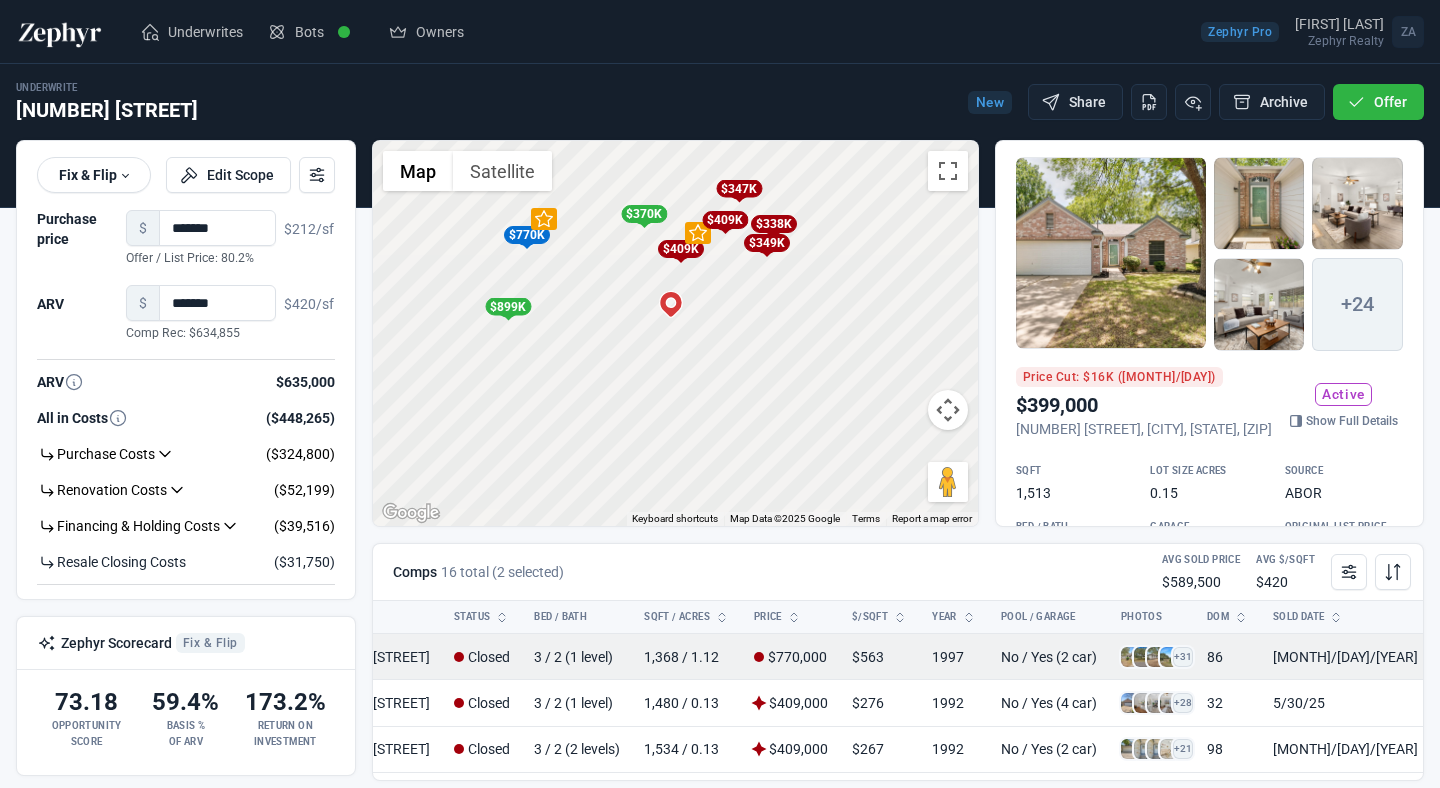 scroll, scrollTop: 0, scrollLeft: 0, axis: both 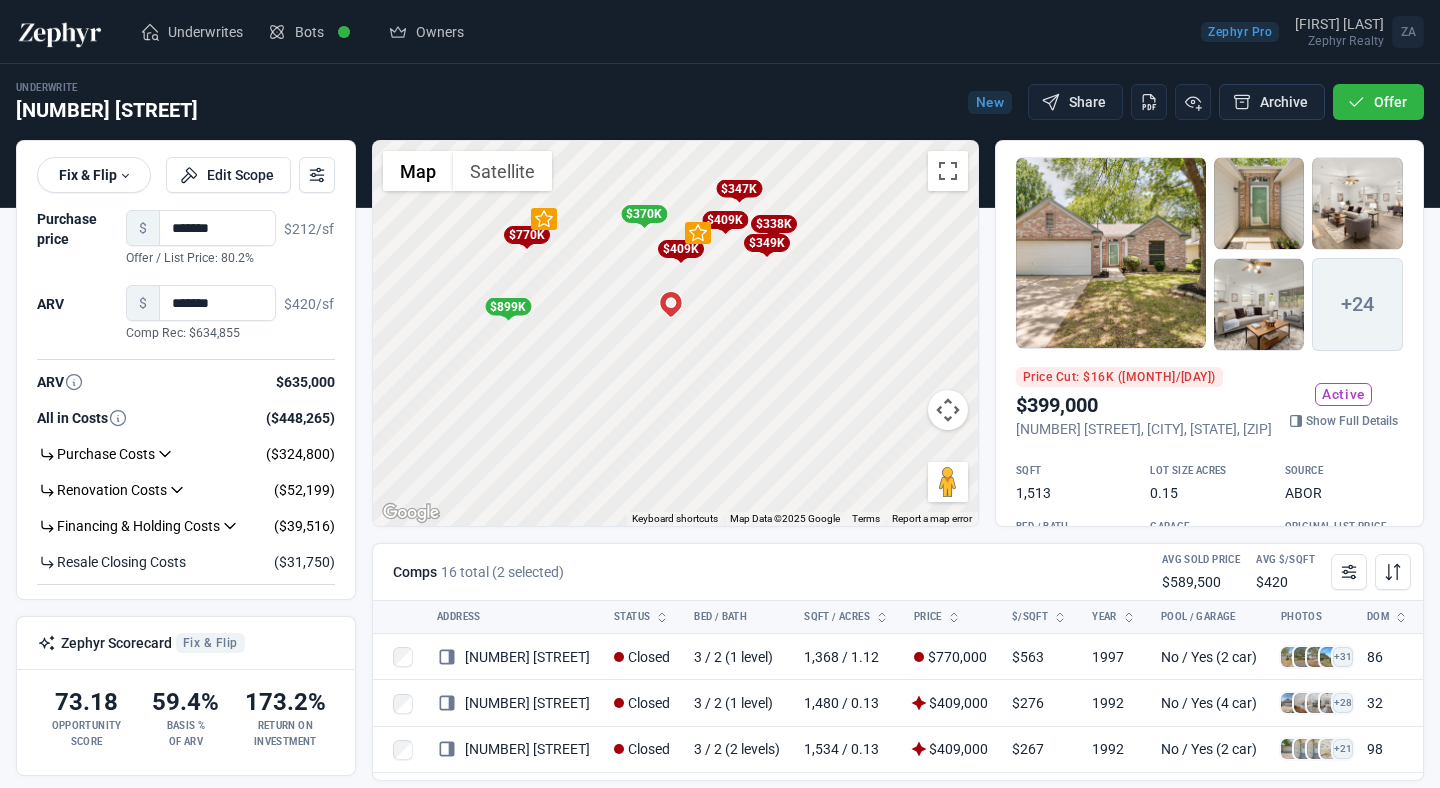 click on "Archive" at bounding box center (1272, 102) 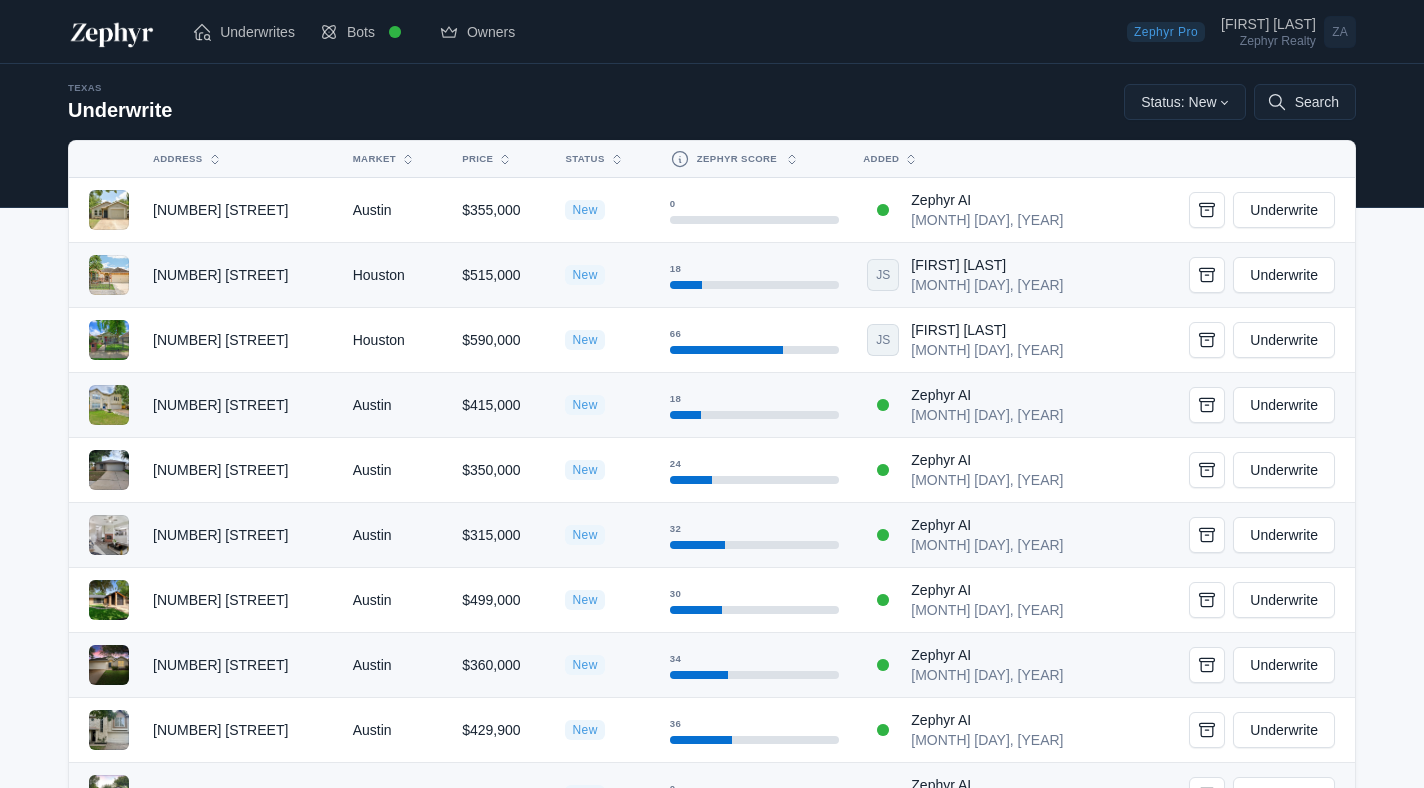 scroll, scrollTop: 0, scrollLeft: 0, axis: both 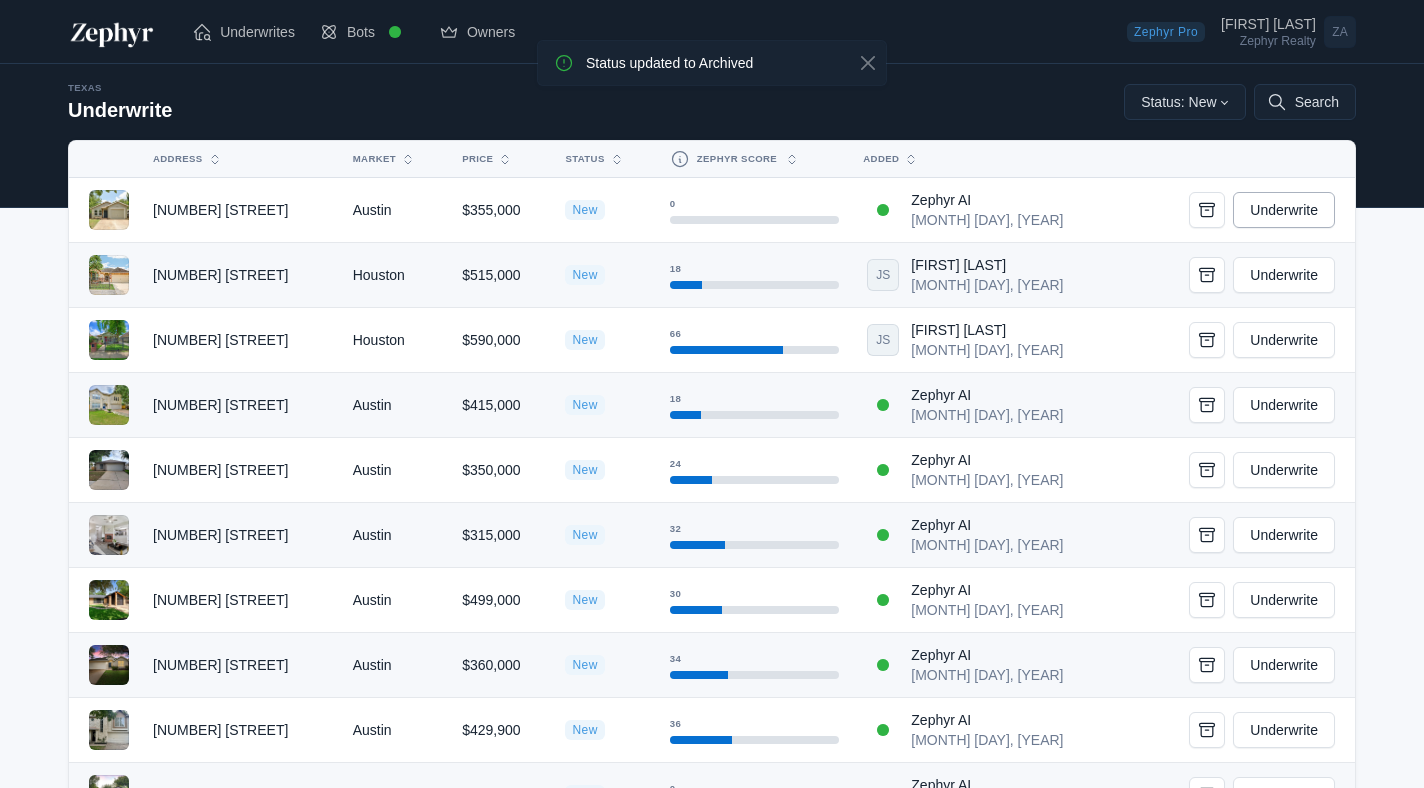 click on "Underwrite" at bounding box center (1284, 210) 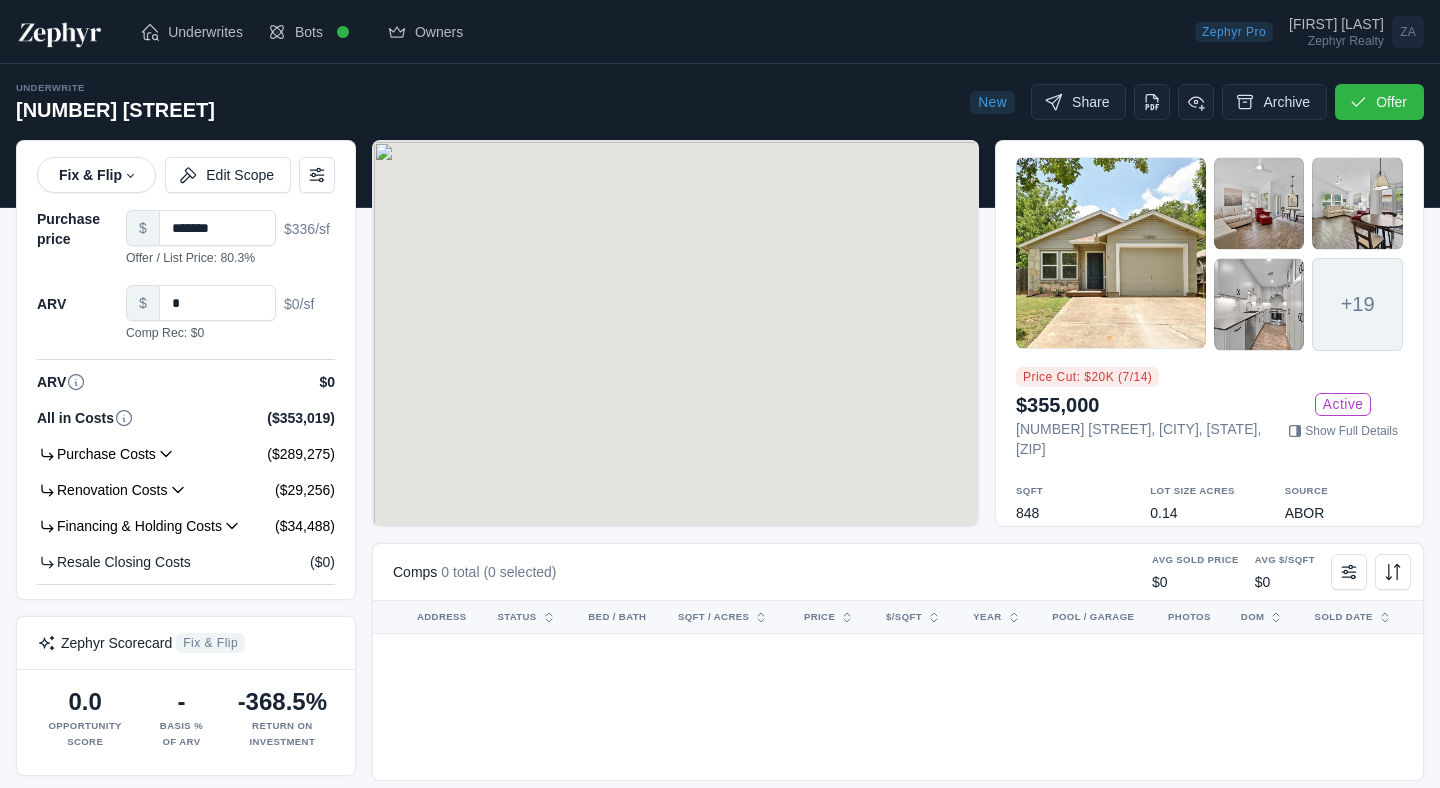 scroll, scrollTop: 0, scrollLeft: 0, axis: both 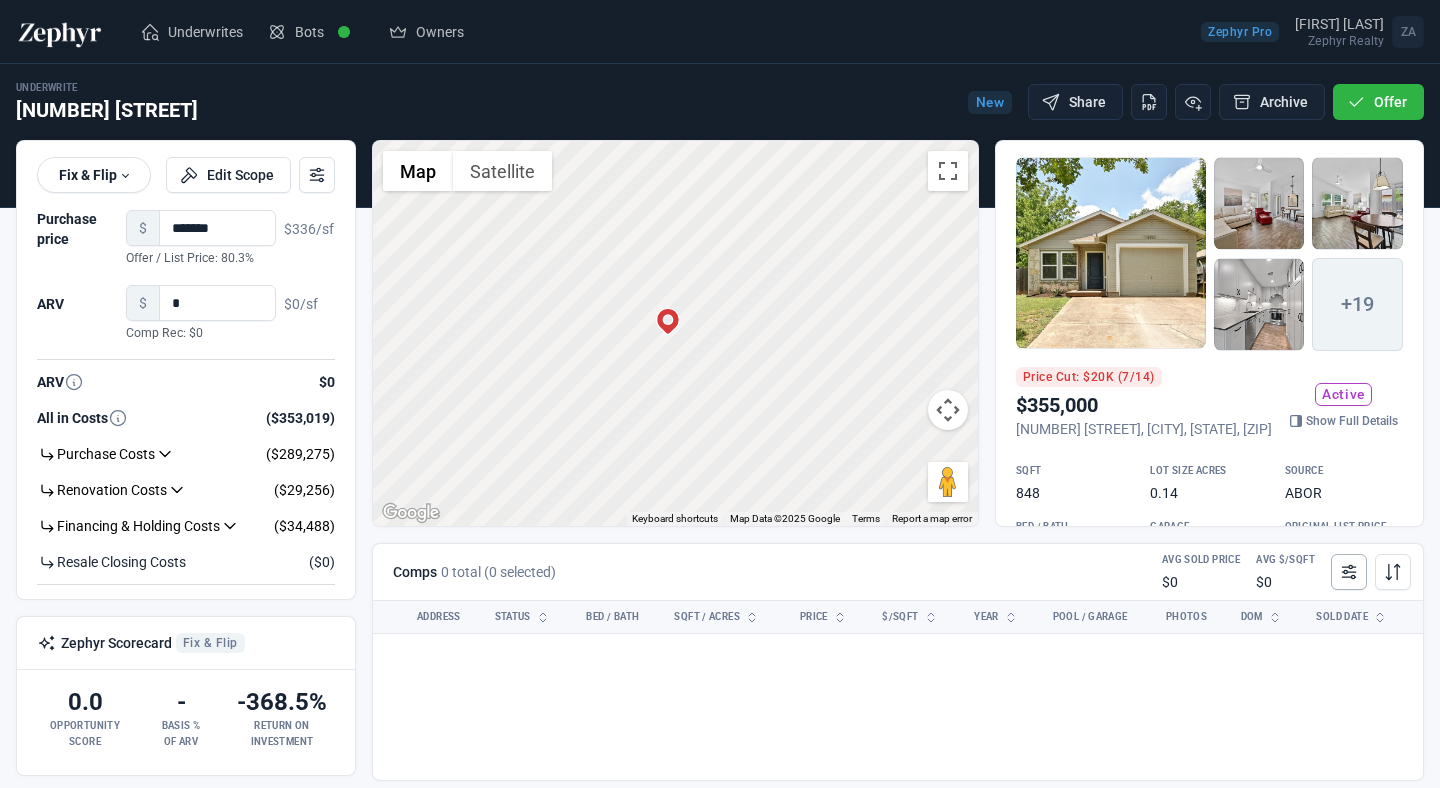 click 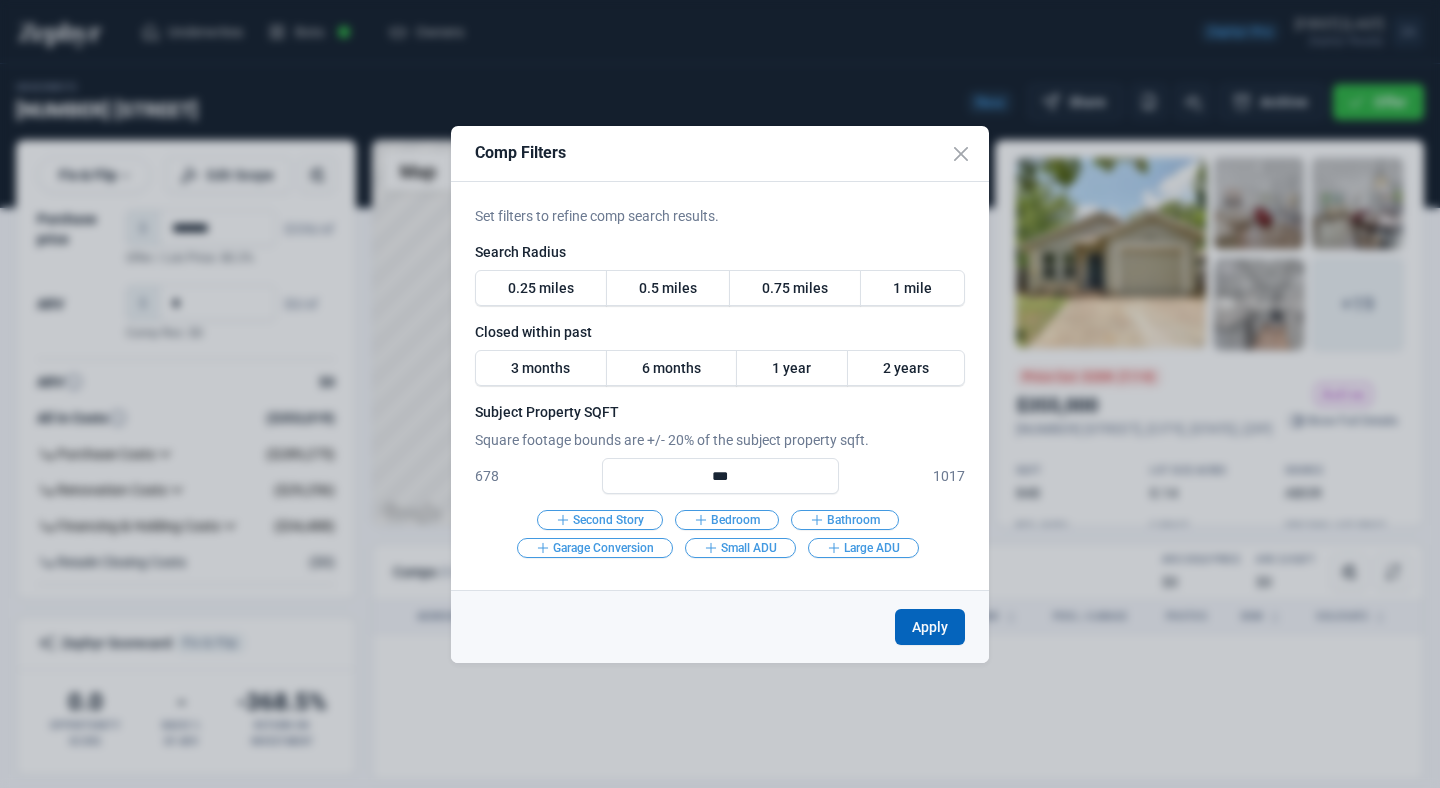 click on "Apply" at bounding box center (930, 627) 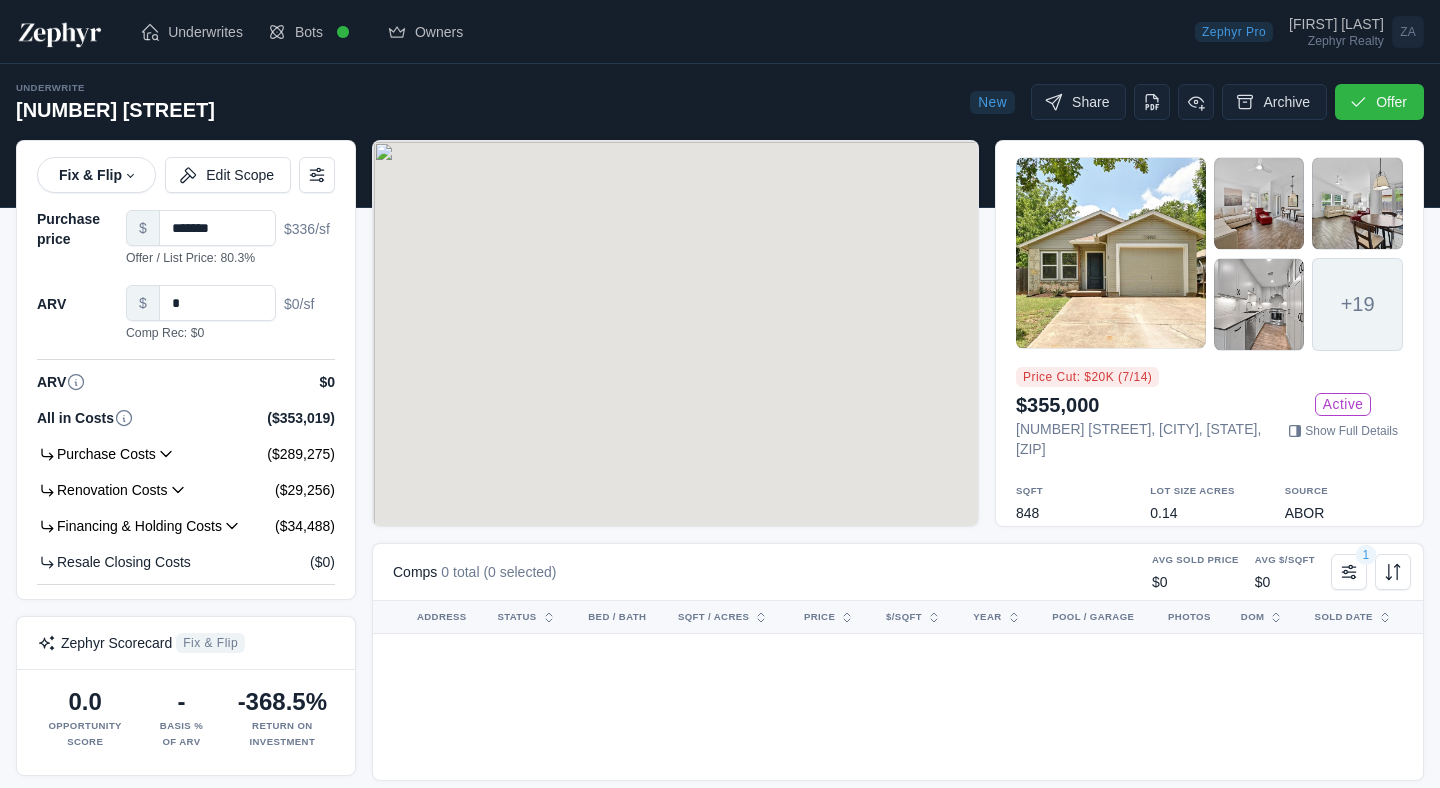 scroll, scrollTop: 0, scrollLeft: 0, axis: both 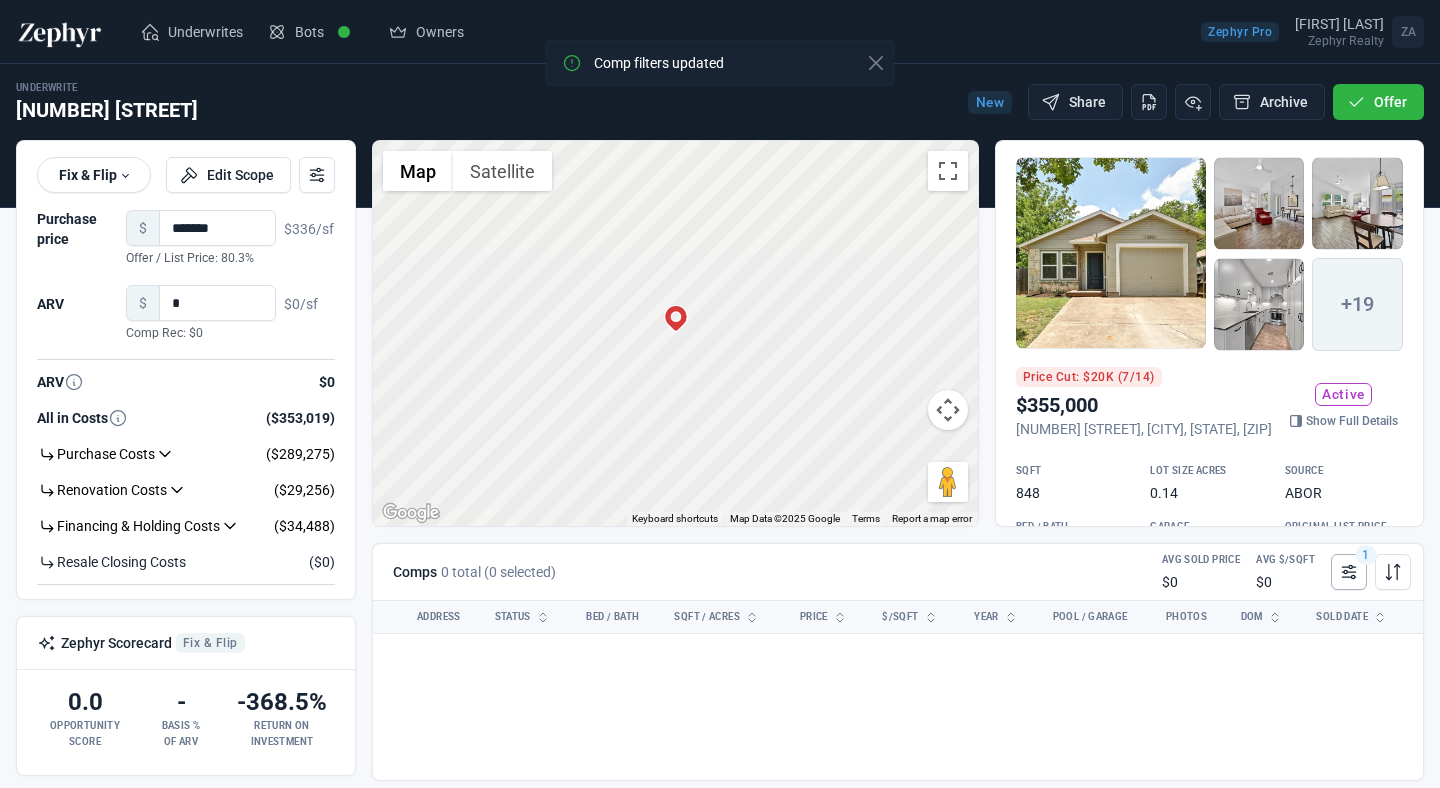 click 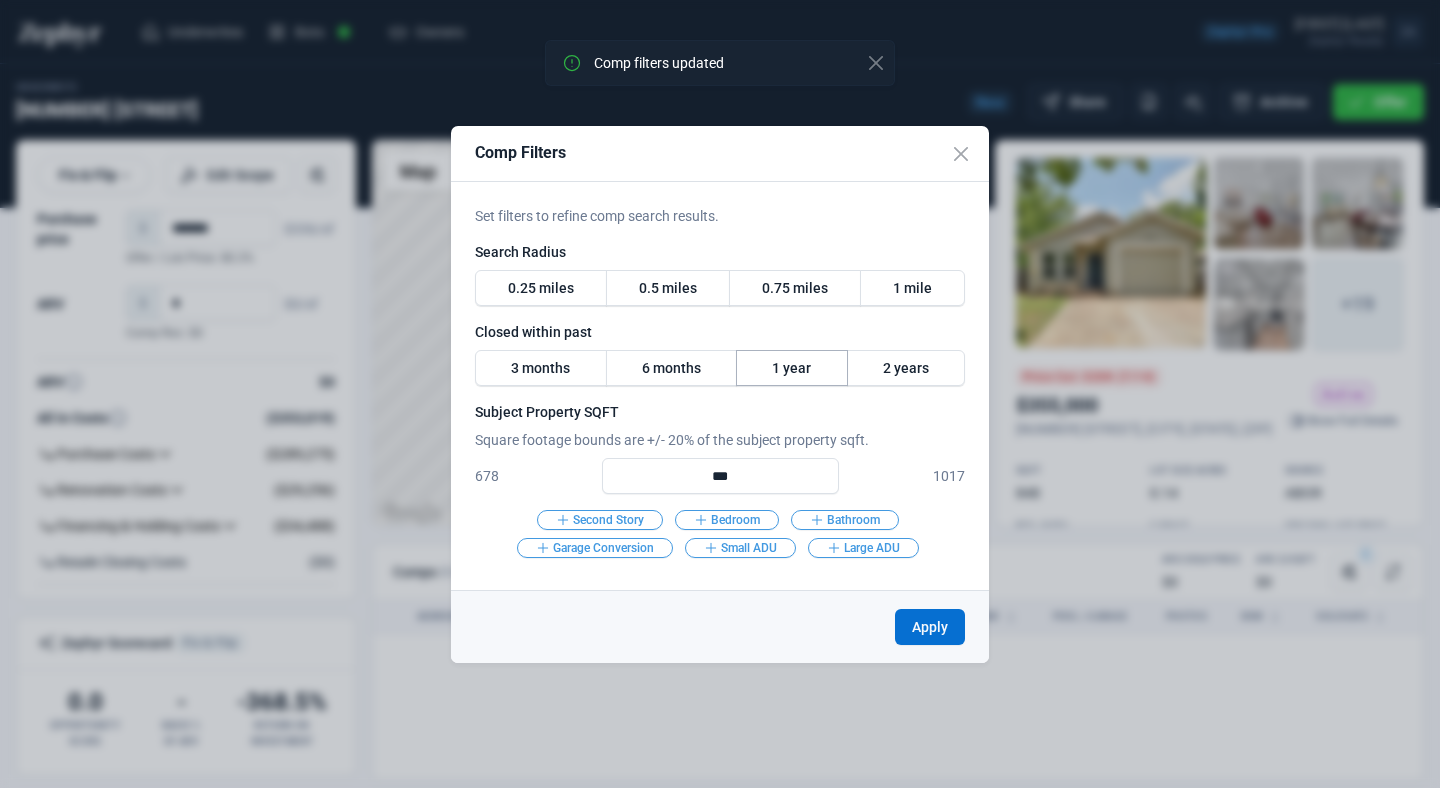 click on "1 year" at bounding box center (792, 368) 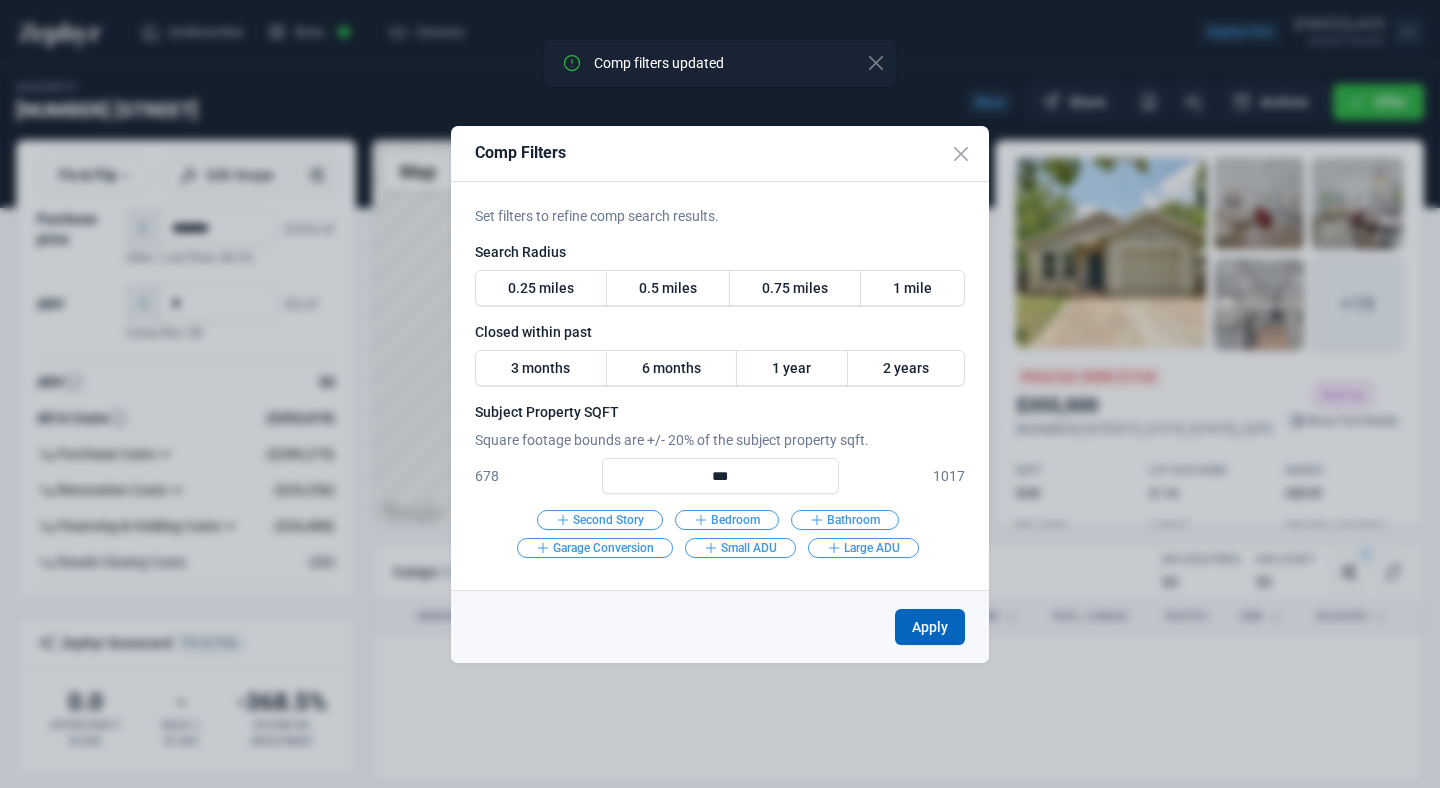 click on "Apply" at bounding box center [930, 627] 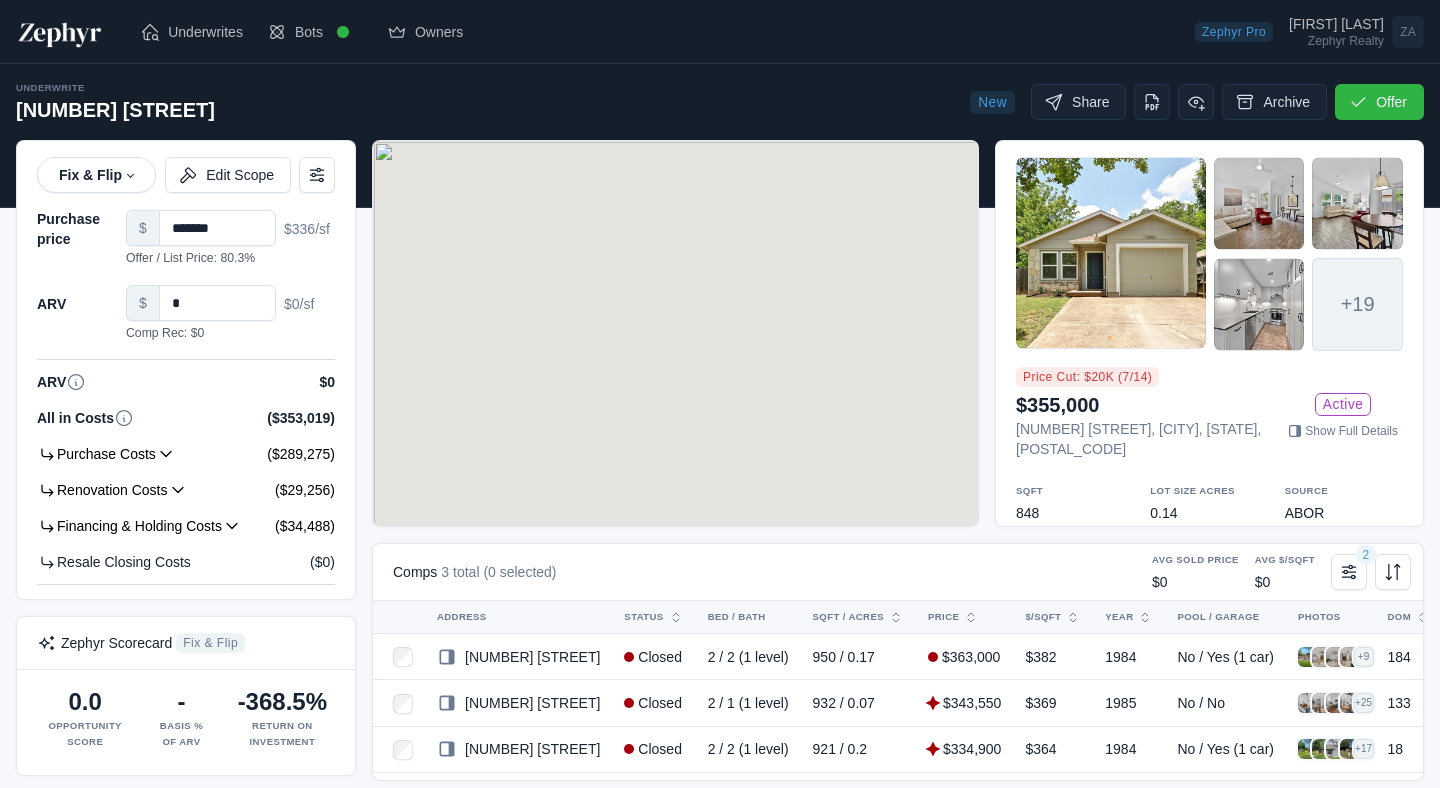 scroll, scrollTop: 0, scrollLeft: 0, axis: both 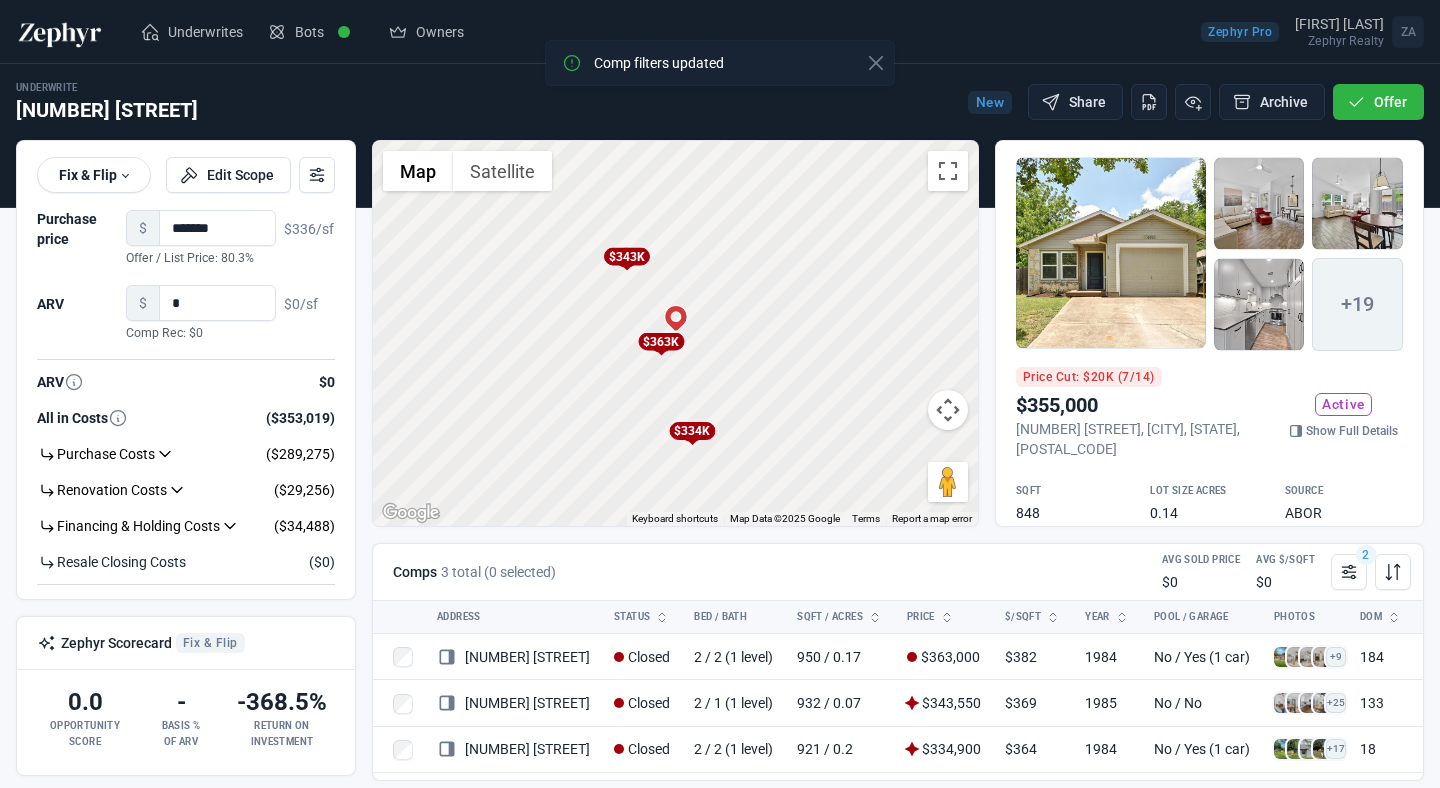 click at bounding box center [1111, 253] 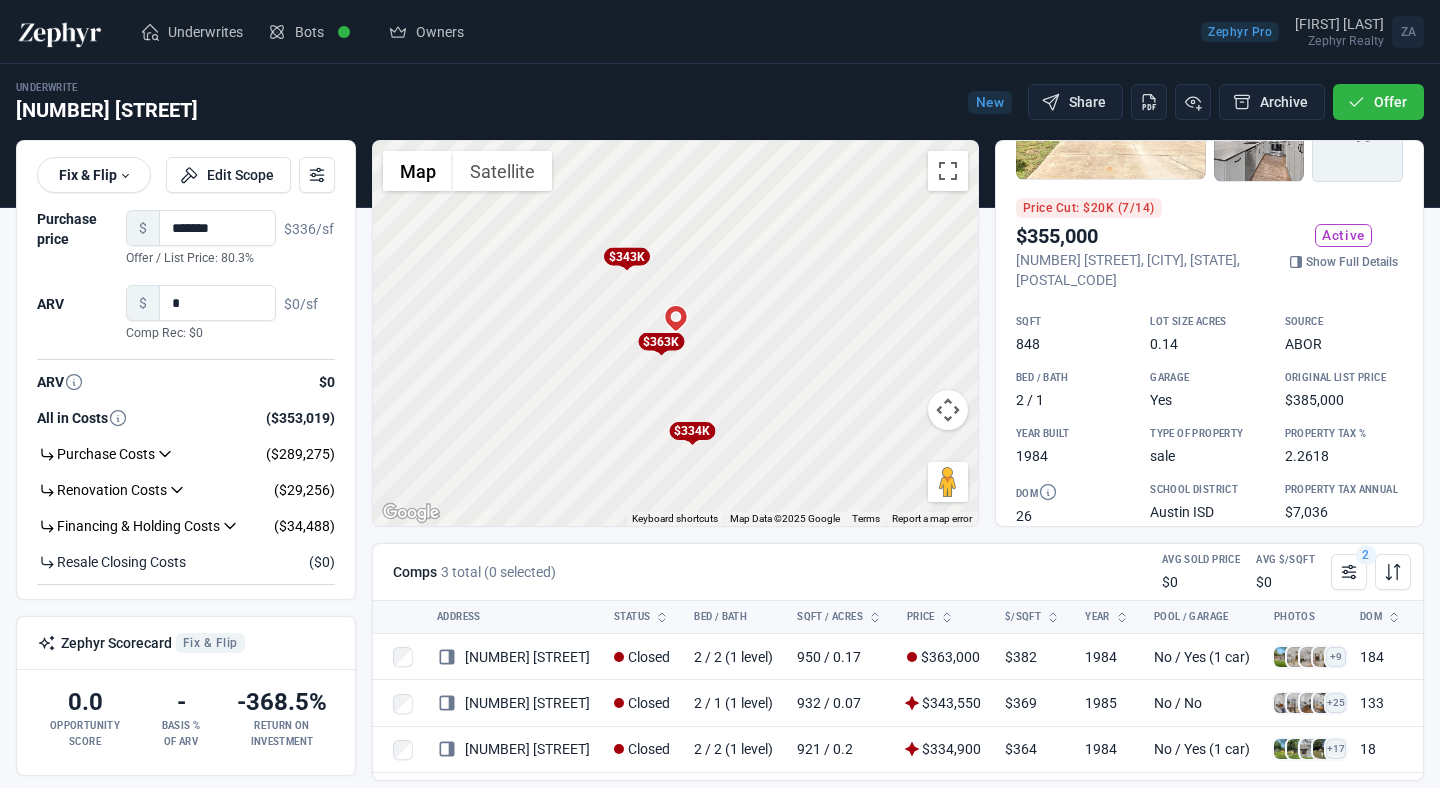 scroll, scrollTop: 0, scrollLeft: 0, axis: both 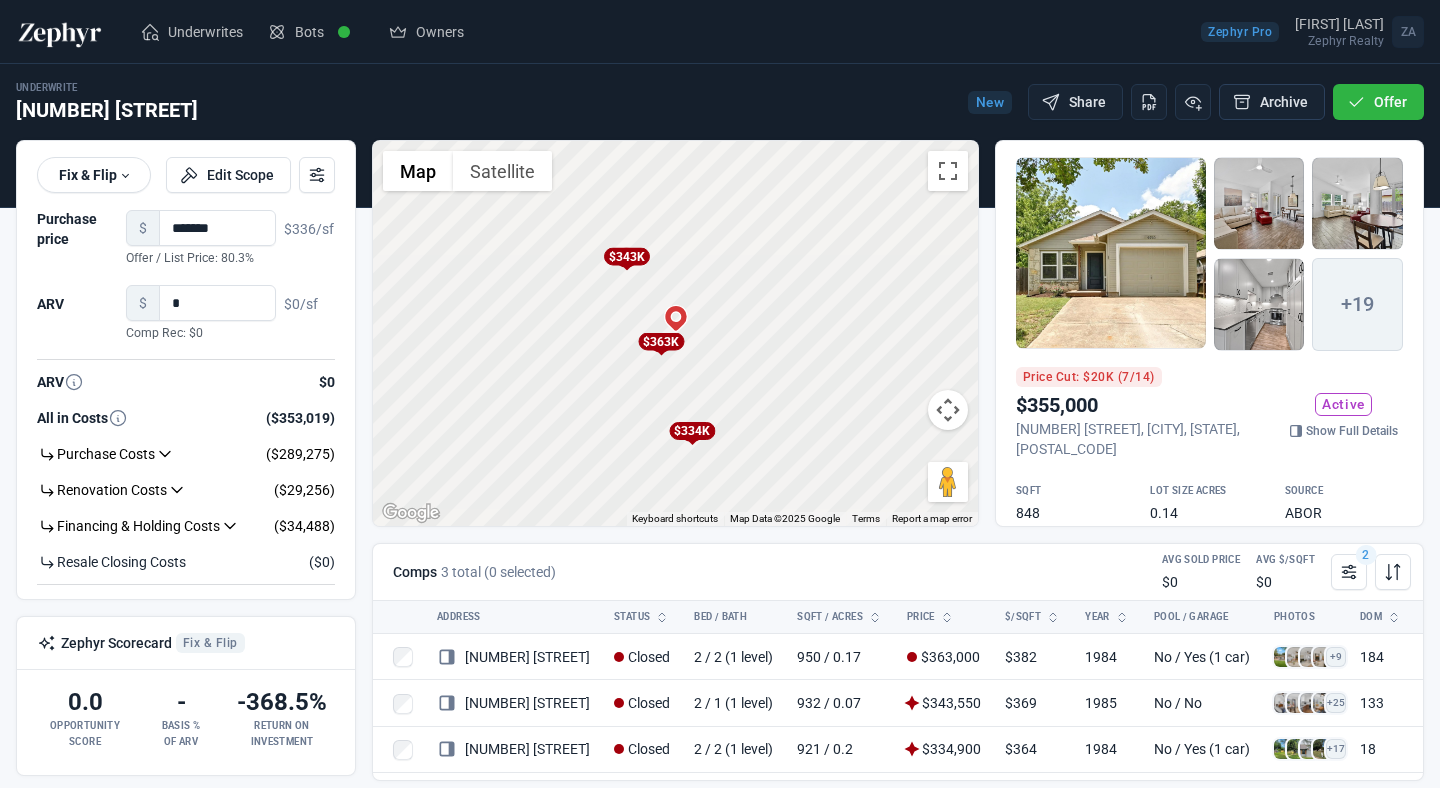 click on "Archive" at bounding box center (1272, 102) 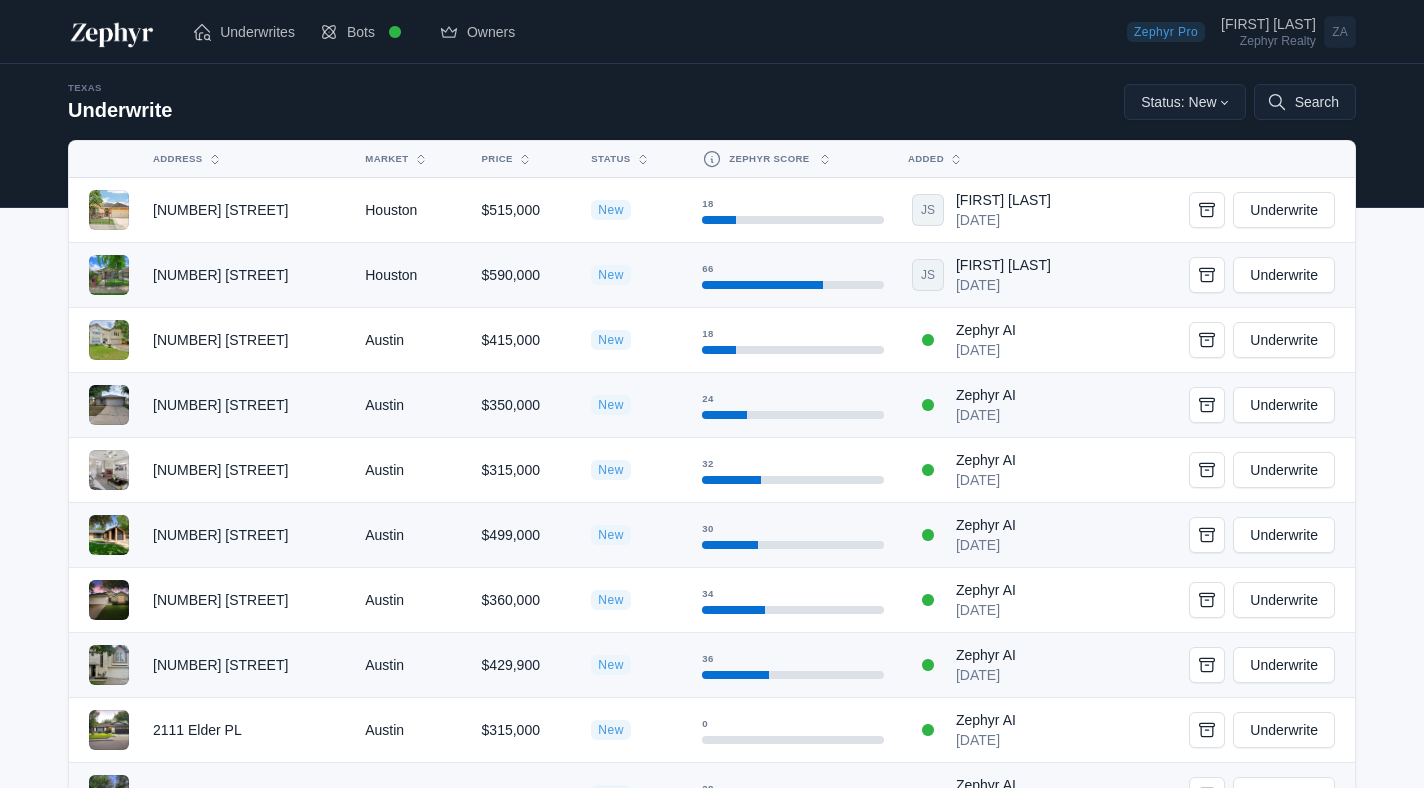 scroll, scrollTop: 0, scrollLeft: 0, axis: both 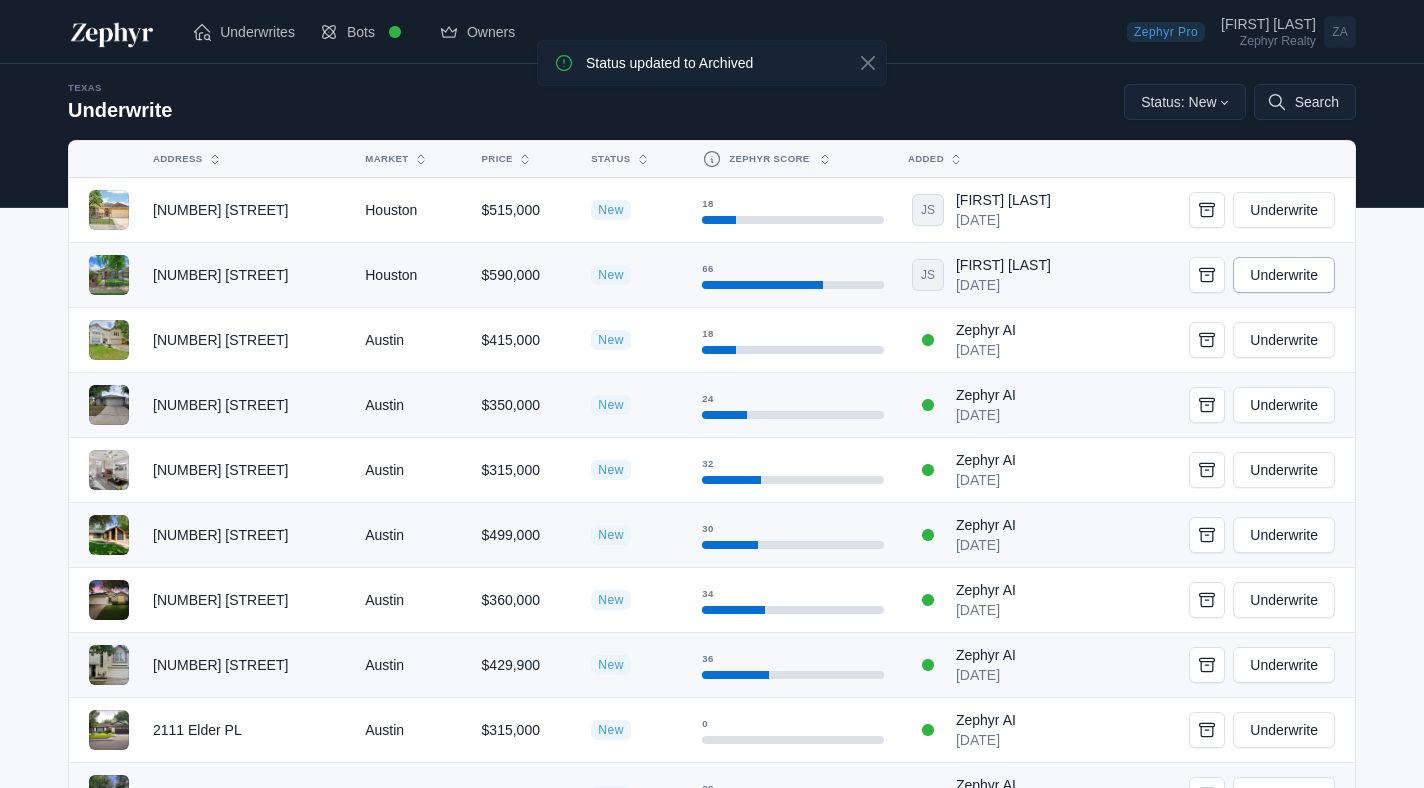 click on "Underwrite" at bounding box center [1284, 275] 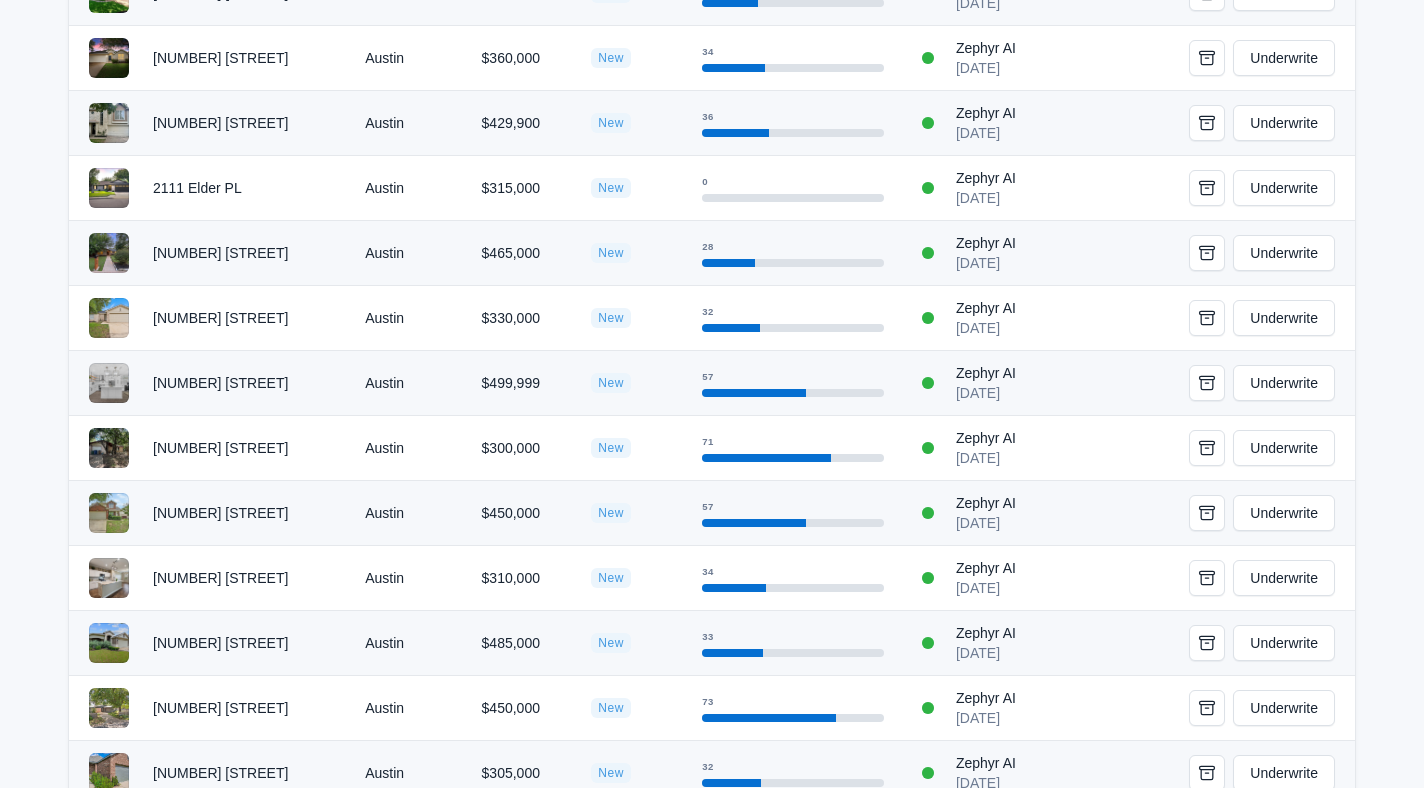scroll, scrollTop: 547, scrollLeft: 0, axis: vertical 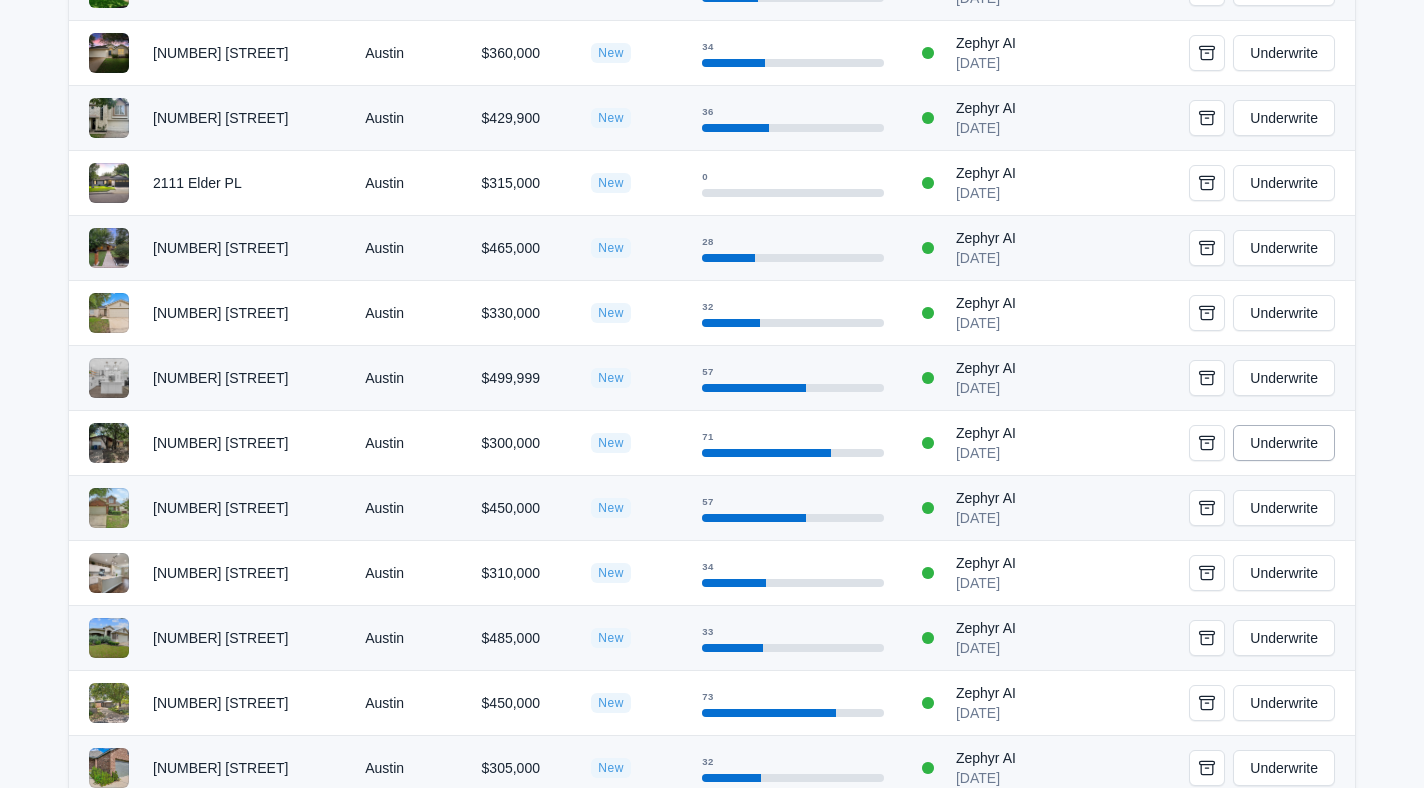 click on "Underwrite" at bounding box center (1284, 443) 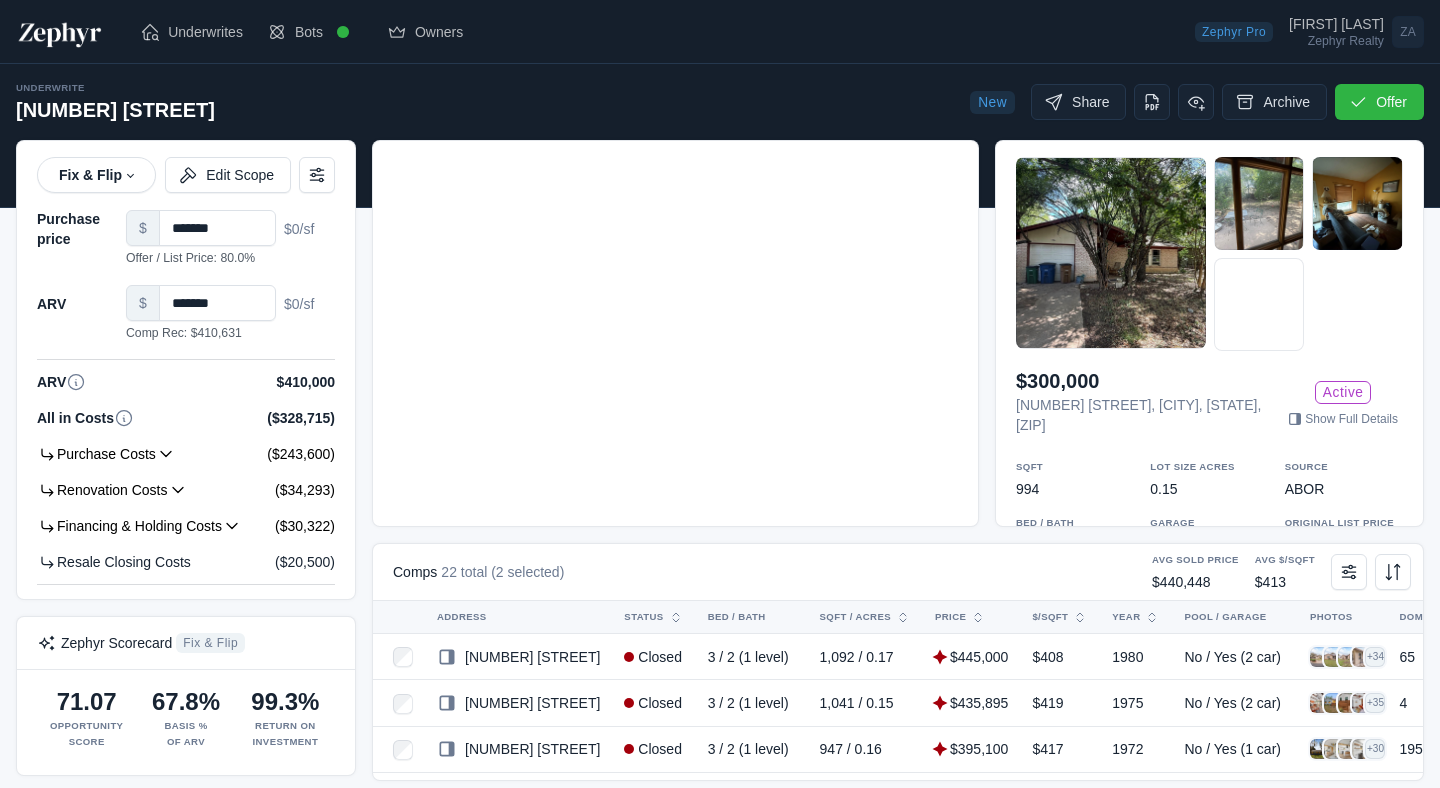 scroll, scrollTop: 0, scrollLeft: 0, axis: both 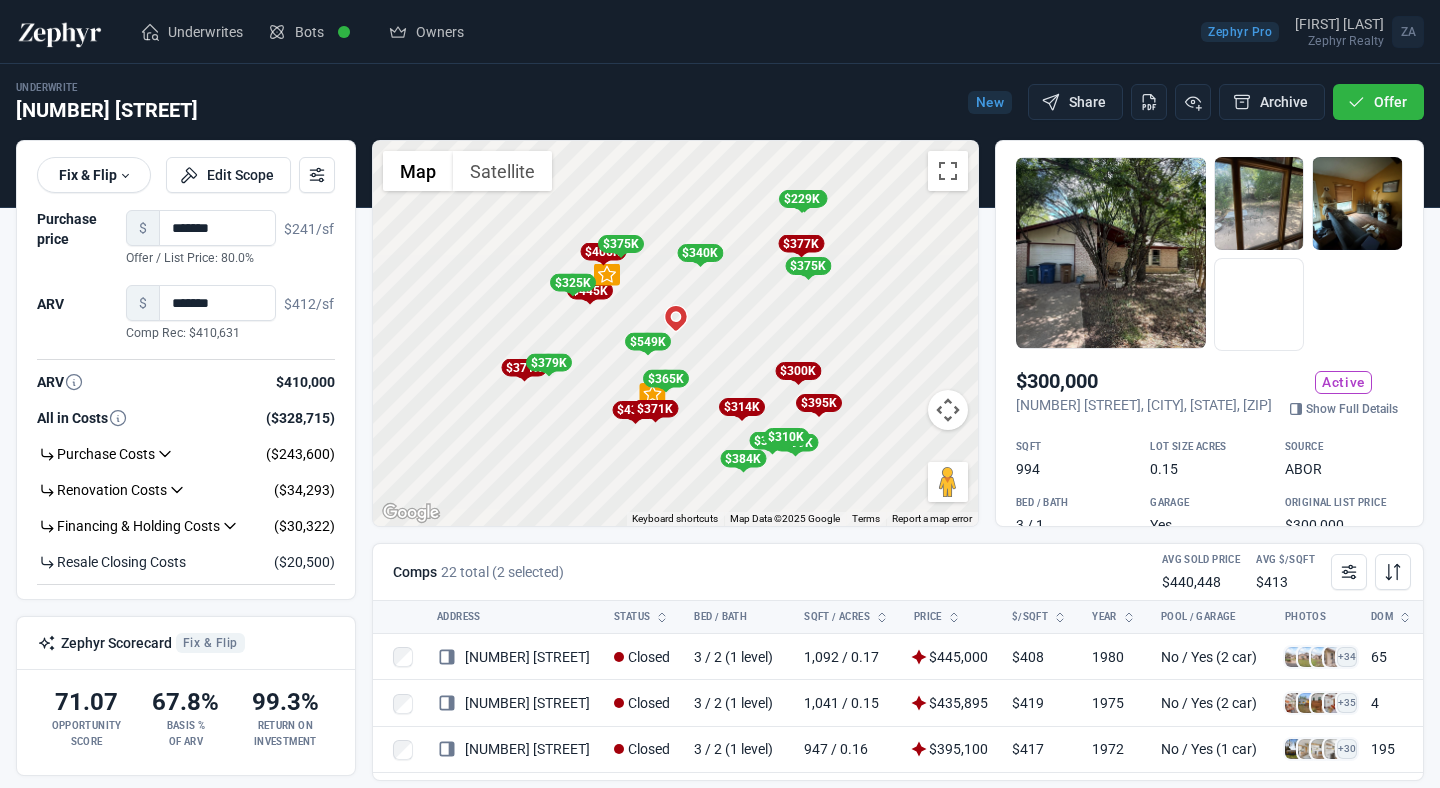 click at bounding box center (1111, 253) 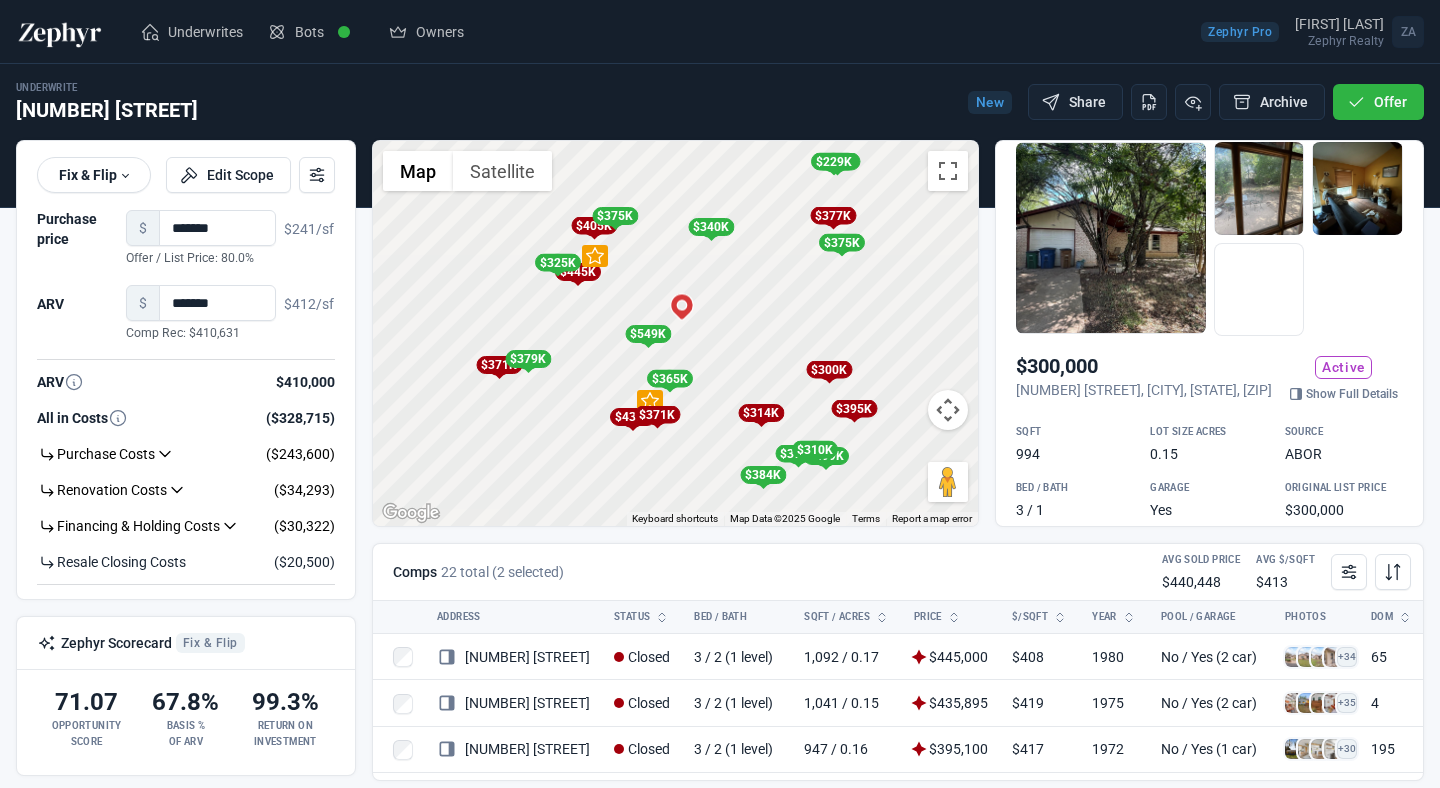 scroll, scrollTop: 0, scrollLeft: 0, axis: both 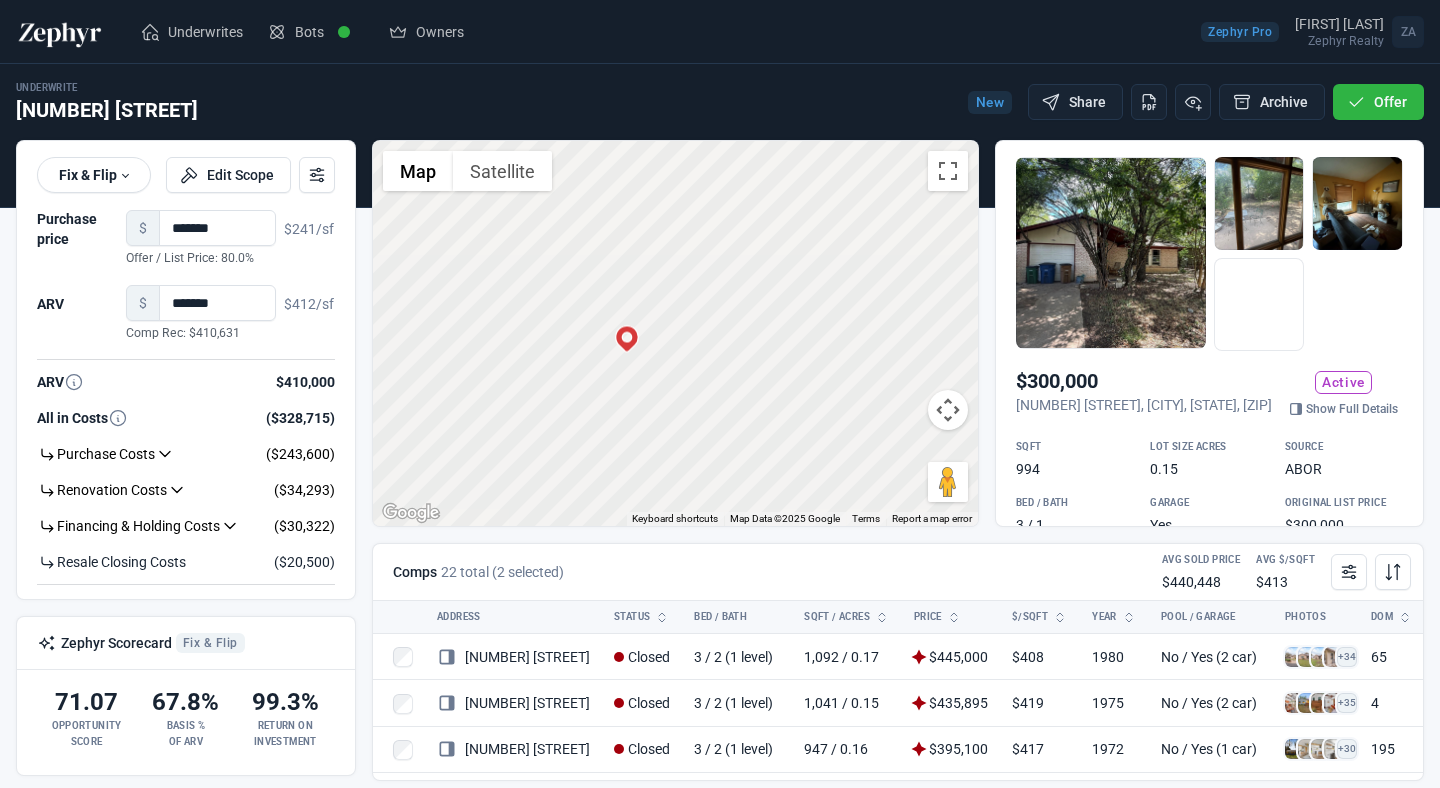 drag, startPoint x: 646, startPoint y: 442, endPoint x: 673, endPoint y: 314, distance: 130.81667 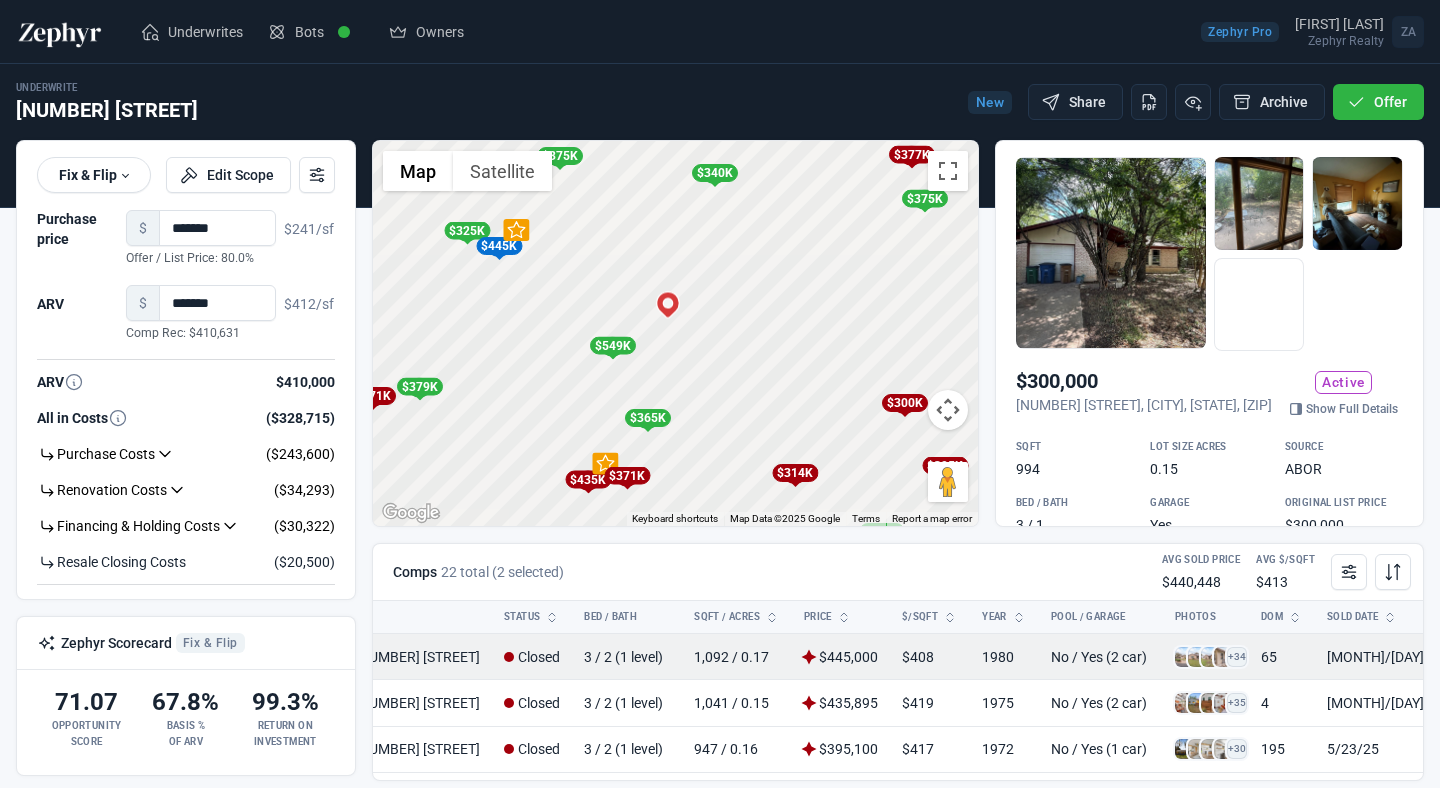 scroll, scrollTop: 0, scrollLeft: 188, axis: horizontal 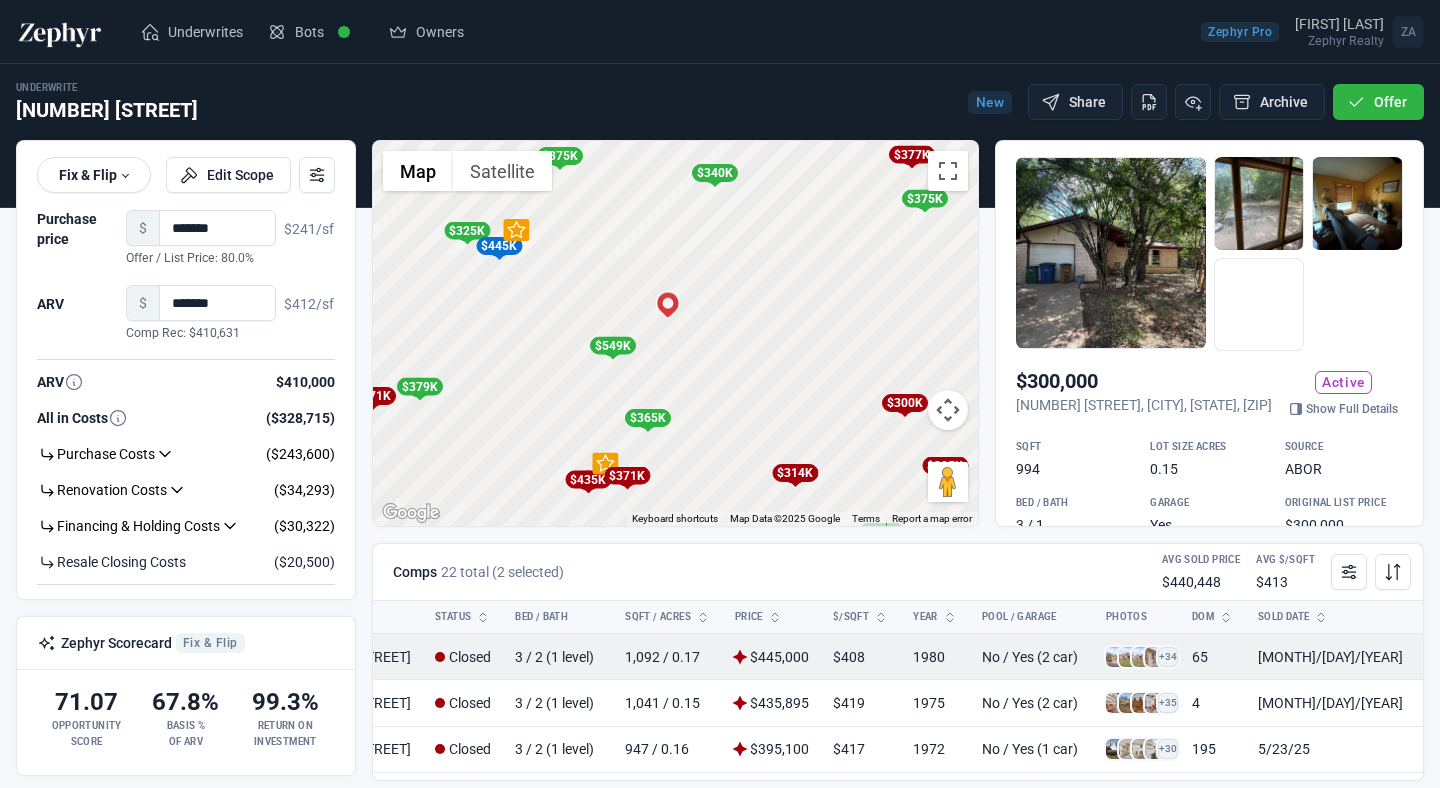 click at bounding box center [1116, 657] 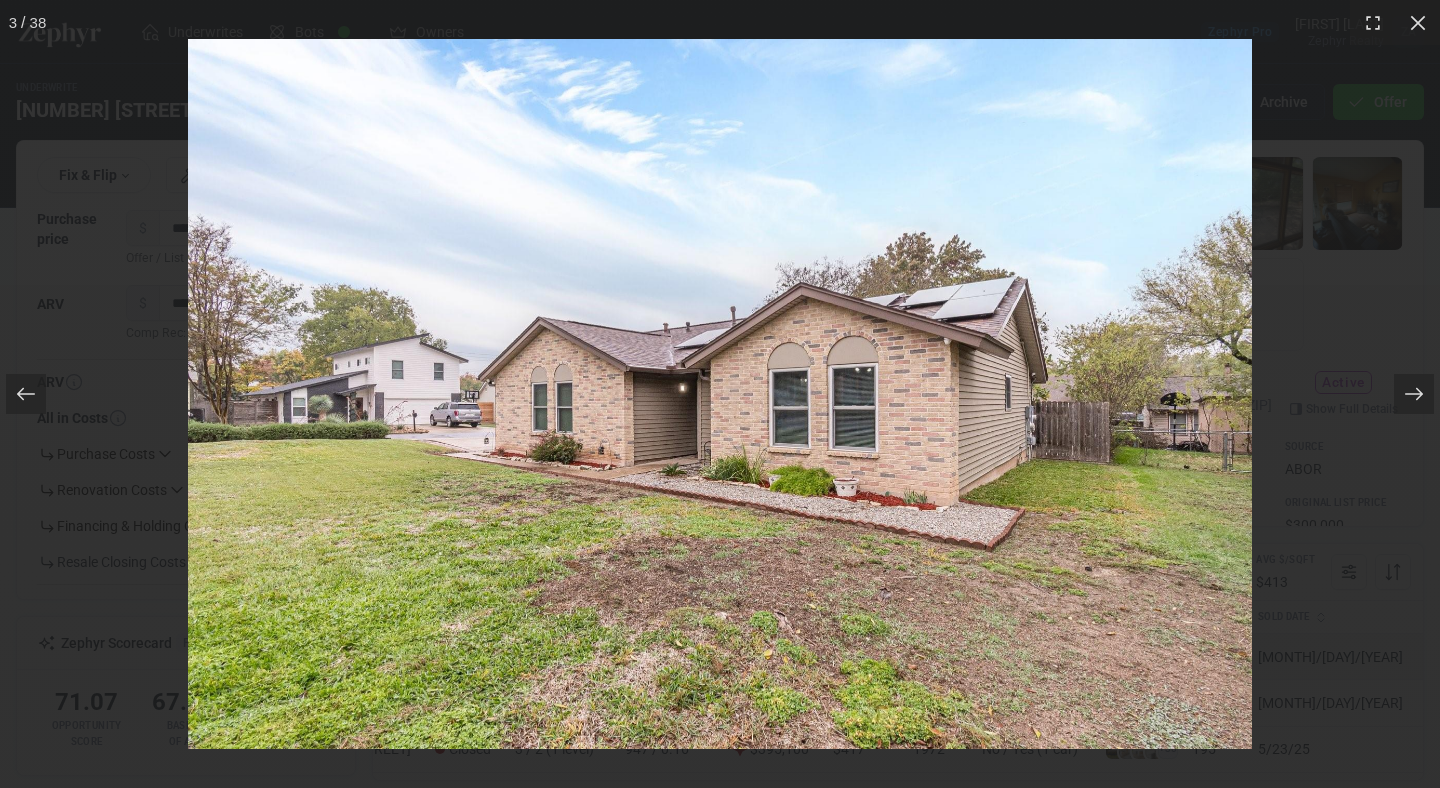 scroll, scrollTop: 0, scrollLeft: 235, axis: horizontal 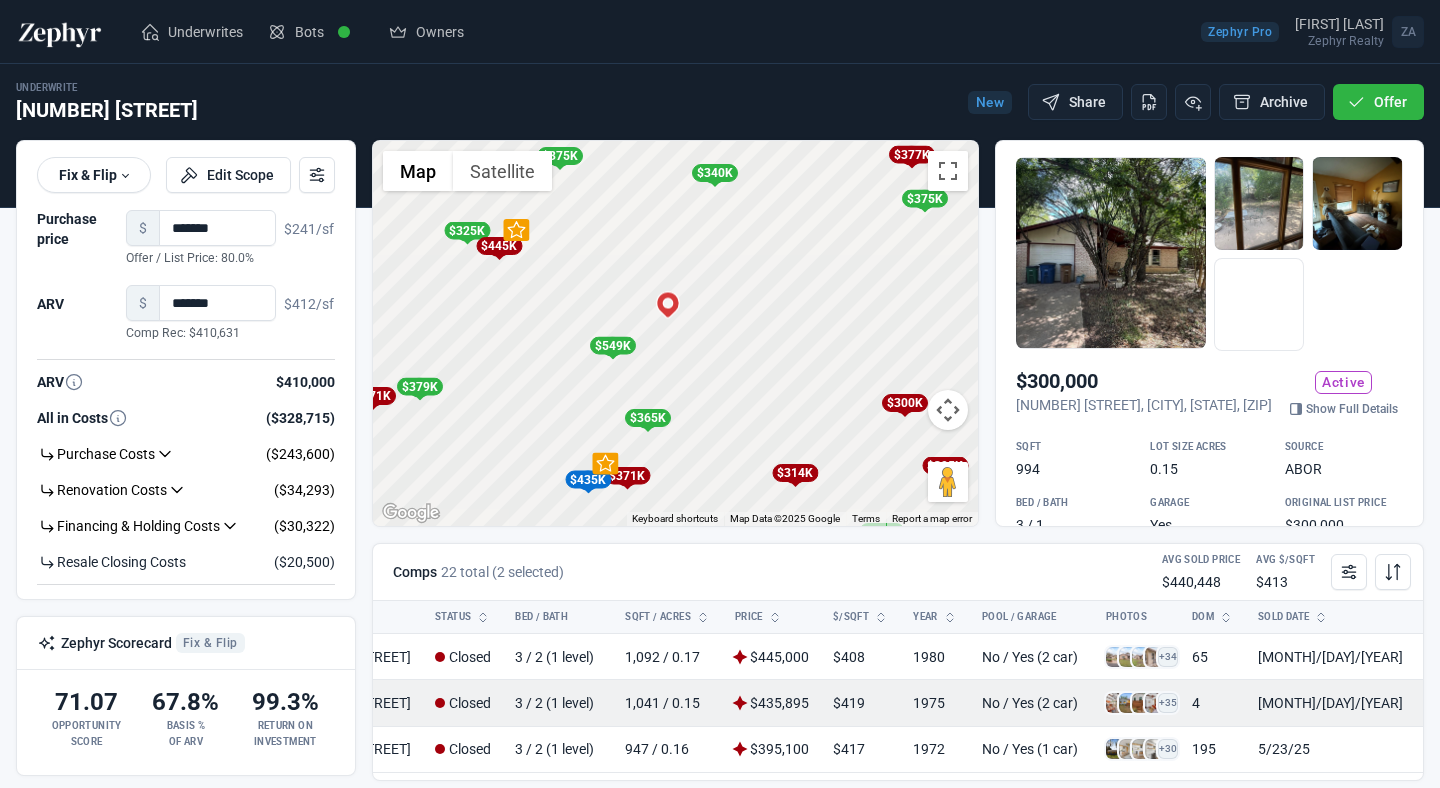 click at bounding box center [1116, 703] 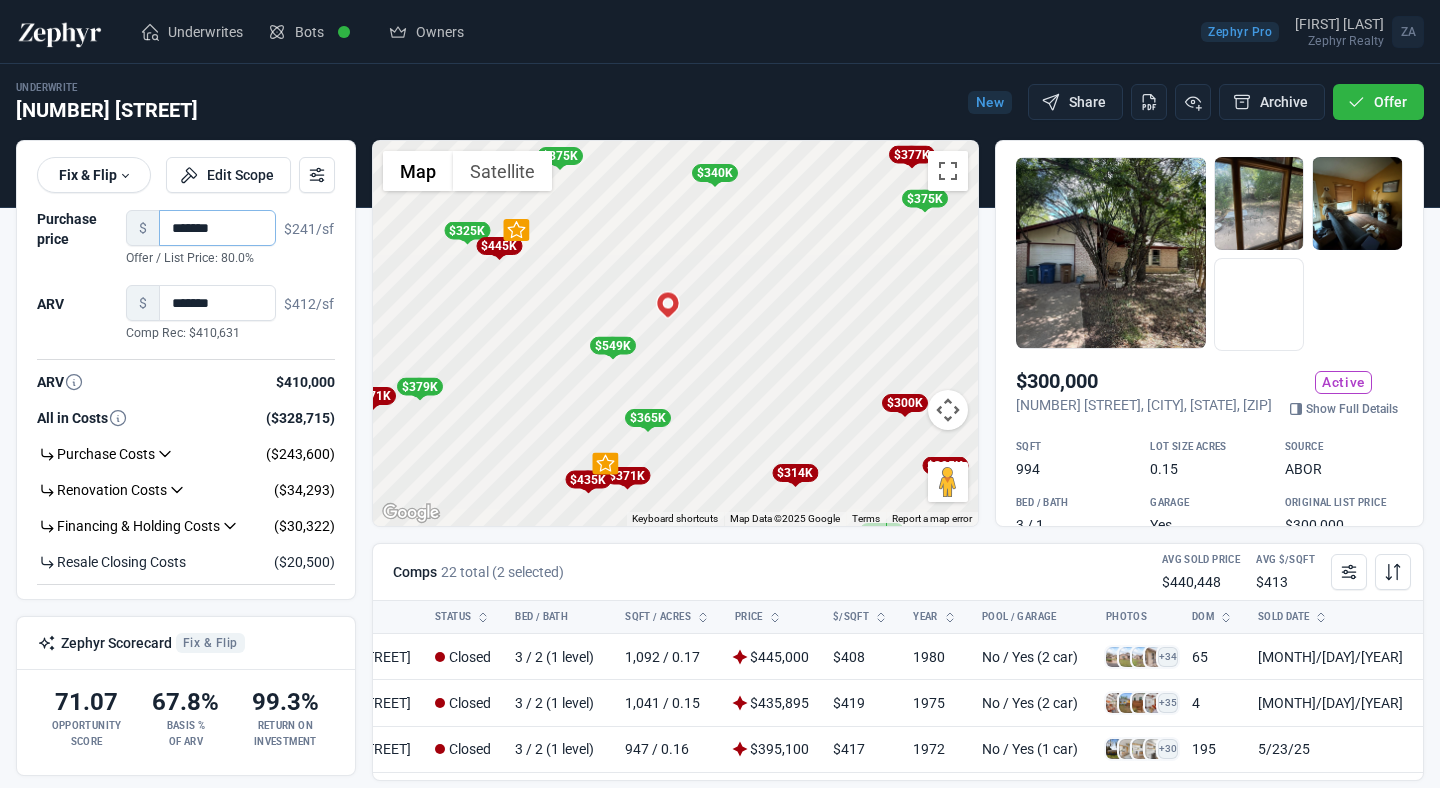 click on "*******" at bounding box center [217, 228] 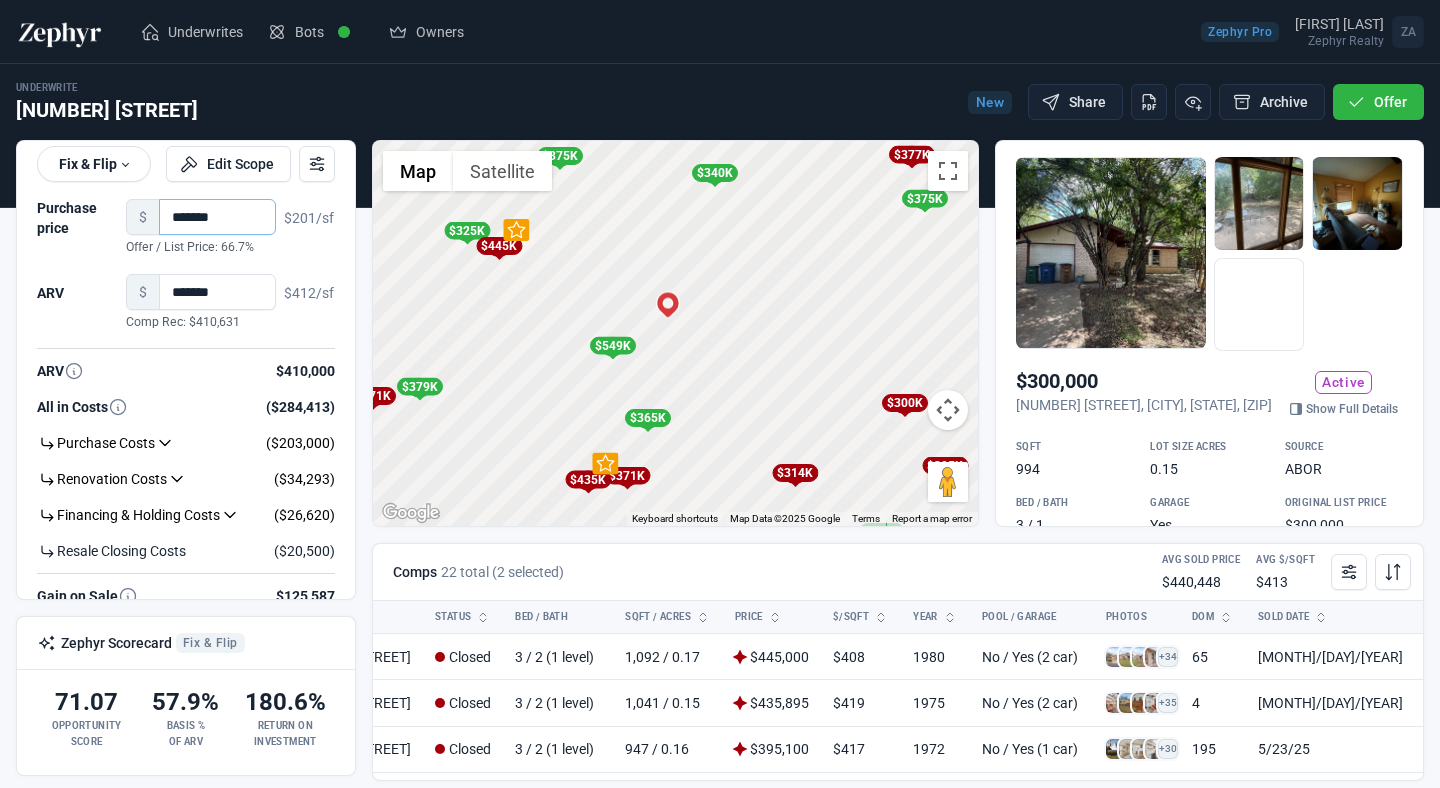 scroll, scrollTop: 0, scrollLeft: 0, axis: both 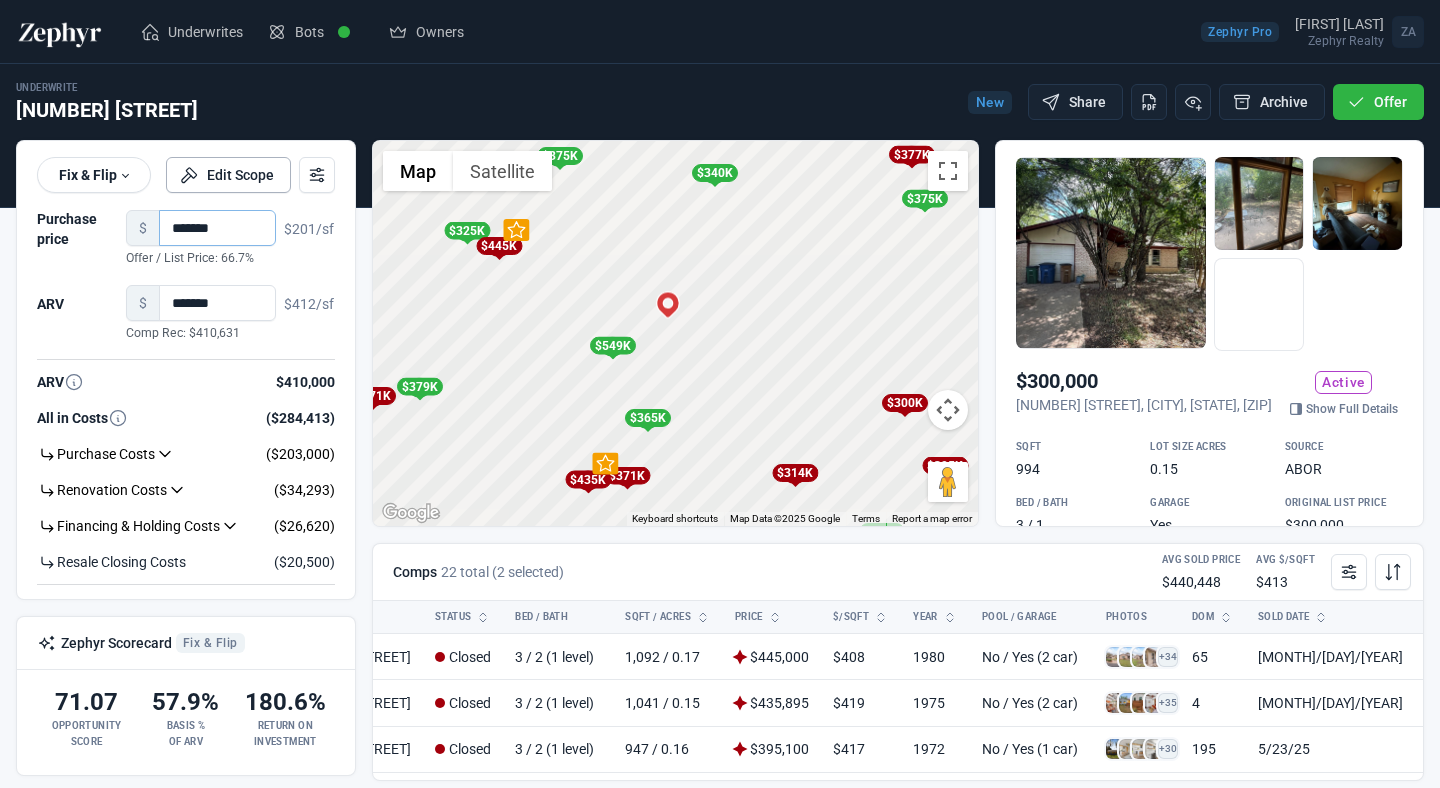 type on "*******" 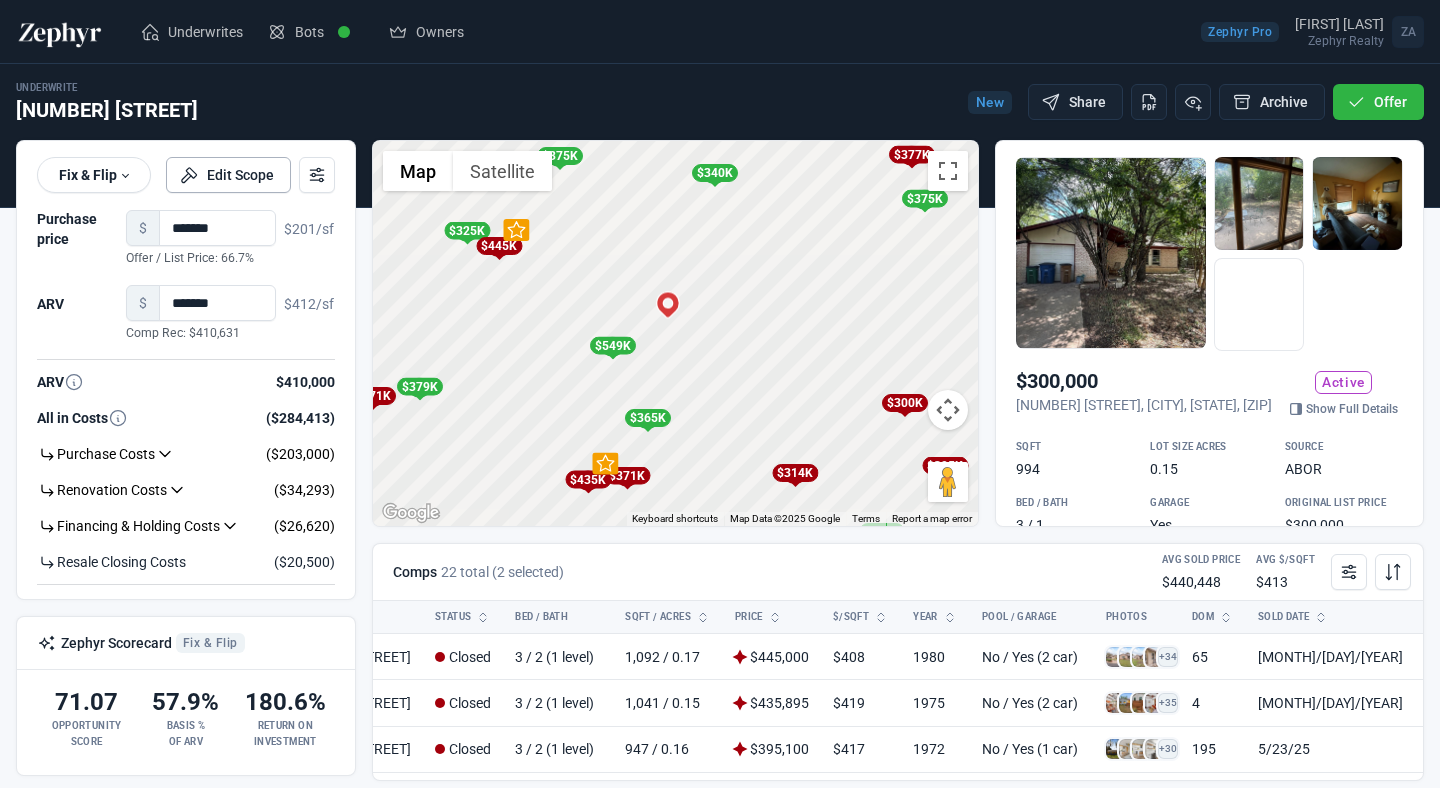 click on "Edit Scope" at bounding box center (228, 175) 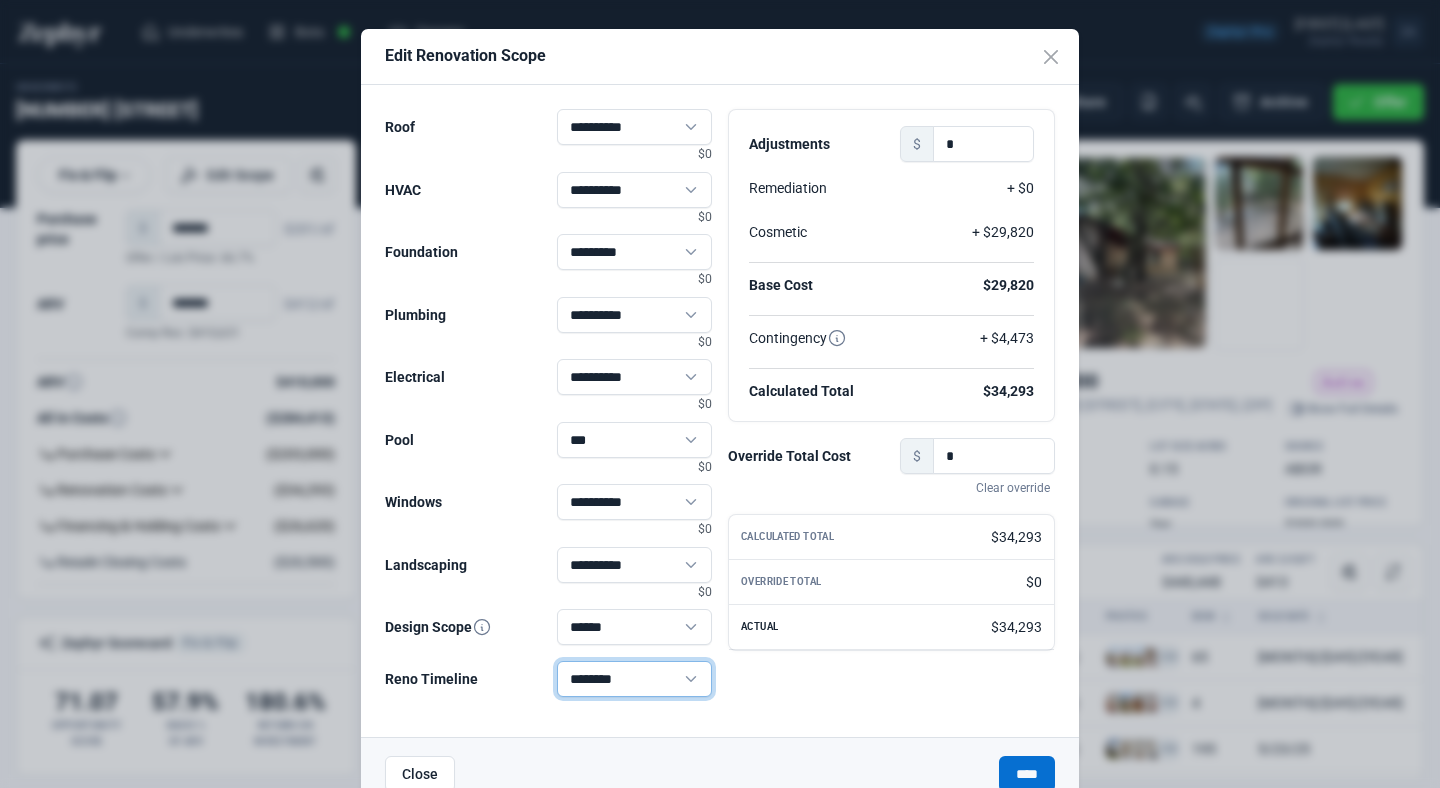 click on "********
********
********
********
********
********
********
********
*********
*********
*********" at bounding box center (635, 679) 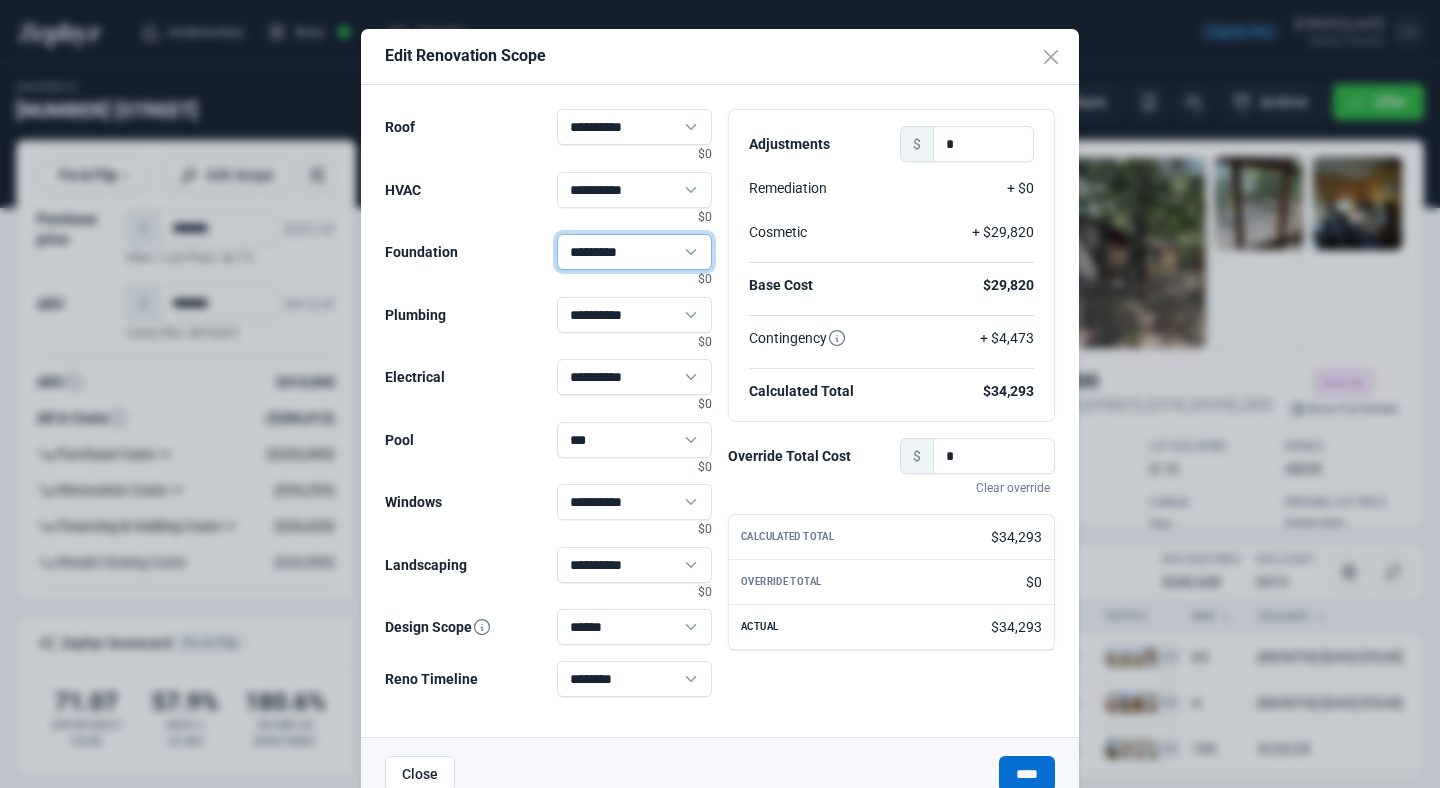 click on "**********" at bounding box center (635, 252) 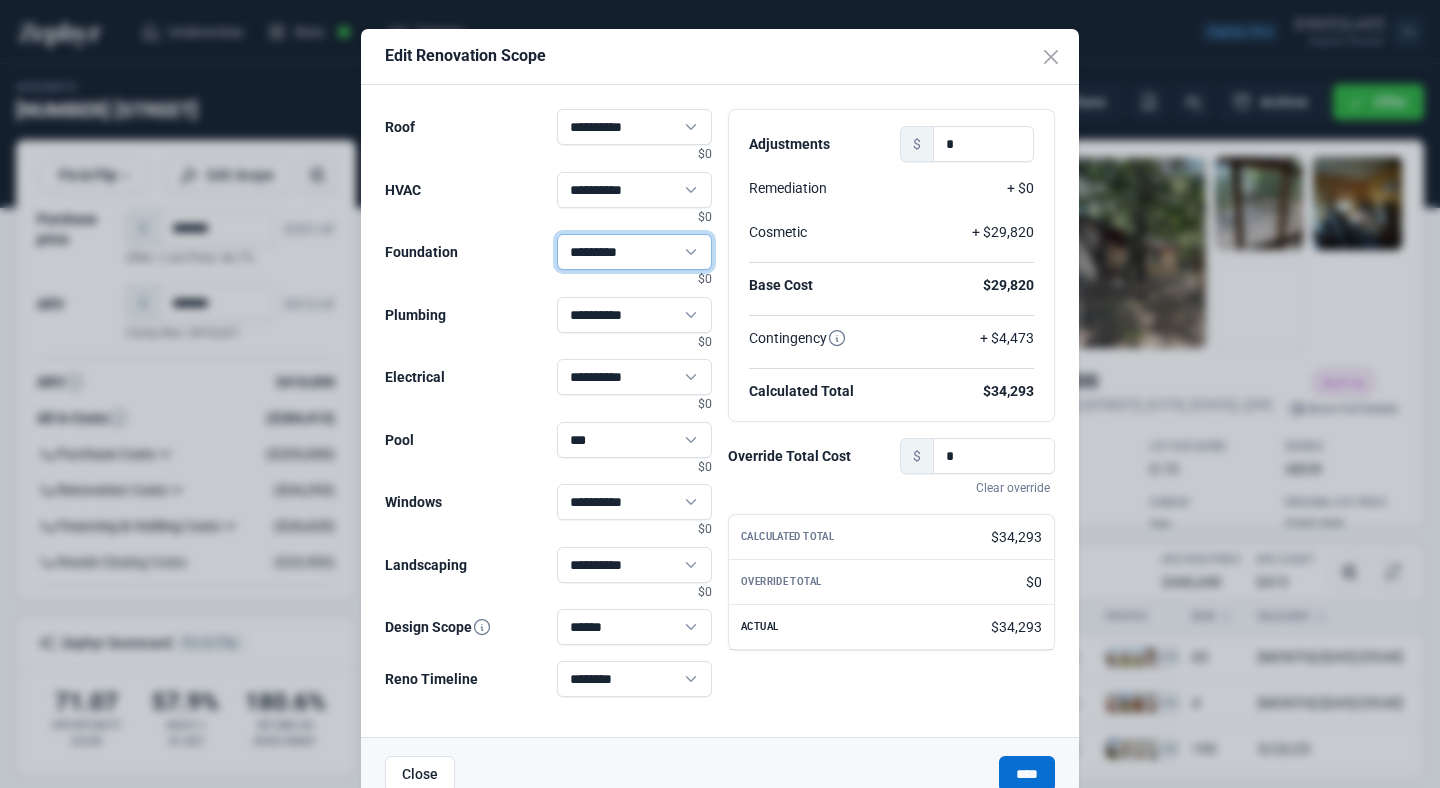 select on "******" 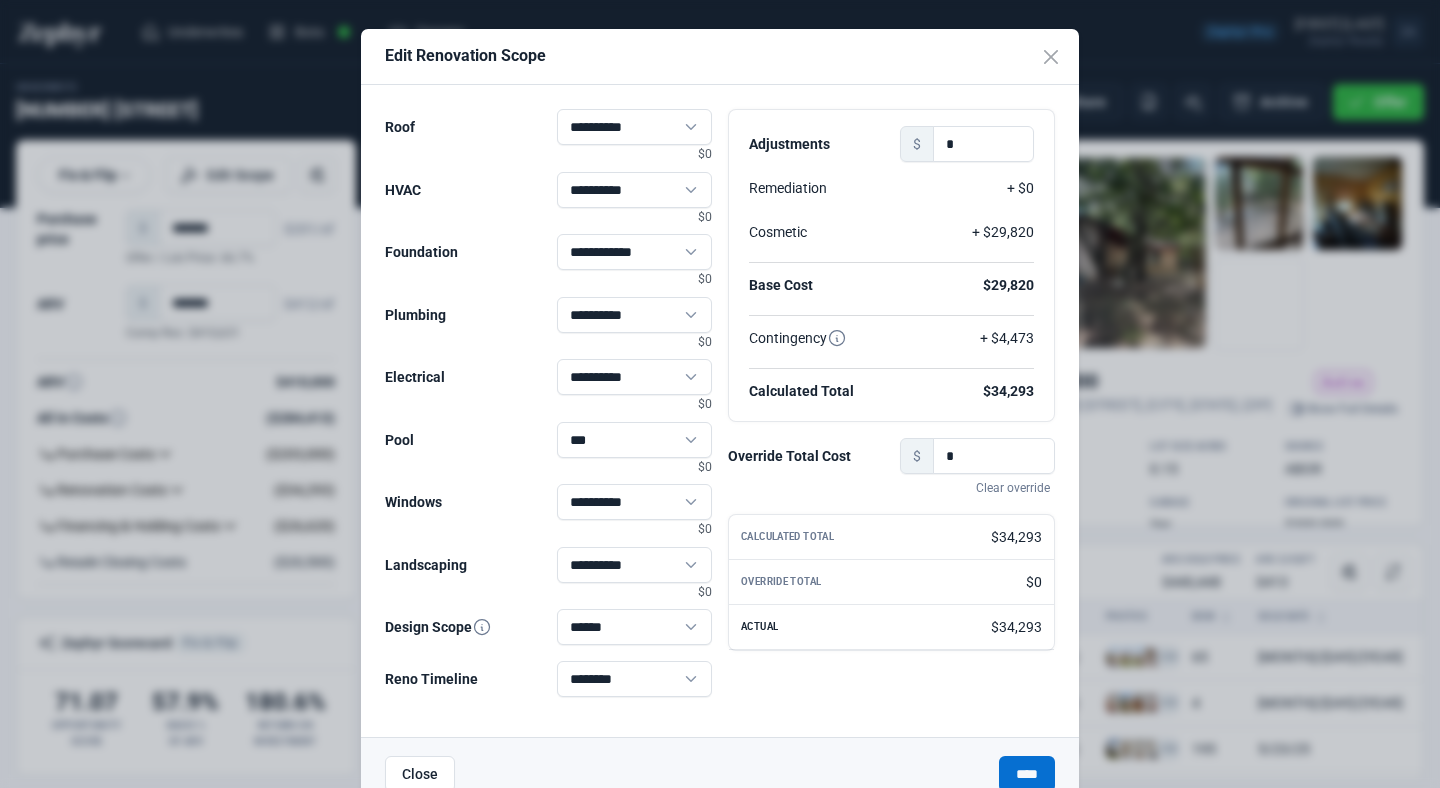 click on "**********" at bounding box center (720, 411) 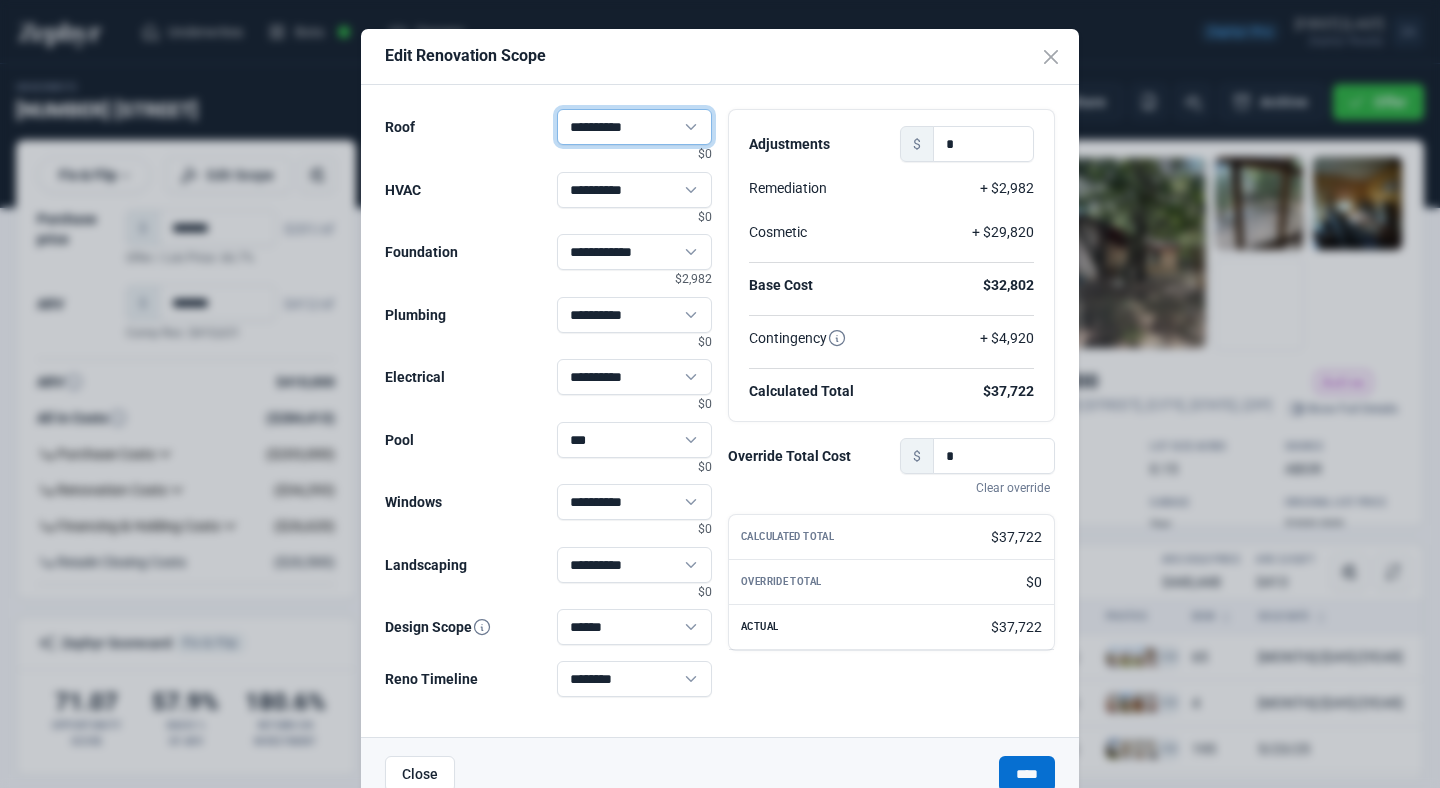 click on "**********" at bounding box center [635, 127] 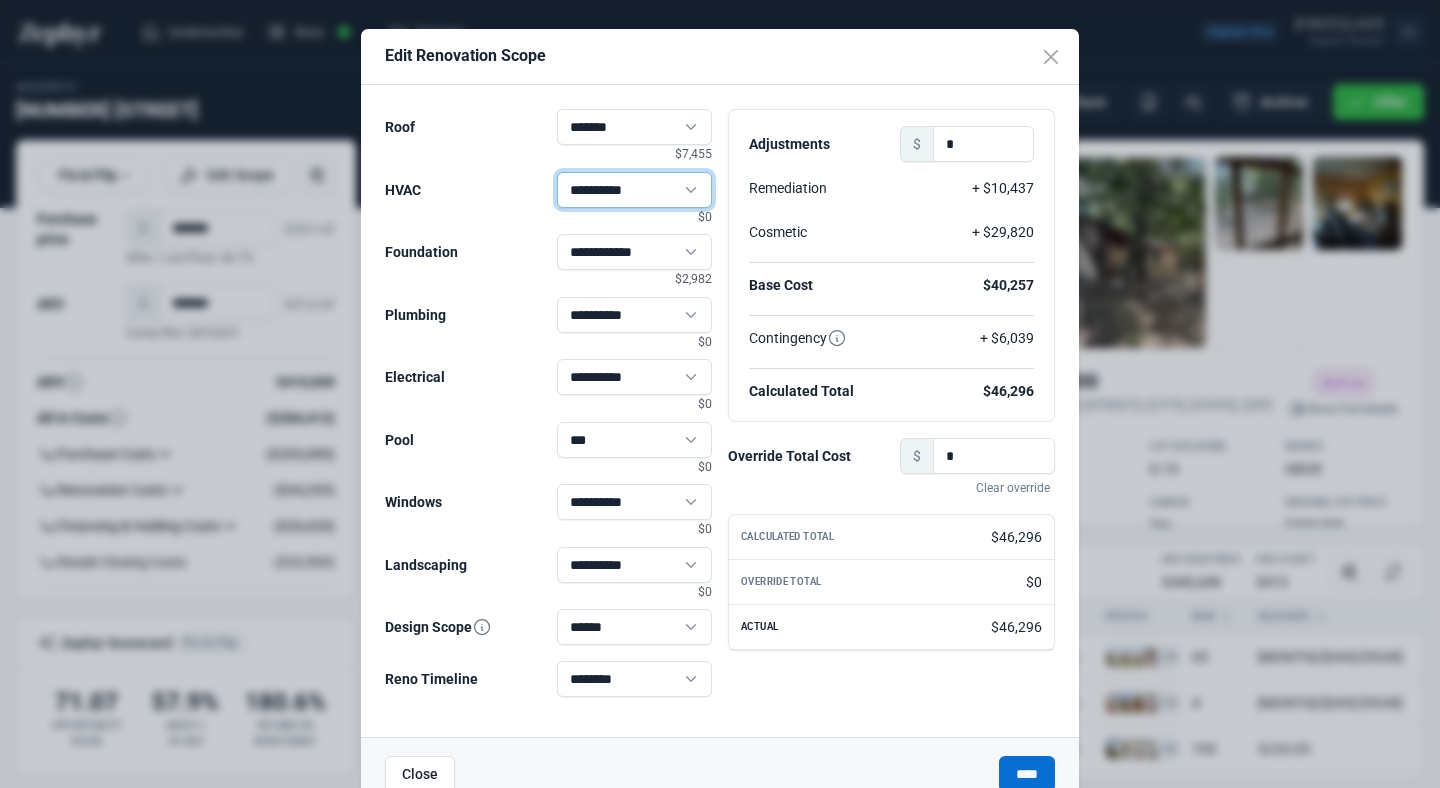 click on "**********" at bounding box center (635, 190) 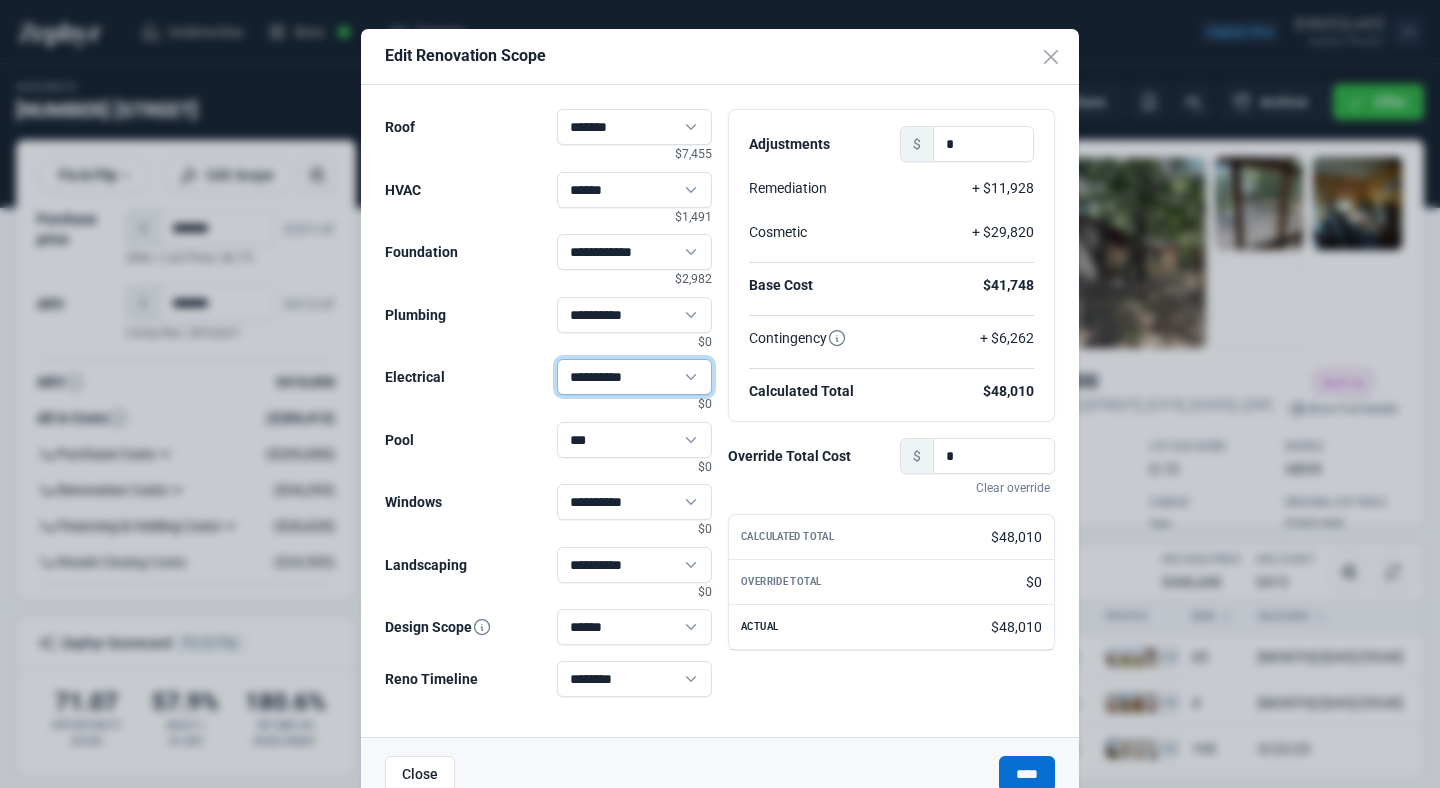 click on "**********" at bounding box center (635, 377) 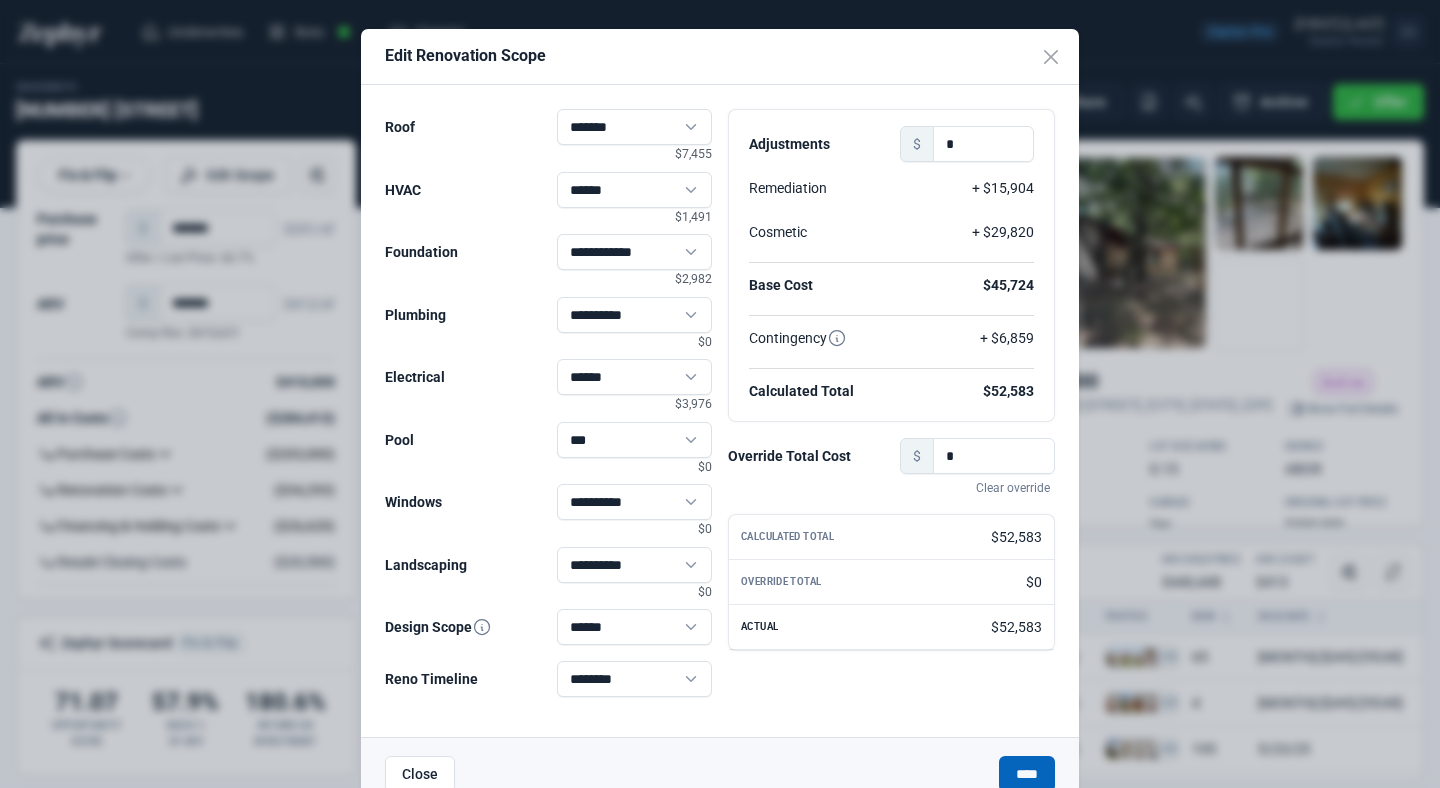 click on "****" at bounding box center [1027, 774] 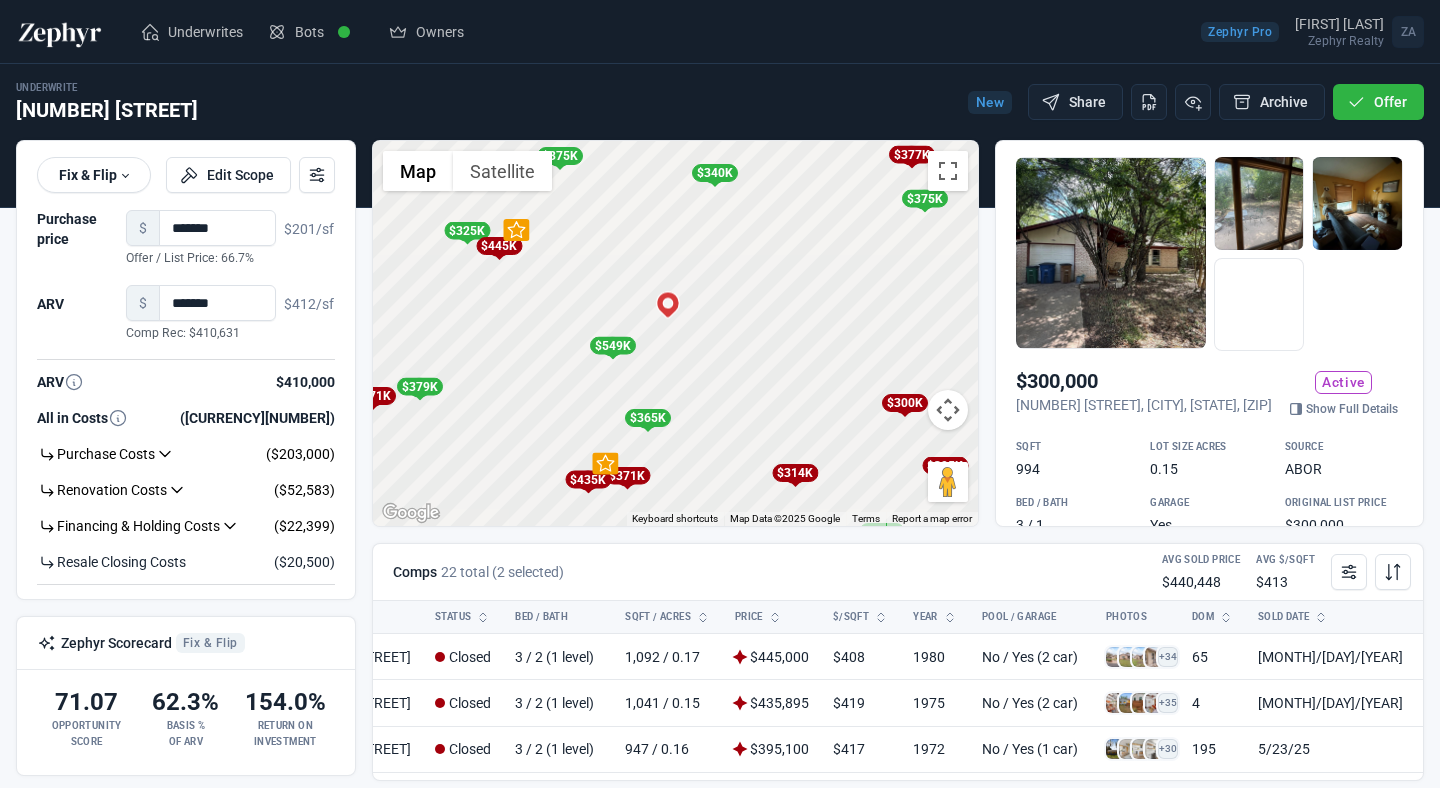 click at bounding box center [1111, 253] 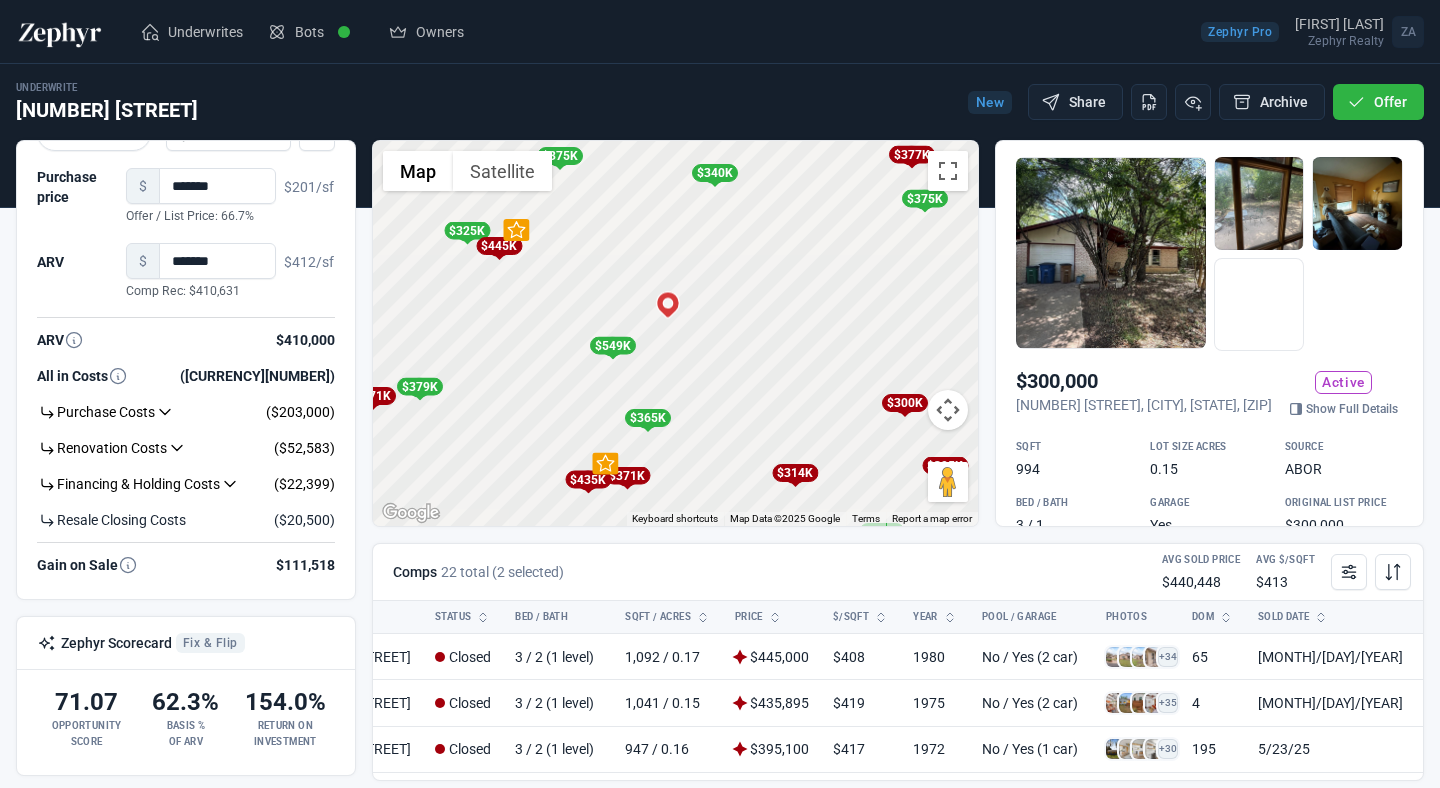 scroll, scrollTop: 61, scrollLeft: 0, axis: vertical 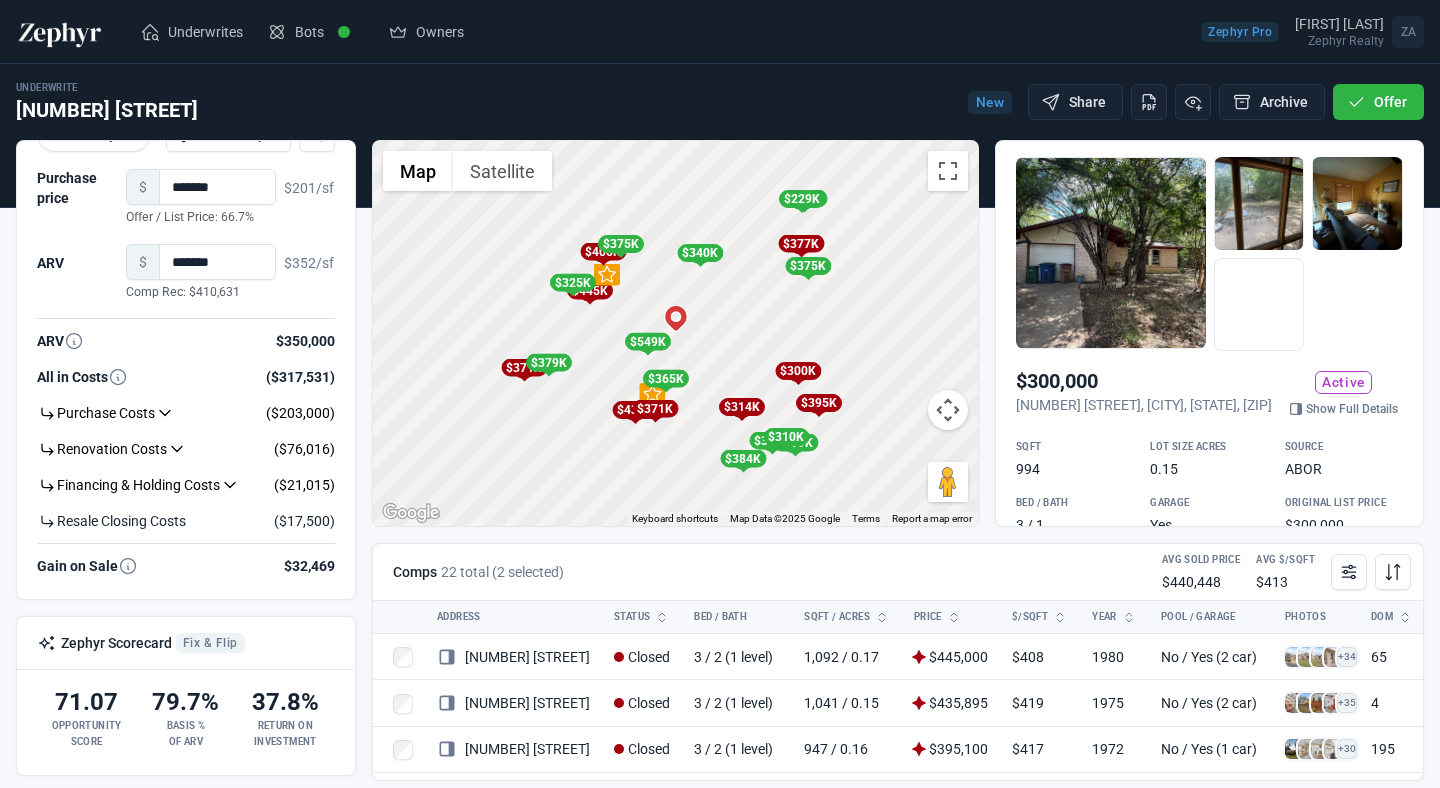 click at bounding box center [1111, 253] 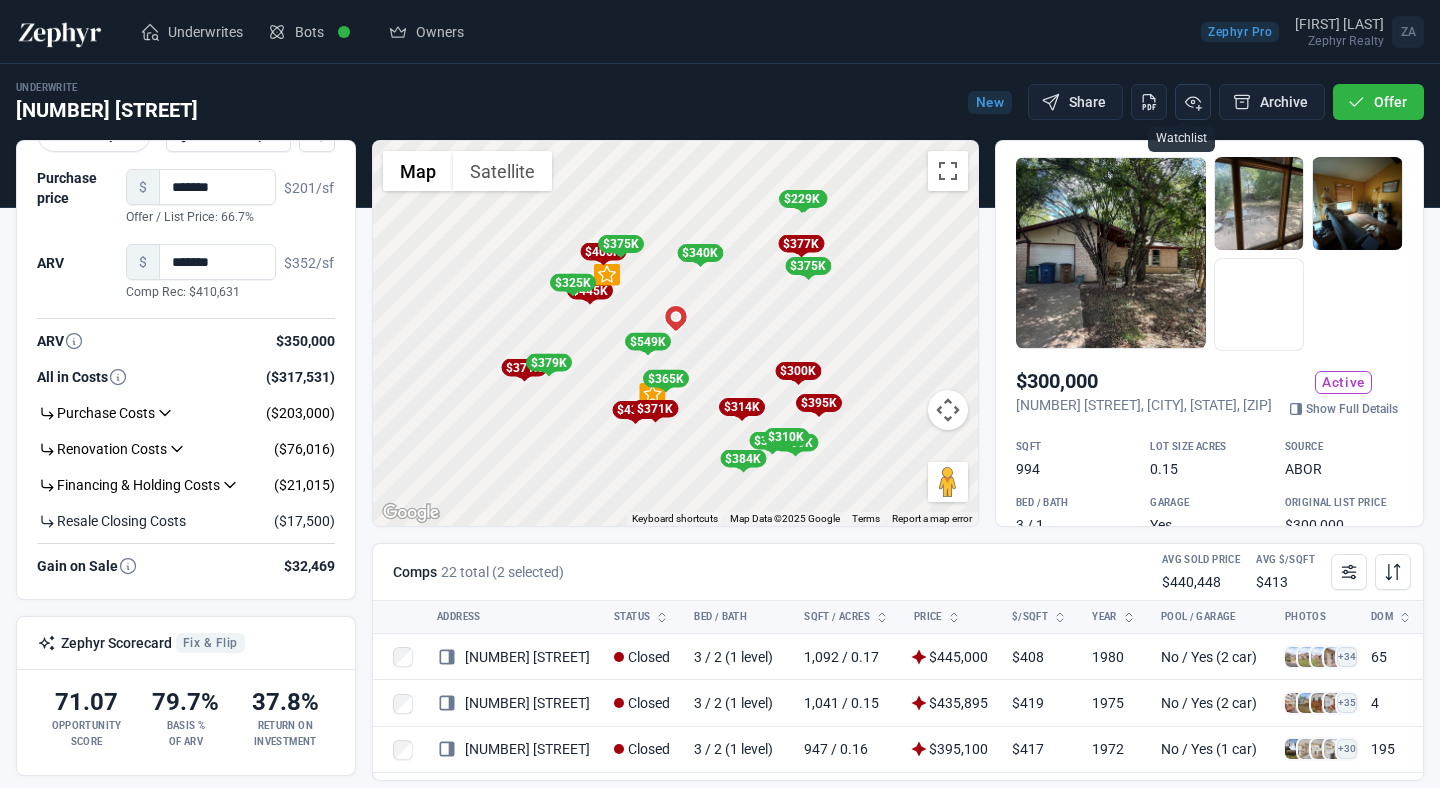 click 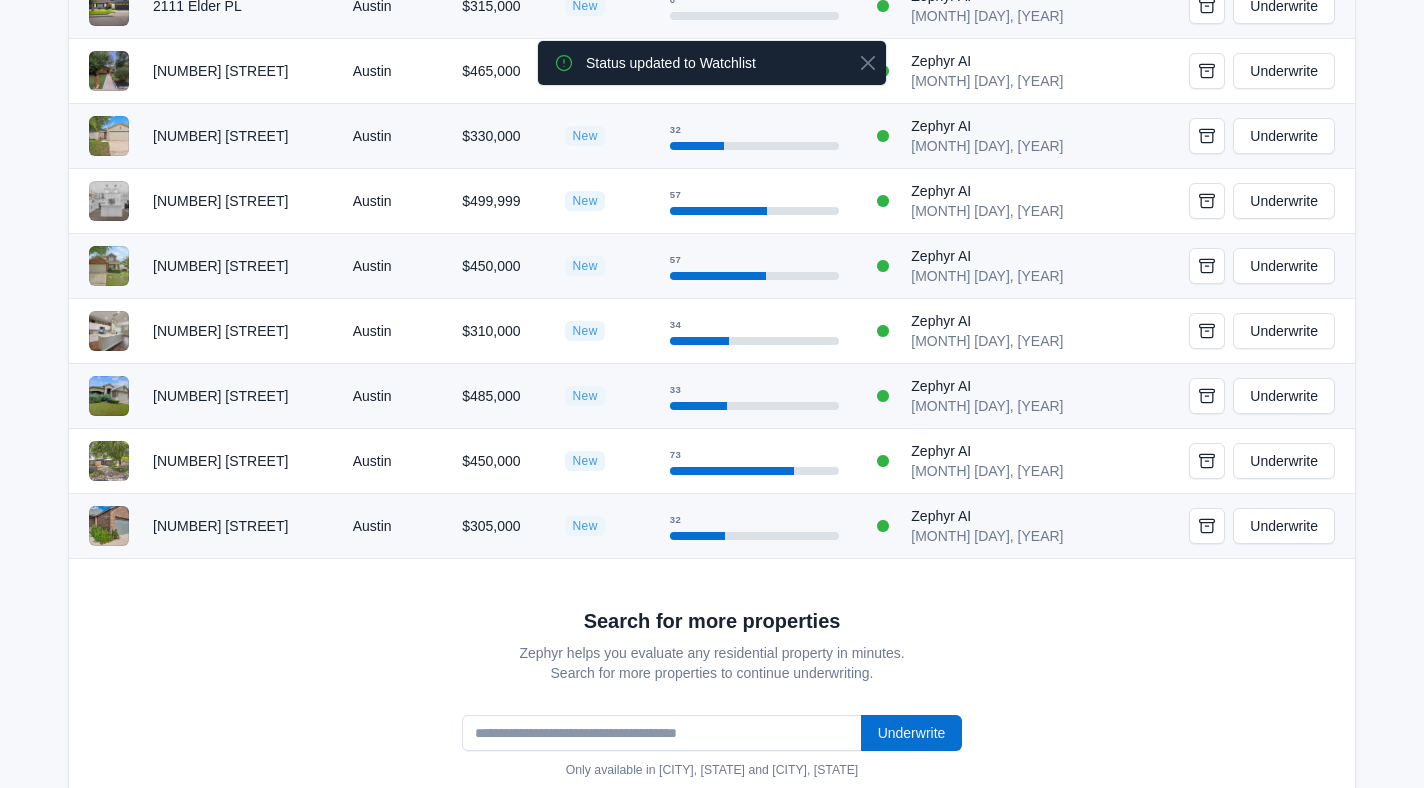 scroll, scrollTop: 661, scrollLeft: 0, axis: vertical 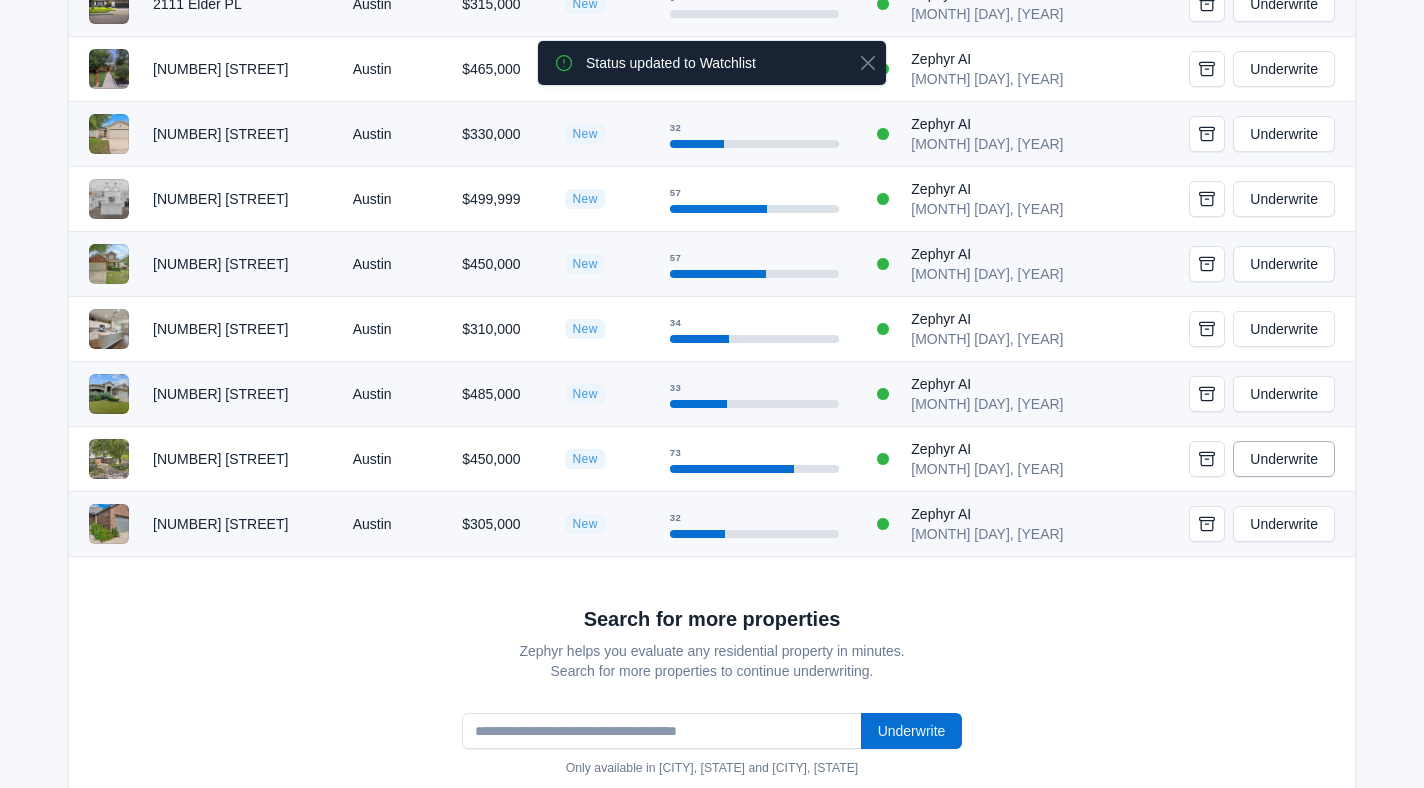 click on "Underwrite" at bounding box center (1284, 459) 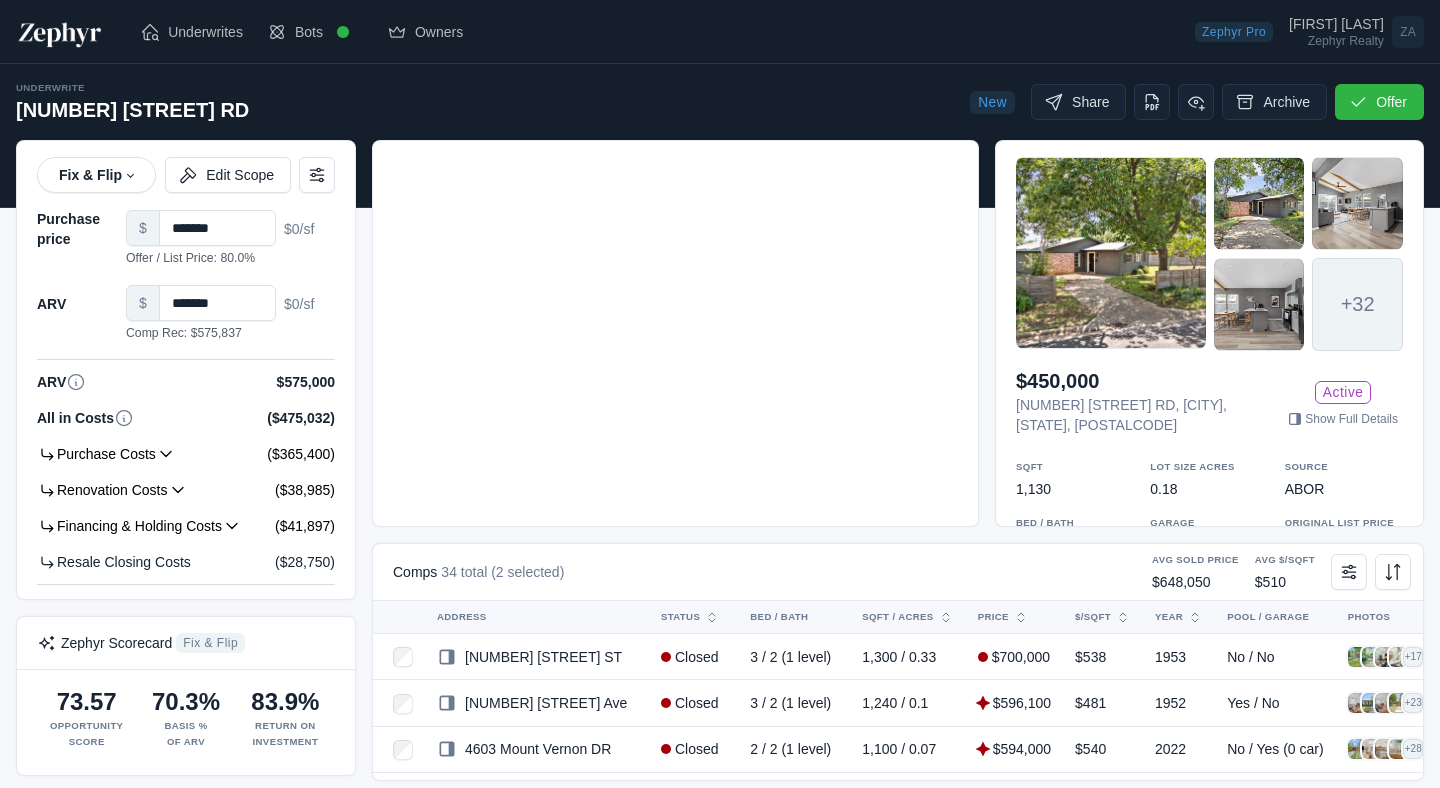 scroll, scrollTop: 0, scrollLeft: 0, axis: both 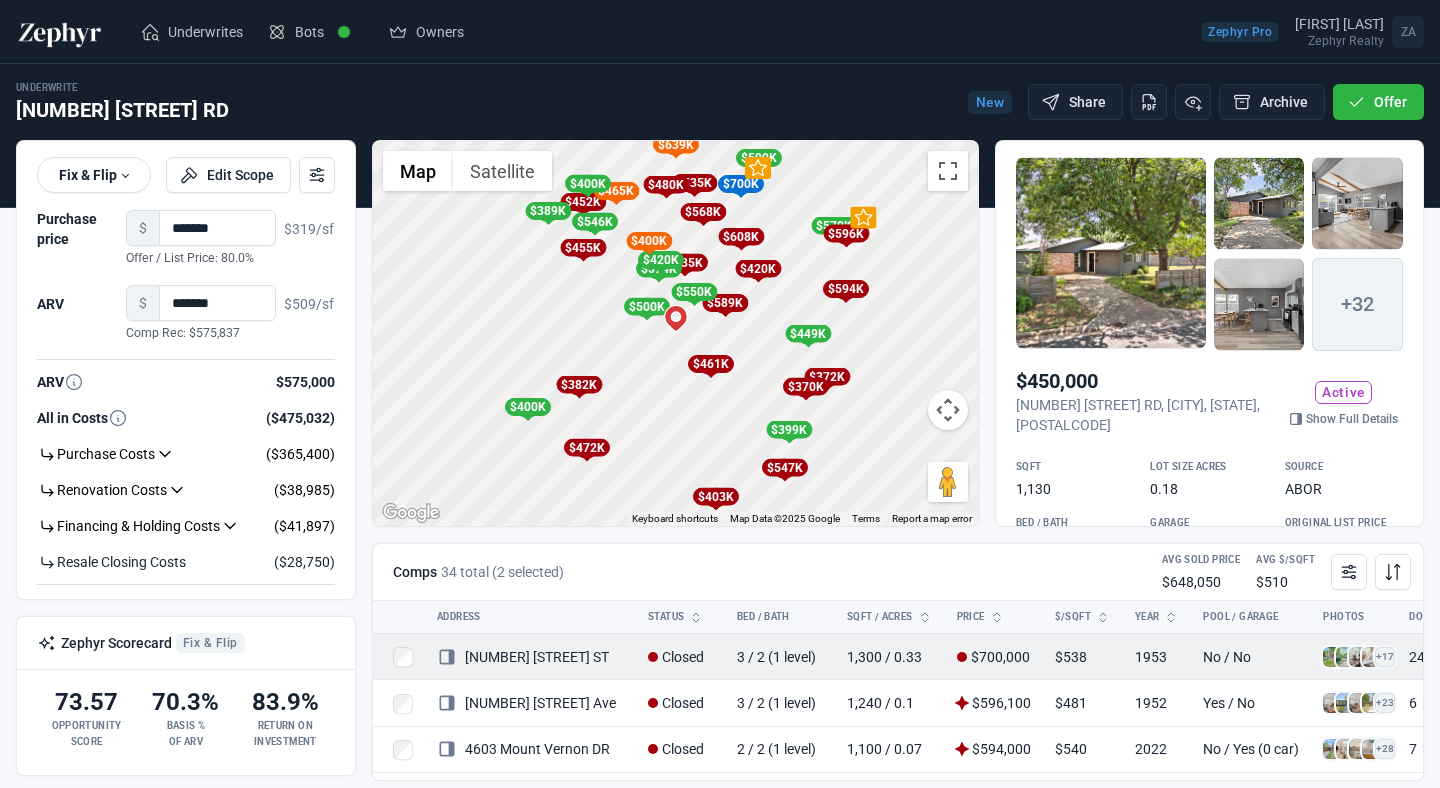 click at bounding box center (1333, 657) 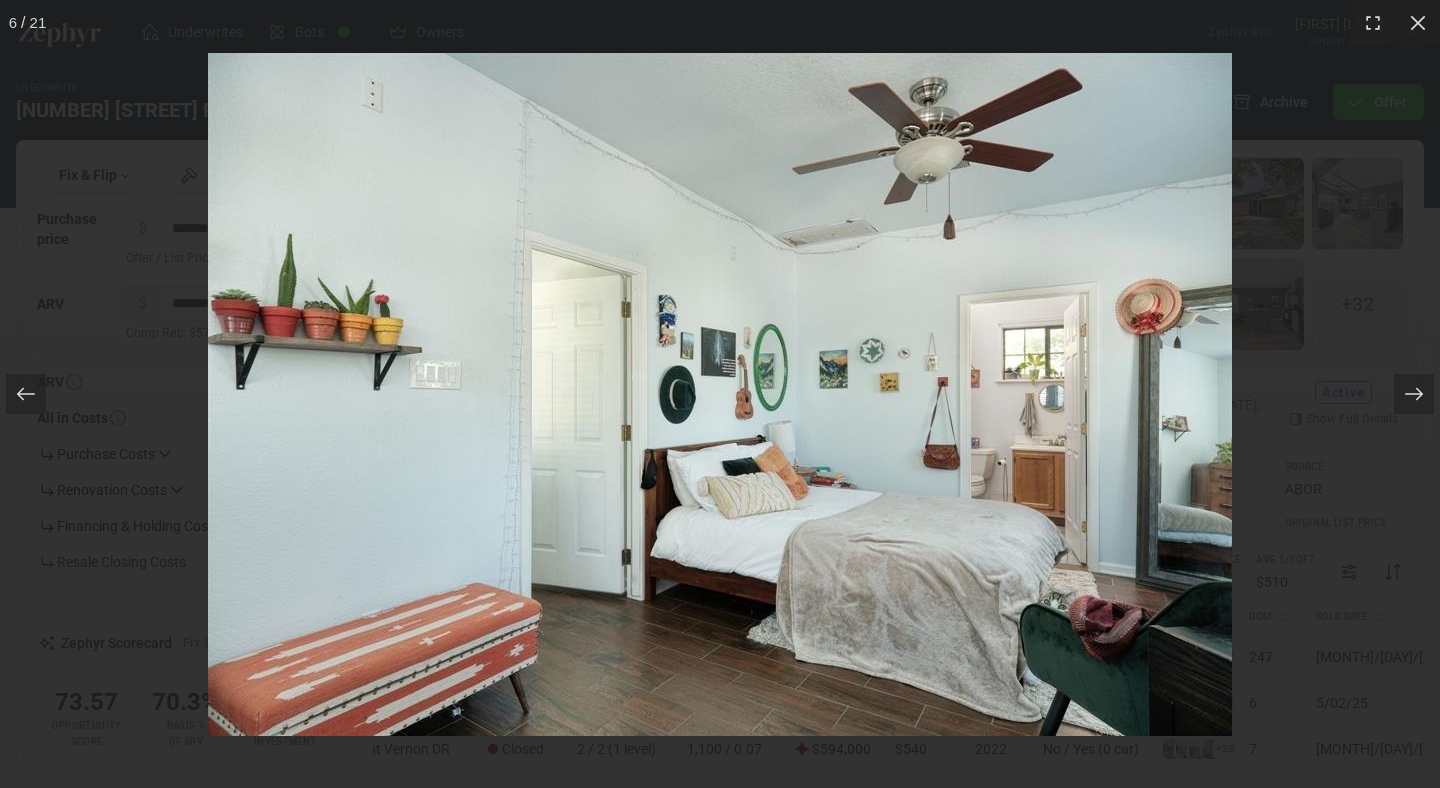 scroll, scrollTop: 0, scrollLeft: 200, axis: horizontal 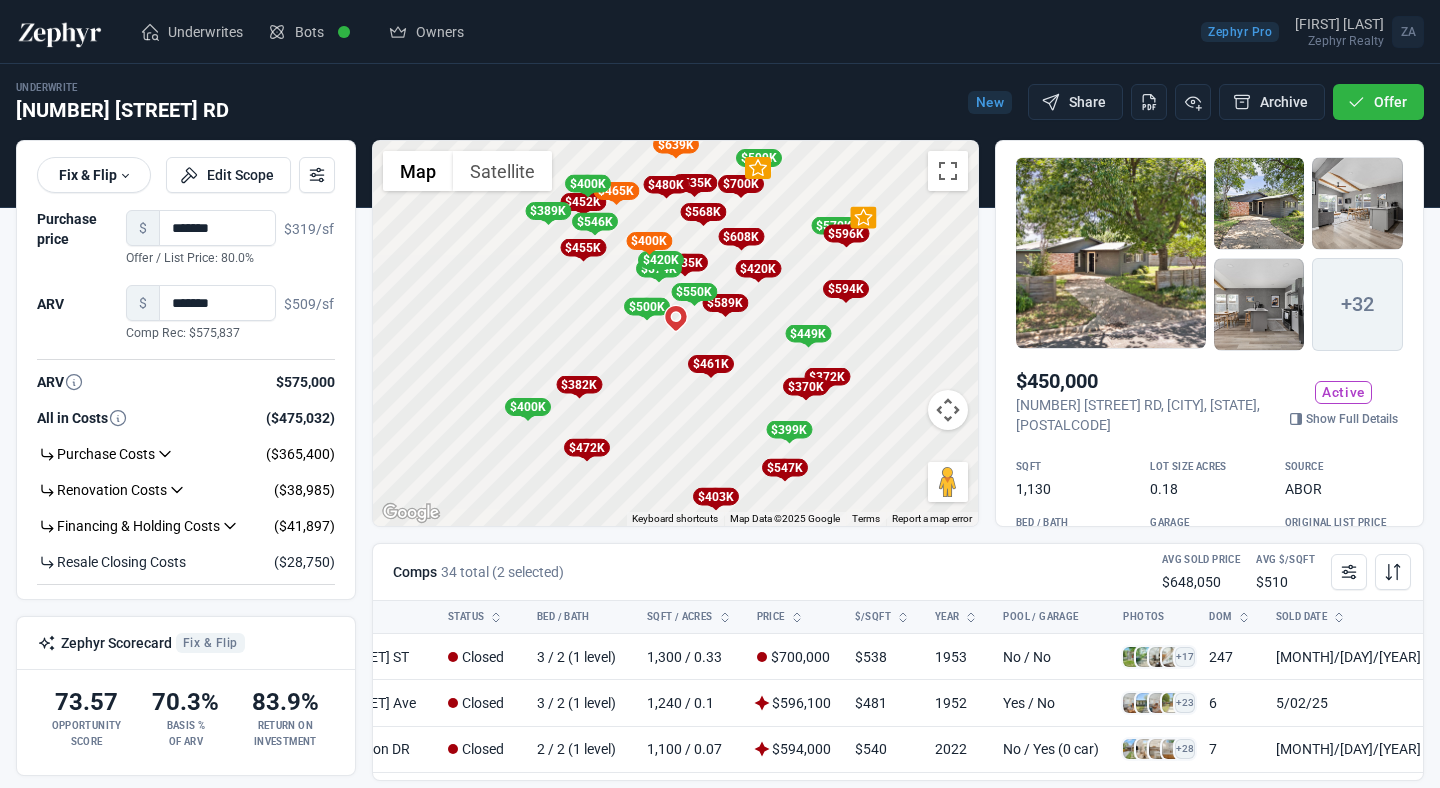 click at bounding box center (1111, 253) 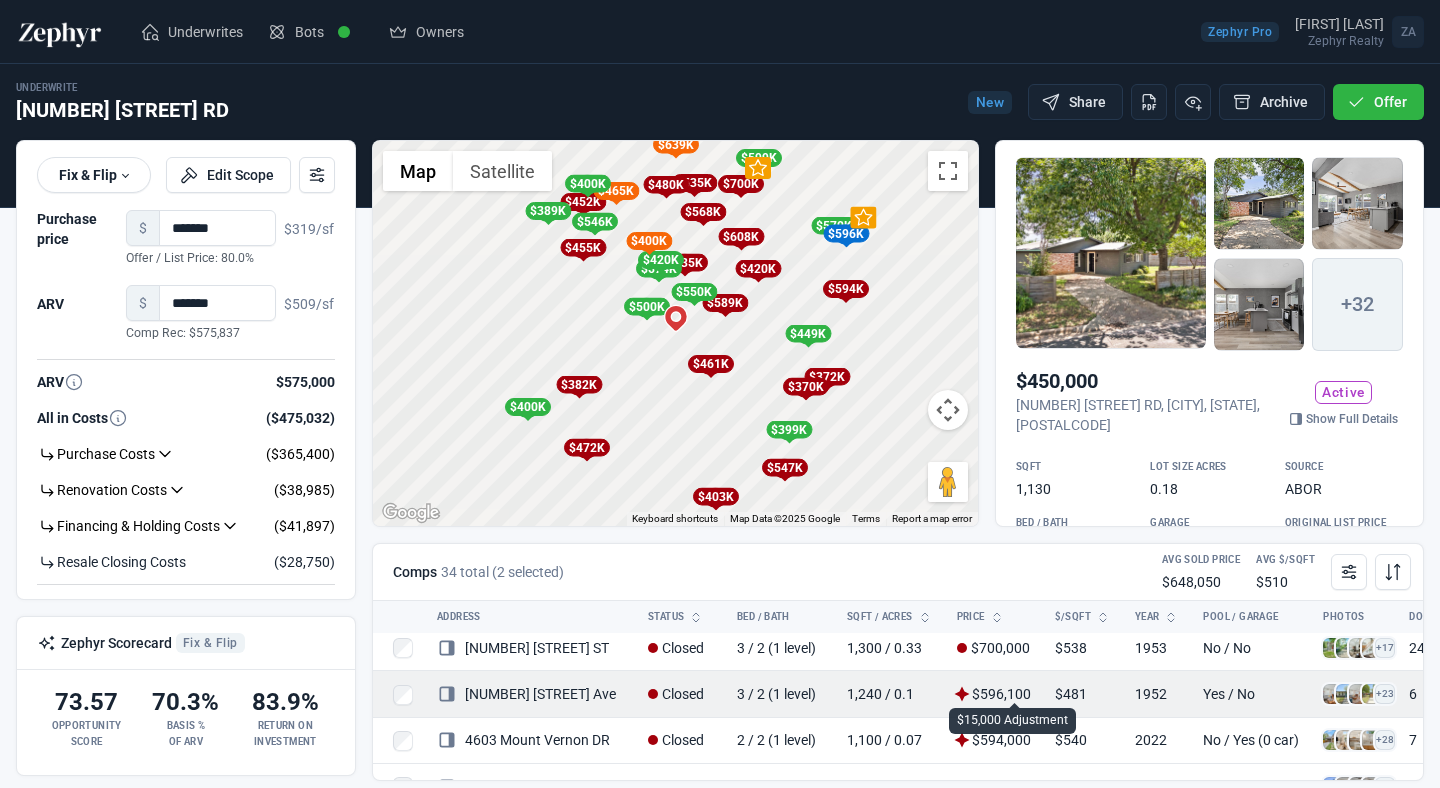 scroll, scrollTop: 0, scrollLeft: 0, axis: both 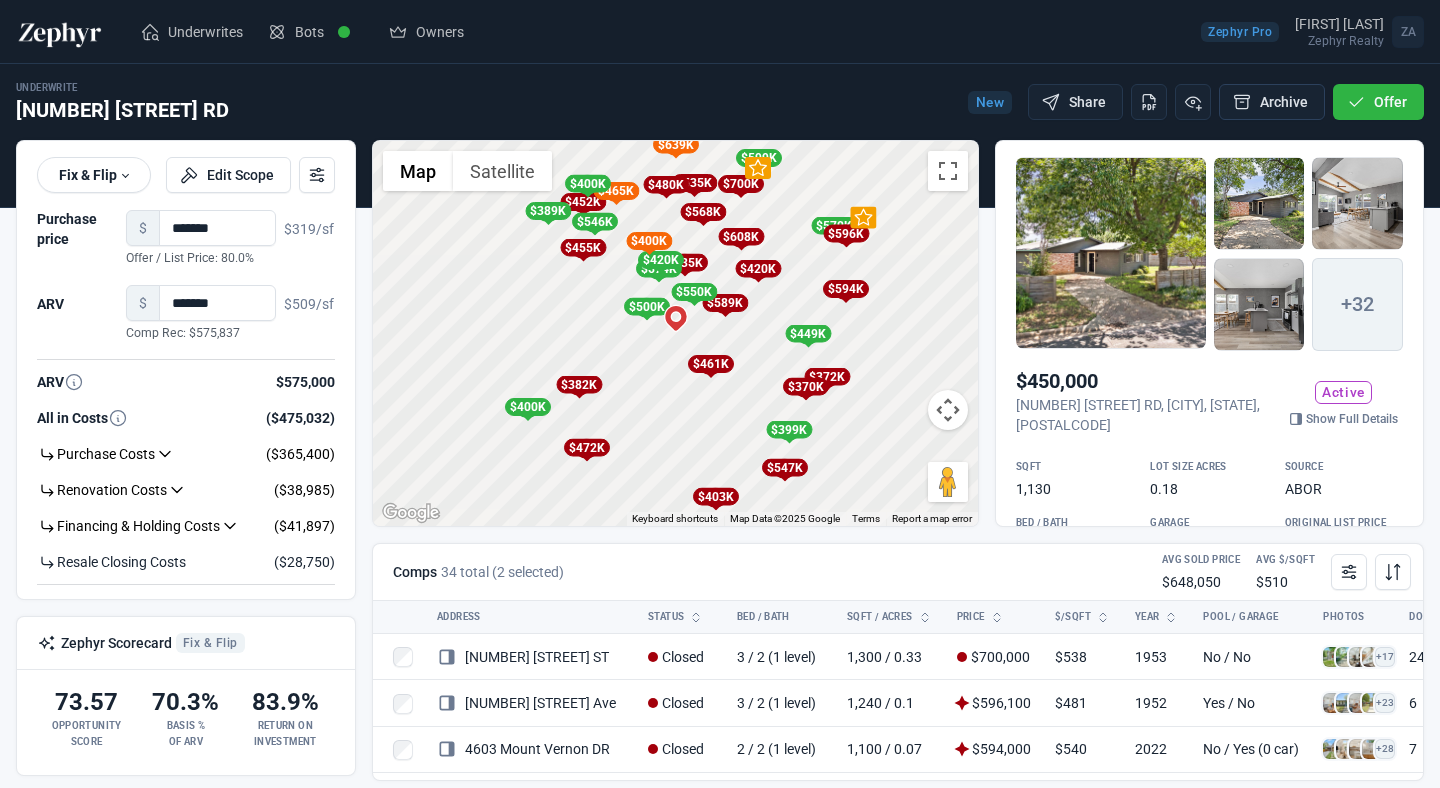 click on "Archive" at bounding box center (1272, 102) 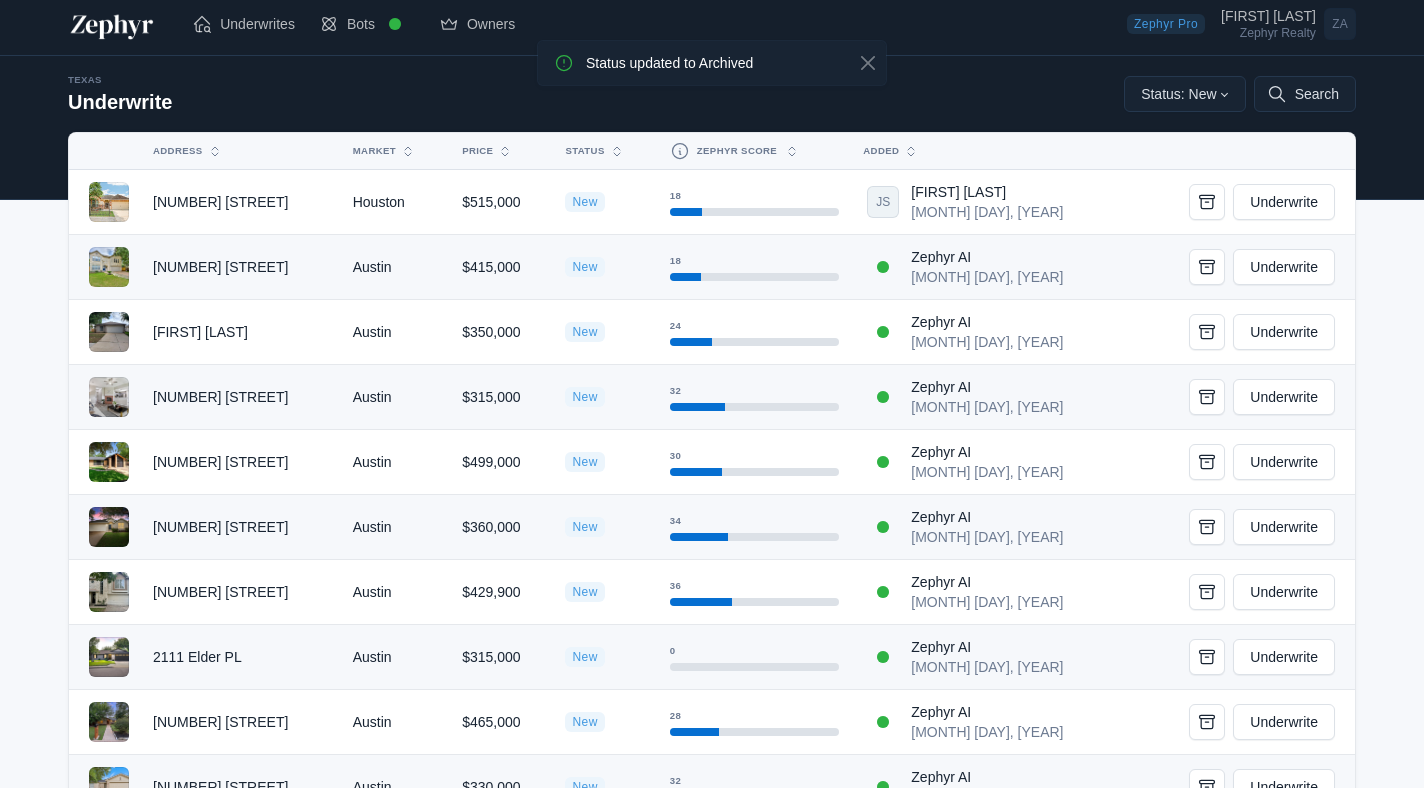 scroll, scrollTop: 0, scrollLeft: 0, axis: both 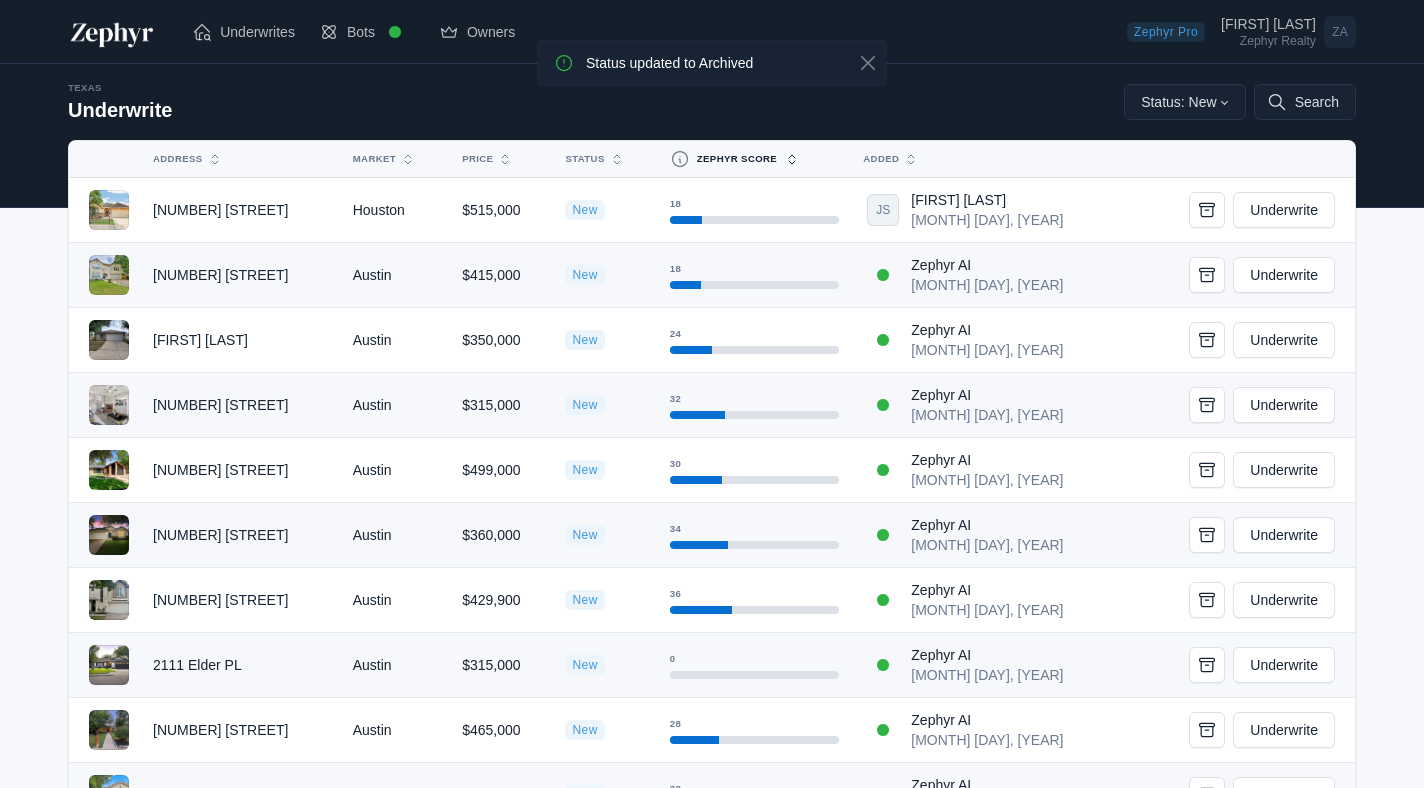 click on "Zephyr Score" at bounding box center [743, 159] 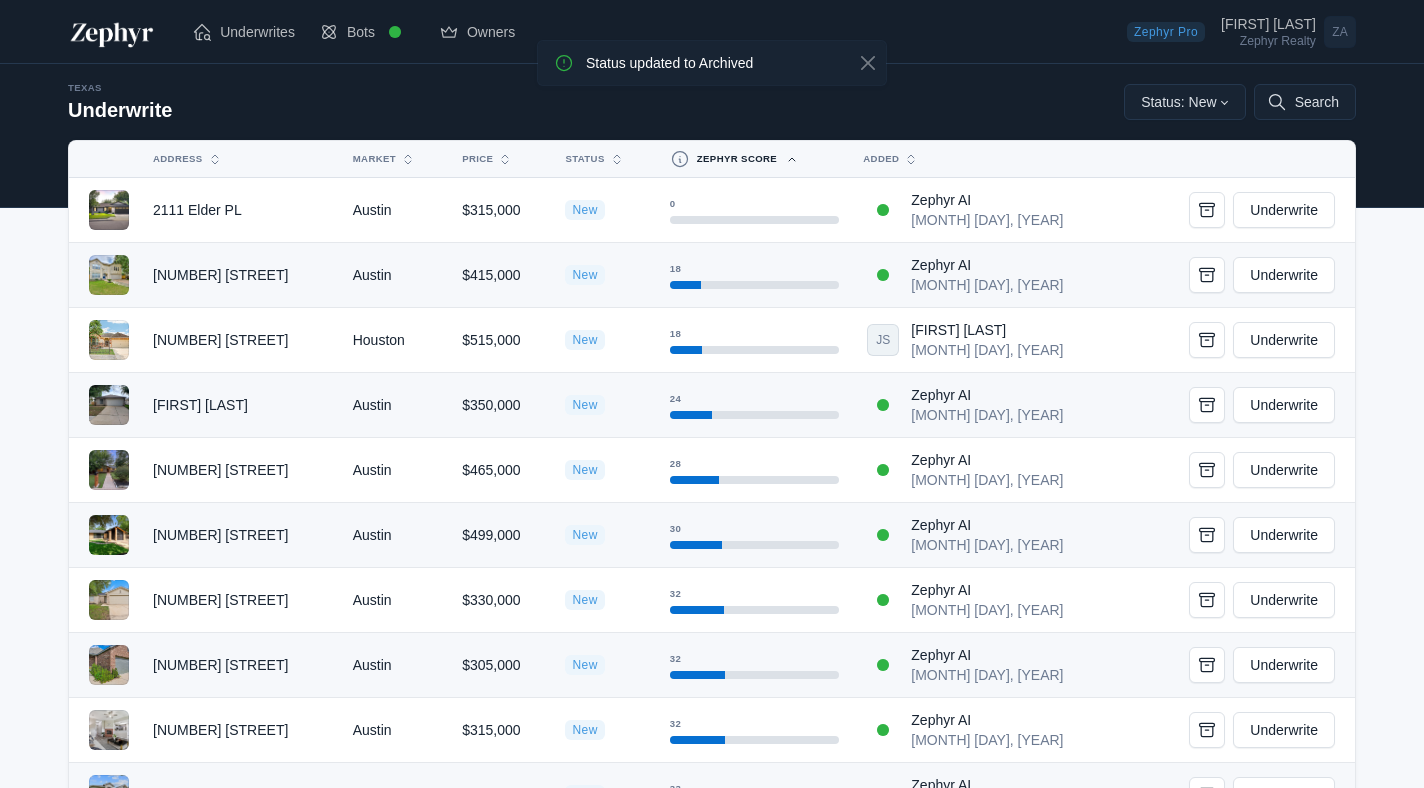 click on "Zephyr Score" at bounding box center [737, 159] 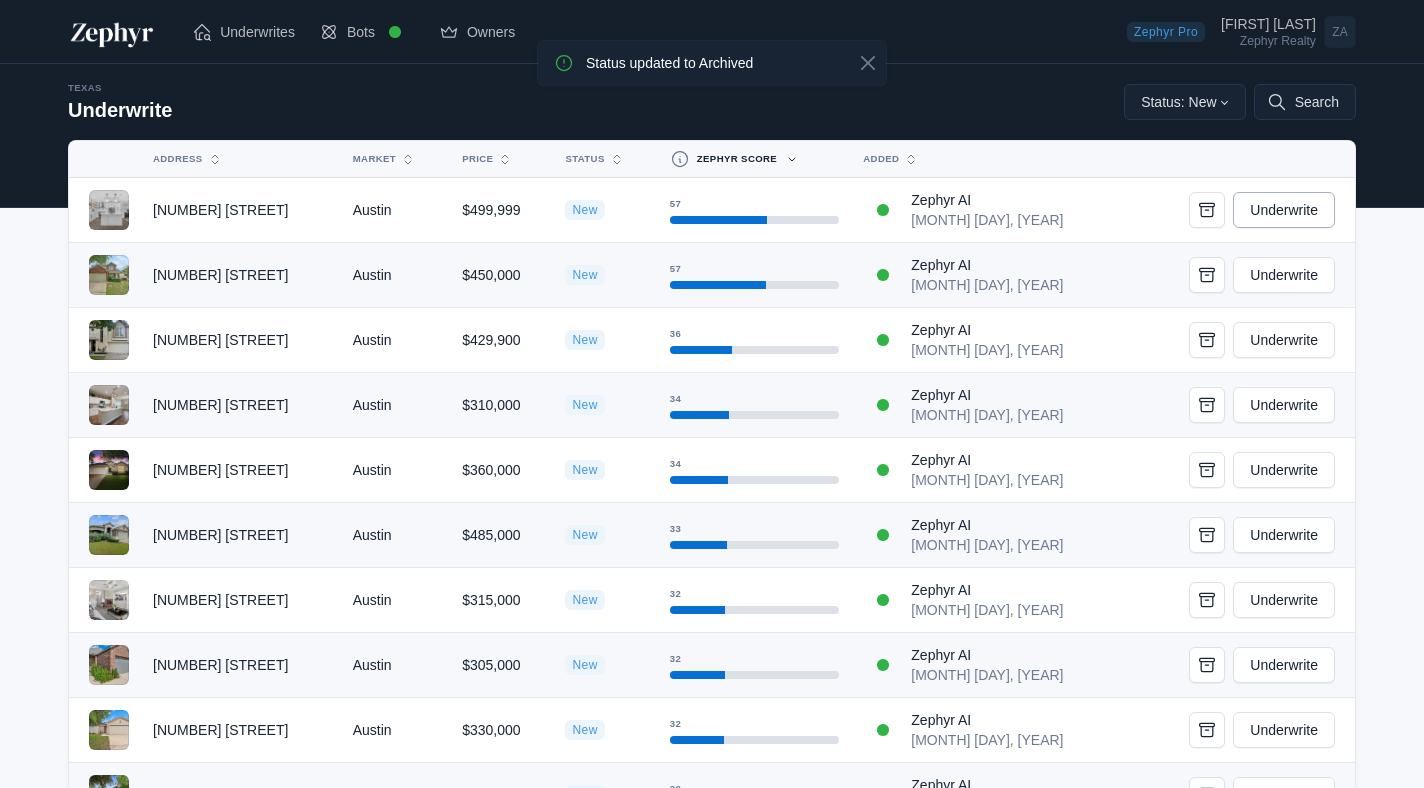 click on "Underwrite" at bounding box center [1284, 210] 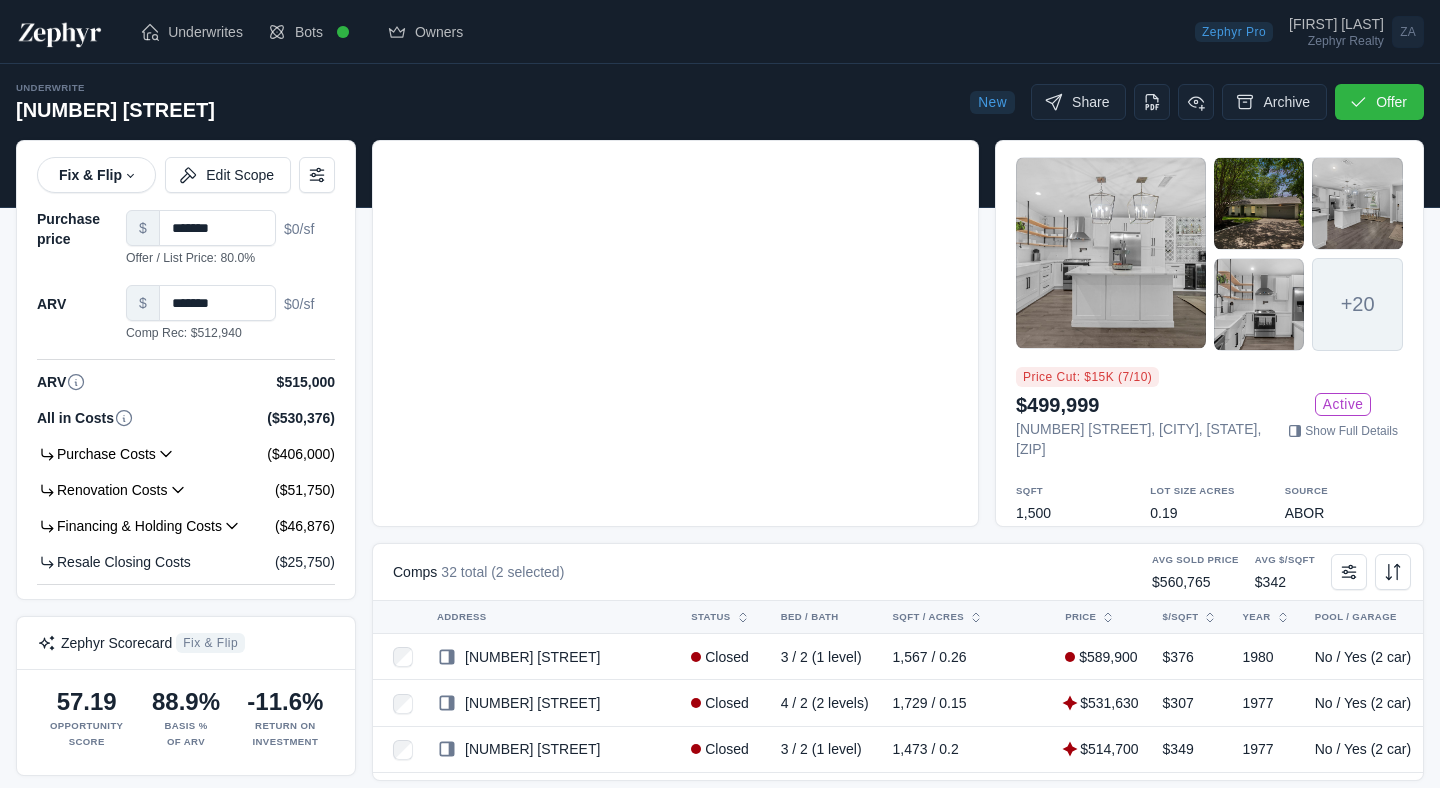 scroll, scrollTop: 0, scrollLeft: 0, axis: both 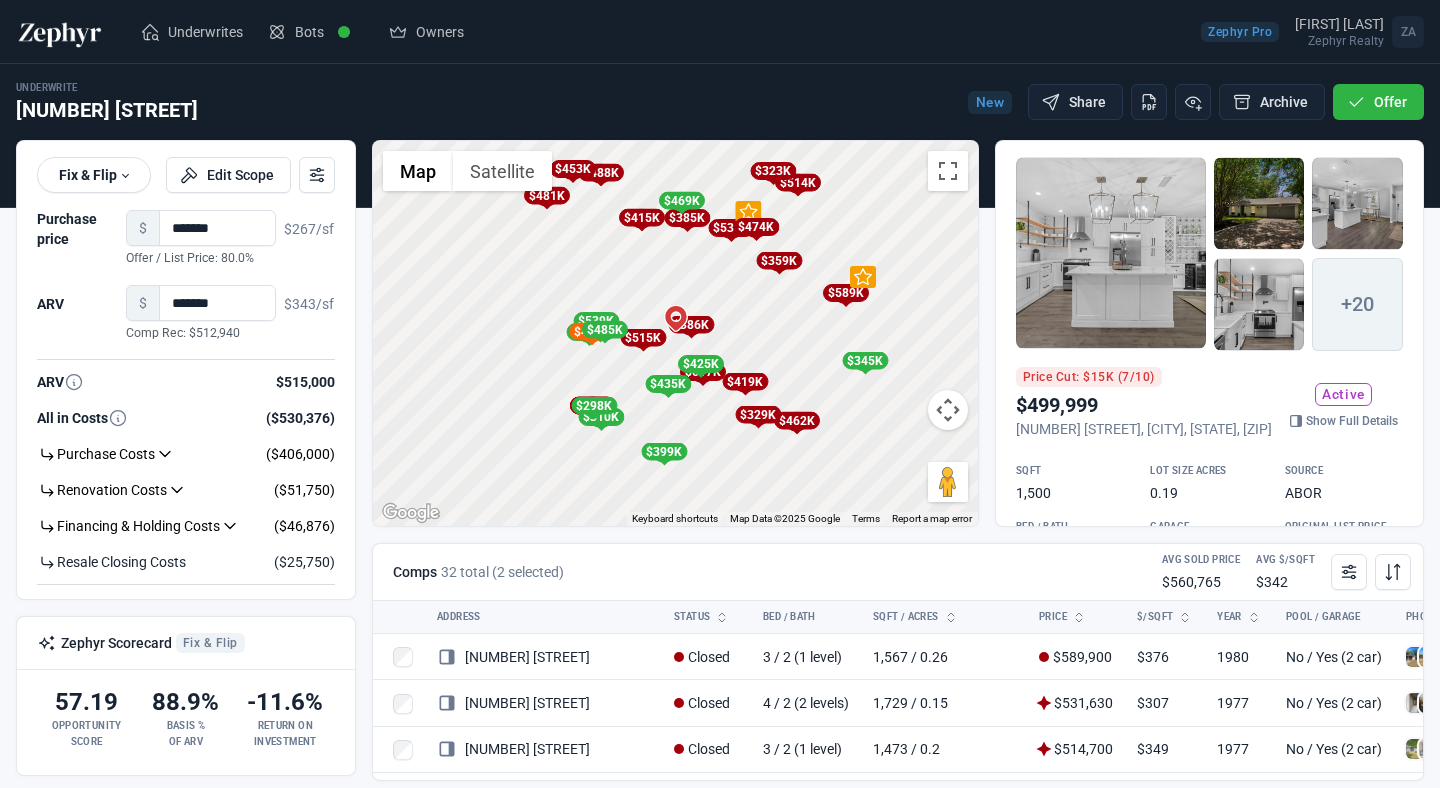click at bounding box center (1111, 253) 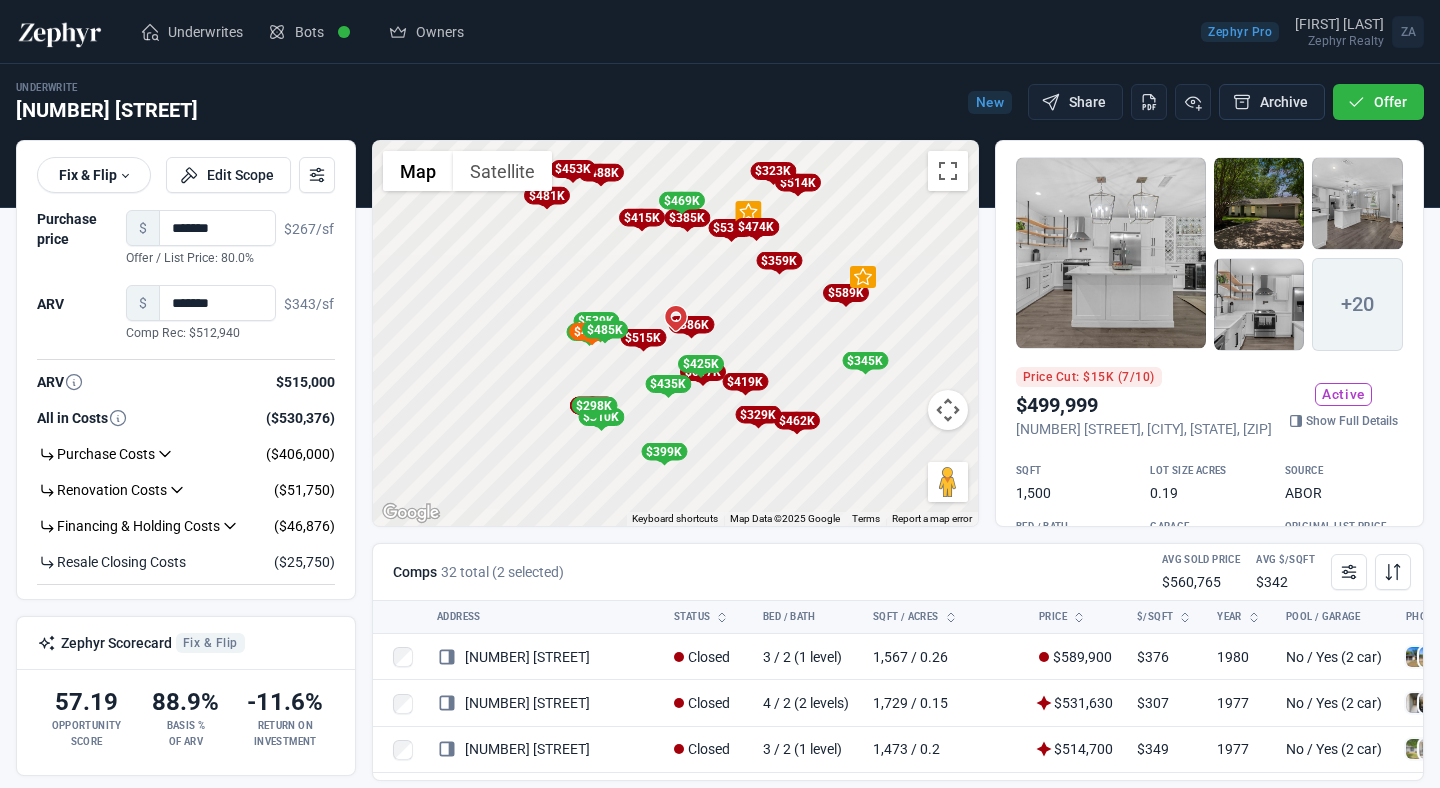 click 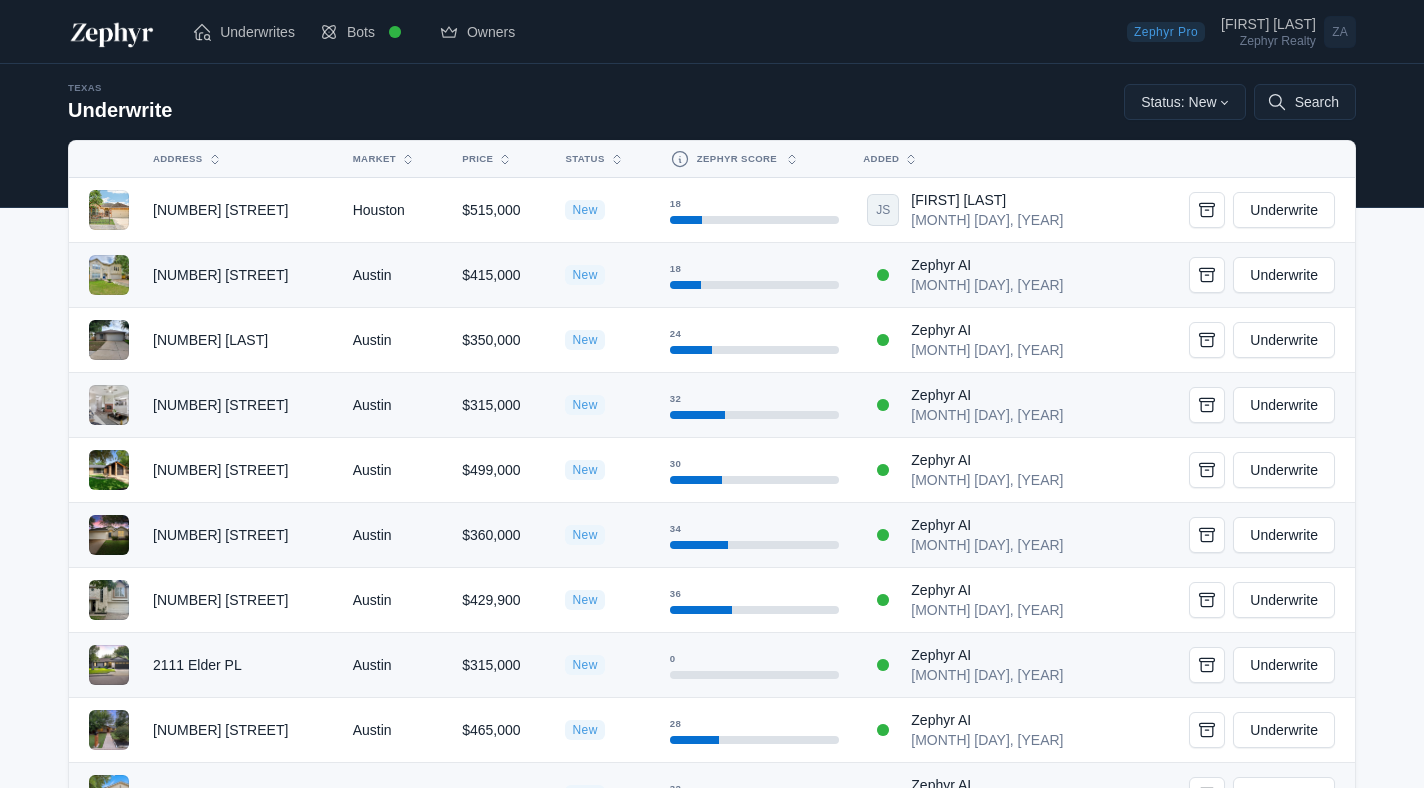 scroll, scrollTop: 0, scrollLeft: 0, axis: both 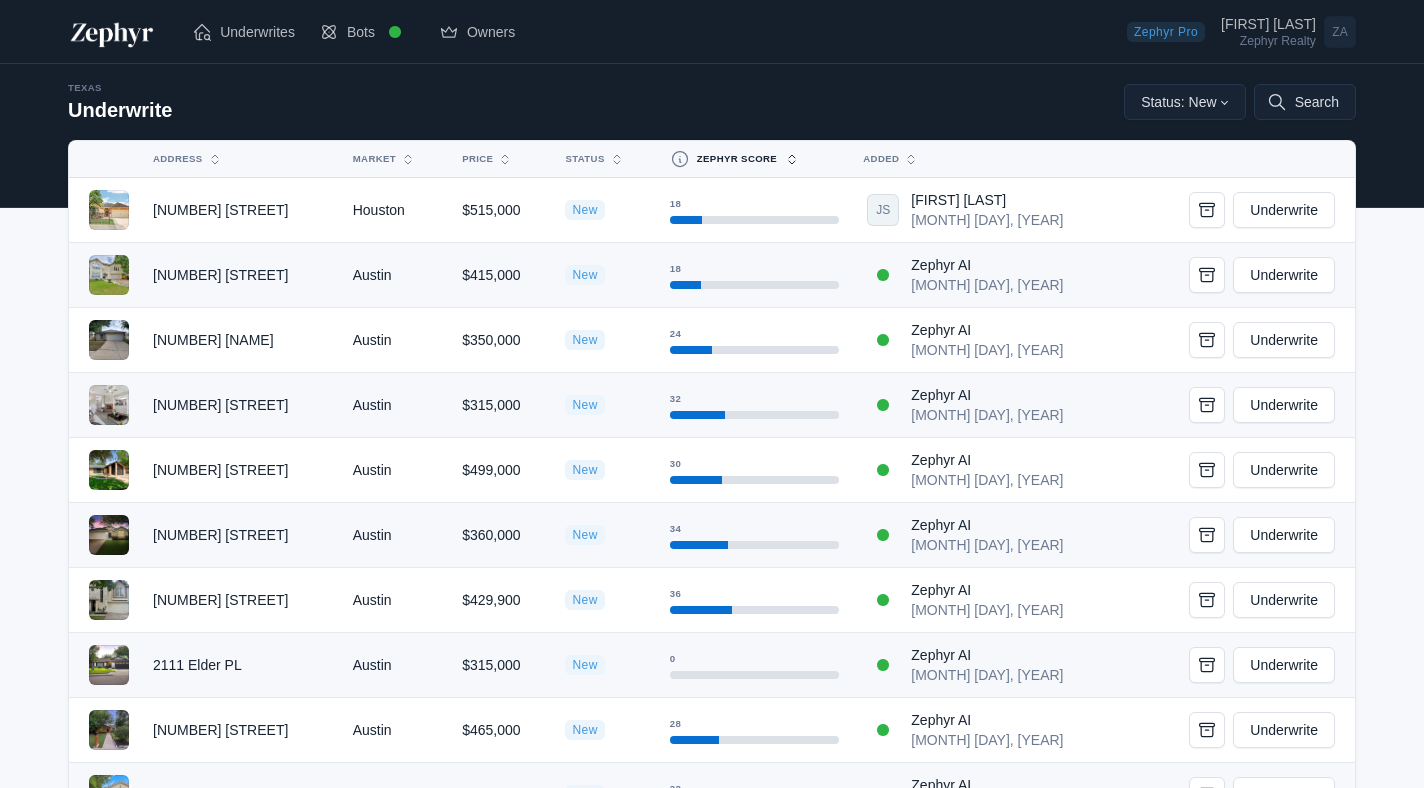 click on "Zephyr Score" at bounding box center (743, 159) 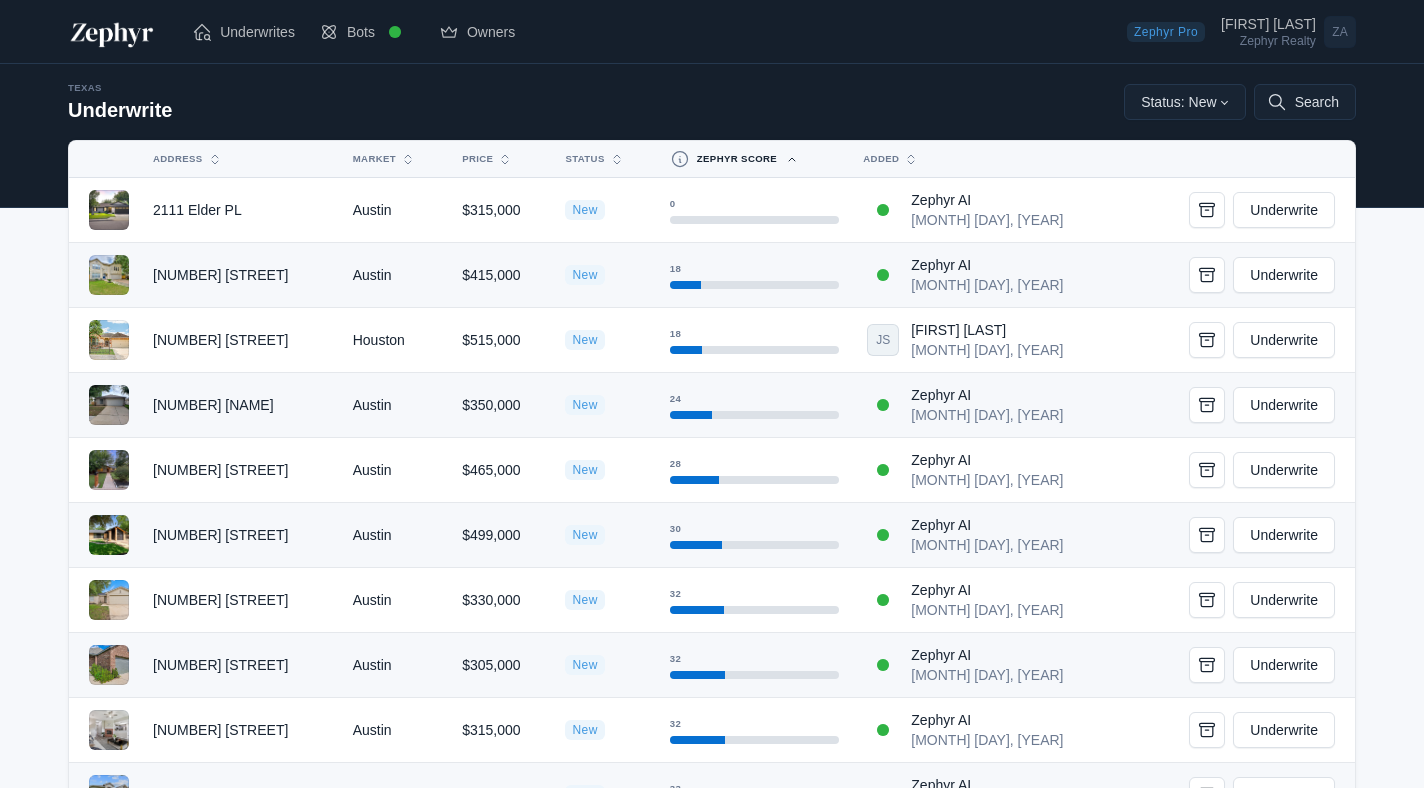 click on "Zephyr Score" at bounding box center [743, 159] 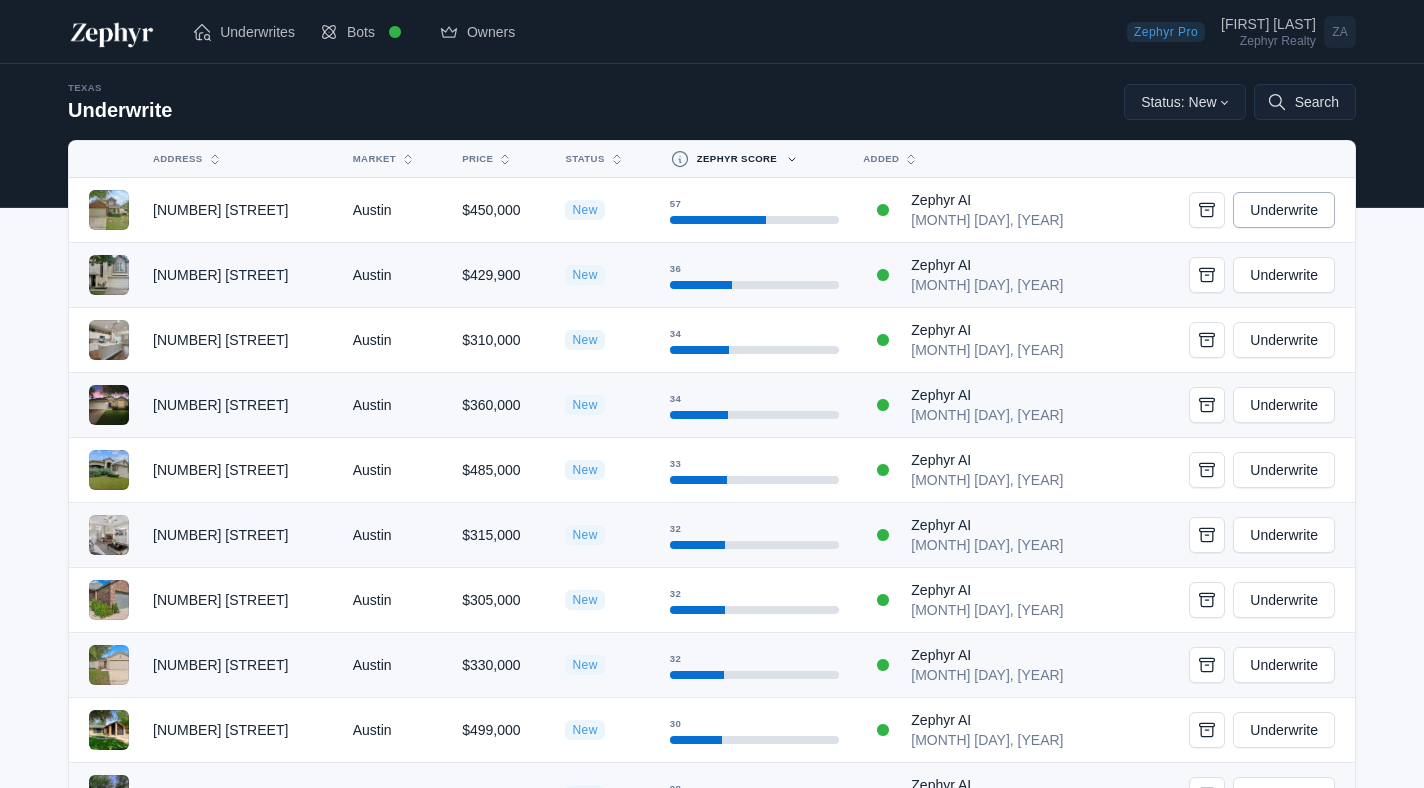 click on "Underwrite" at bounding box center [1284, 210] 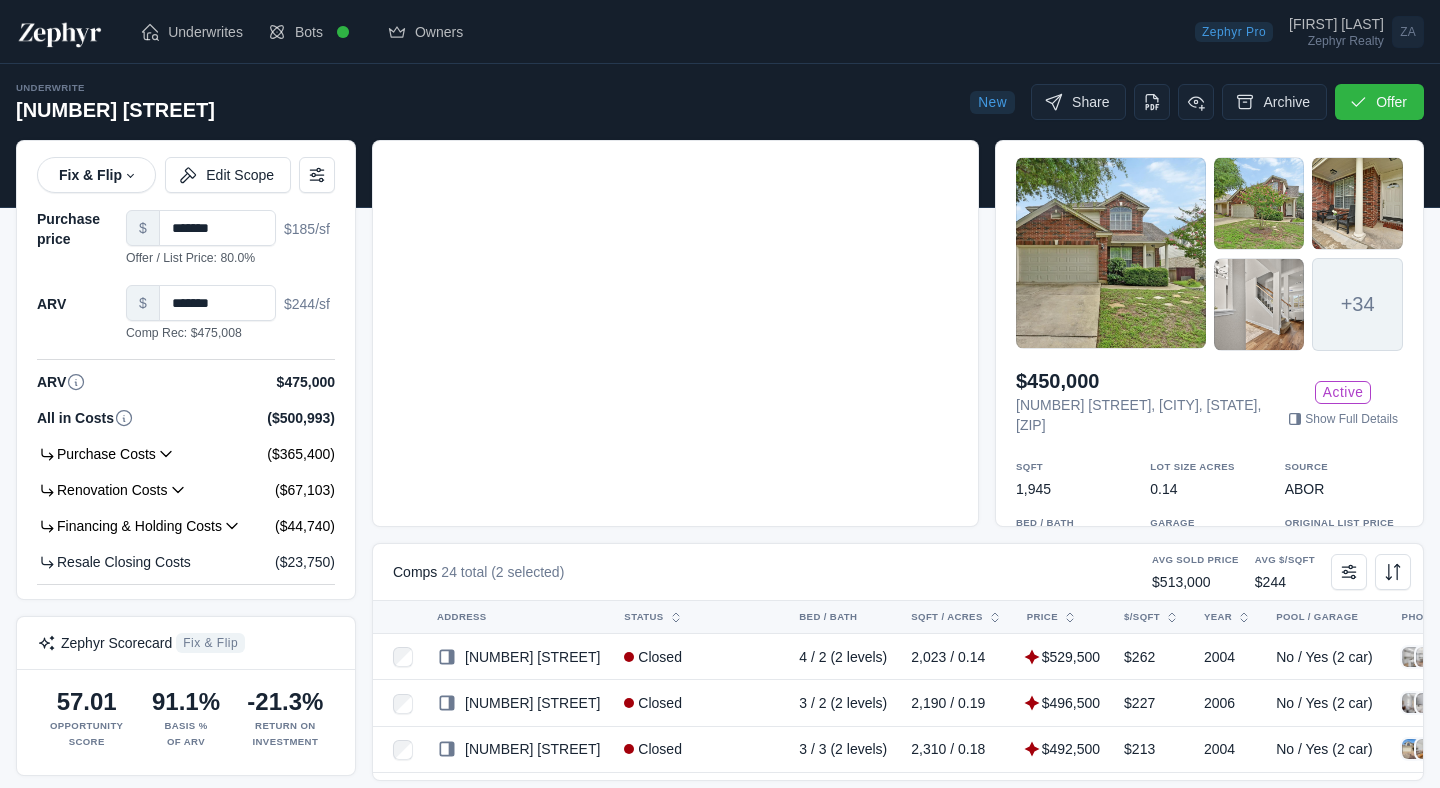 scroll, scrollTop: 0, scrollLeft: 0, axis: both 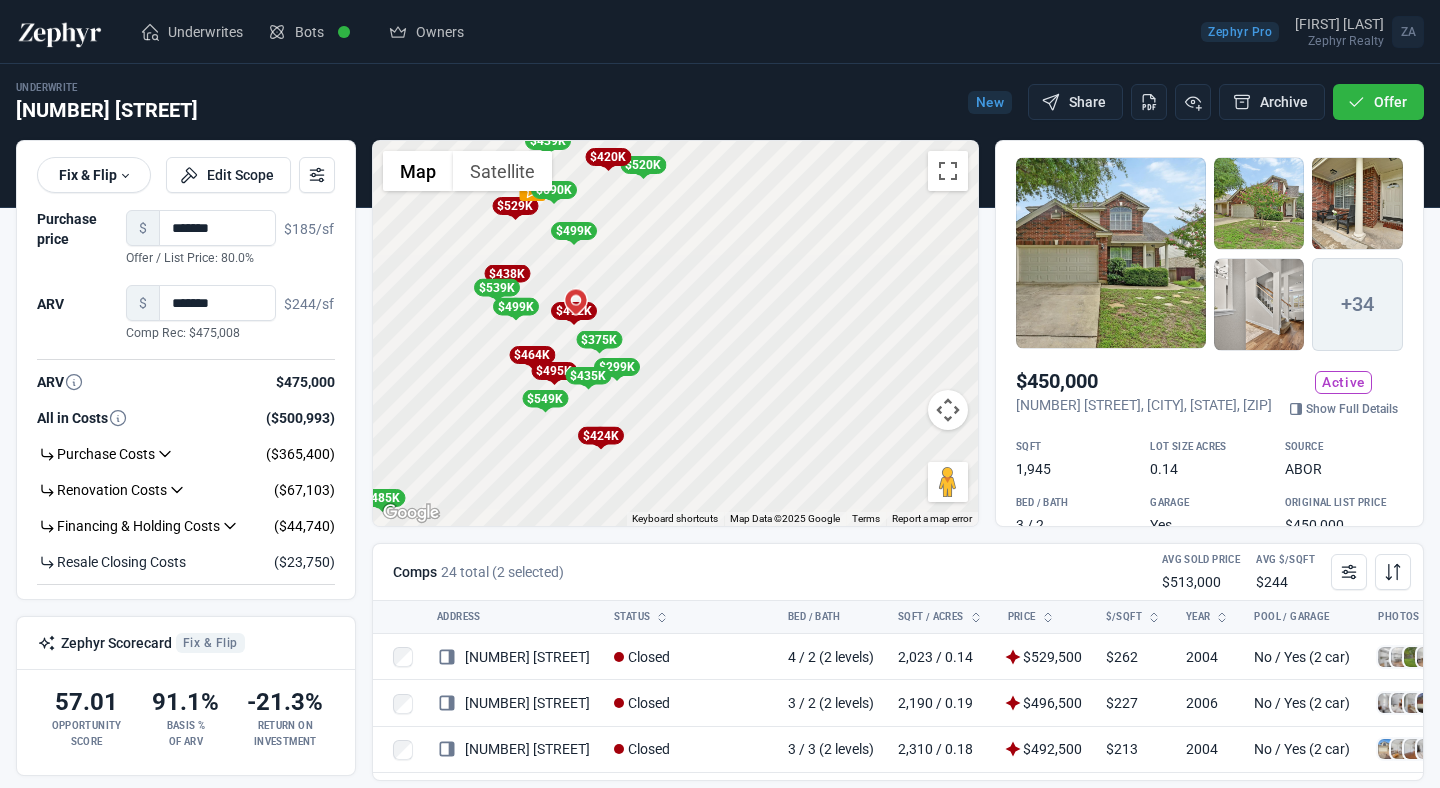 click at bounding box center (1111, 253) 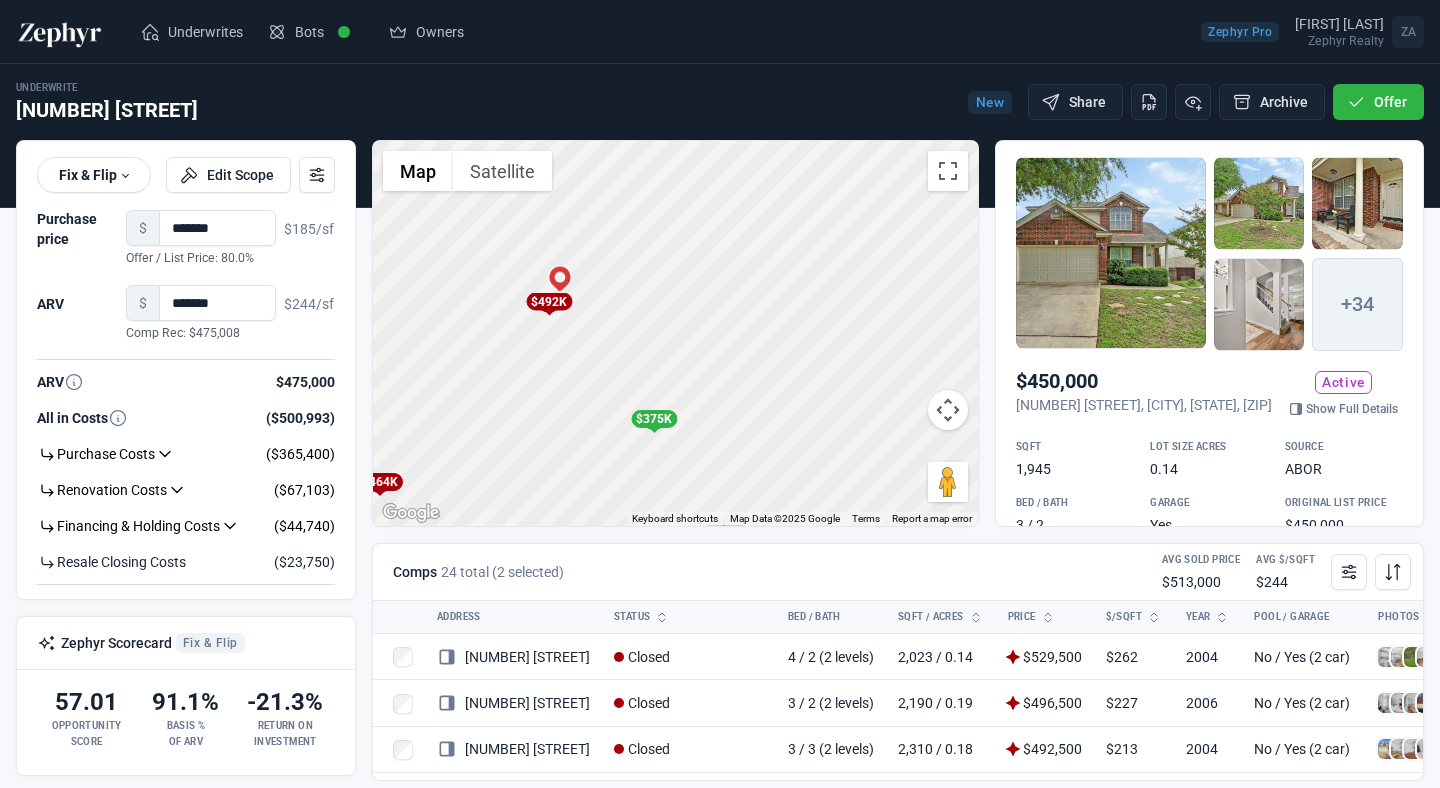 drag, startPoint x: 526, startPoint y: 301, endPoint x: 615, endPoint y: 397, distance: 130.90837 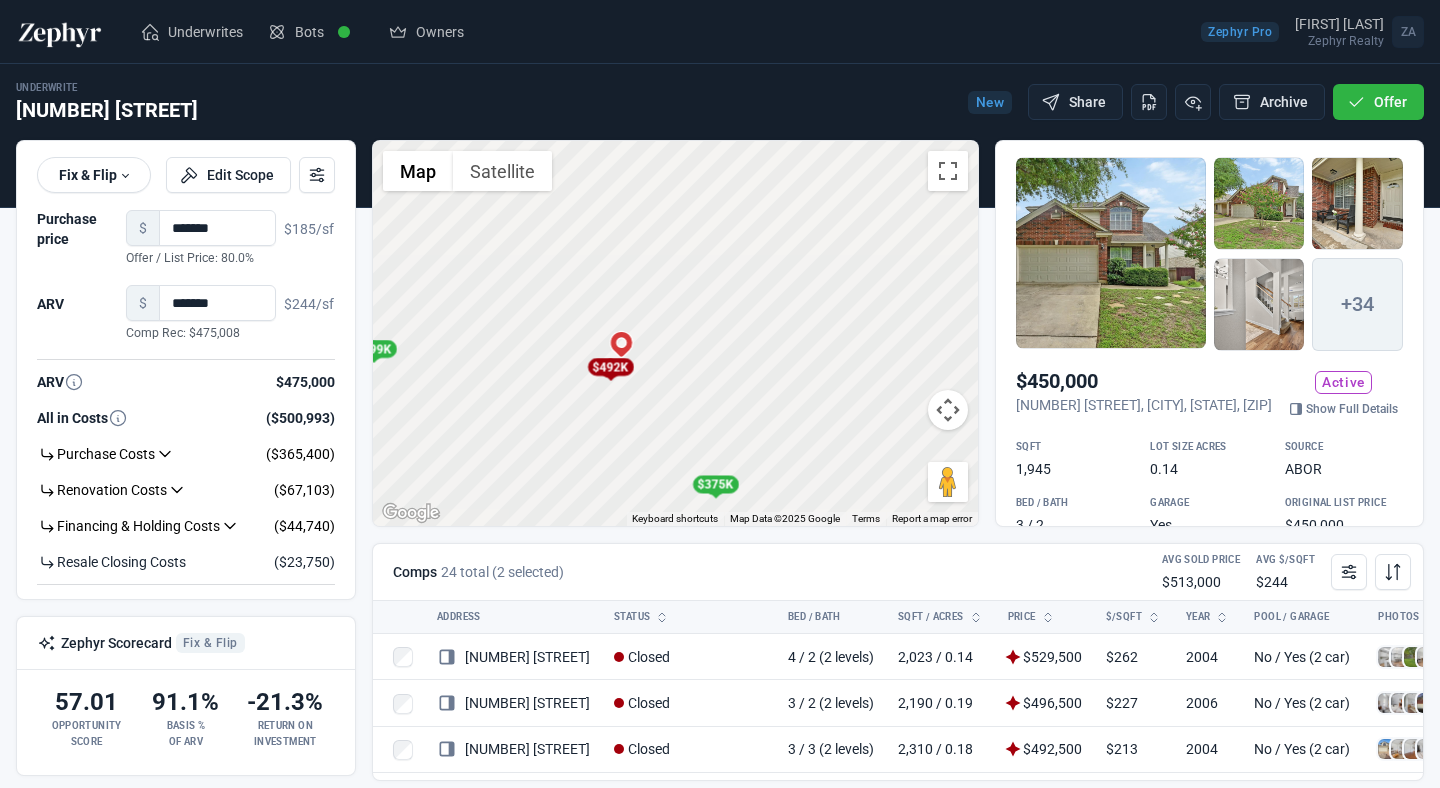 click on "$492K" at bounding box center [610, 367] 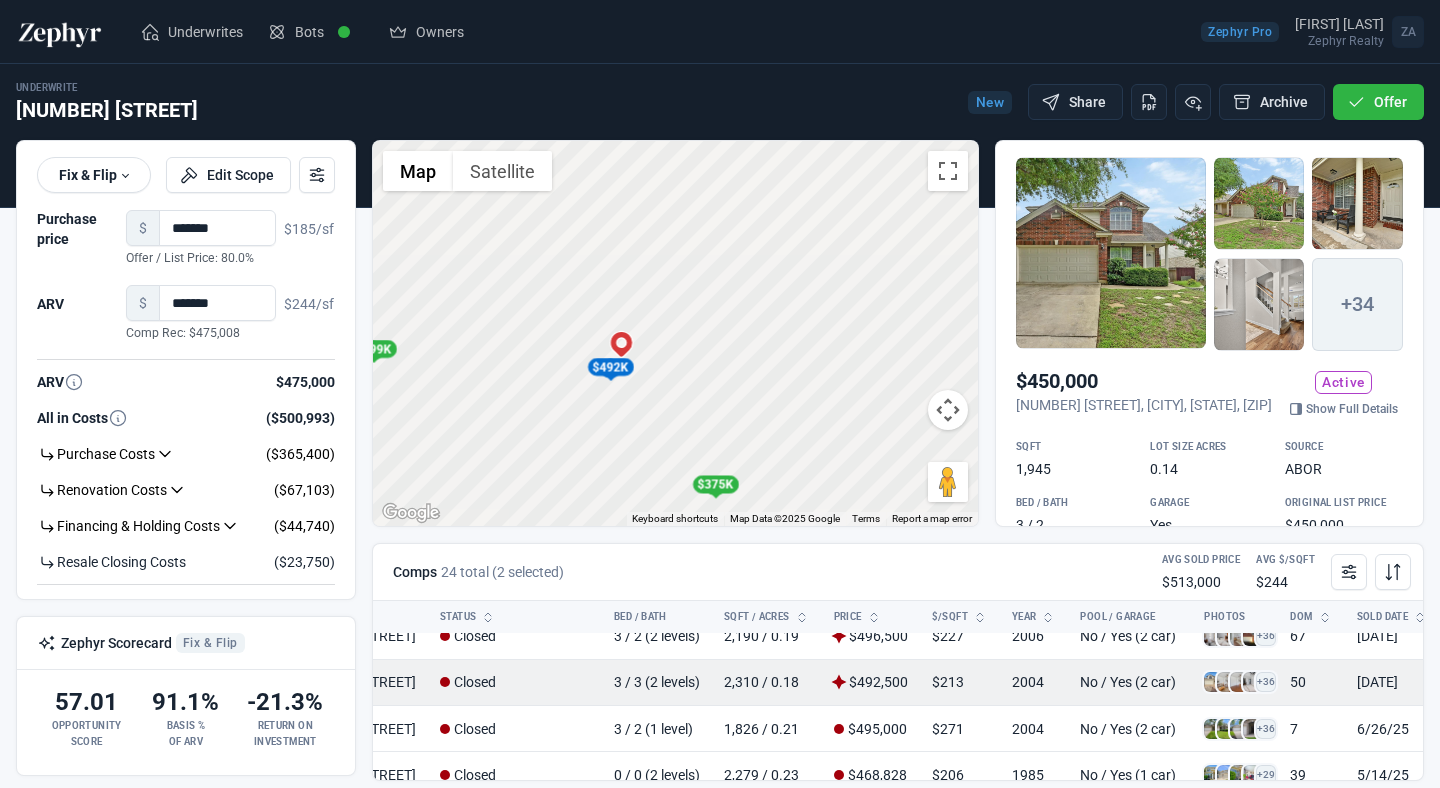 scroll, scrollTop: 67, scrollLeft: 178, axis: both 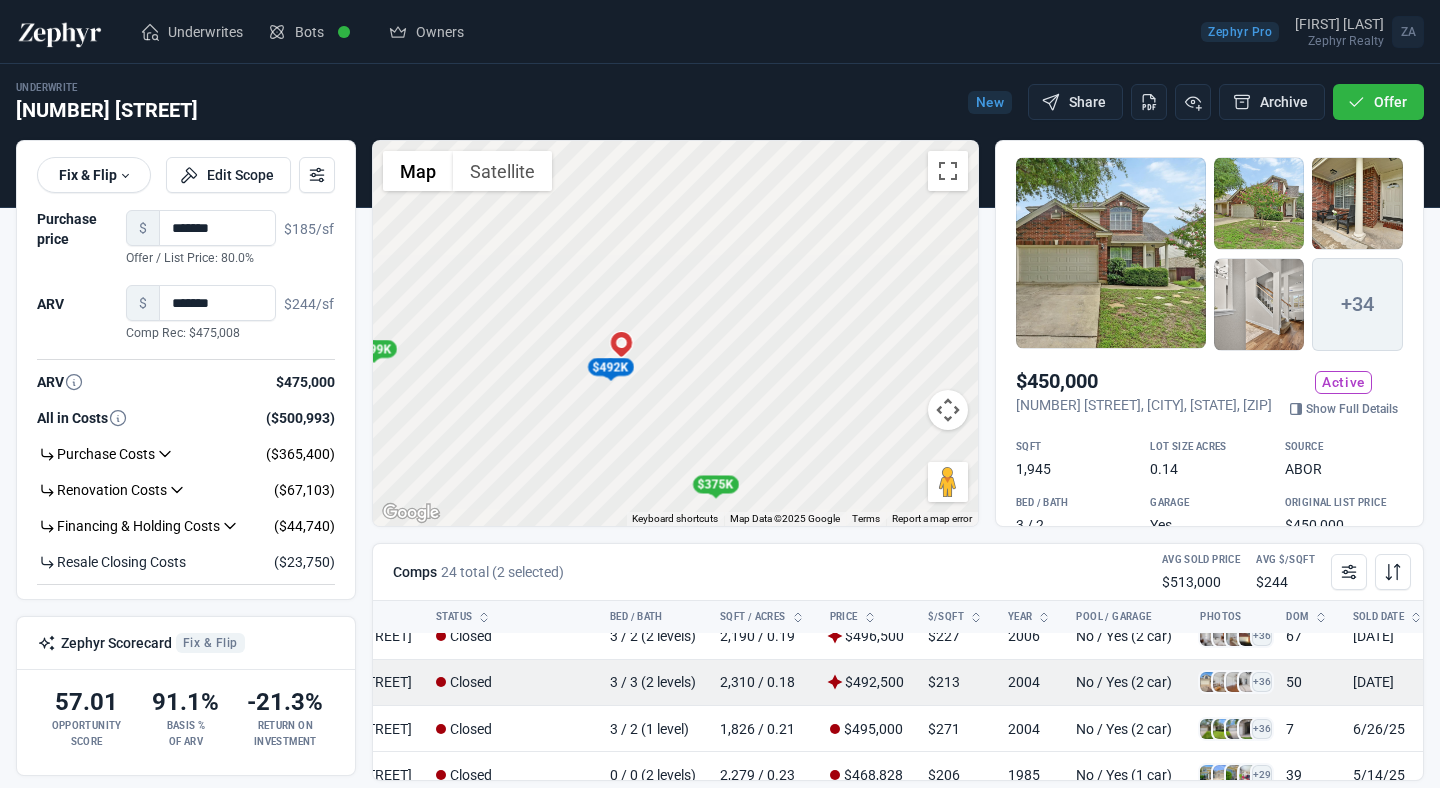 click at bounding box center (1210, 682) 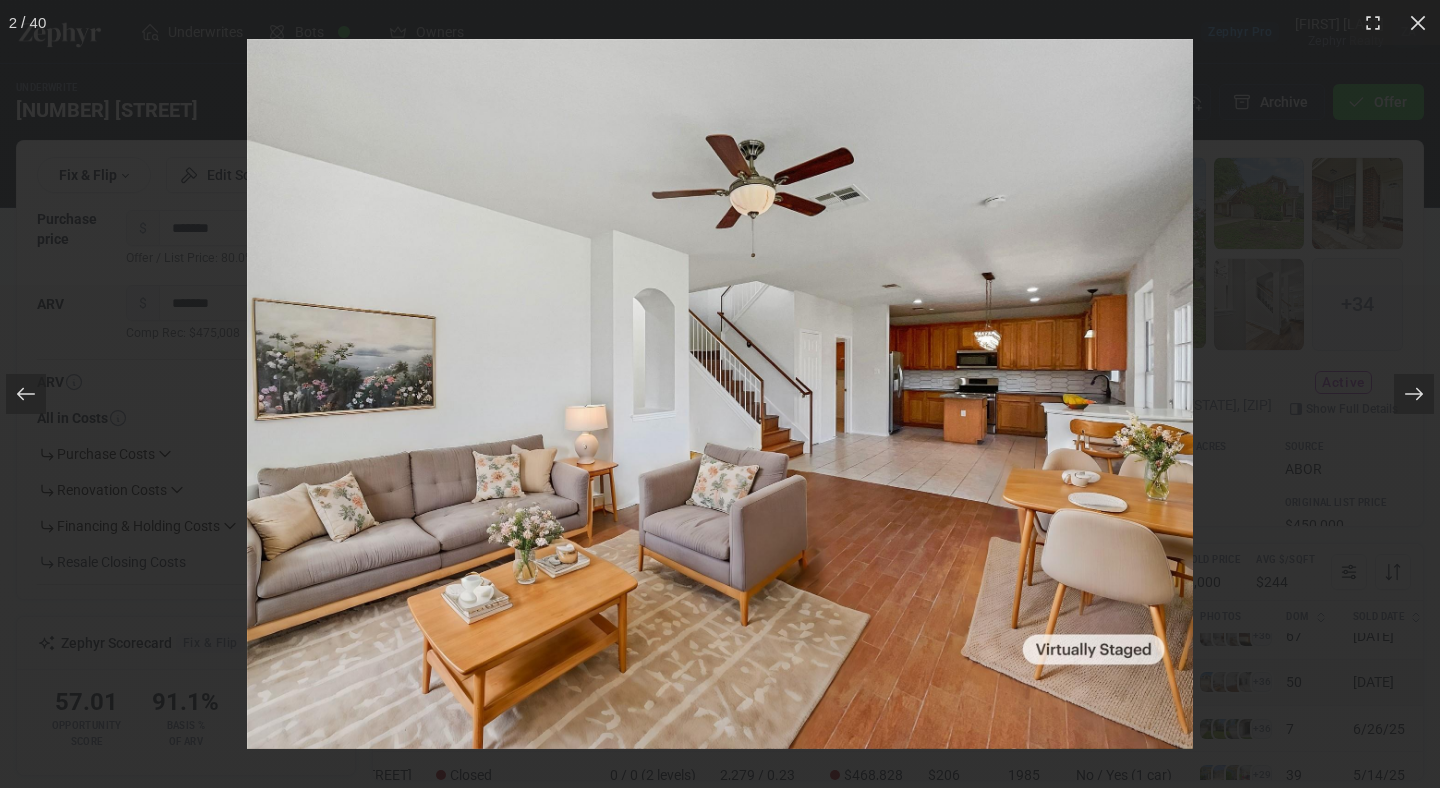 scroll, scrollTop: 67, scrollLeft: 218, axis: both 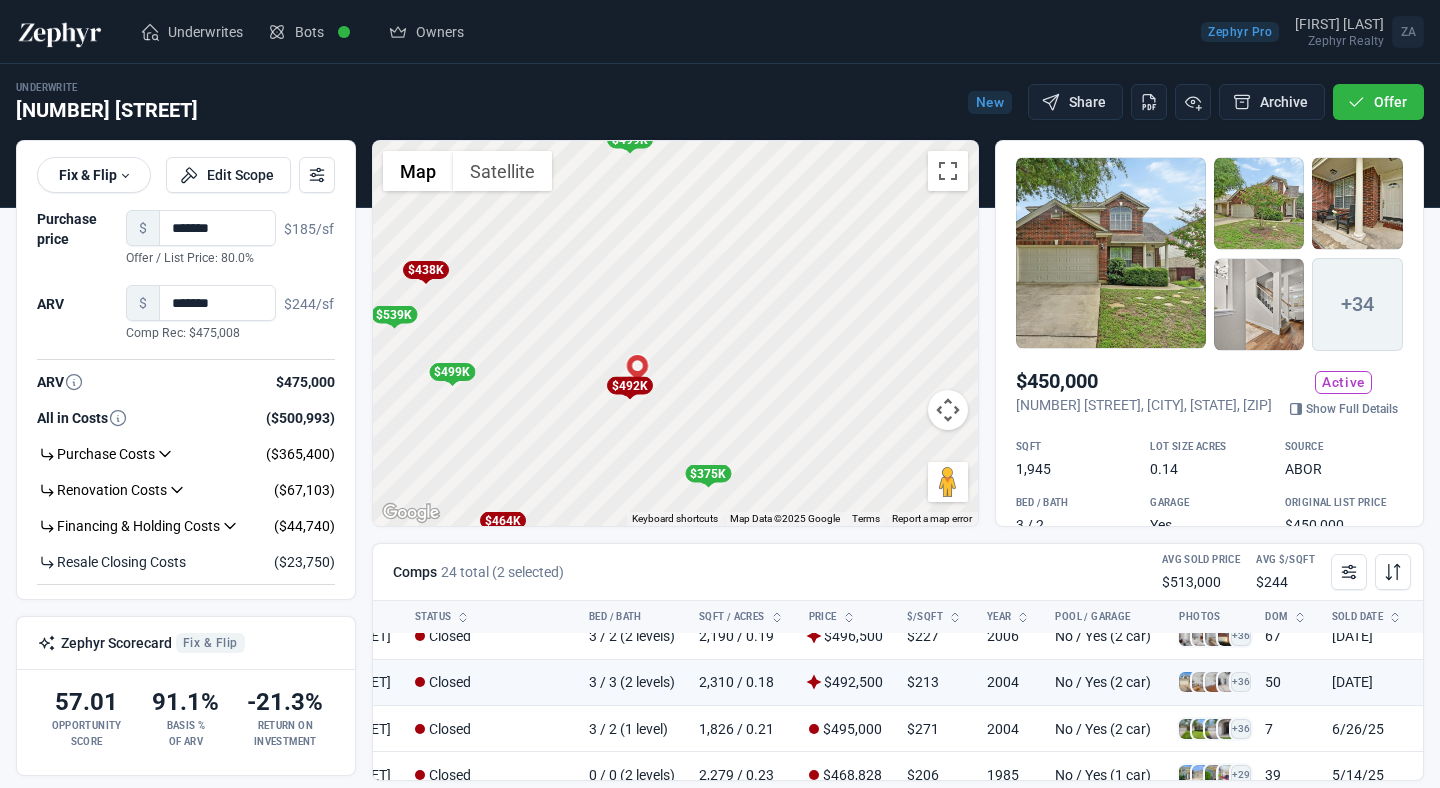 drag, startPoint x: 683, startPoint y: 306, endPoint x: 678, endPoint y: 329, distance: 23.537205 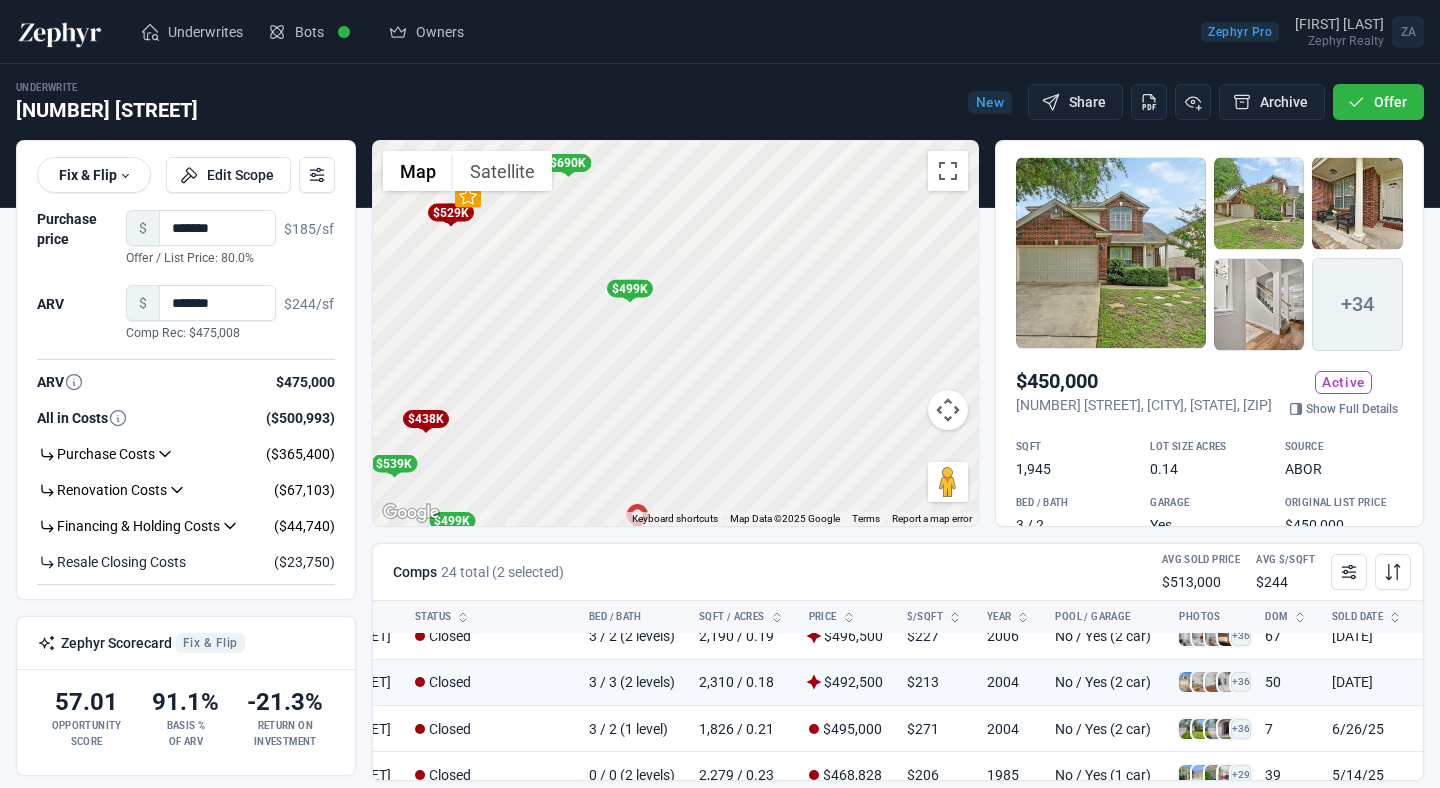 drag, startPoint x: 650, startPoint y: 296, endPoint x: 649, endPoint y: 447, distance: 151.00331 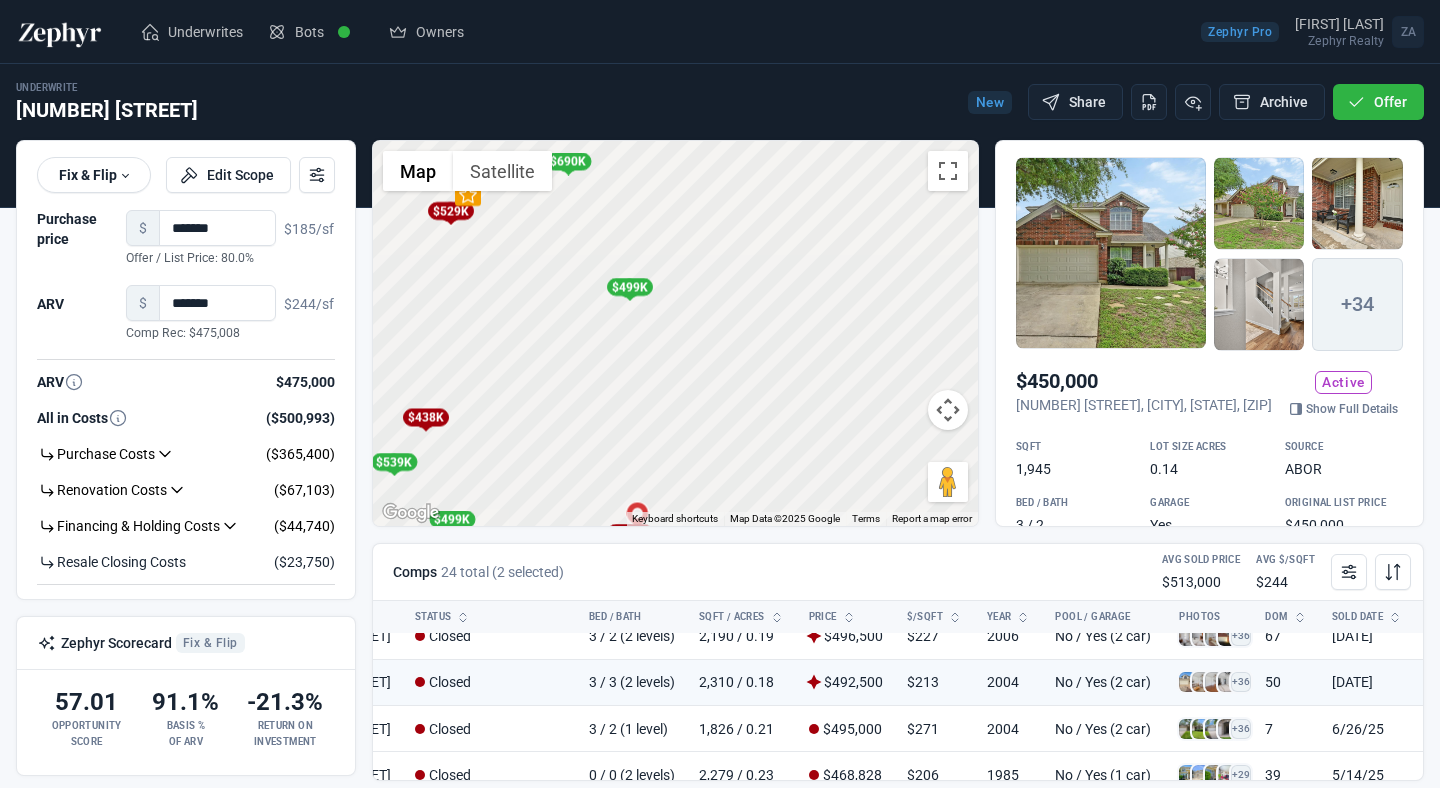 click on "$499K" at bounding box center (629, 287) 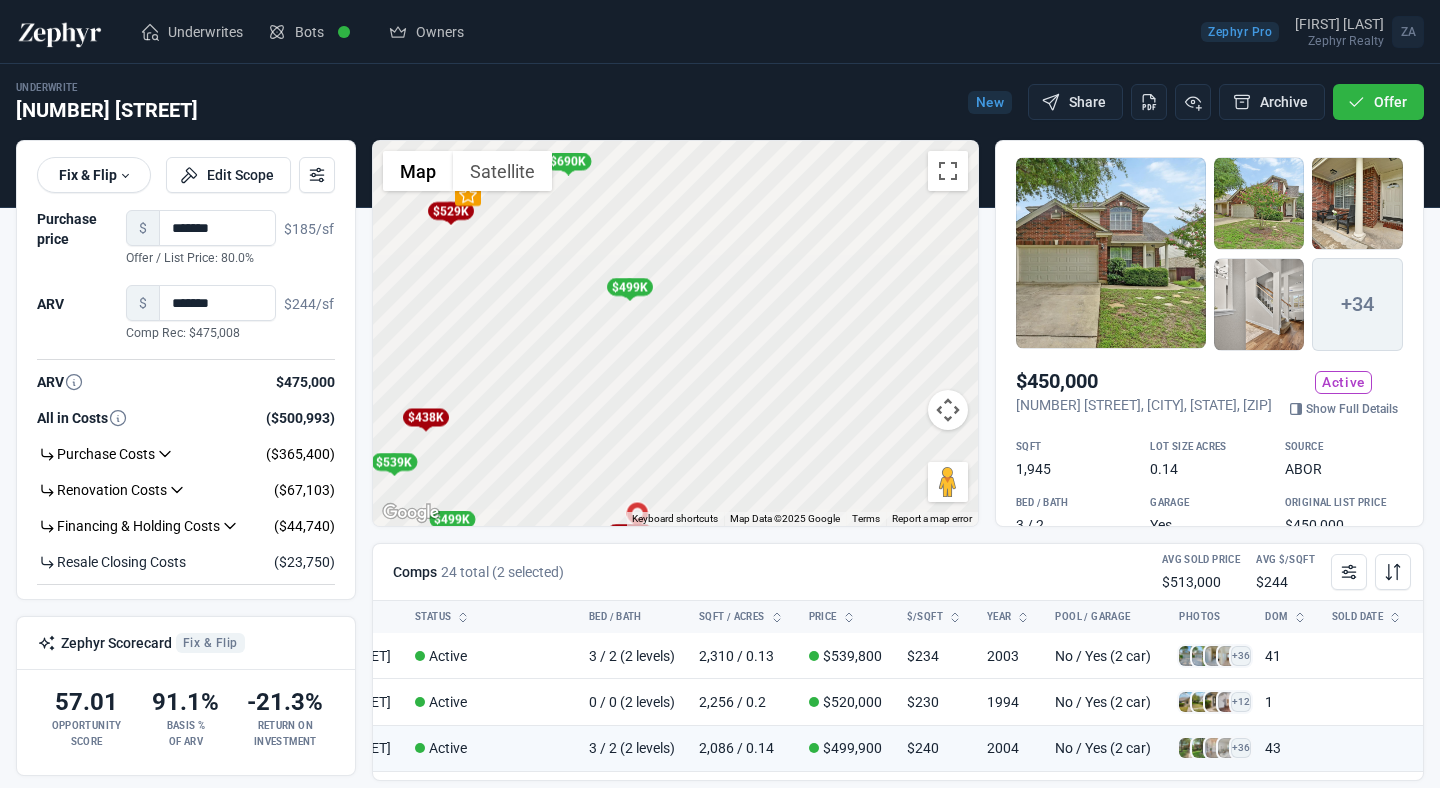 scroll, scrollTop: 715, scrollLeft: 218, axis: both 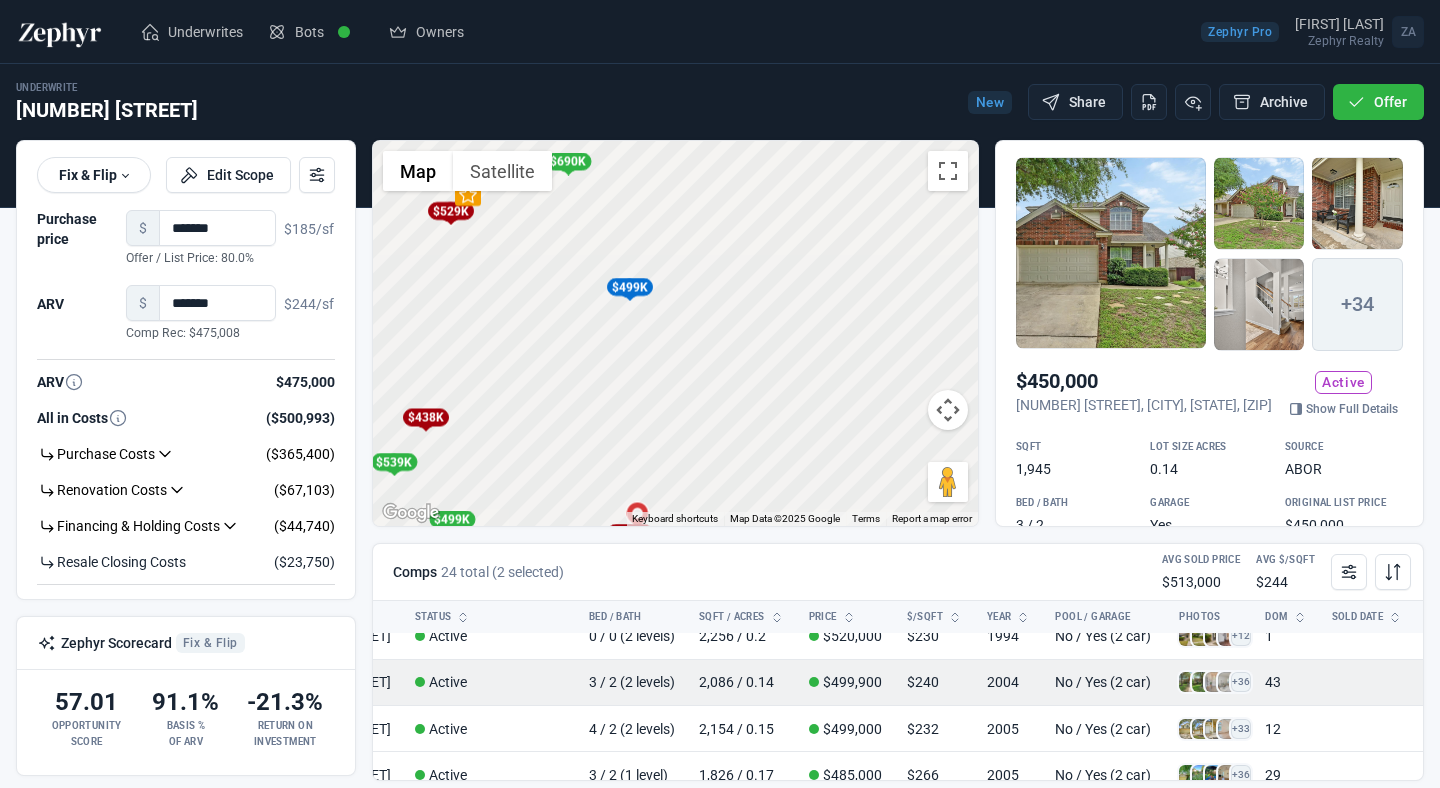 click on "+36" at bounding box center [1210, 682] 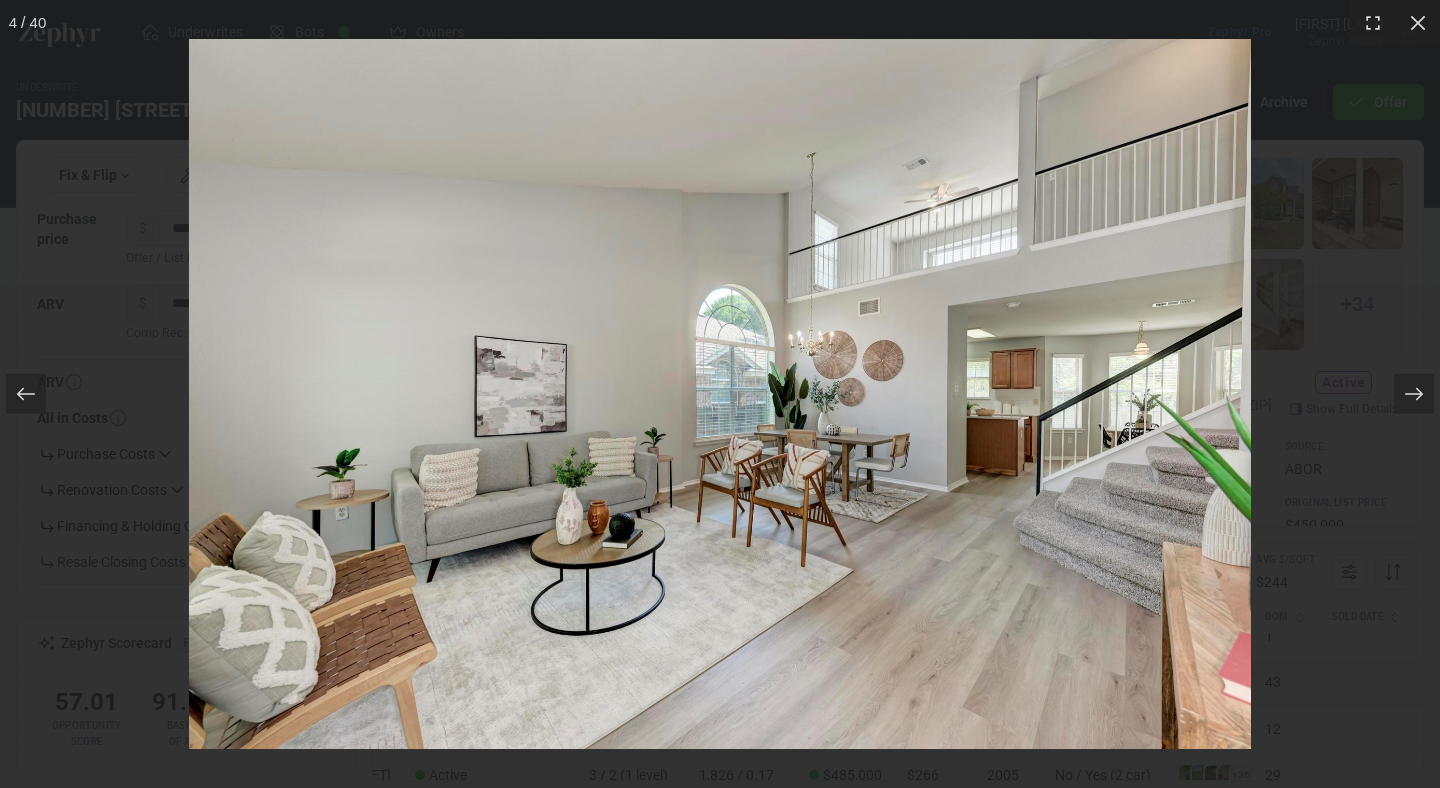 scroll, scrollTop: 715, scrollLeft: 303, axis: both 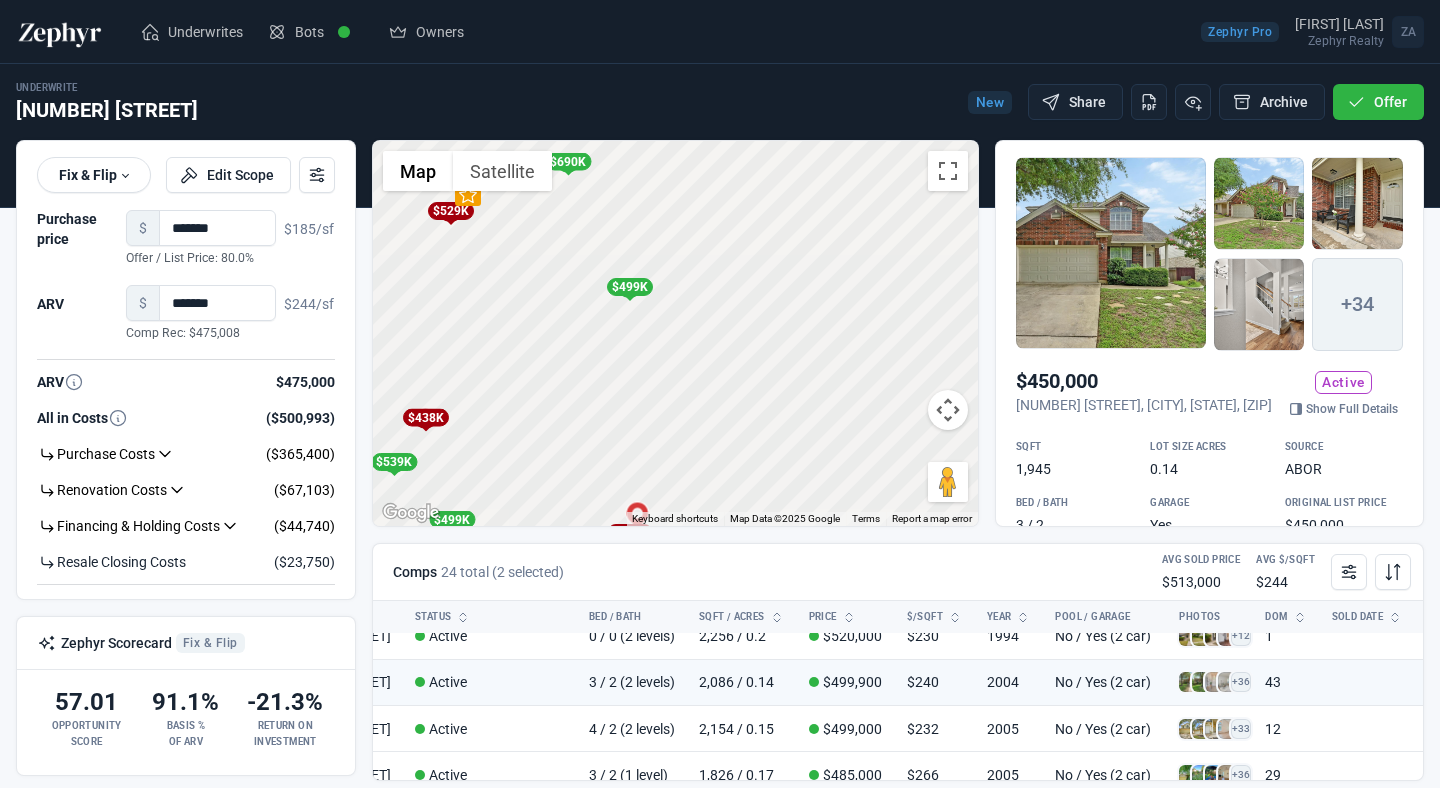 click at bounding box center (1111, 253) 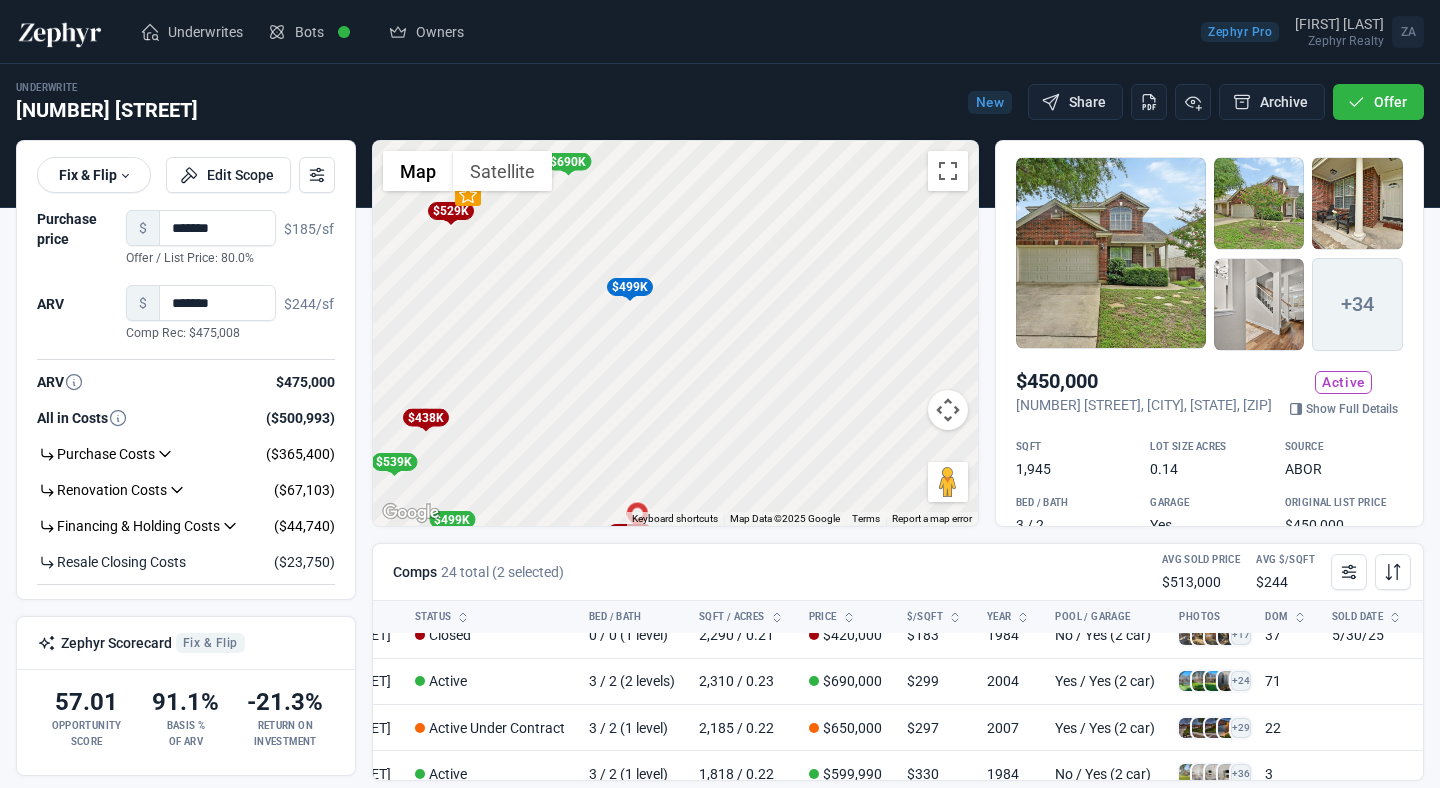scroll, scrollTop: 0, scrollLeft: 303, axis: horizontal 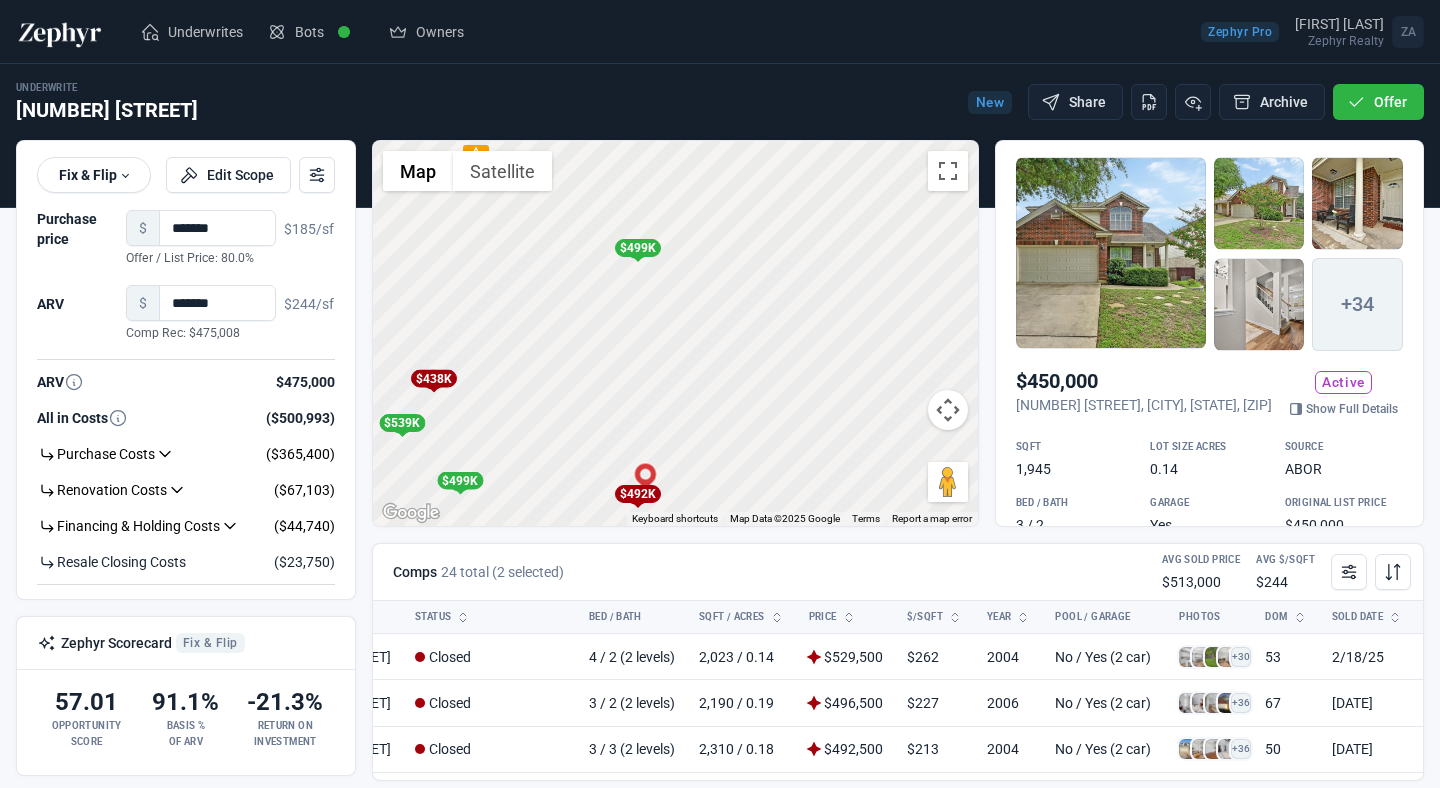 drag, startPoint x: 632, startPoint y: 395, endPoint x: 640, endPoint y: 352, distance: 43.737854 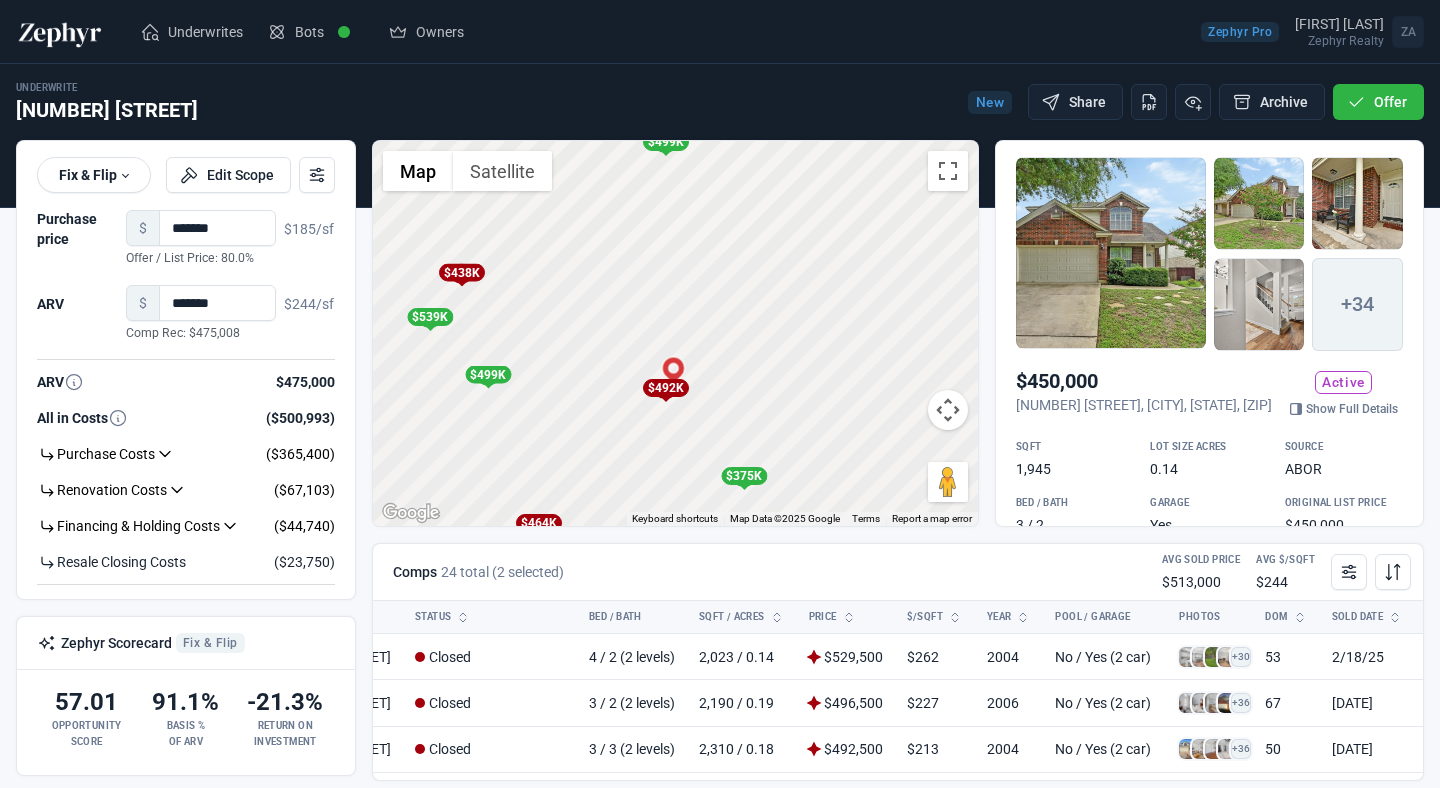 drag, startPoint x: 562, startPoint y: 471, endPoint x: 590, endPoint y: 372, distance: 102.88343 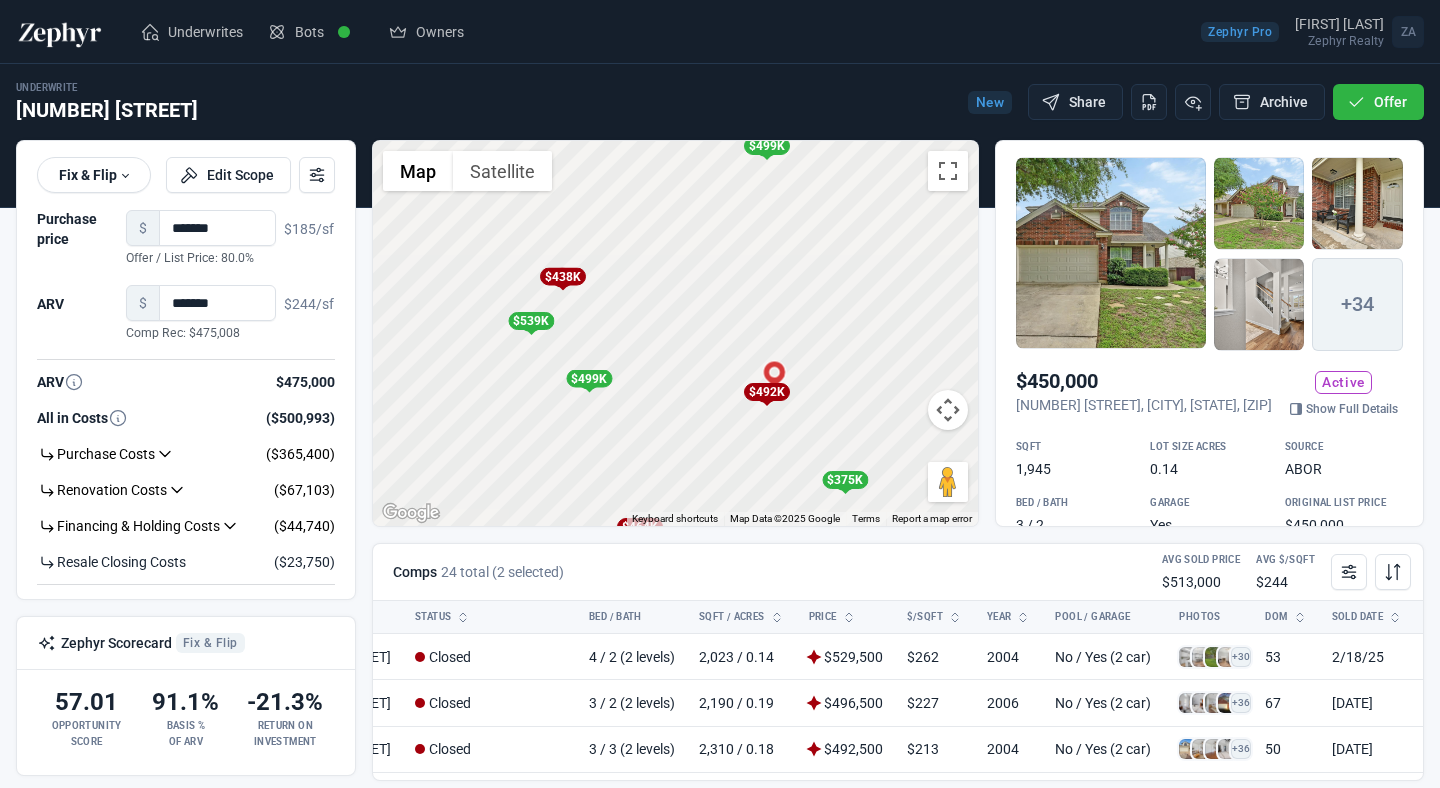 drag, startPoint x: 445, startPoint y: 363, endPoint x: 553, endPoint y: 368, distance: 108.11568 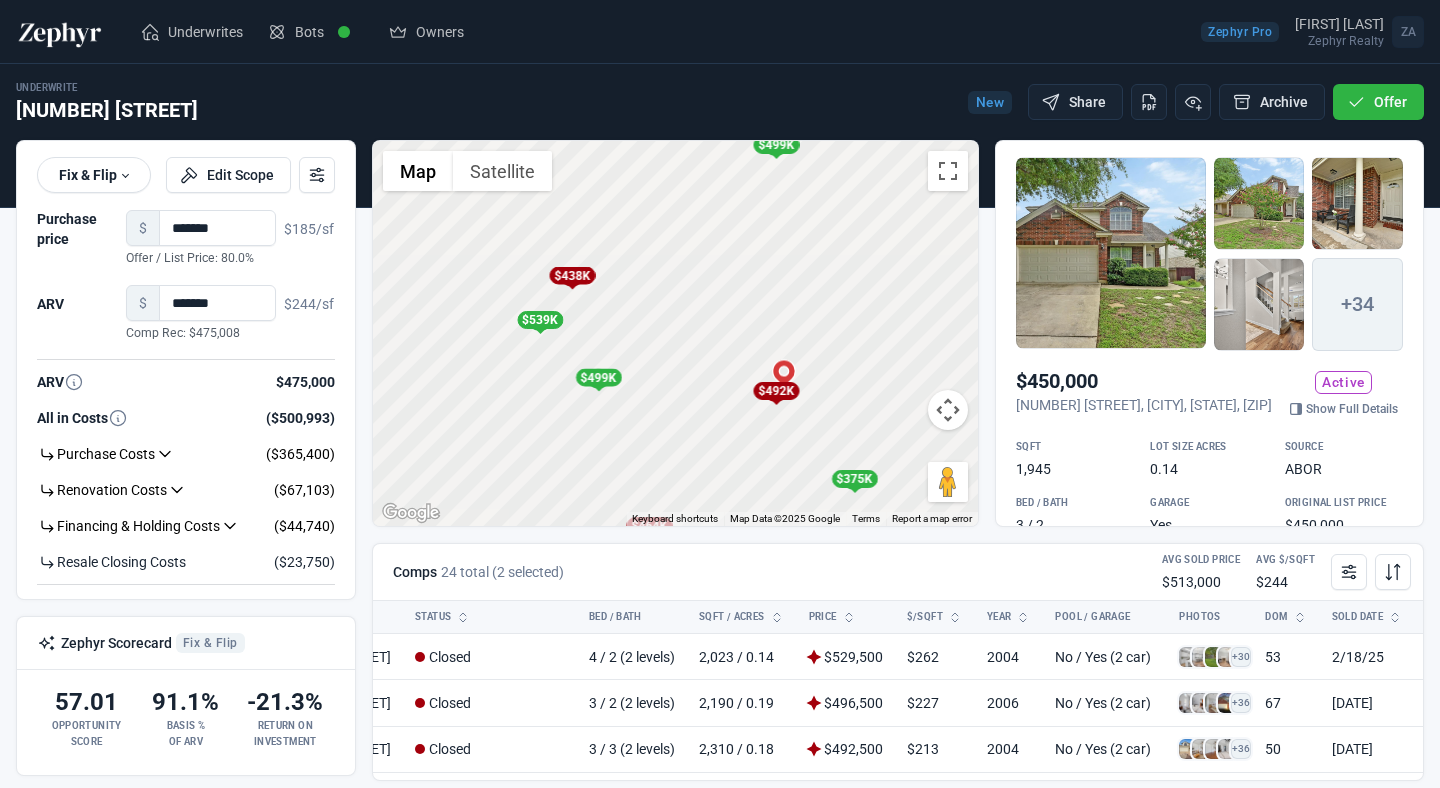 click on "$499K" at bounding box center [598, 377] 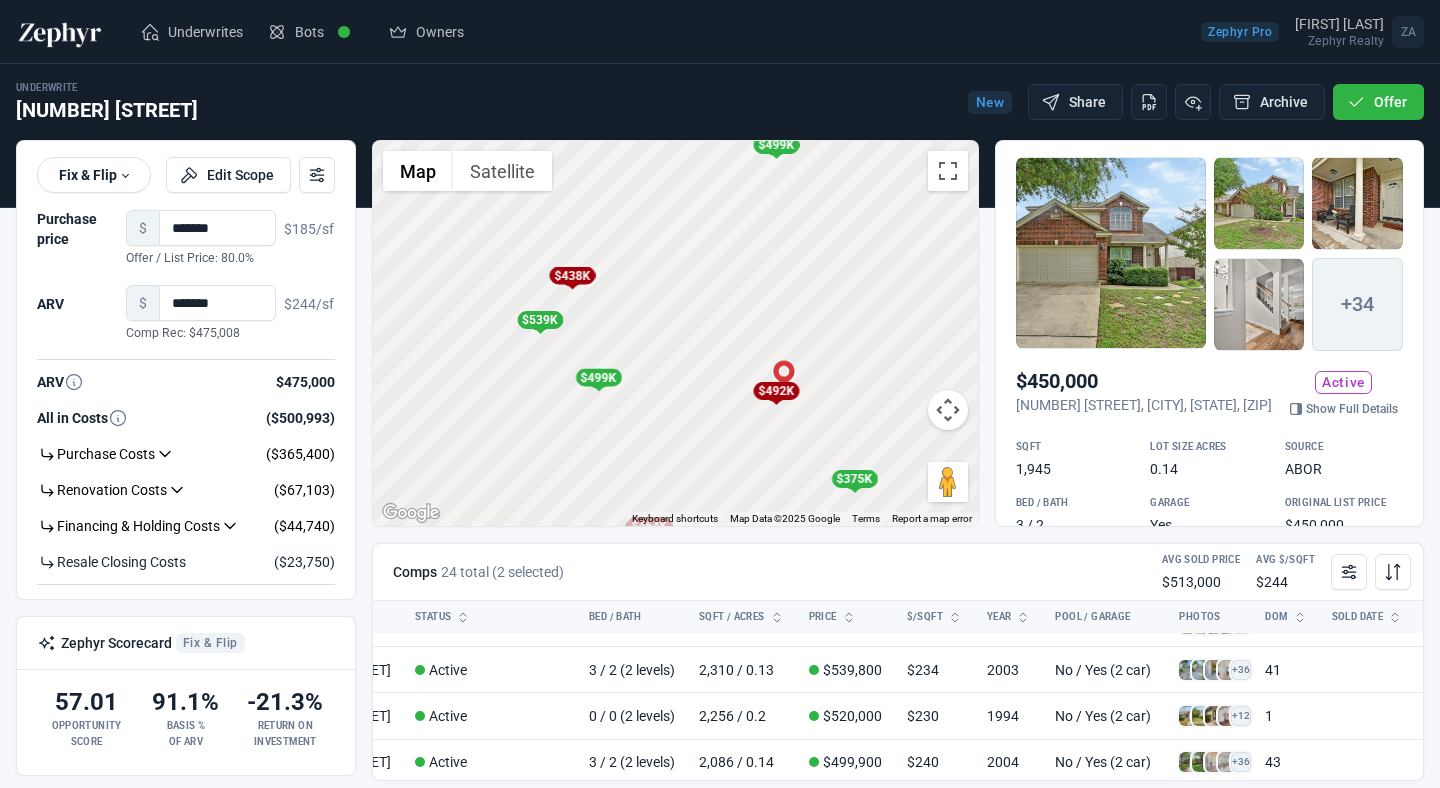 scroll, scrollTop: 761, scrollLeft: 303, axis: both 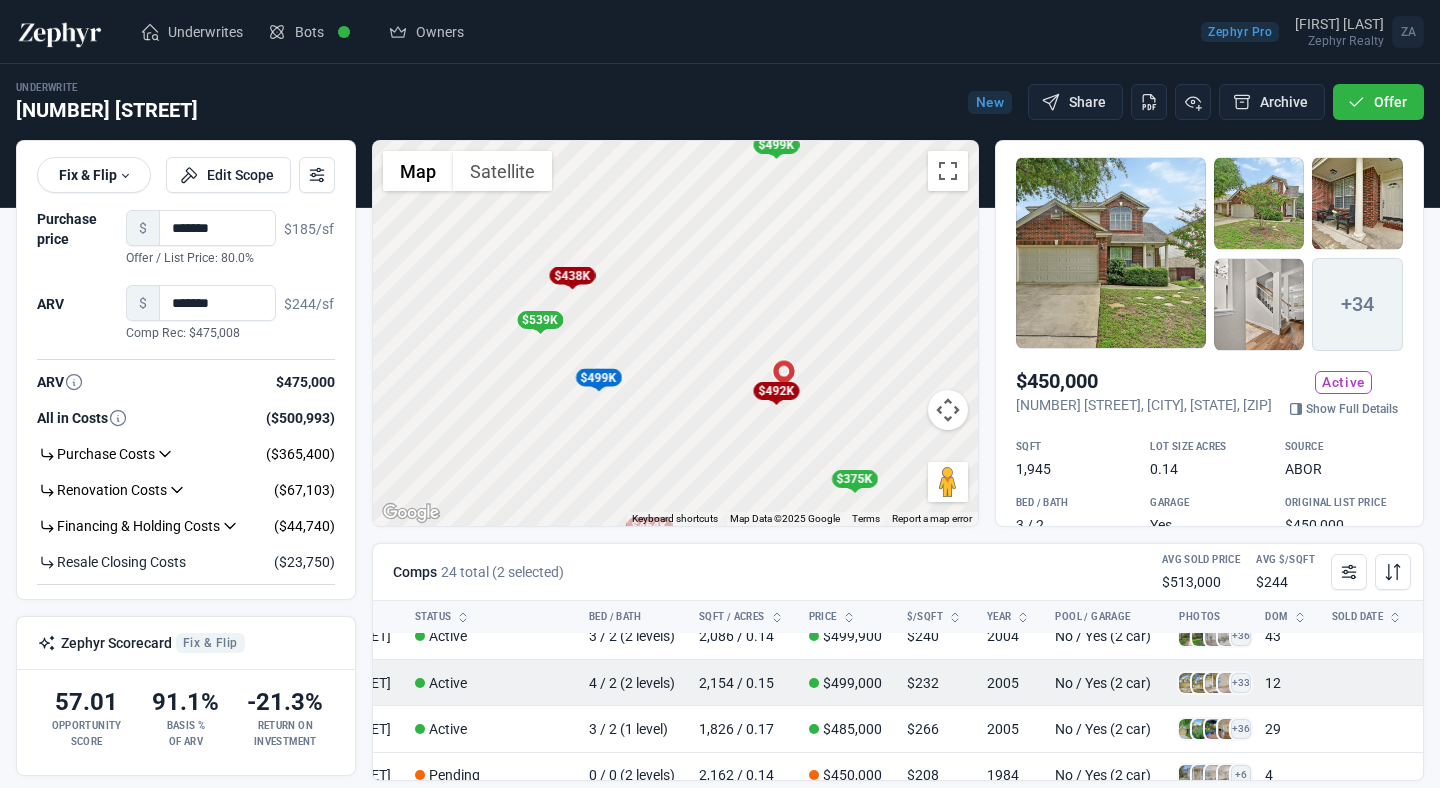 click at bounding box center [1189, 683] 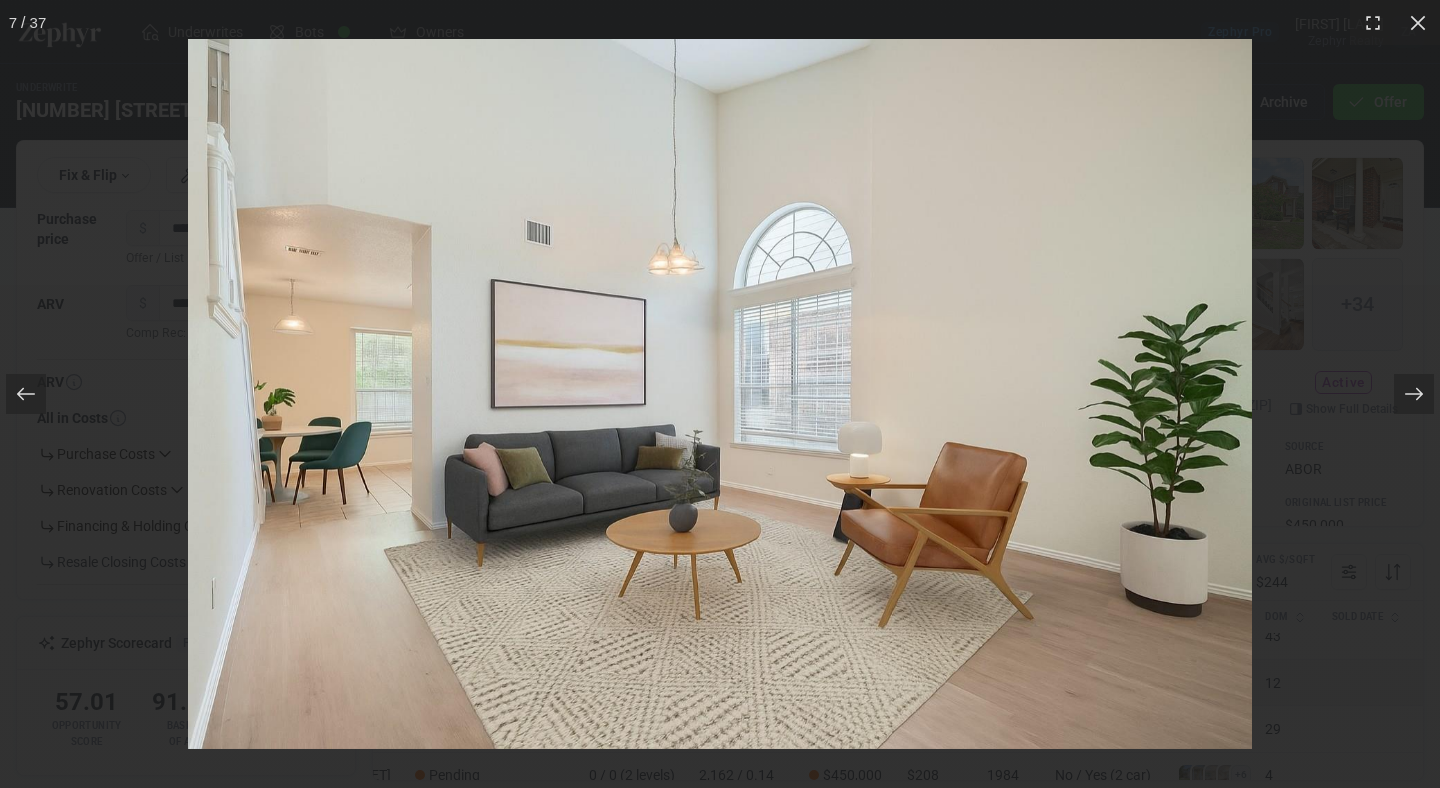 scroll, scrollTop: 761, scrollLeft: 303, axis: both 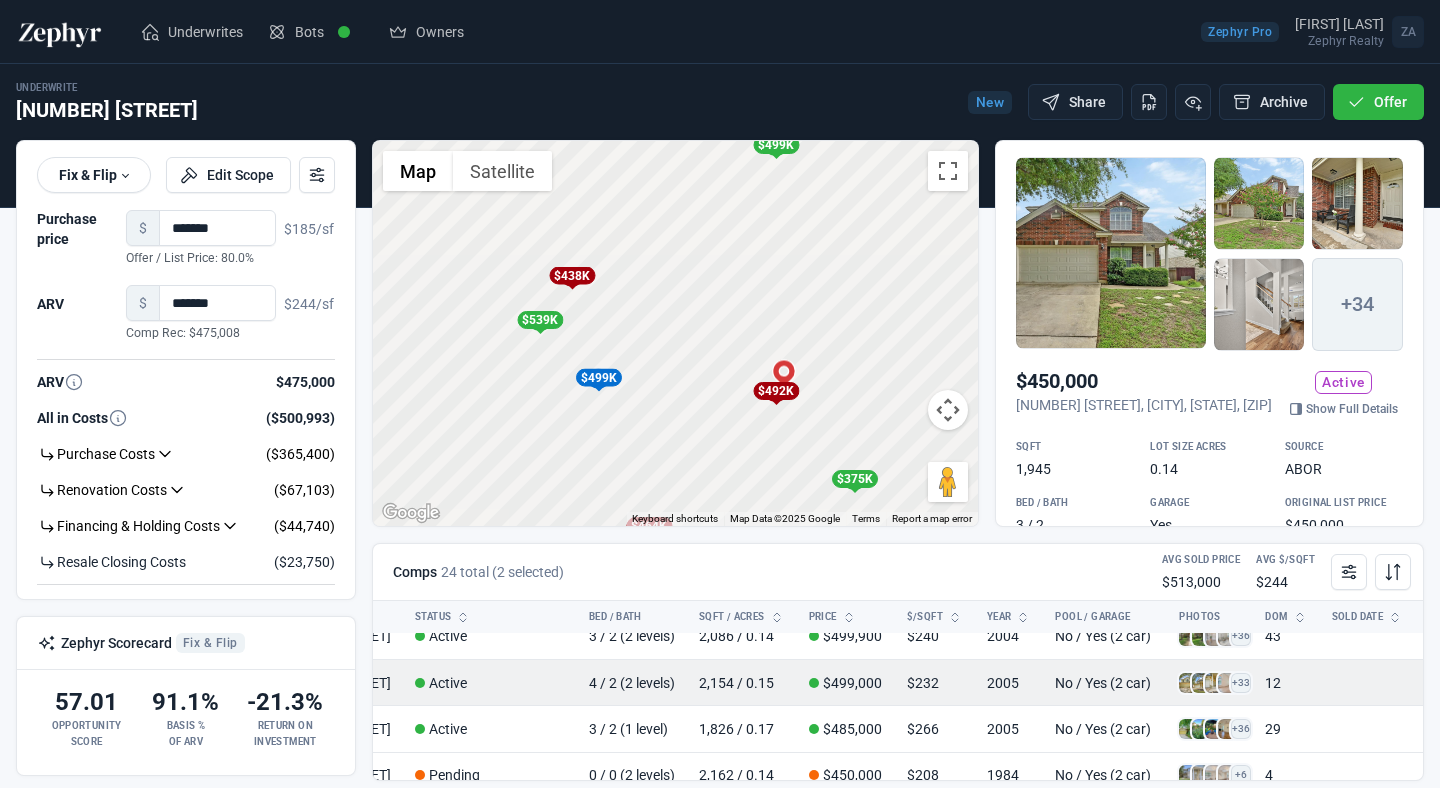 click at bounding box center [1189, 683] 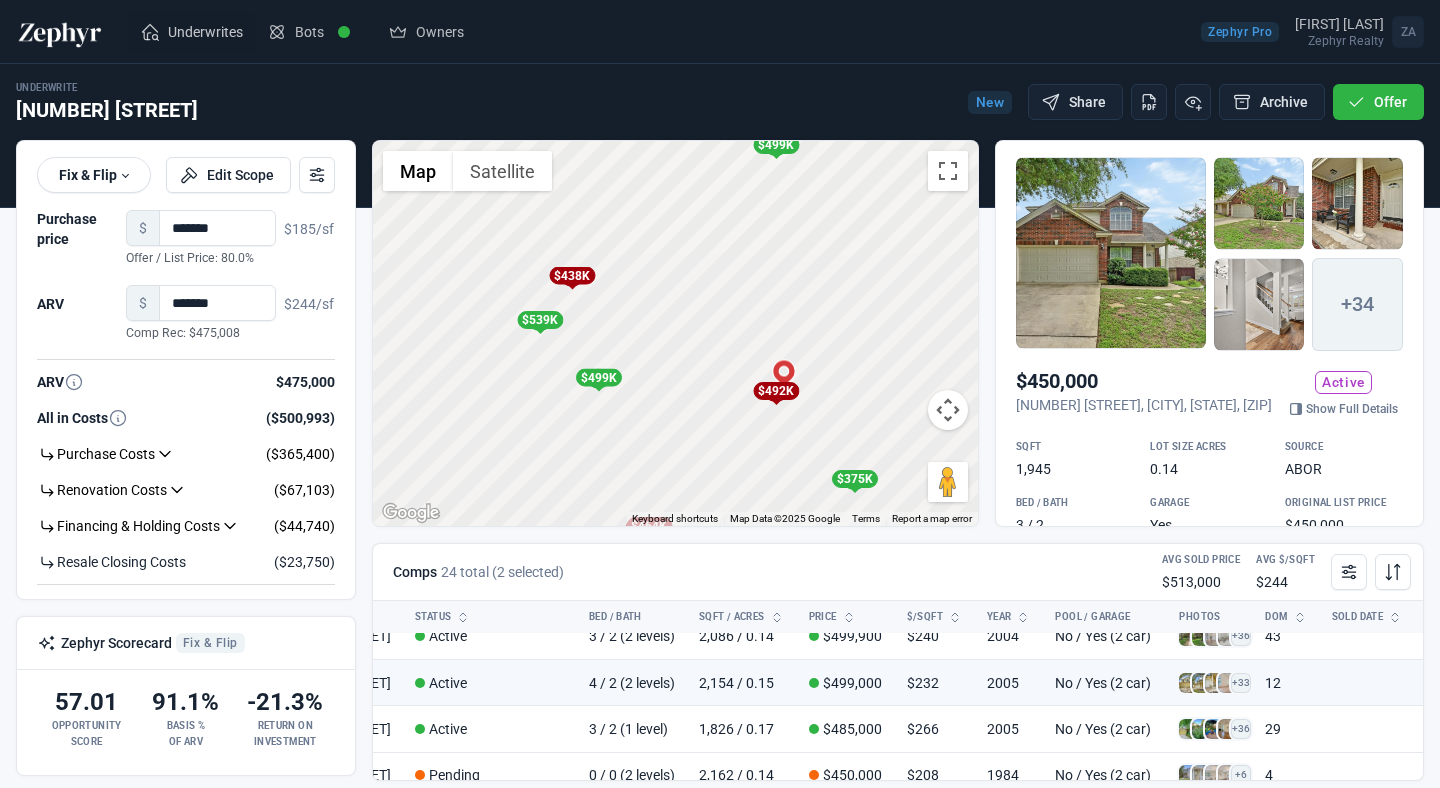 click on "Underwrites" at bounding box center (205, 32) 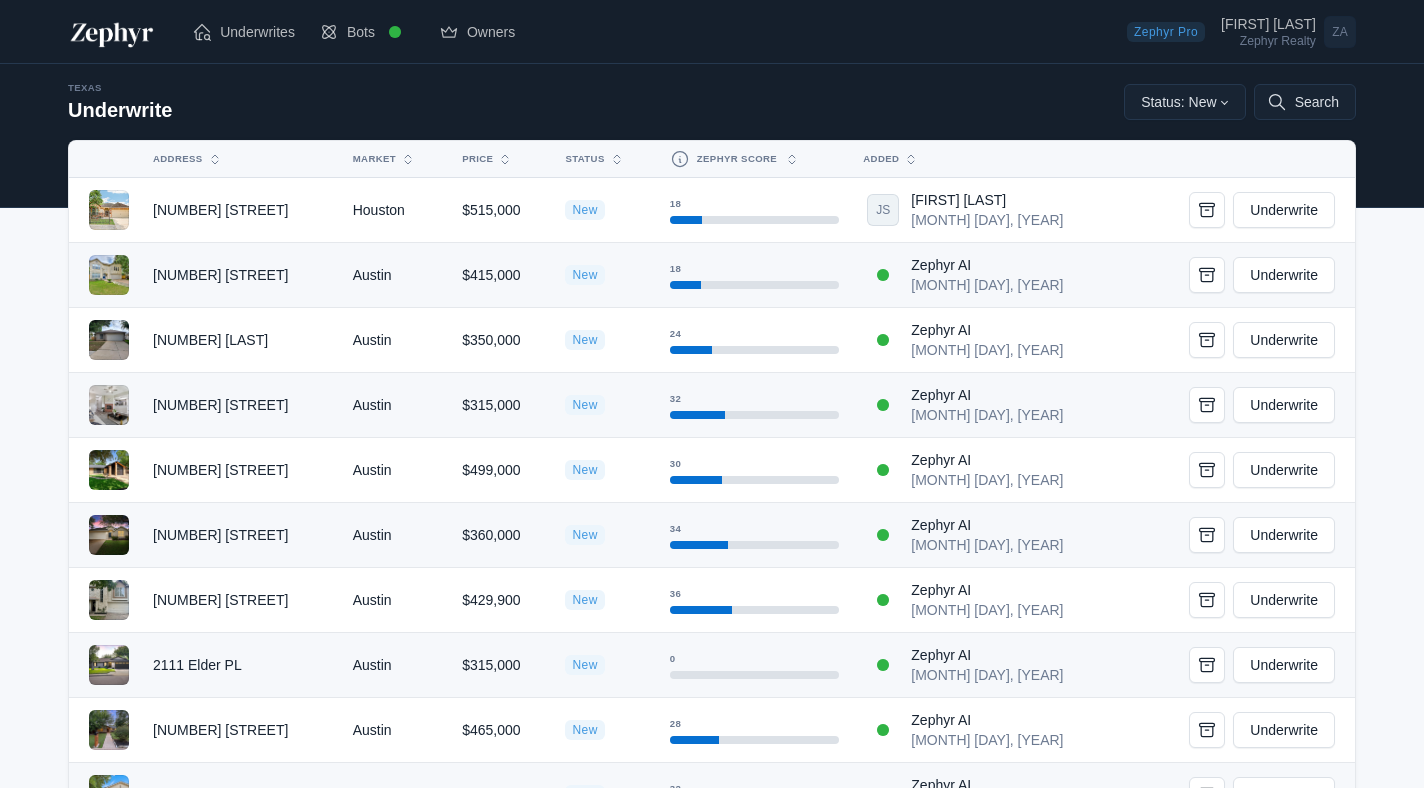 scroll, scrollTop: 0, scrollLeft: 0, axis: both 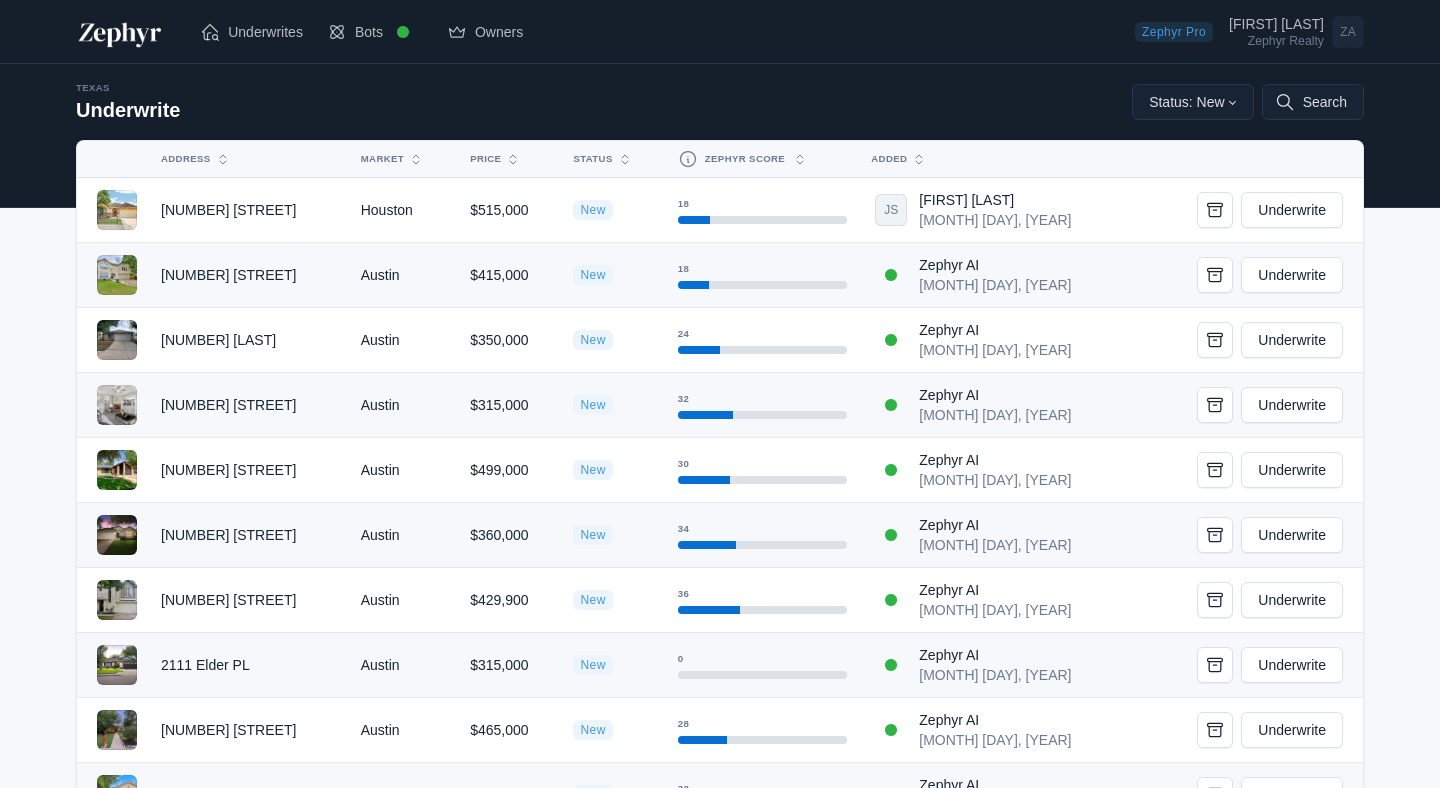 click on "[STATE]
Underwrite
Status: New
All
New
Watchlist
Offered
Archived
Search" at bounding box center [720, 110] 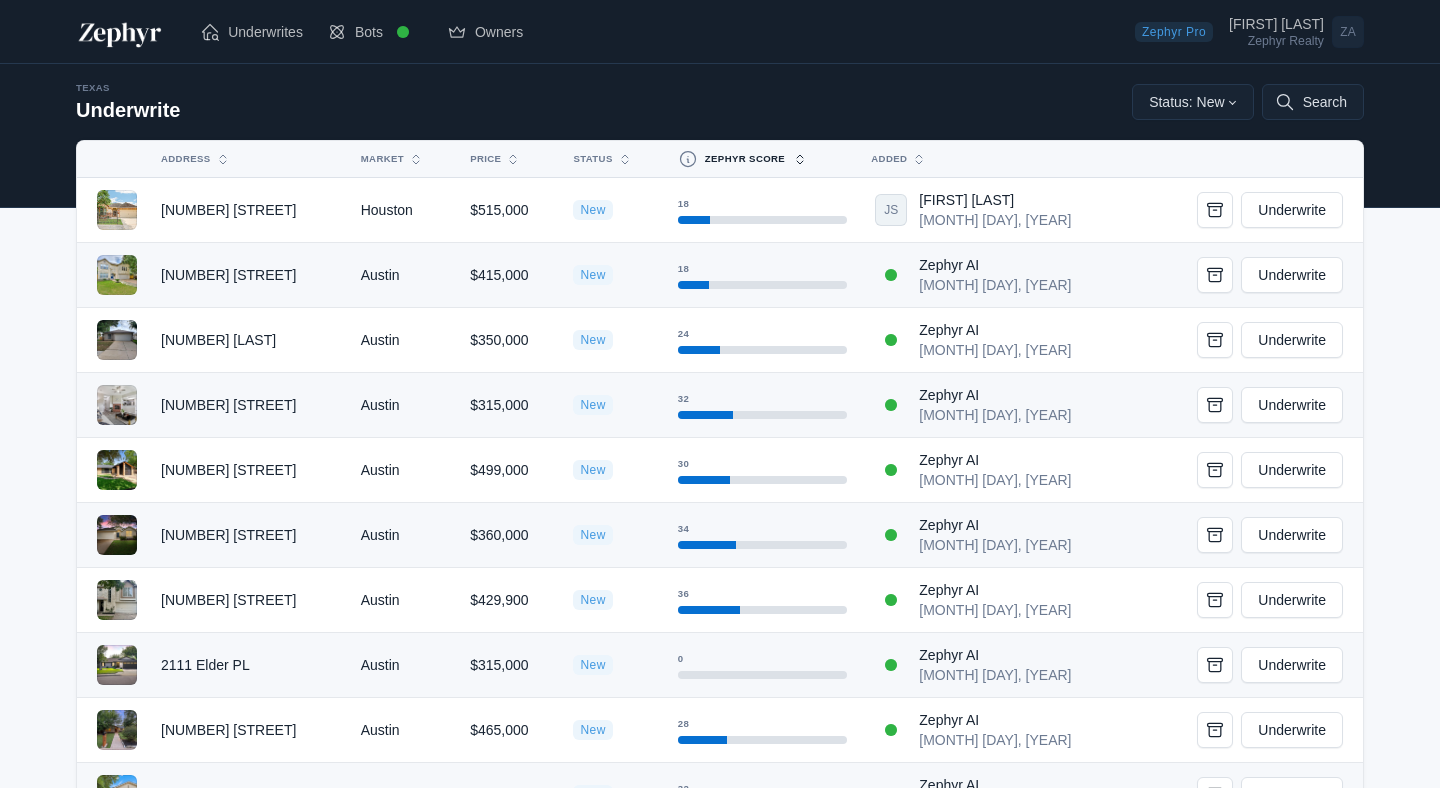 click on "Zephyr Score" at bounding box center [745, 159] 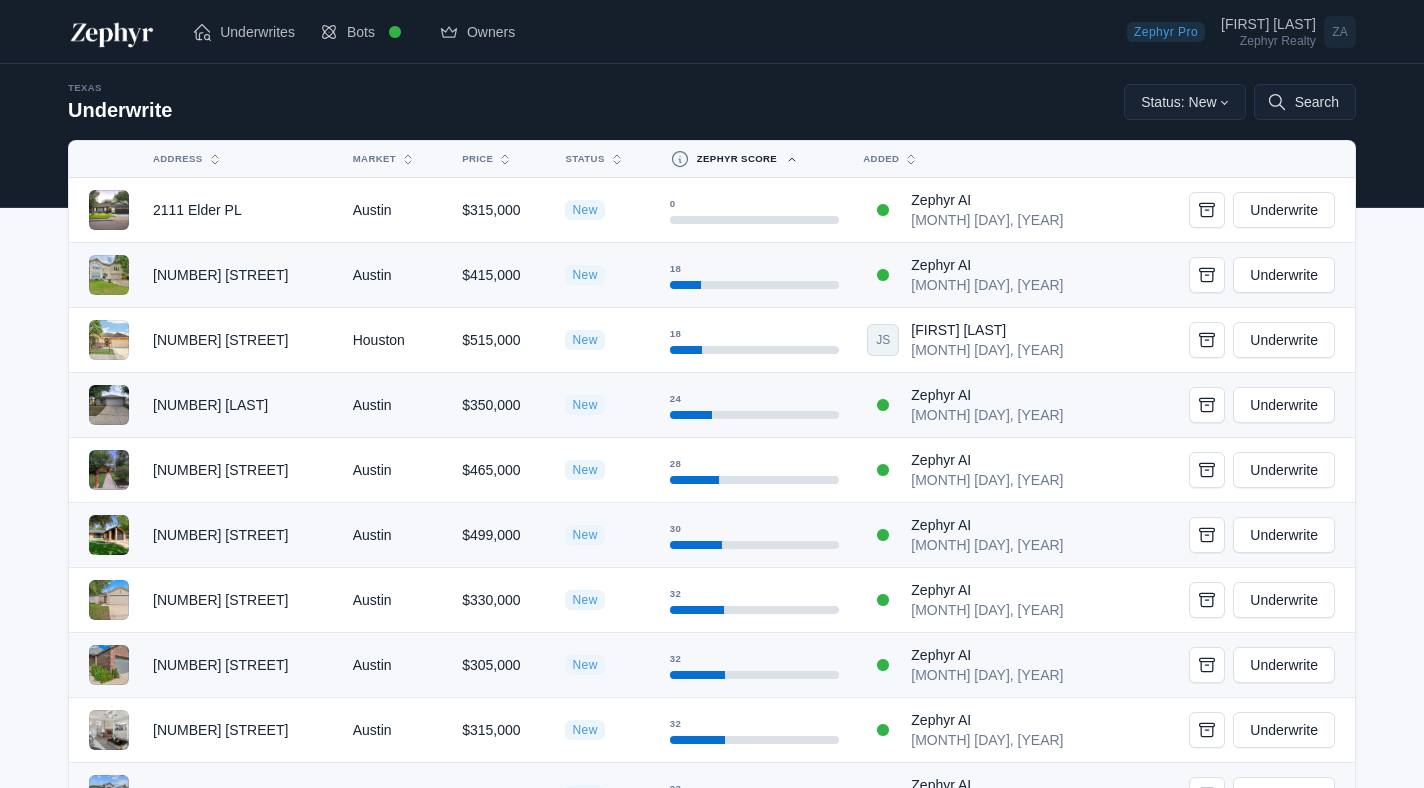 click on "Zephyr Score" at bounding box center (737, 159) 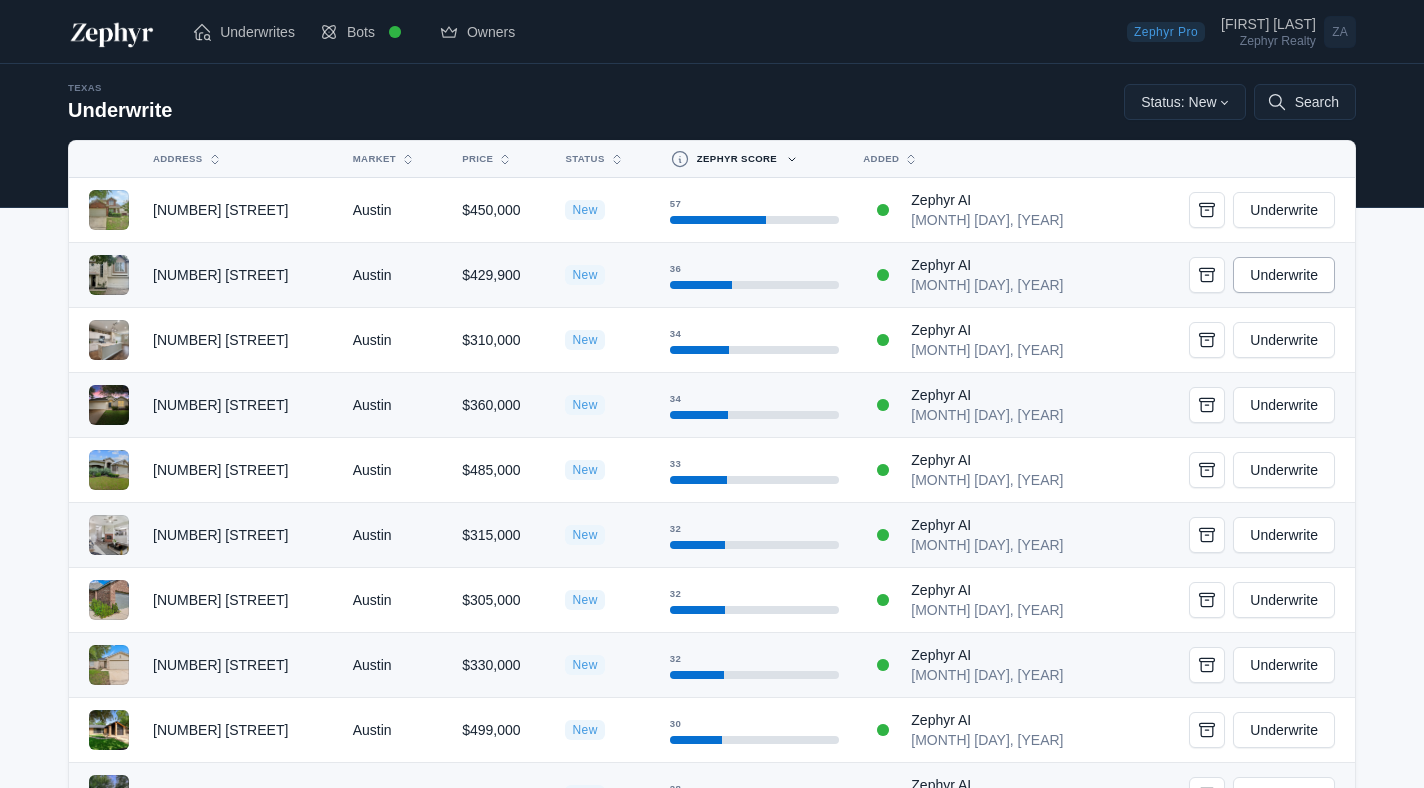 click on "Underwrite" at bounding box center (1284, 275) 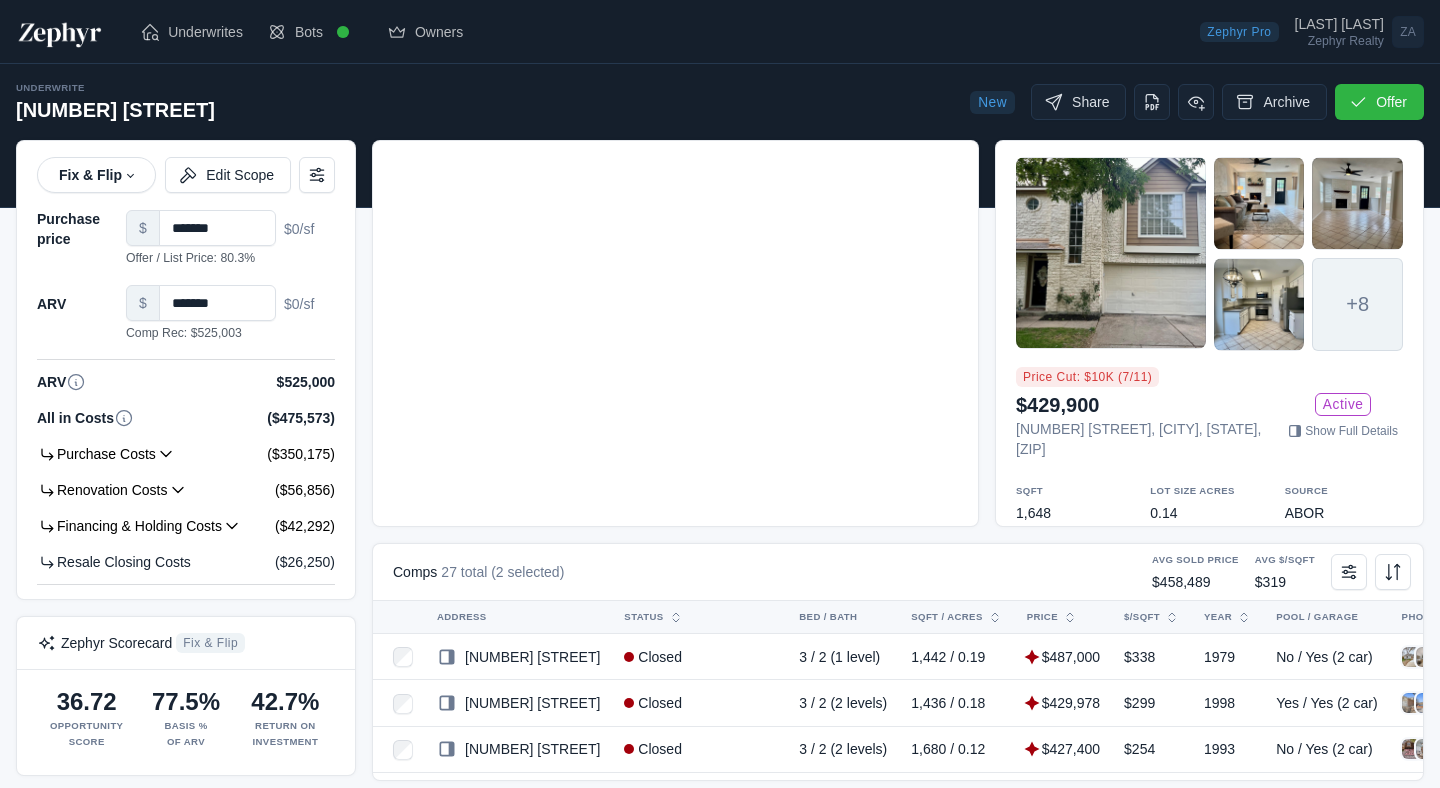 scroll, scrollTop: 0, scrollLeft: 0, axis: both 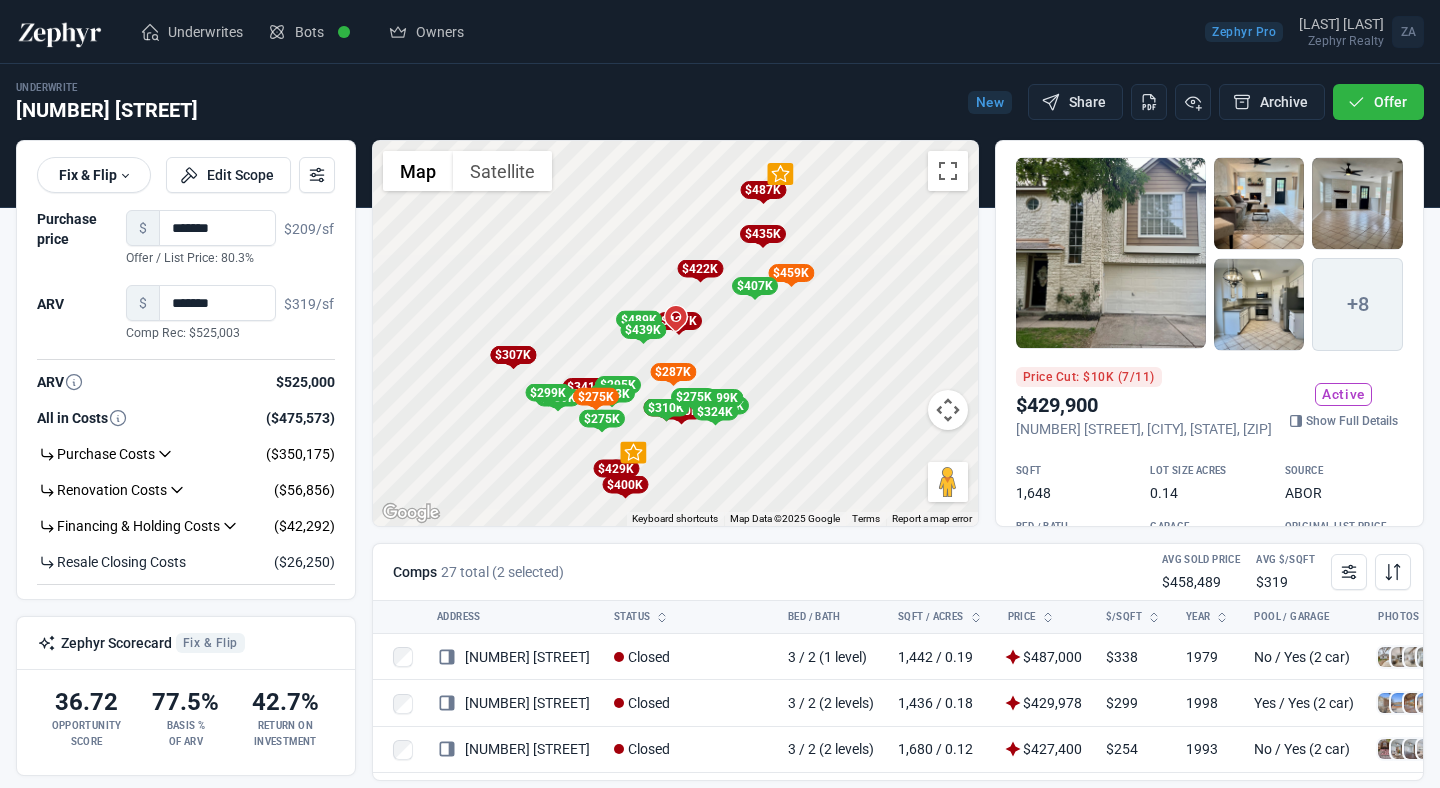 click at bounding box center [1111, 253] 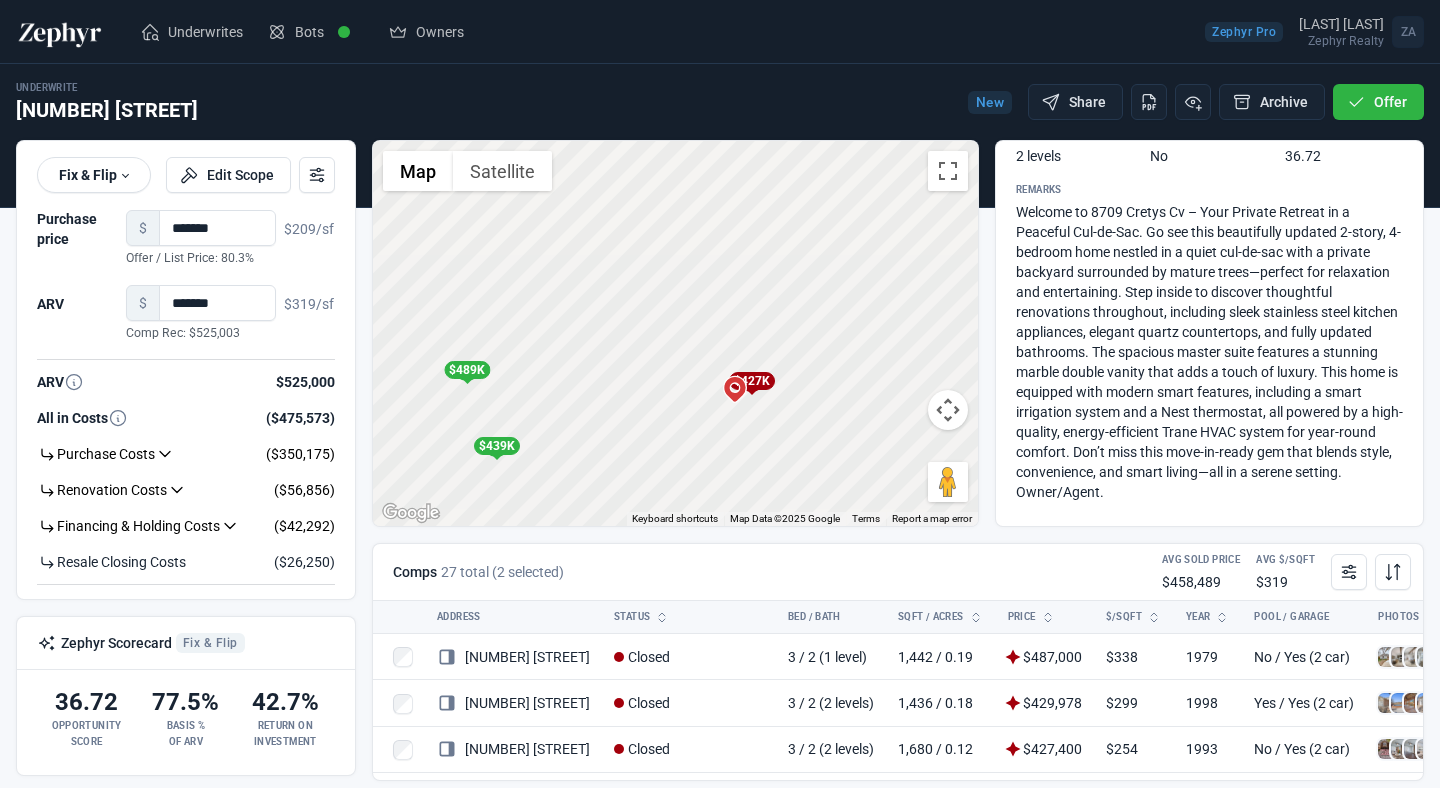 scroll, scrollTop: 0, scrollLeft: 0, axis: both 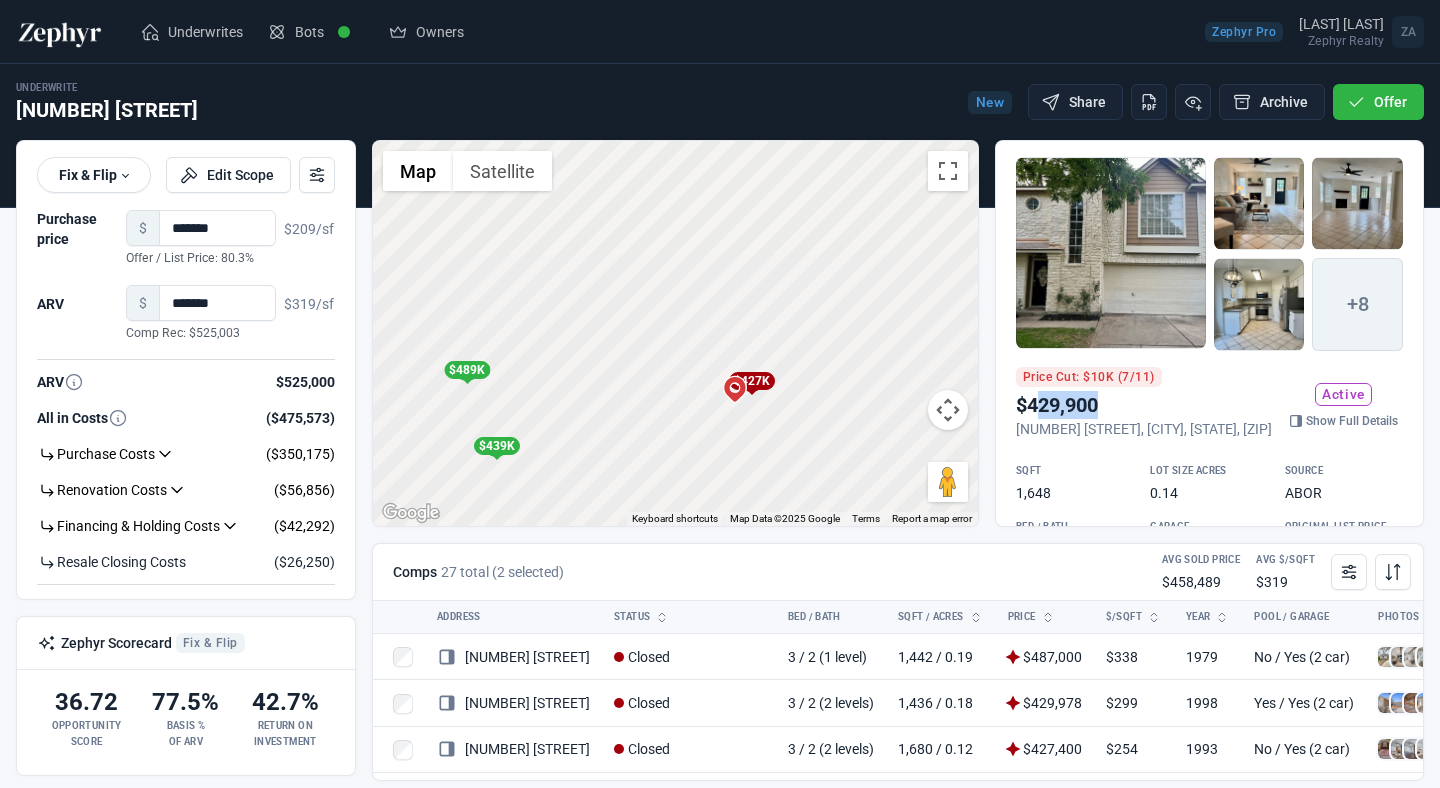 drag, startPoint x: 1043, startPoint y: 401, endPoint x: 1107, endPoint y: 397, distance: 64.12488 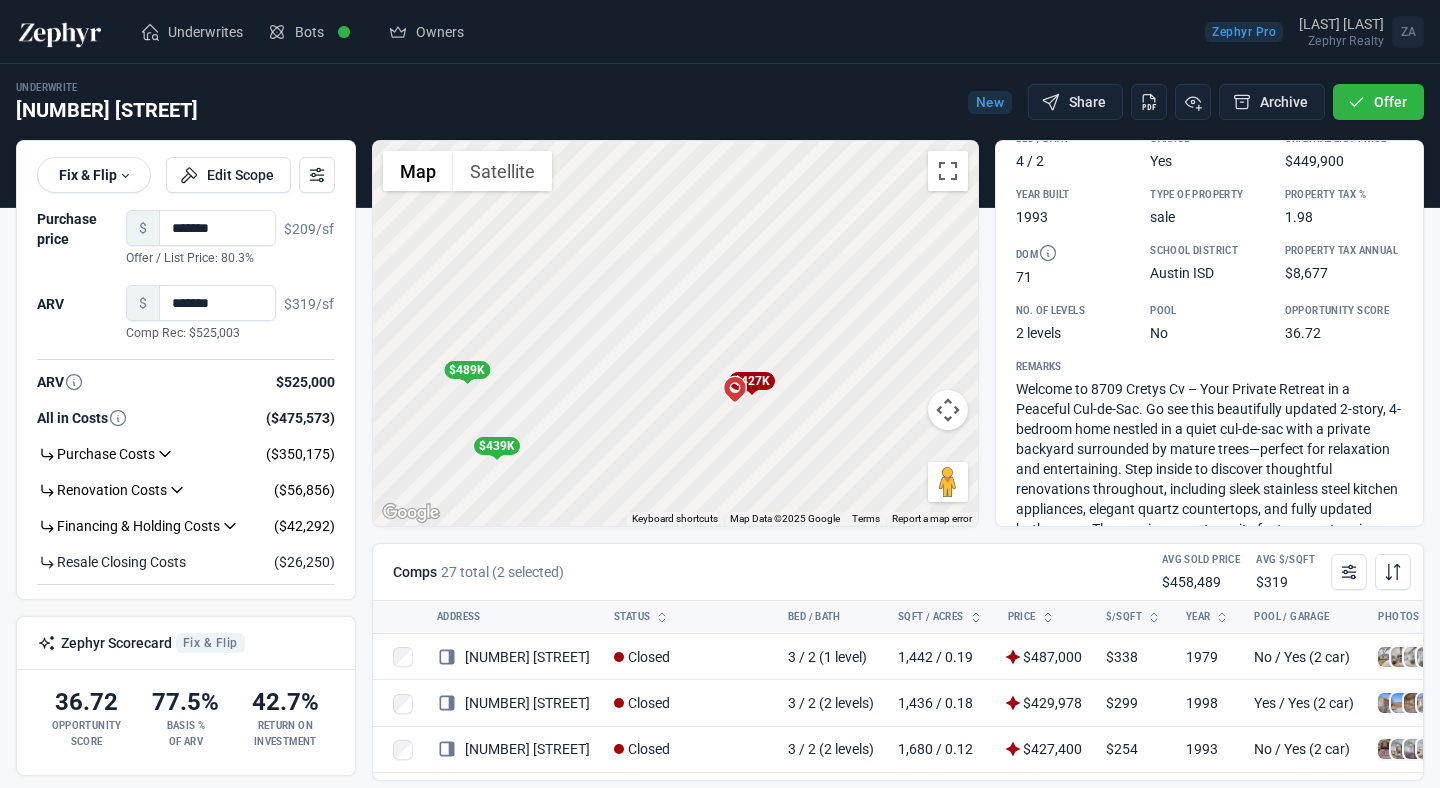 scroll, scrollTop: 0, scrollLeft: 0, axis: both 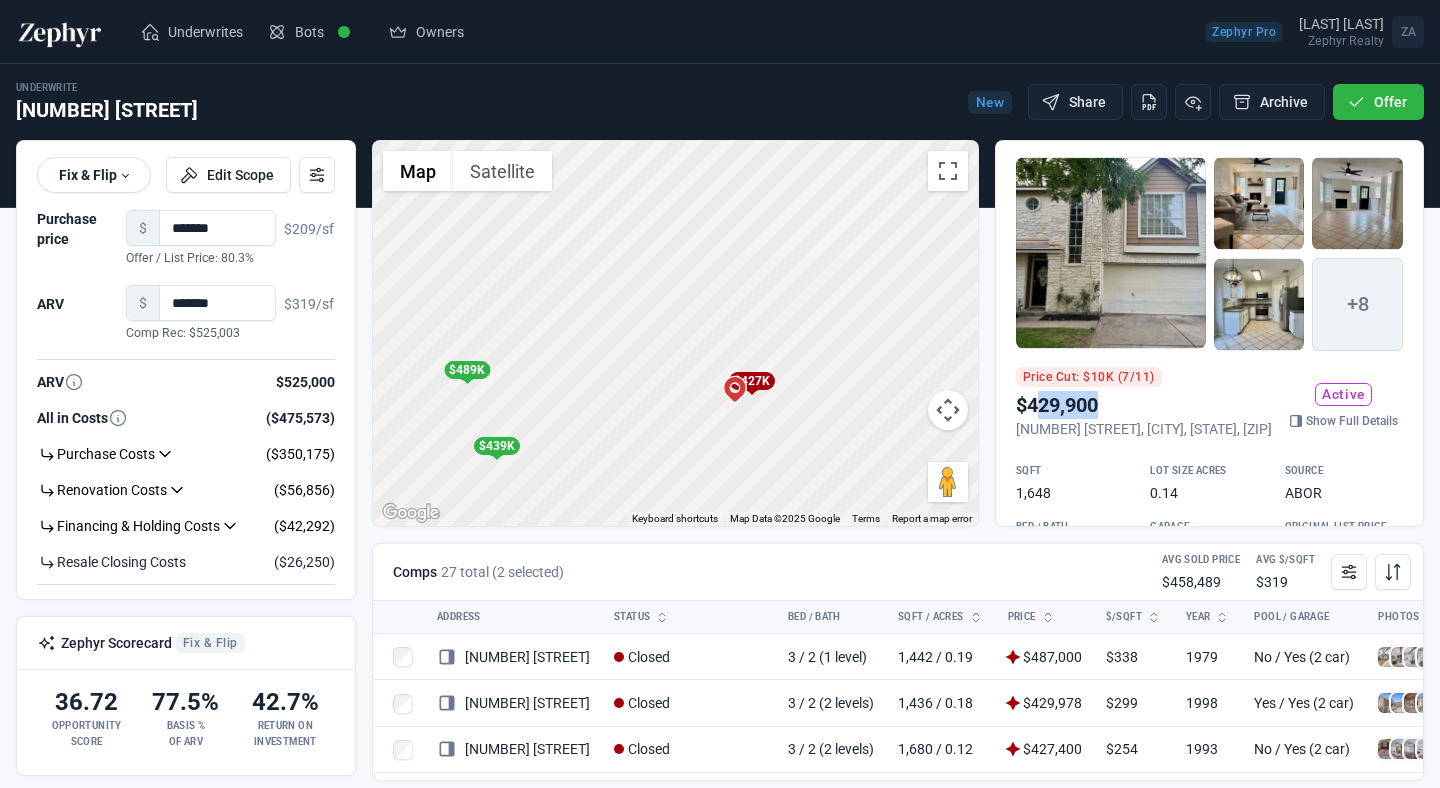 click on "$427K" at bounding box center [751, 381] 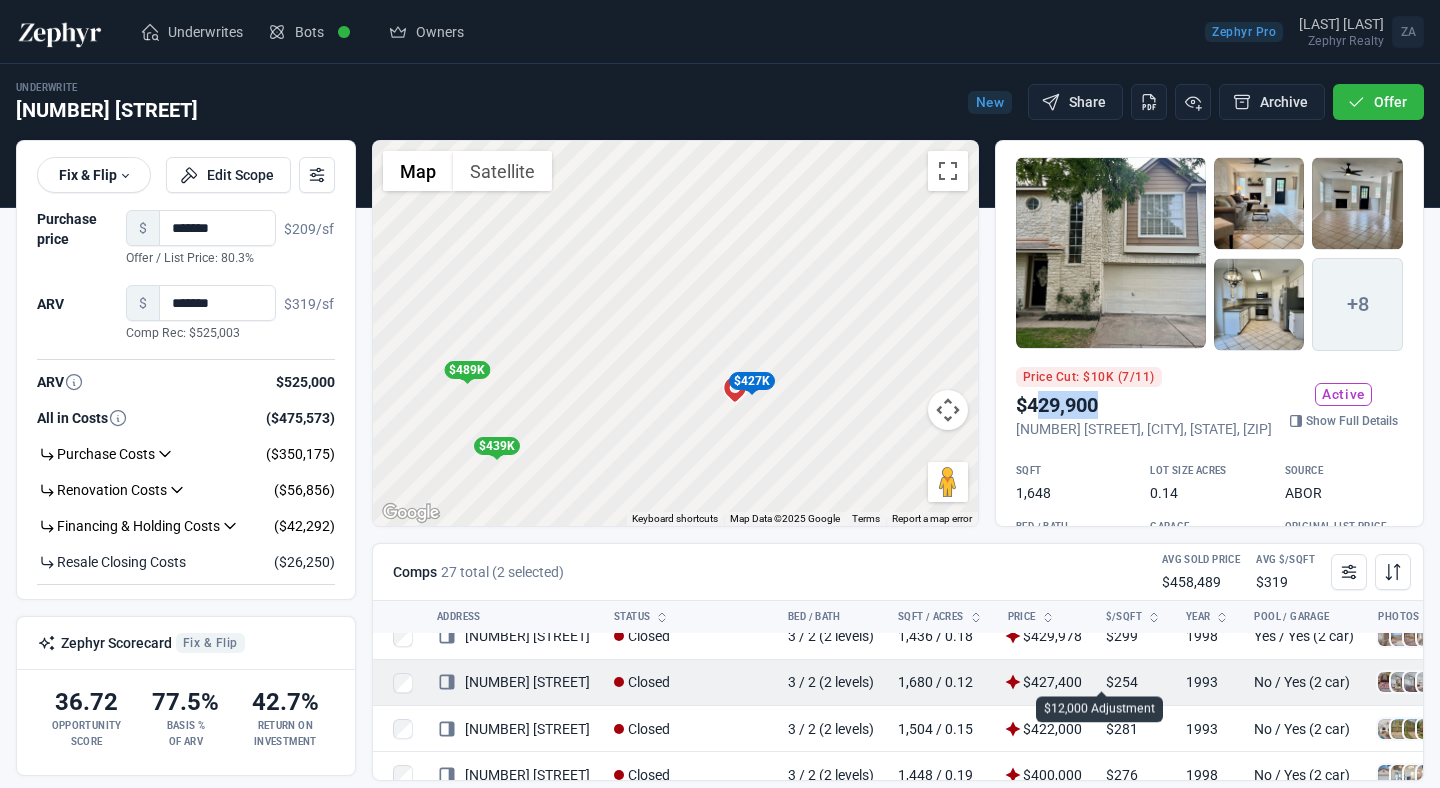 scroll, scrollTop: 67, scrollLeft: 303, axis: both 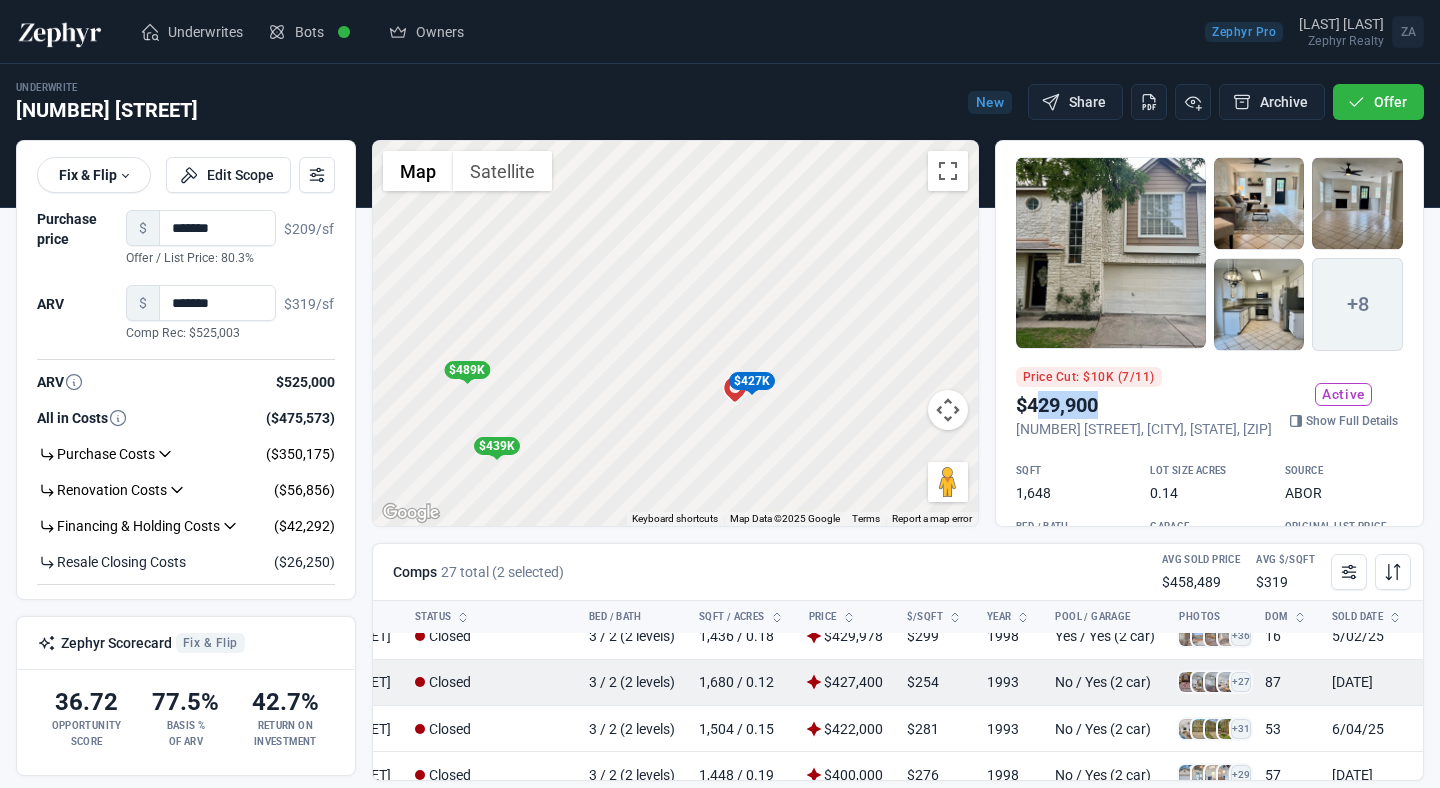click at bounding box center (1189, 682) 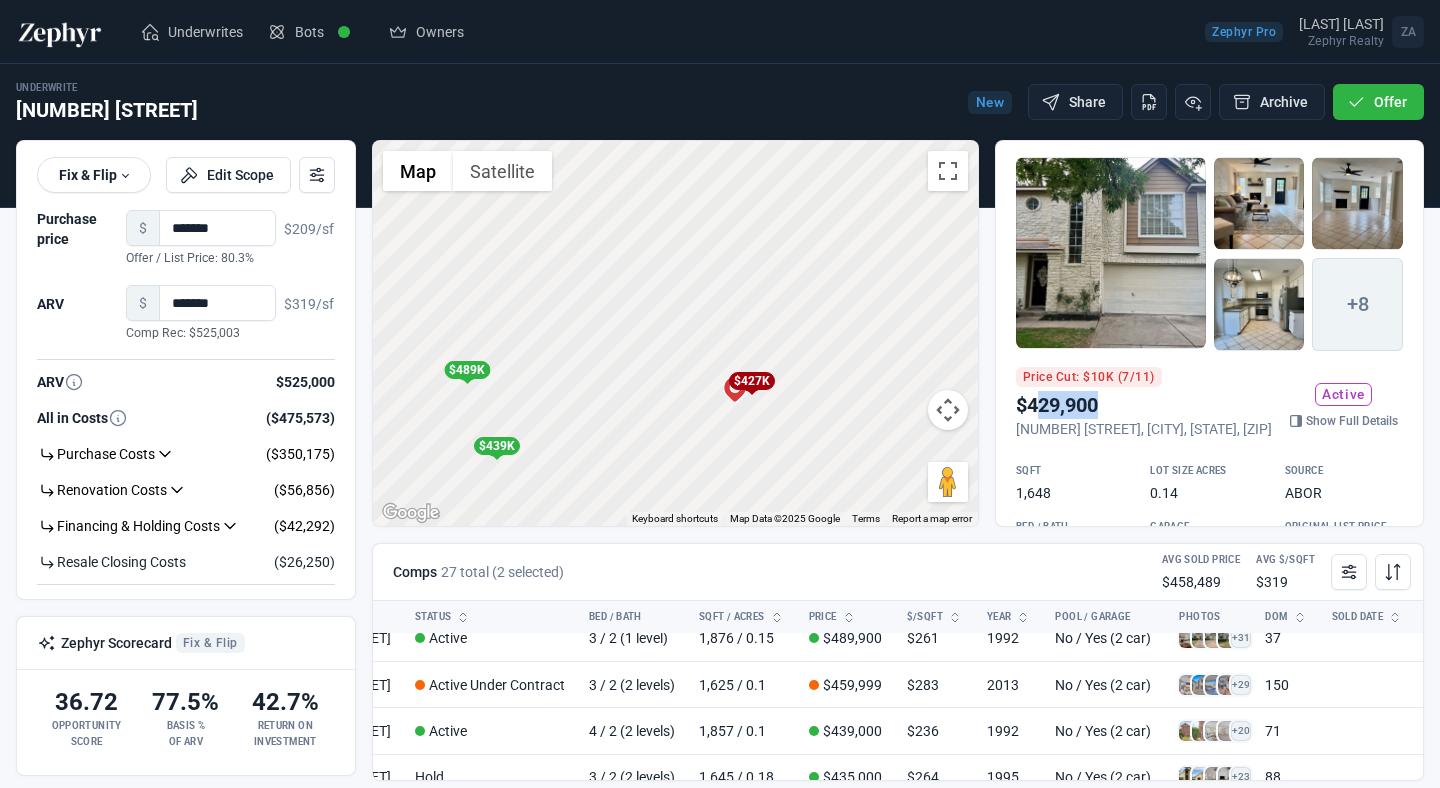 scroll, scrollTop: 0, scrollLeft: 303, axis: horizontal 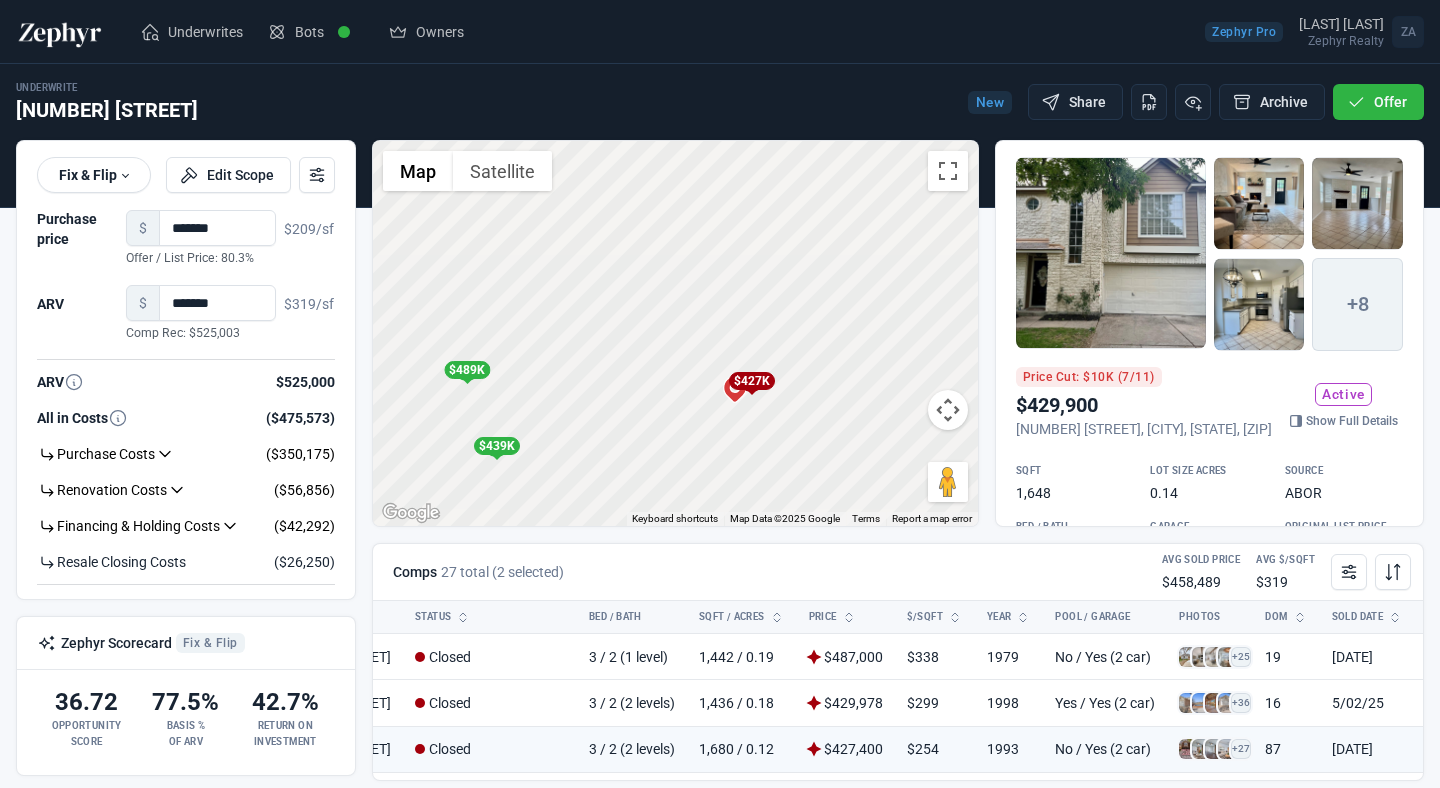 click on "$429,900" at bounding box center [1144, 405] 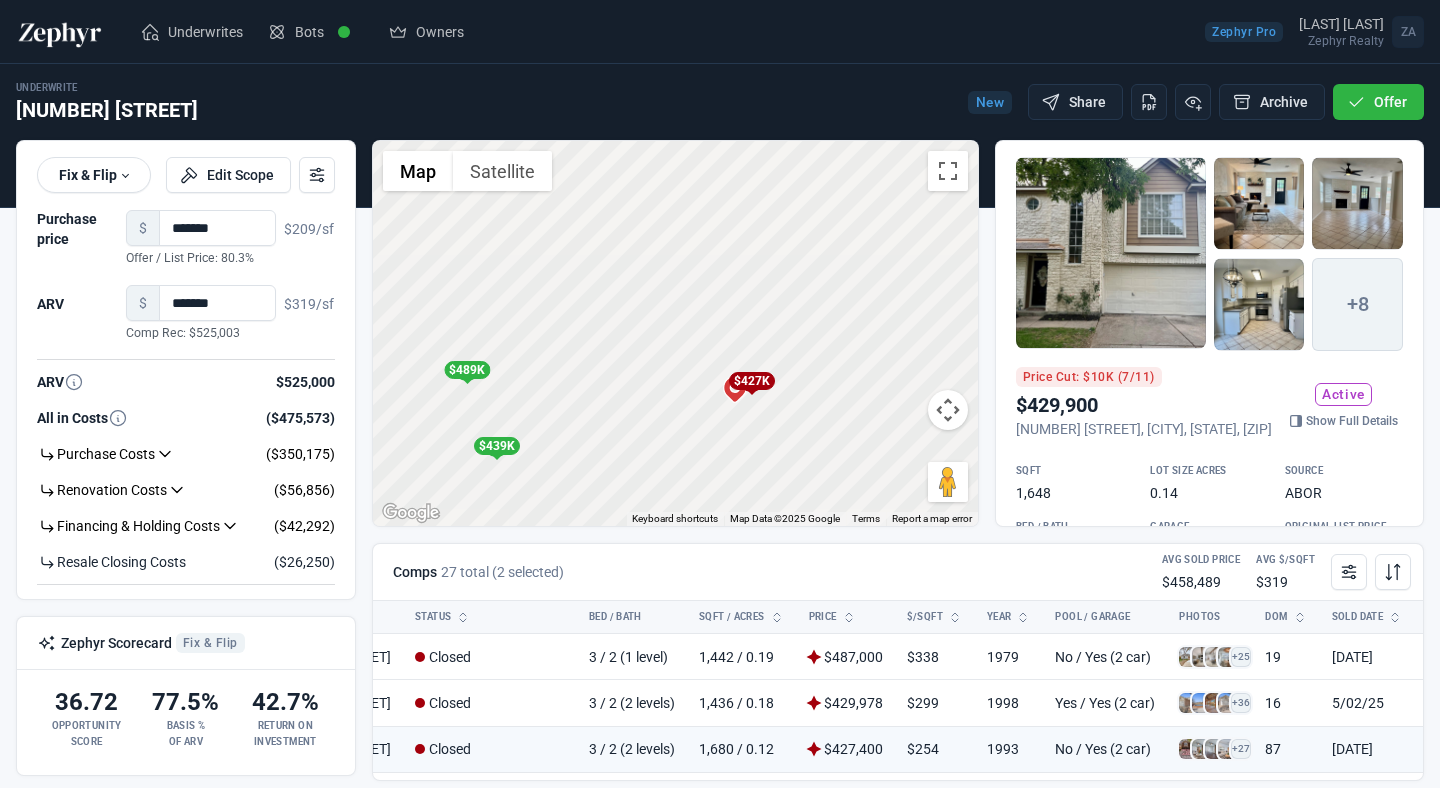 click at bounding box center (1111, 253) 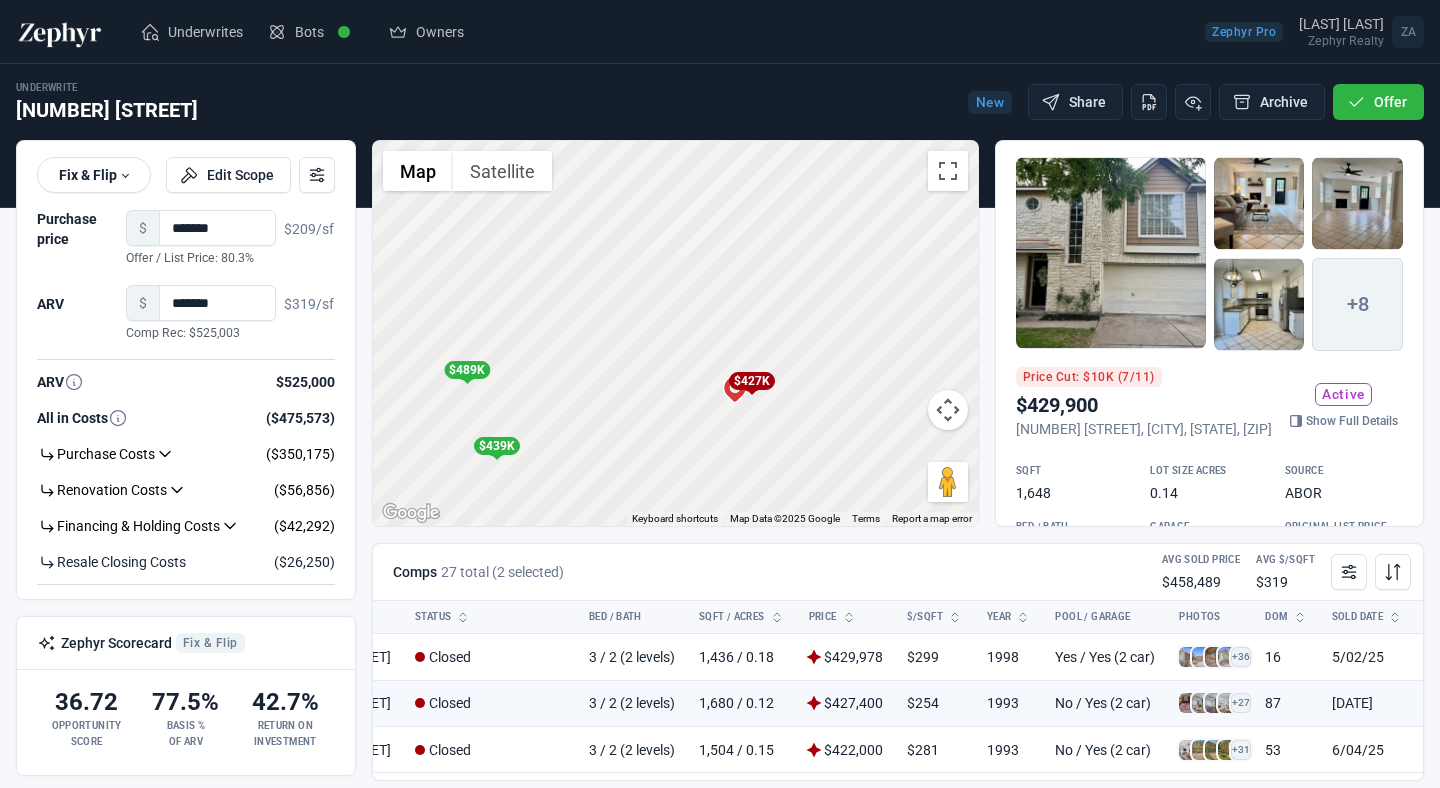 scroll, scrollTop: 67, scrollLeft: 303, axis: both 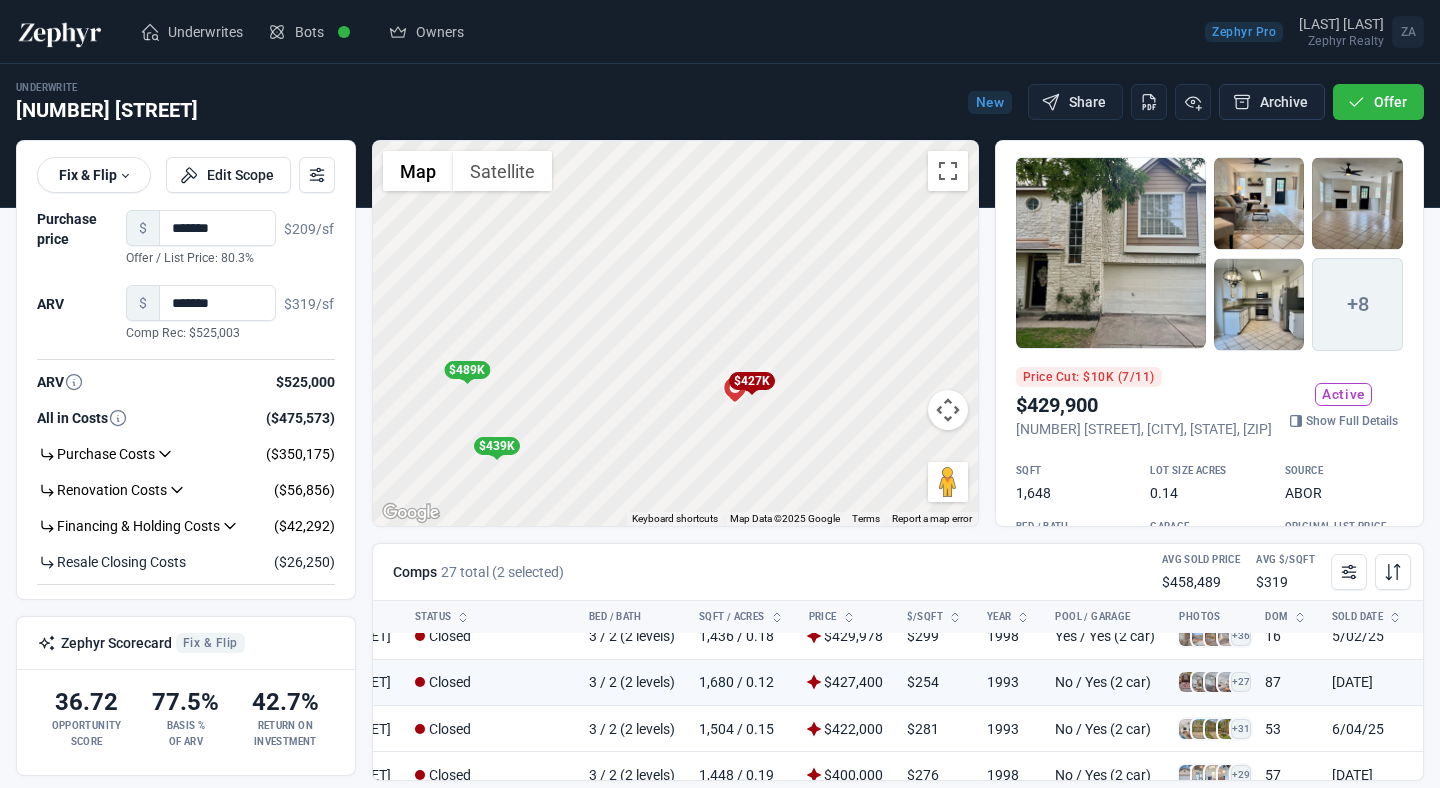 click on "Archive" at bounding box center [1272, 102] 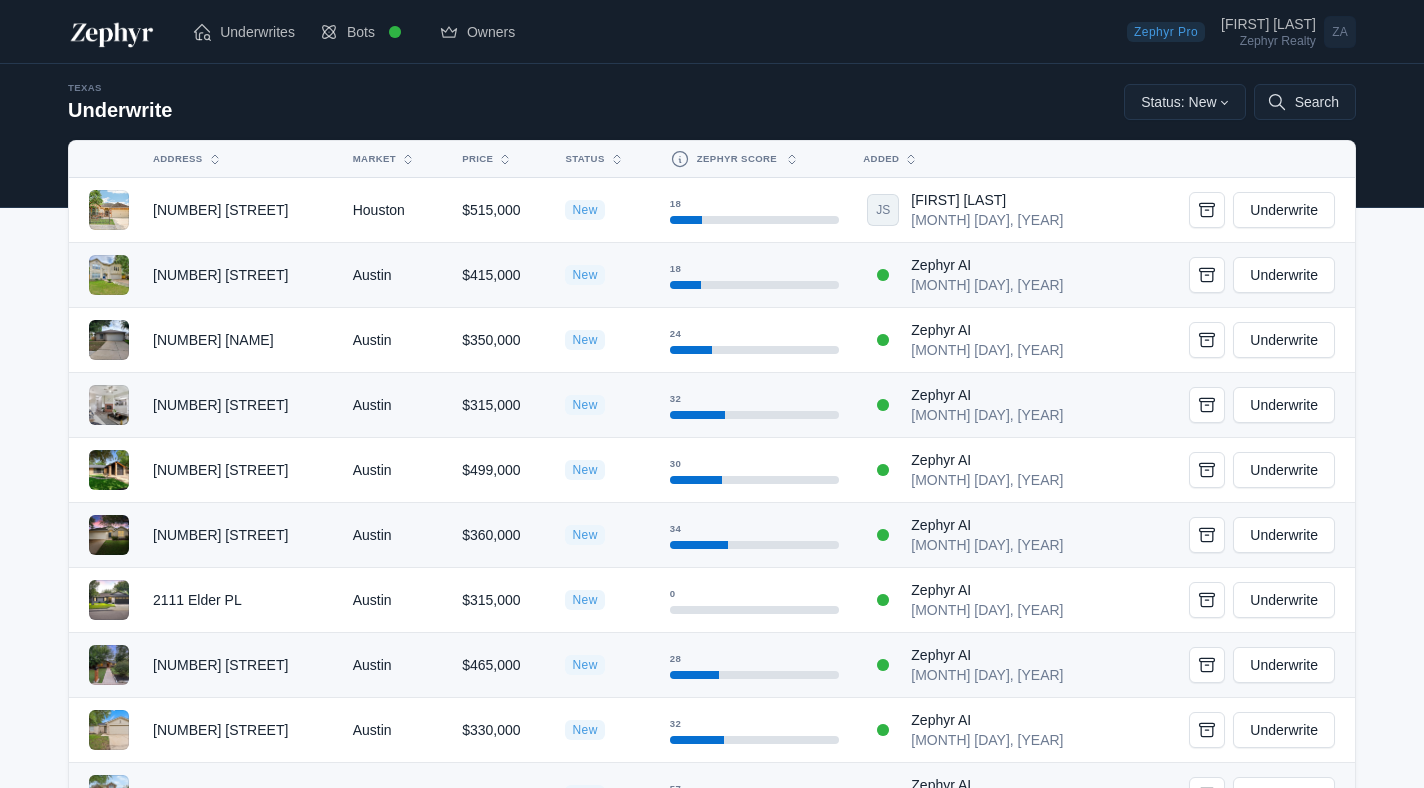 scroll, scrollTop: 0, scrollLeft: 0, axis: both 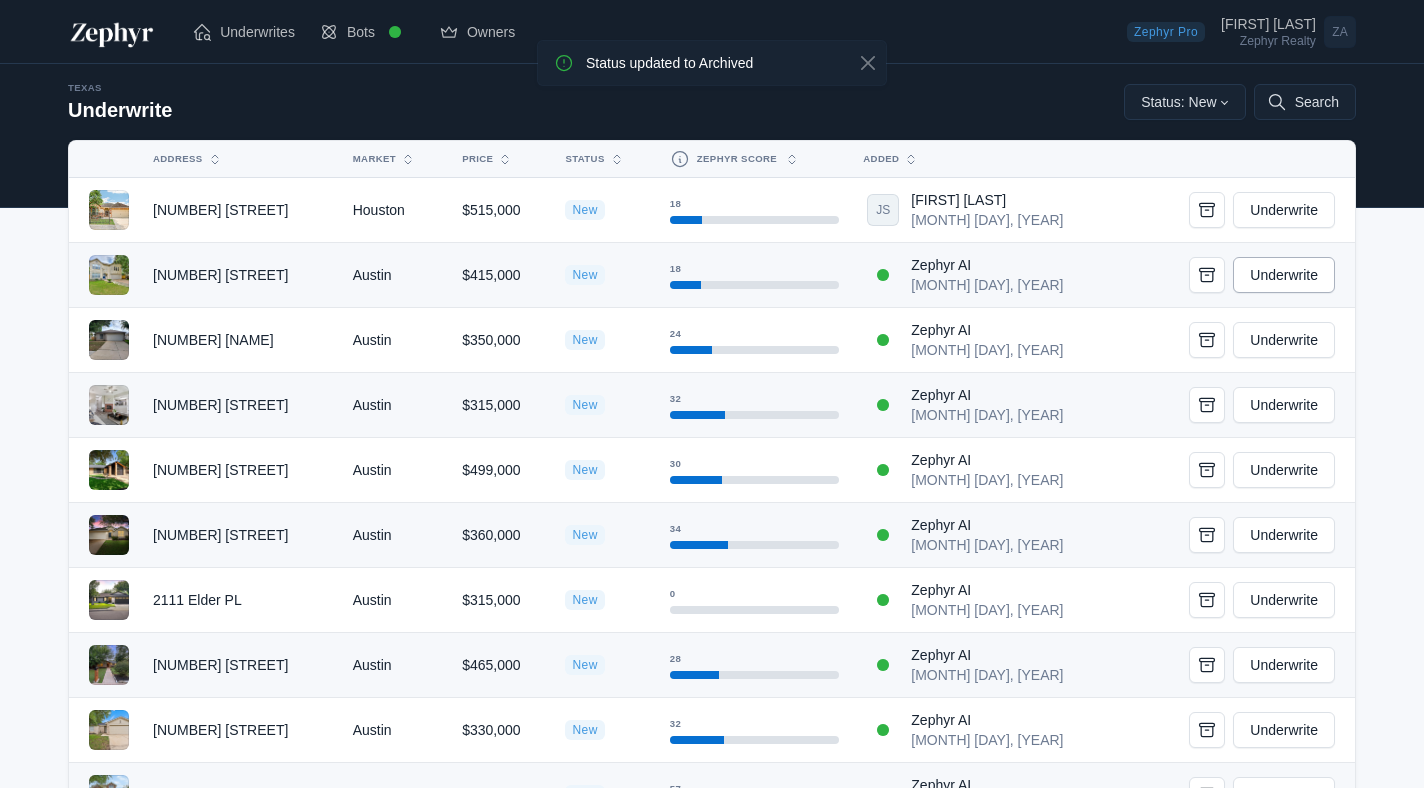 click on "Underwrite" at bounding box center (1284, 275) 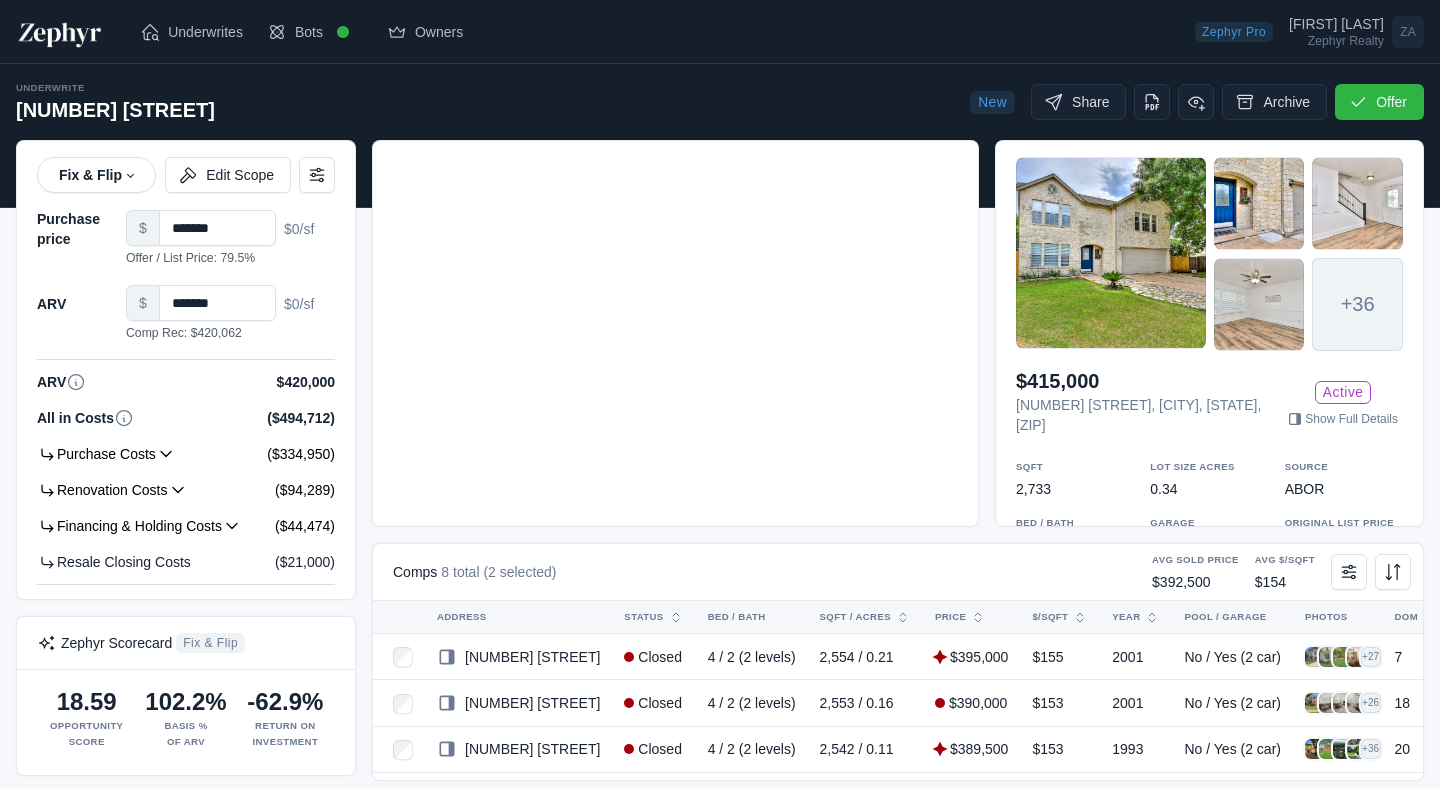 scroll, scrollTop: 0, scrollLeft: 0, axis: both 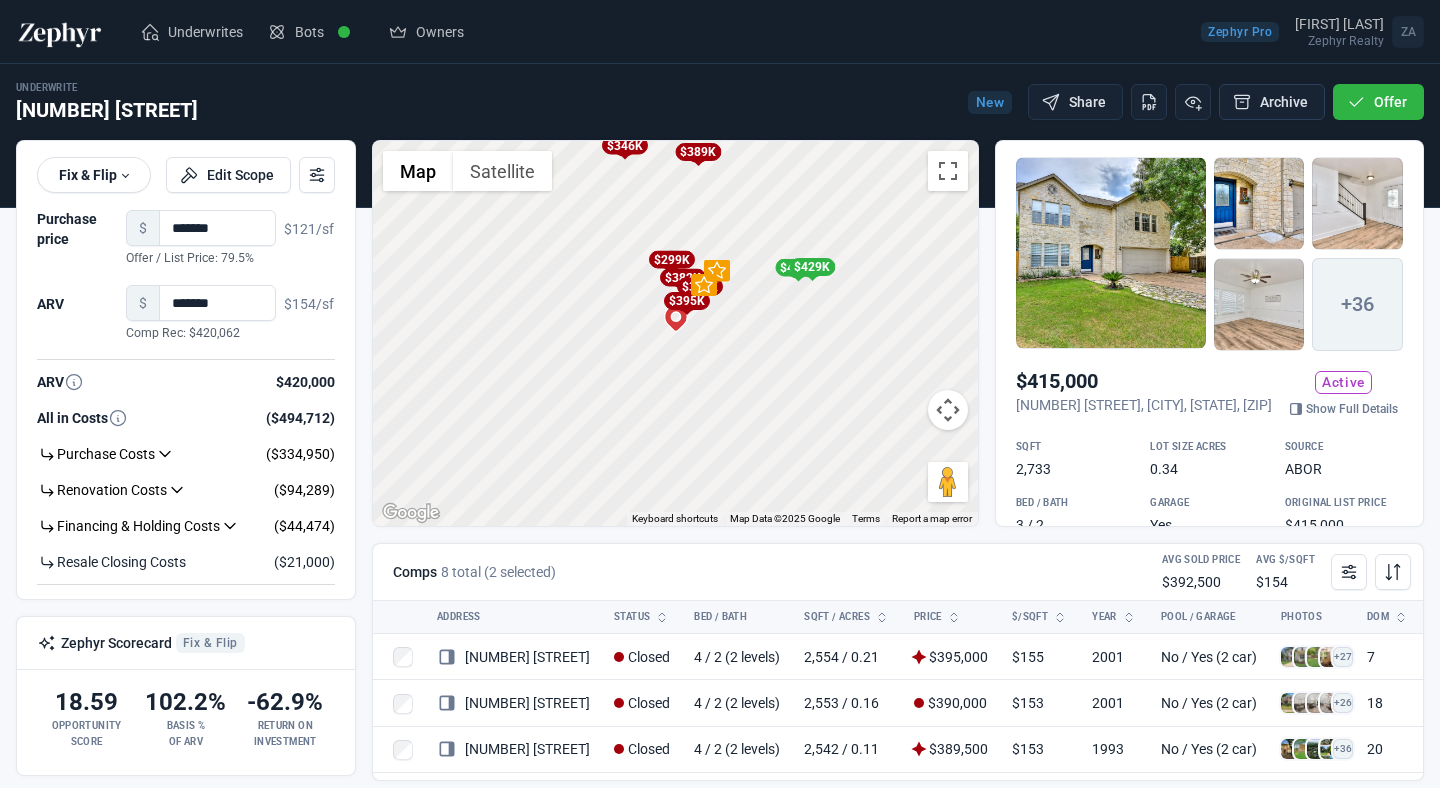 click on "Archive" at bounding box center (1272, 102) 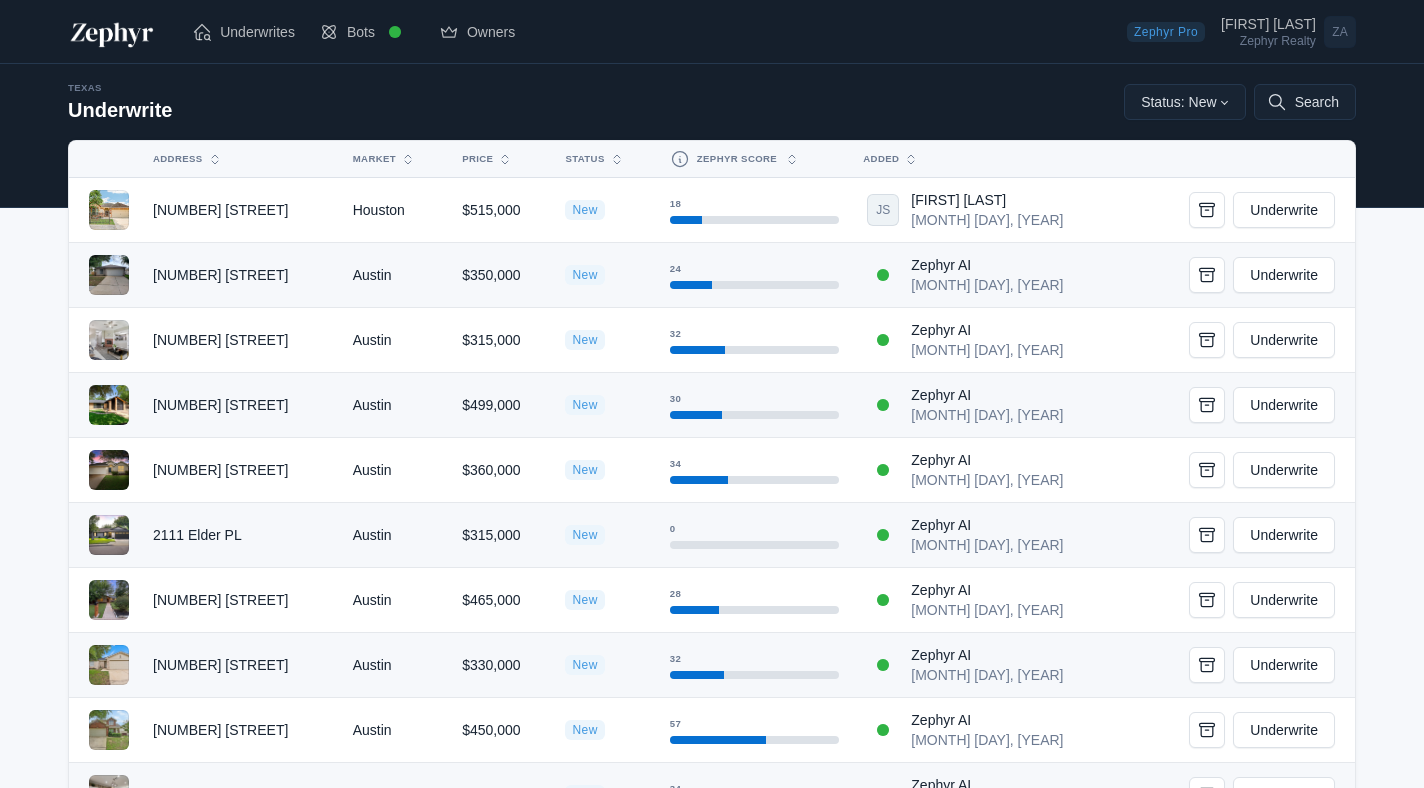 scroll, scrollTop: 0, scrollLeft: 0, axis: both 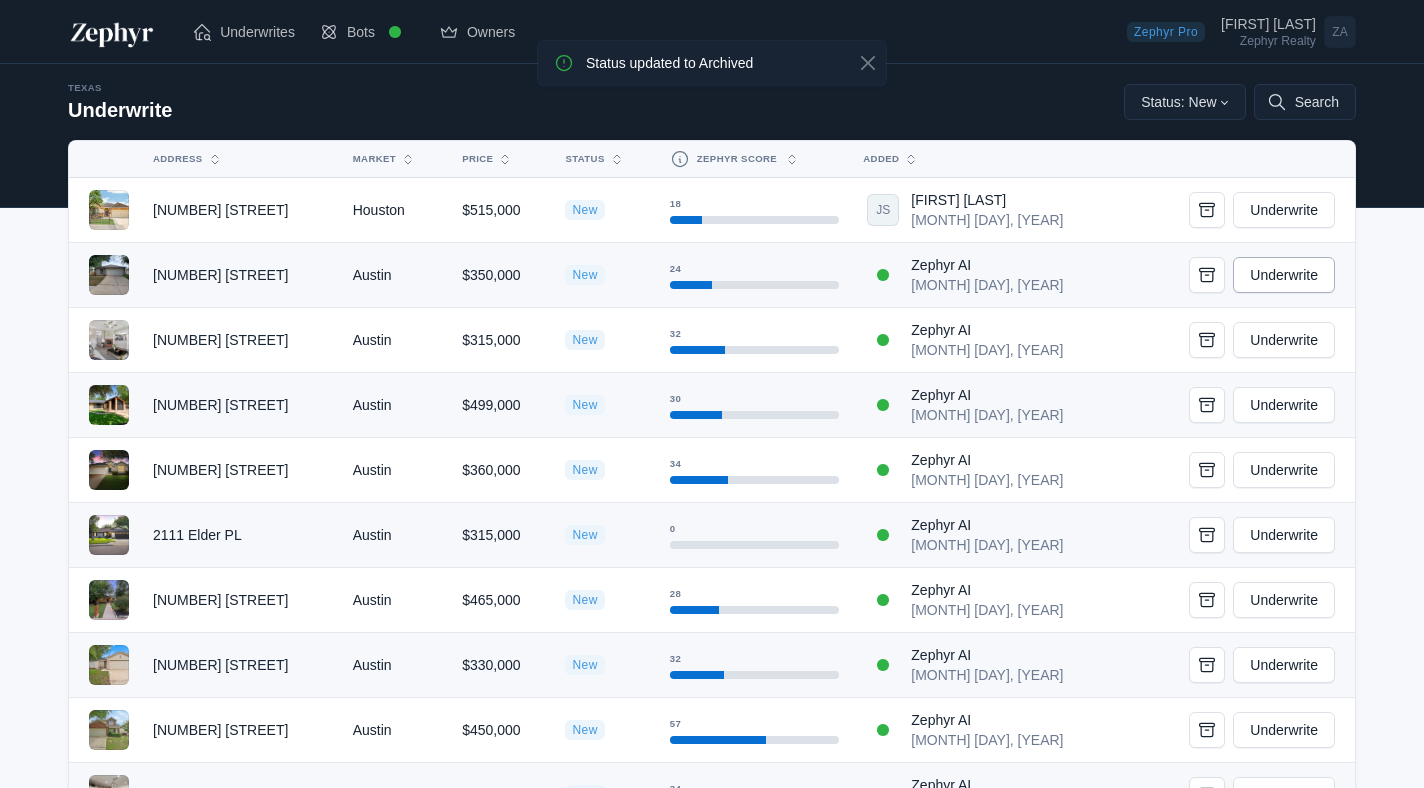 click on "Underwrite" at bounding box center [1284, 275] 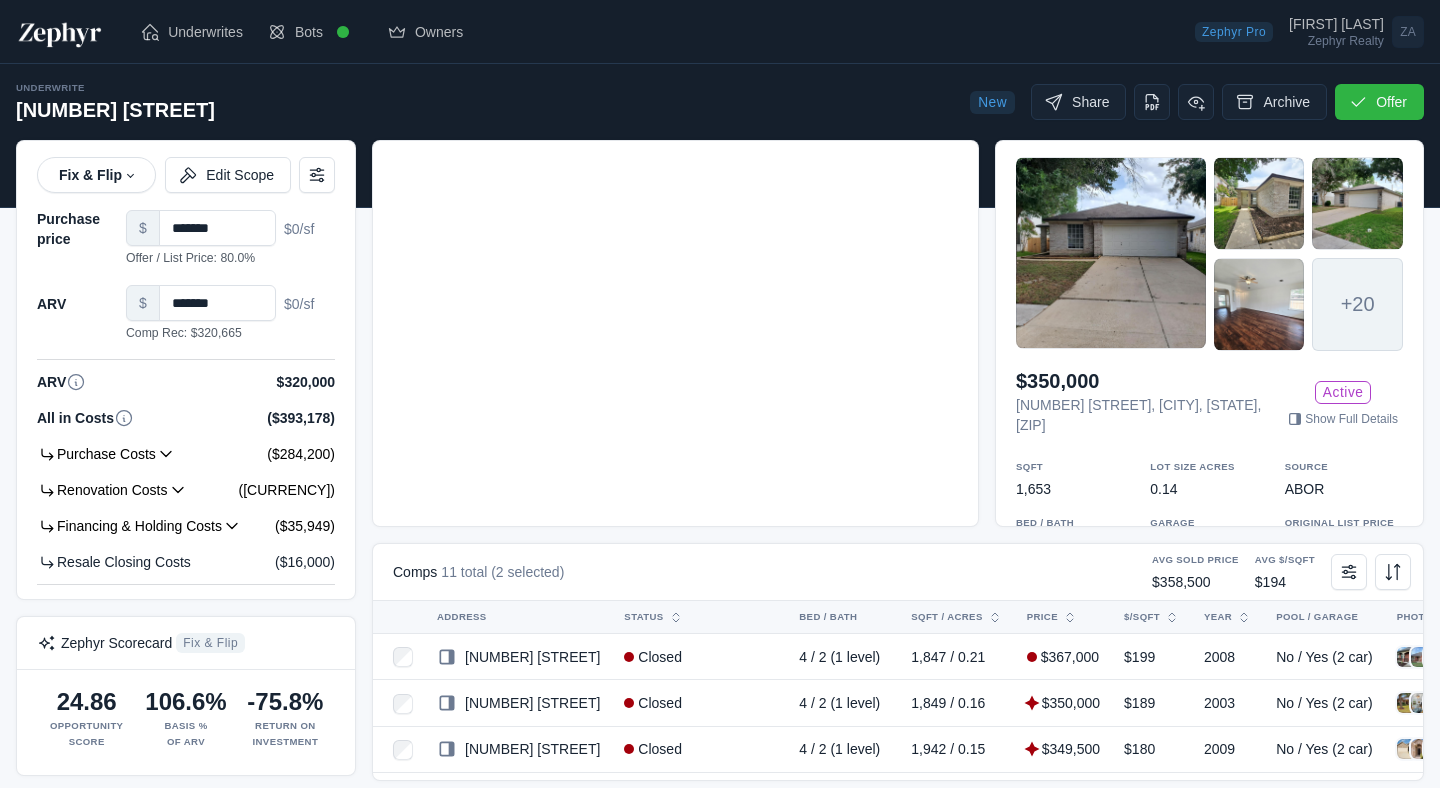scroll, scrollTop: 0, scrollLeft: 0, axis: both 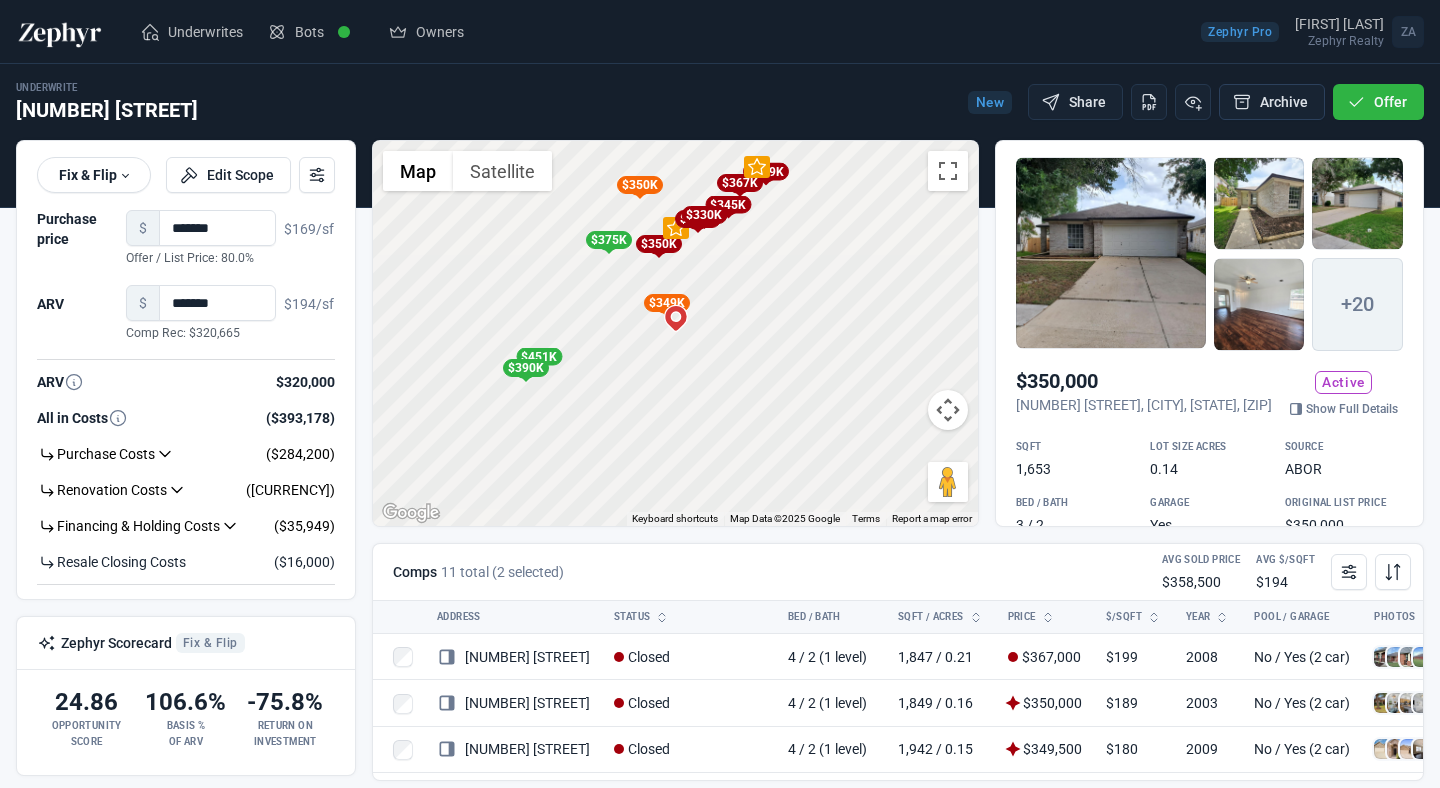 click on "Archive" at bounding box center [1272, 102] 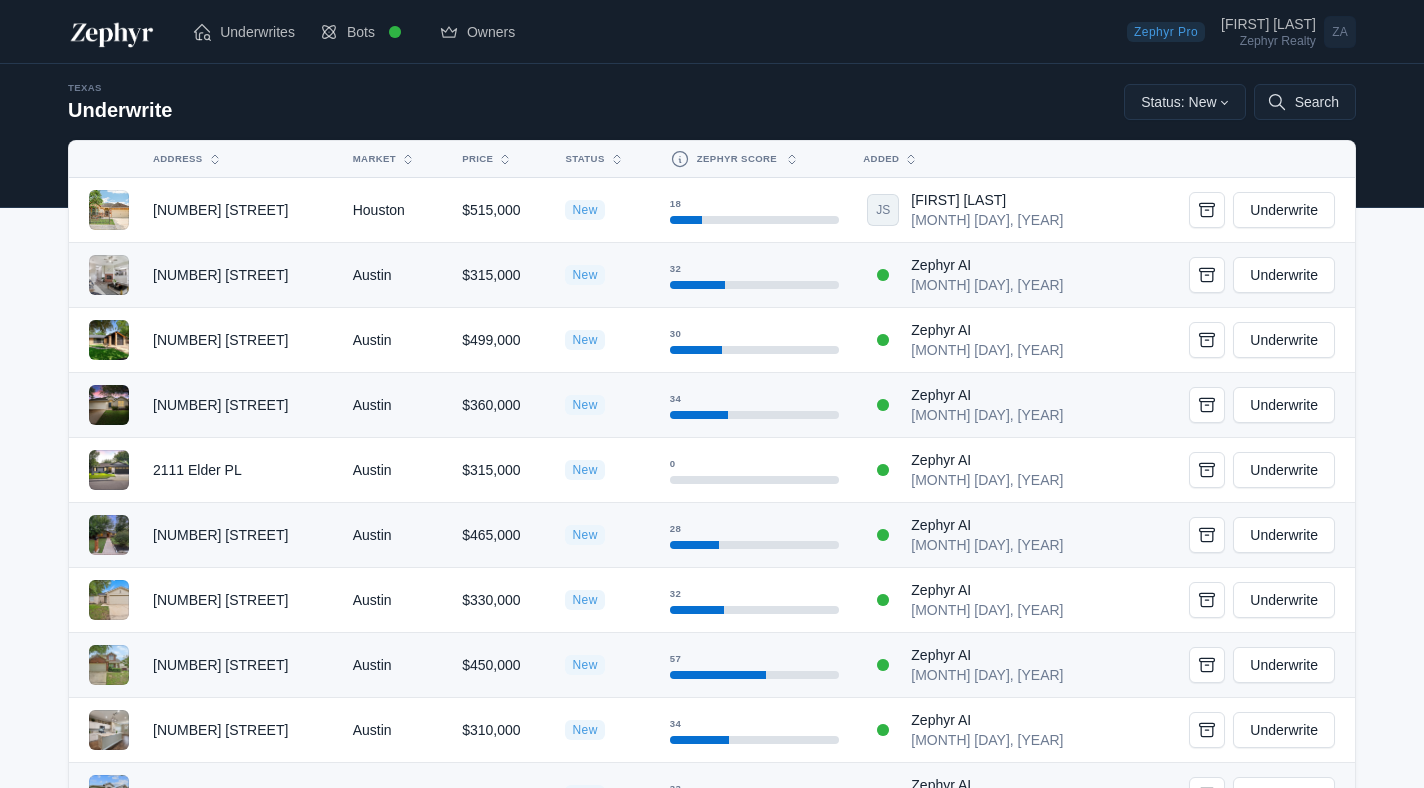 scroll, scrollTop: 0, scrollLeft: 0, axis: both 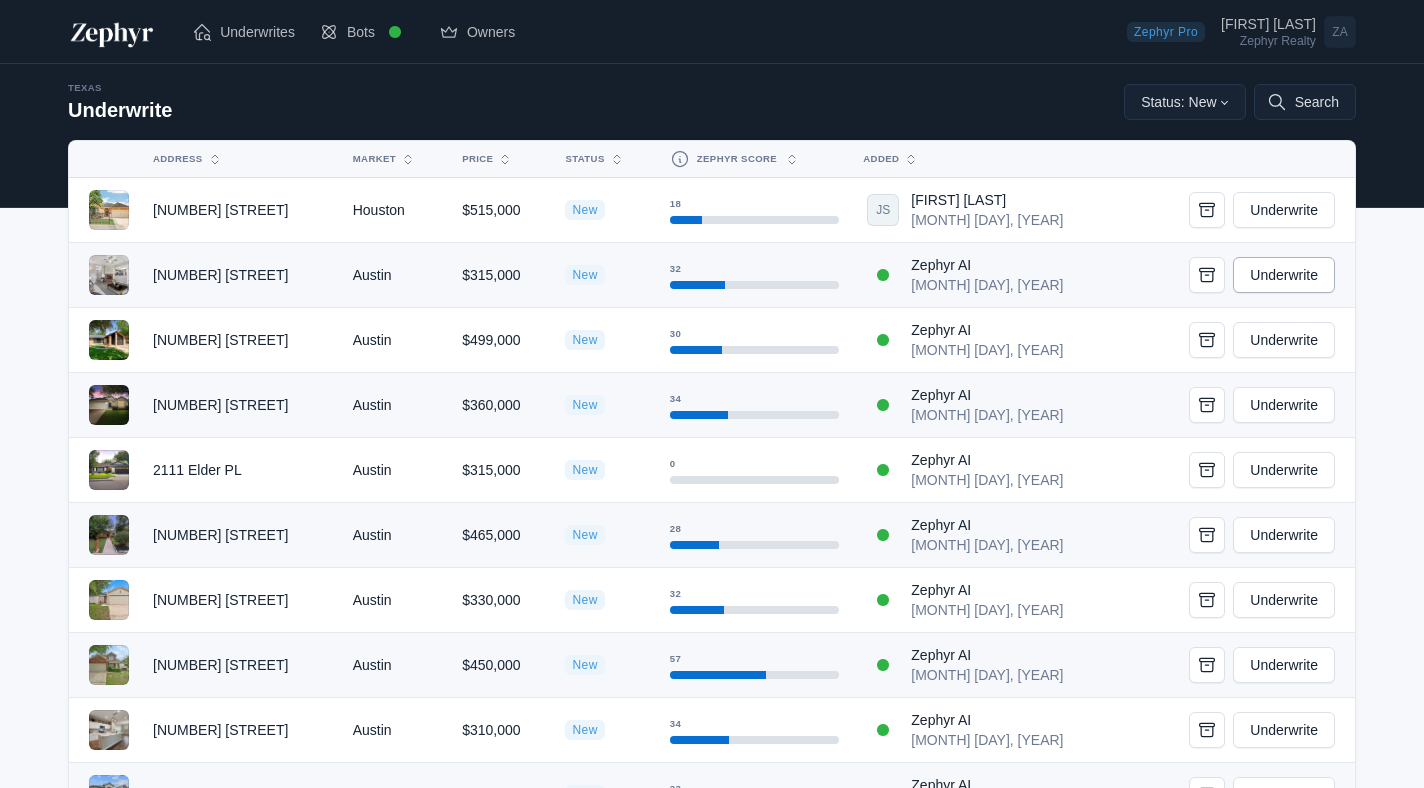 click on "Underwrite" at bounding box center (1284, 275) 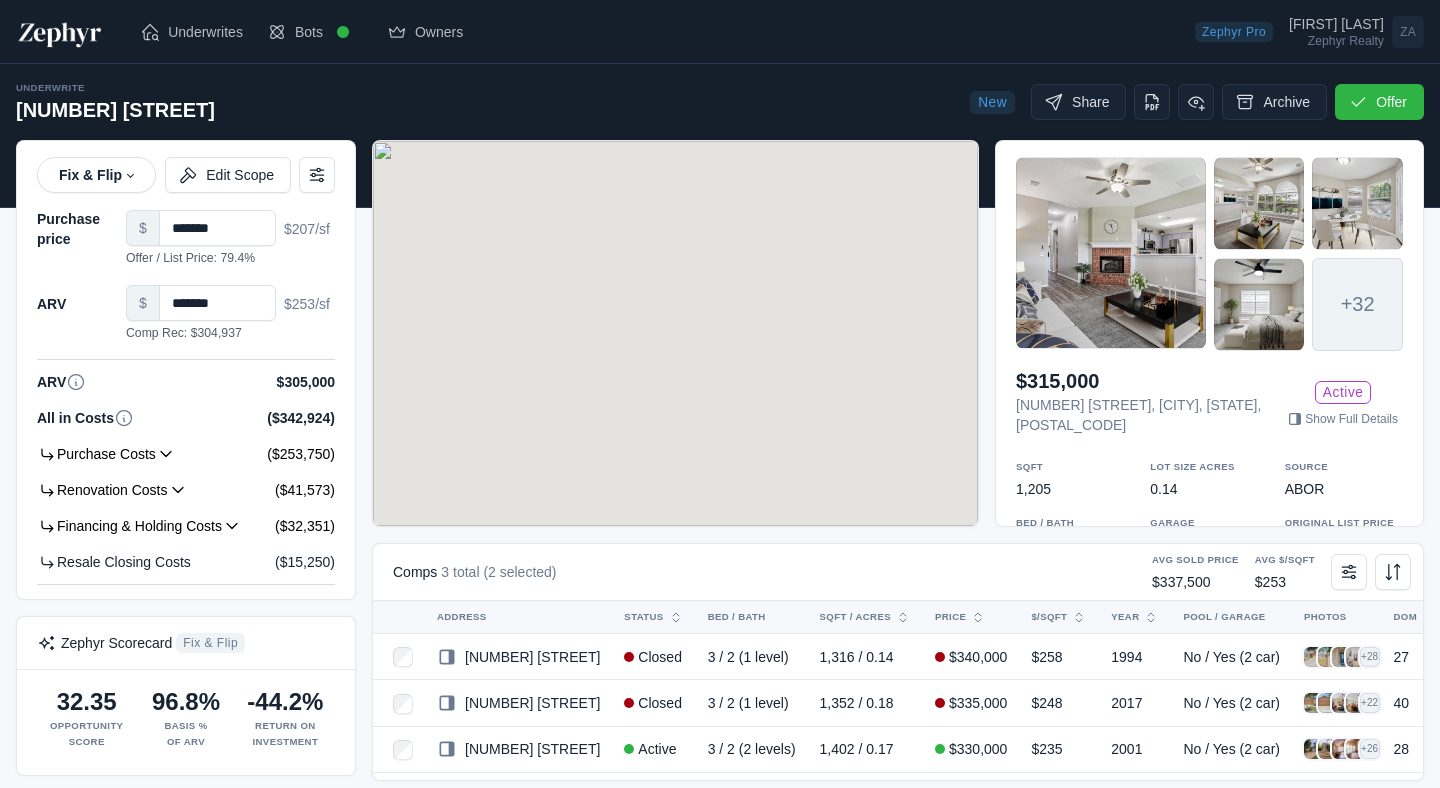 scroll, scrollTop: 0, scrollLeft: 0, axis: both 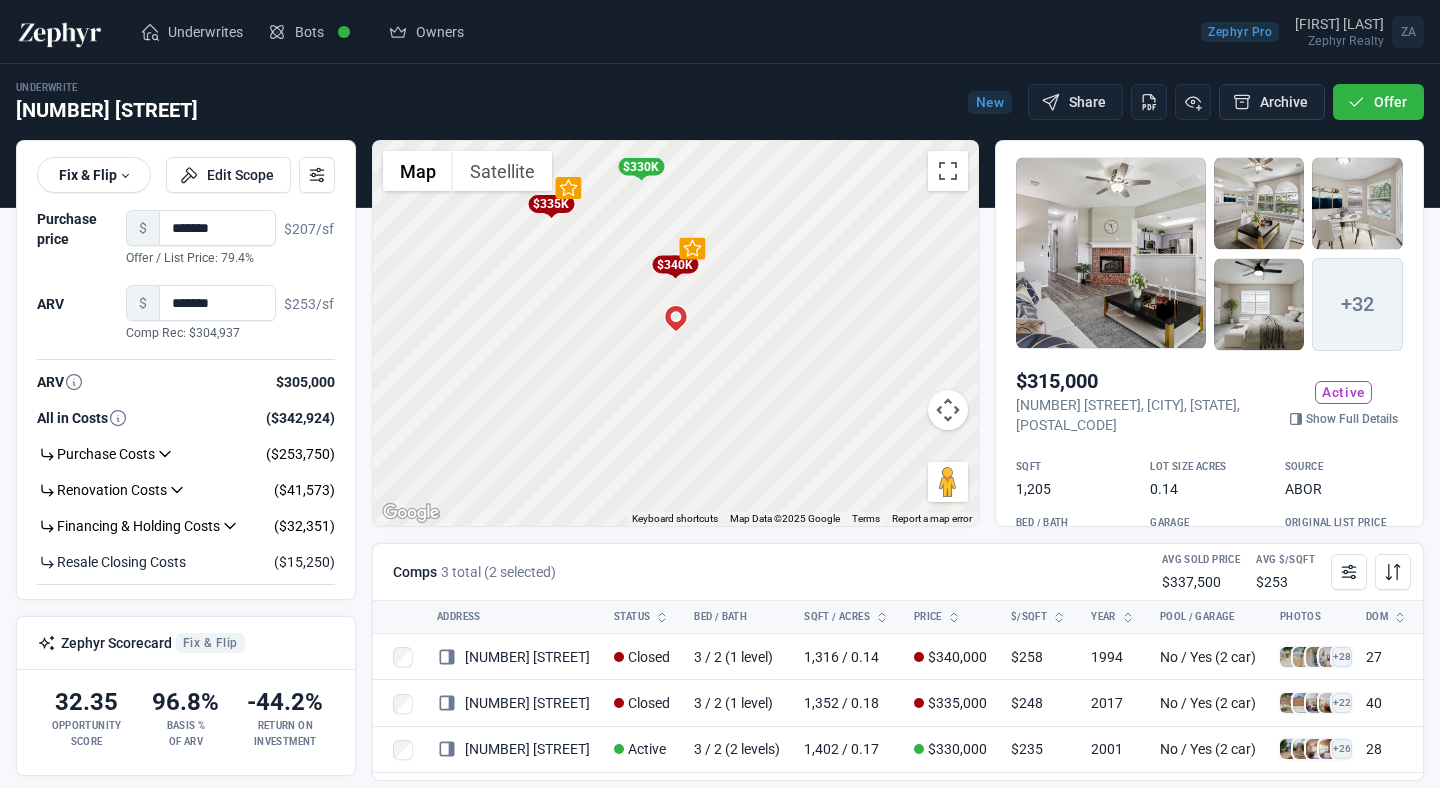 click on "Archive" at bounding box center [1272, 102] 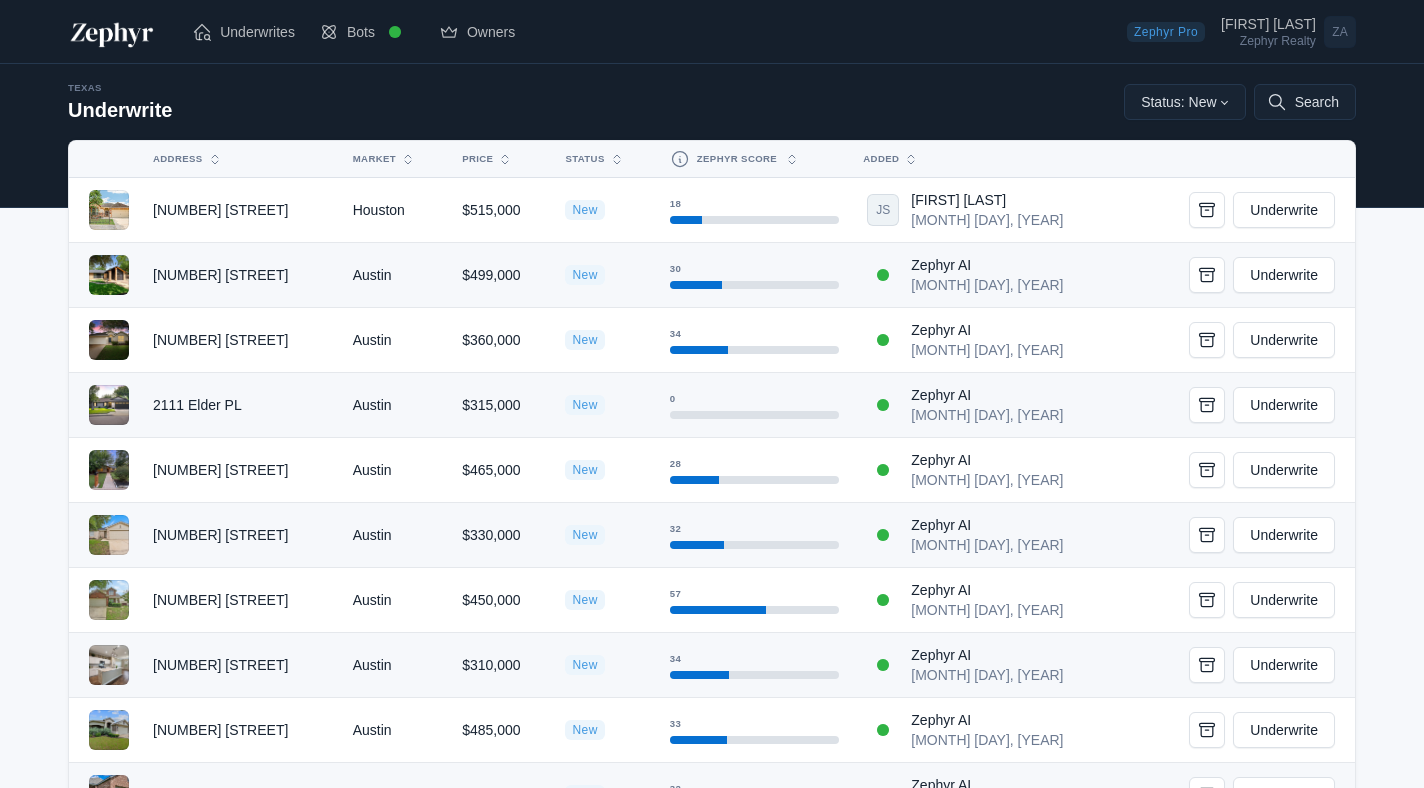 scroll, scrollTop: 0, scrollLeft: 0, axis: both 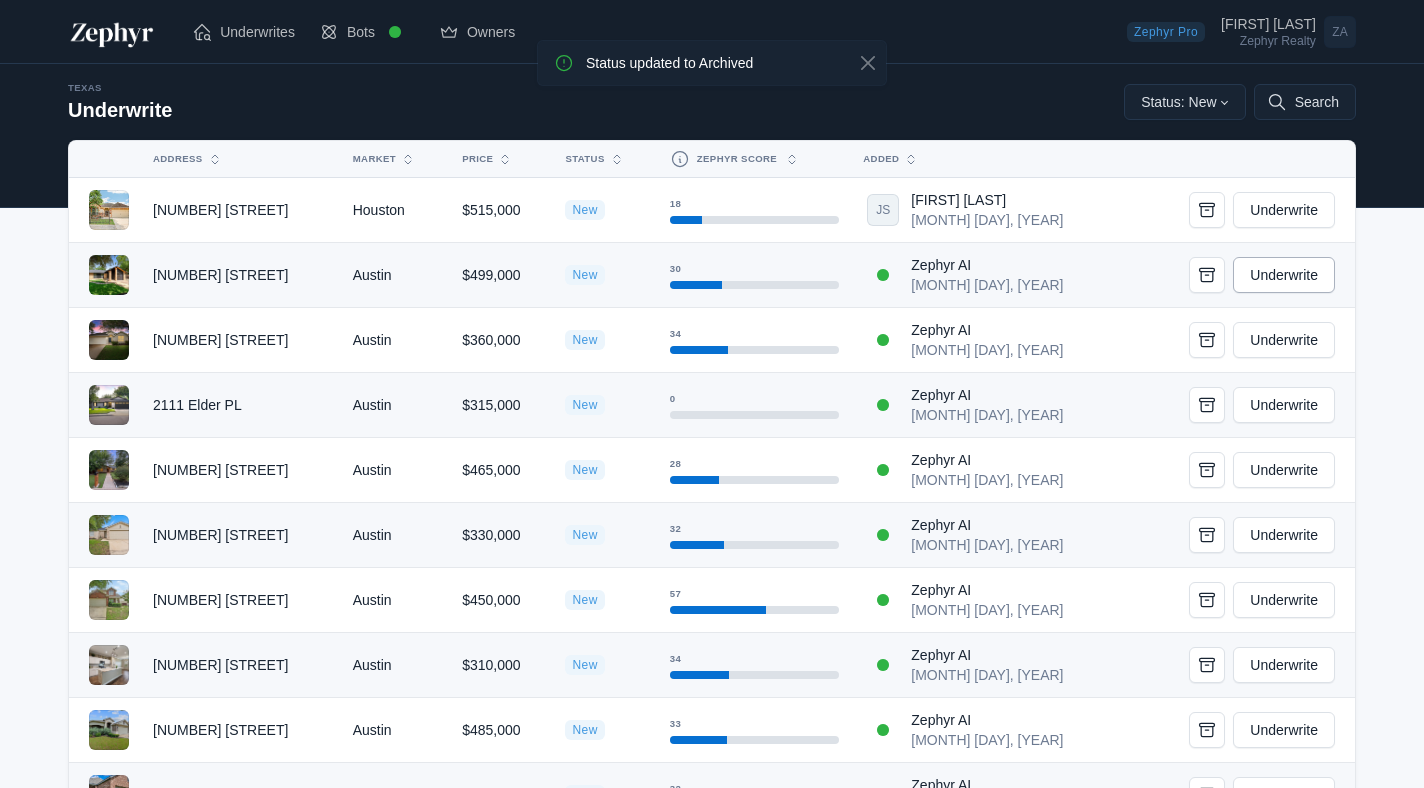 click on "Underwrite" 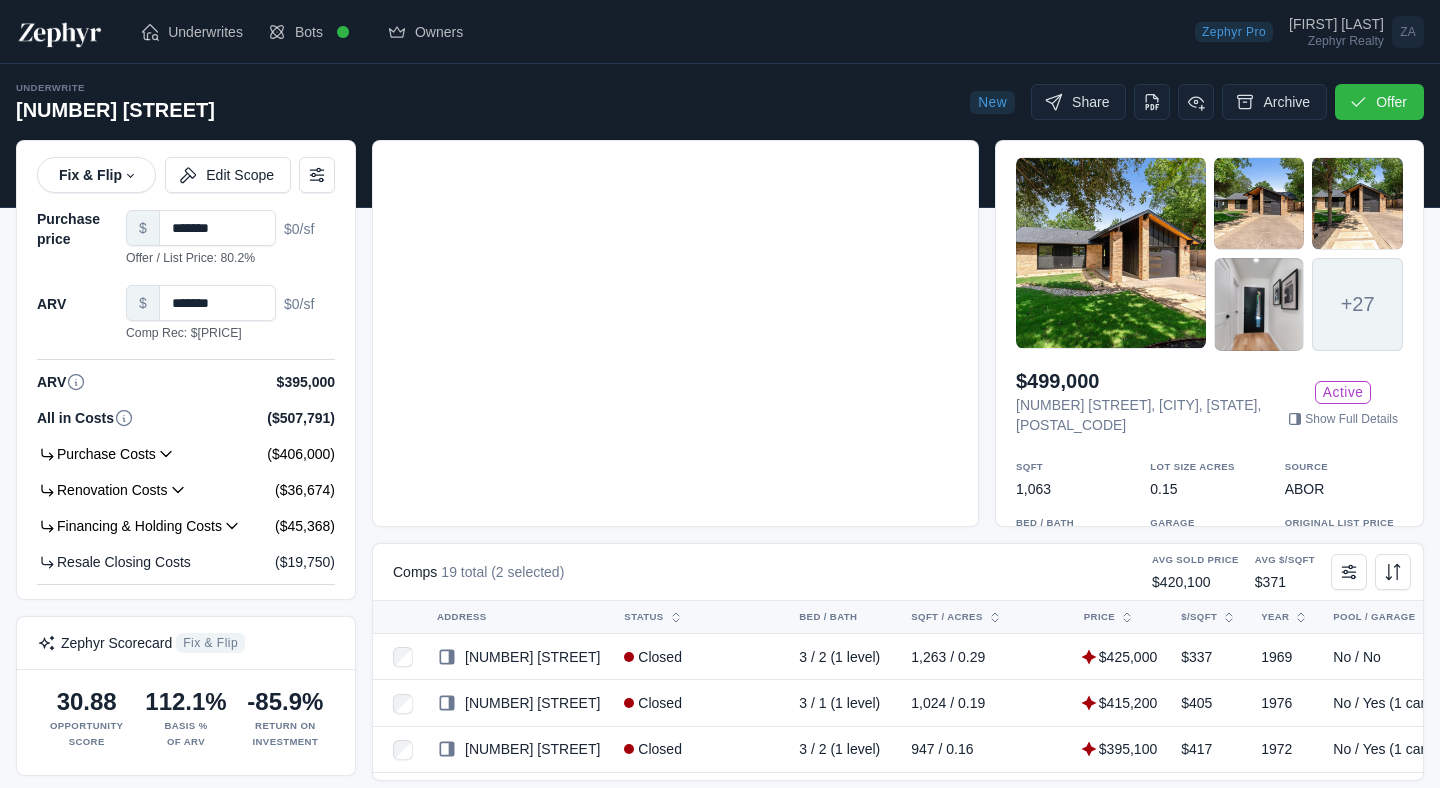 scroll, scrollTop: 0, scrollLeft: 0, axis: both 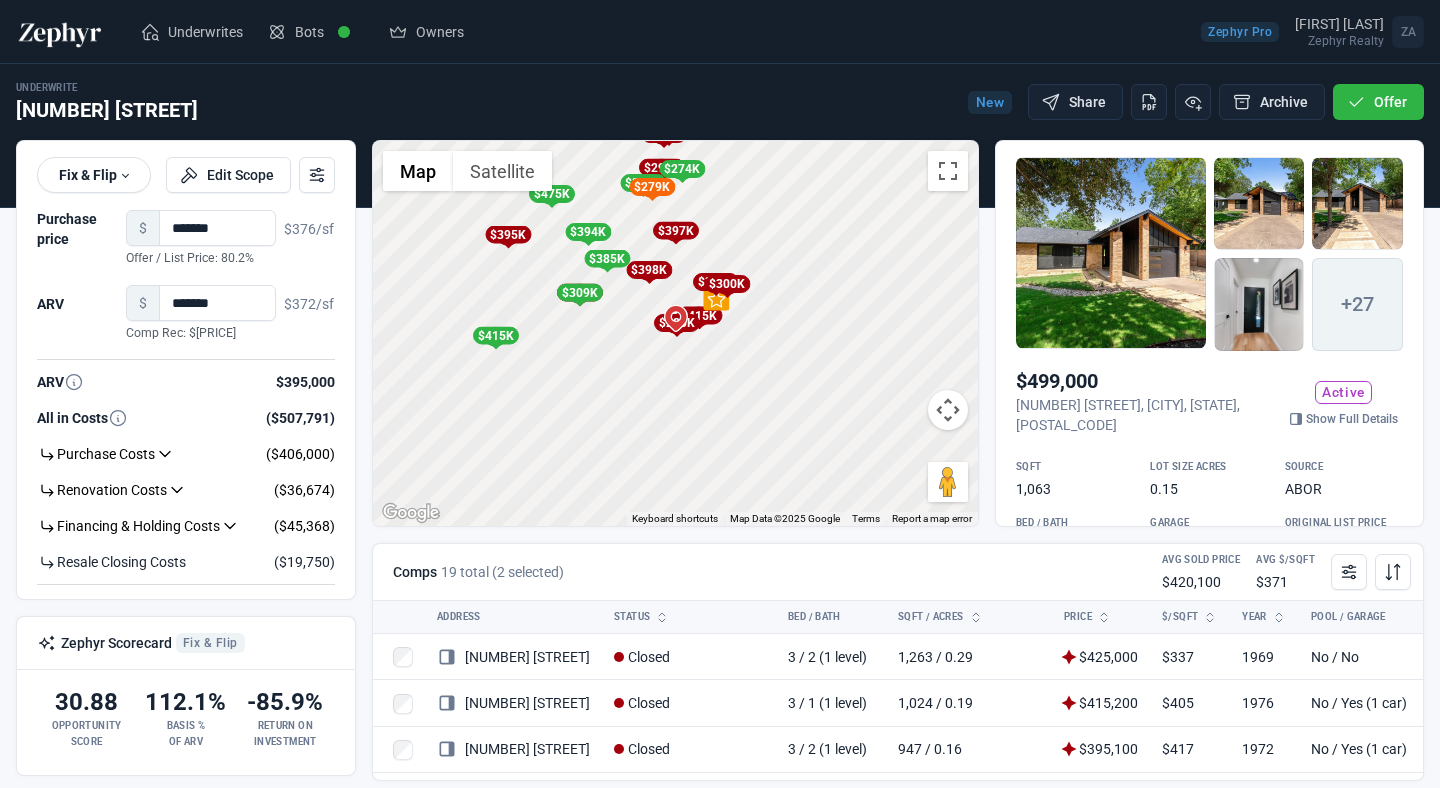 click at bounding box center [1111, 253] 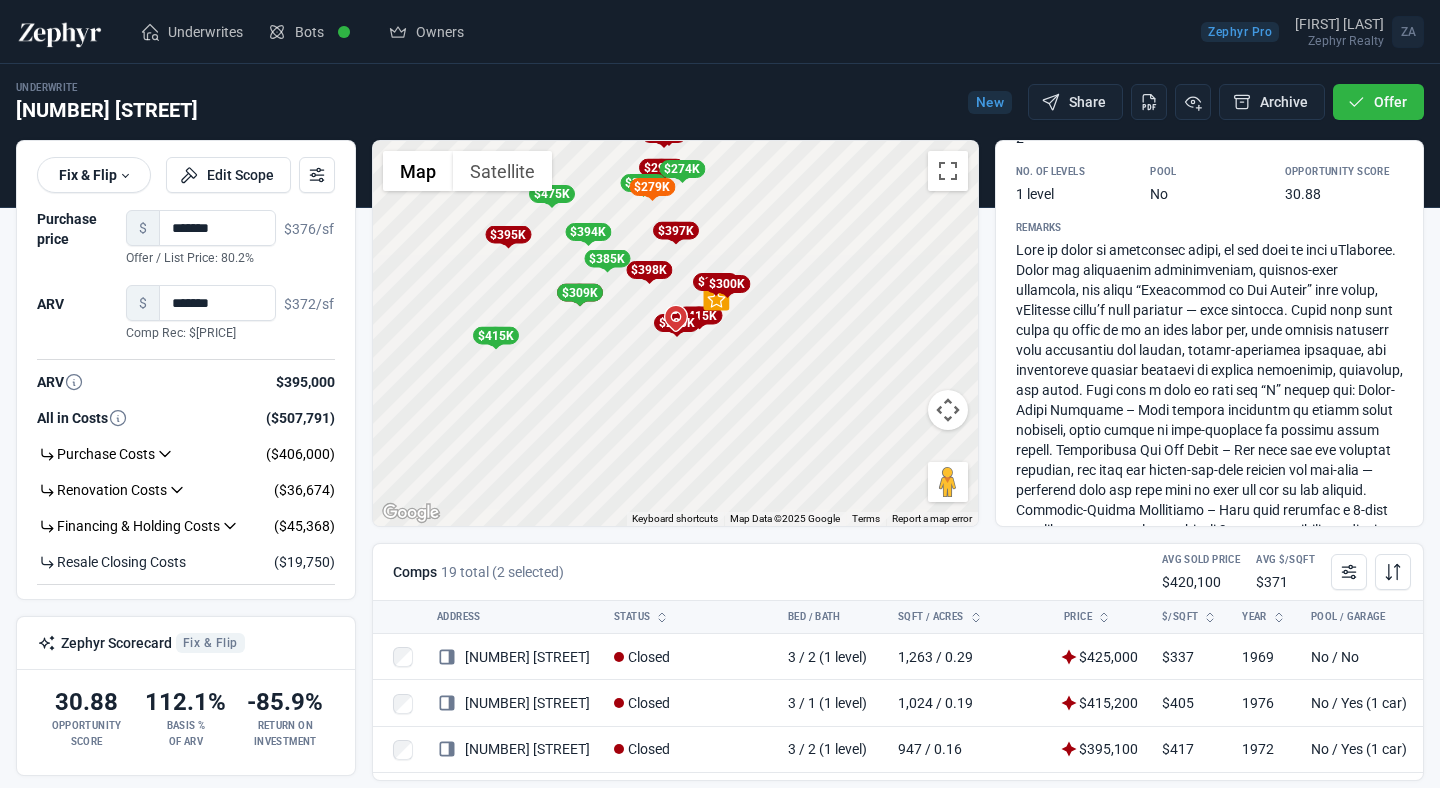 scroll, scrollTop: 521, scrollLeft: 0, axis: vertical 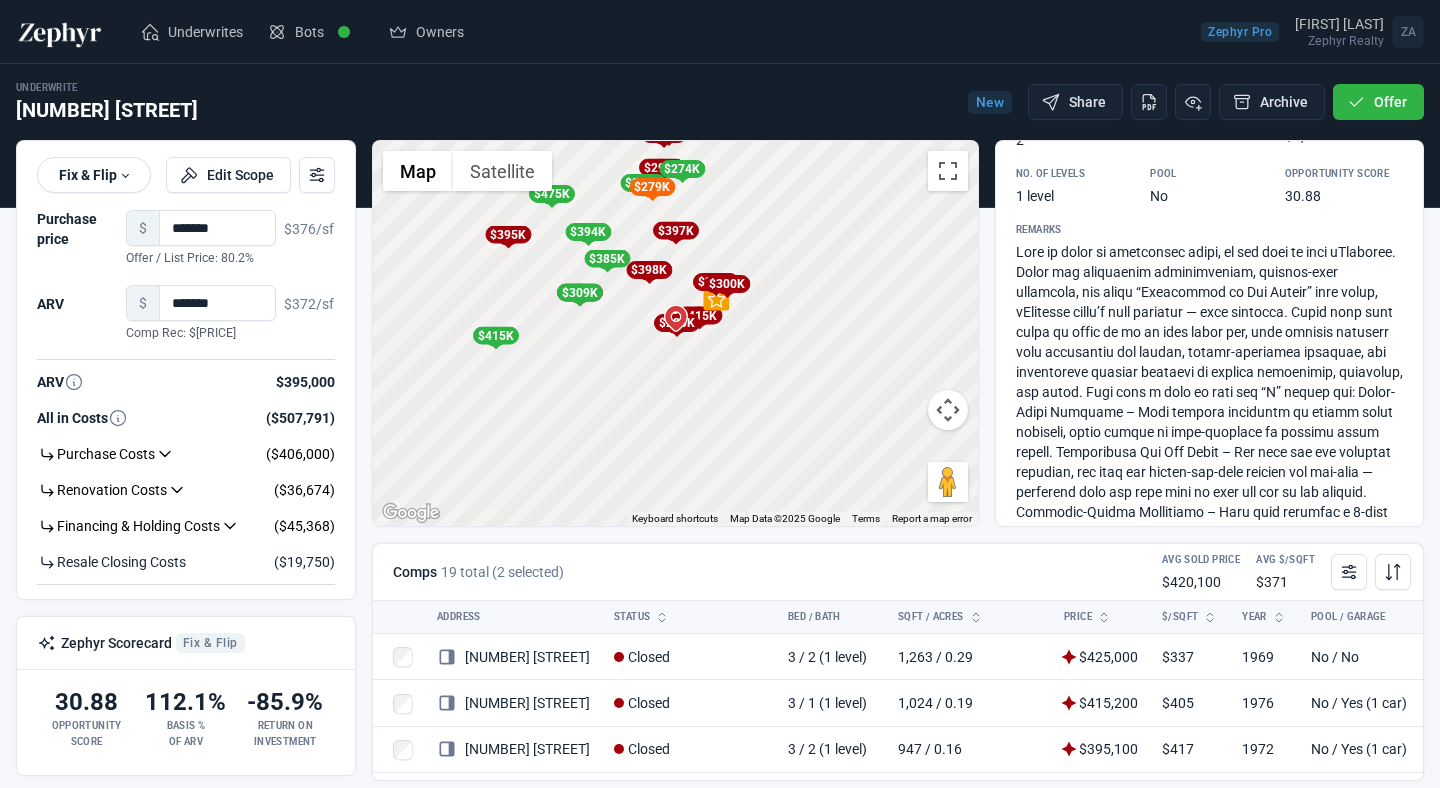 click at bounding box center (1209, 572) 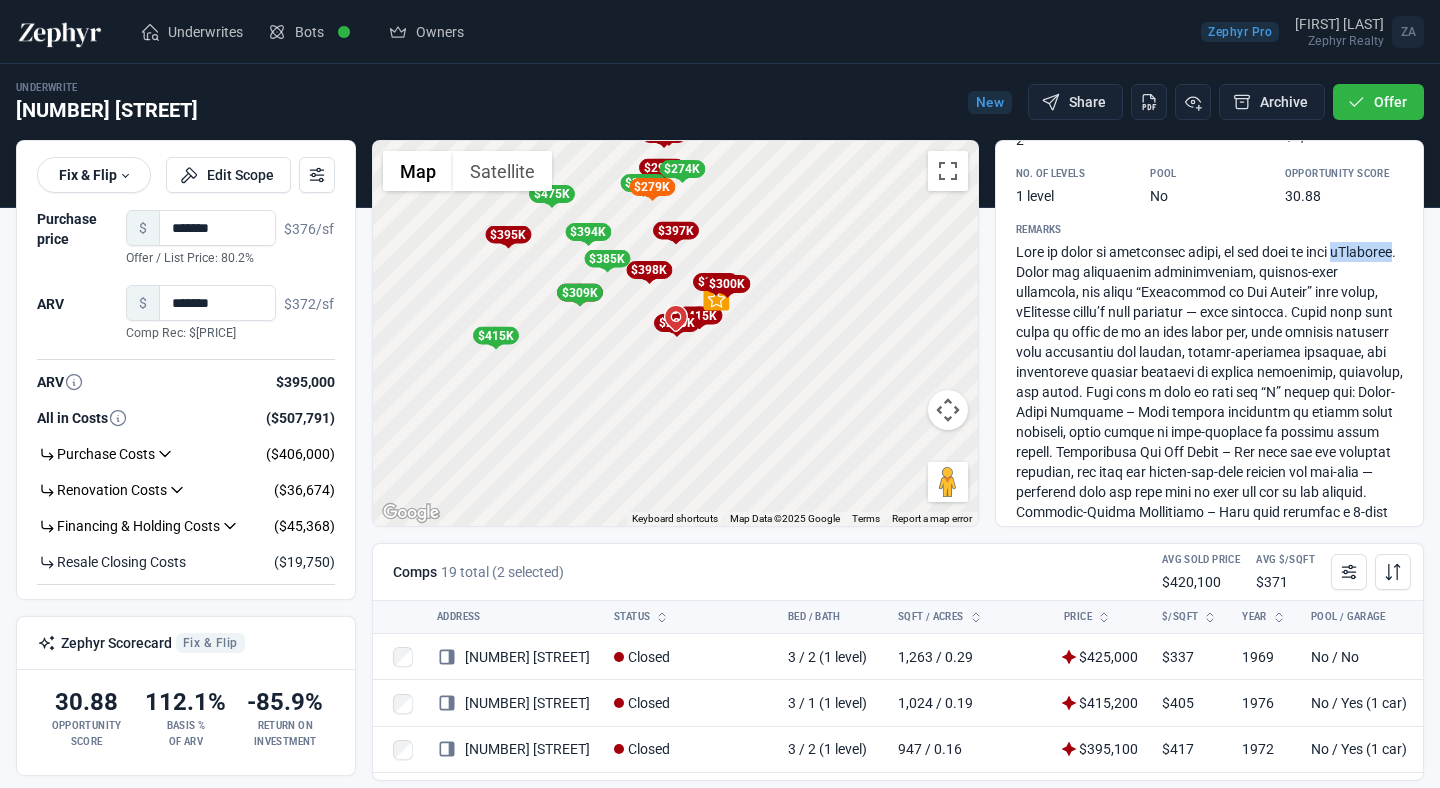 click at bounding box center [1209, 572] 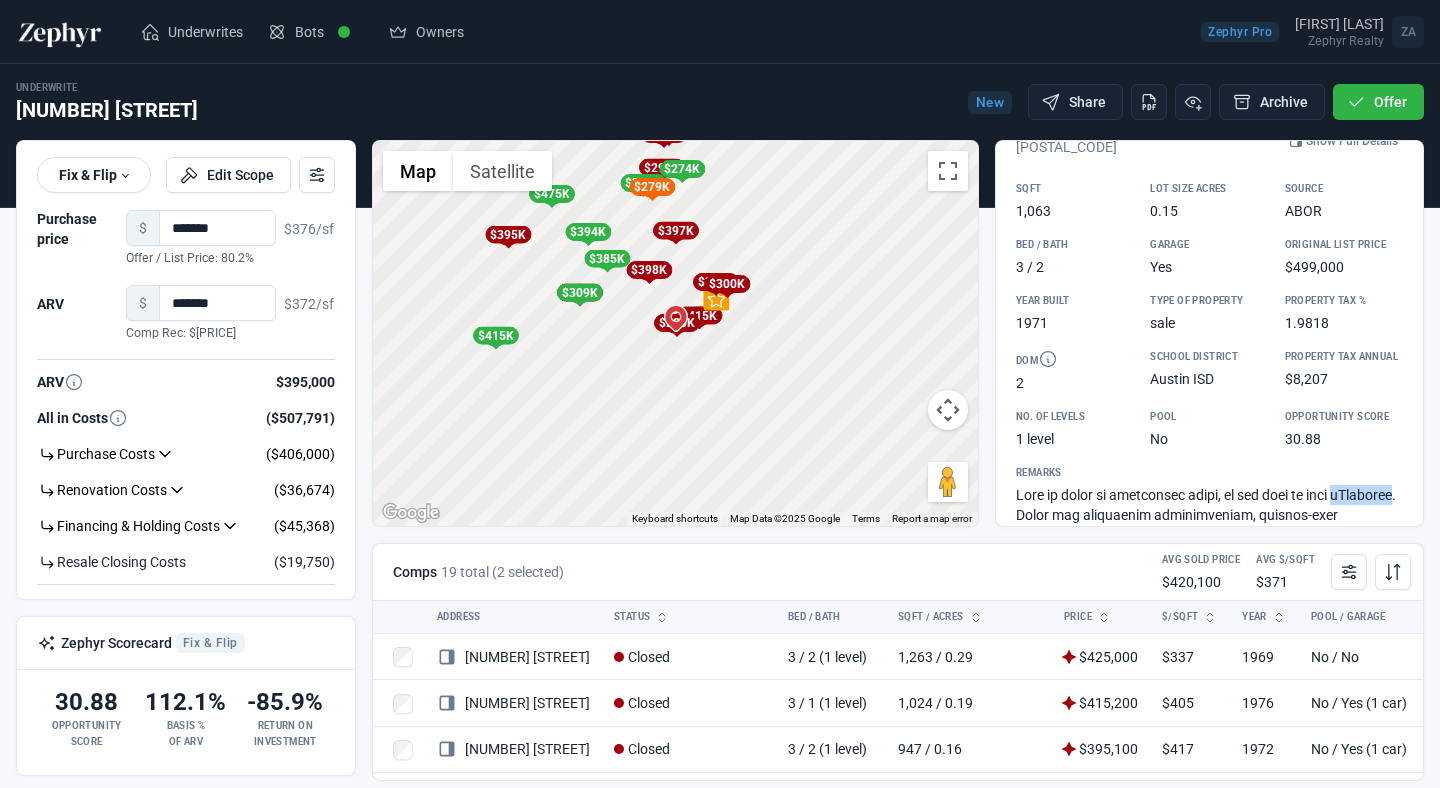 scroll, scrollTop: 0, scrollLeft: 0, axis: both 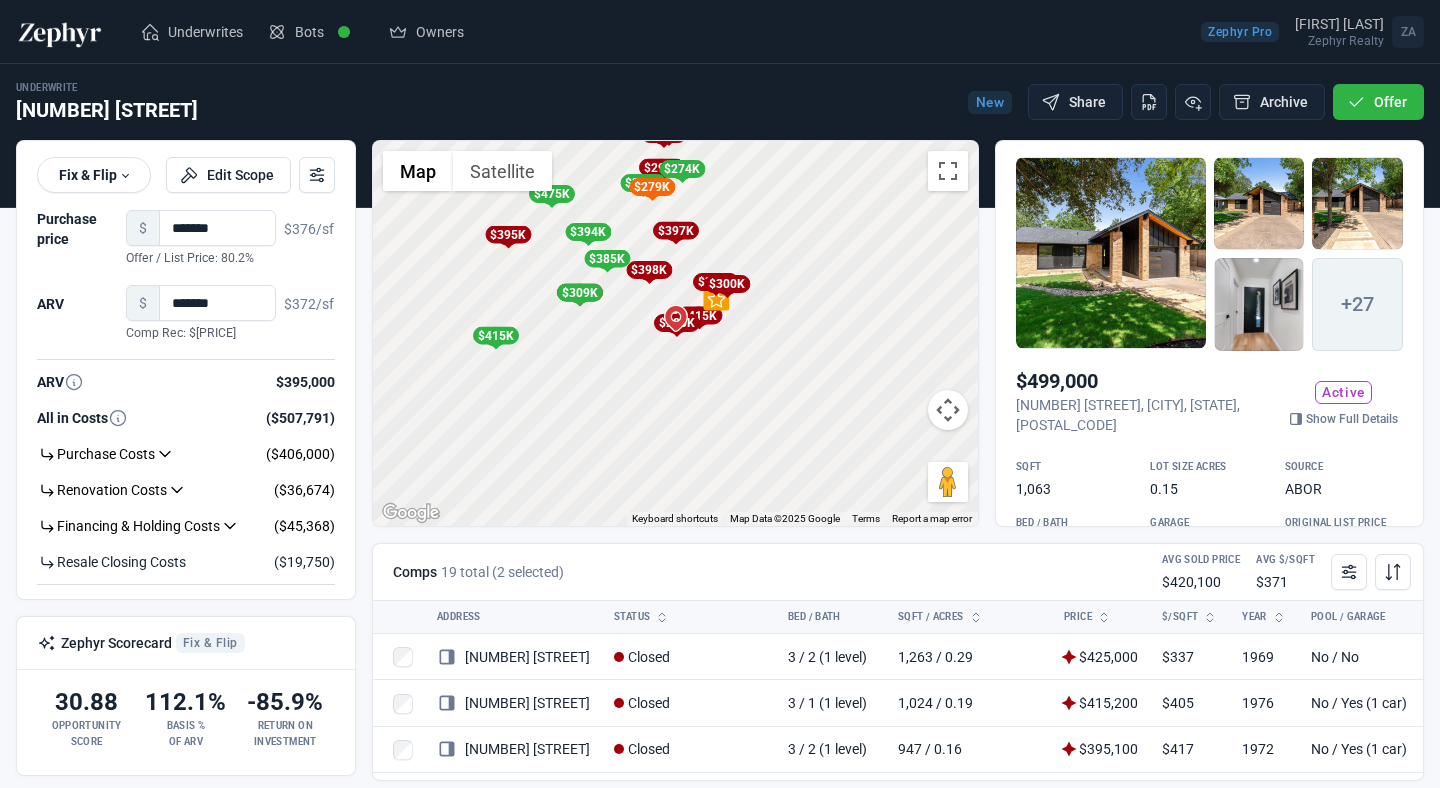 drag, startPoint x: 1247, startPoint y: 107, endPoint x: 1233, endPoint y: 138, distance: 34.0147 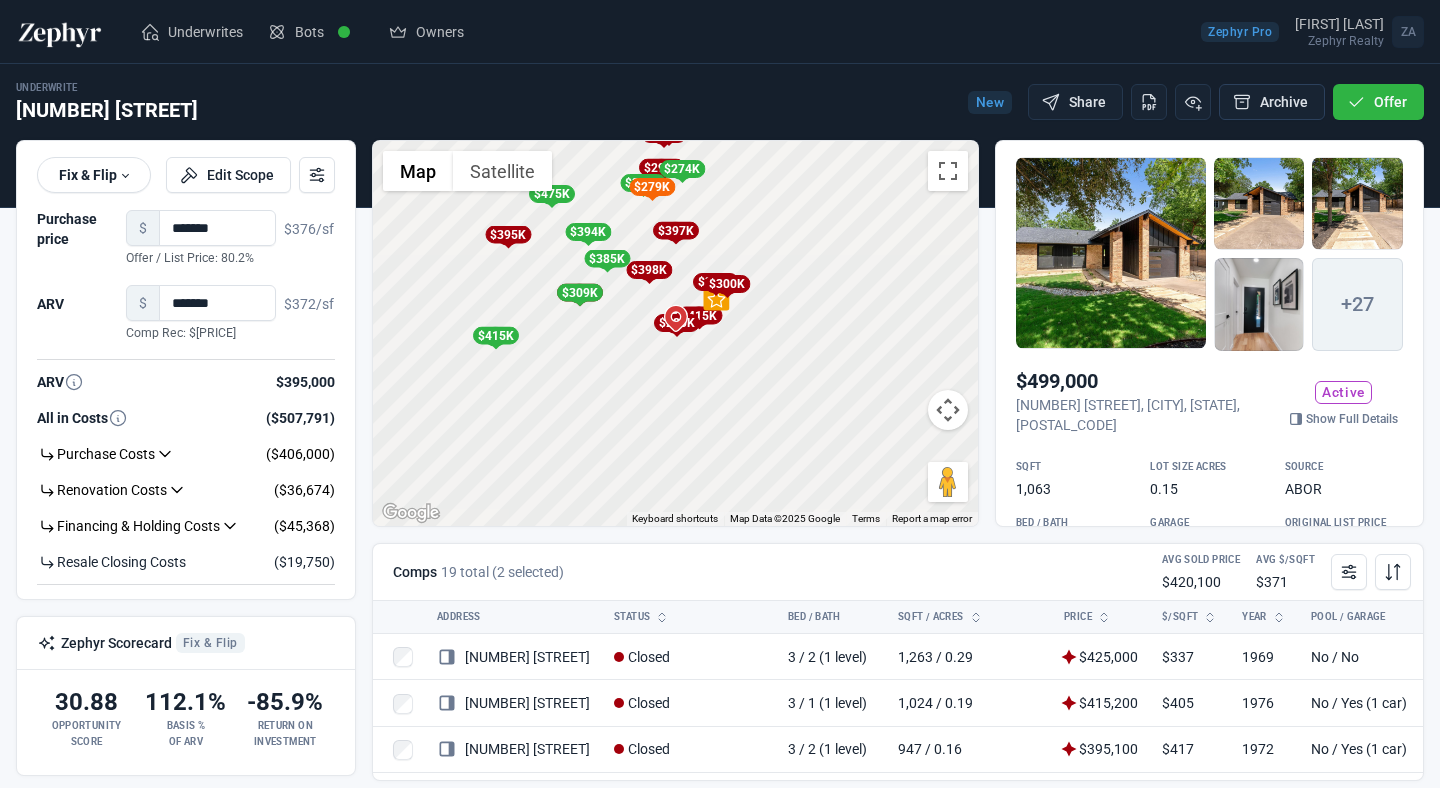 click on "Archive" at bounding box center [1272, 102] 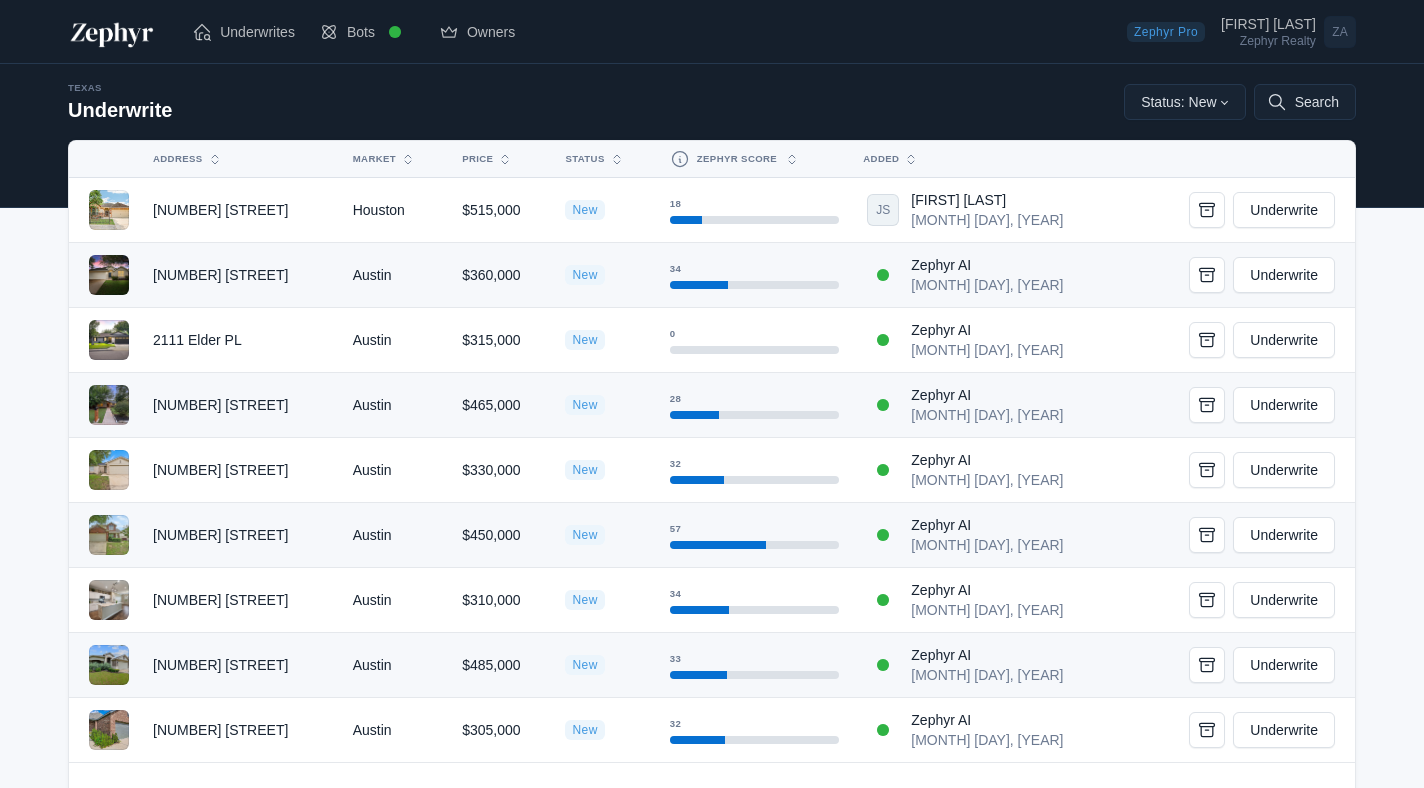 scroll, scrollTop: 0, scrollLeft: 0, axis: both 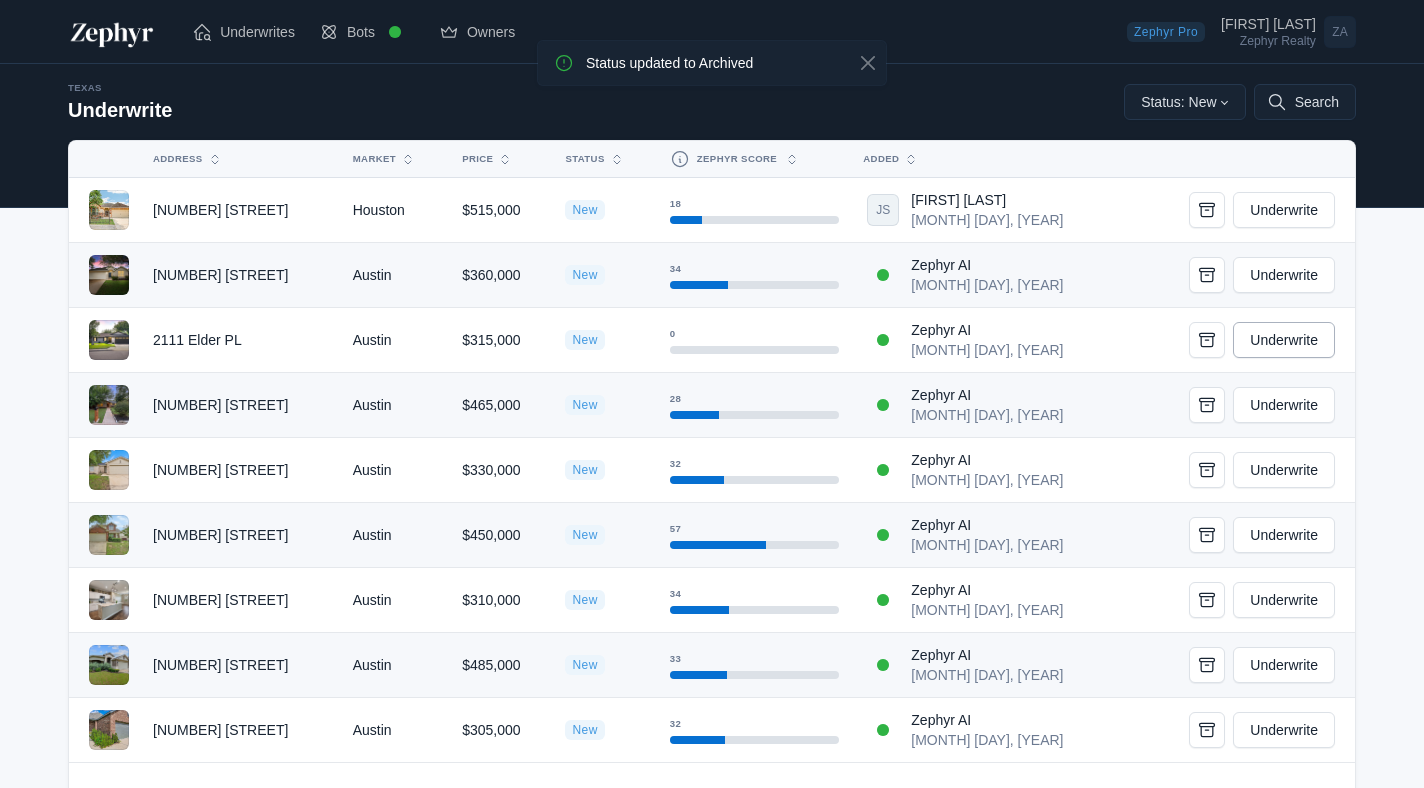 click on "Underwrite" at bounding box center (1284, 340) 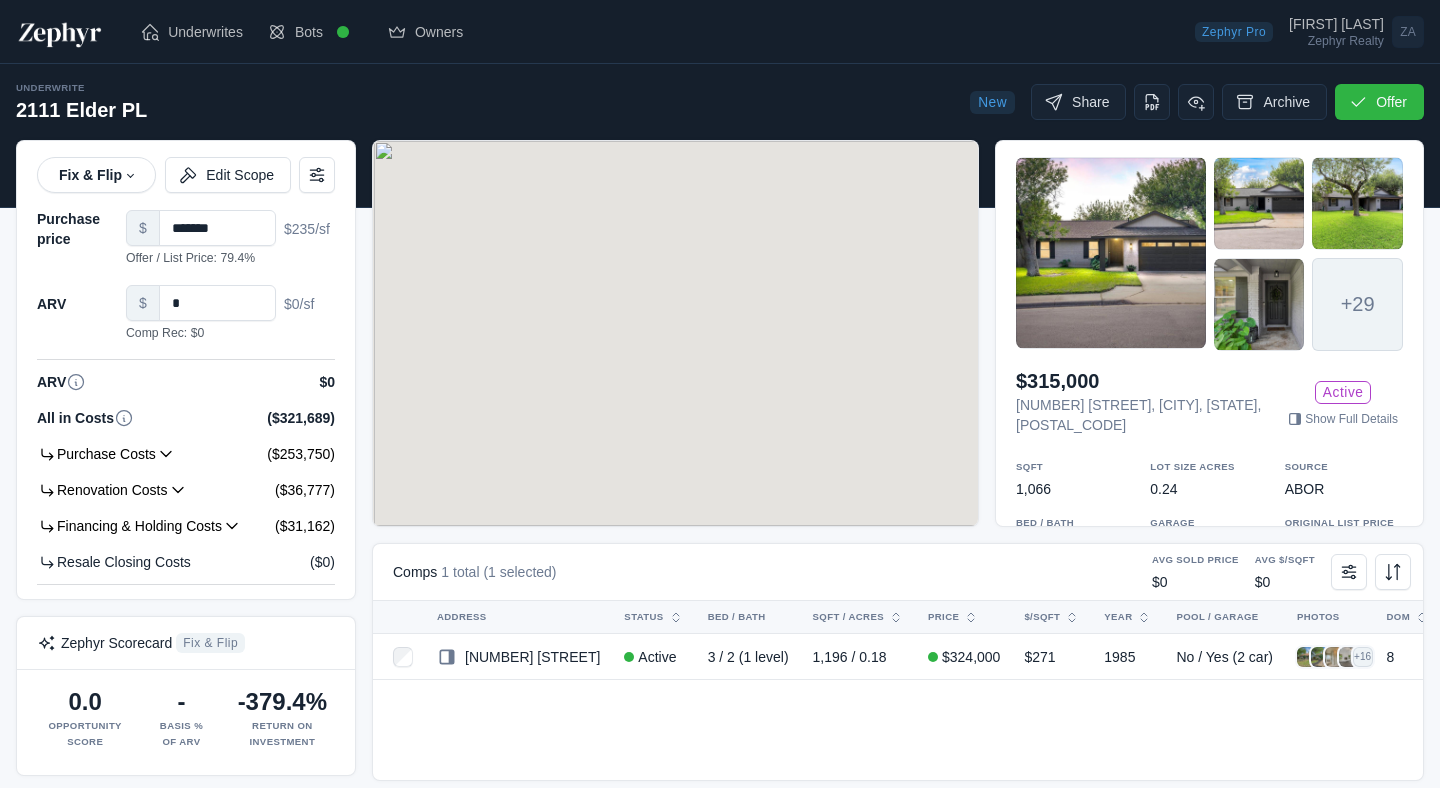 scroll, scrollTop: 0, scrollLeft: 0, axis: both 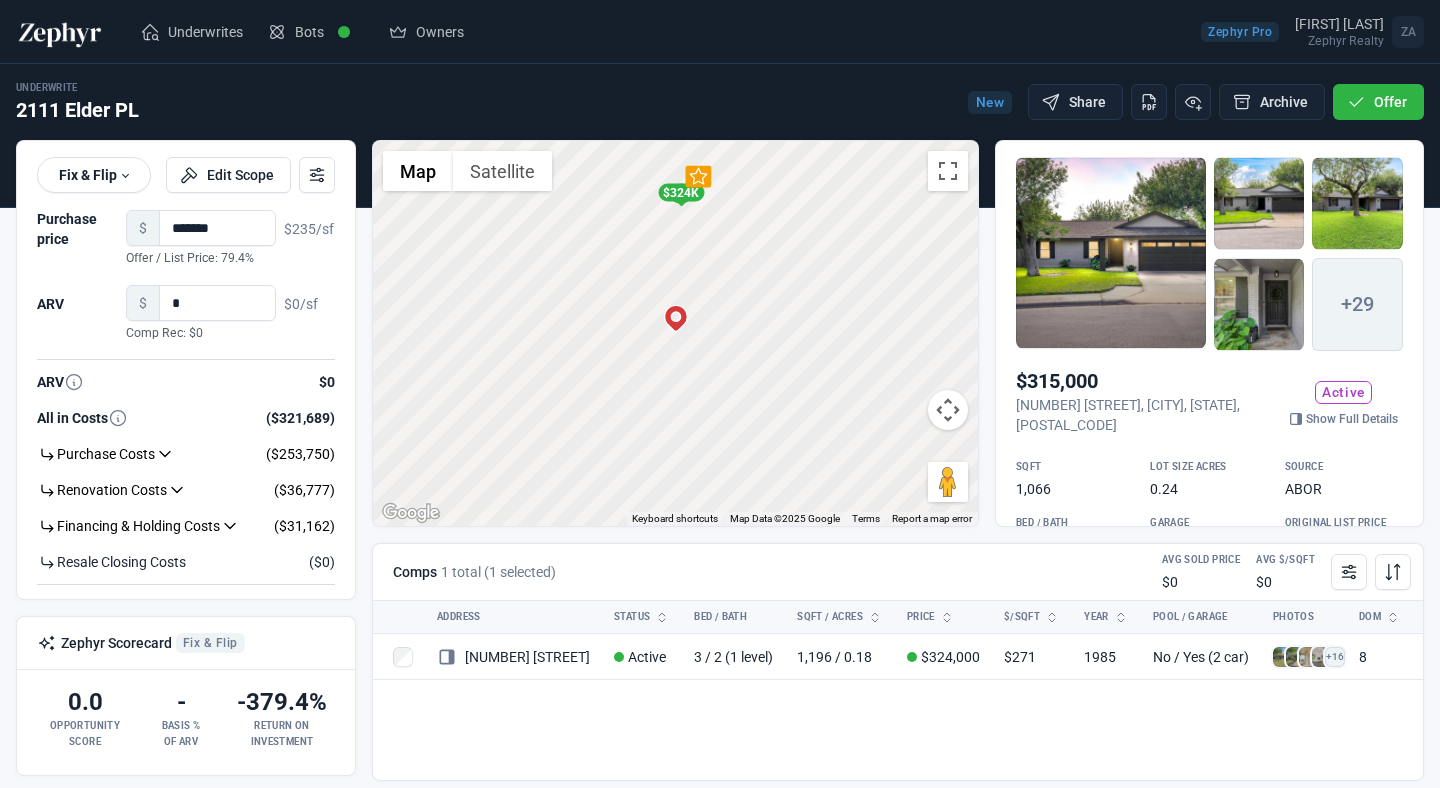 click at bounding box center (1111, 253) 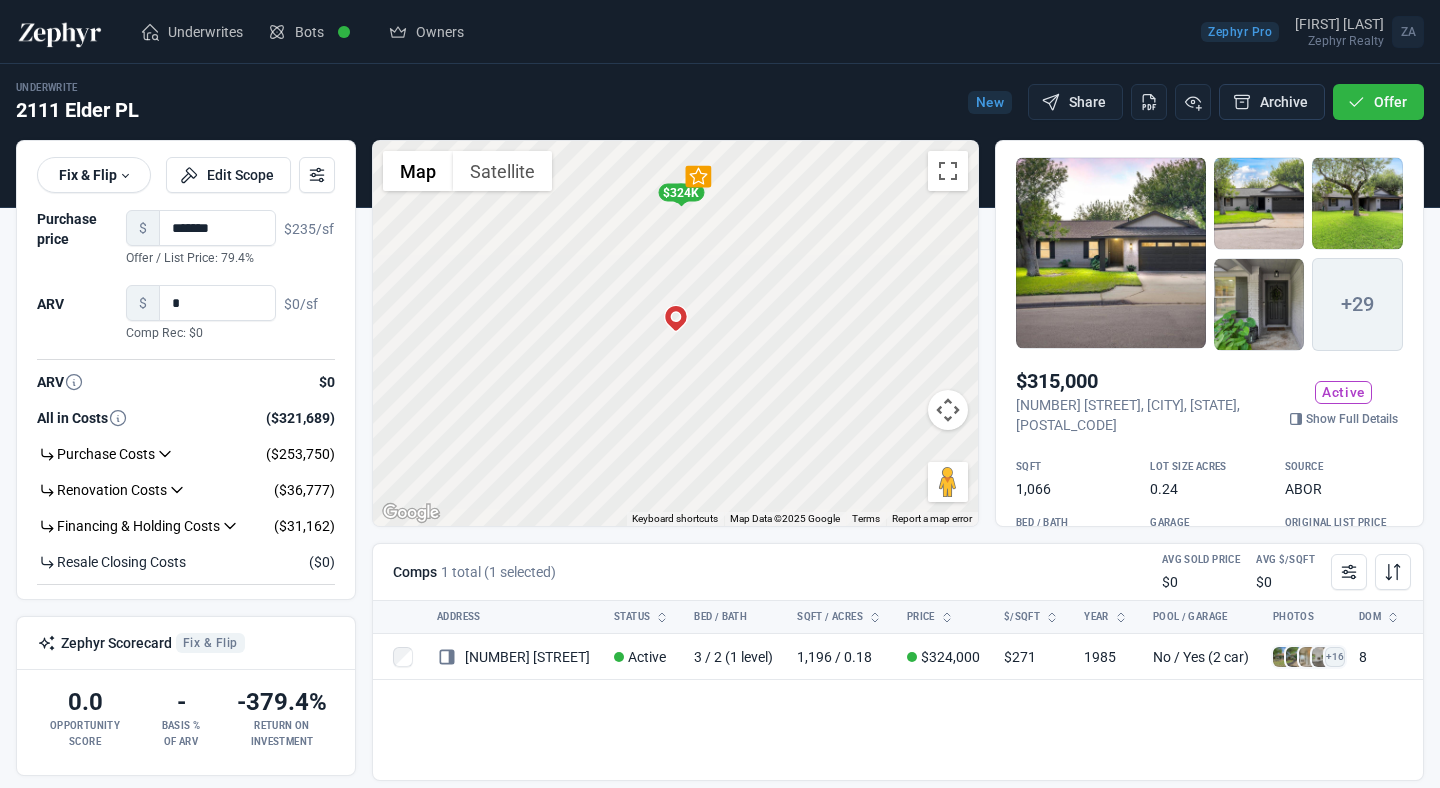 click on "Archive" at bounding box center (1272, 102) 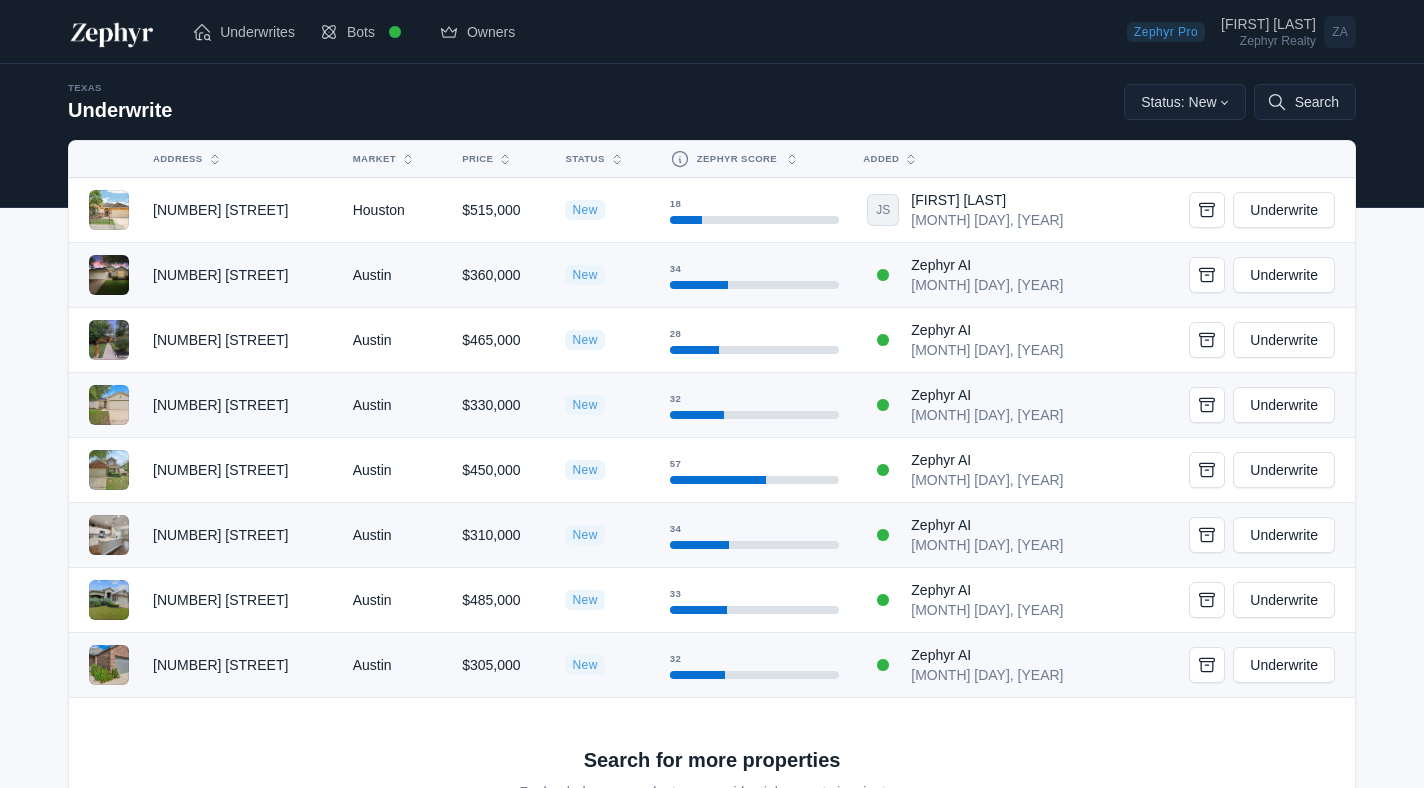 scroll, scrollTop: 0, scrollLeft: 0, axis: both 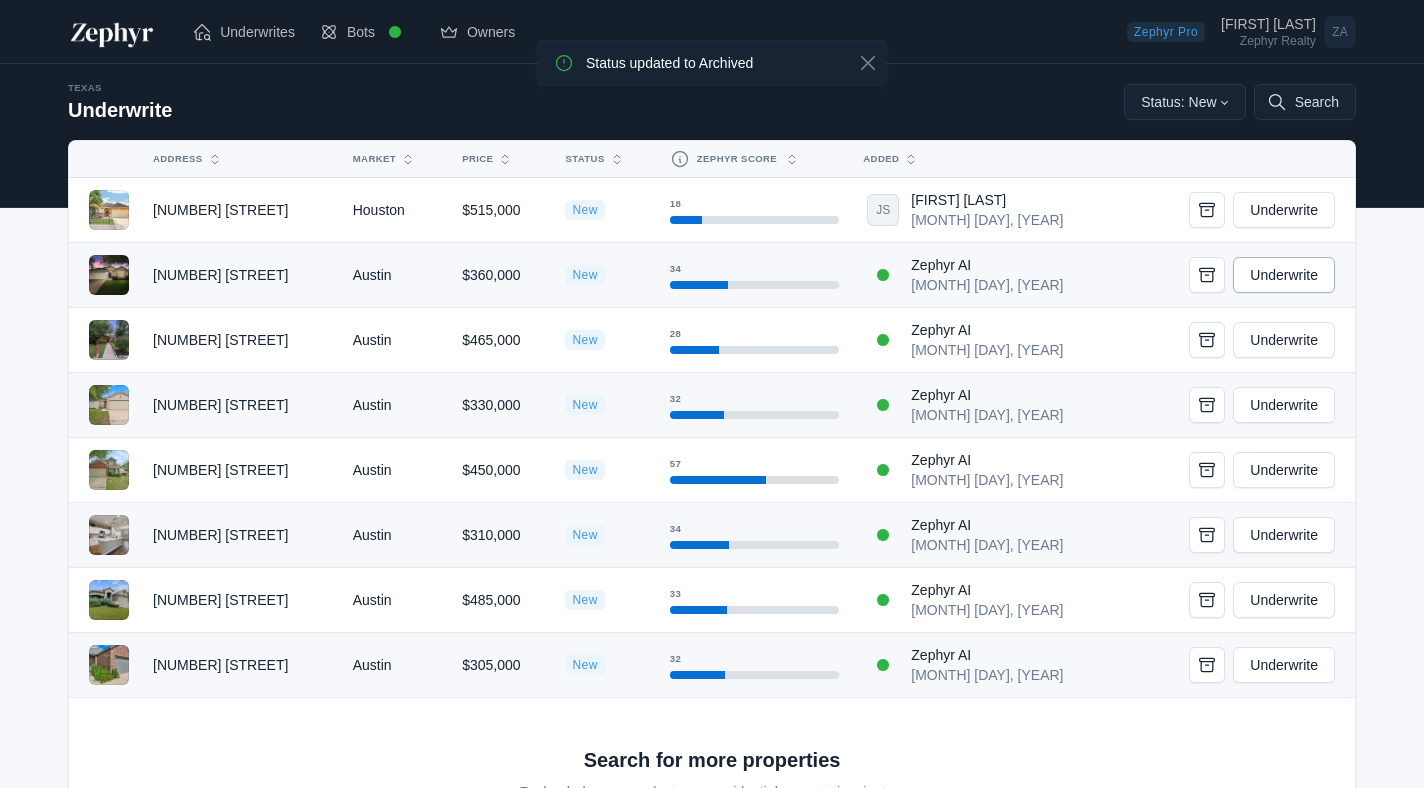 click on "Underwrite" at bounding box center (1284, 275) 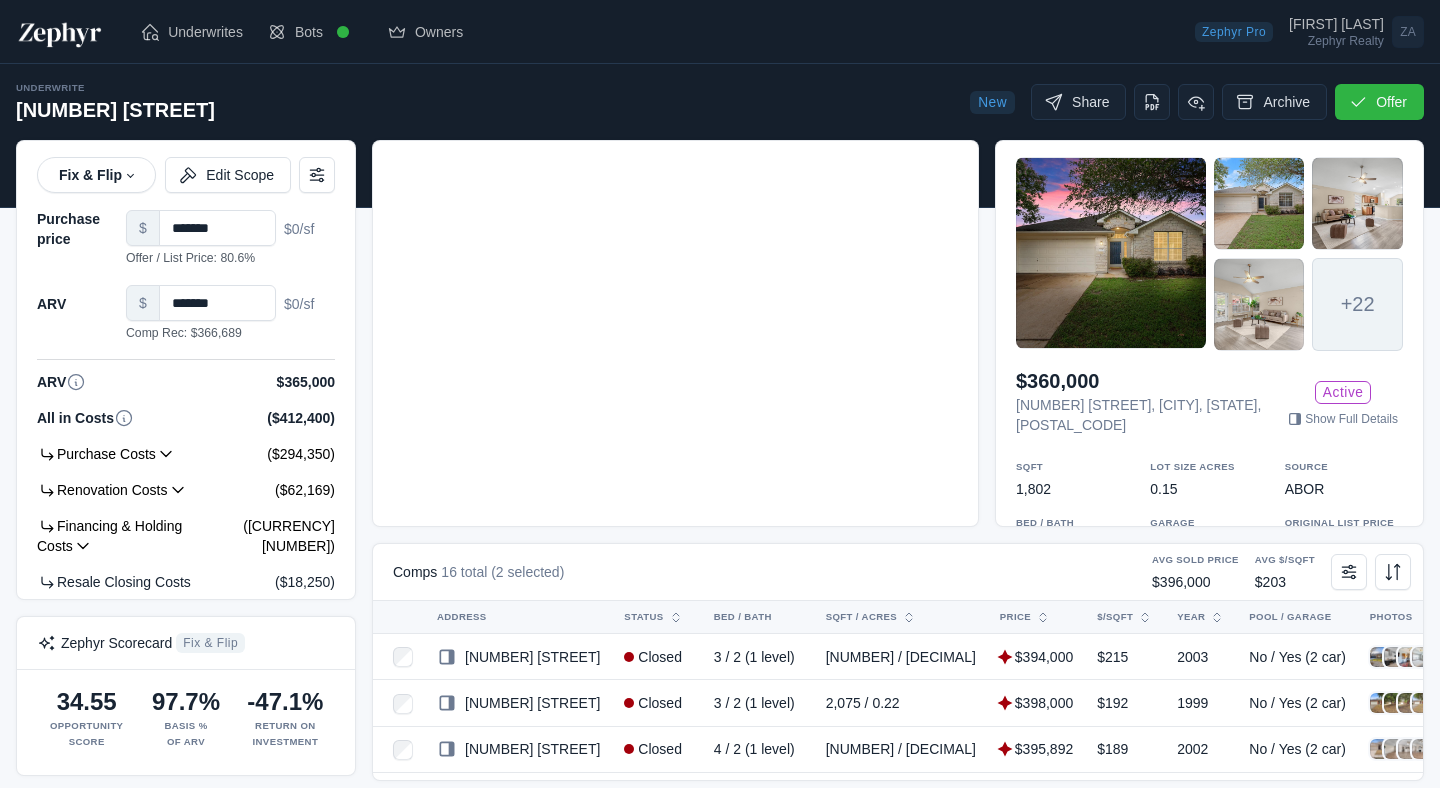scroll, scrollTop: 0, scrollLeft: 0, axis: both 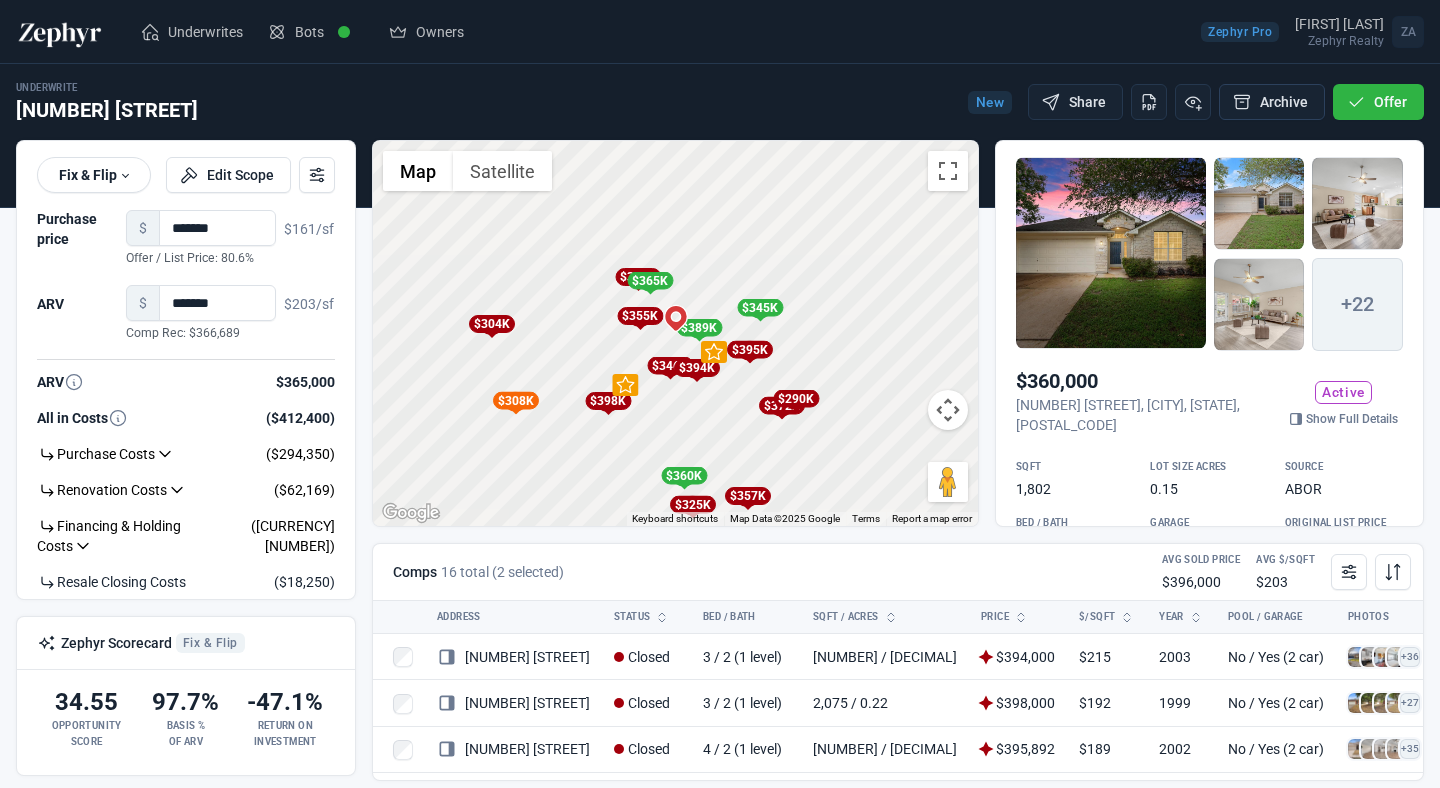 click on "Archive" at bounding box center [1272, 102] 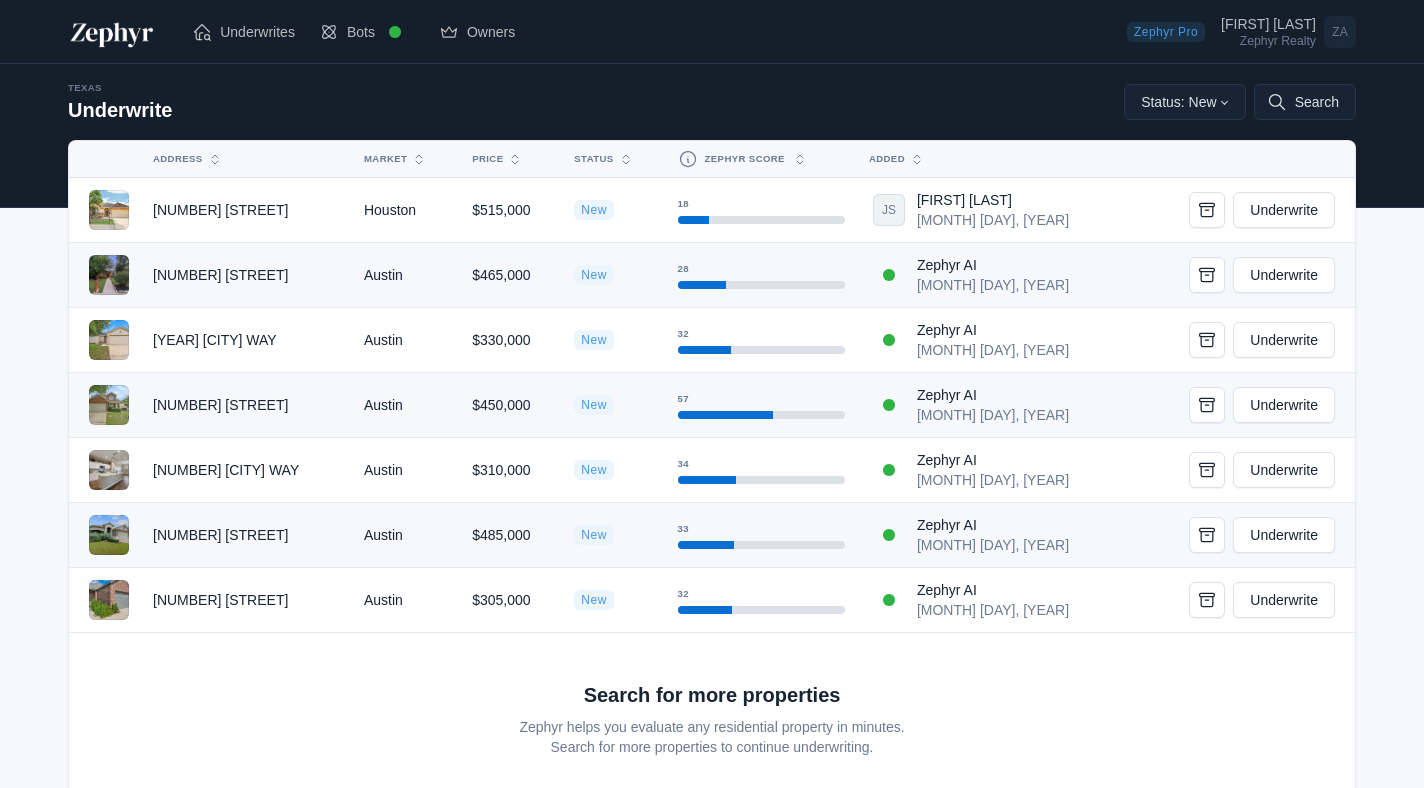 scroll, scrollTop: 0, scrollLeft: 0, axis: both 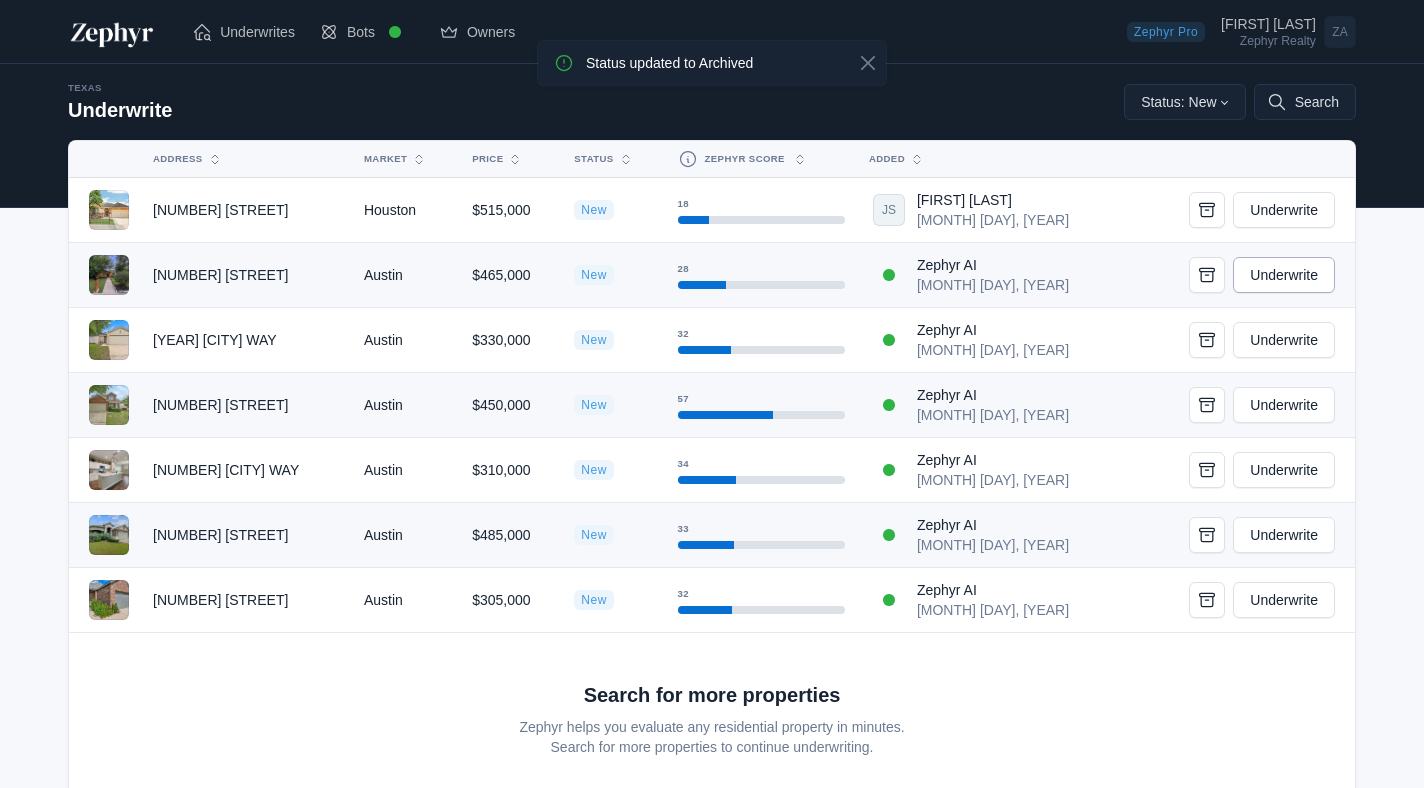 click on "Underwrite" at bounding box center (1284, 275) 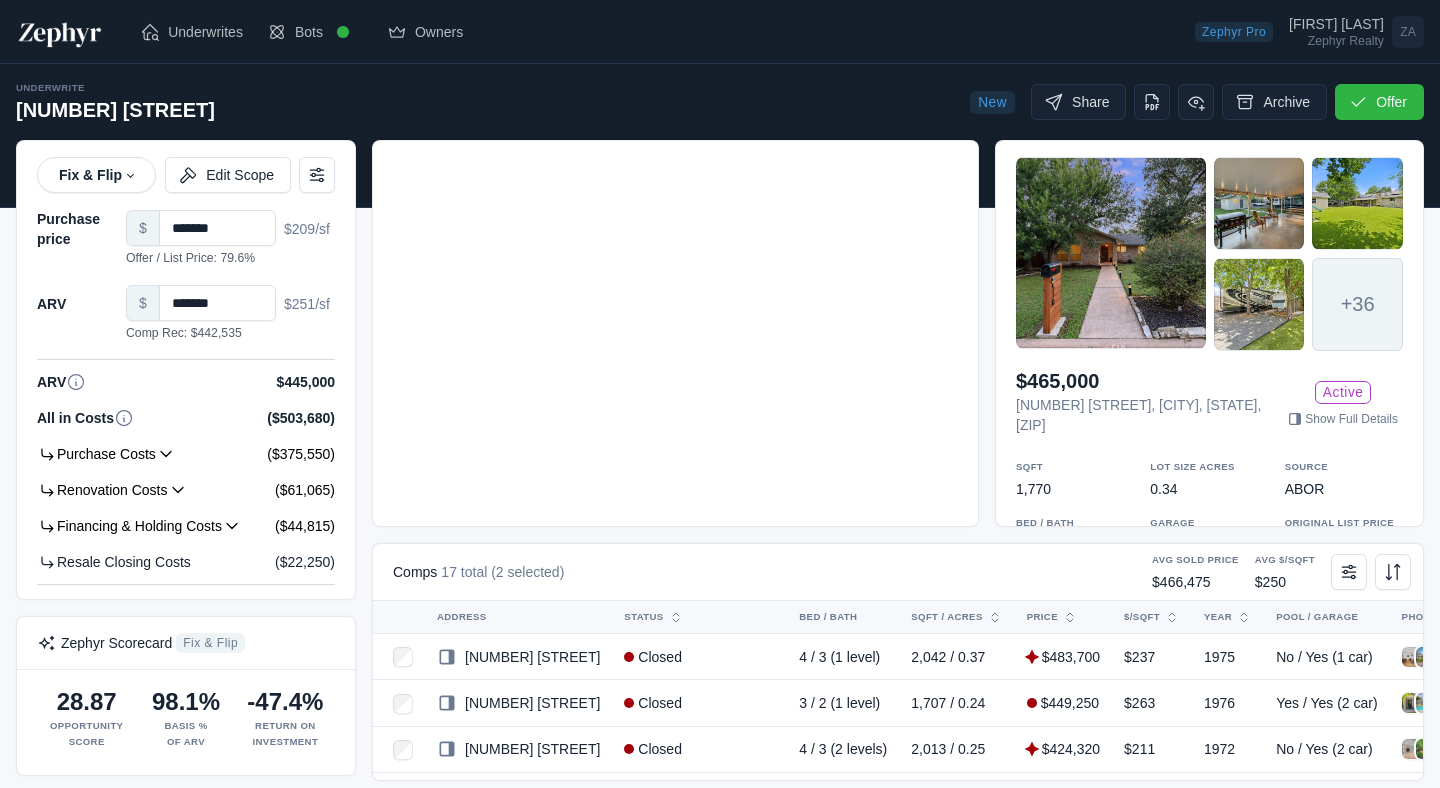 scroll, scrollTop: 0, scrollLeft: 0, axis: both 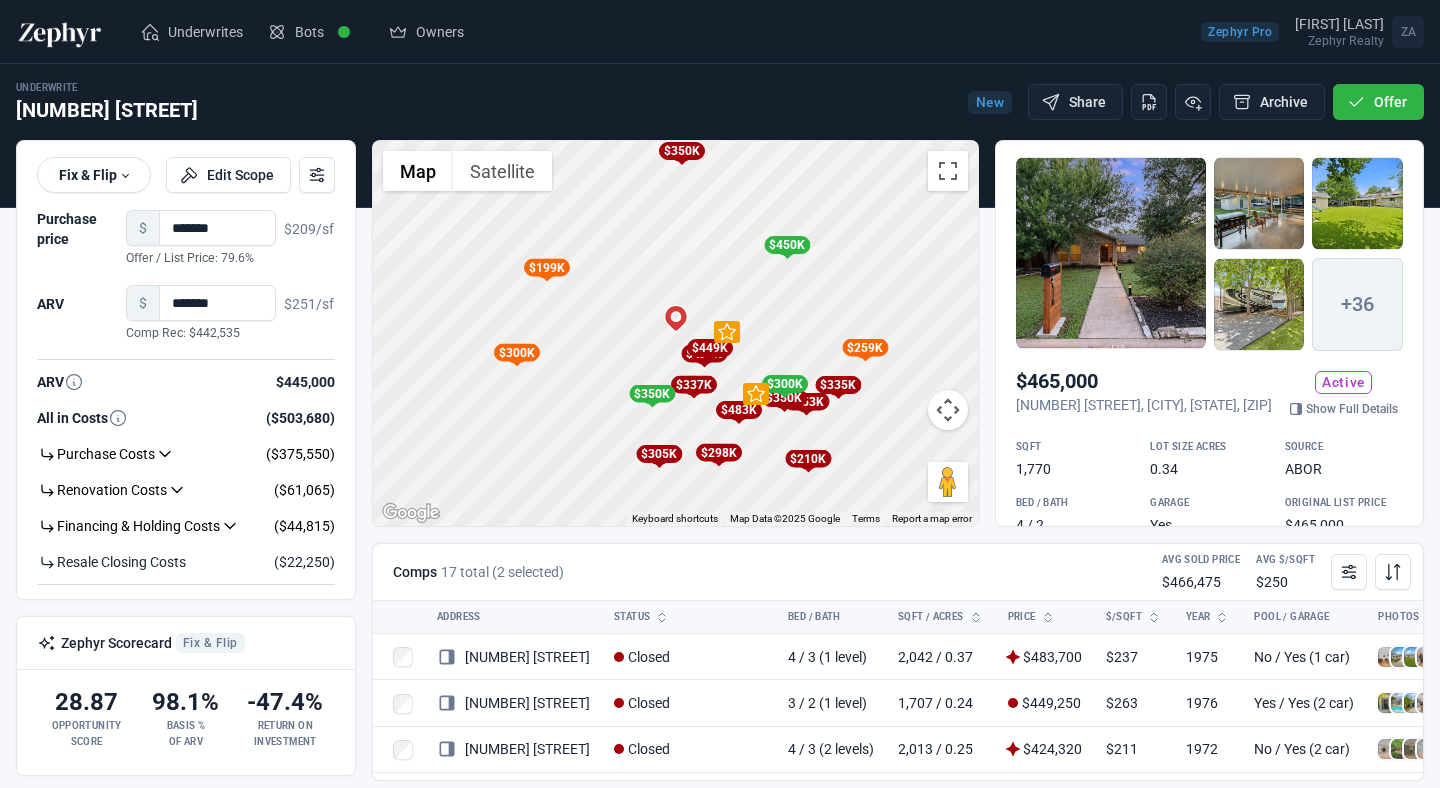 click at bounding box center [1111, 253] 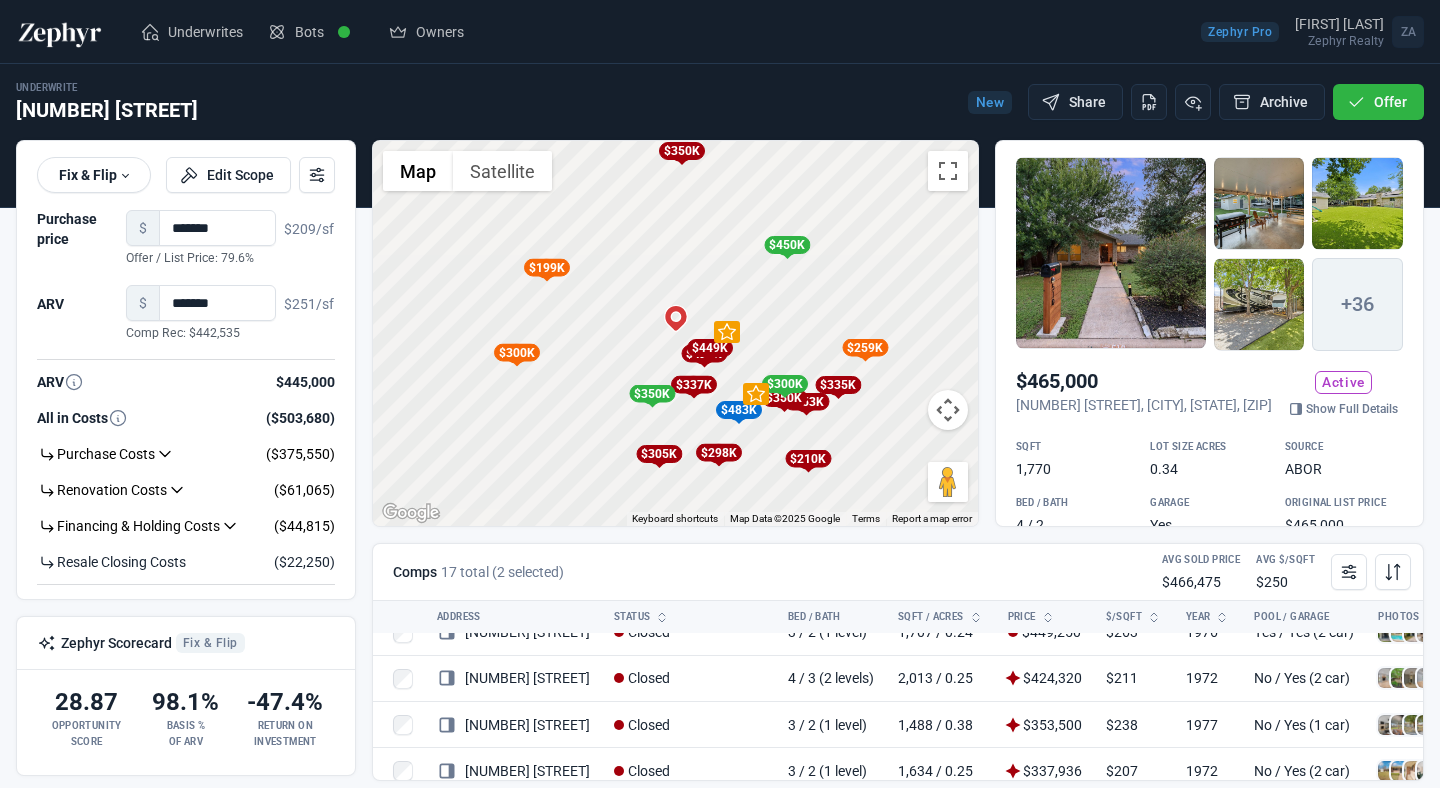 scroll, scrollTop: 0, scrollLeft: 0, axis: both 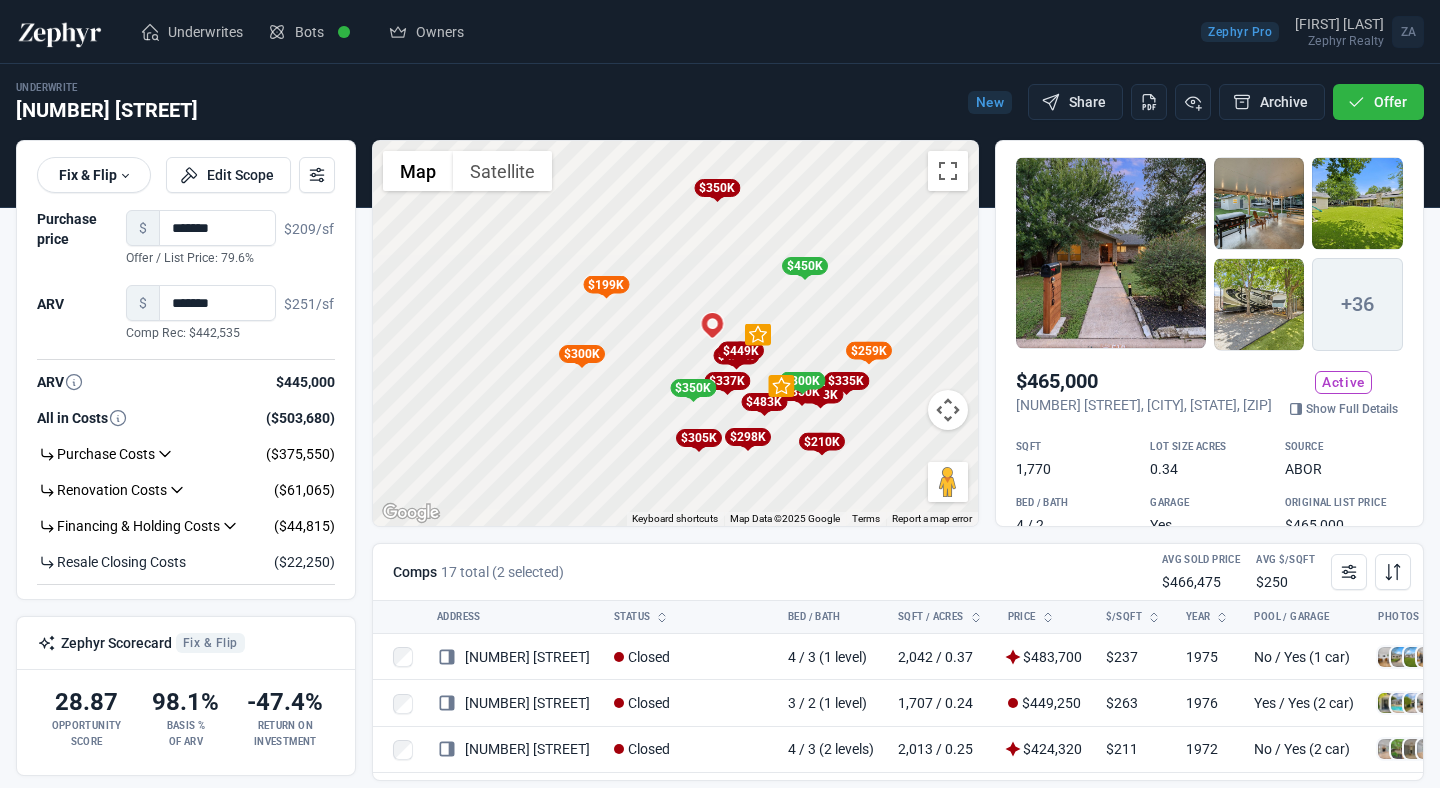 click at bounding box center (1111, 253) 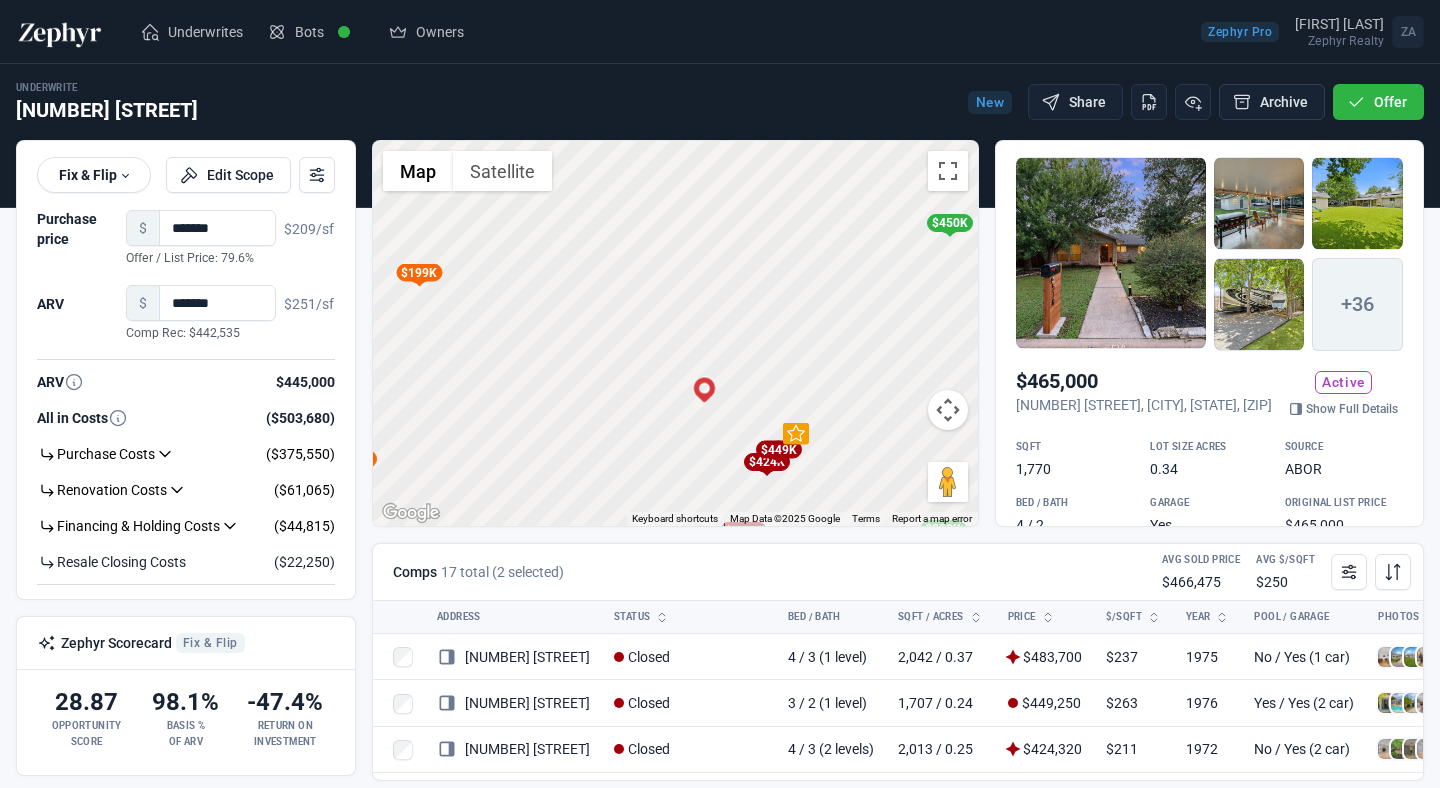 click on "Archive" at bounding box center [1272, 102] 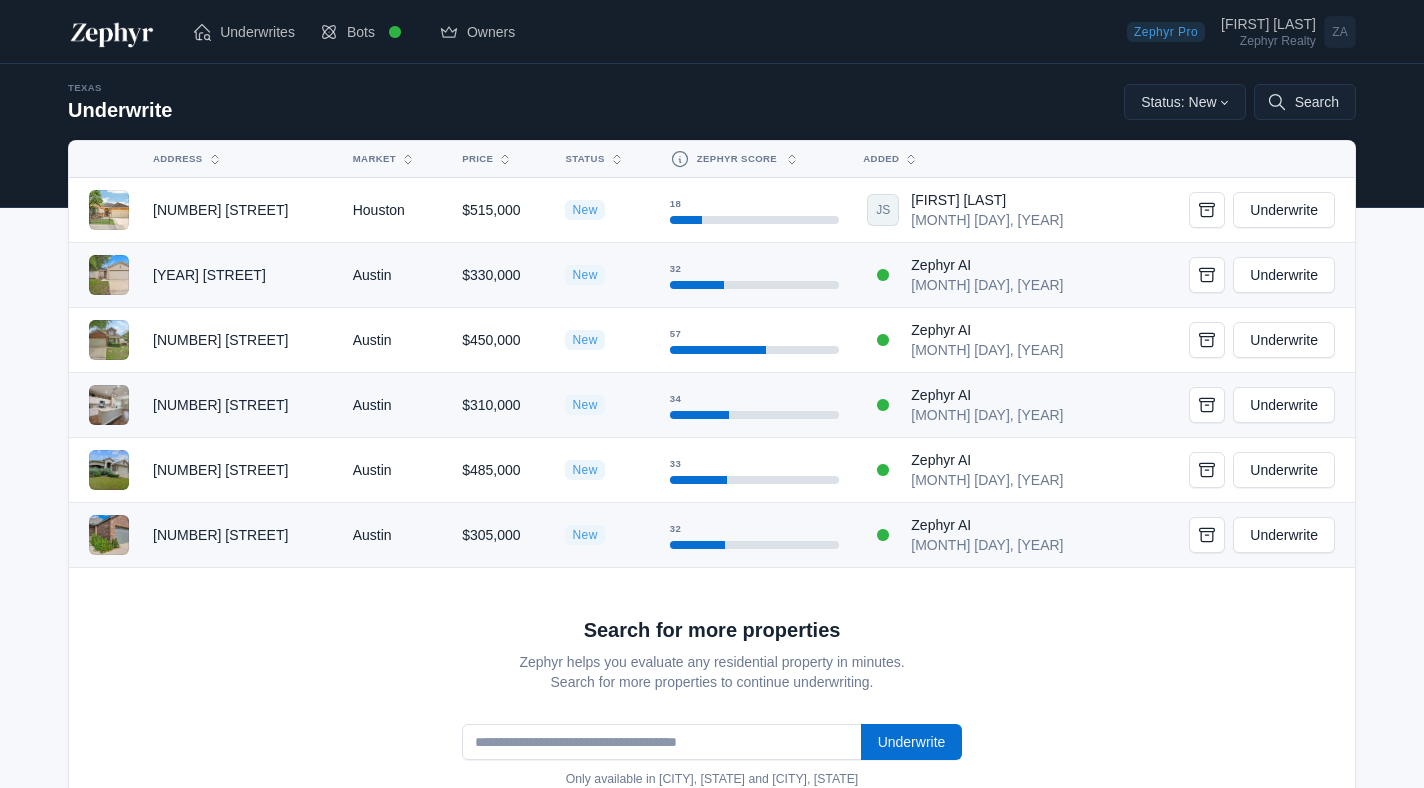 scroll, scrollTop: 0, scrollLeft: 0, axis: both 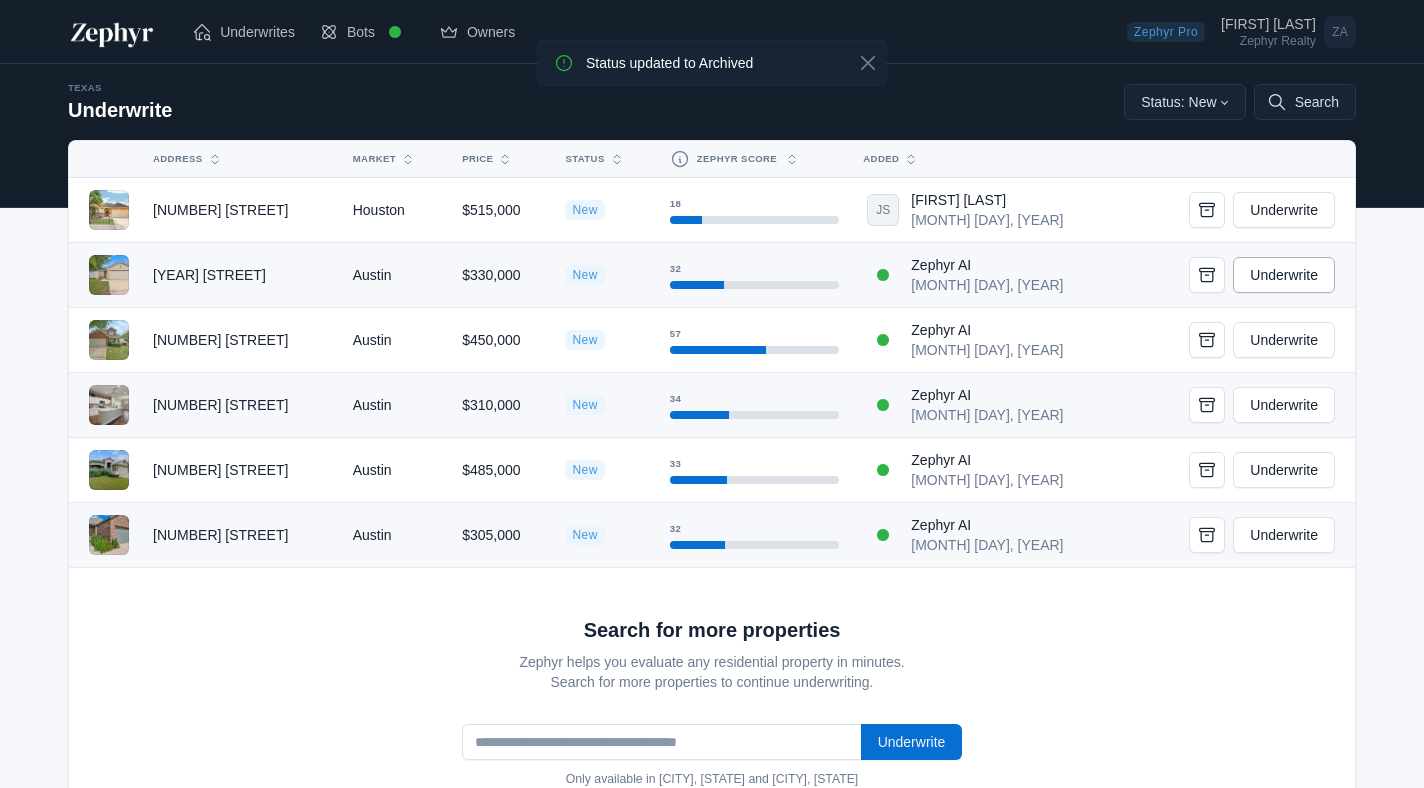 click on "Underwrite" at bounding box center [1284, 275] 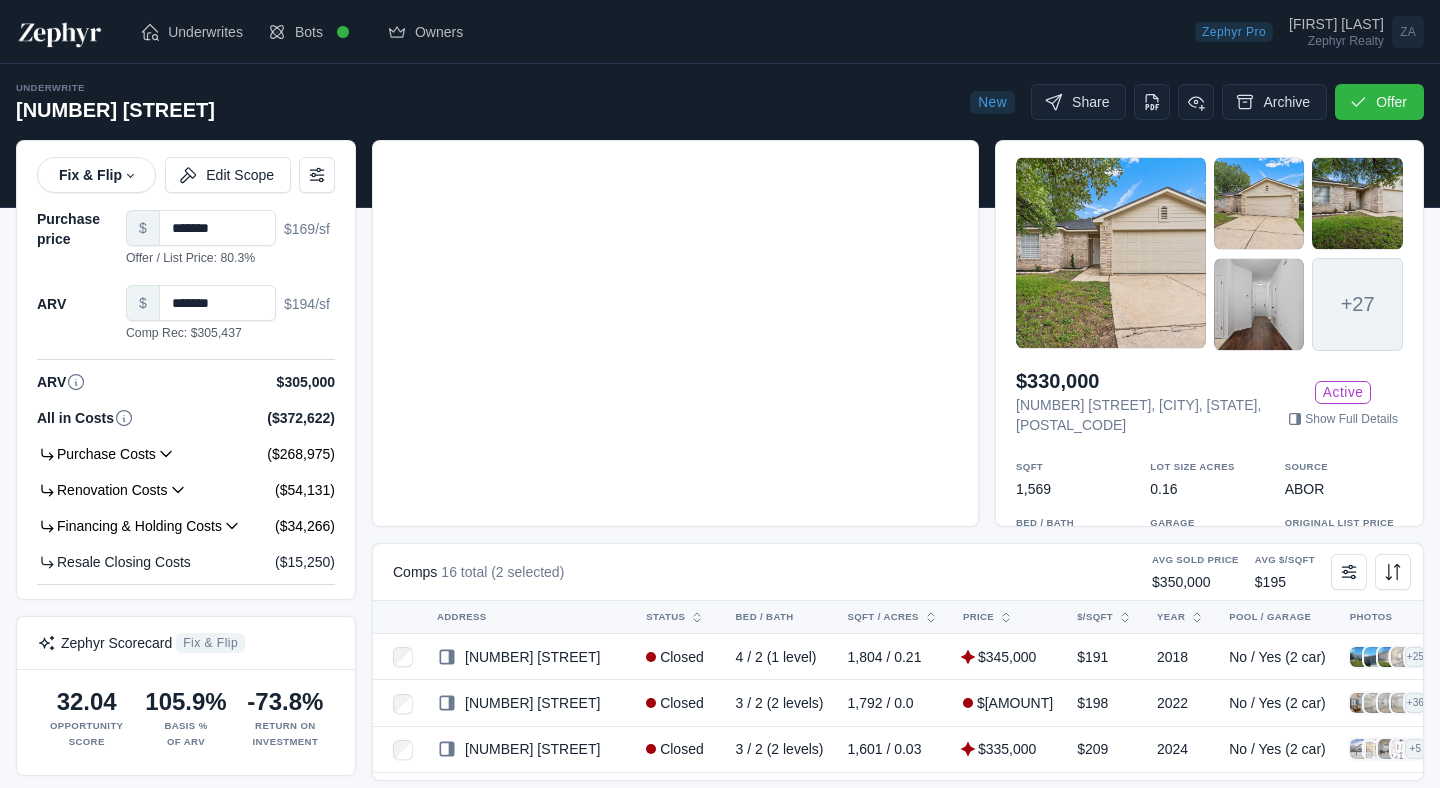 scroll, scrollTop: 0, scrollLeft: 0, axis: both 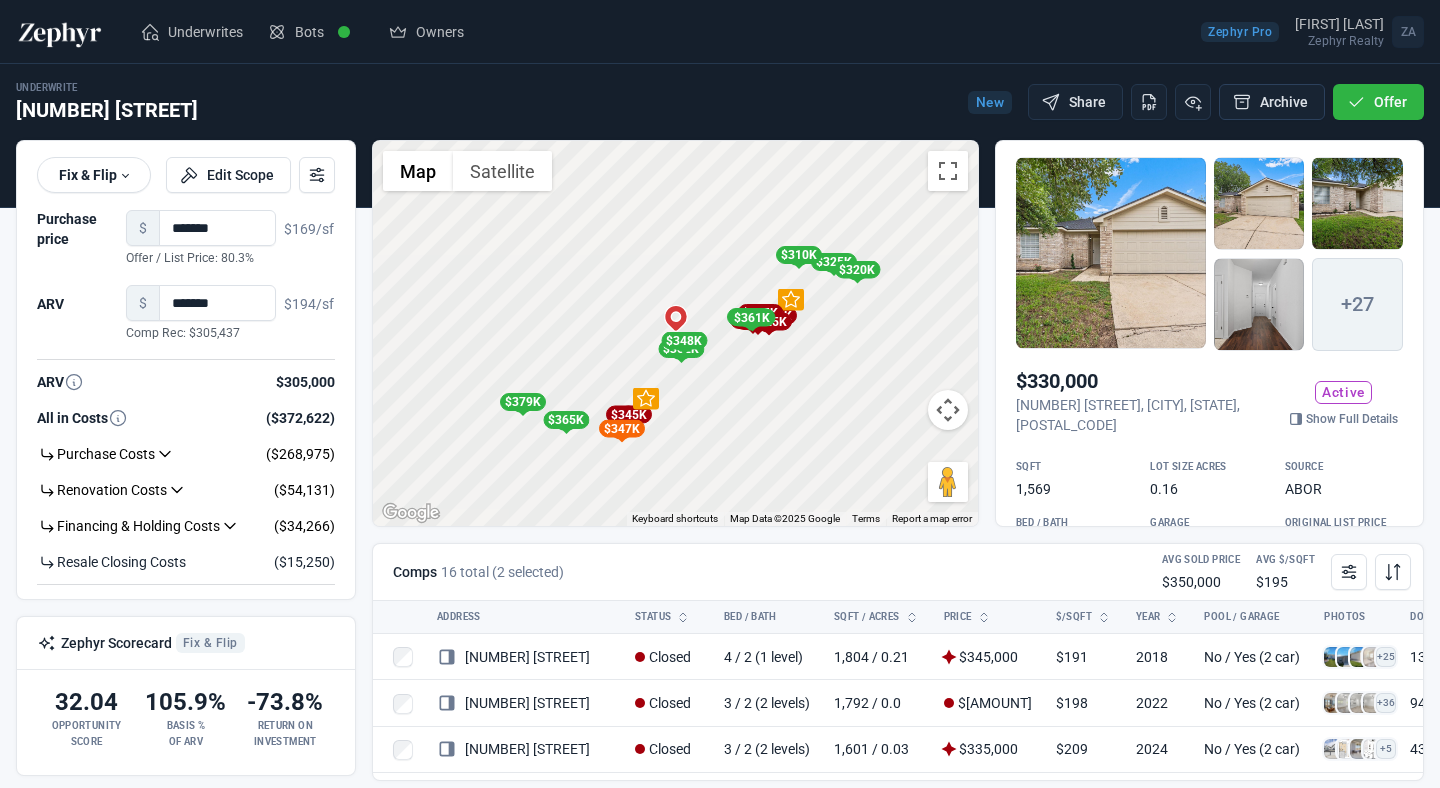 click on "Archive" at bounding box center [1272, 102] 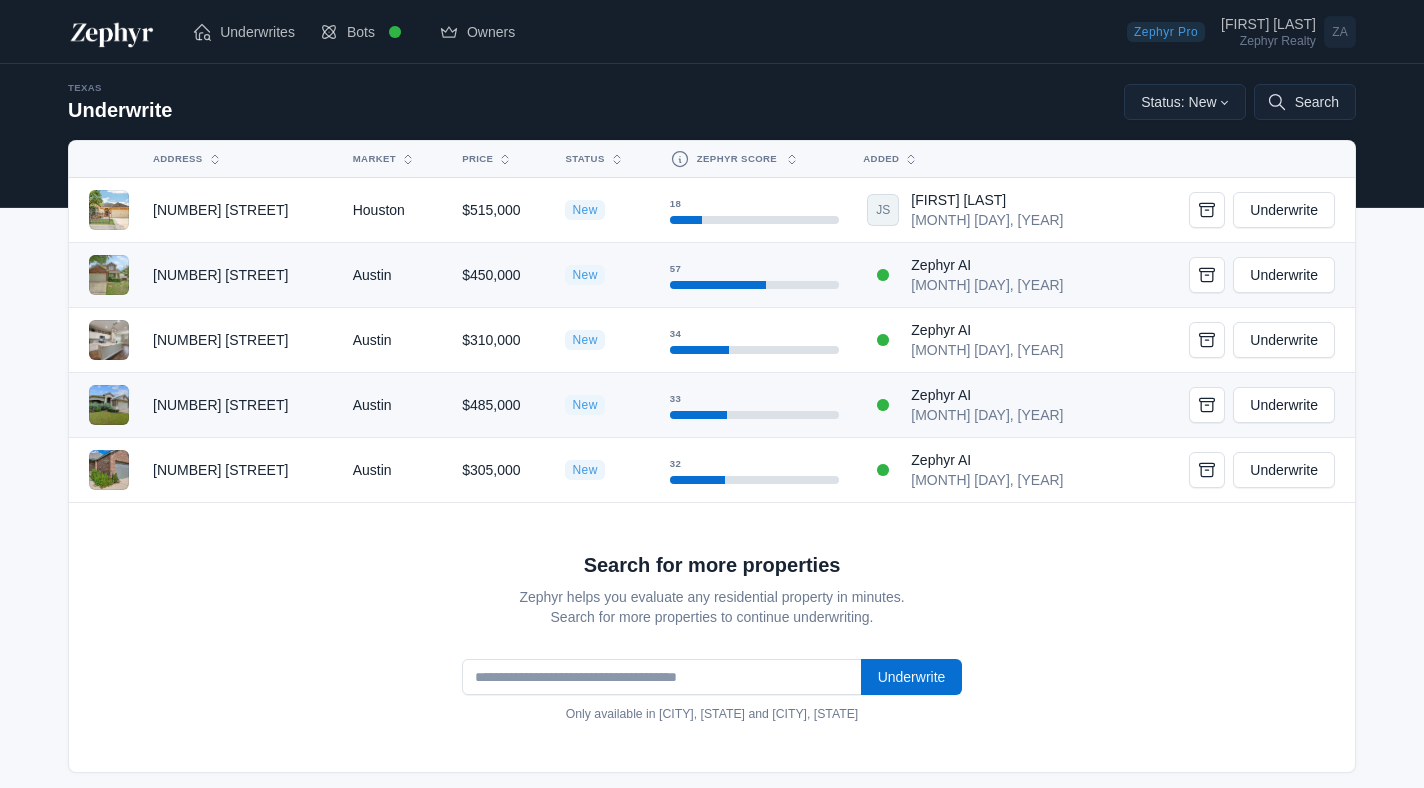 scroll, scrollTop: 0, scrollLeft: 0, axis: both 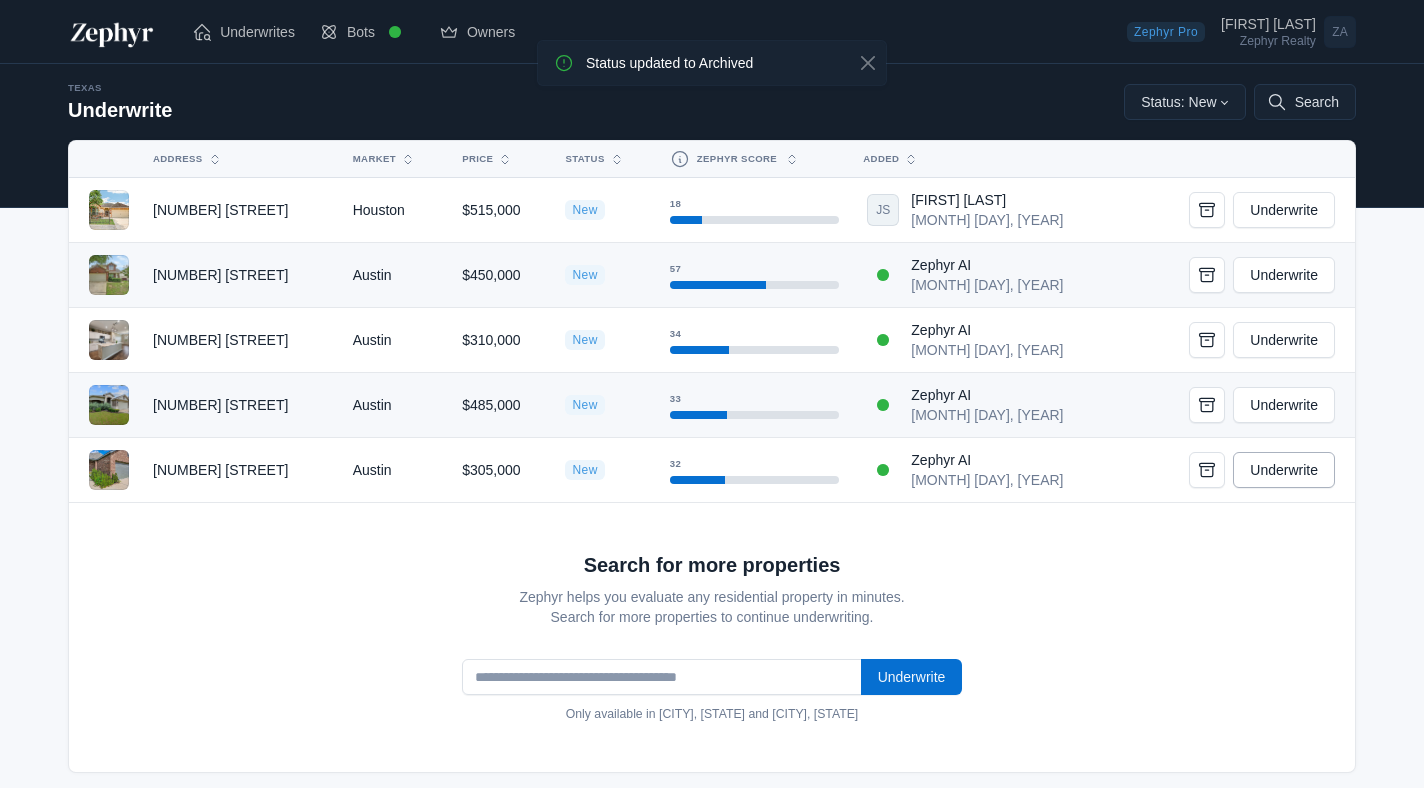 click on "Underwrite" at bounding box center (1284, 470) 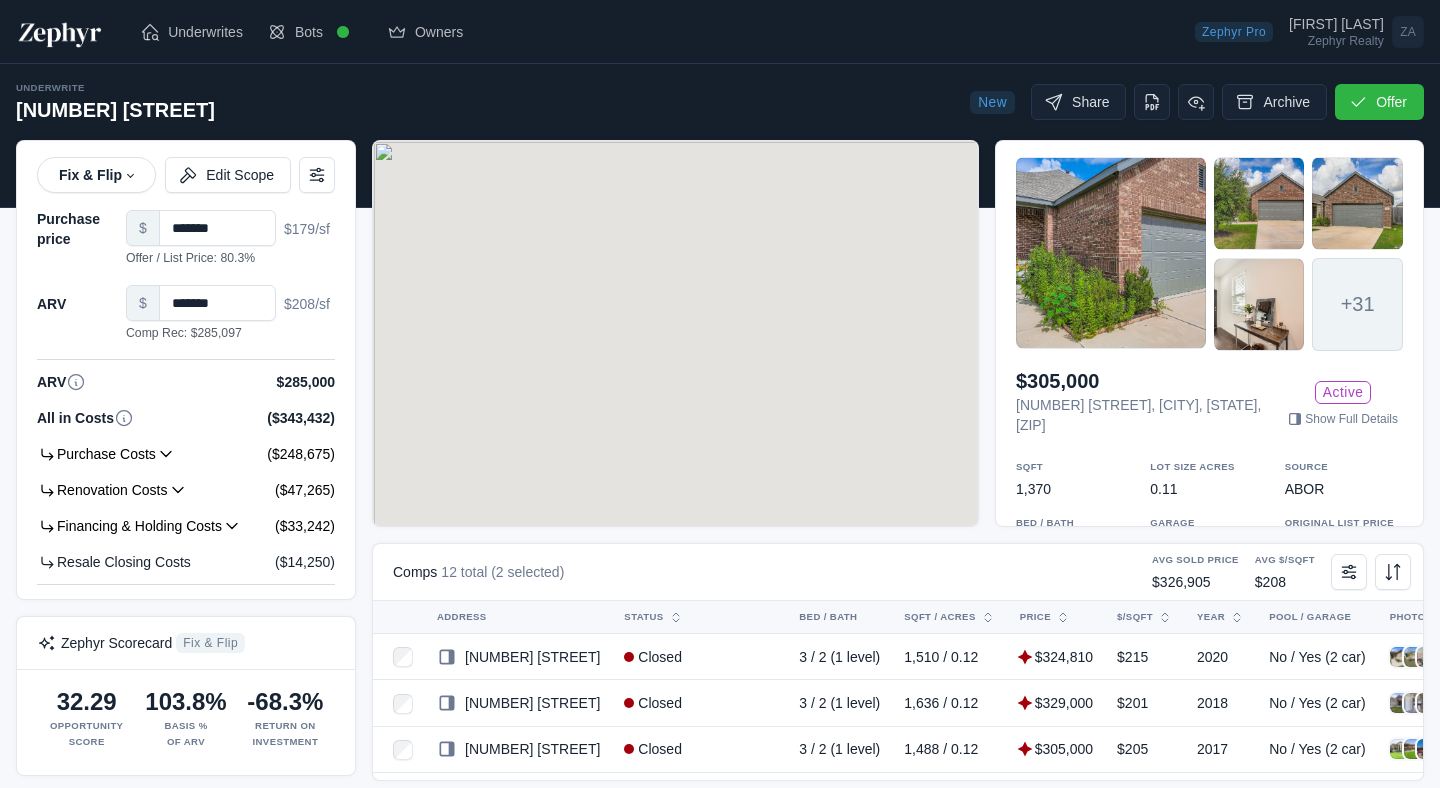 scroll, scrollTop: 0, scrollLeft: 0, axis: both 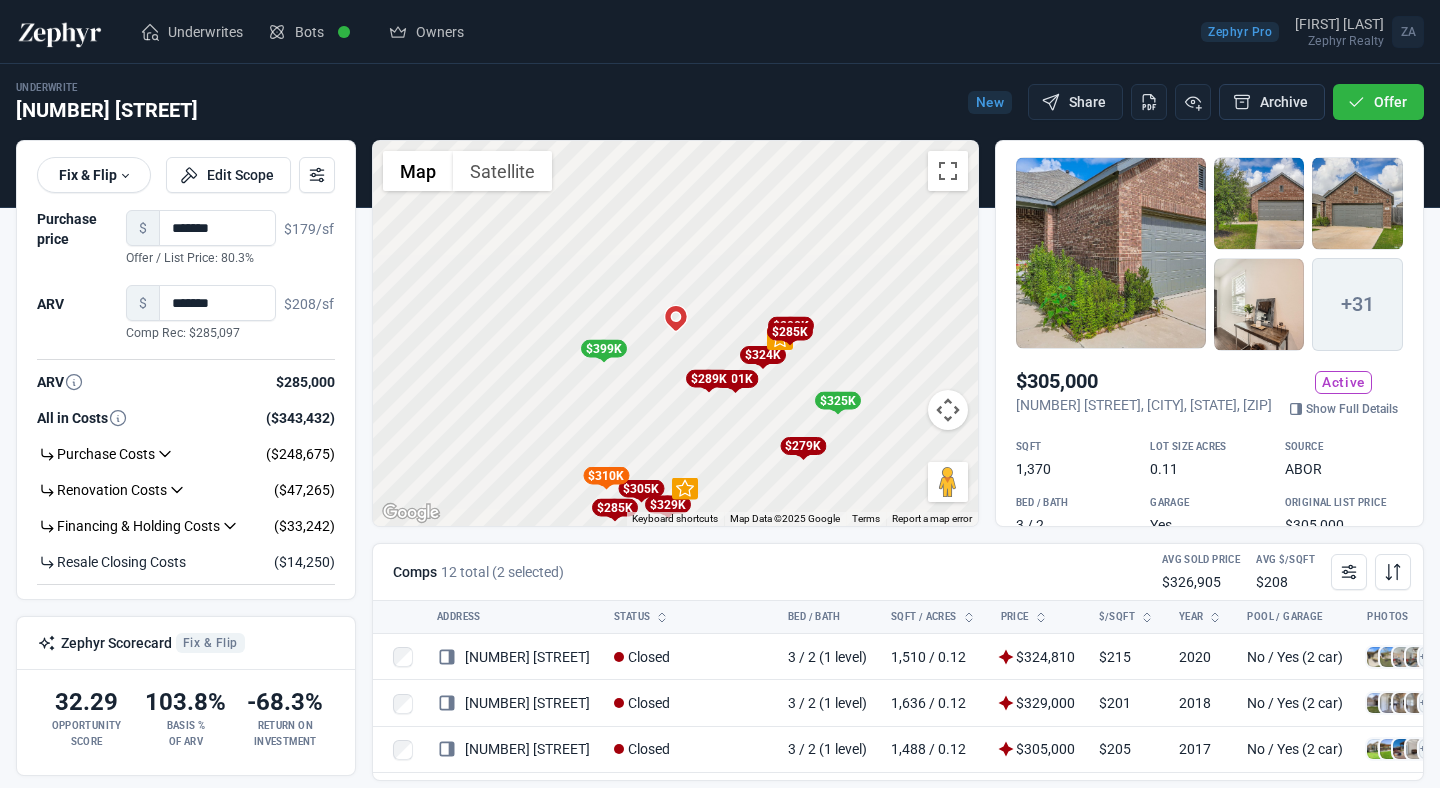 click 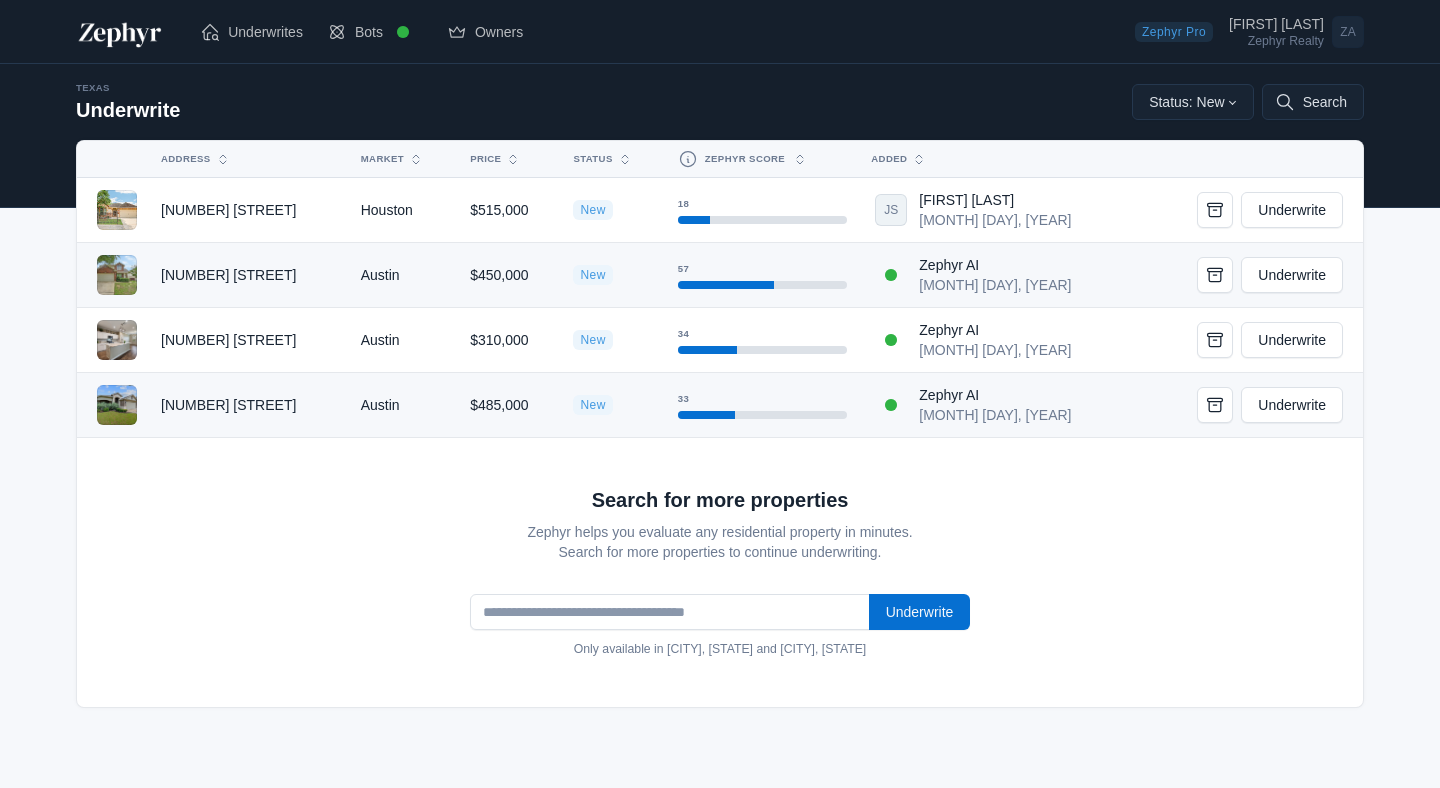 scroll, scrollTop: 0, scrollLeft: 0, axis: both 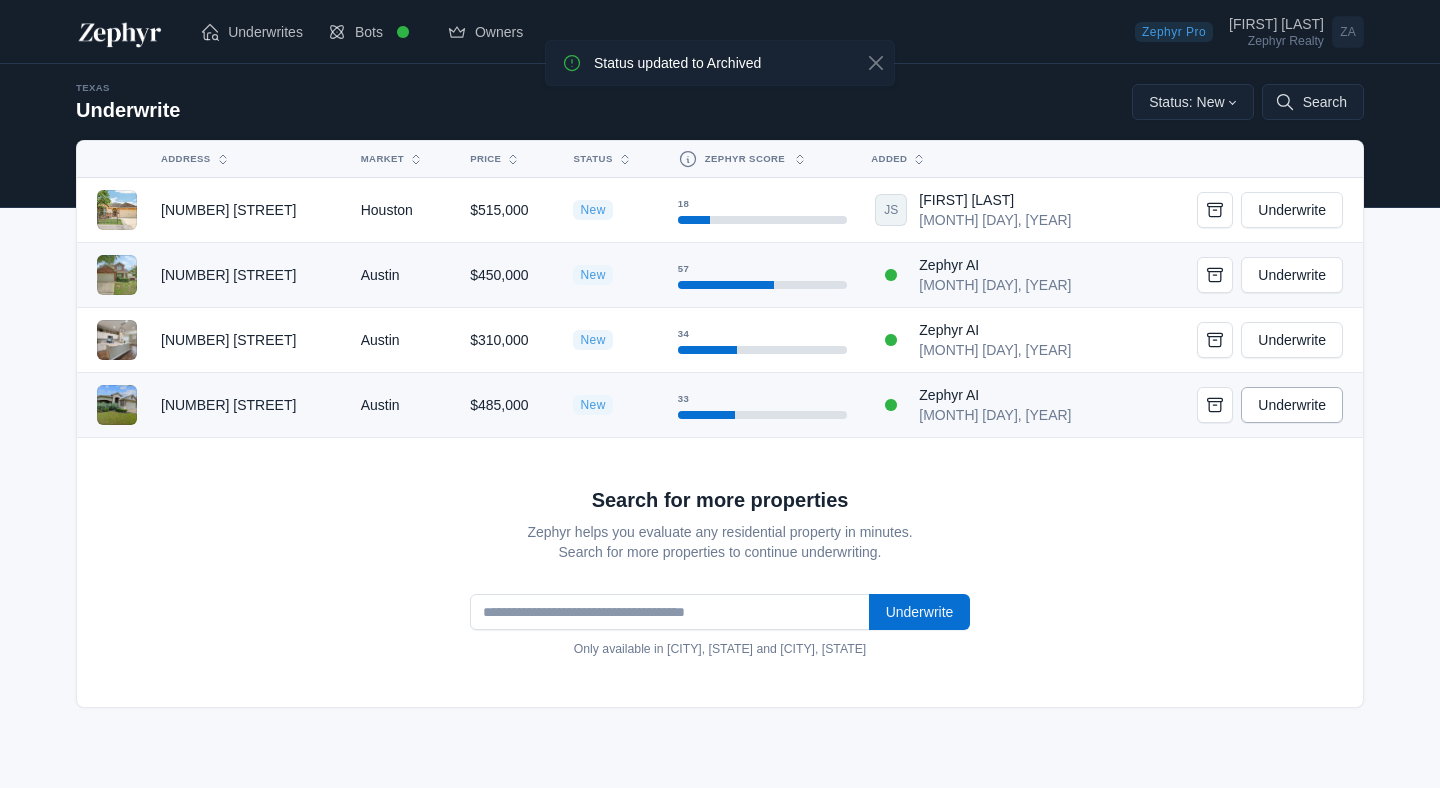 click on "Underwrite" at bounding box center [1292, 405] 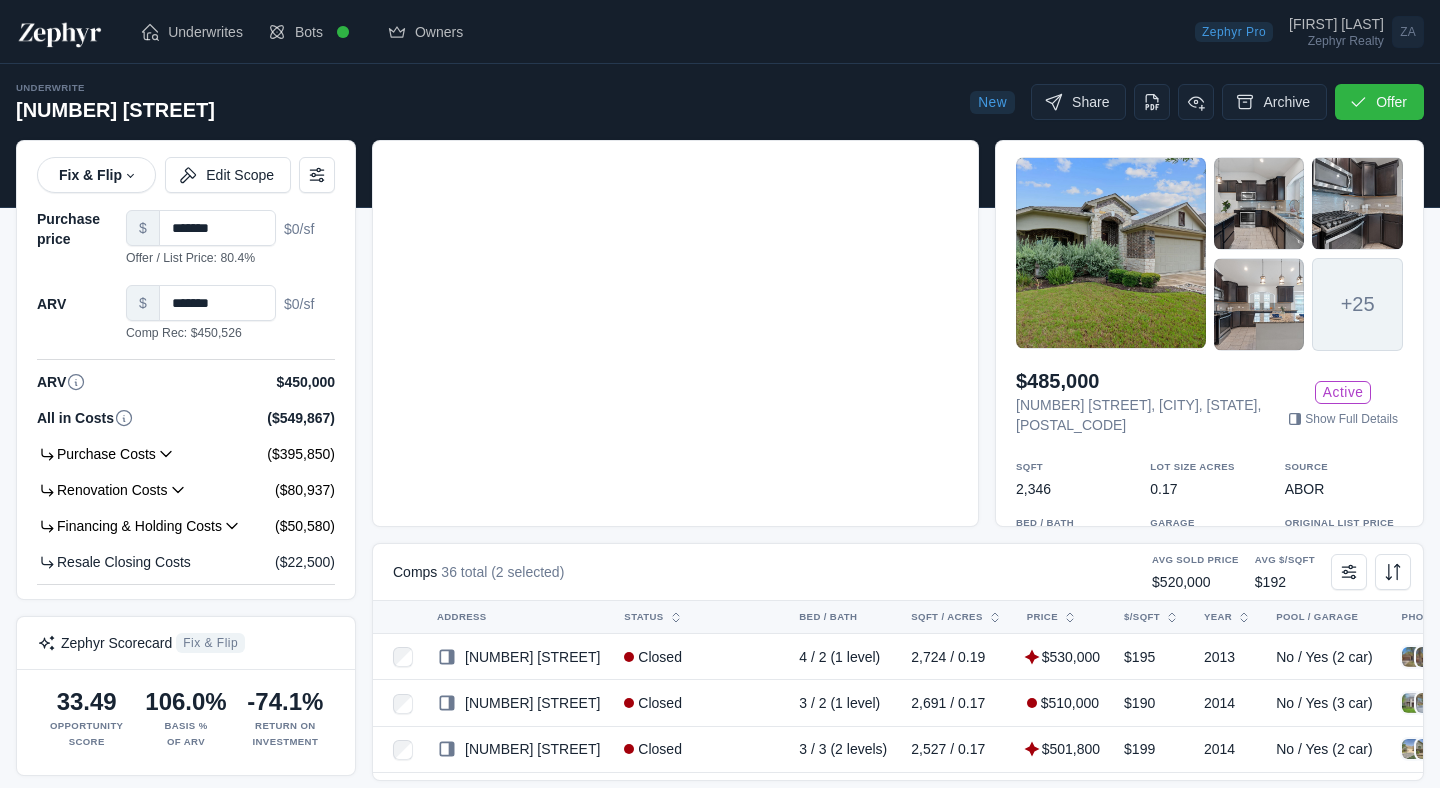 scroll, scrollTop: 0, scrollLeft: 0, axis: both 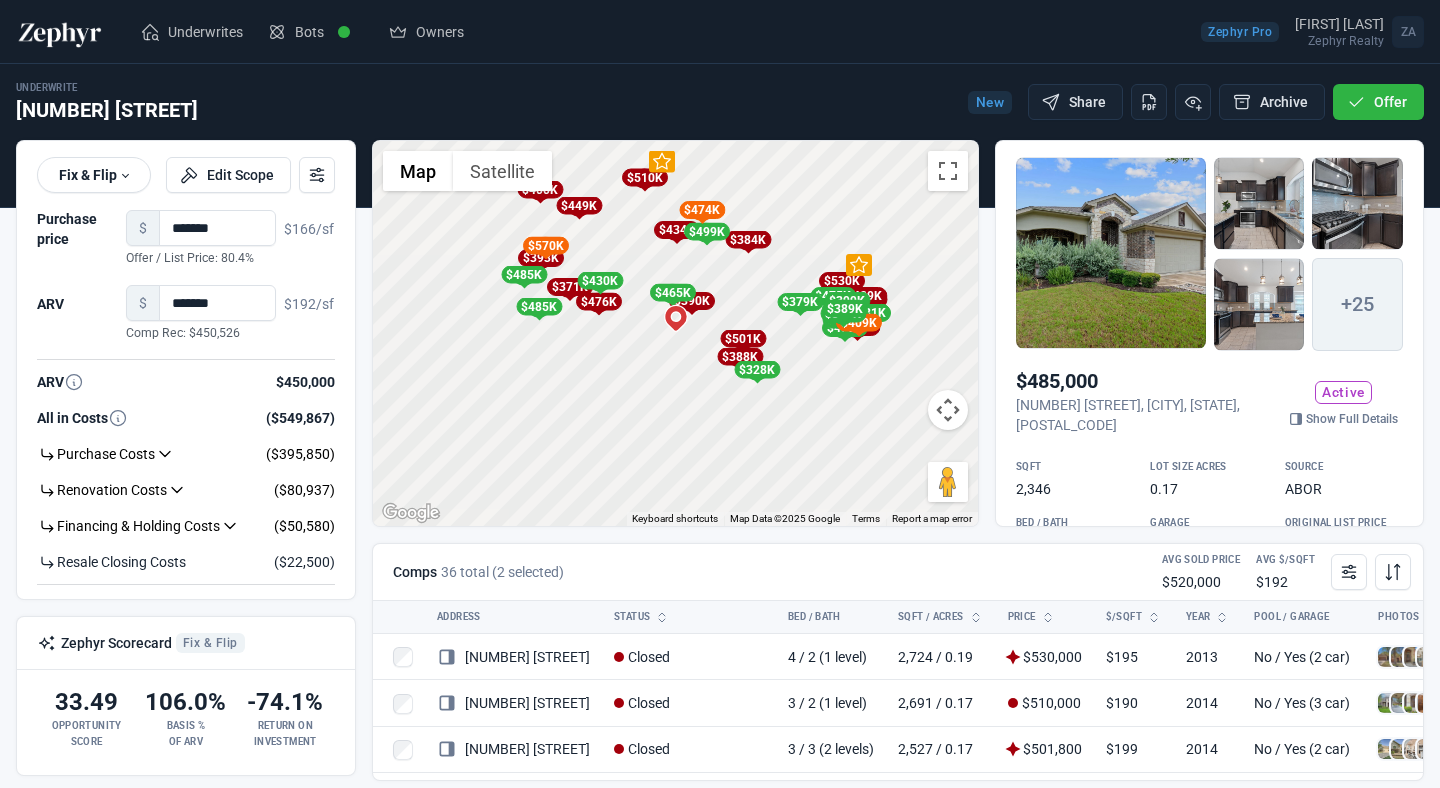 click at bounding box center (1111, 253) 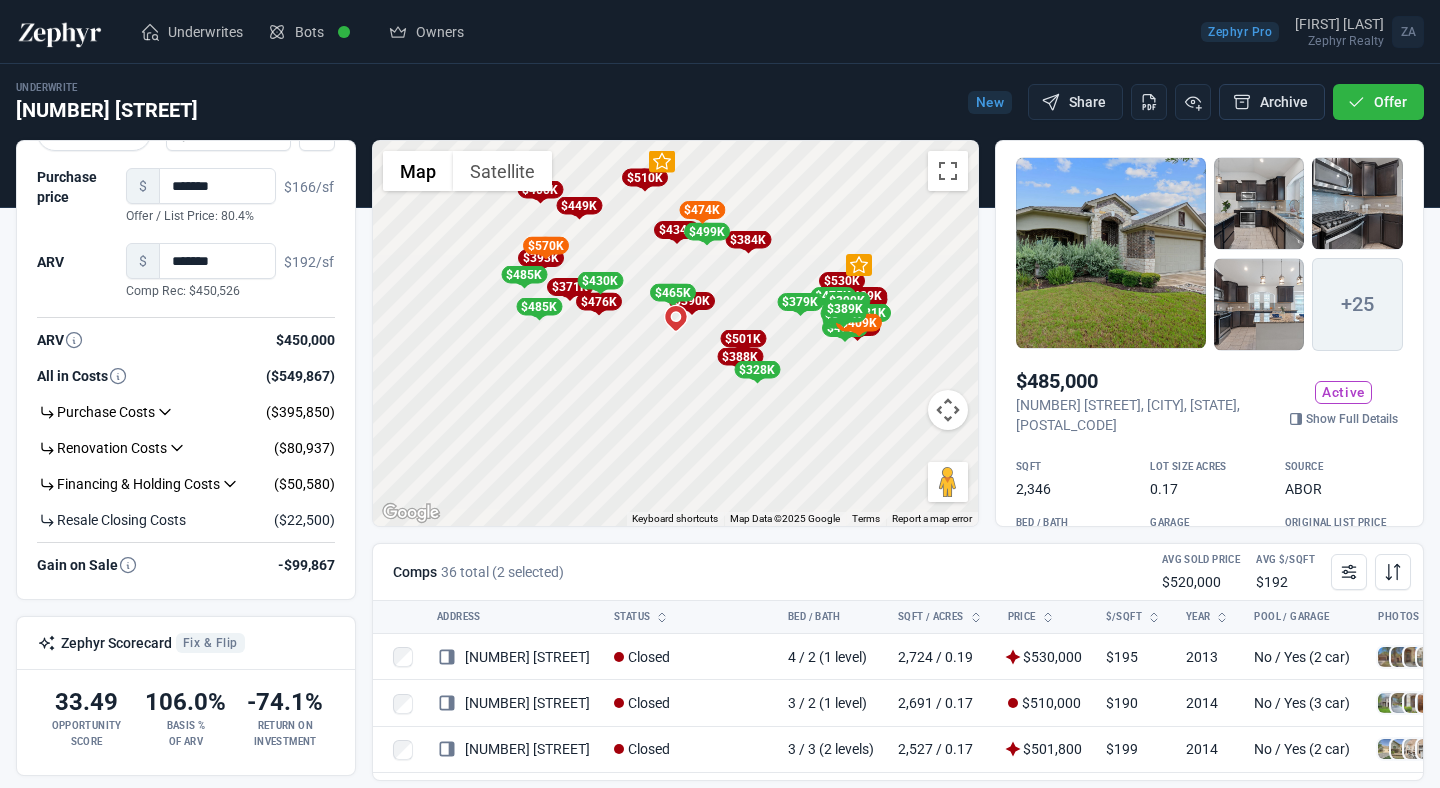 click on "Archive" at bounding box center [1272, 102] 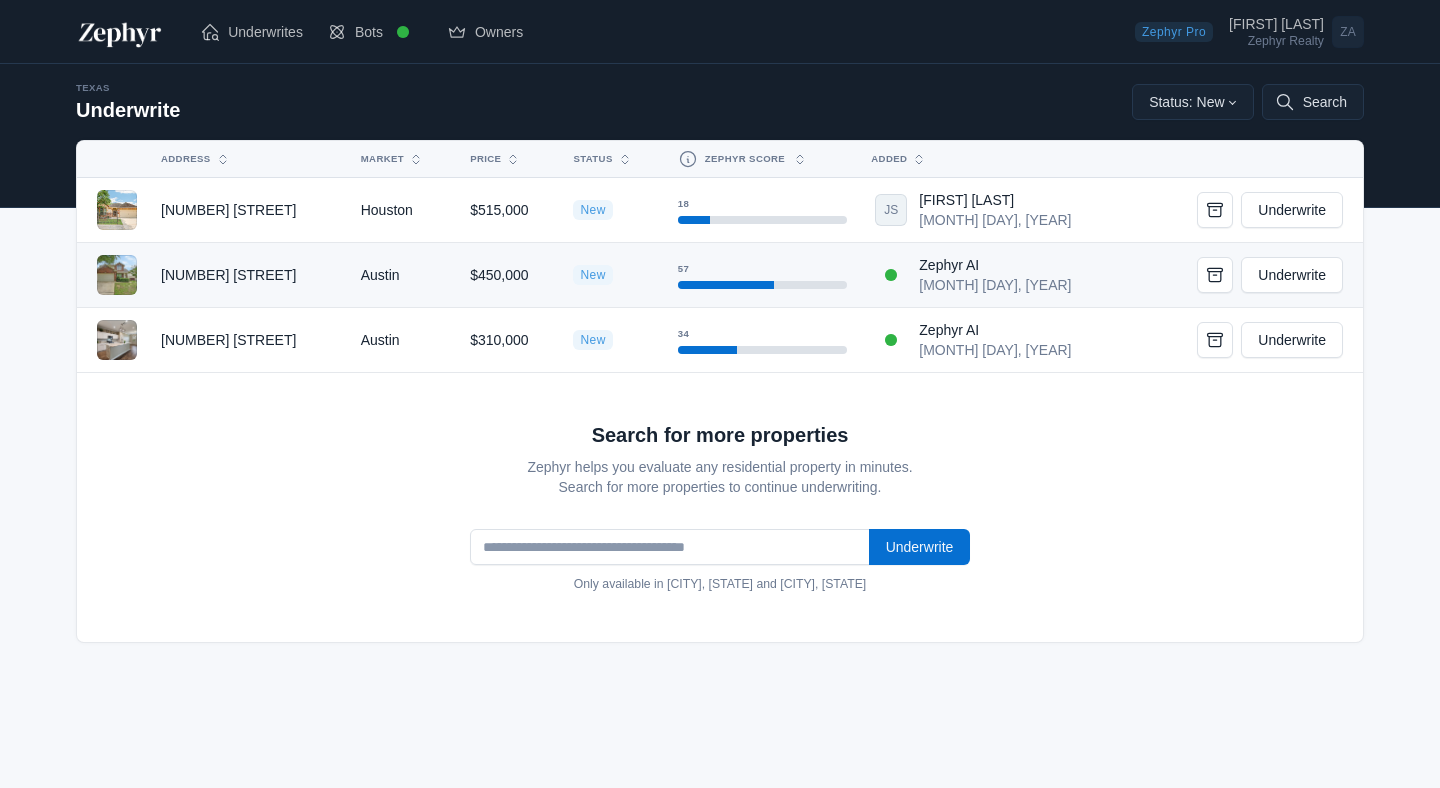 scroll, scrollTop: 0, scrollLeft: 0, axis: both 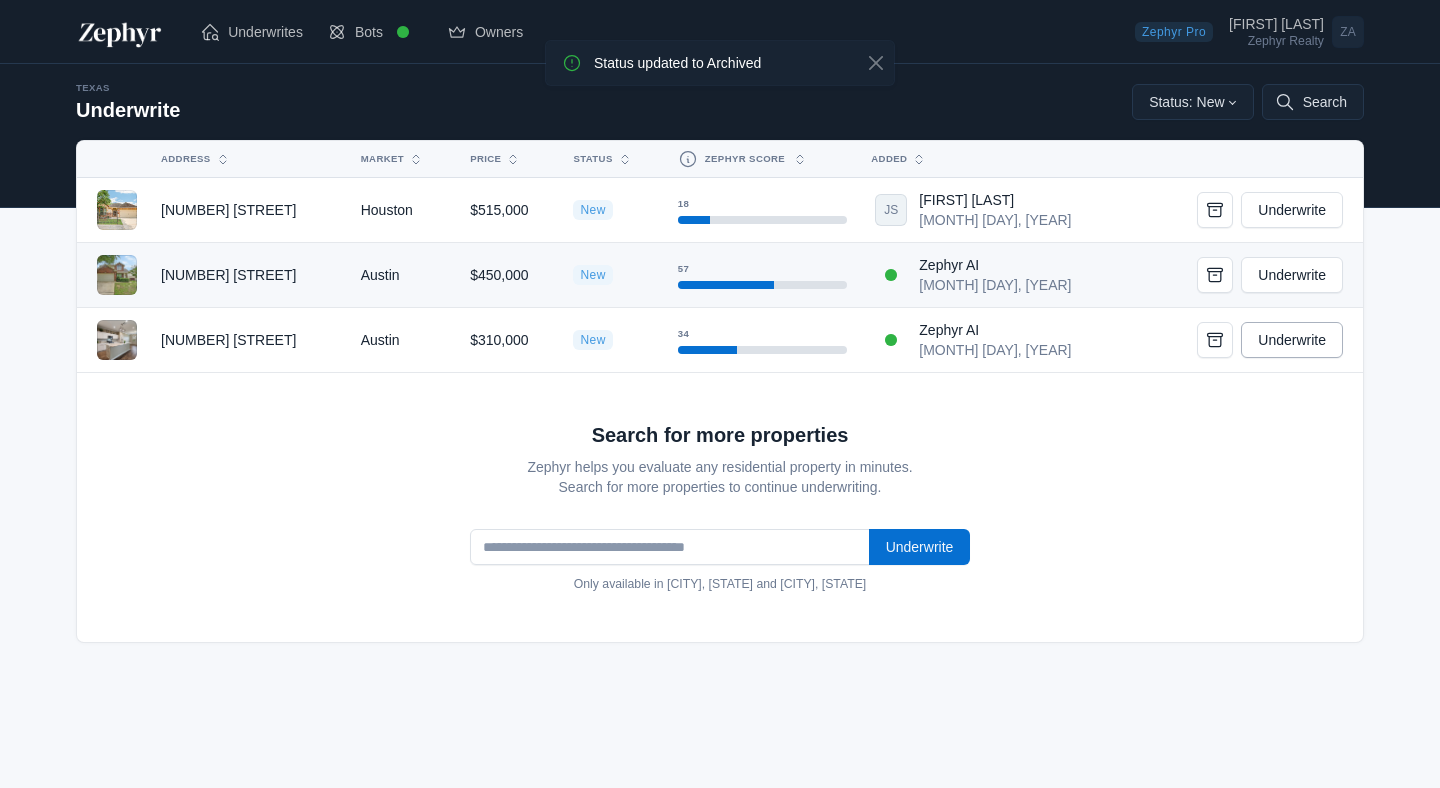 click on "Underwrite" at bounding box center (1292, 340) 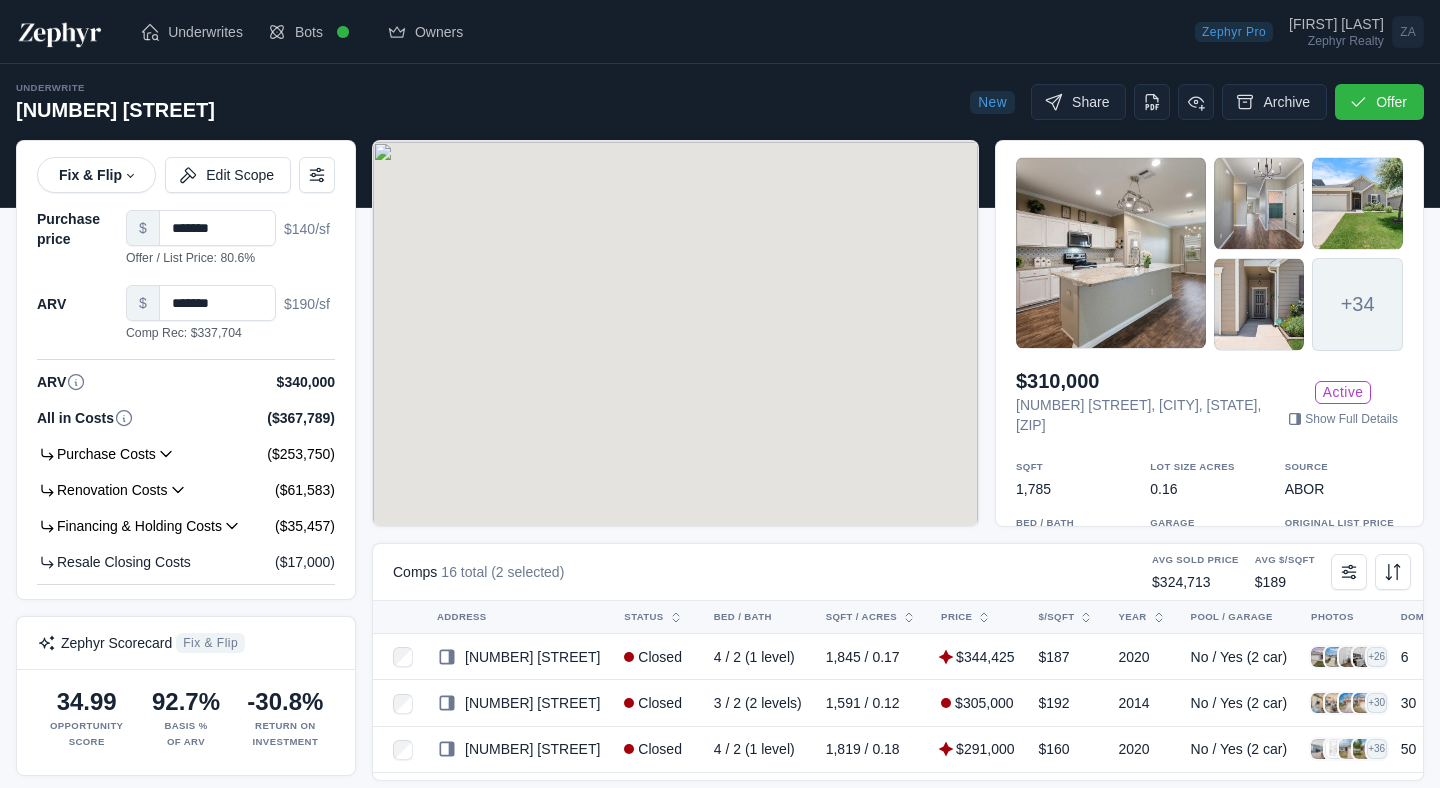 scroll, scrollTop: 0, scrollLeft: 0, axis: both 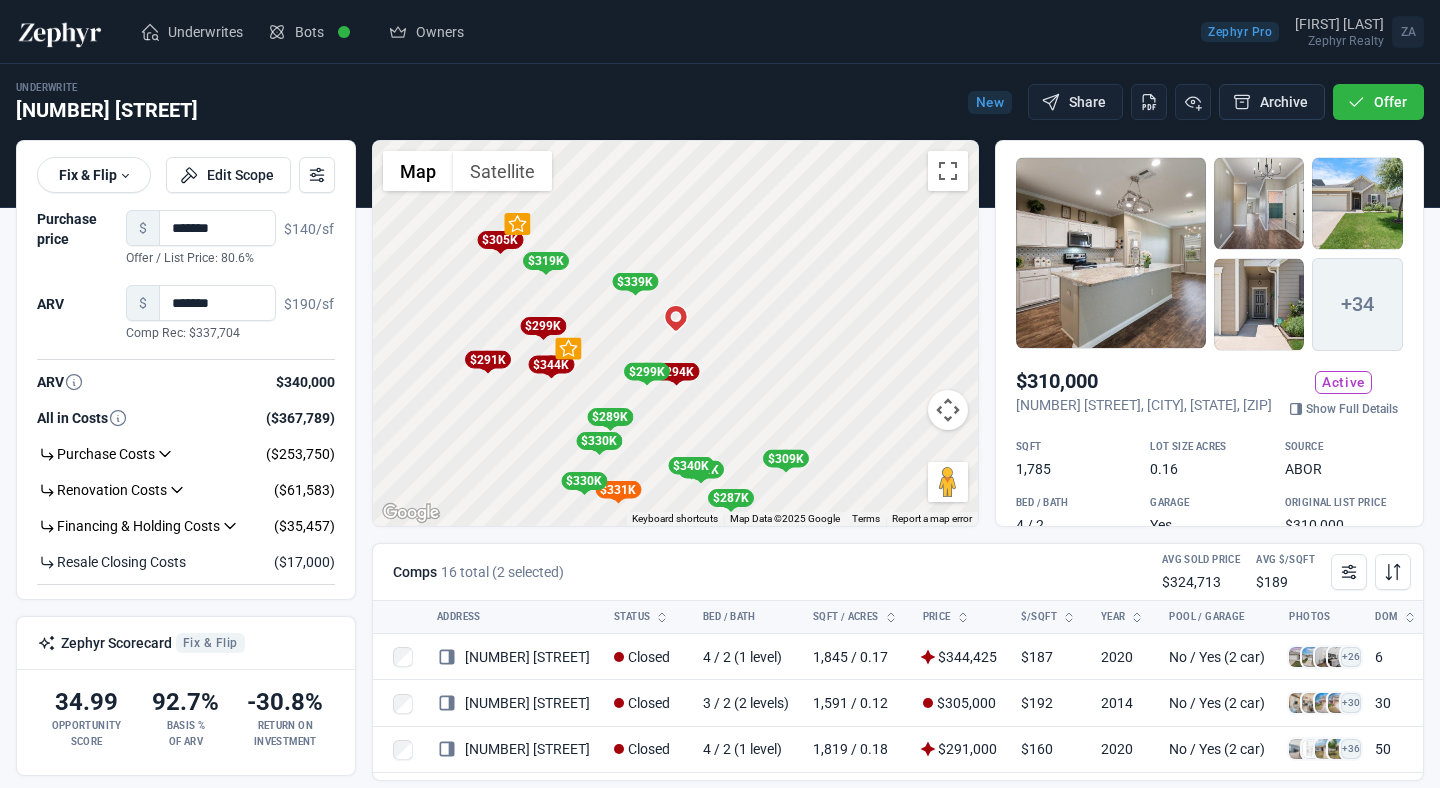 click on "Archive" at bounding box center (1272, 102) 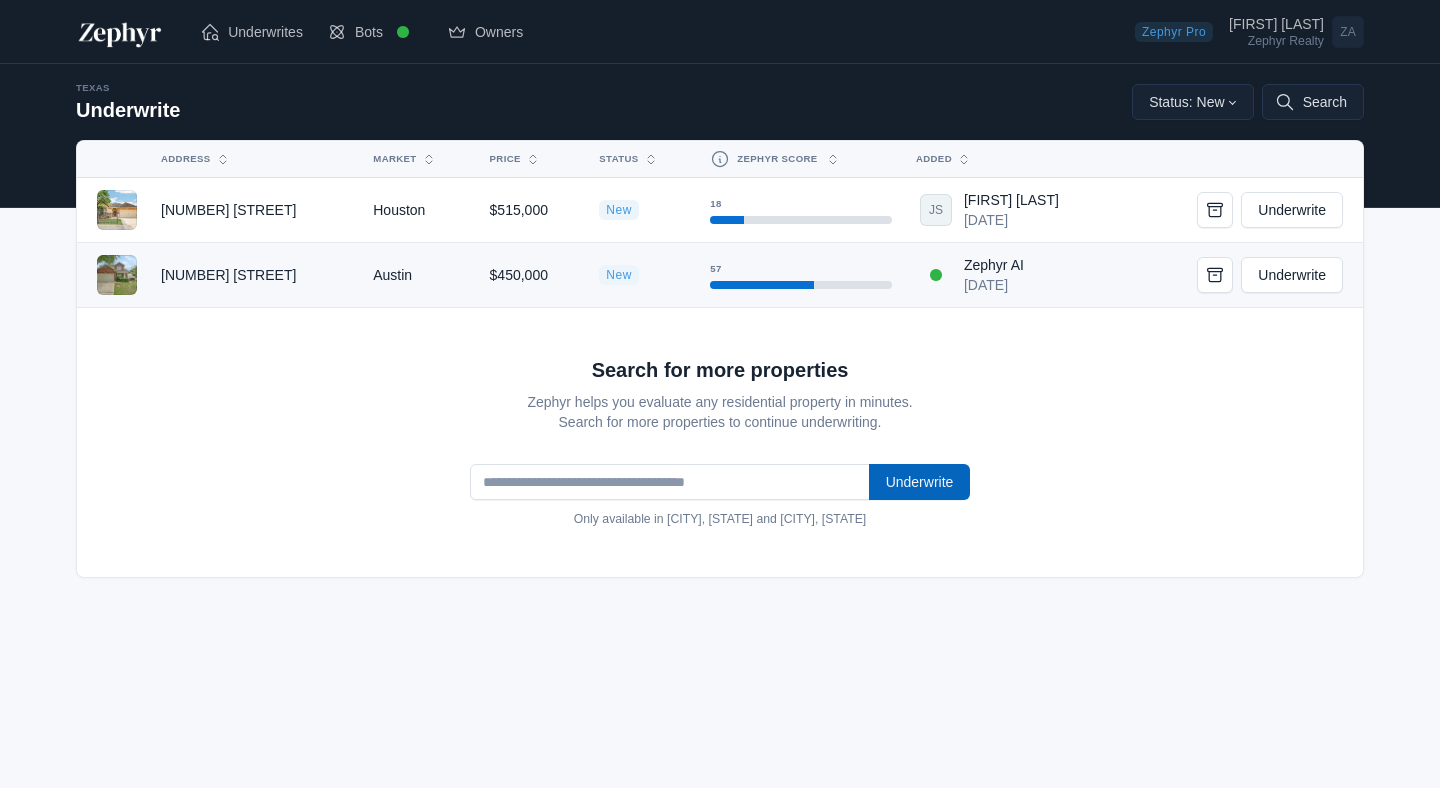 scroll, scrollTop: 0, scrollLeft: 0, axis: both 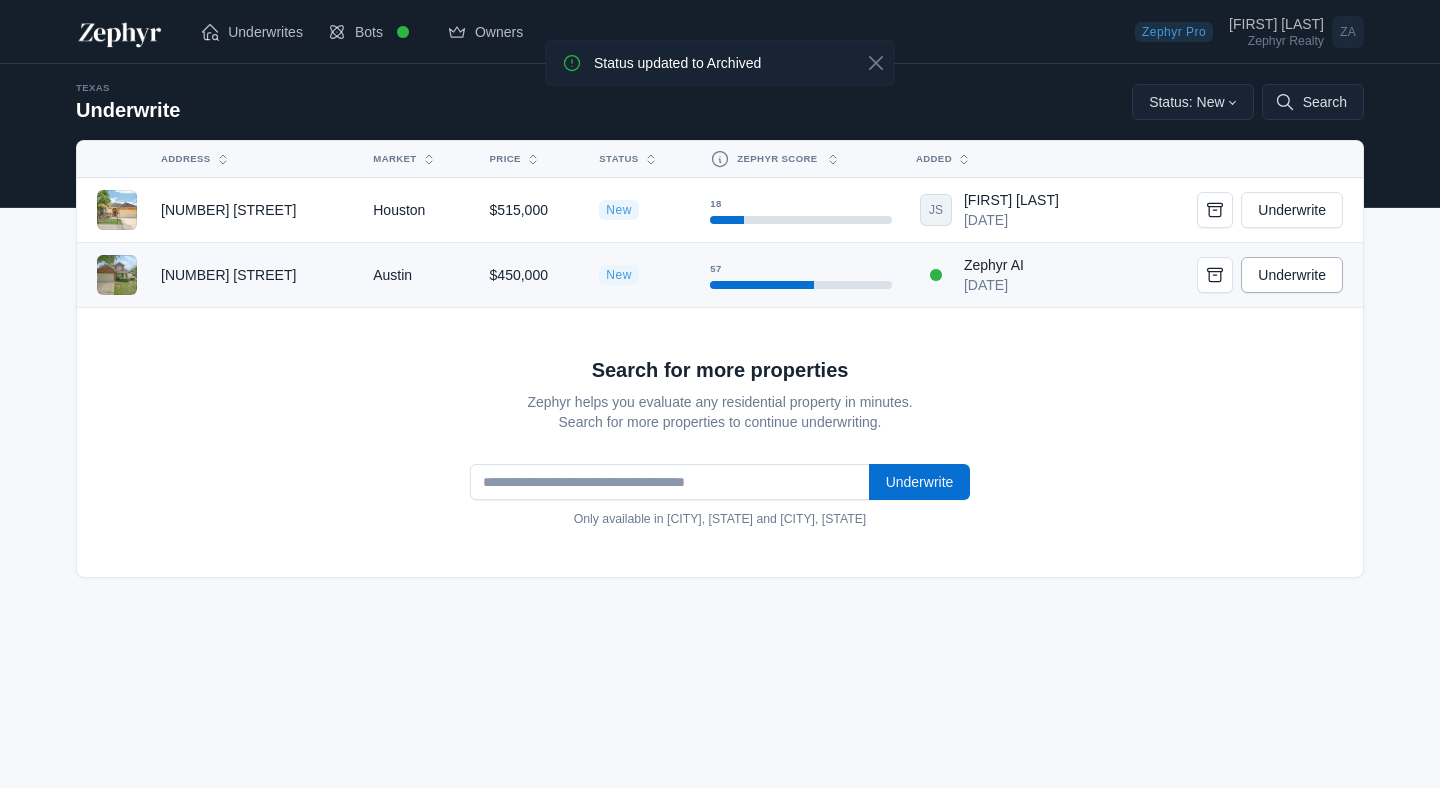 click on "Underwrite" at bounding box center [1292, 275] 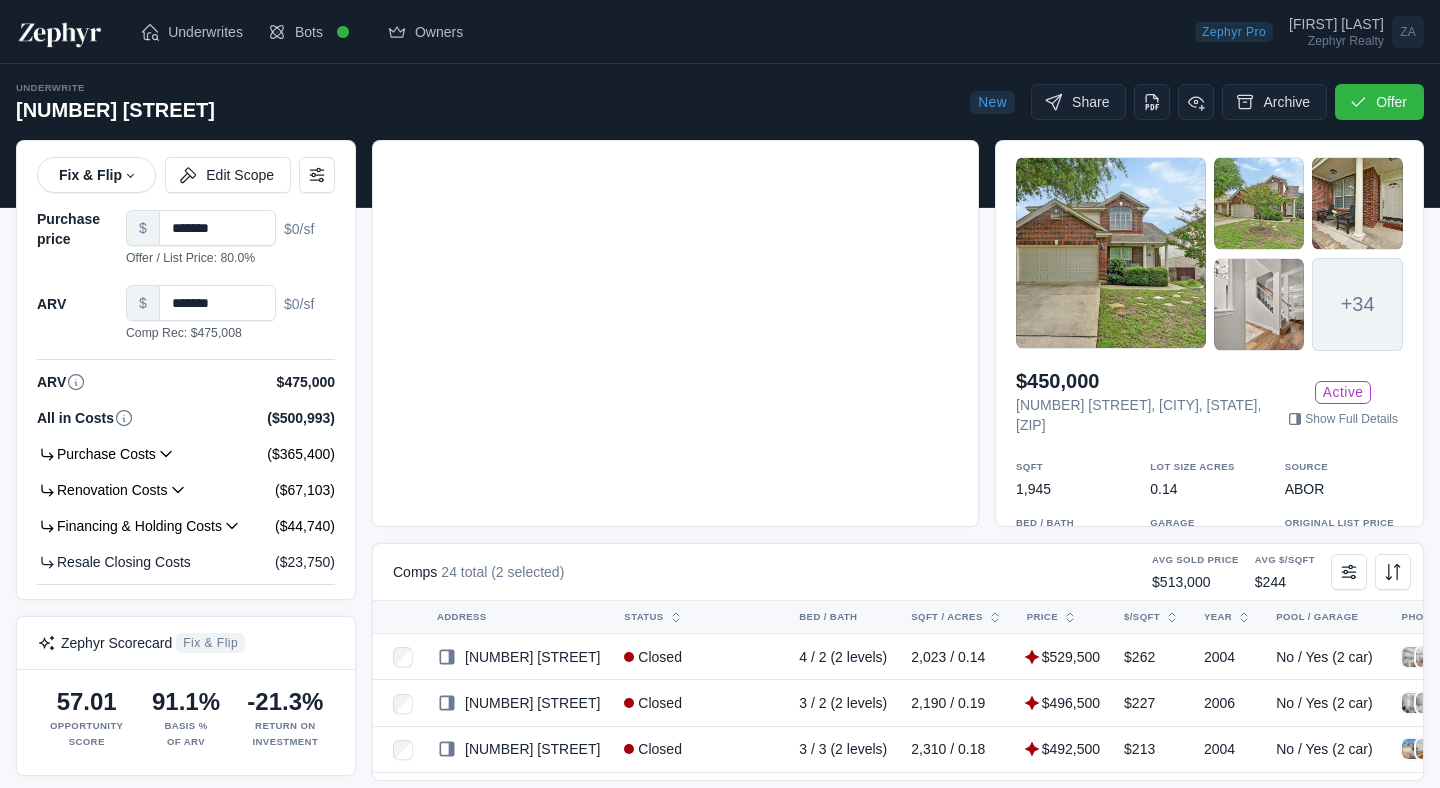 scroll, scrollTop: 0, scrollLeft: 0, axis: both 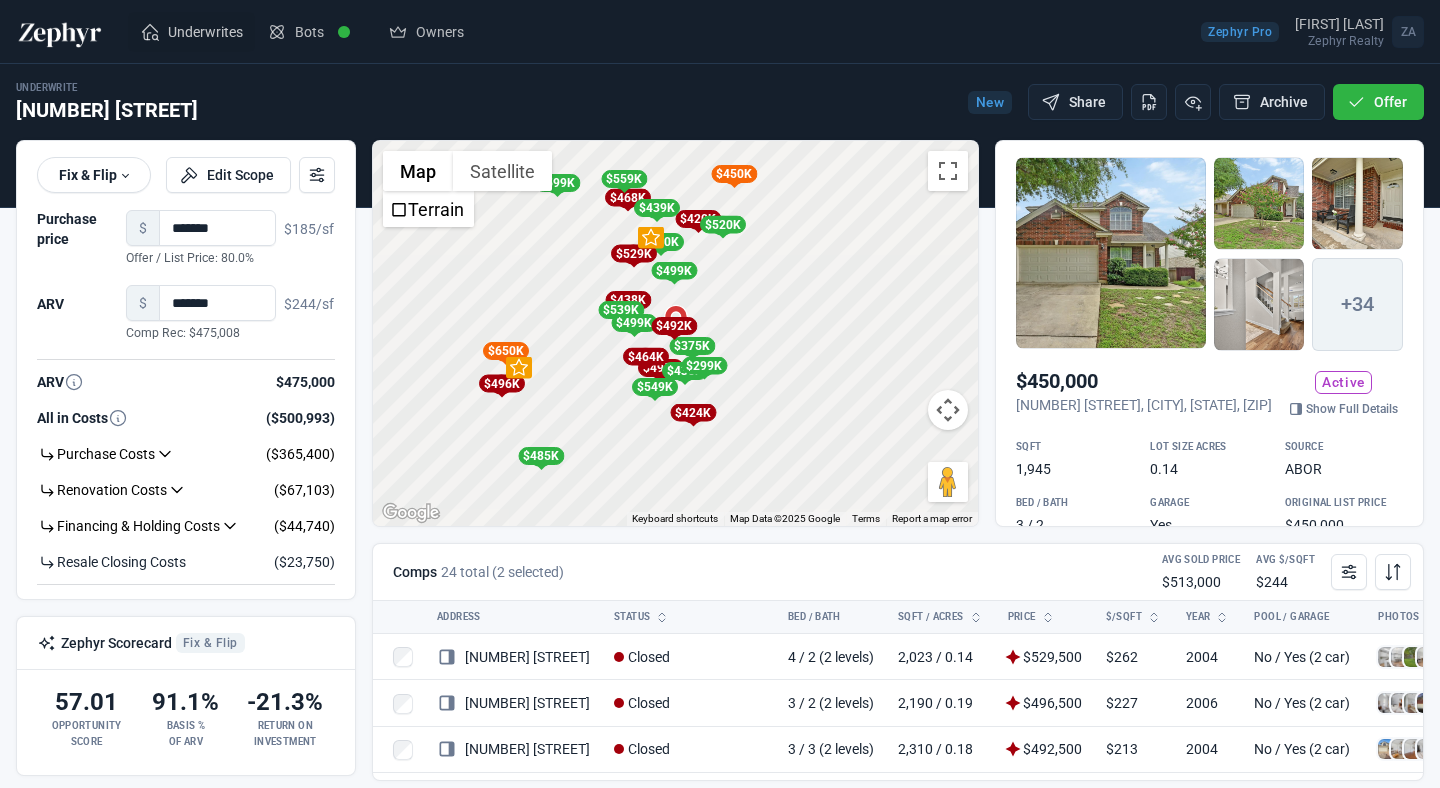 click on "Underwrites" at bounding box center [205, 32] 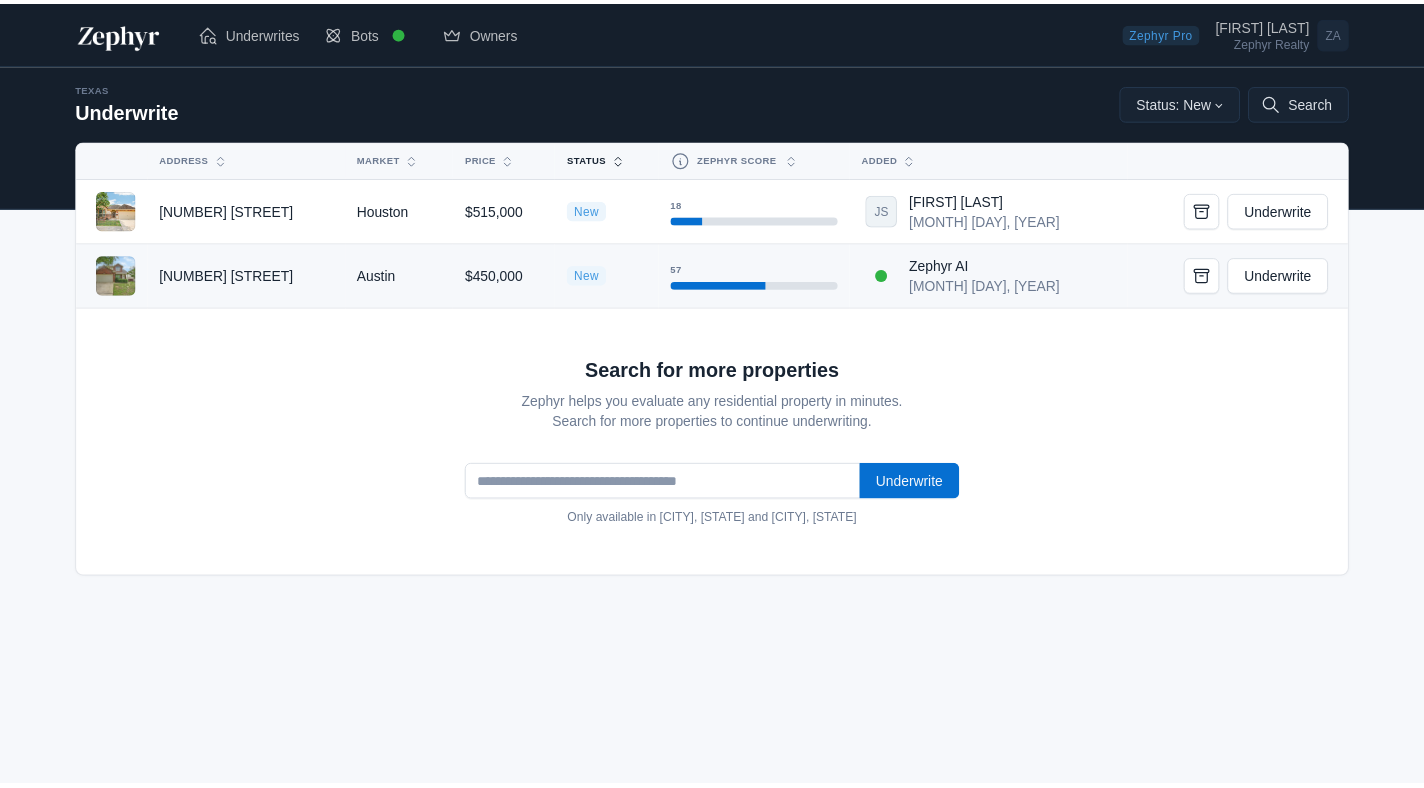 scroll, scrollTop: 0, scrollLeft: 0, axis: both 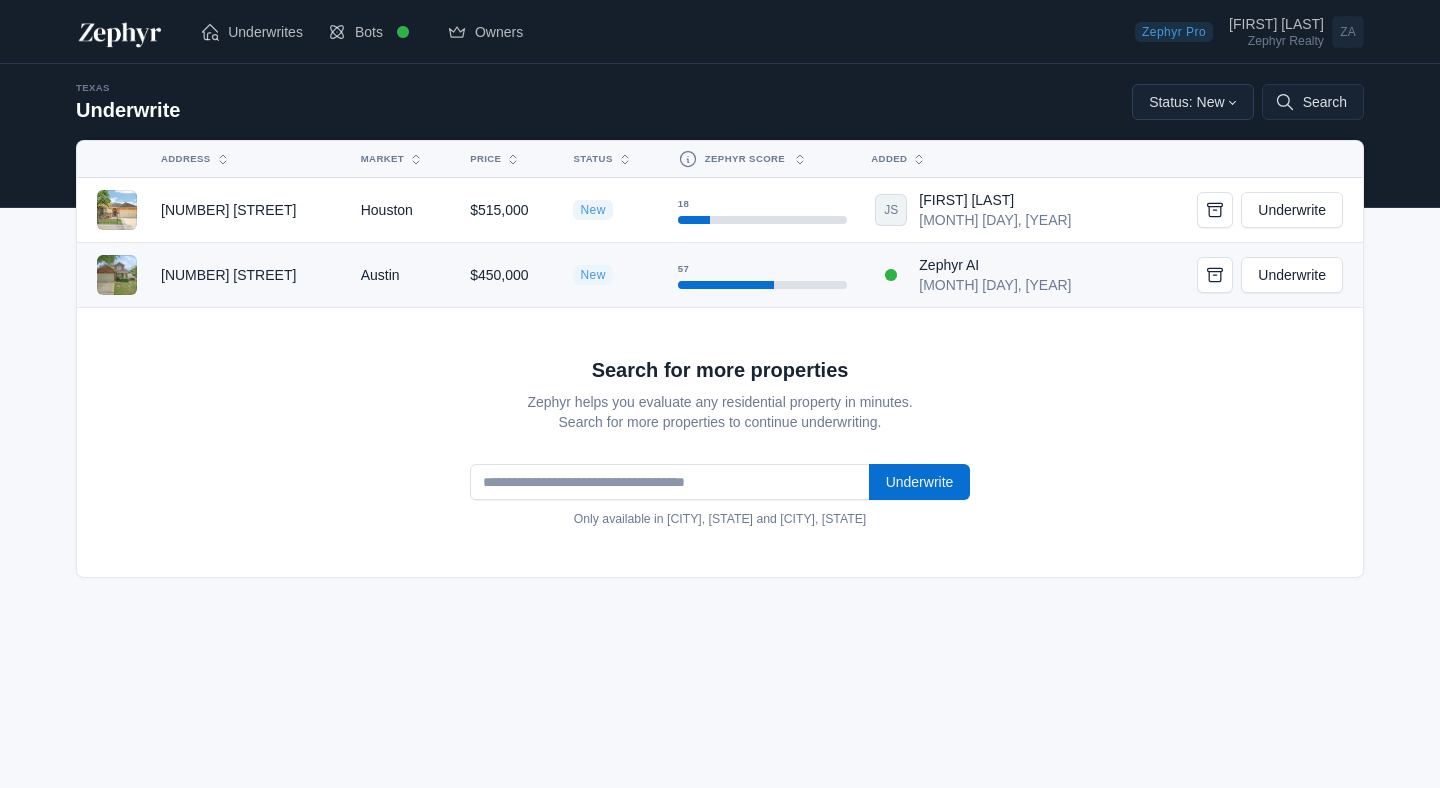 click on "Status: New" at bounding box center [1193, 102] 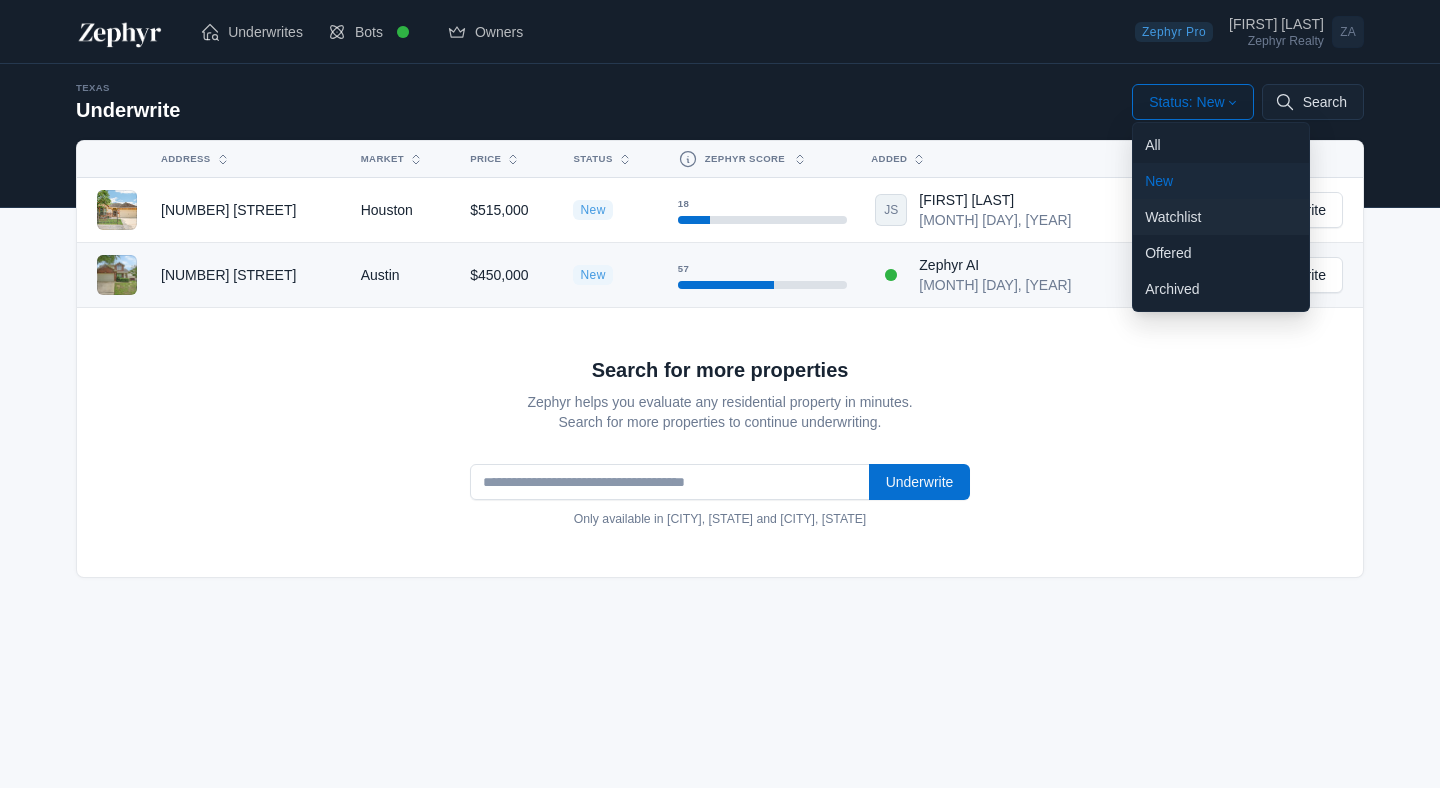 click on "Watchlist" at bounding box center [1221, 217] 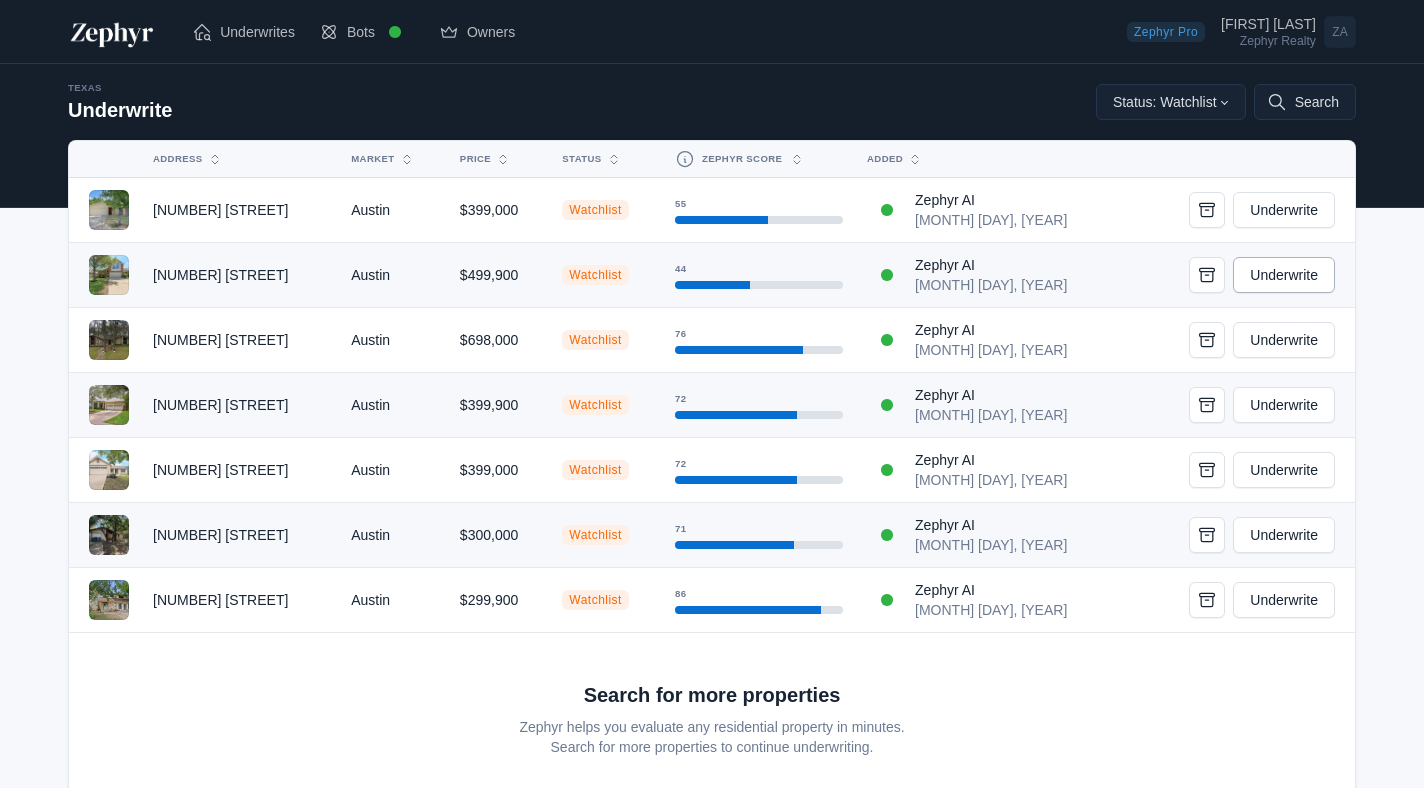 click on "Underwrite" at bounding box center (1284, 275) 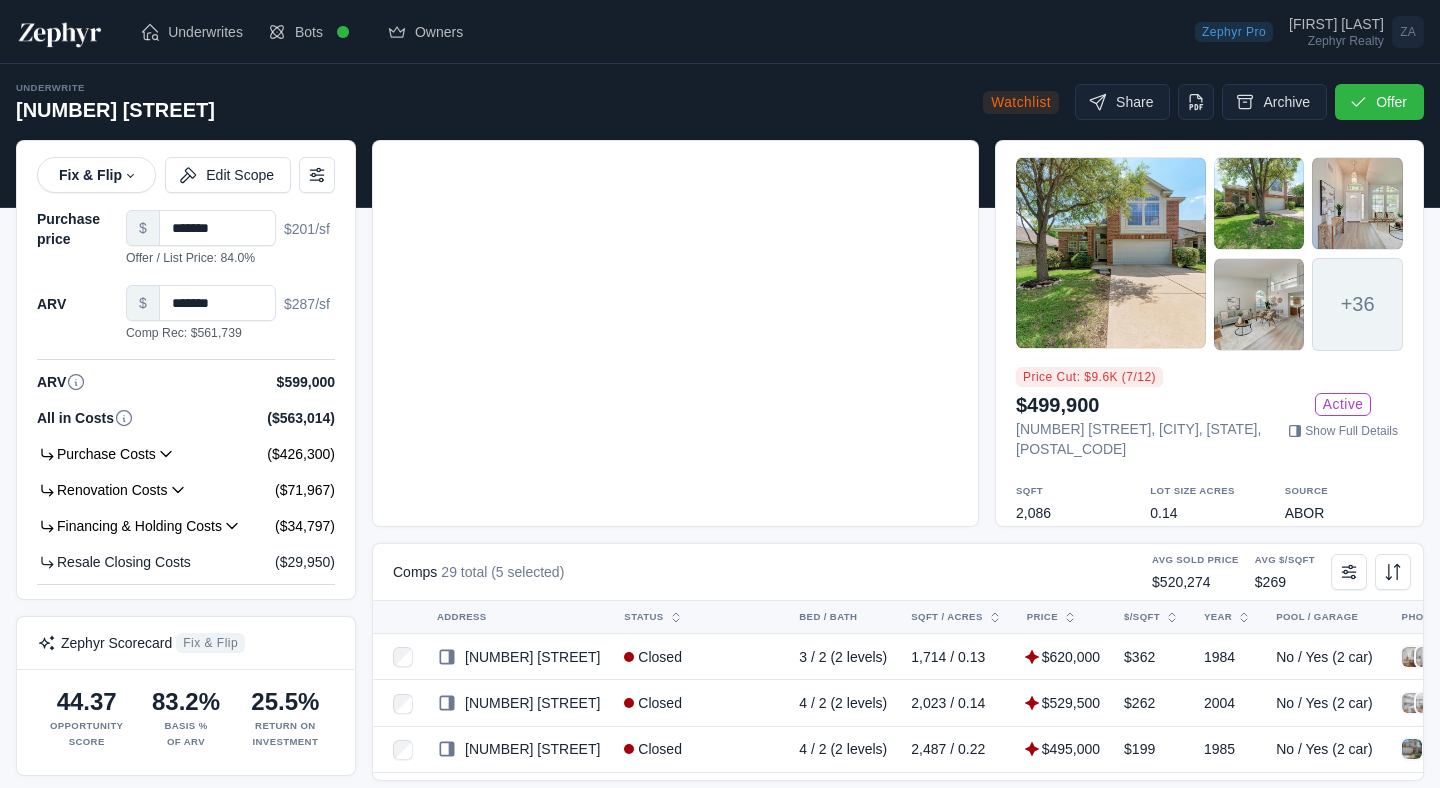 scroll, scrollTop: 0, scrollLeft: 0, axis: both 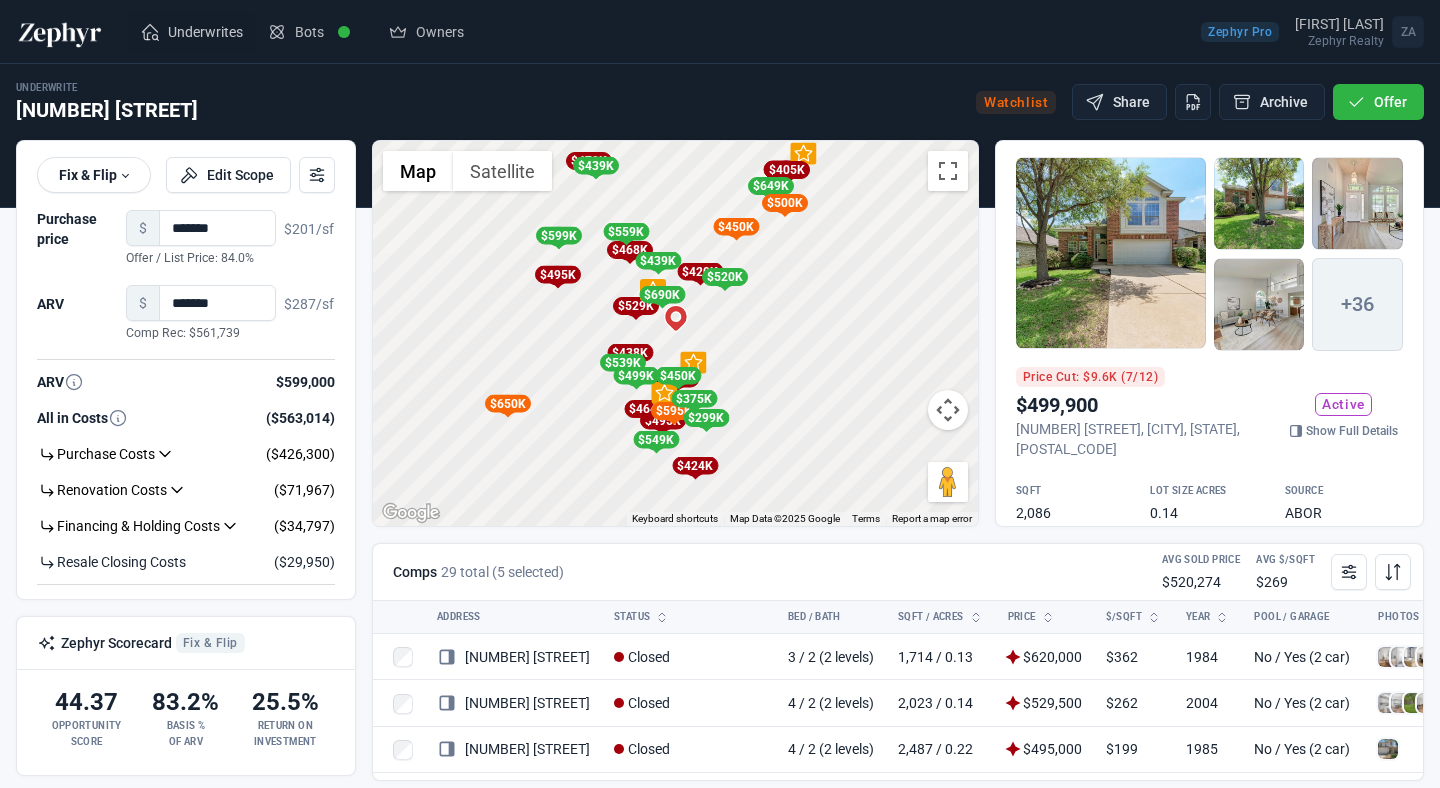 click on "Underwrites" at bounding box center (205, 32) 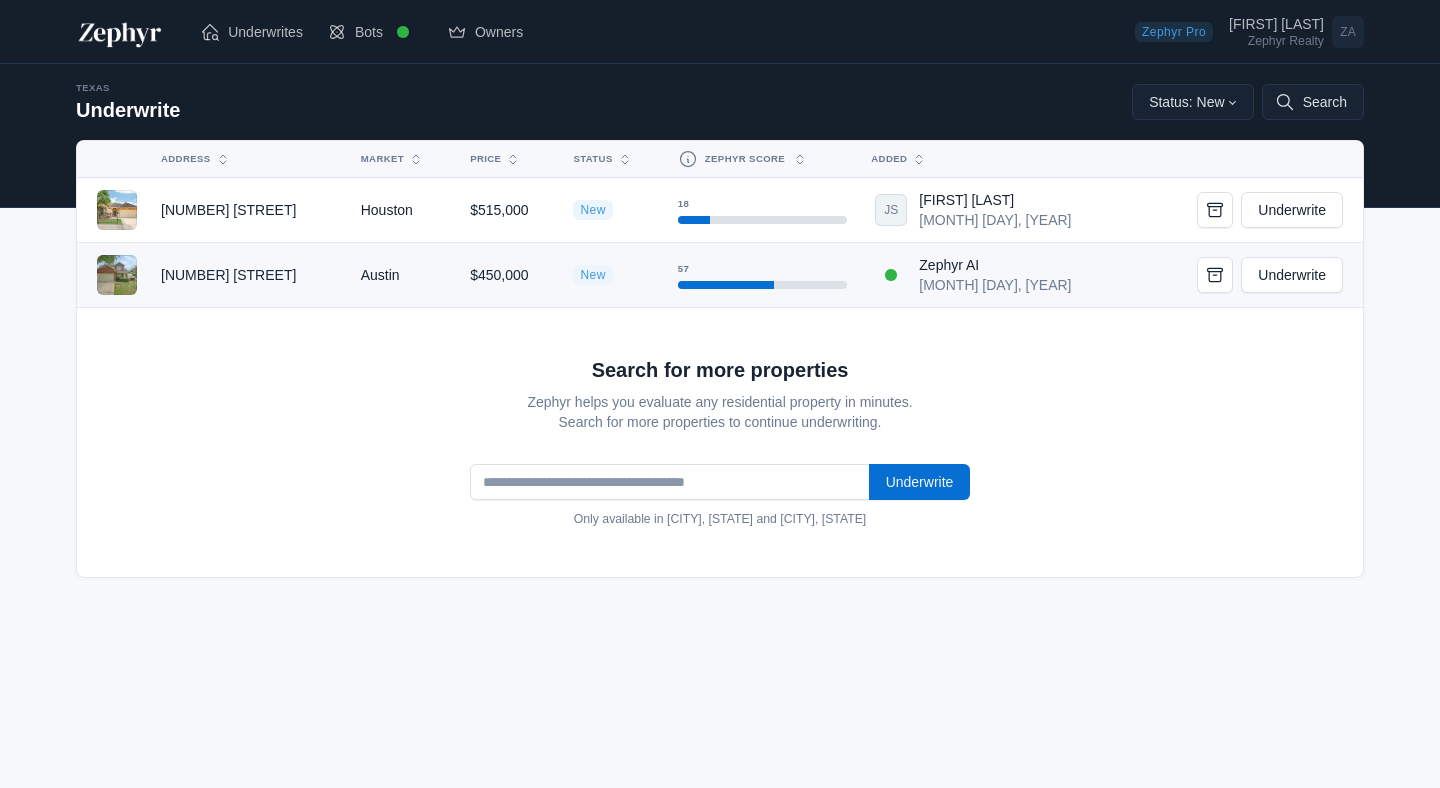 scroll, scrollTop: 0, scrollLeft: 0, axis: both 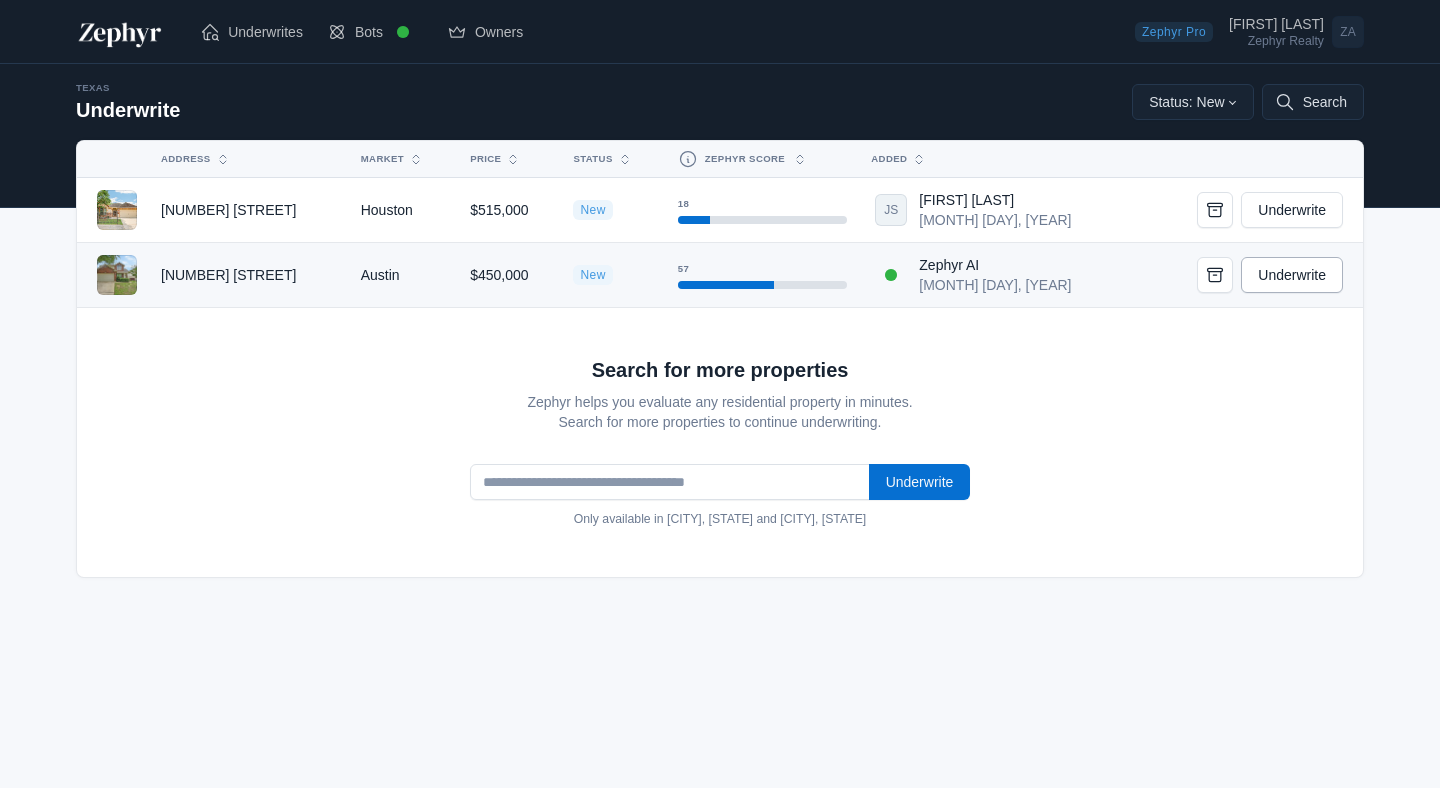 click on "Underwrite" at bounding box center (1292, 275) 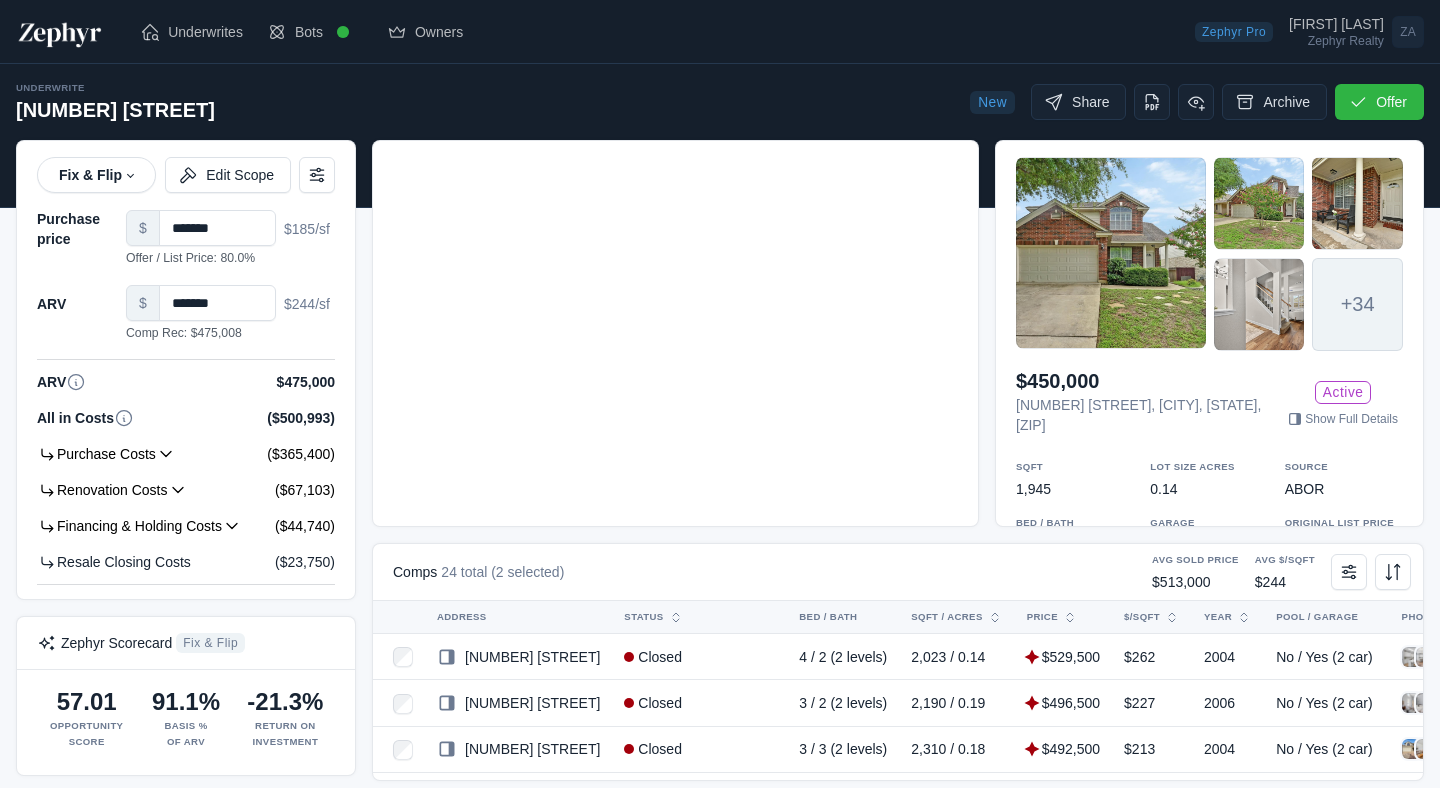 scroll, scrollTop: 0, scrollLeft: 0, axis: both 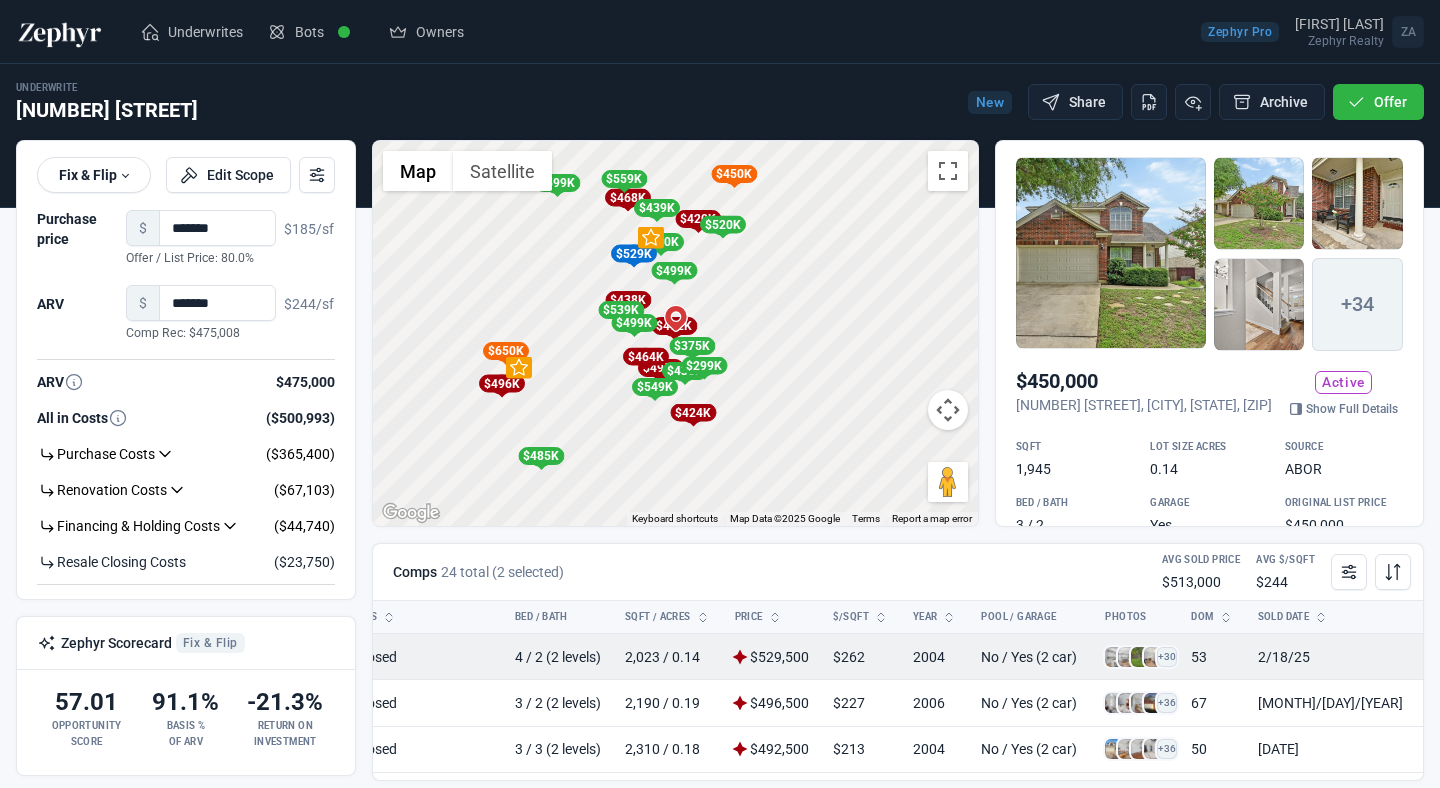 click at bounding box center (1115, 657) 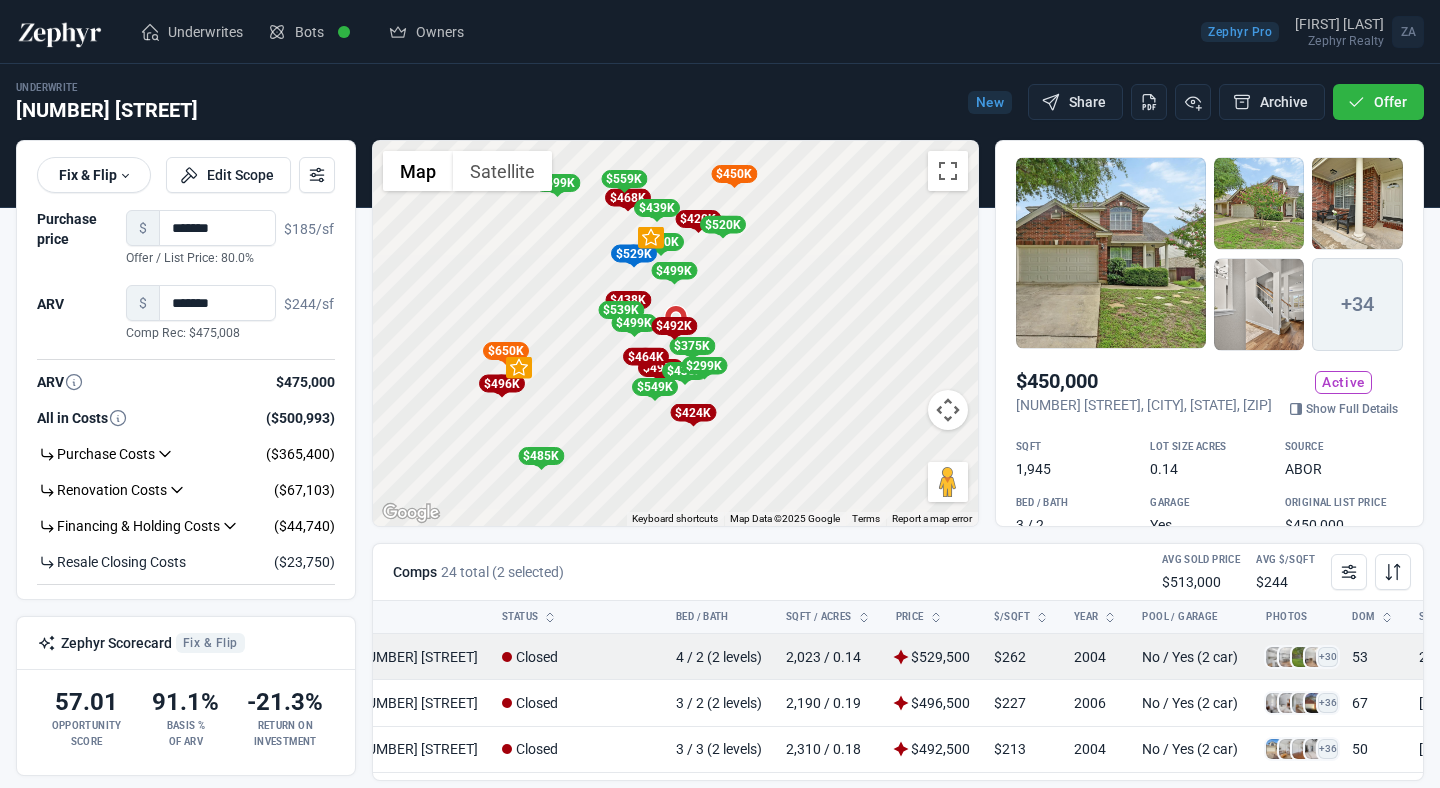 scroll, scrollTop: 0, scrollLeft: 0, axis: both 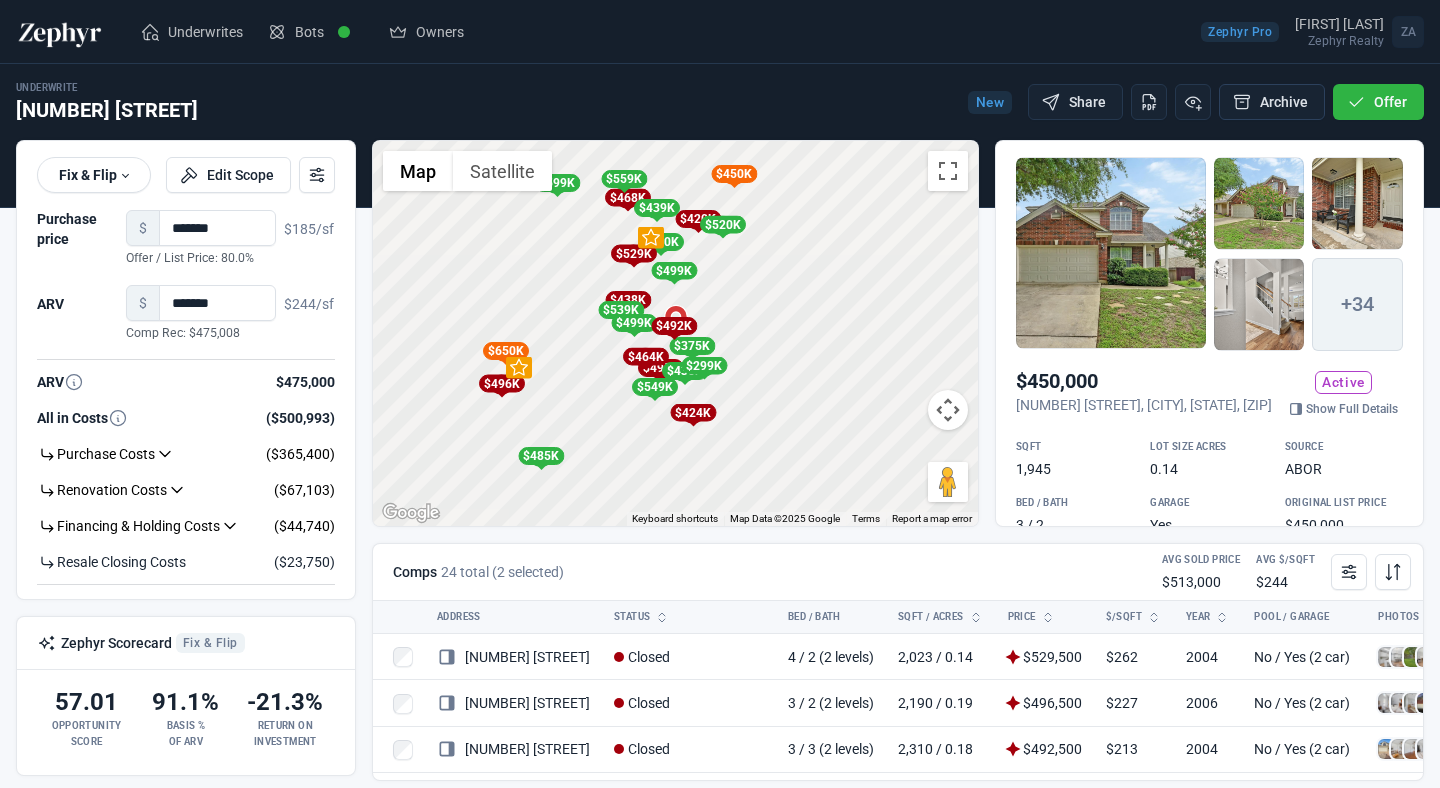 click on "Archive" at bounding box center [1272, 102] 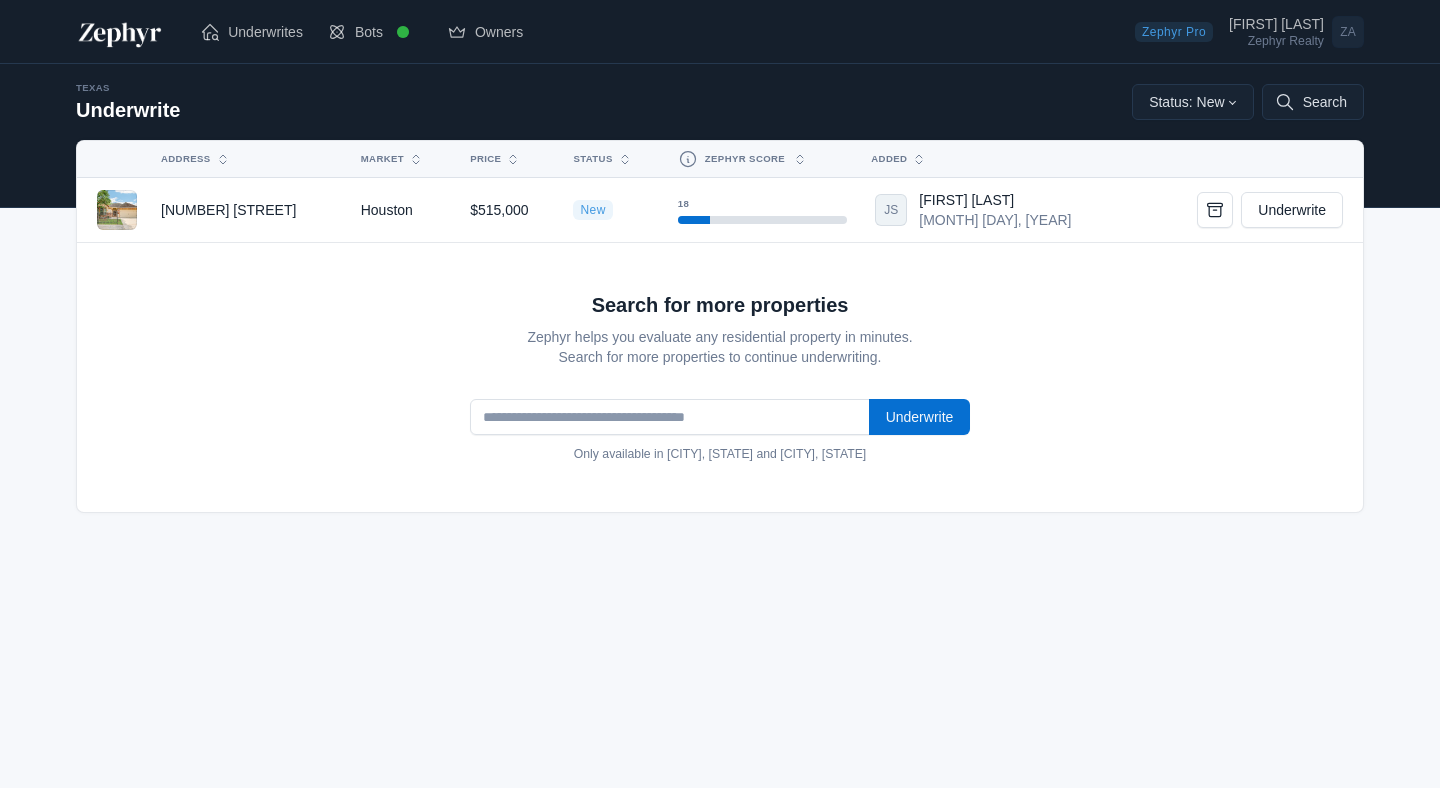 scroll, scrollTop: 0, scrollLeft: 0, axis: both 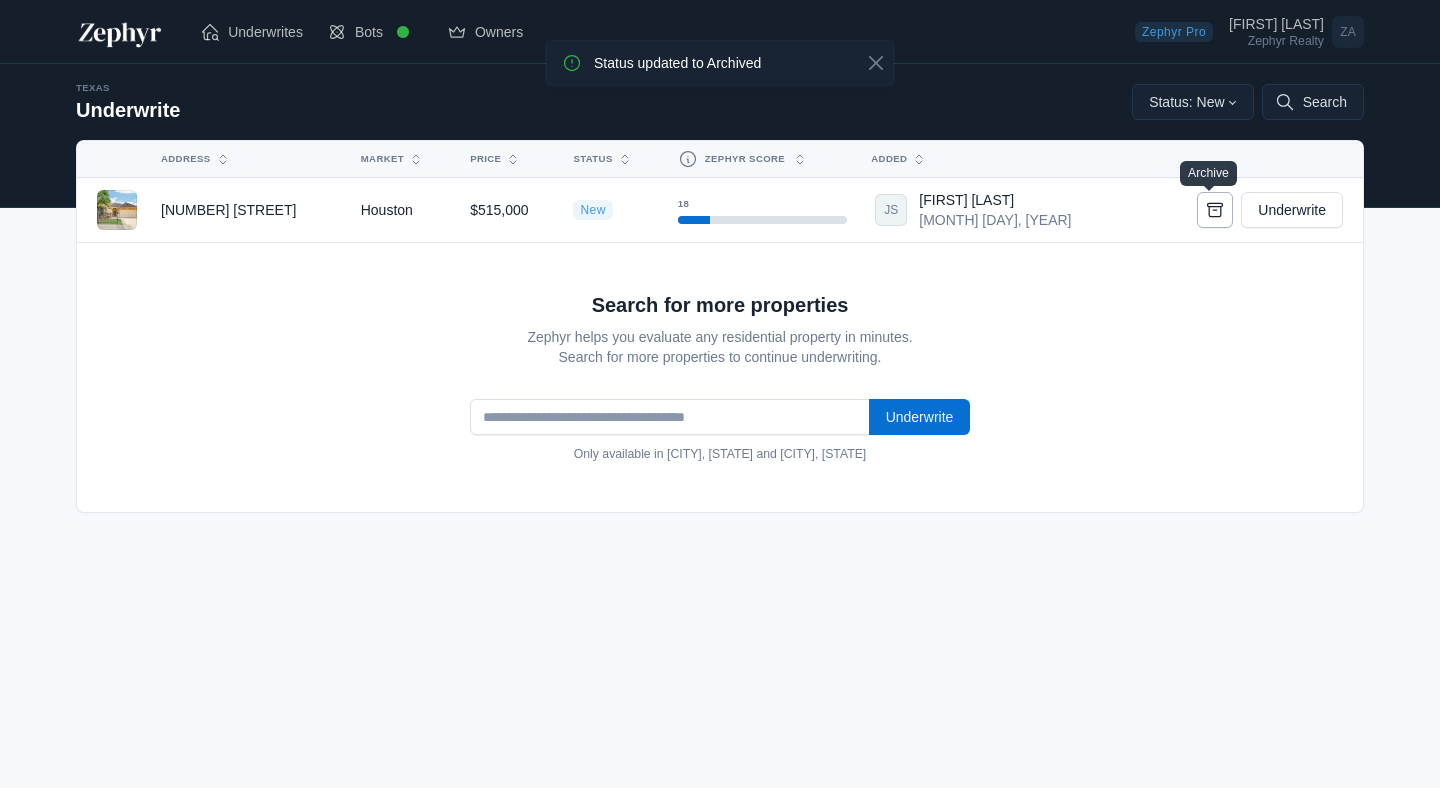 click 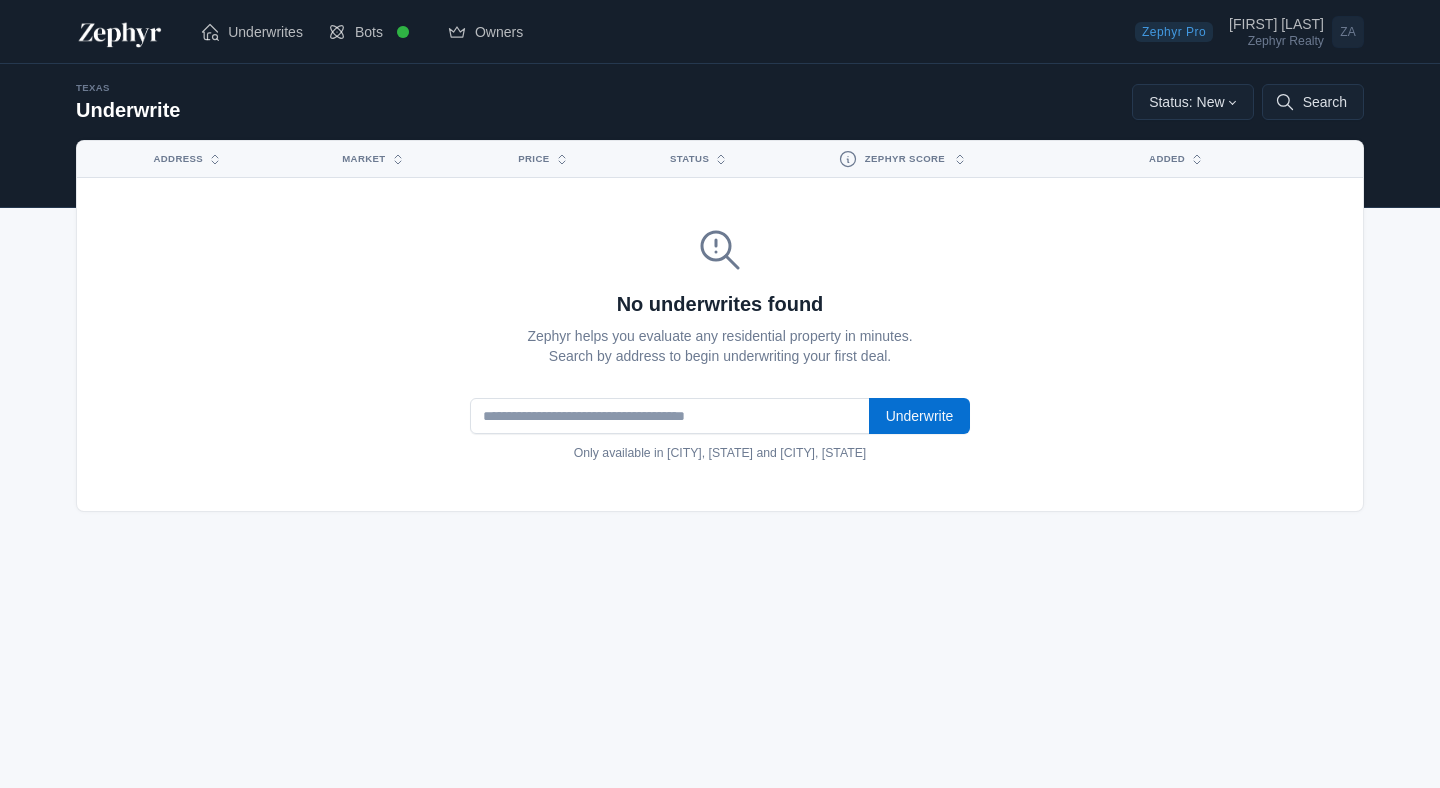 scroll, scrollTop: 0, scrollLeft: 0, axis: both 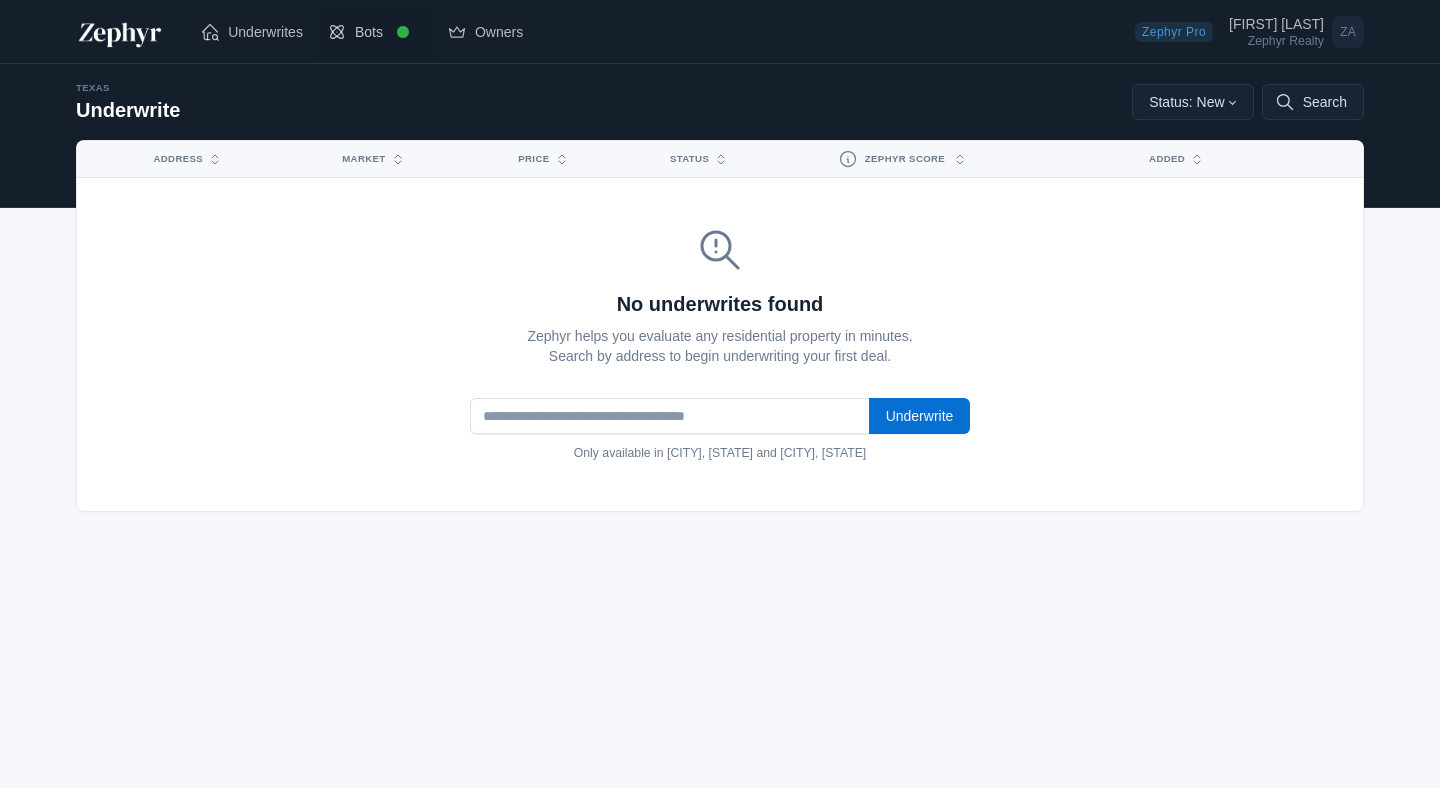 click on "Bots" at bounding box center (369, 32) 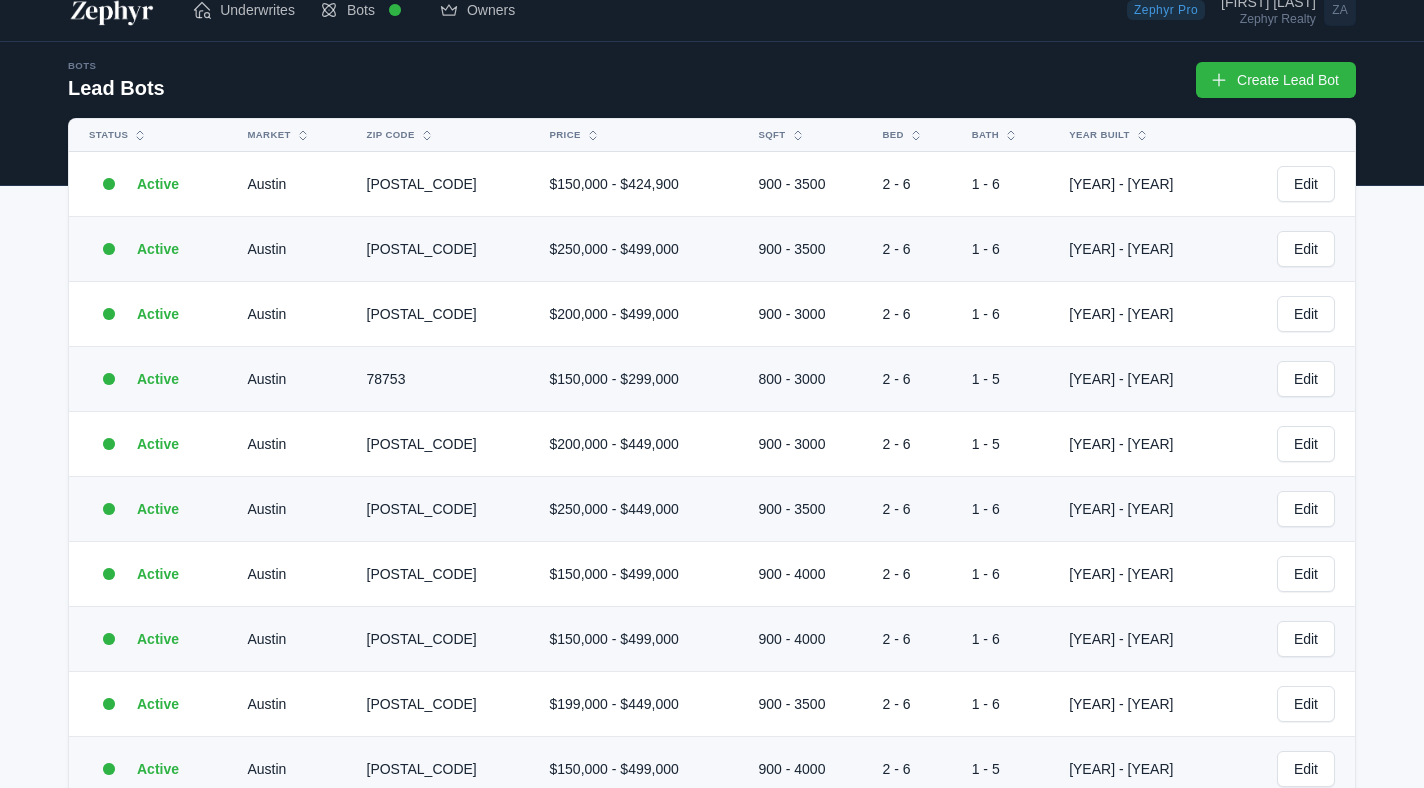 scroll, scrollTop: 0, scrollLeft: 0, axis: both 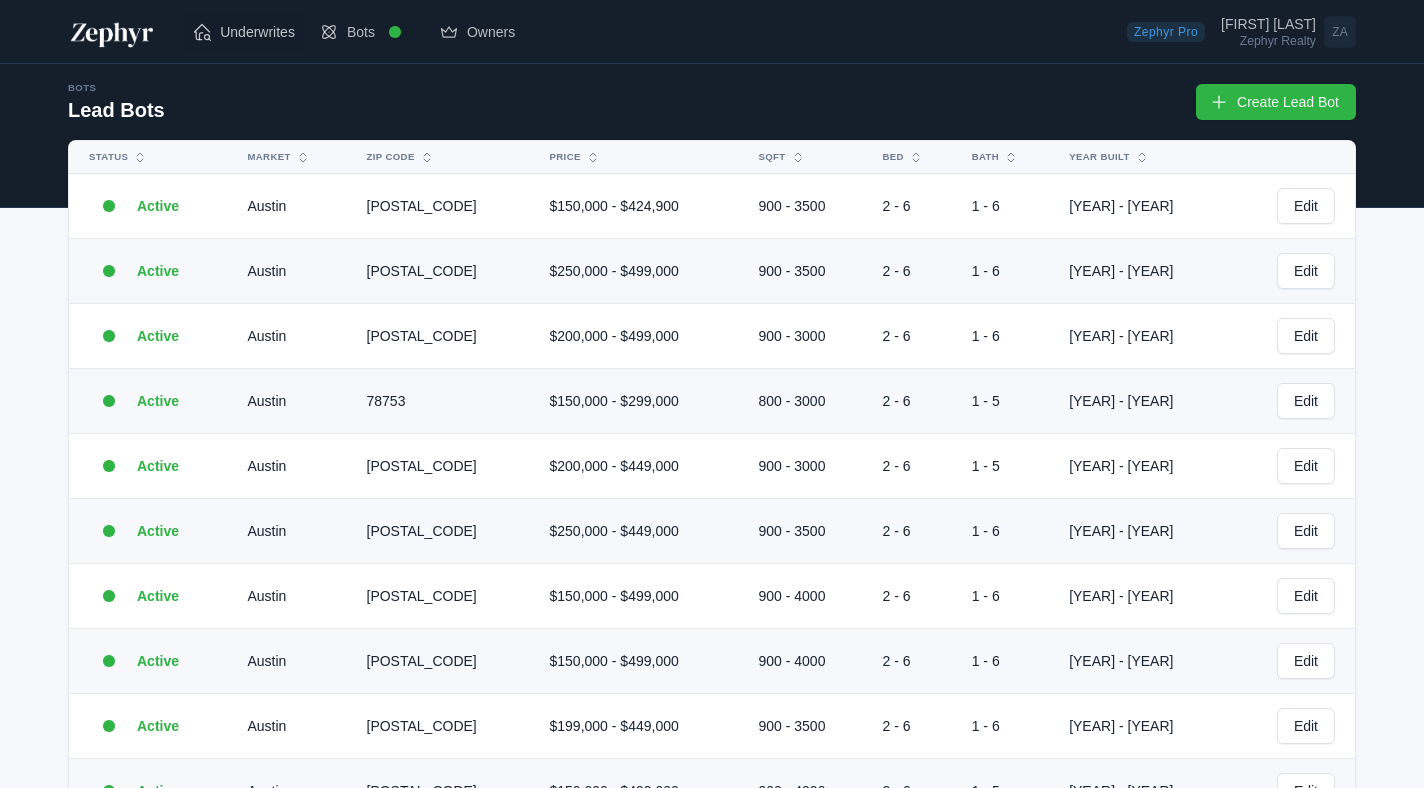 click on "Underwrites" at bounding box center (257, 32) 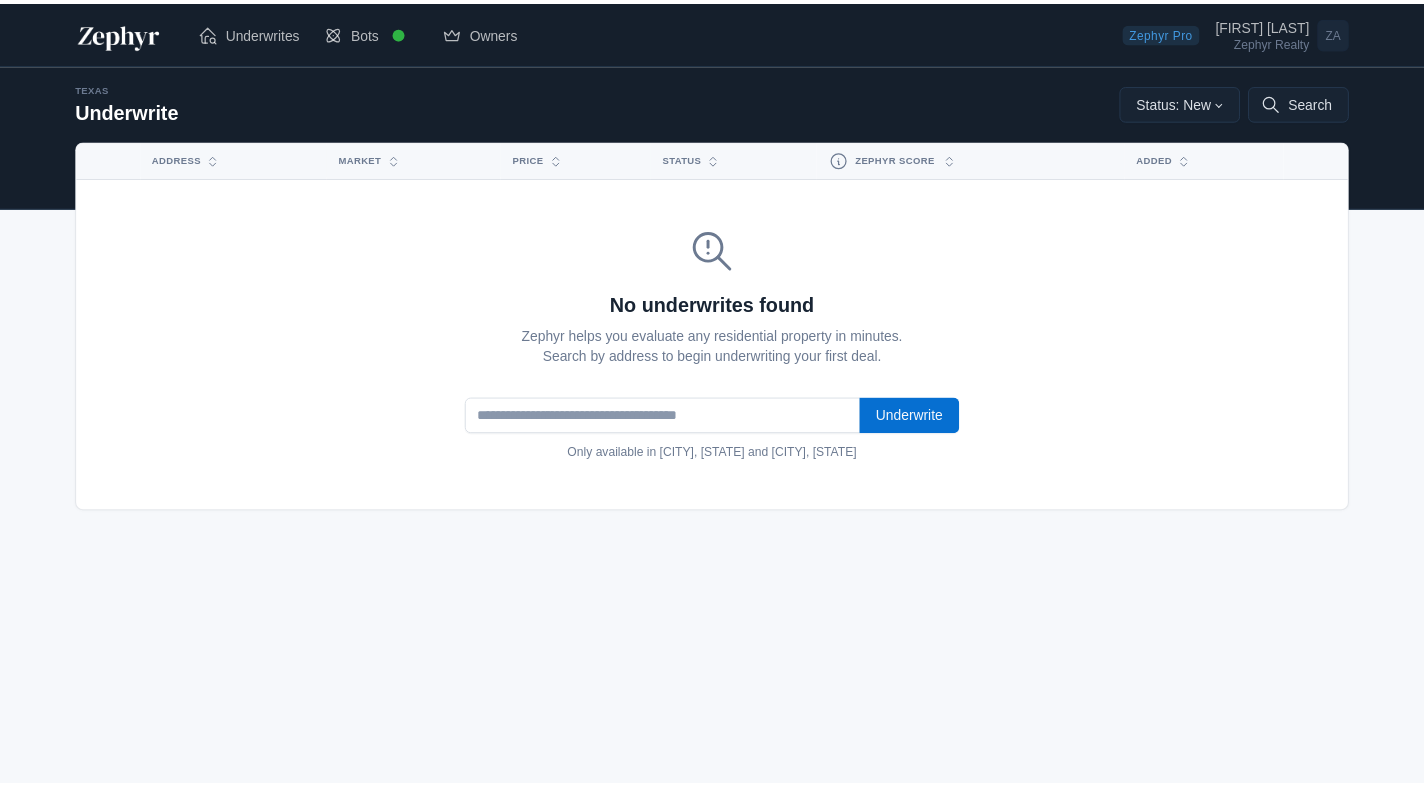 scroll, scrollTop: 0, scrollLeft: 0, axis: both 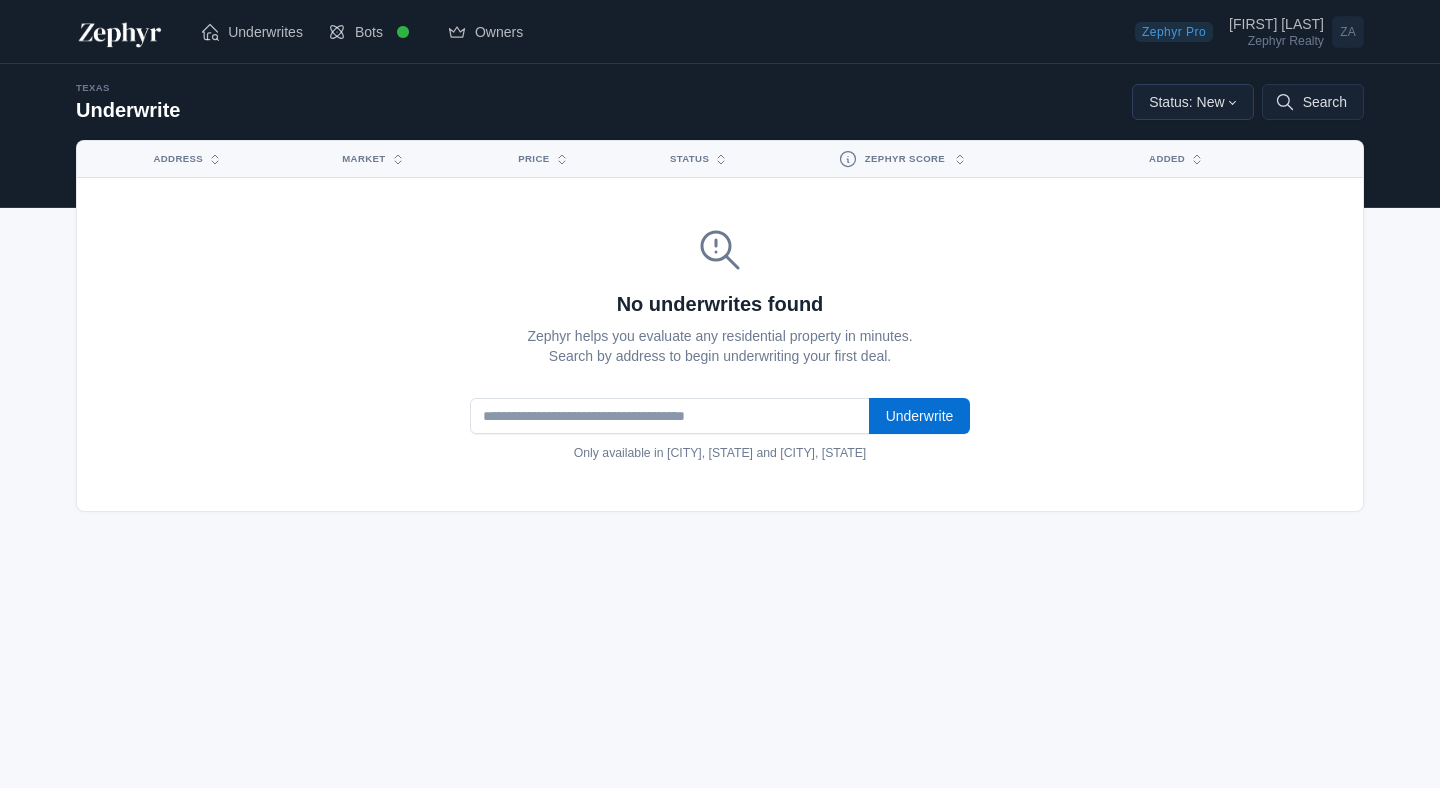 click on "Status: New" at bounding box center (1193, 102) 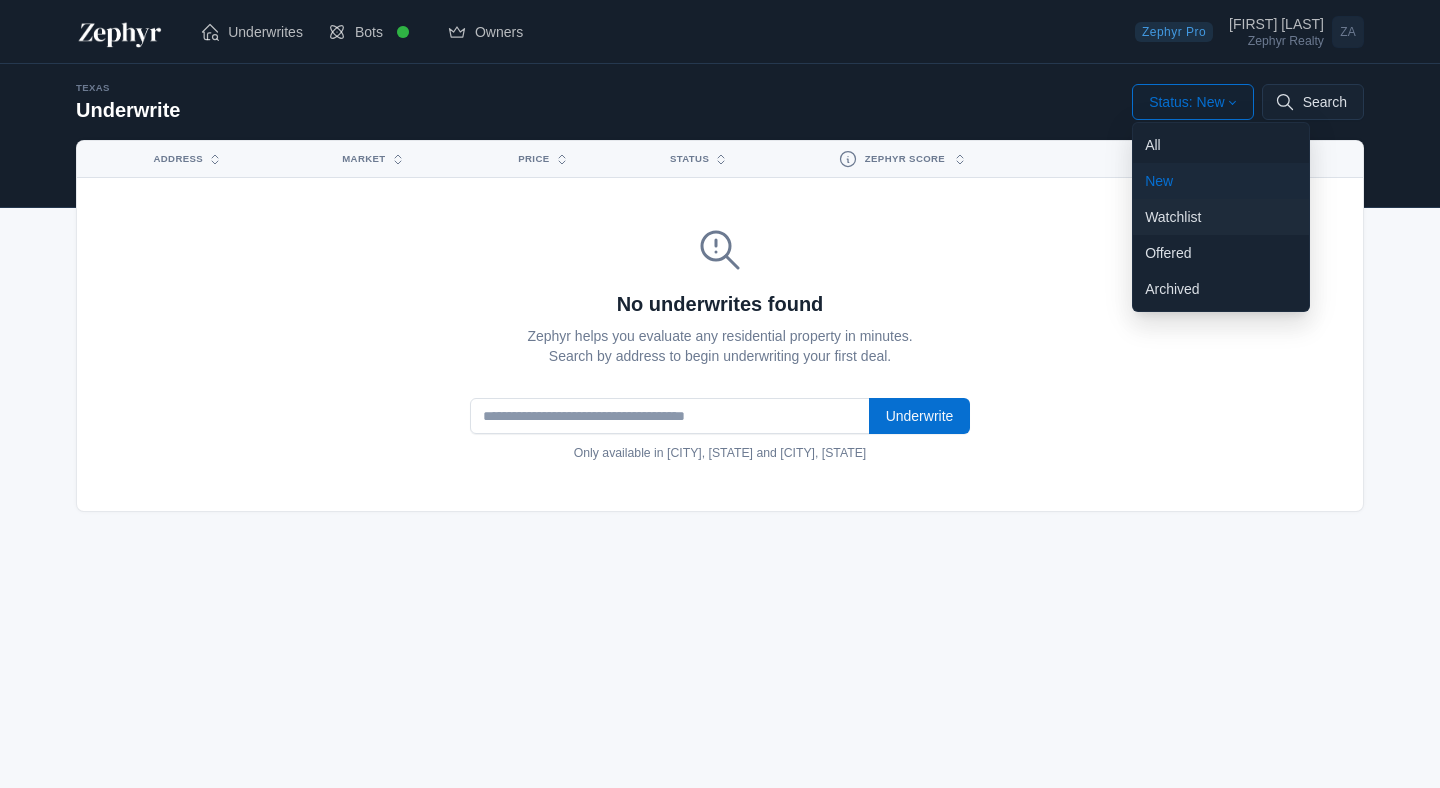 click on "Watchlist" at bounding box center [1221, 217] 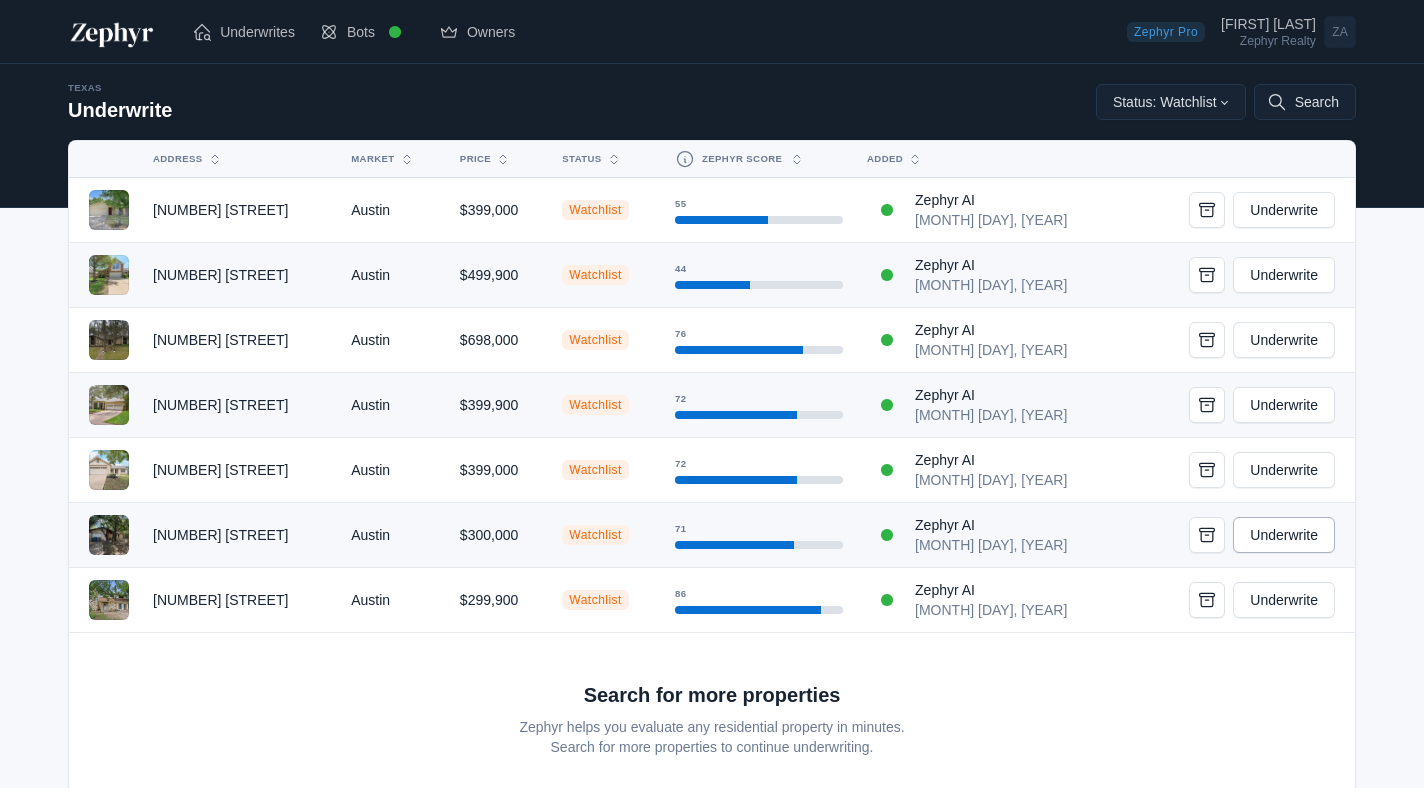 click on "Underwrite" at bounding box center [1284, 535] 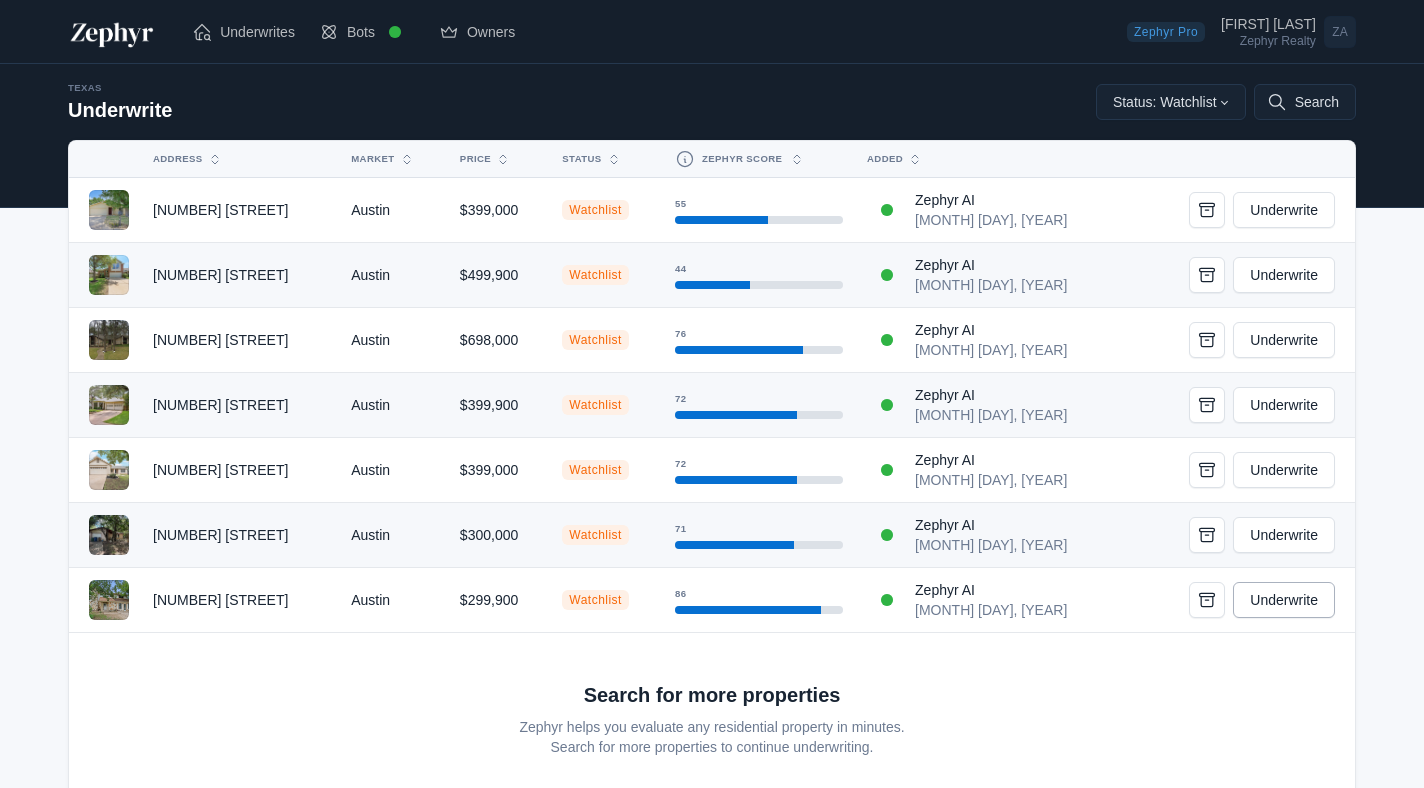 click on "Underwrite" at bounding box center (1284, 600) 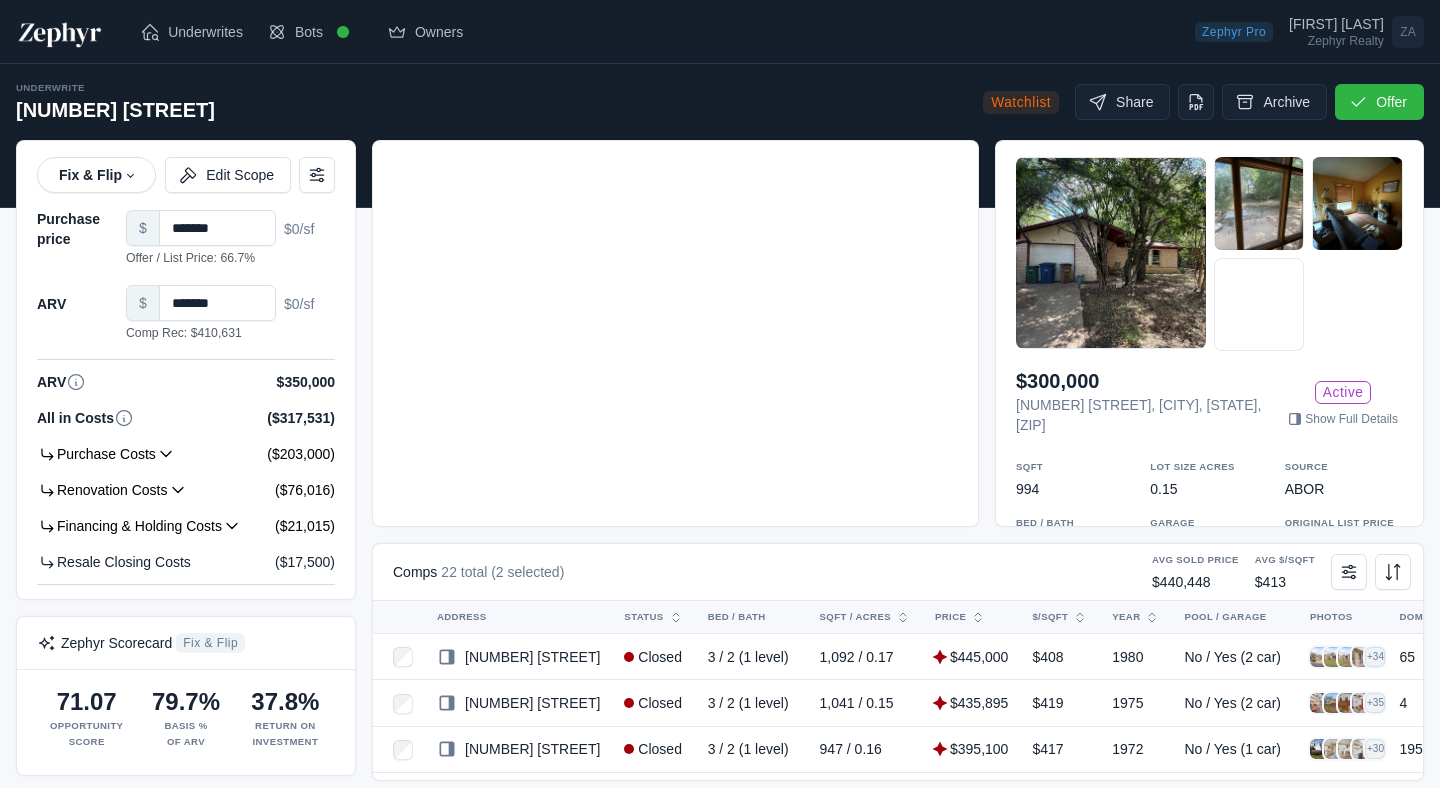 scroll, scrollTop: 0, scrollLeft: 0, axis: both 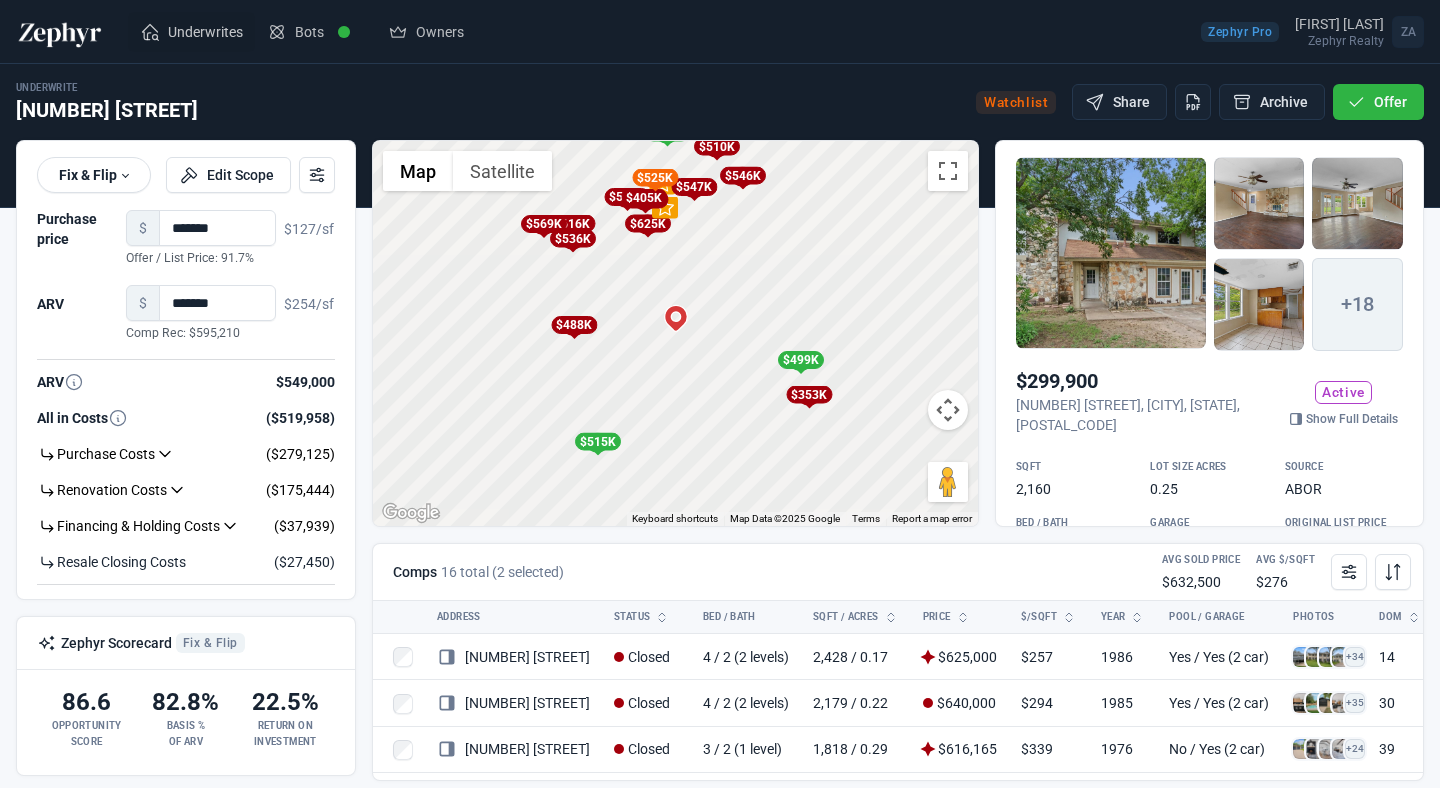 click on "Underwrites" at bounding box center (205, 32) 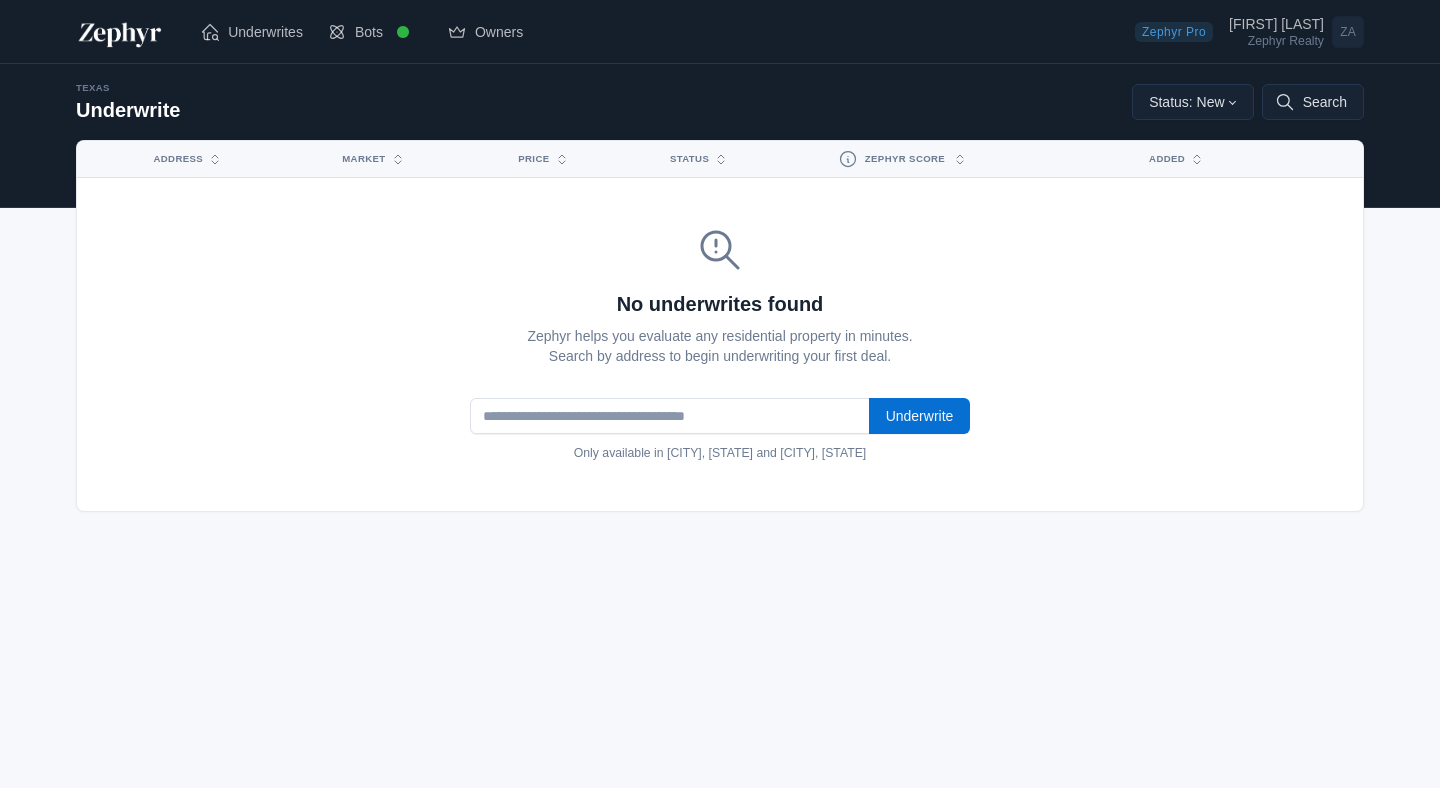 scroll, scrollTop: 0, scrollLeft: 0, axis: both 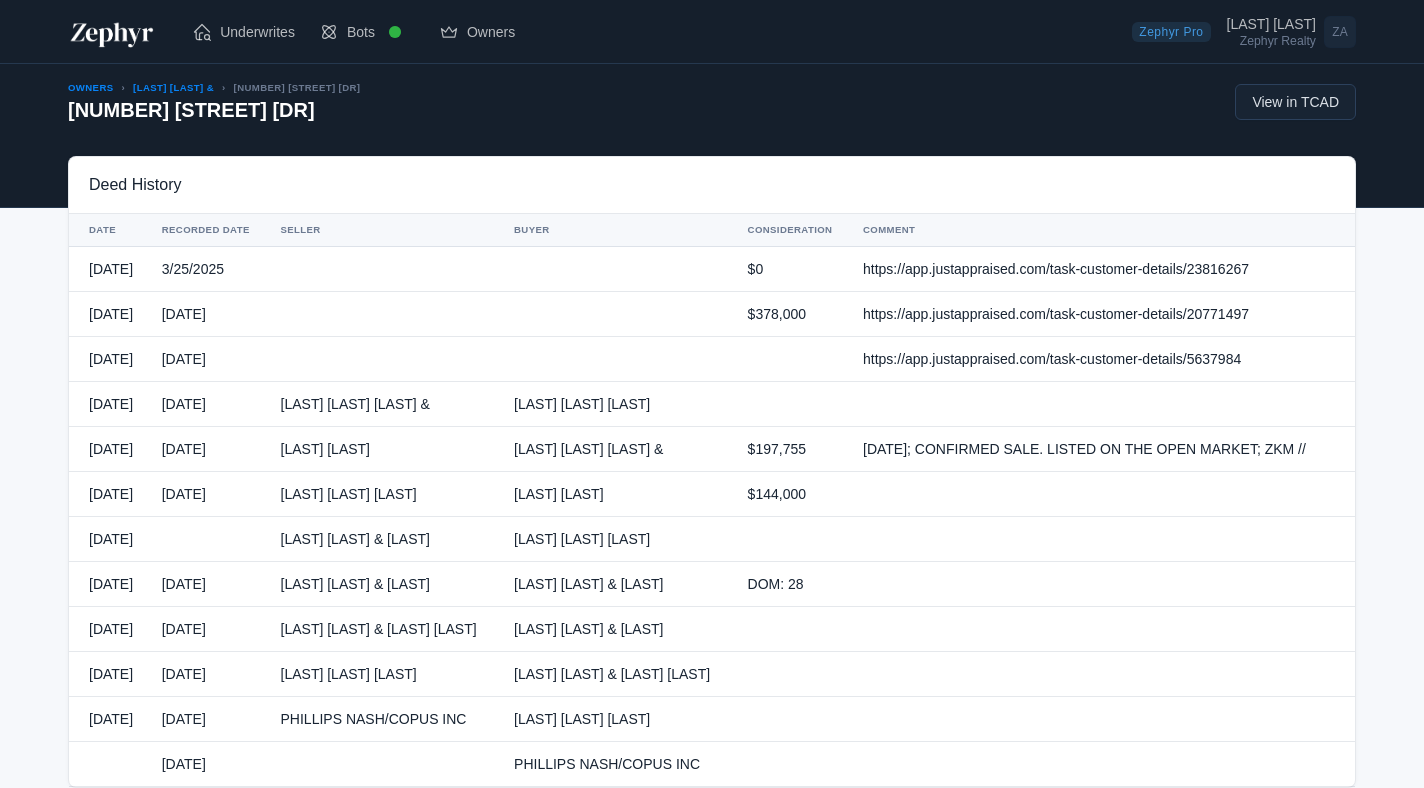 click on "View in TCAD" at bounding box center (1295, 102) 